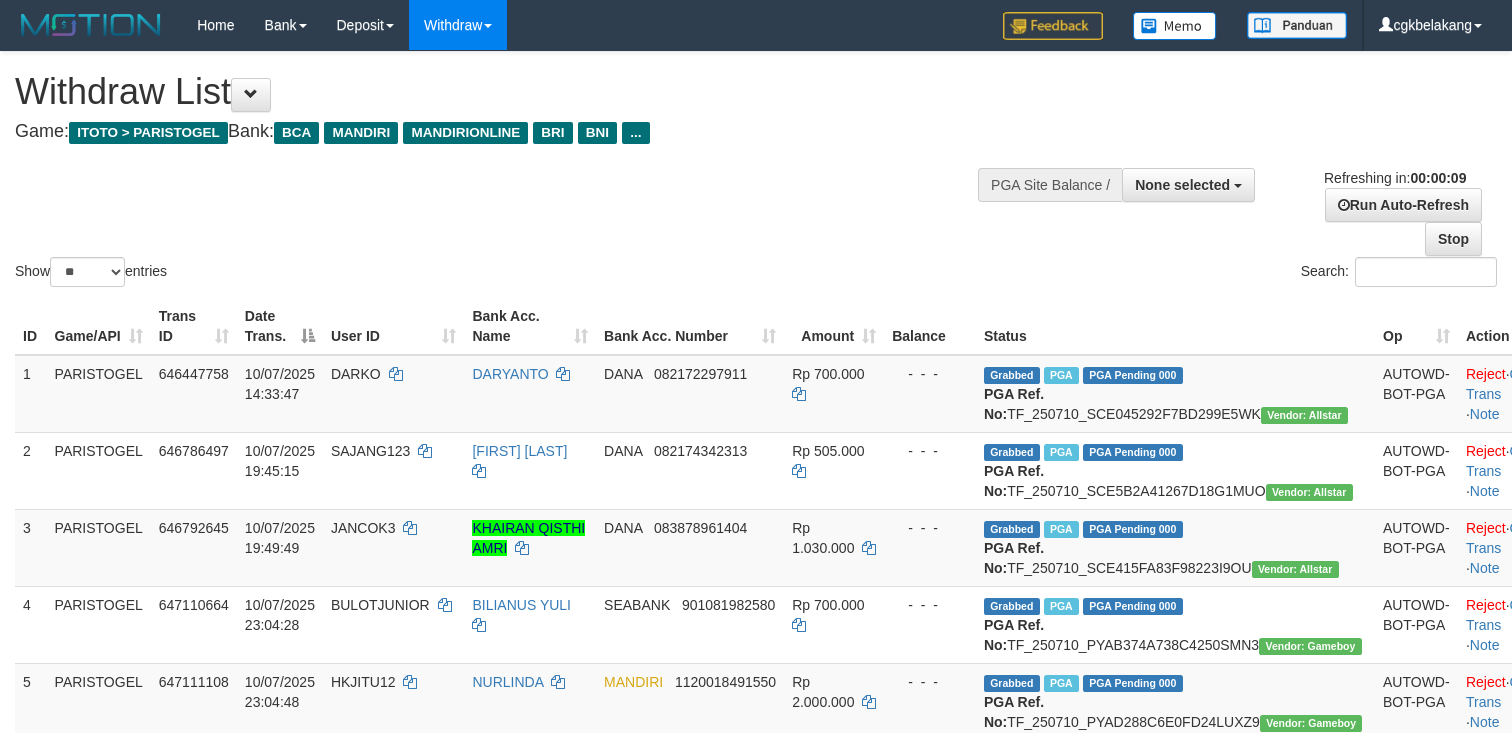 select 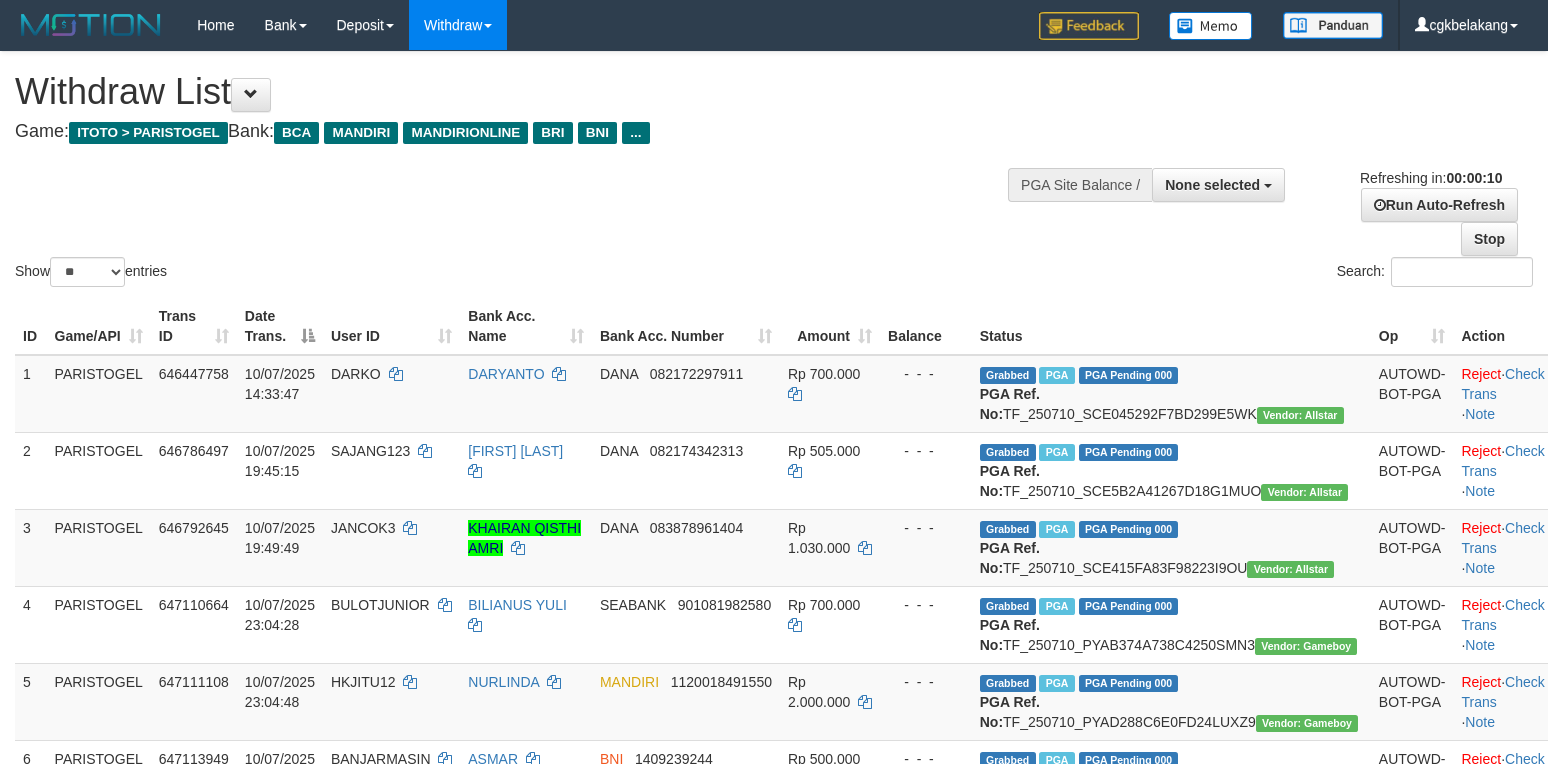 select 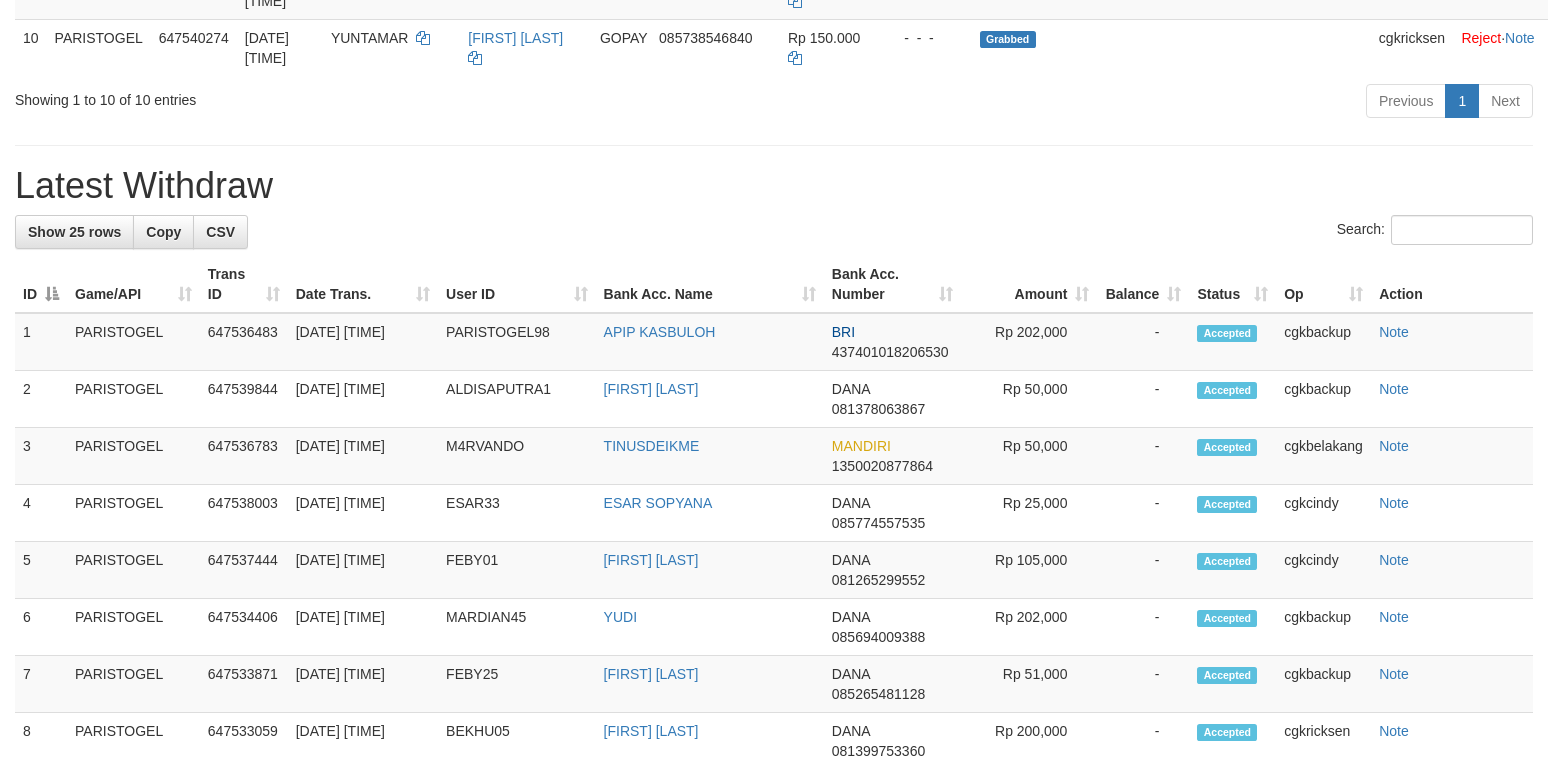 scroll, scrollTop: 933, scrollLeft: 0, axis: vertical 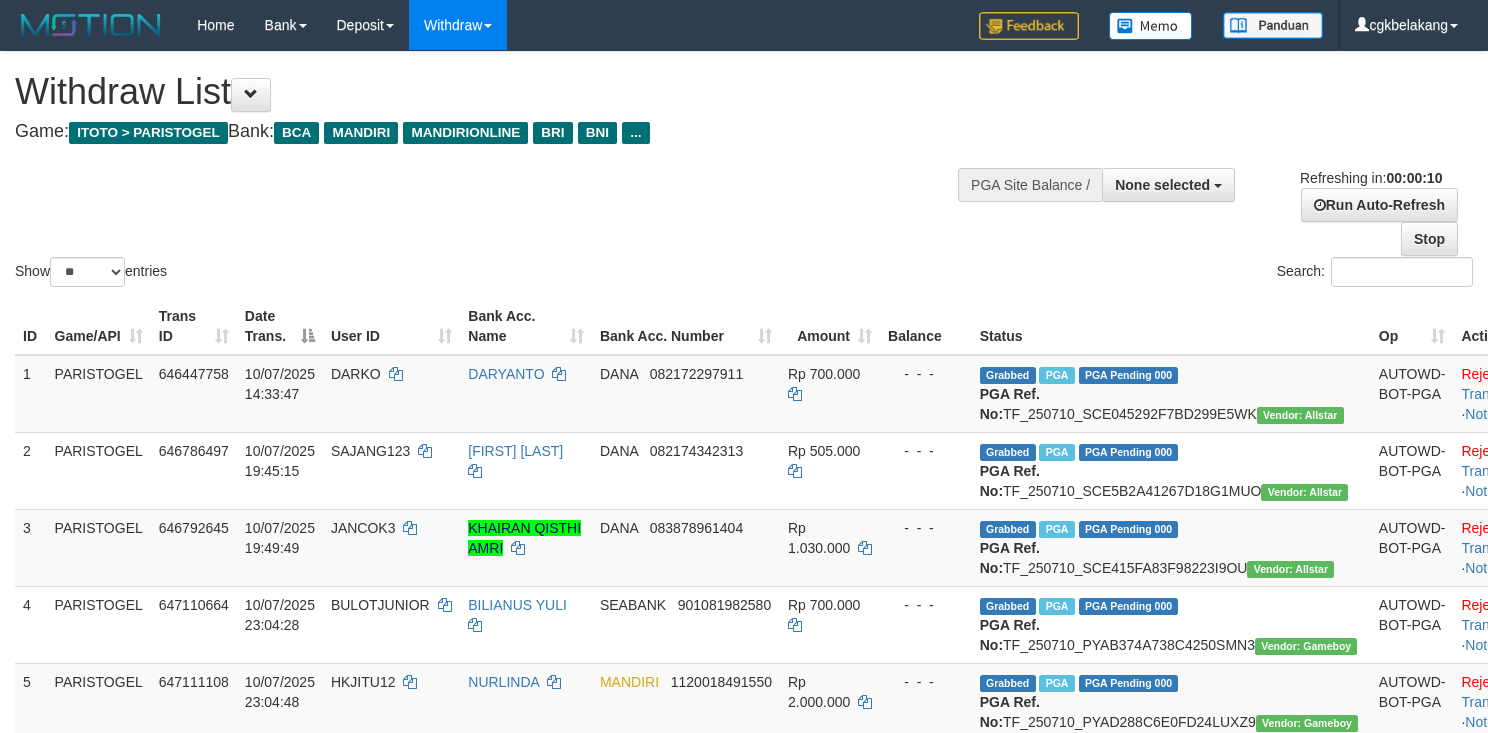 select 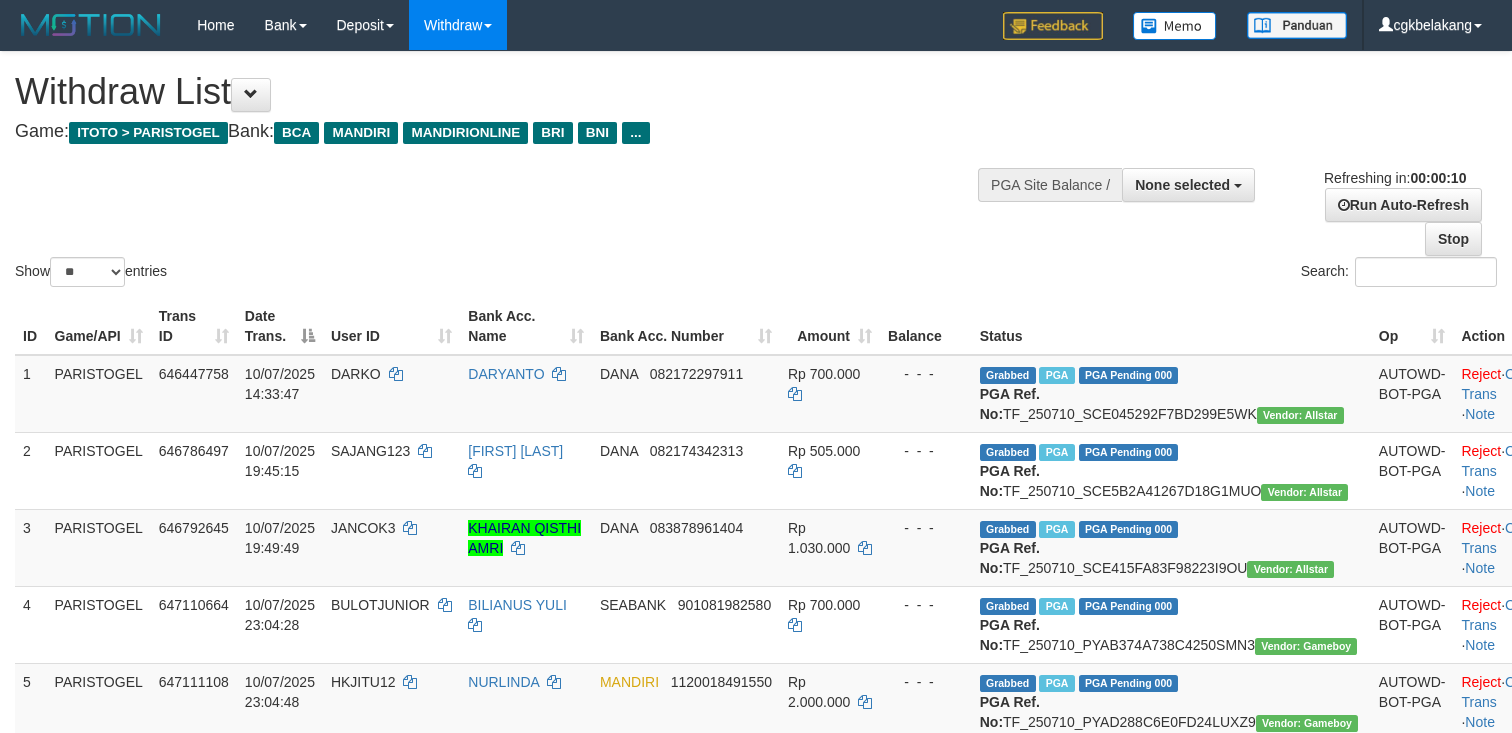 select 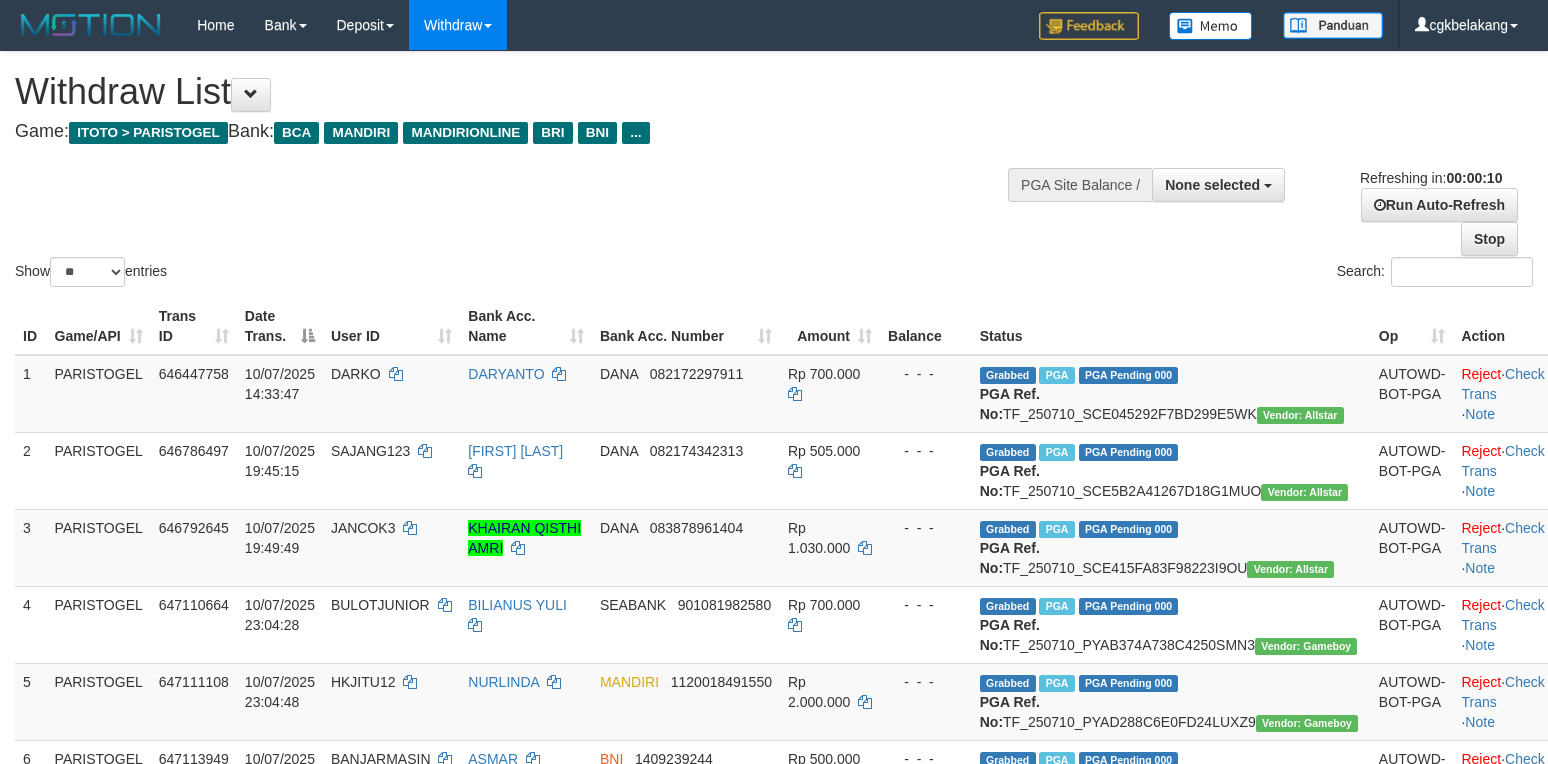 select 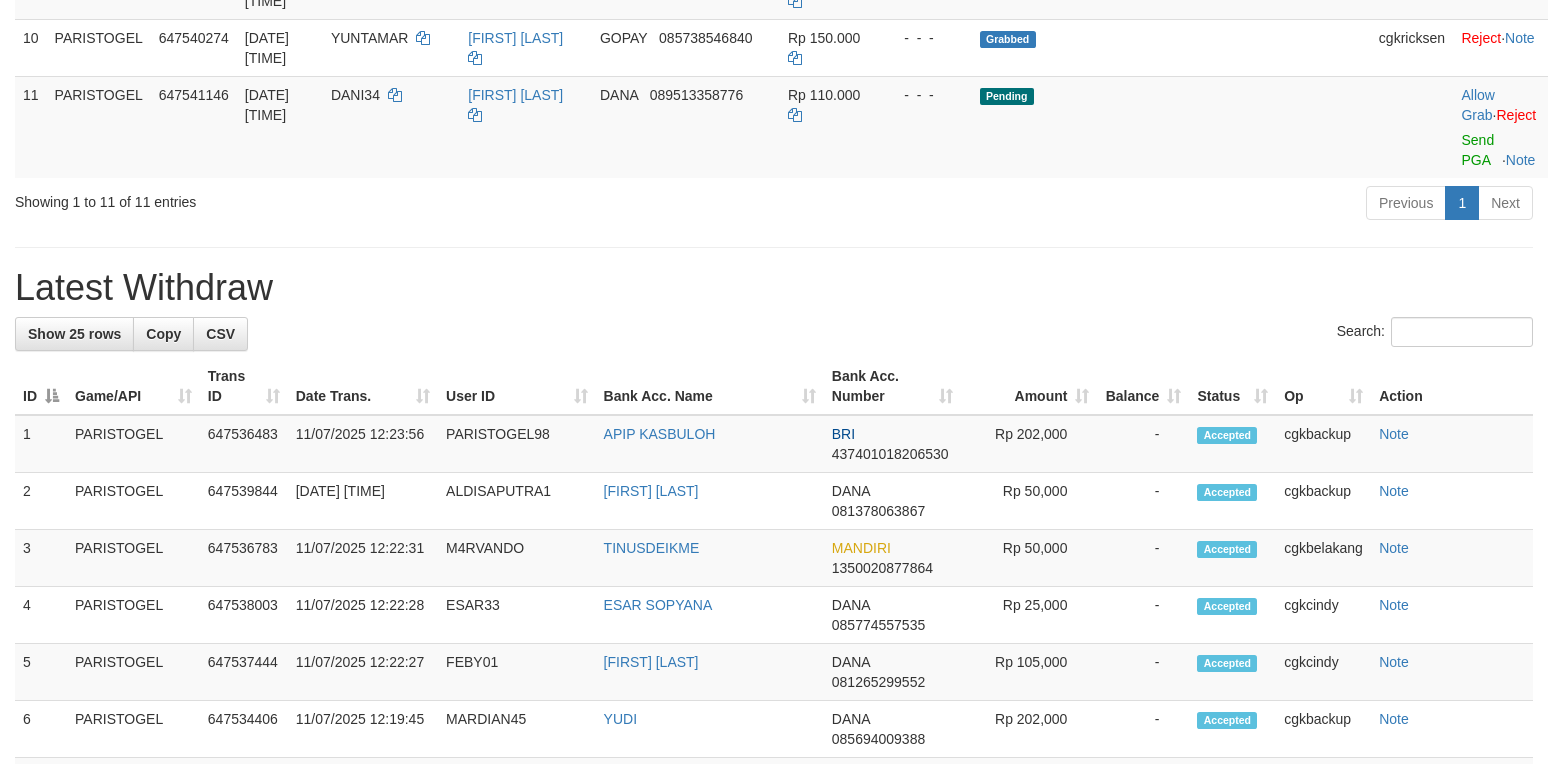 scroll, scrollTop: 933, scrollLeft: 0, axis: vertical 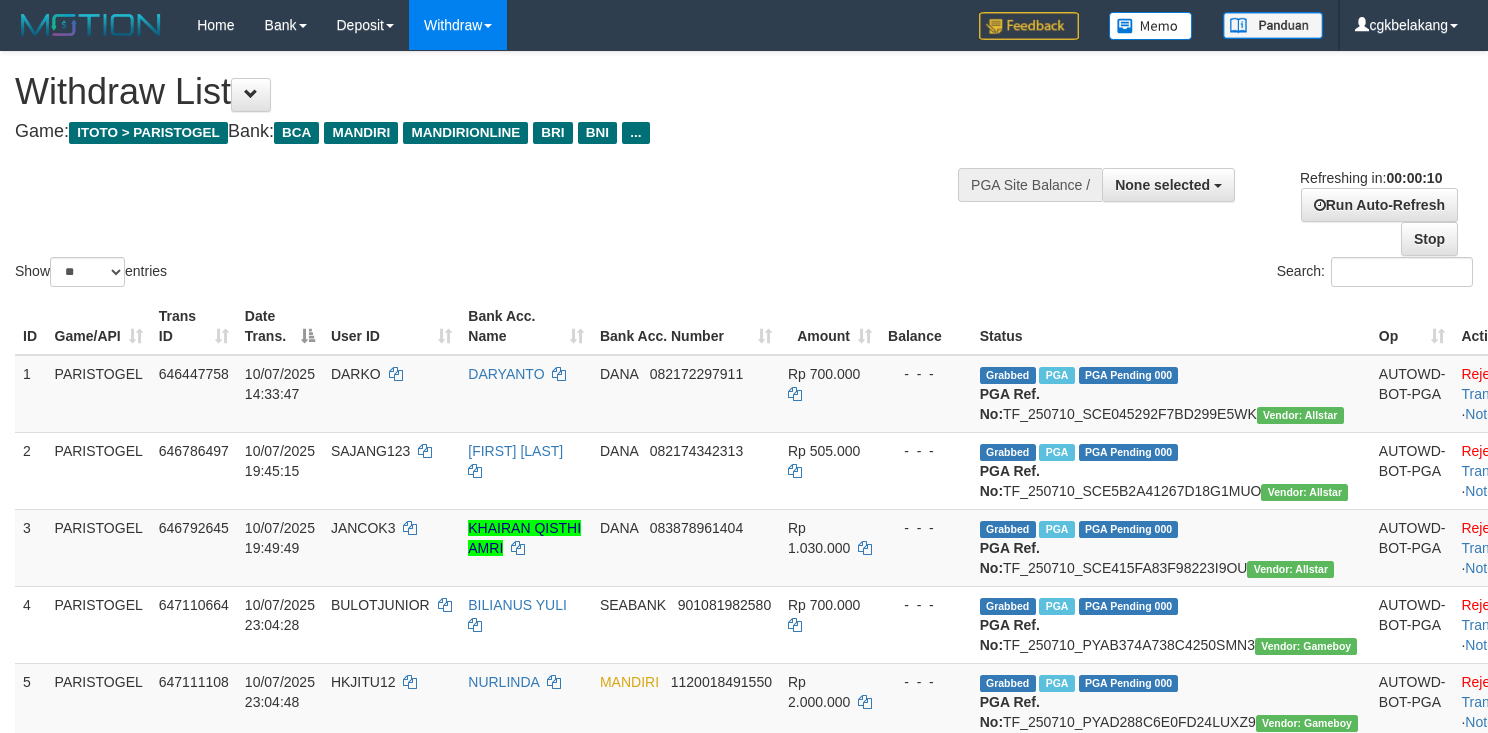 select 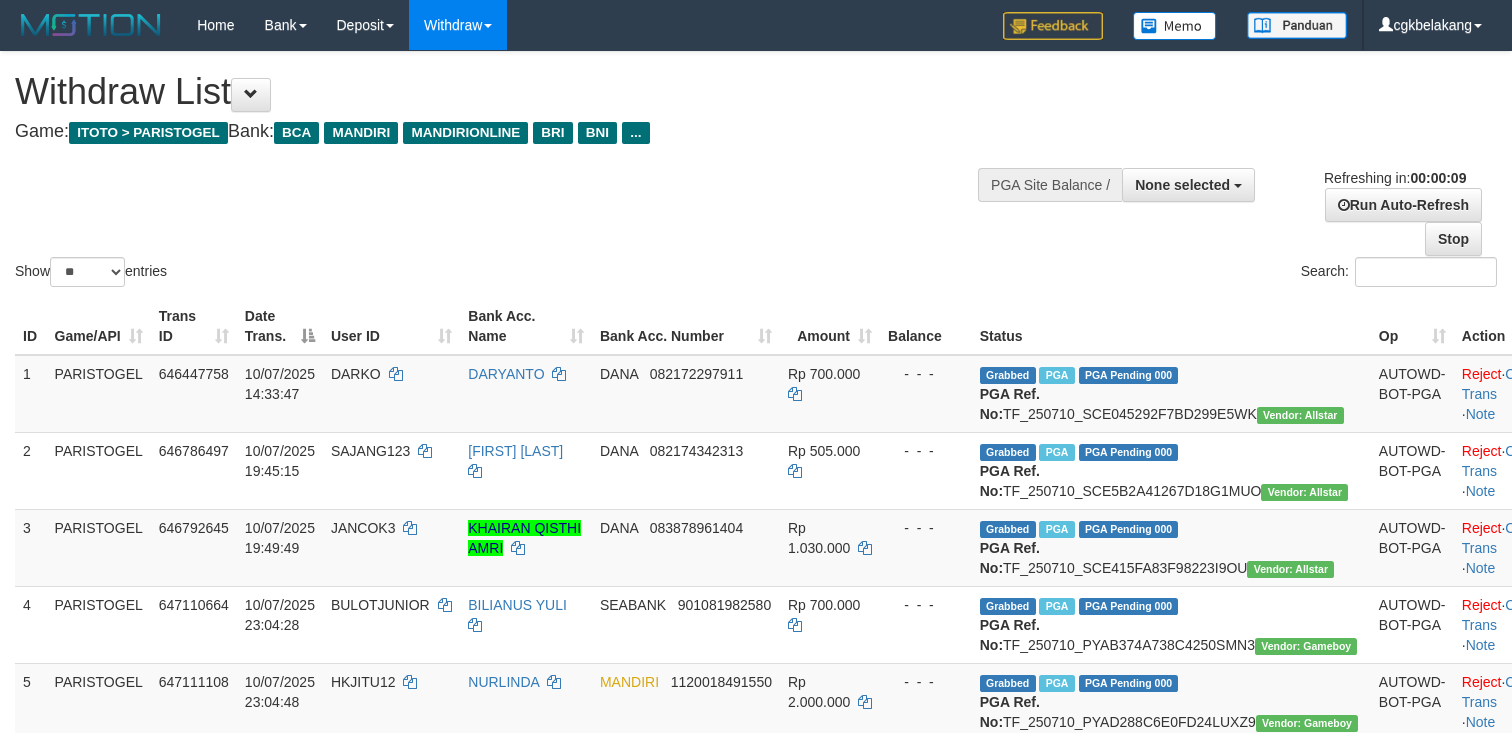 select 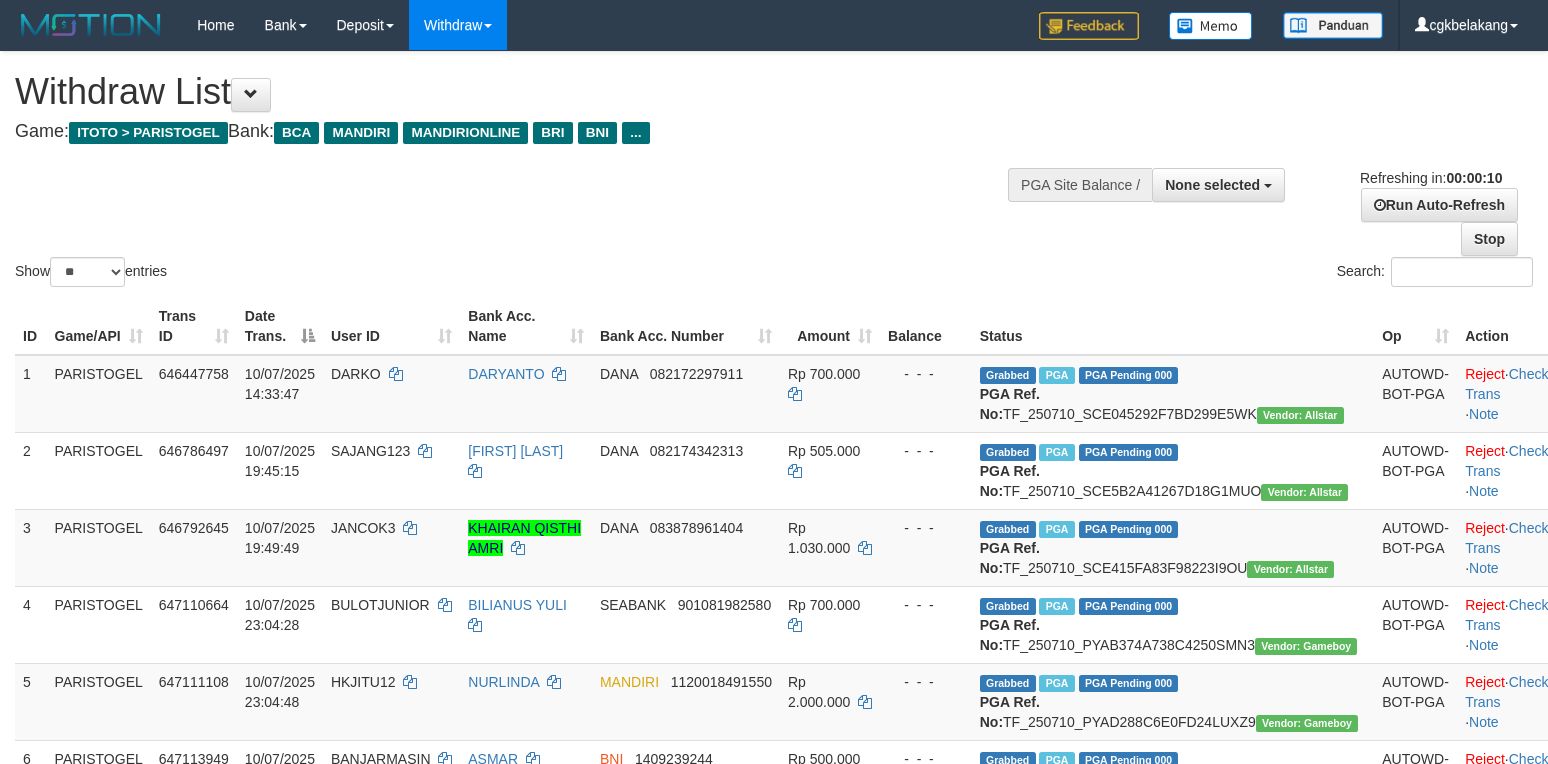 select 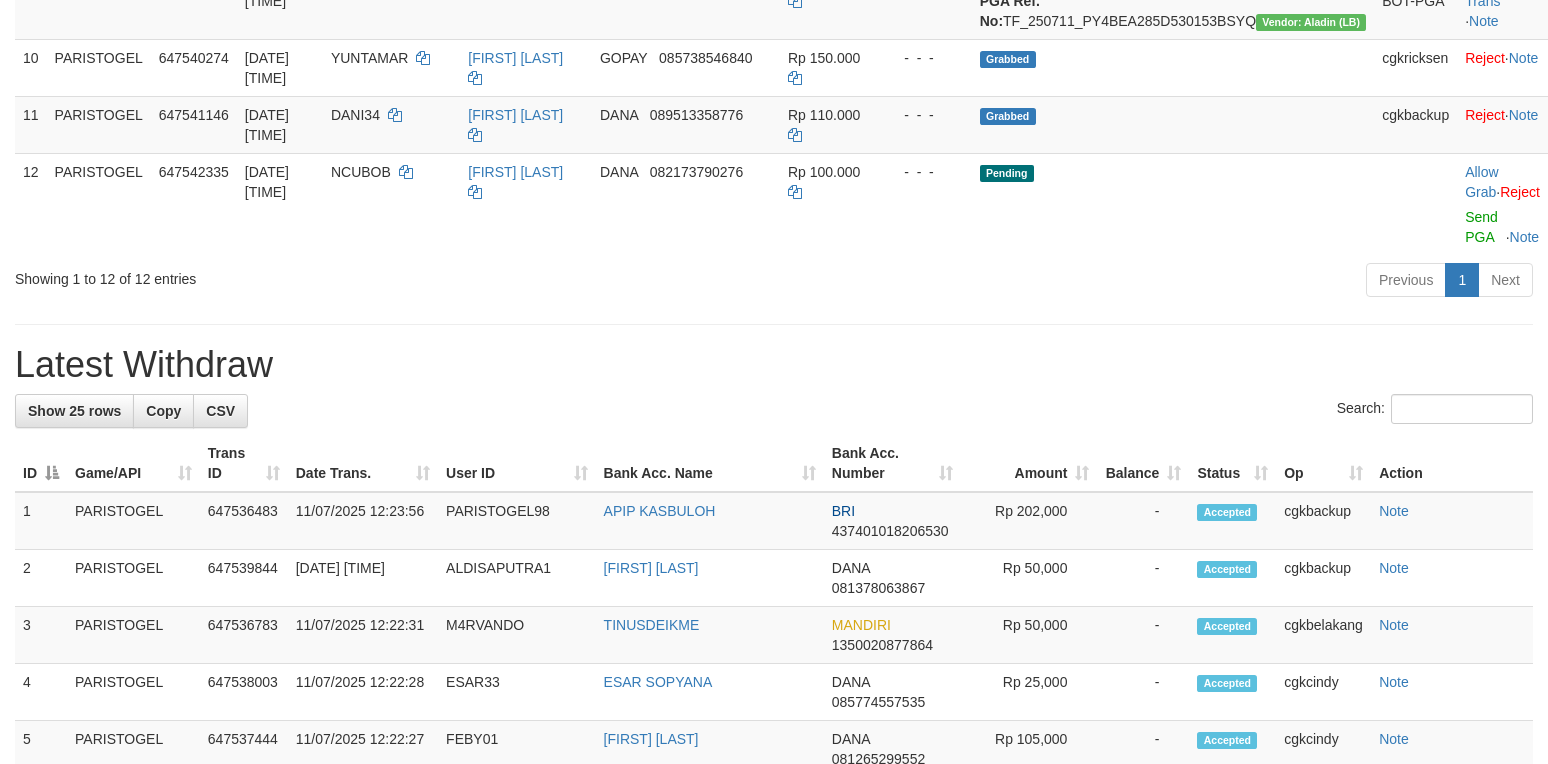 scroll, scrollTop: 933, scrollLeft: 0, axis: vertical 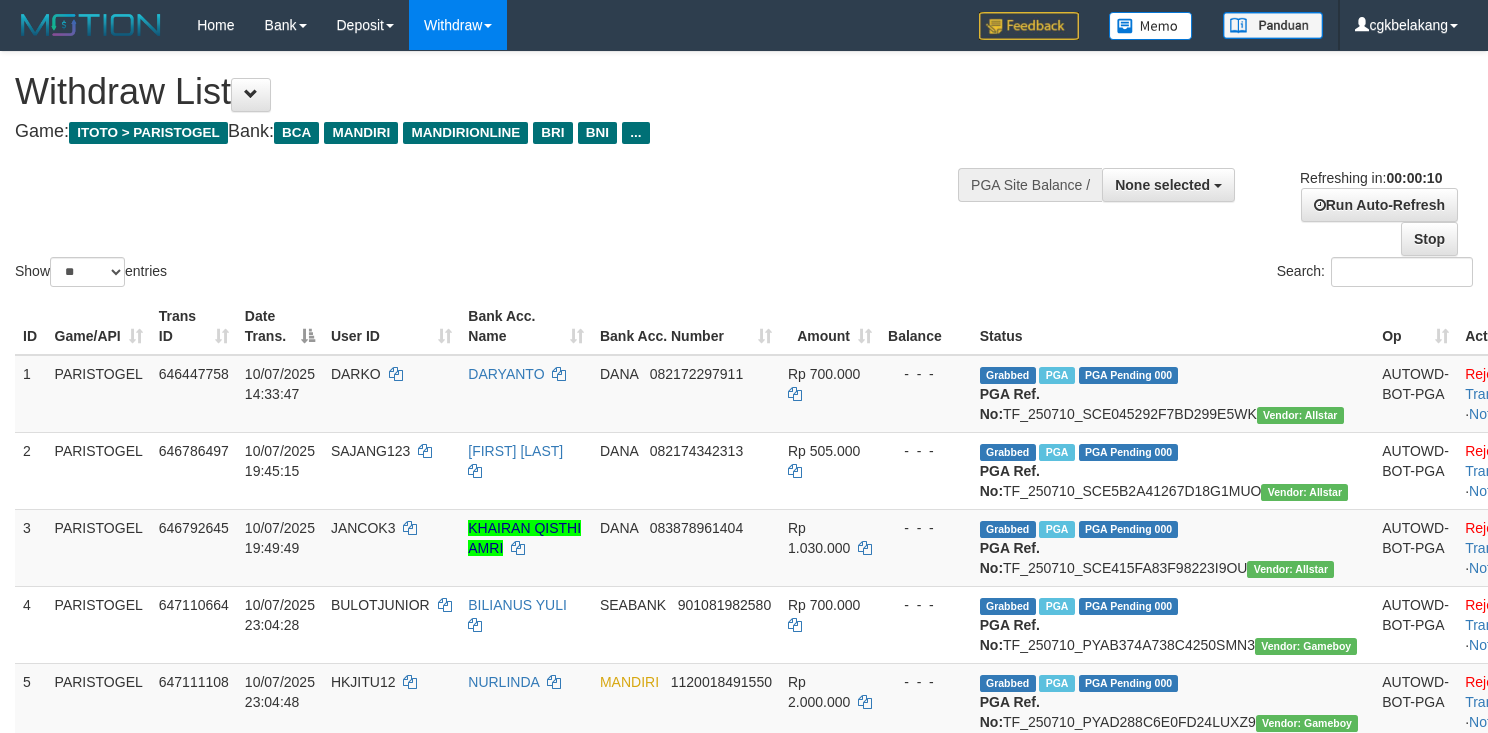 select 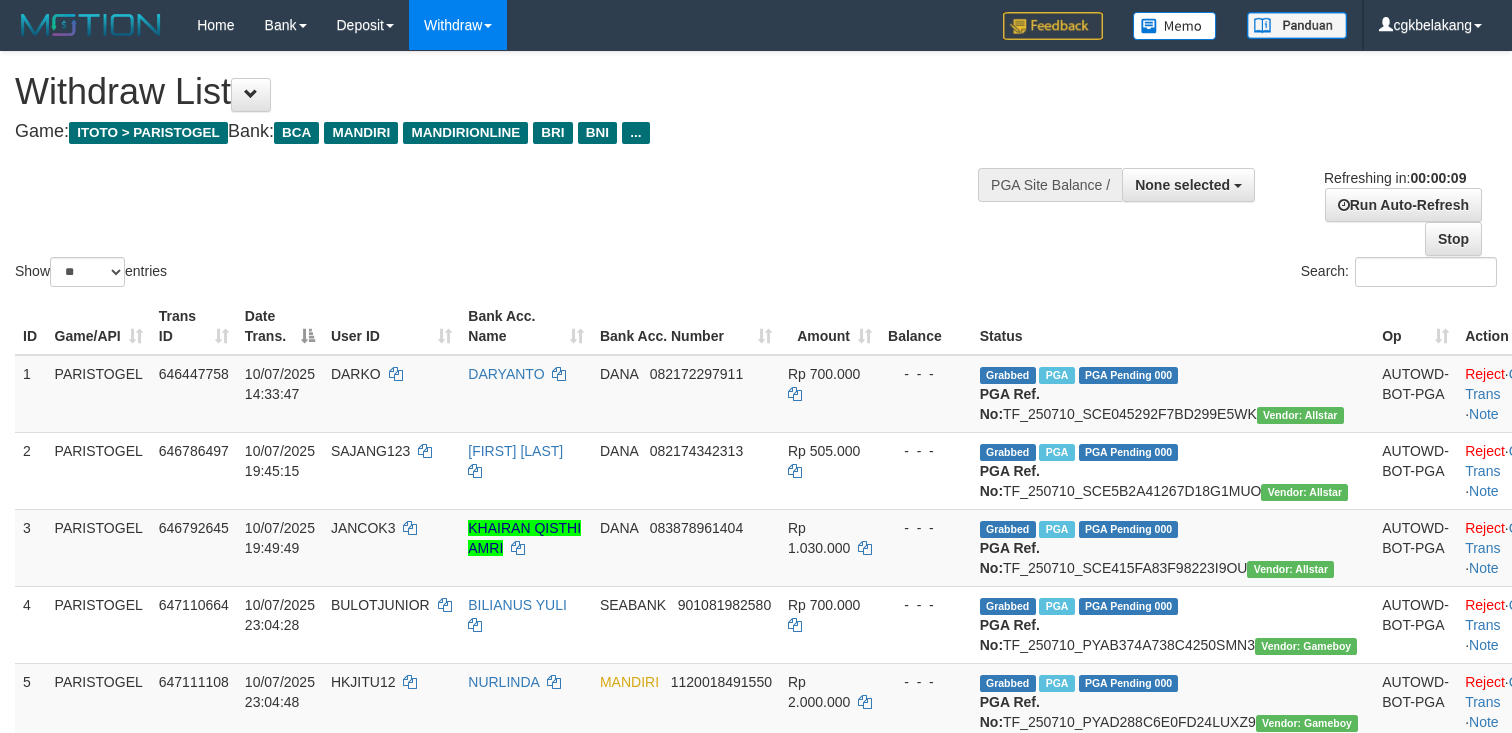 select 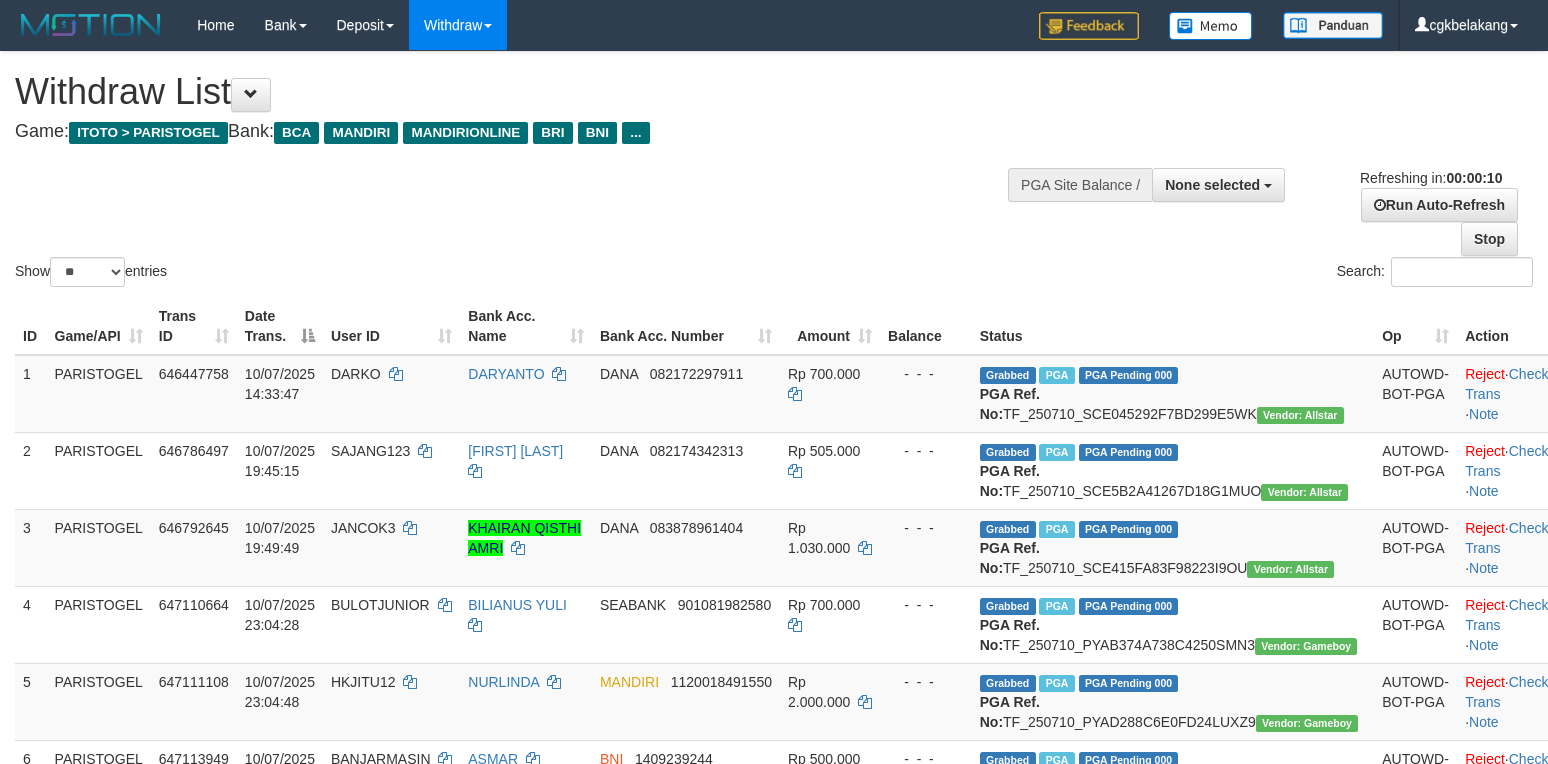 select 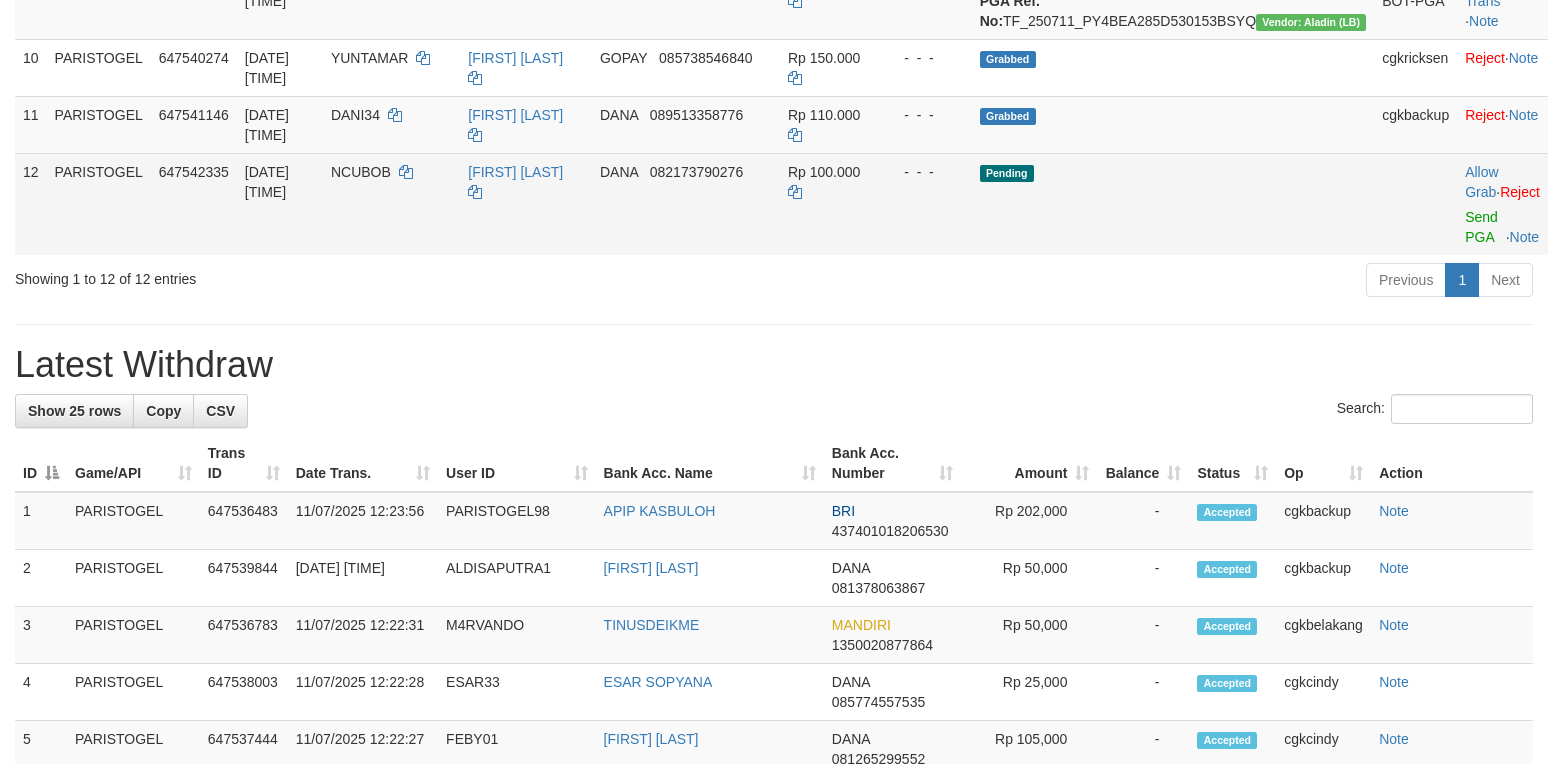 scroll, scrollTop: 933, scrollLeft: 0, axis: vertical 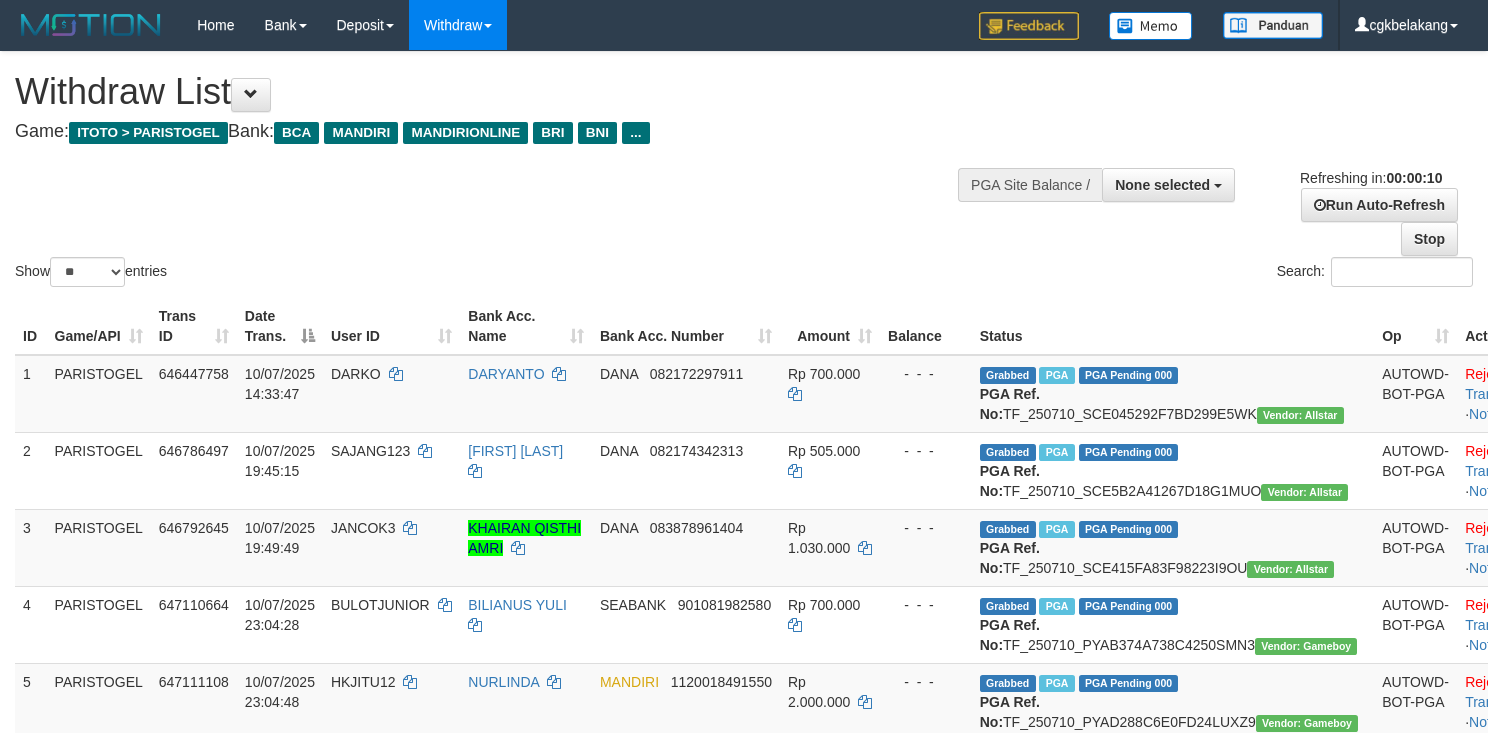 select 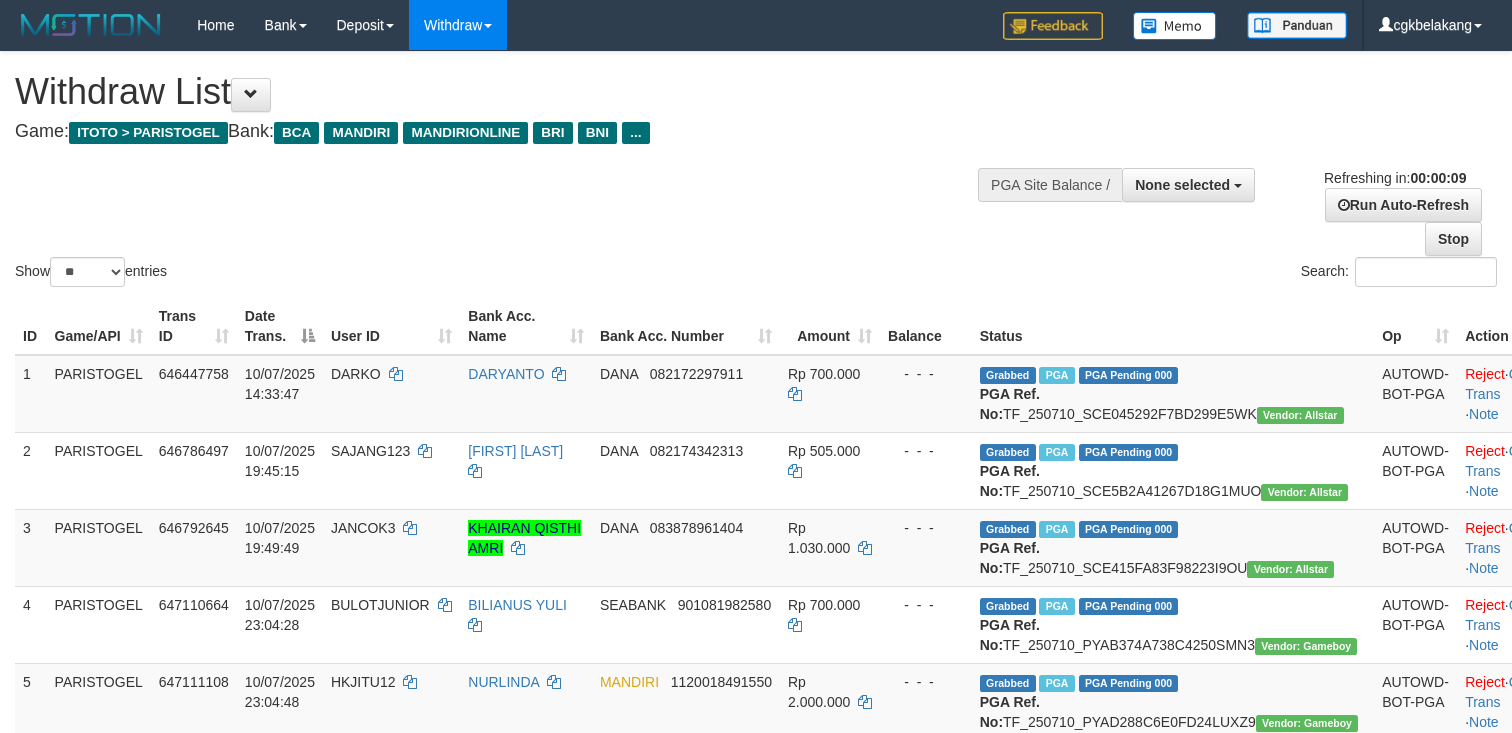 select 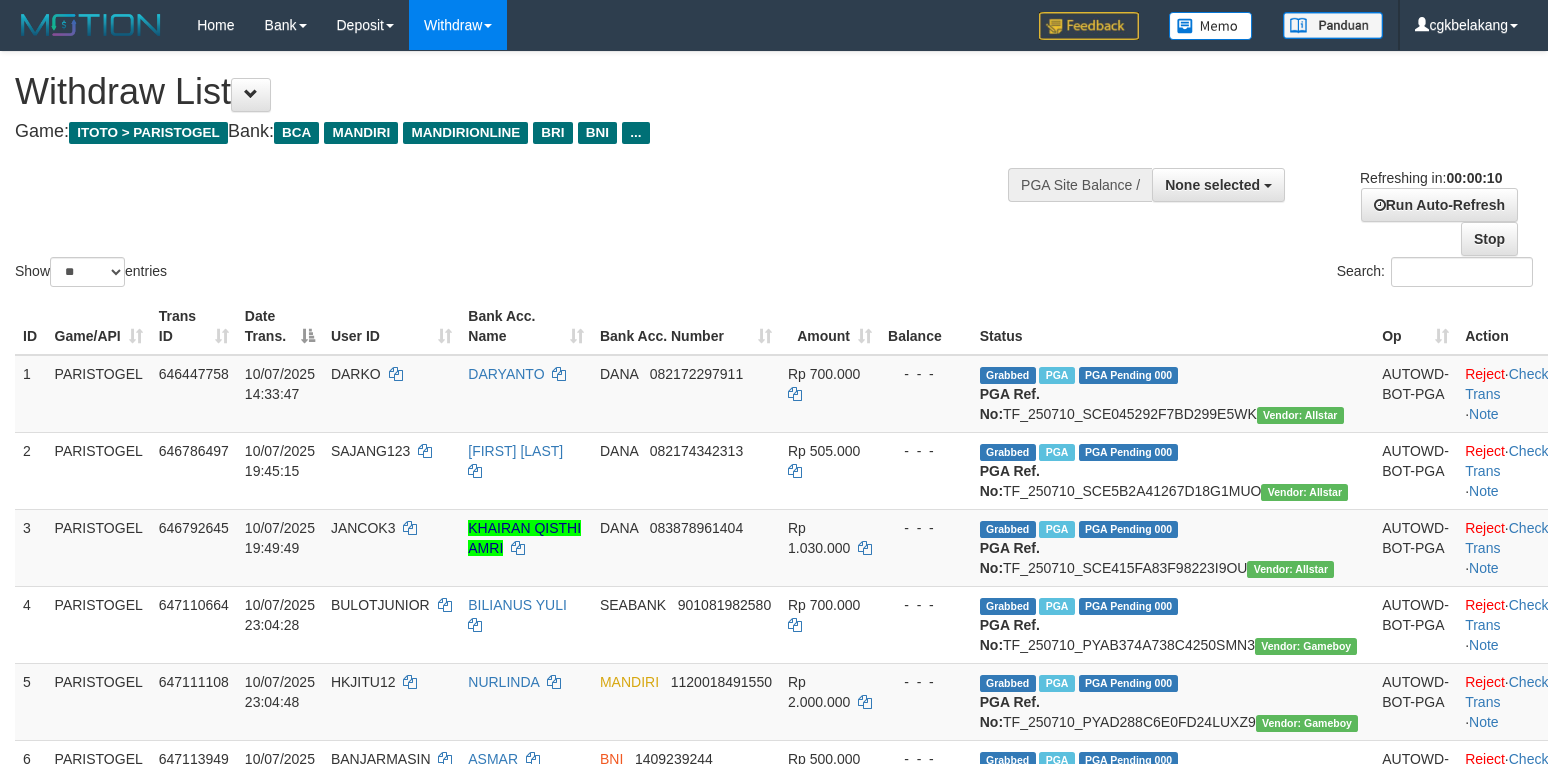 select 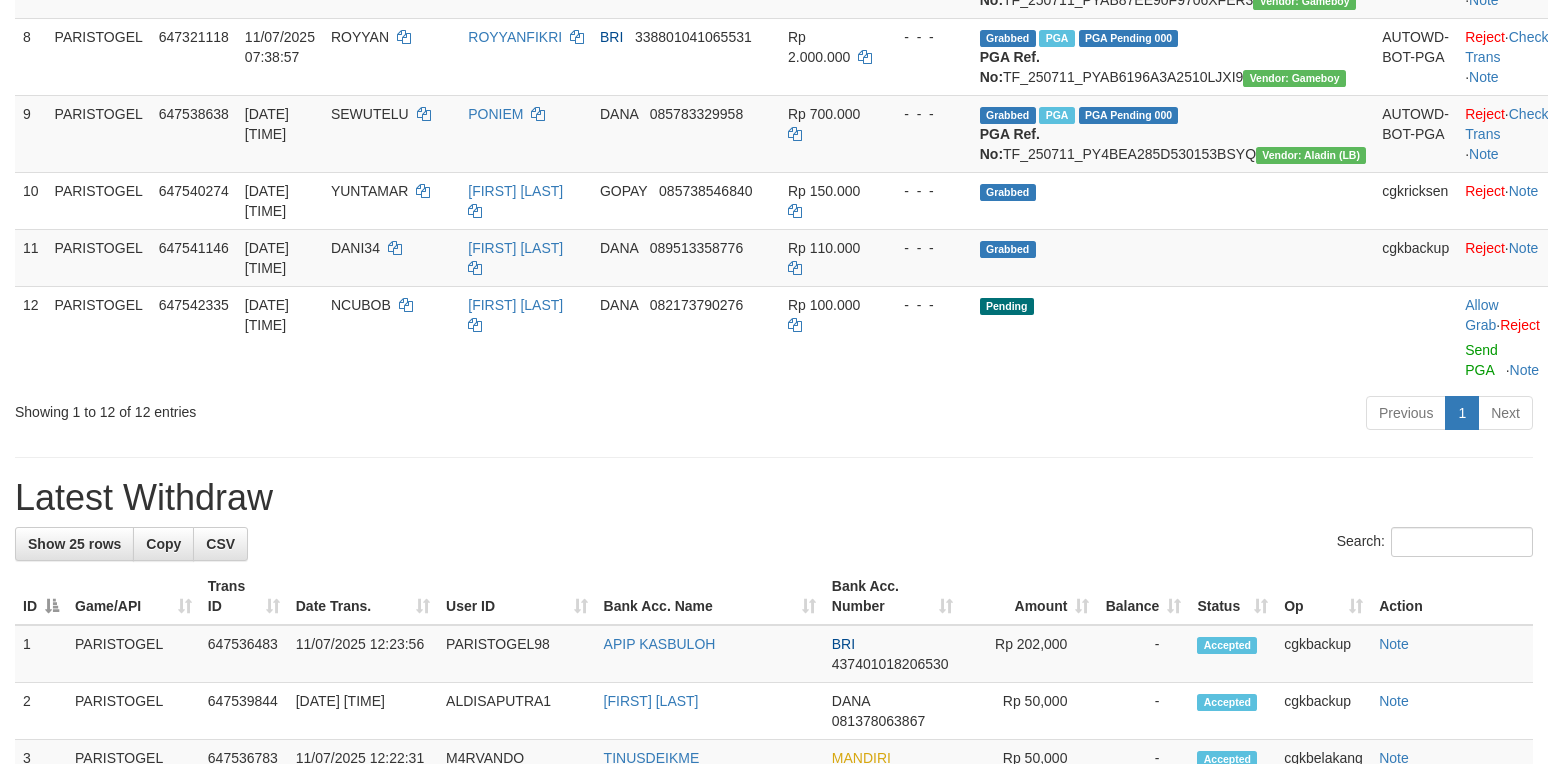 scroll, scrollTop: 800, scrollLeft: 0, axis: vertical 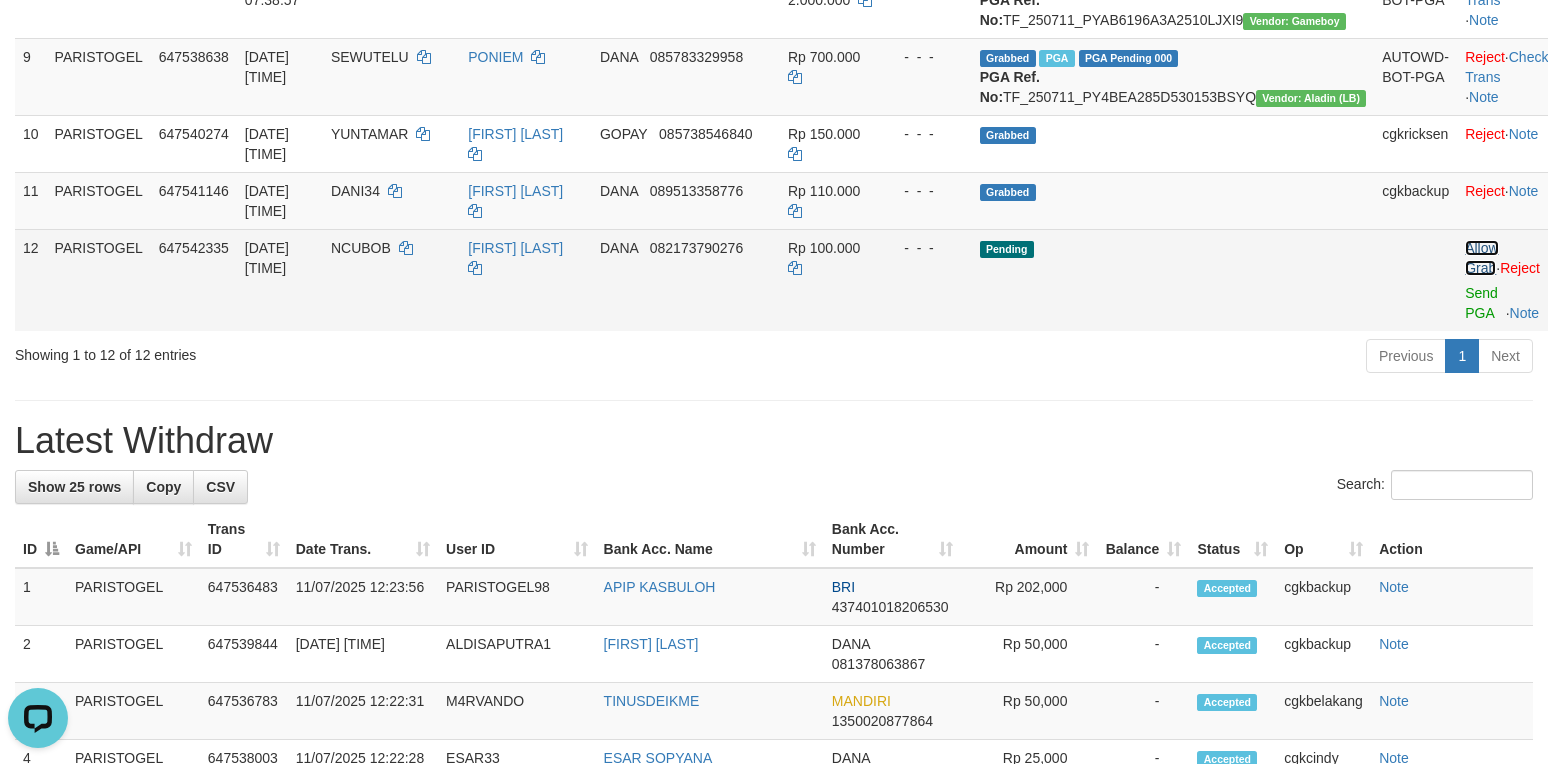 click on "Allow Grab" at bounding box center [1481, 258] 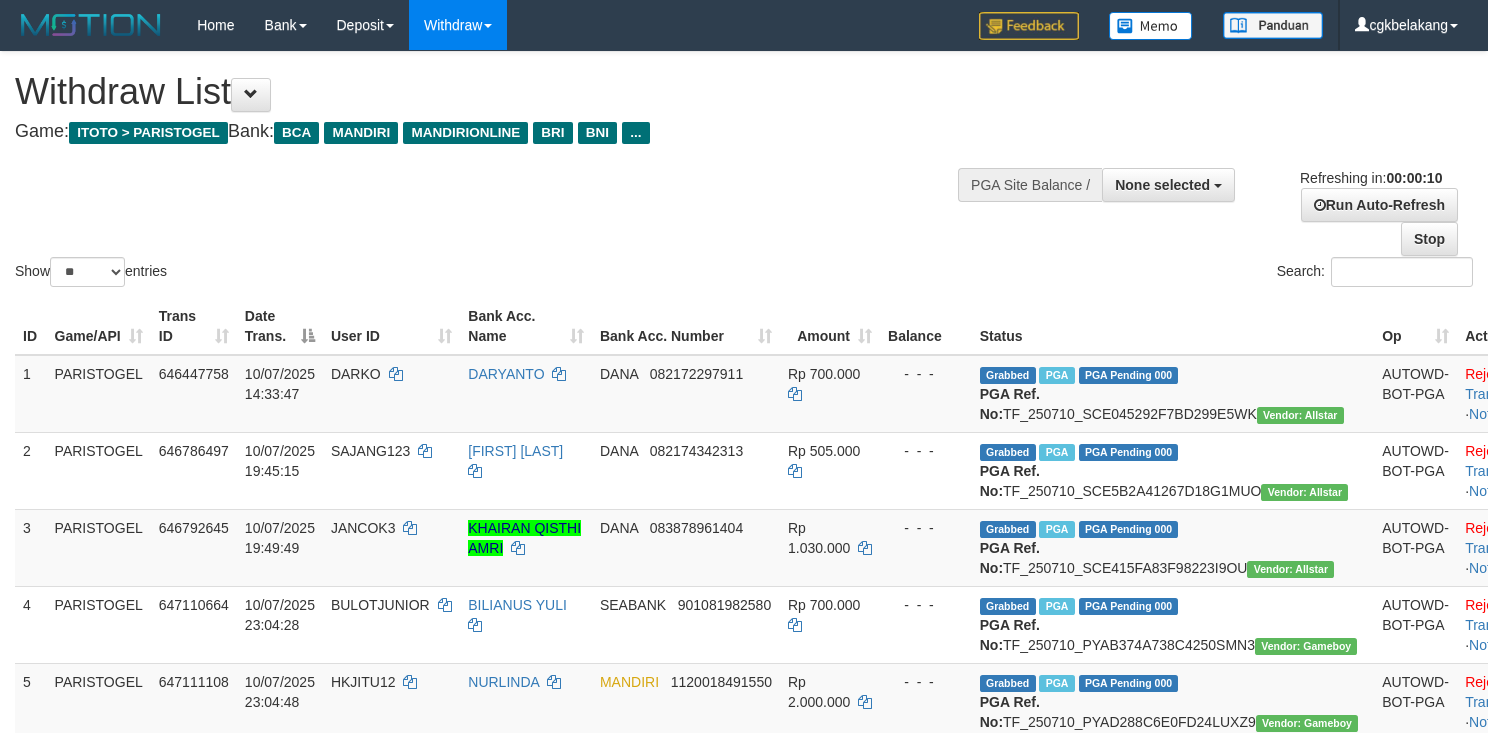 select 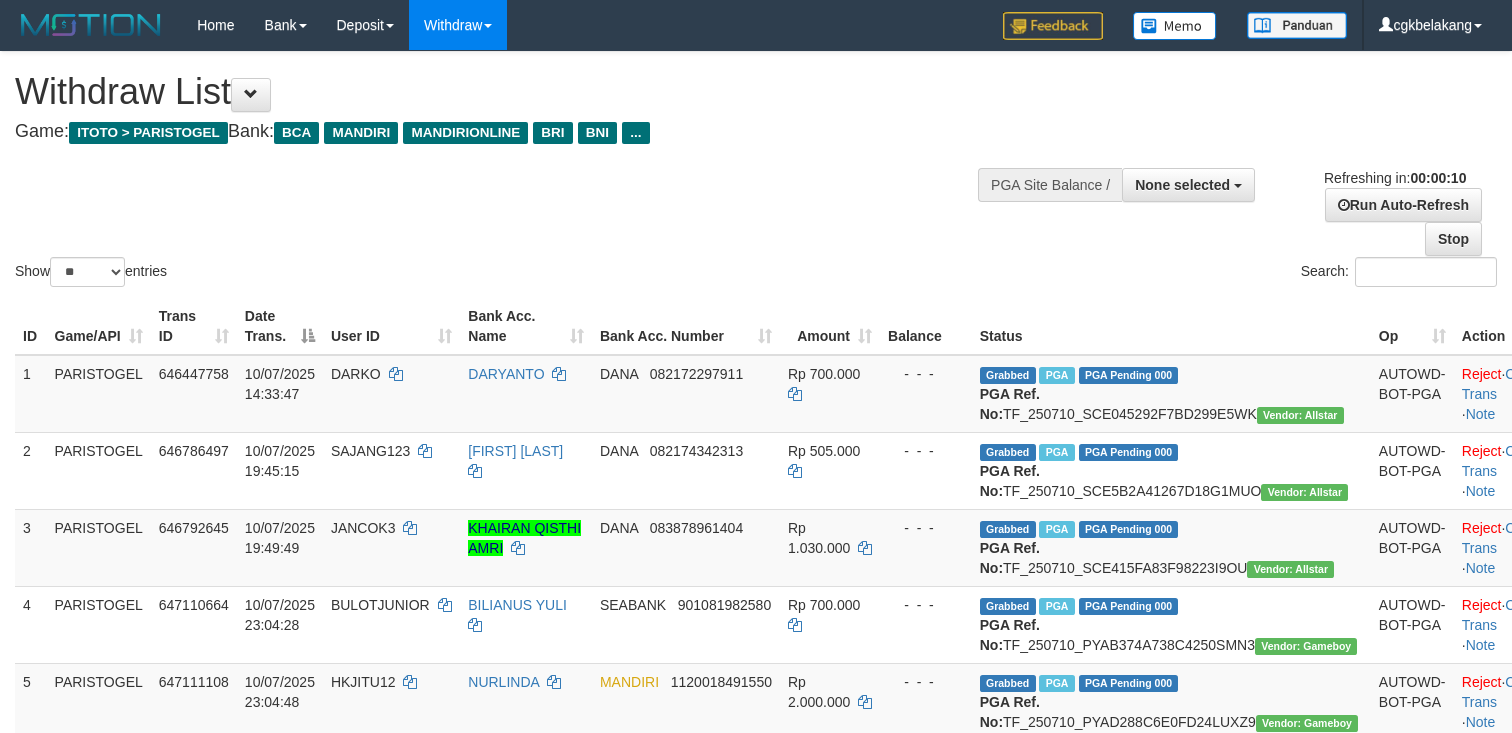 select 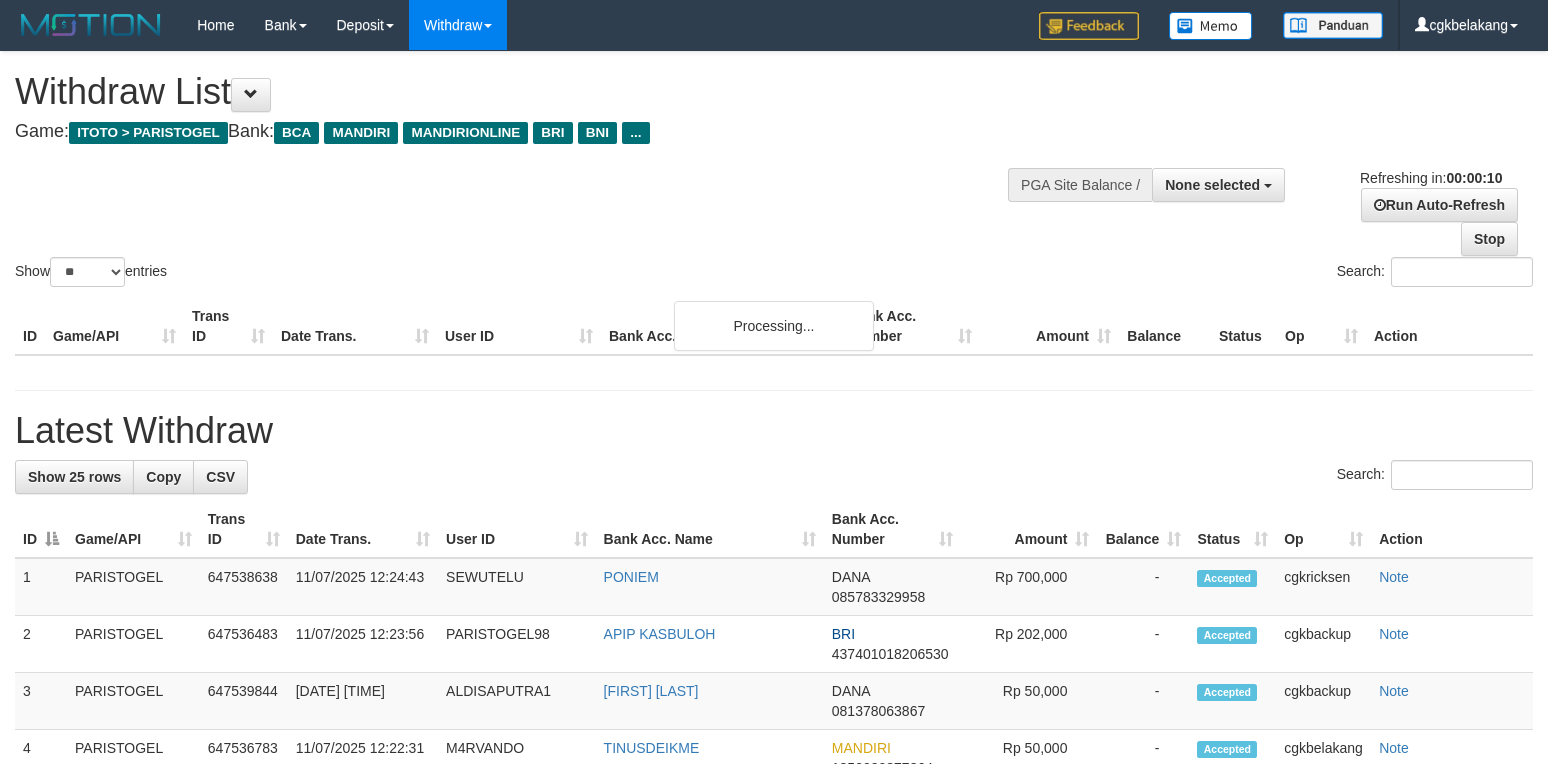 select 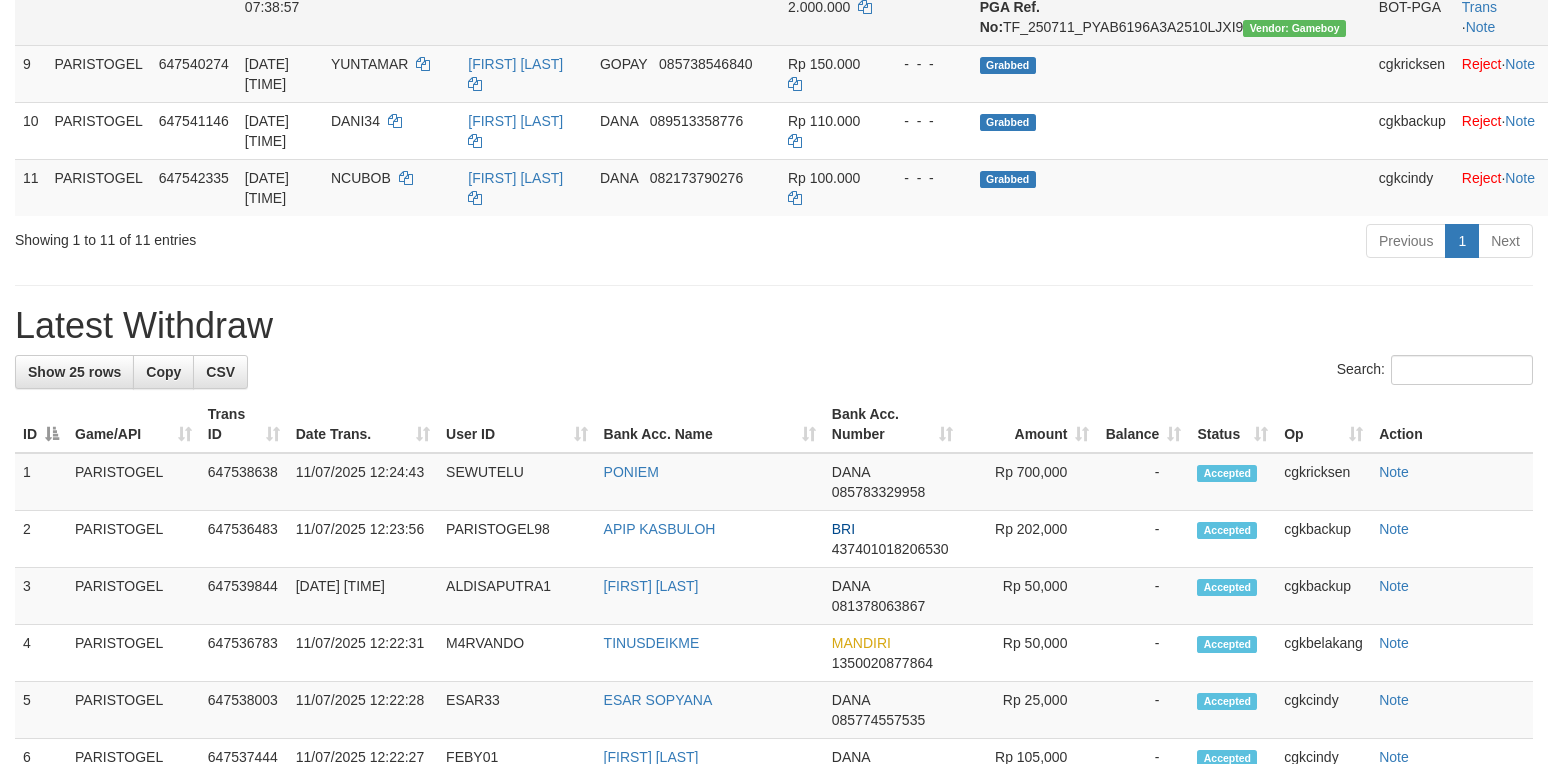 scroll, scrollTop: 933, scrollLeft: 0, axis: vertical 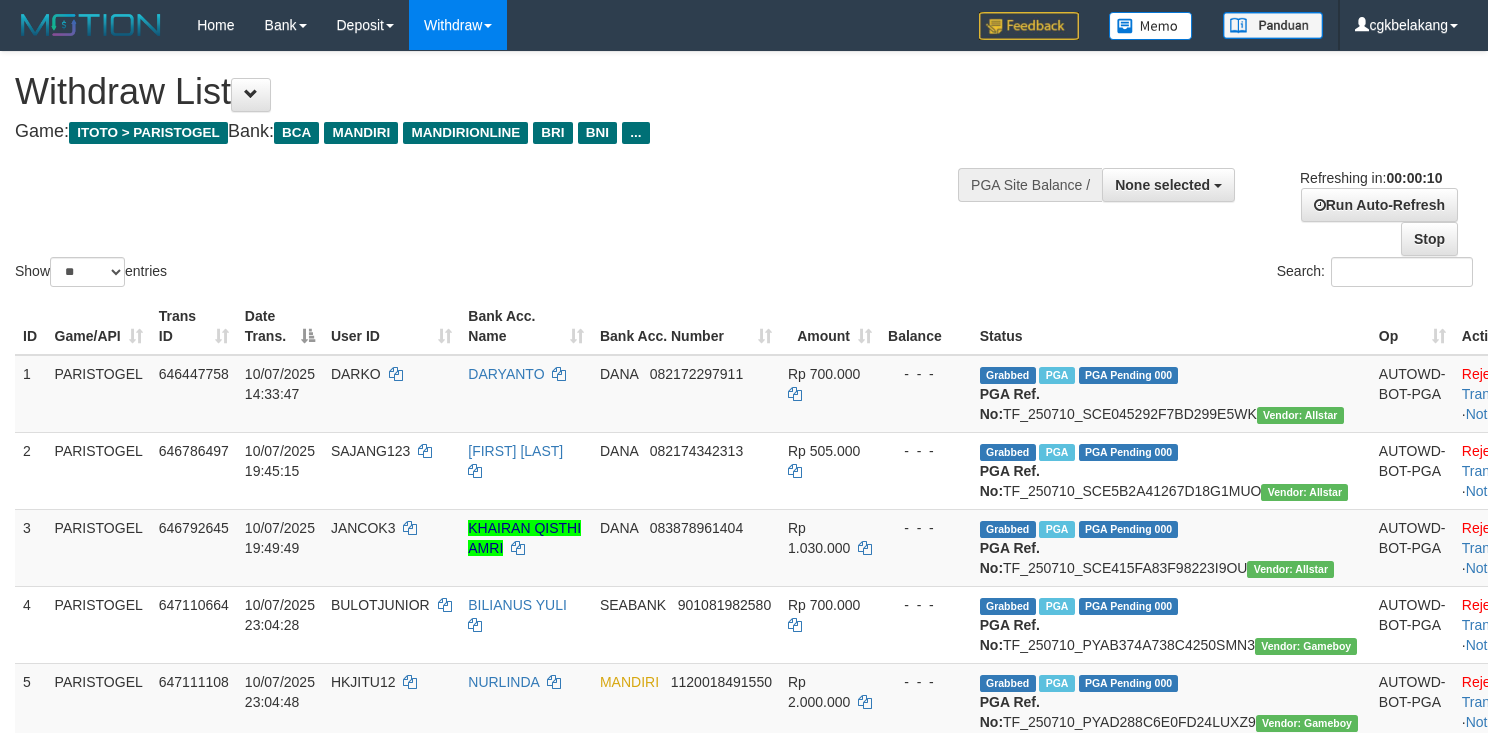 select 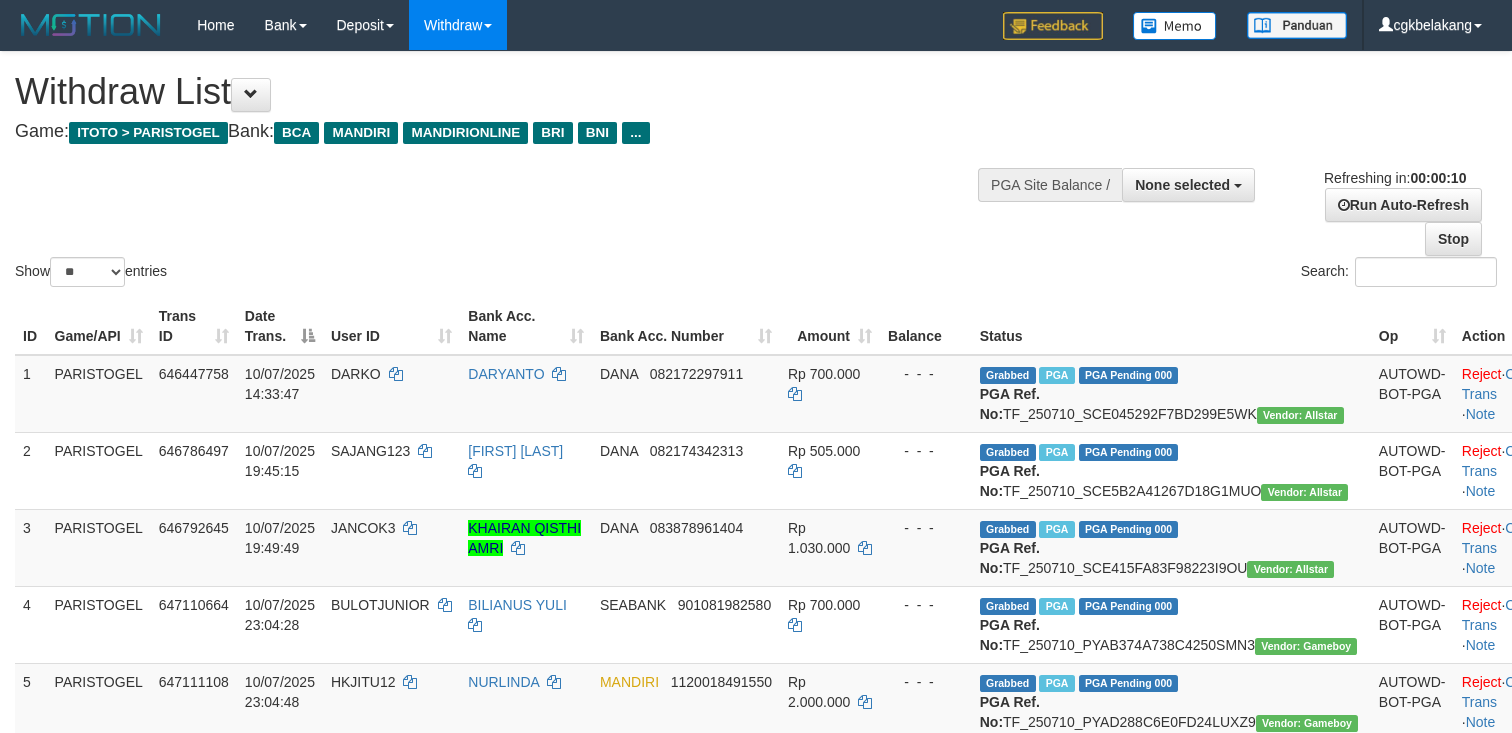 select 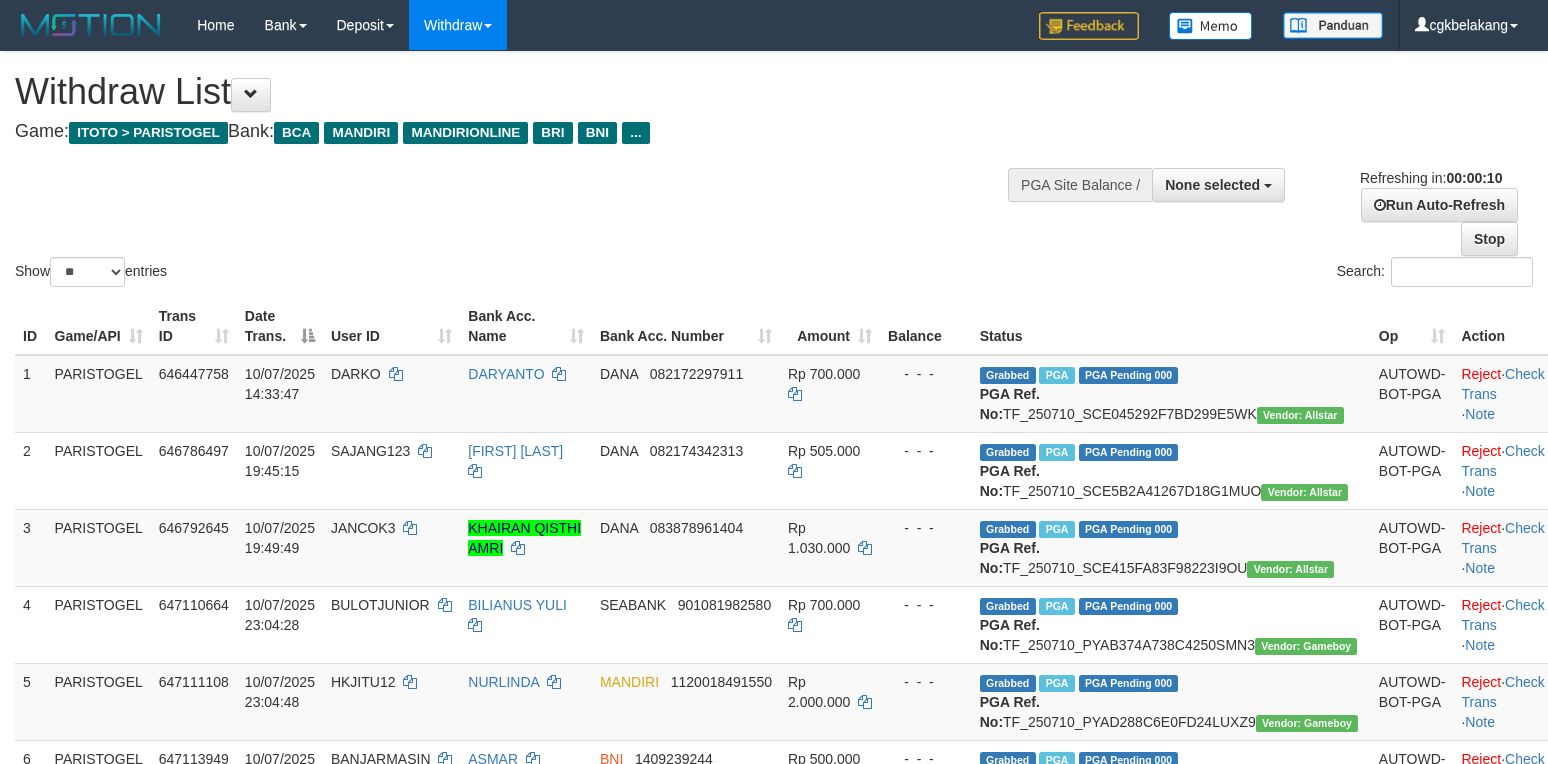 select 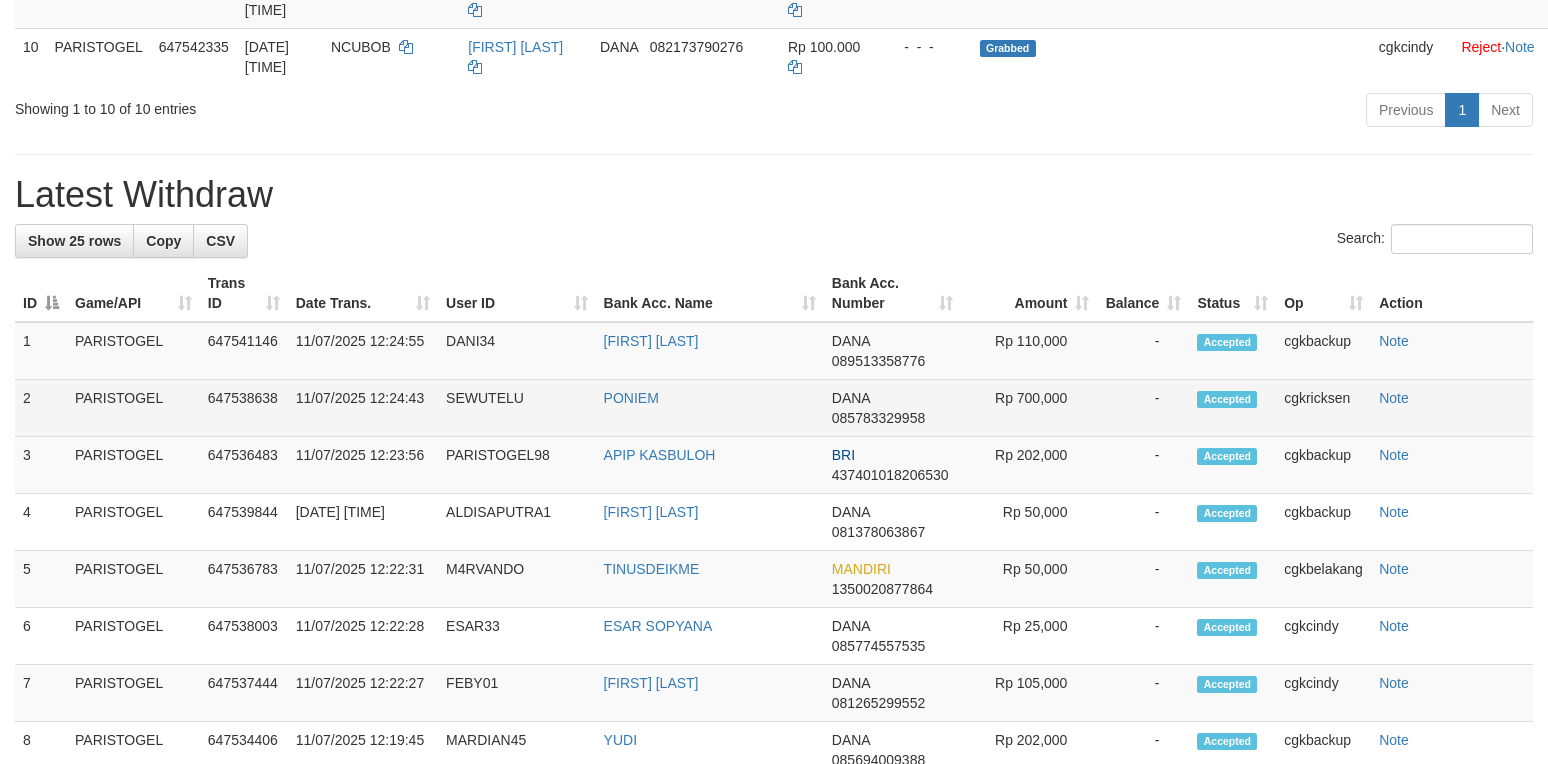 scroll, scrollTop: 1066, scrollLeft: 0, axis: vertical 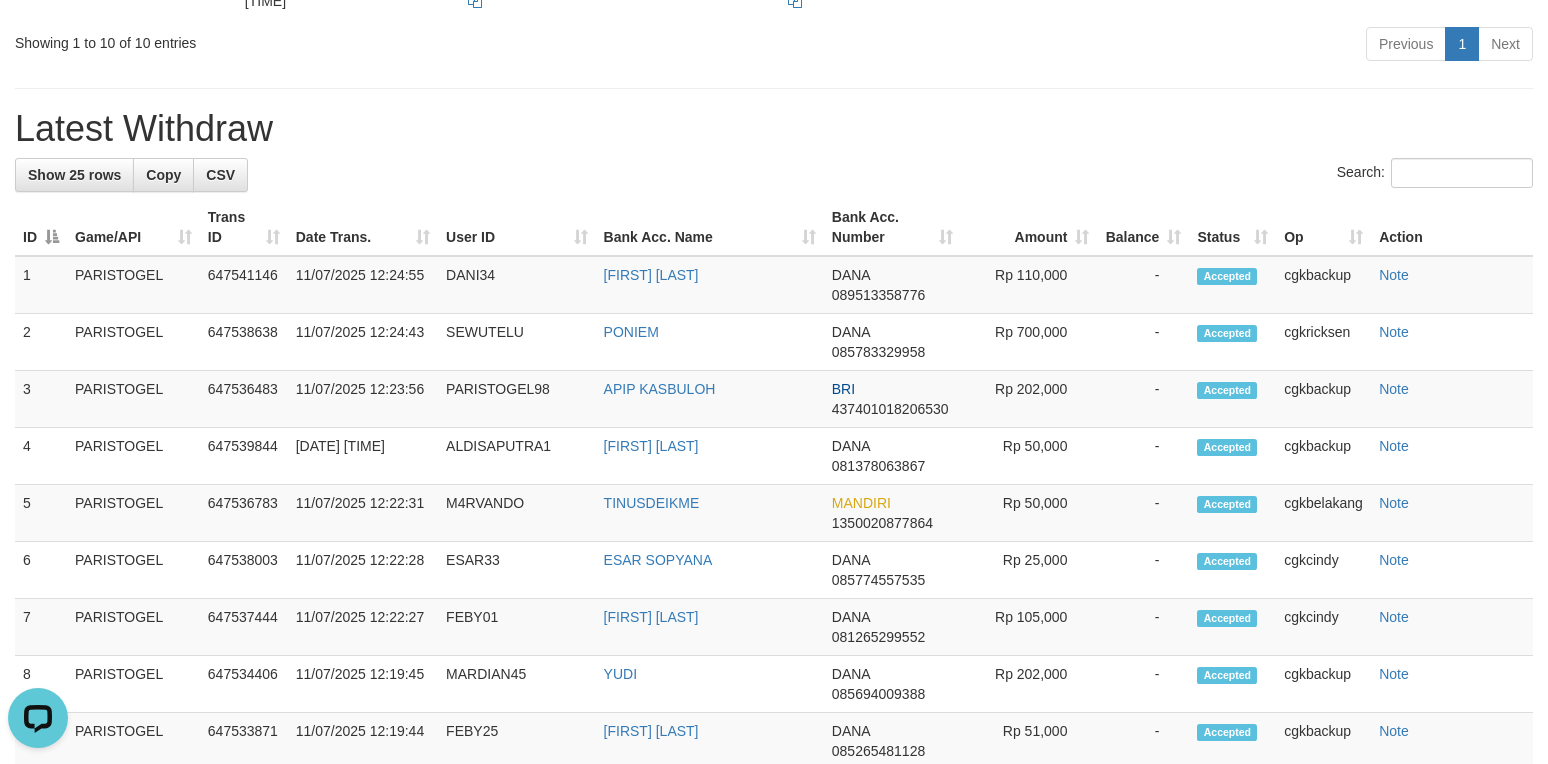 click on "Latest Withdraw" at bounding box center (774, 129) 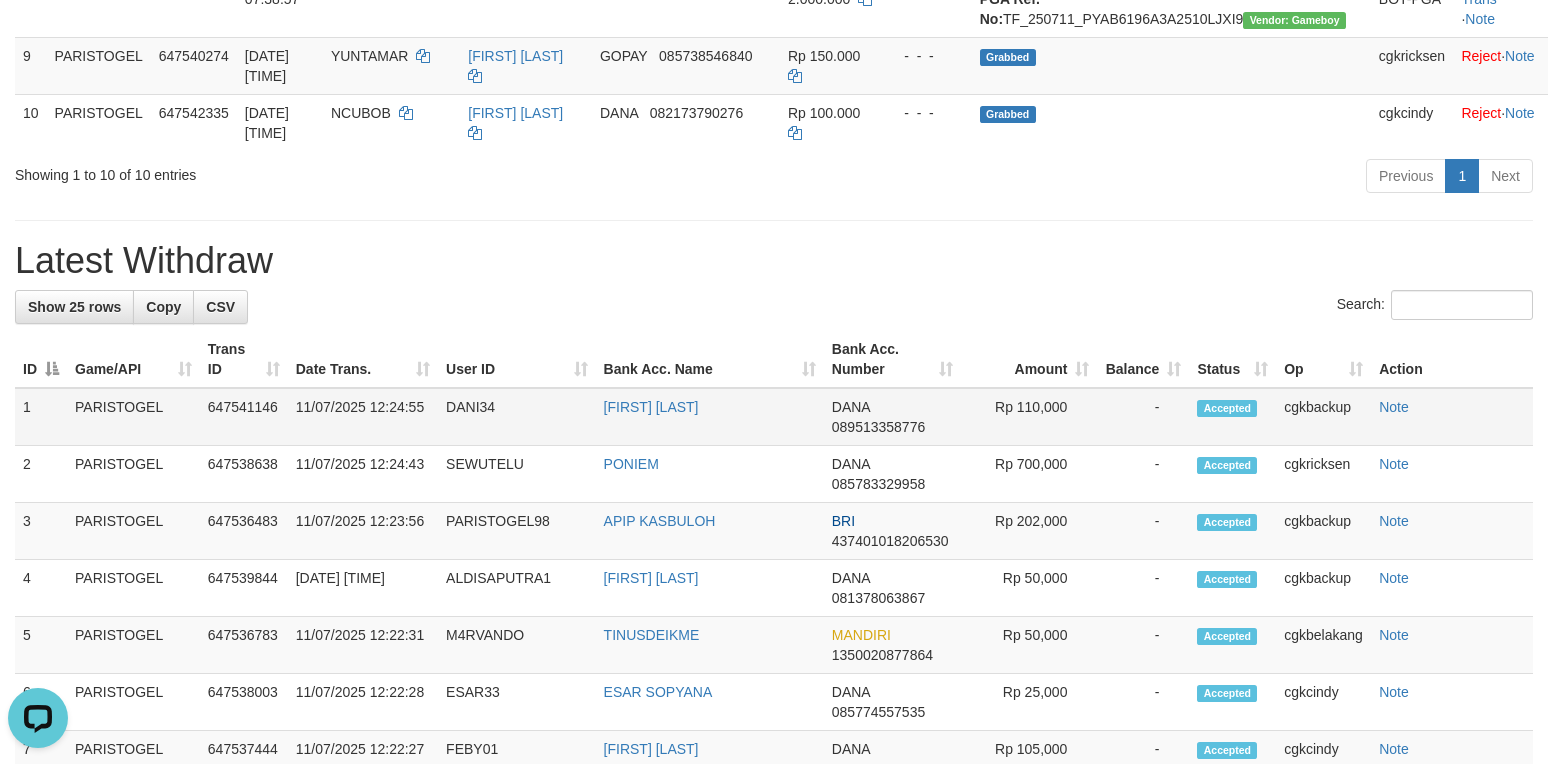 scroll, scrollTop: 933, scrollLeft: 0, axis: vertical 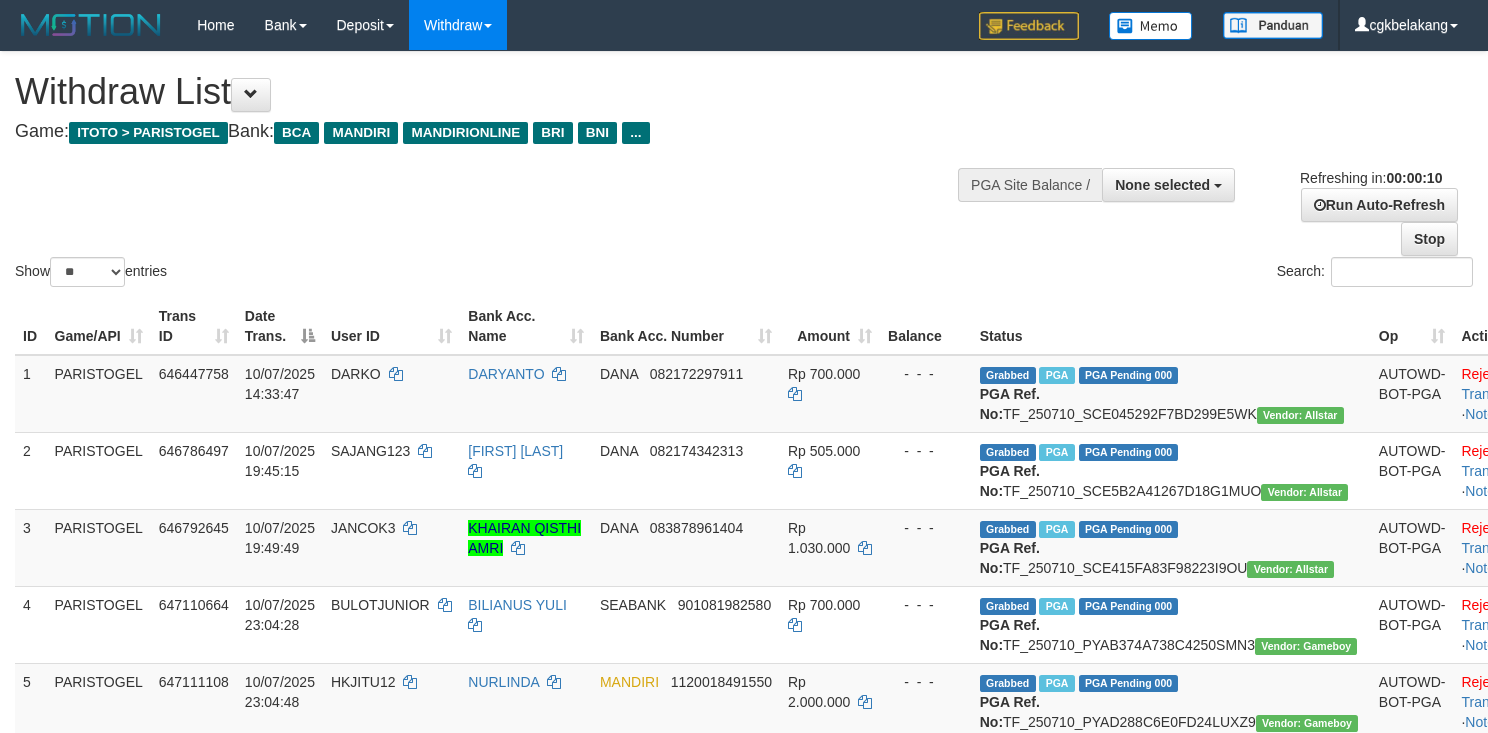 select 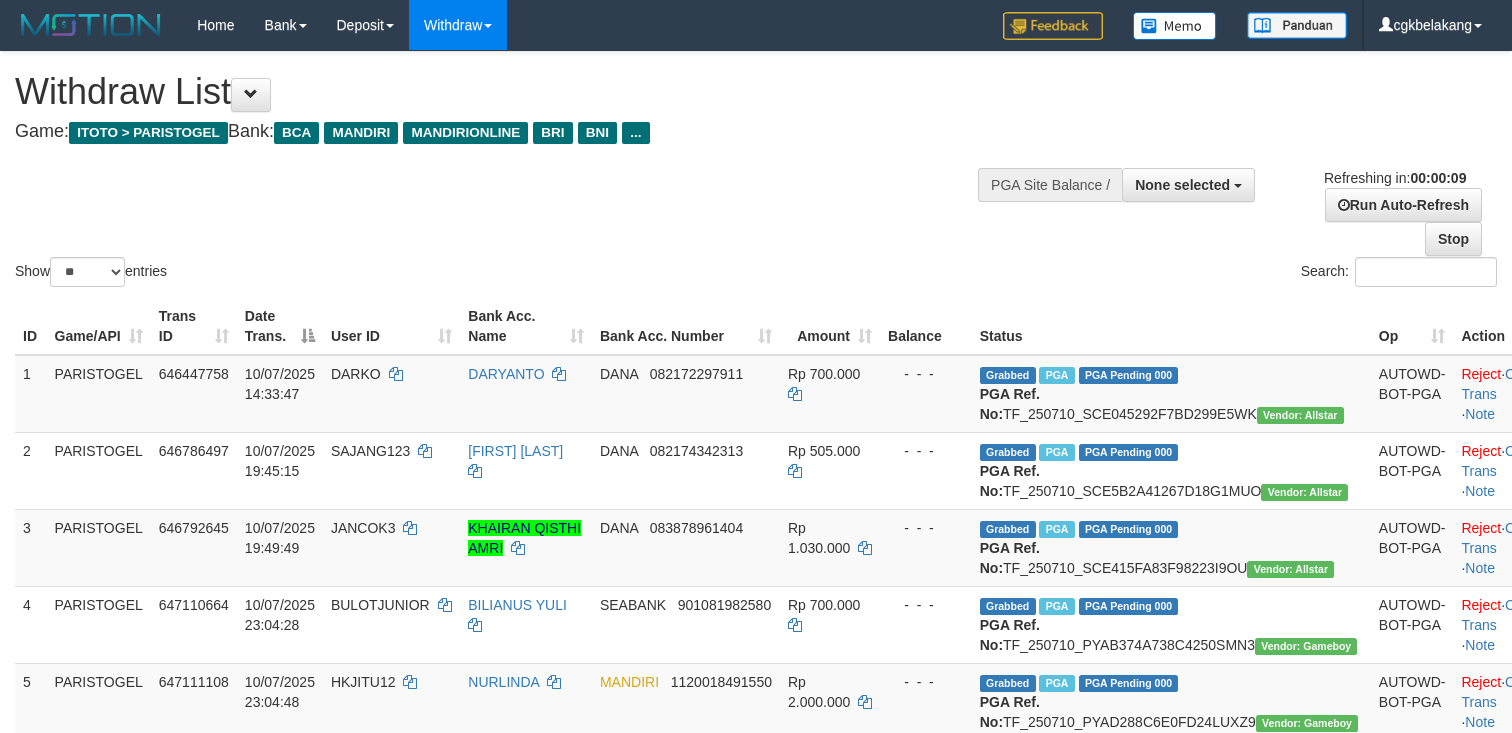 select 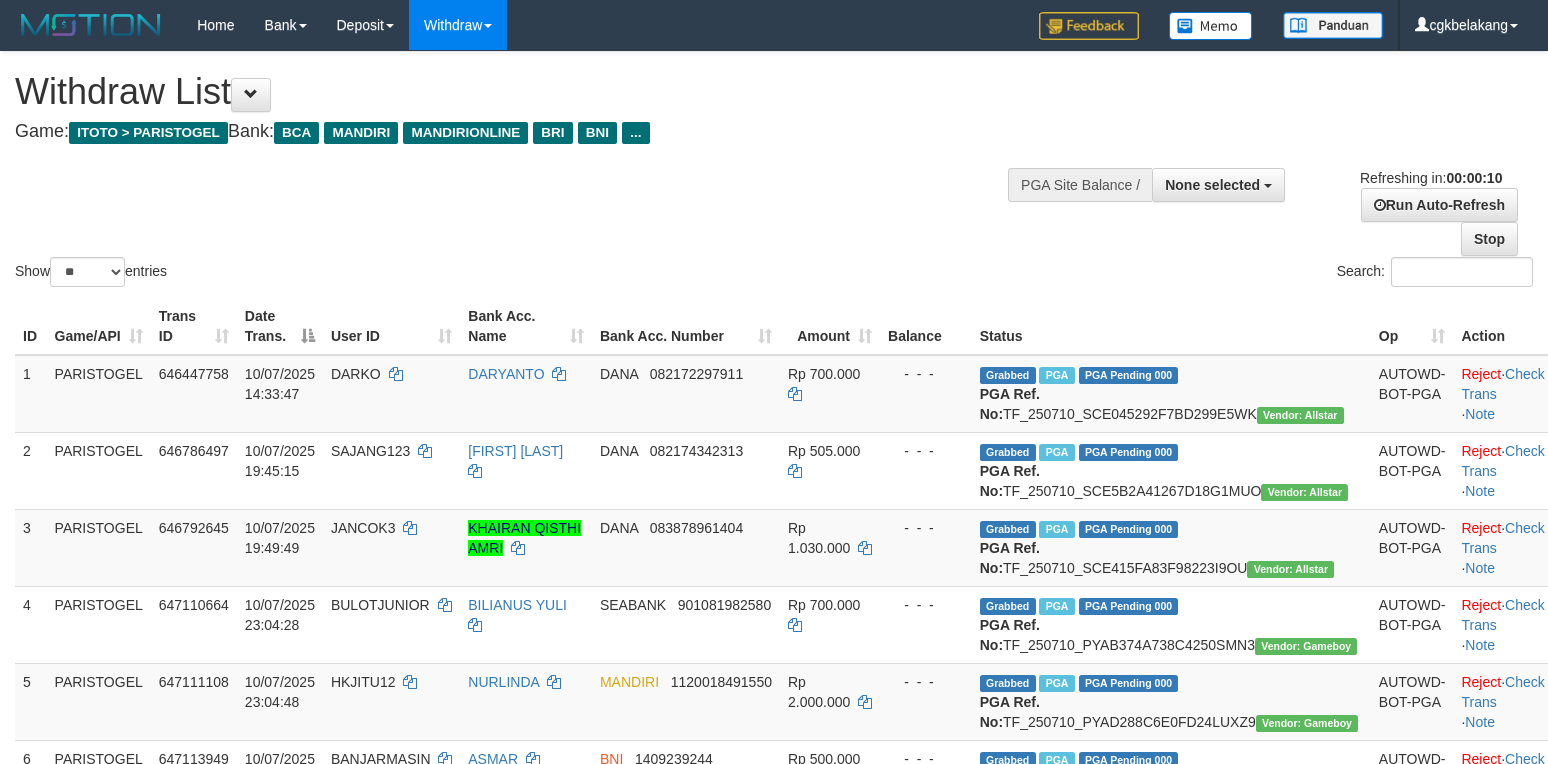 select 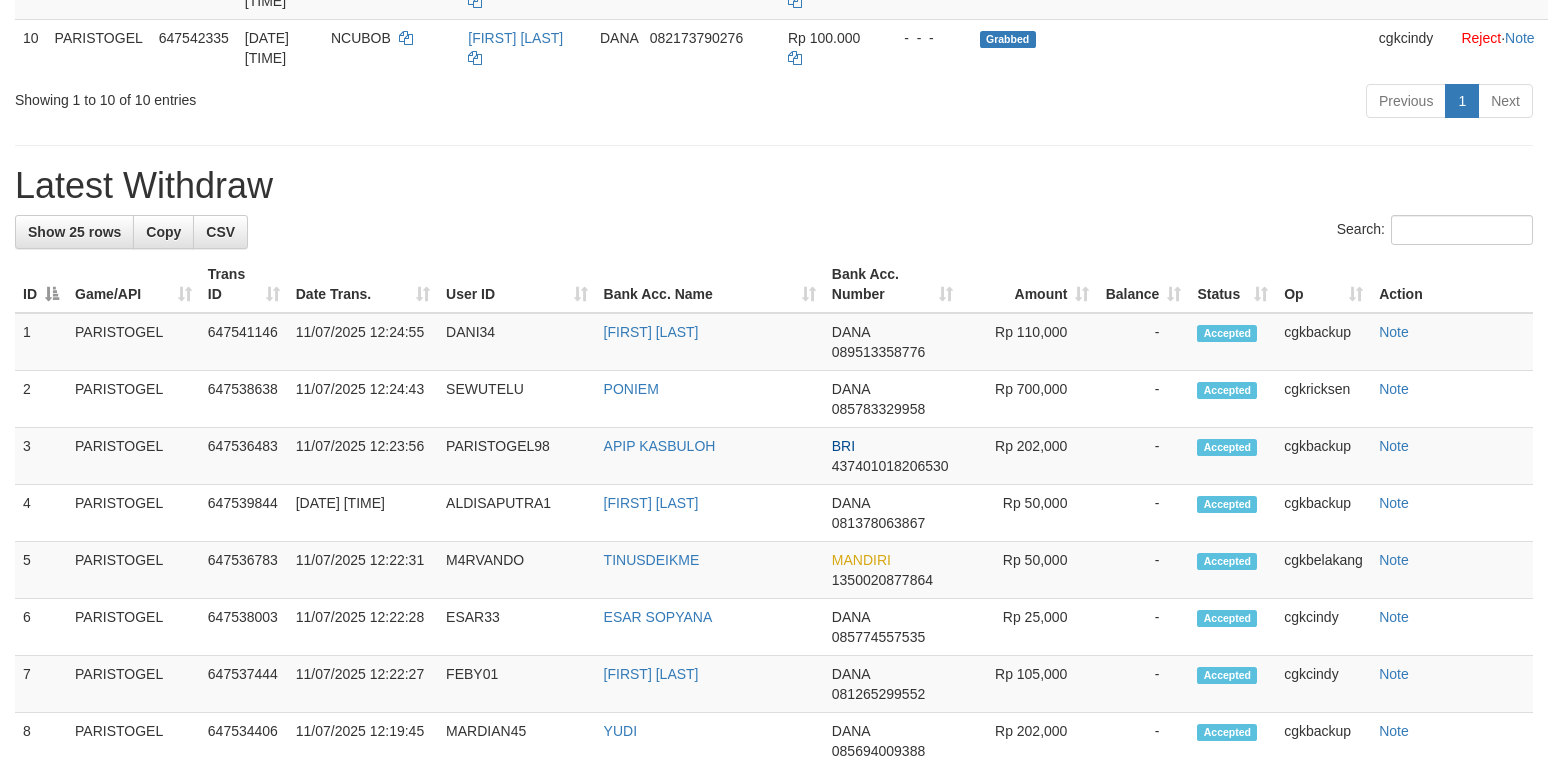 scroll, scrollTop: 933, scrollLeft: 0, axis: vertical 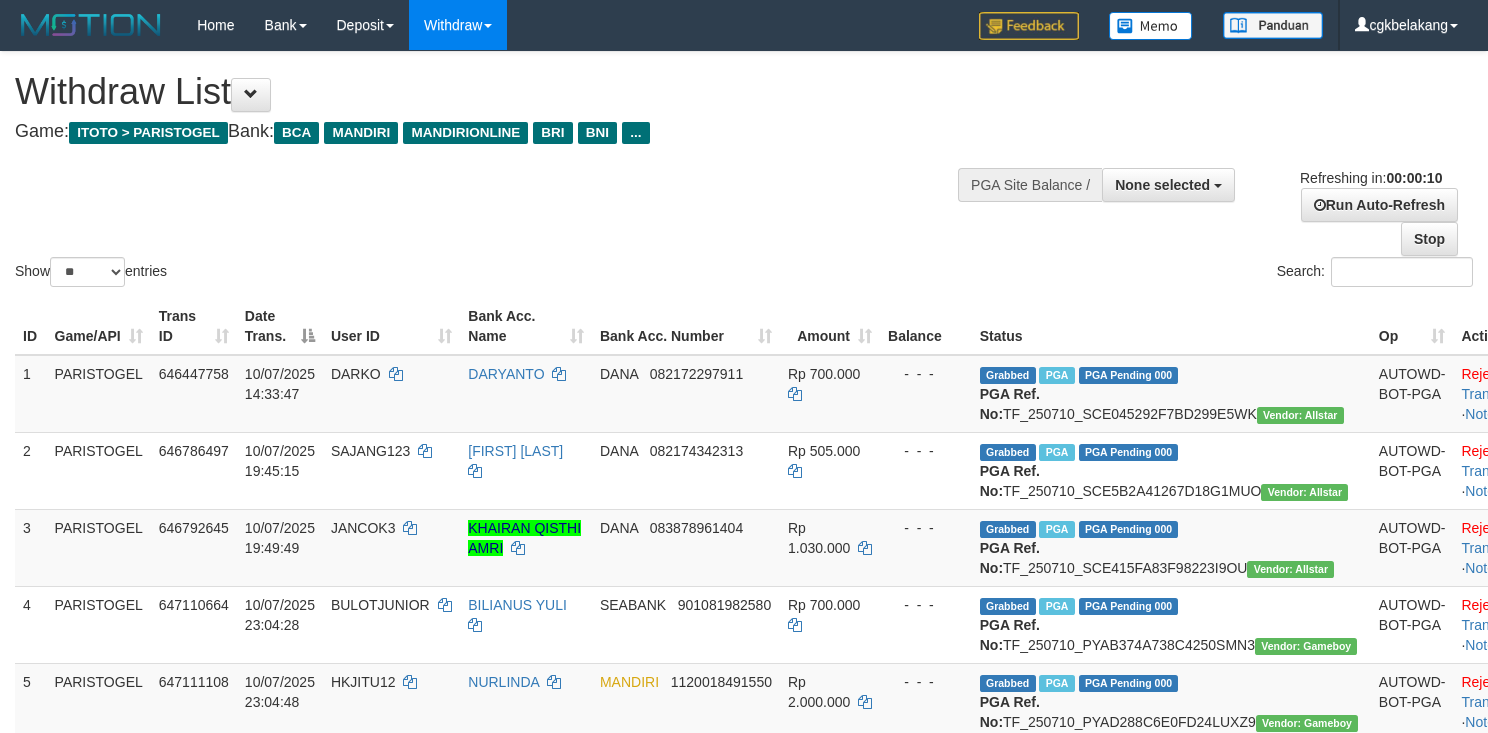 select 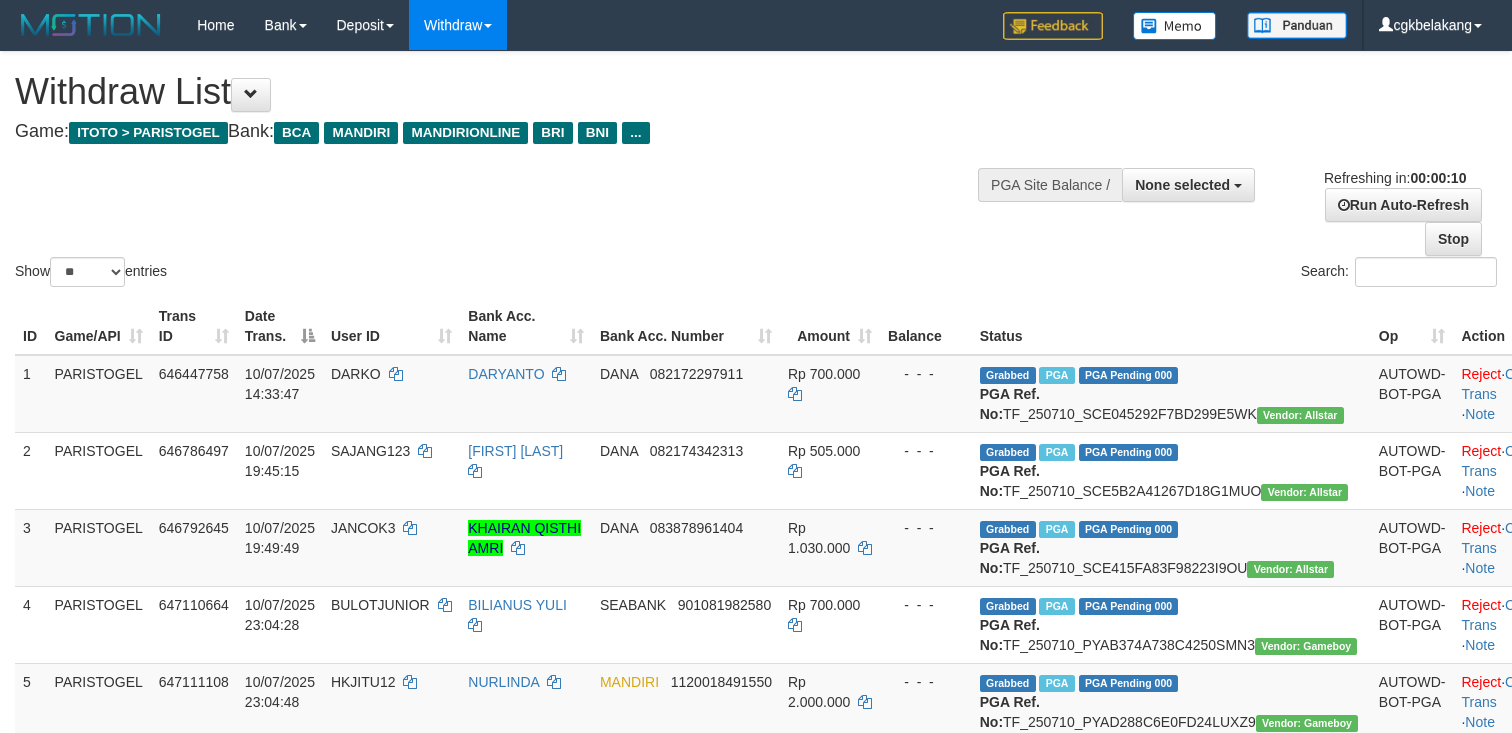 select 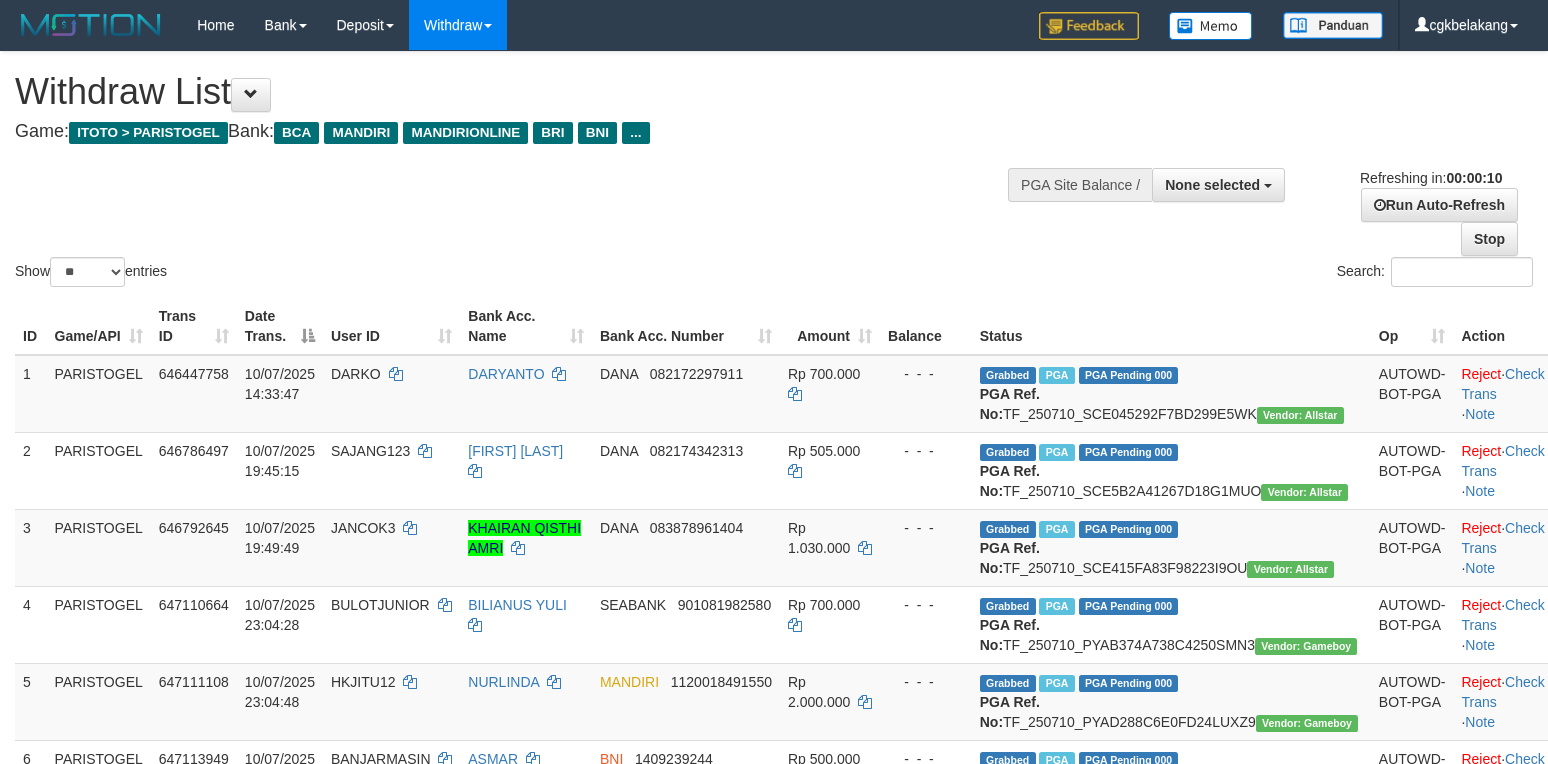 select 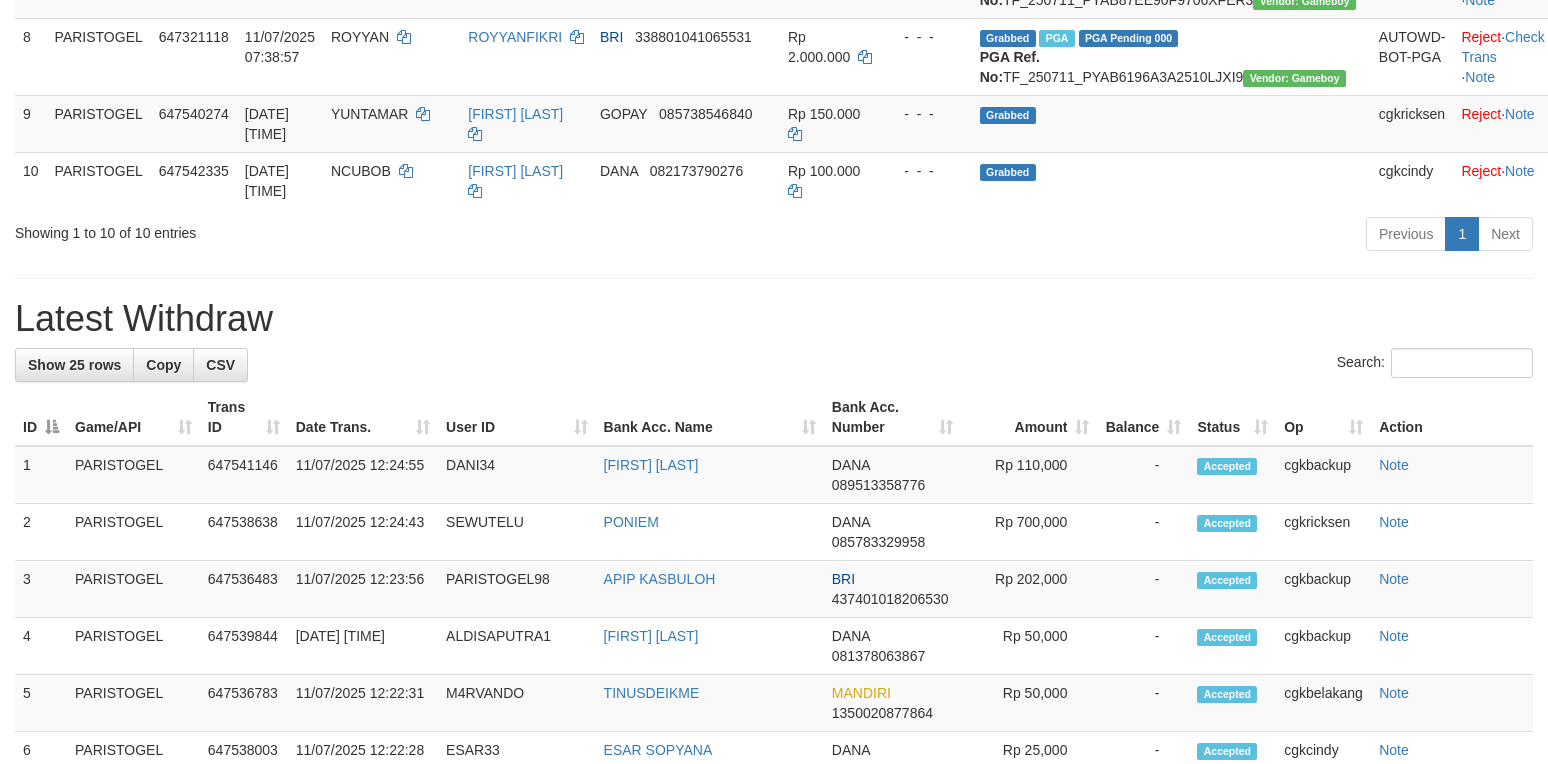 scroll, scrollTop: 800, scrollLeft: 0, axis: vertical 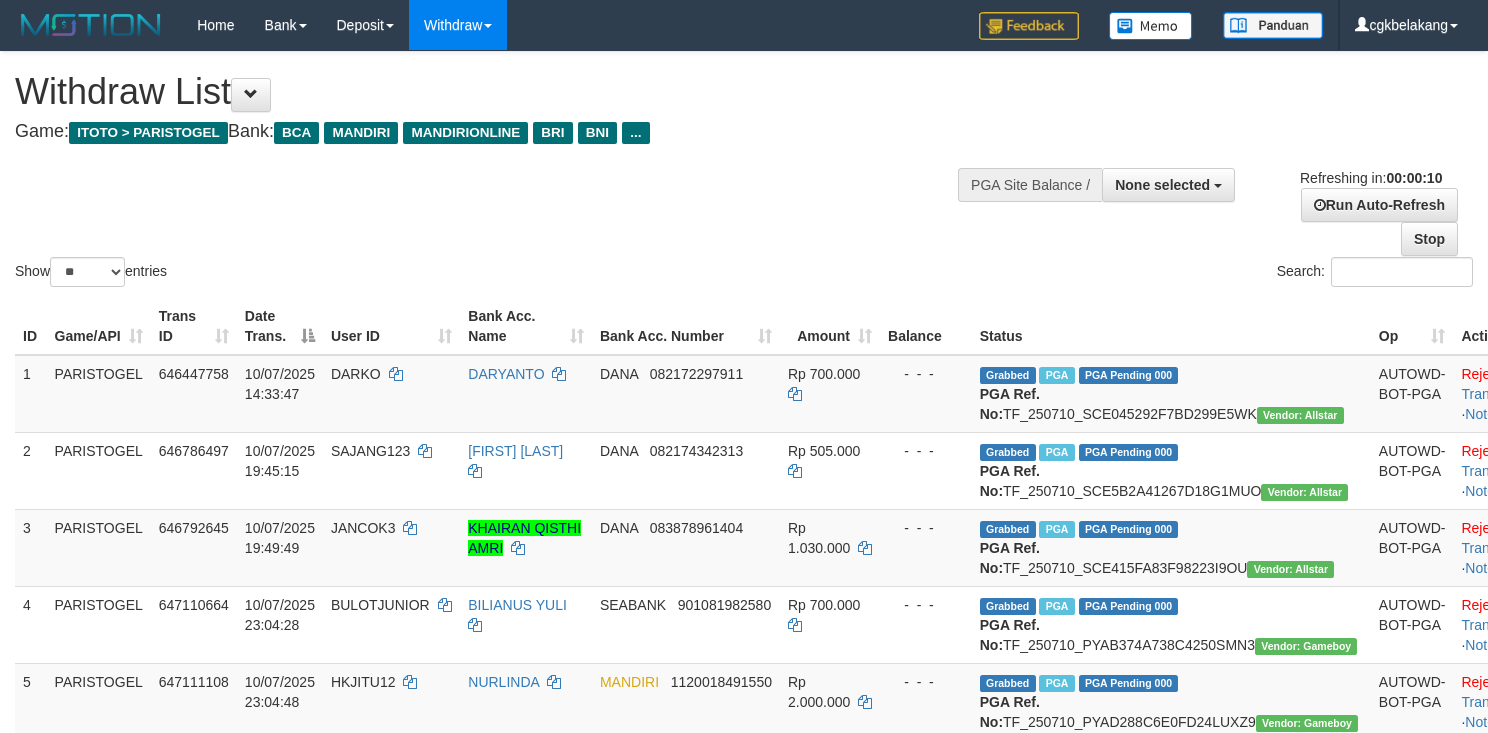 select 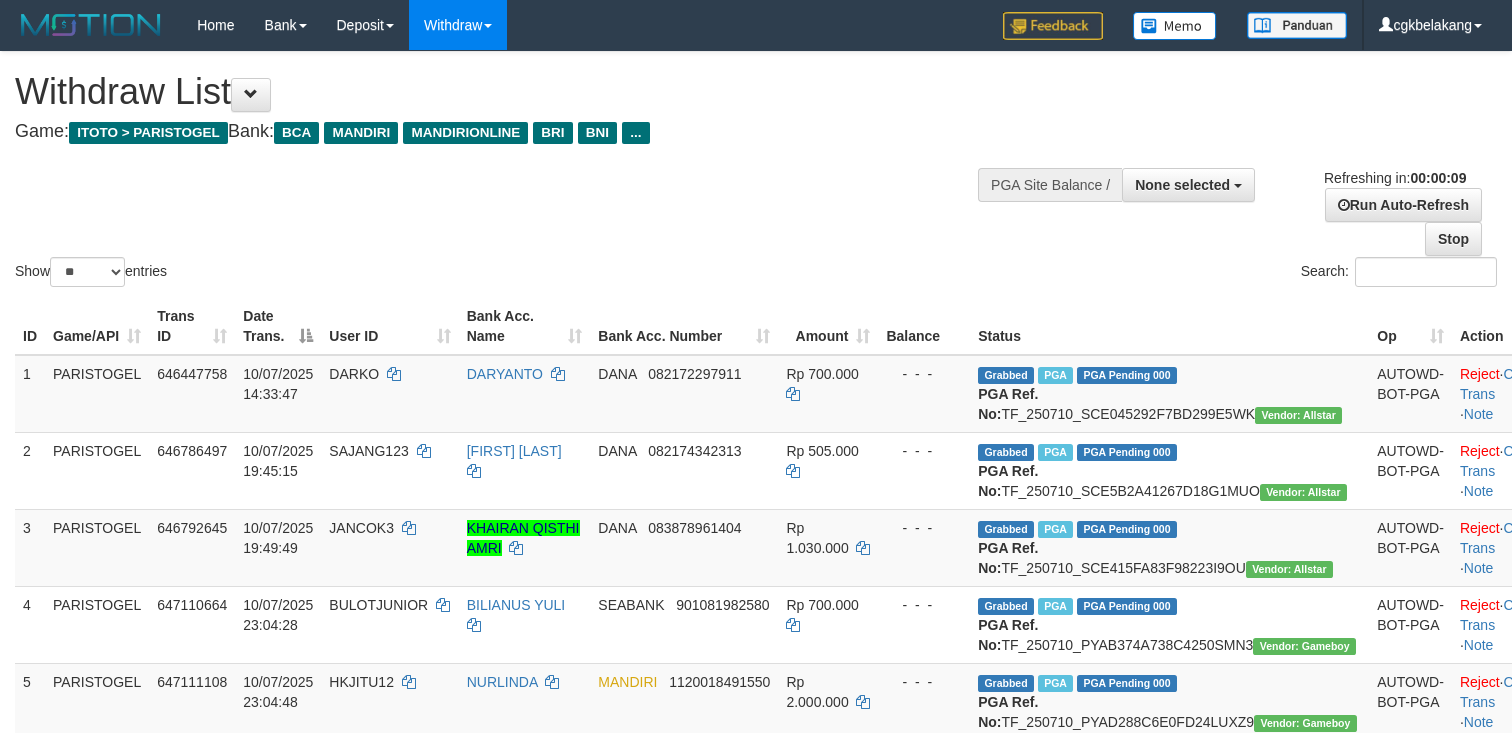select 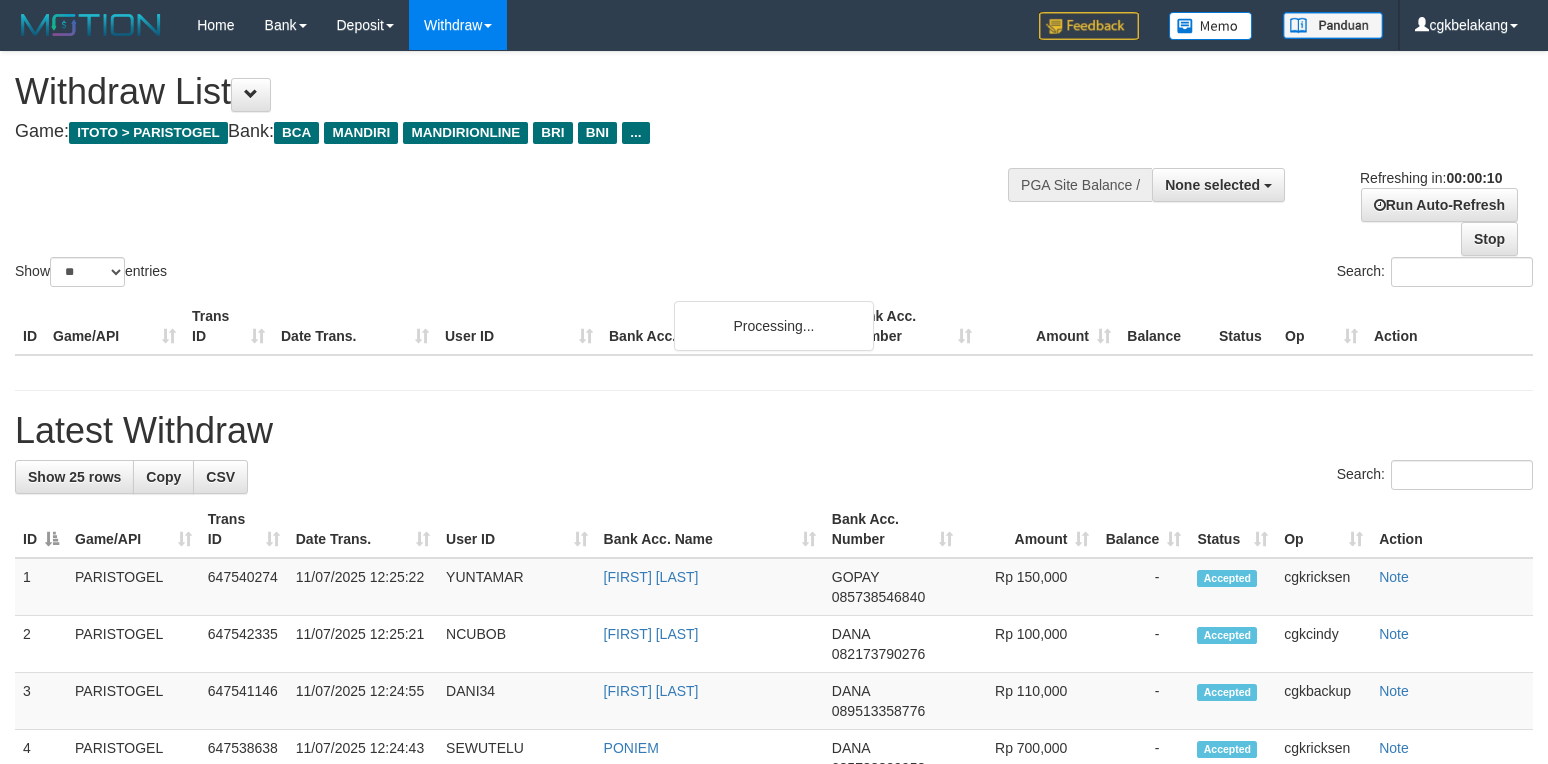 select 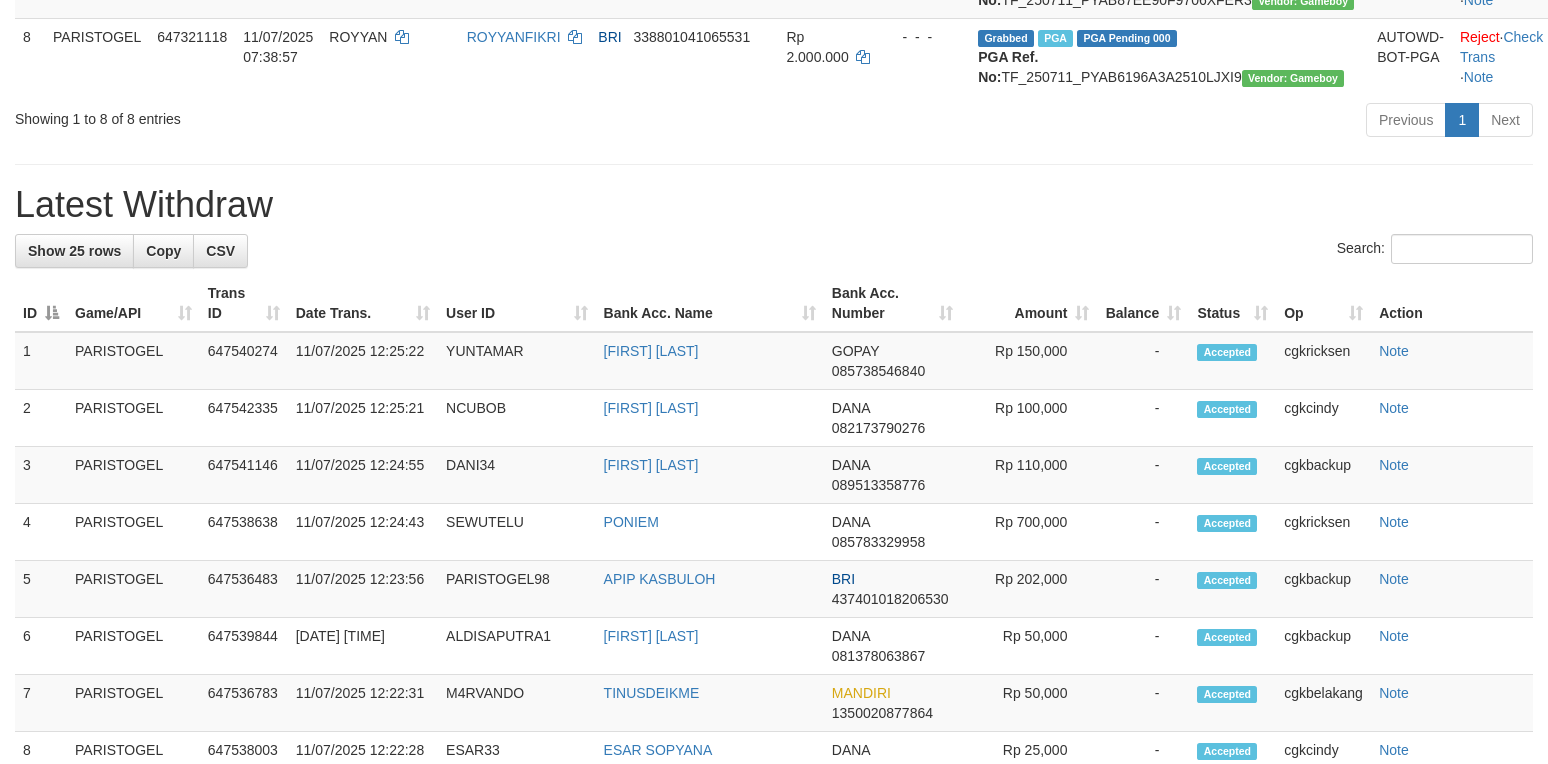 scroll, scrollTop: 800, scrollLeft: 0, axis: vertical 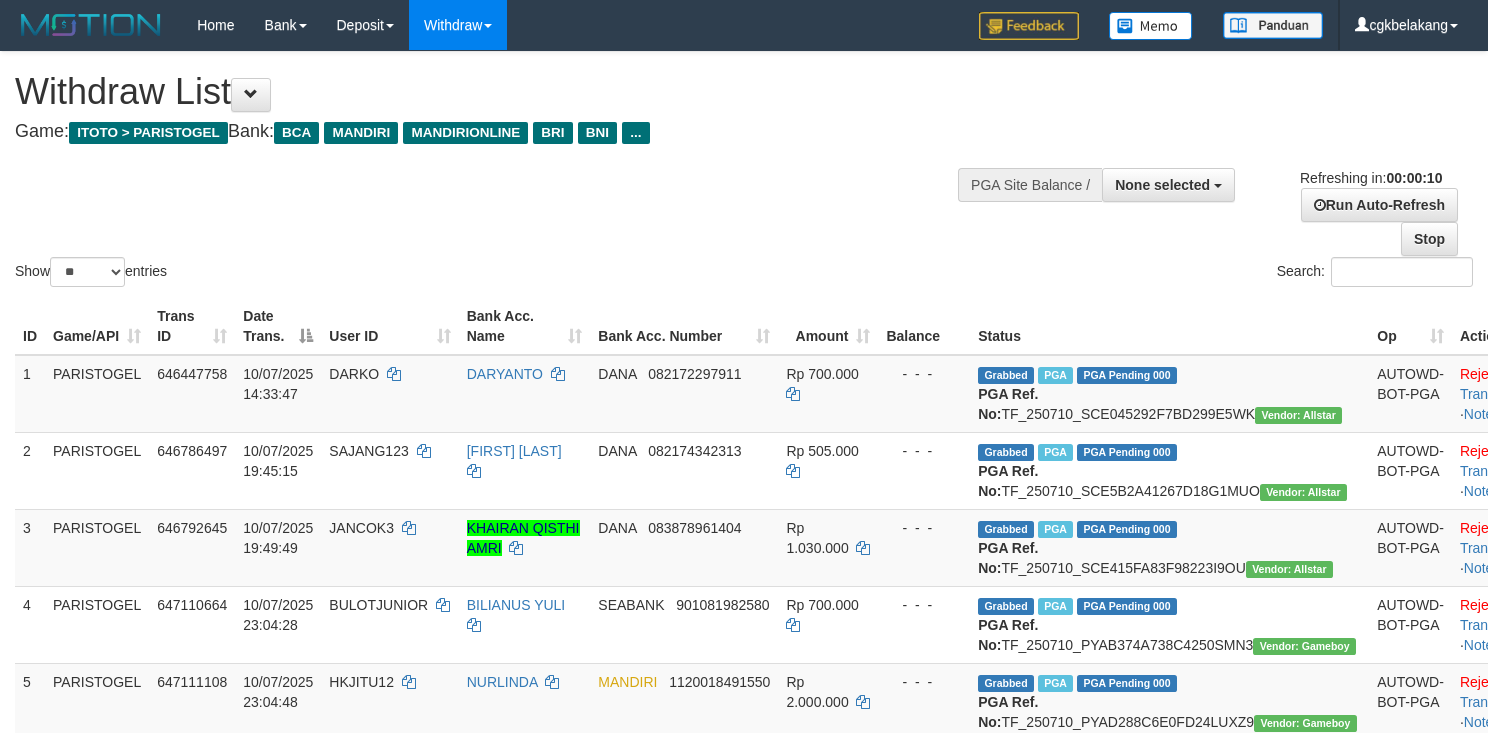 select 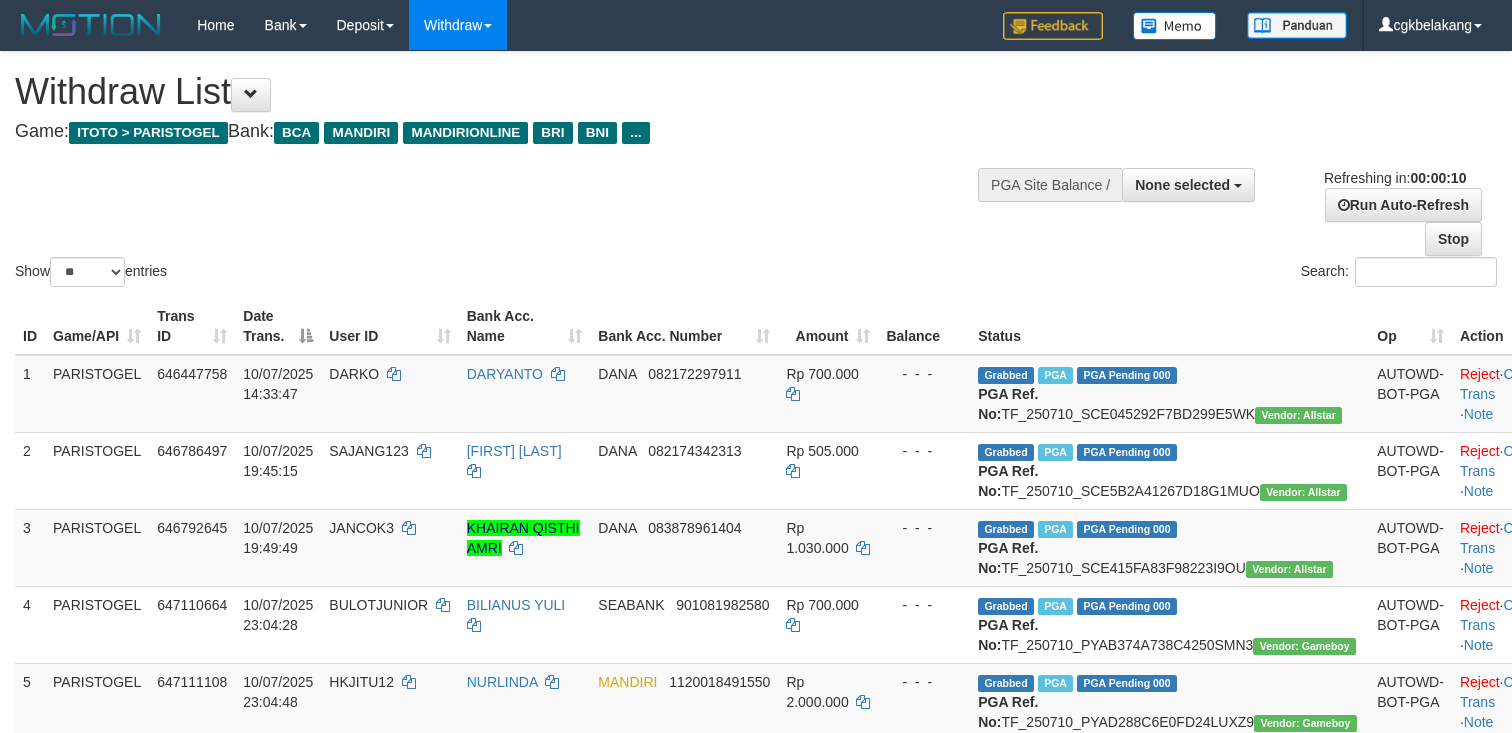 select 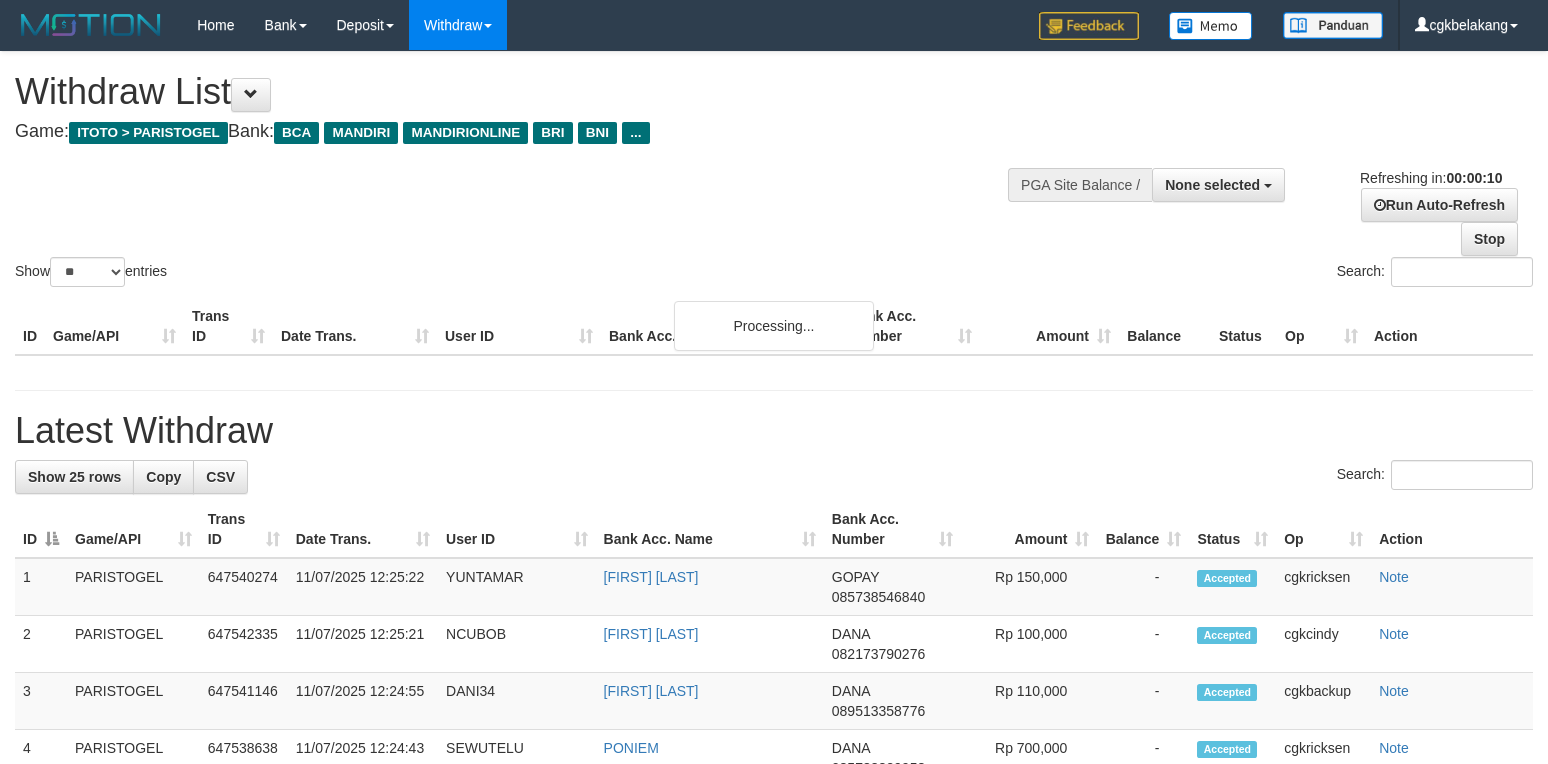 select 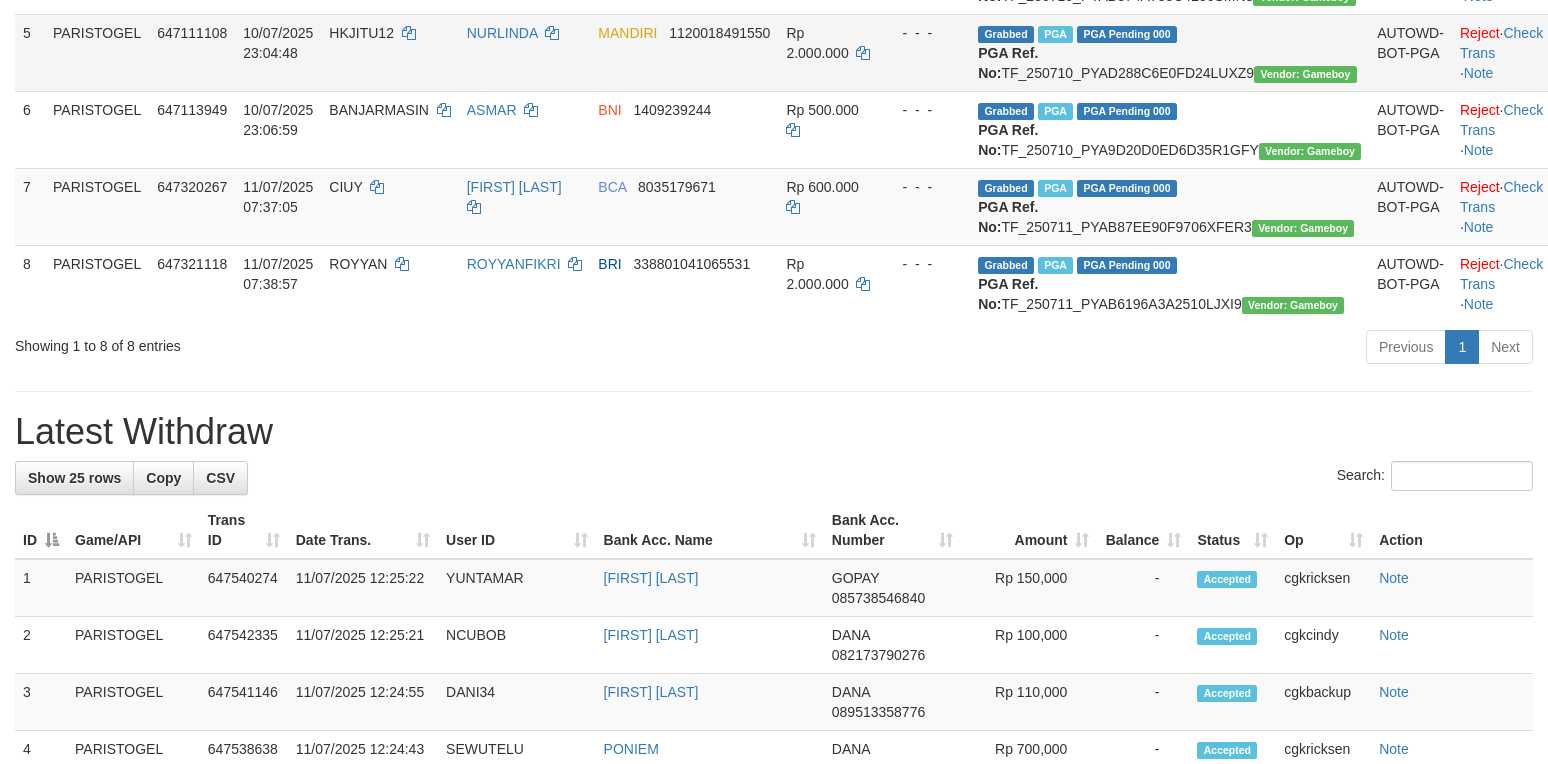 scroll, scrollTop: 666, scrollLeft: 0, axis: vertical 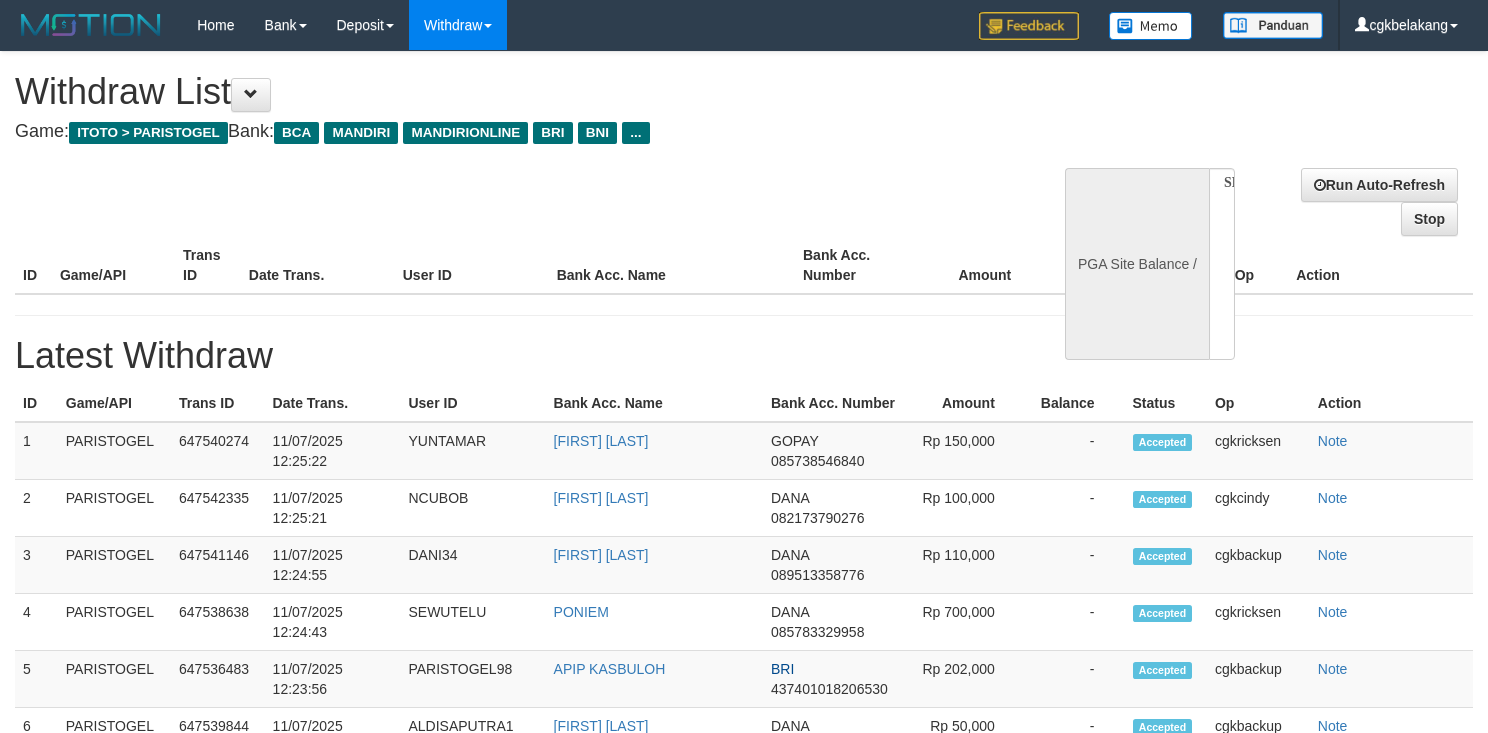 select 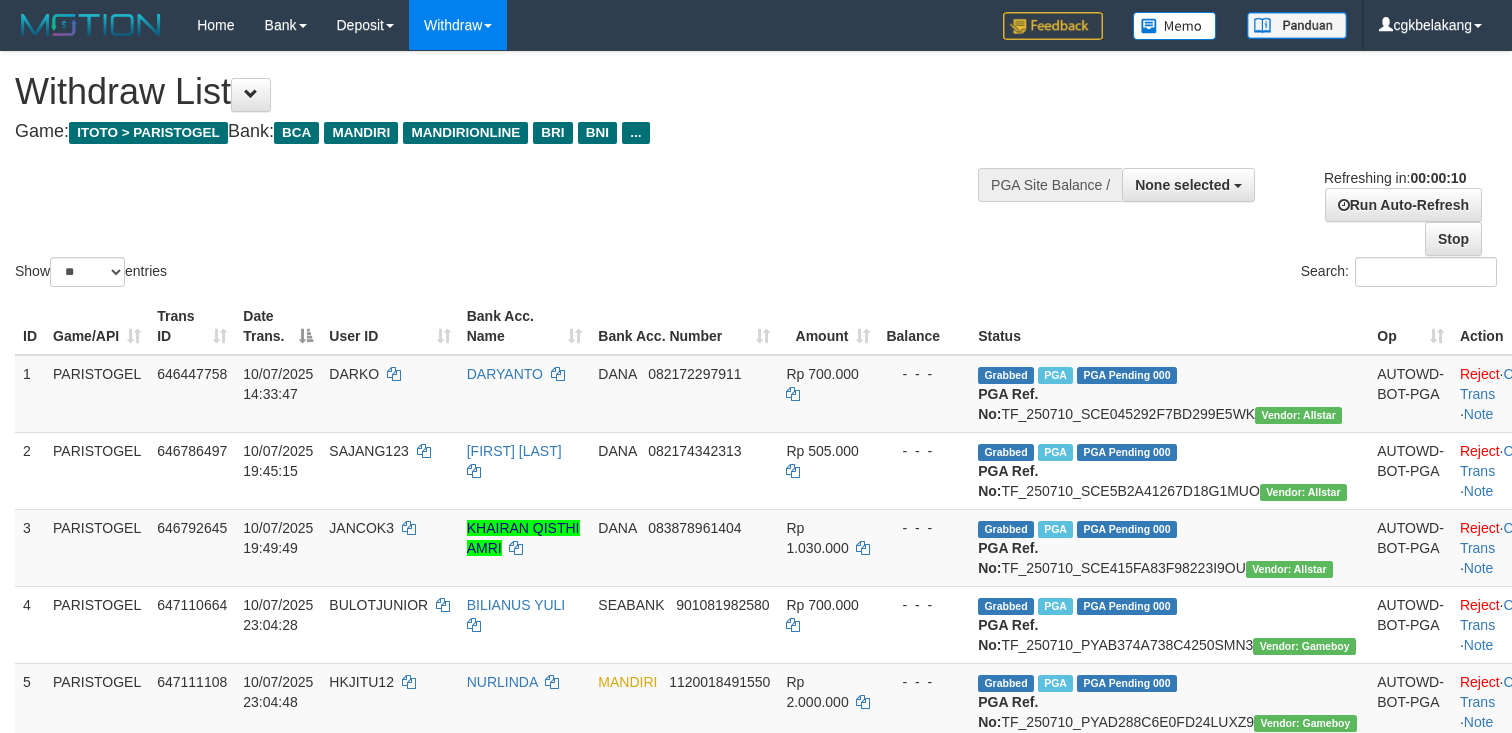 select 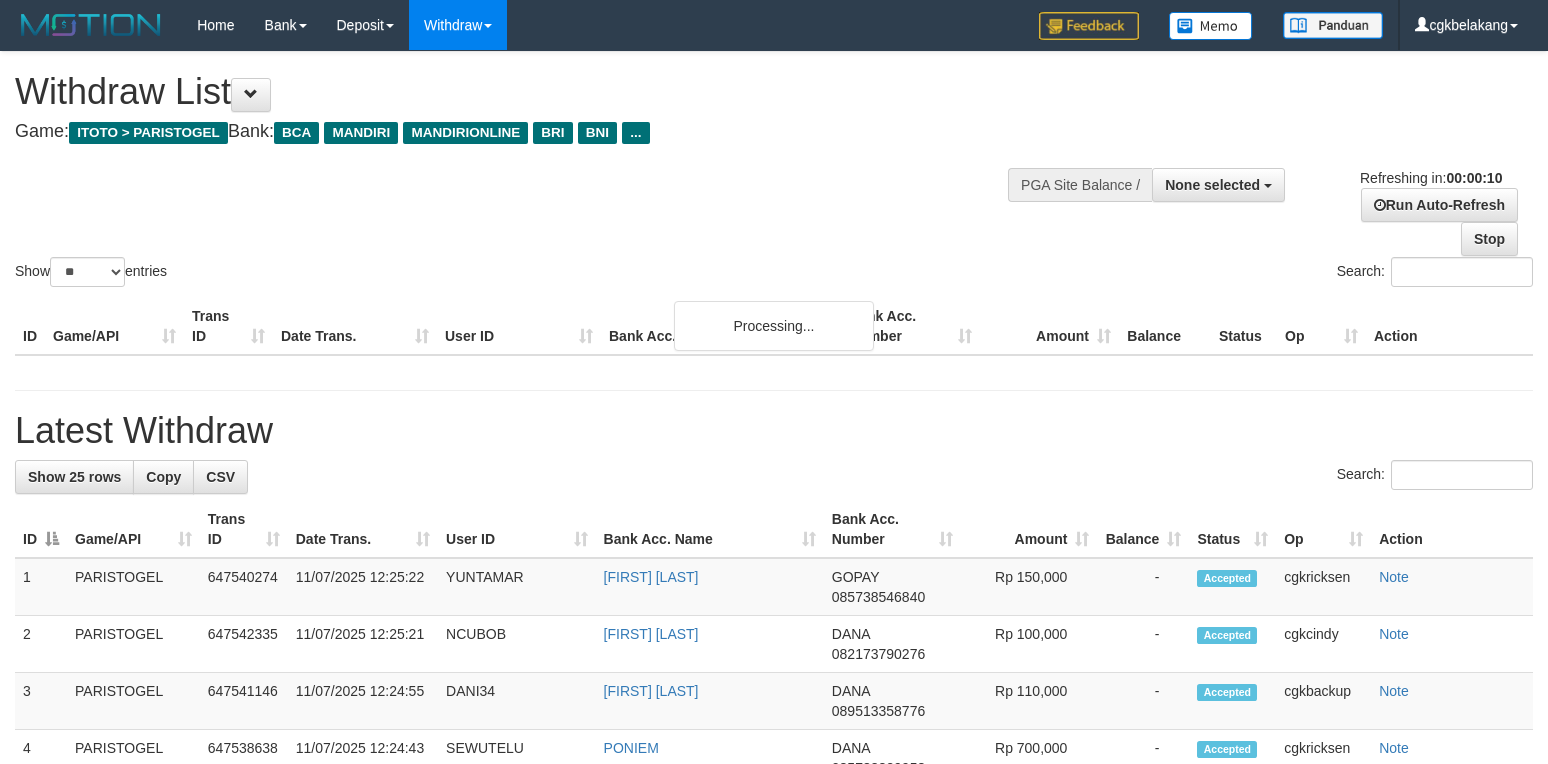 select 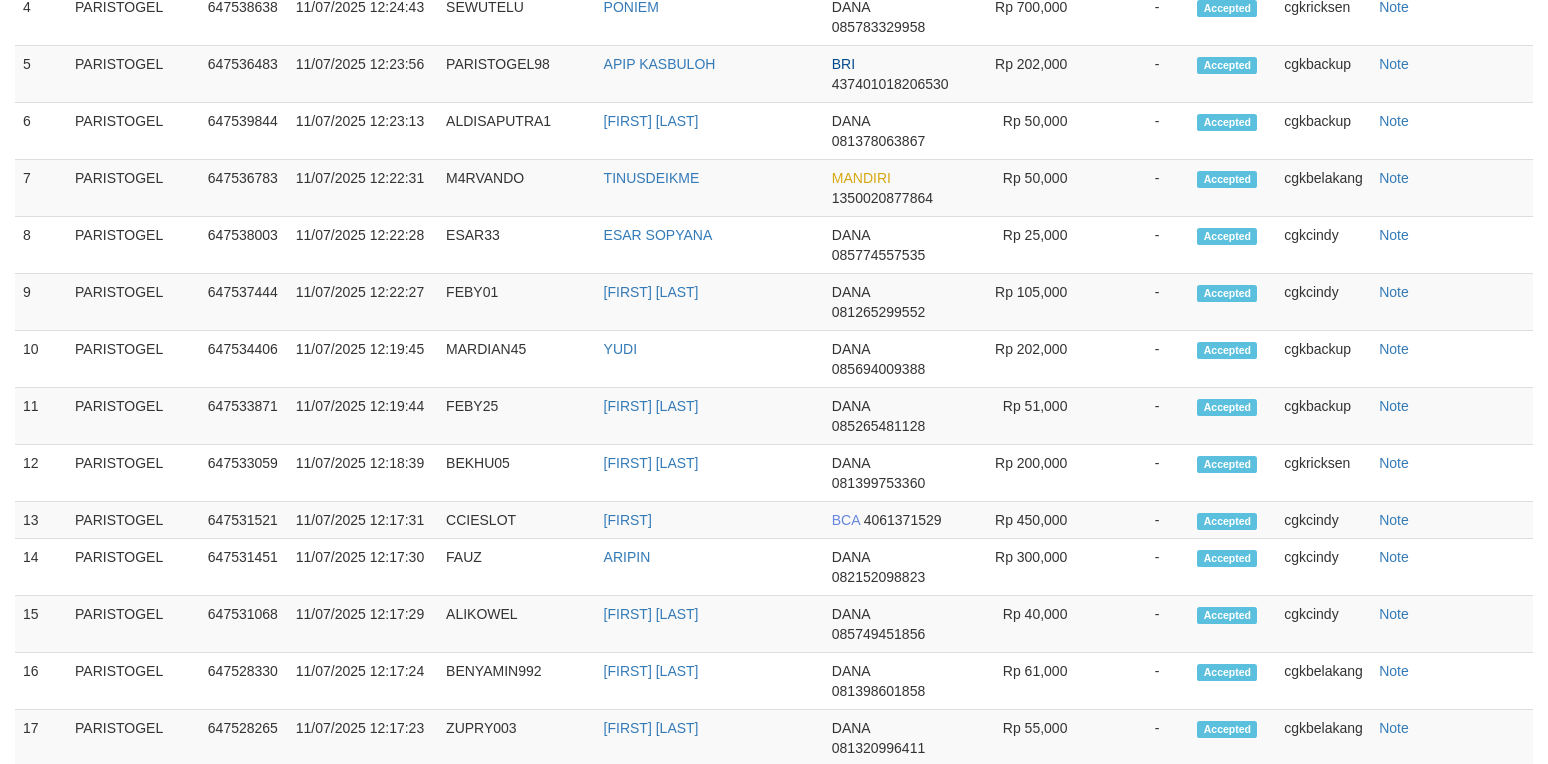 scroll, scrollTop: 666, scrollLeft: 0, axis: vertical 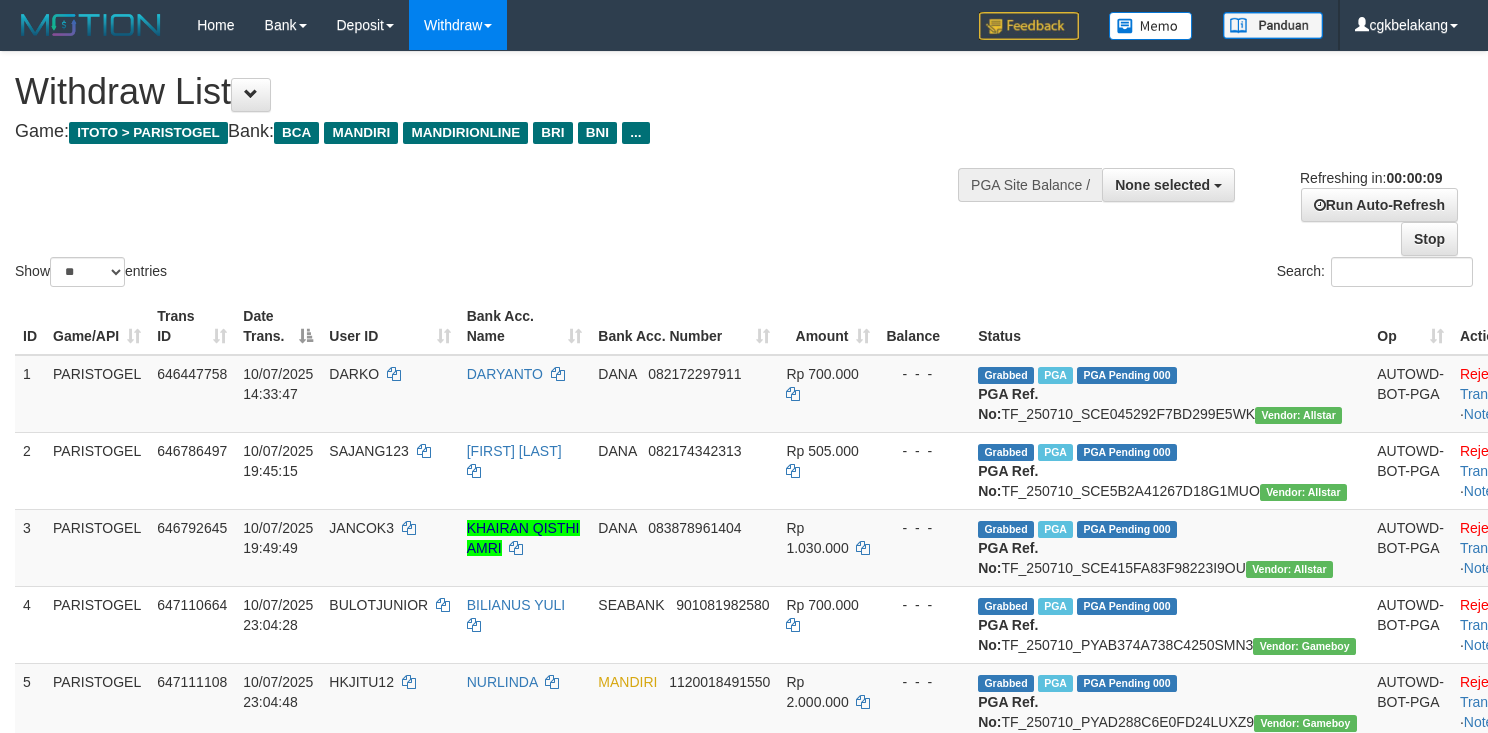 select 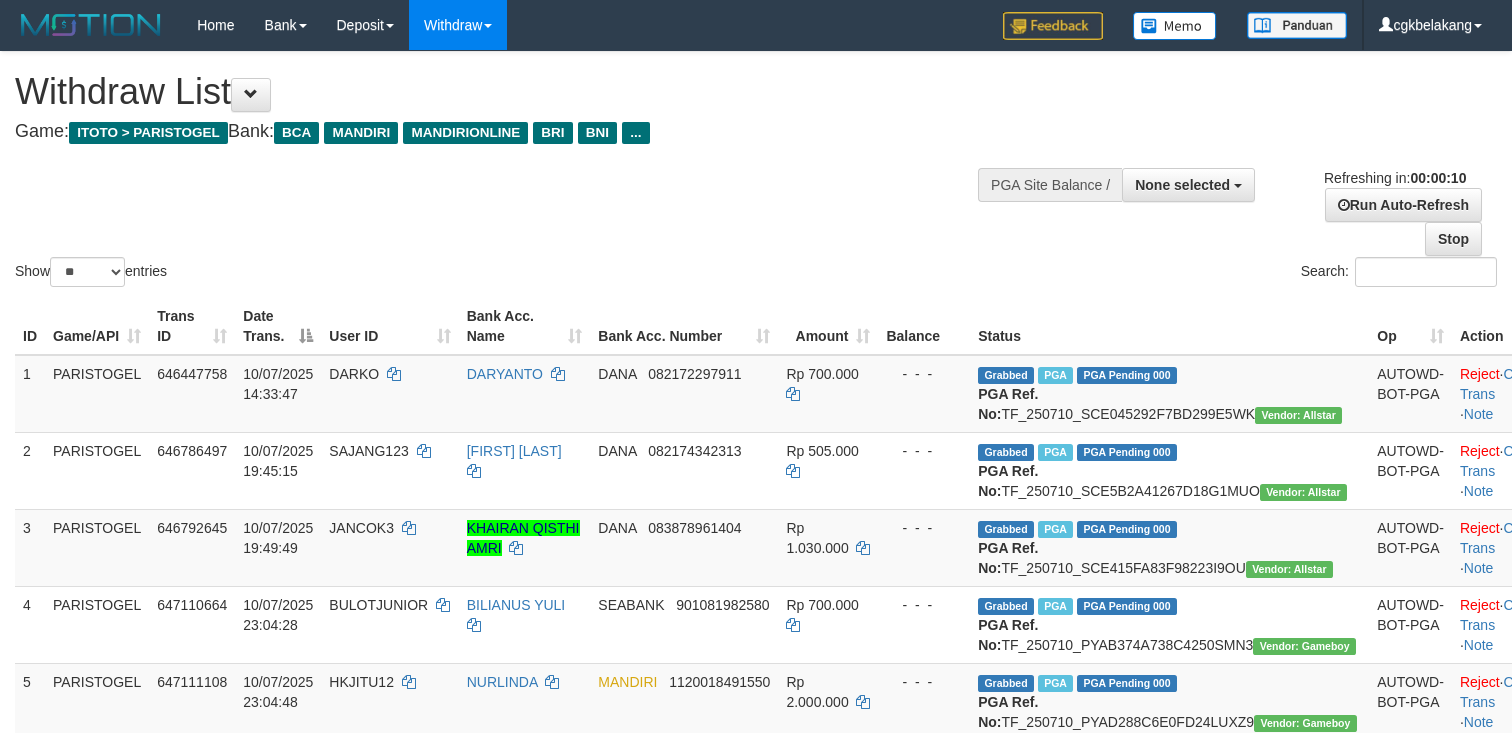 select 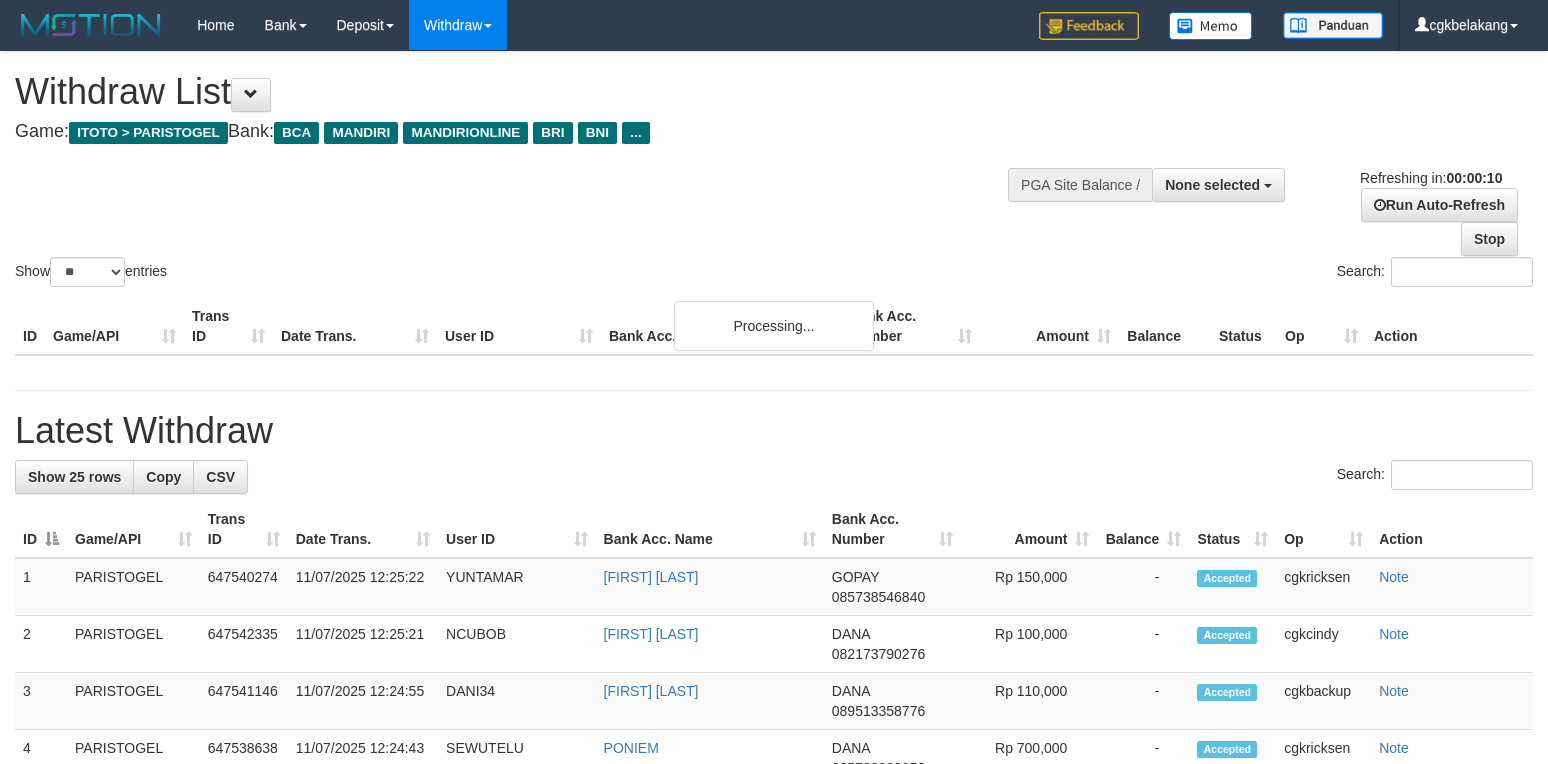 select 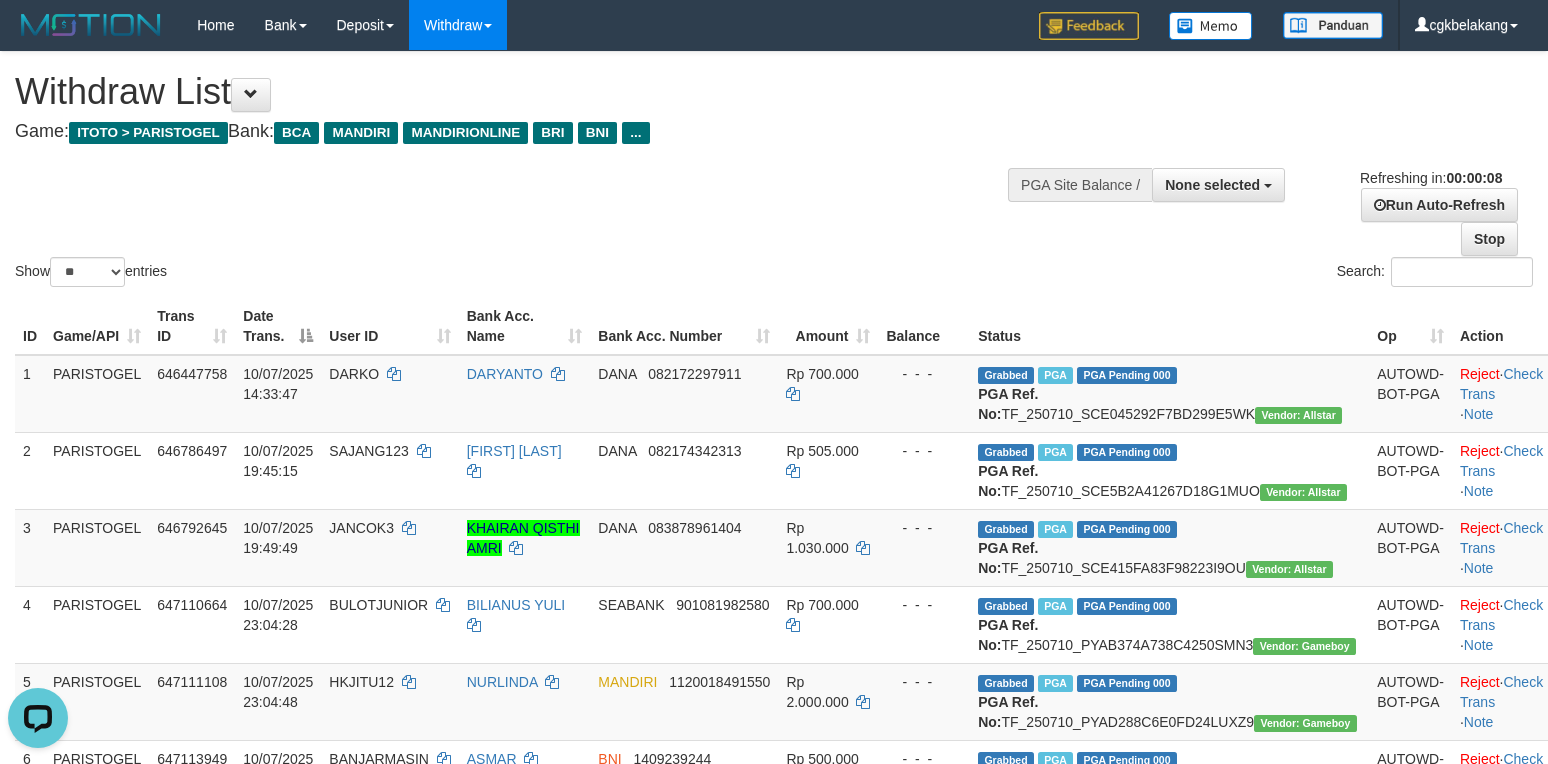 scroll, scrollTop: 0, scrollLeft: 0, axis: both 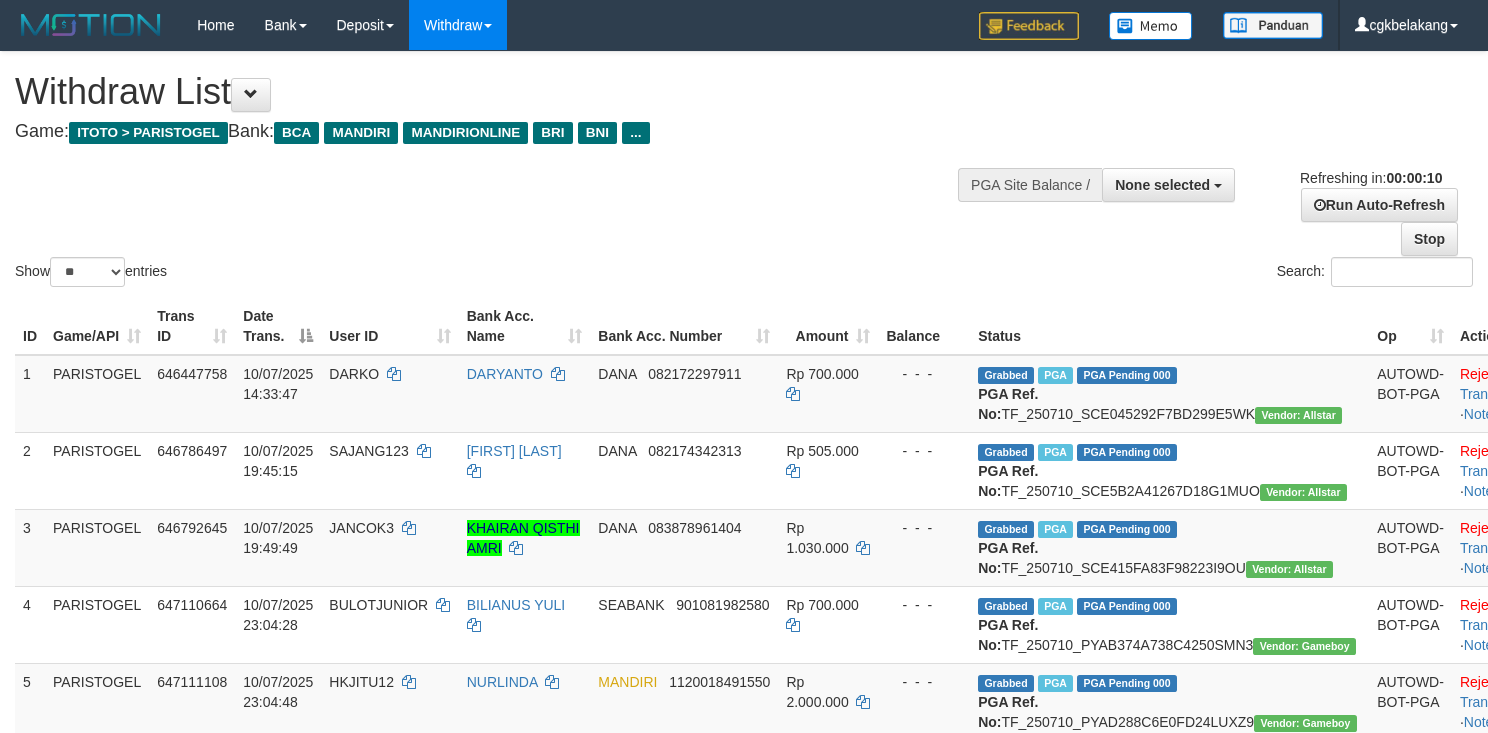 select 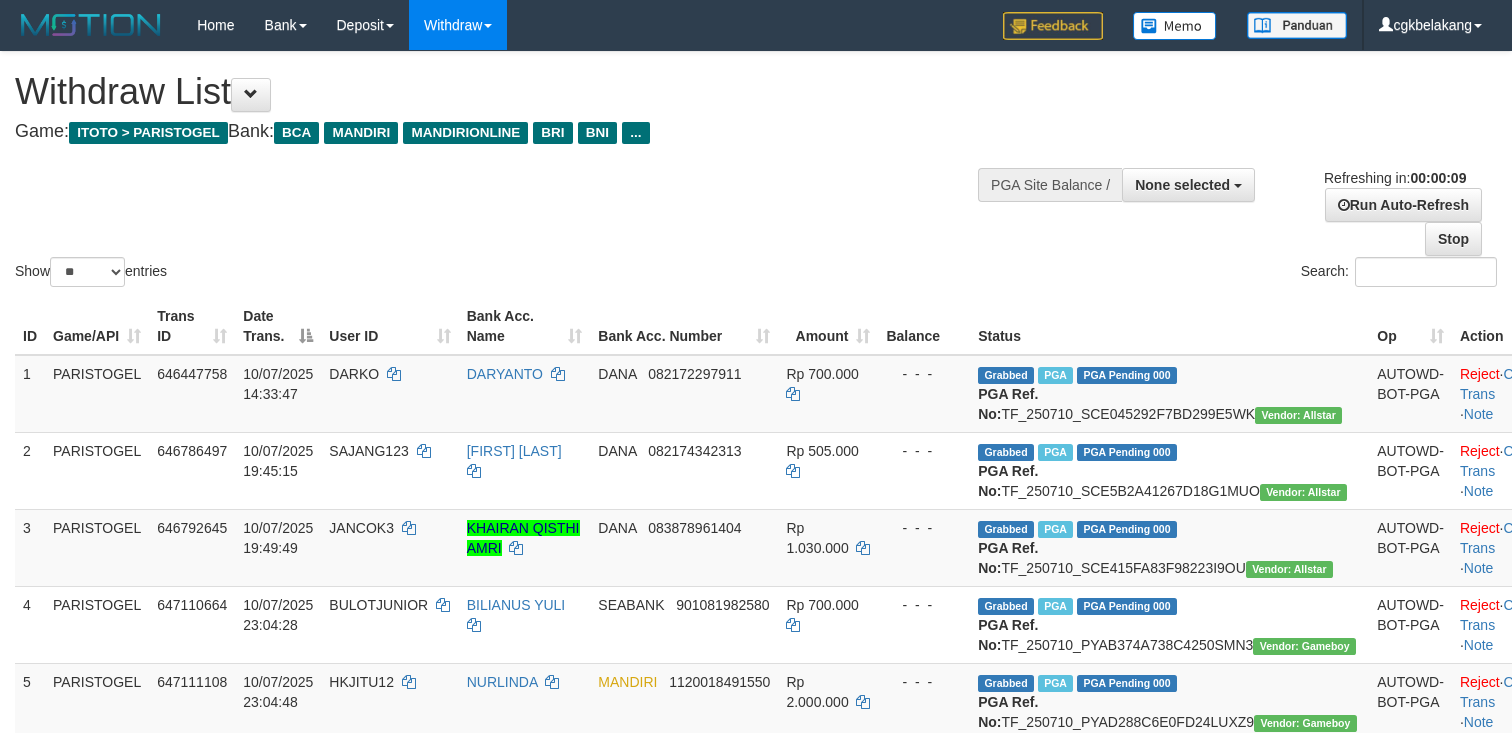 select 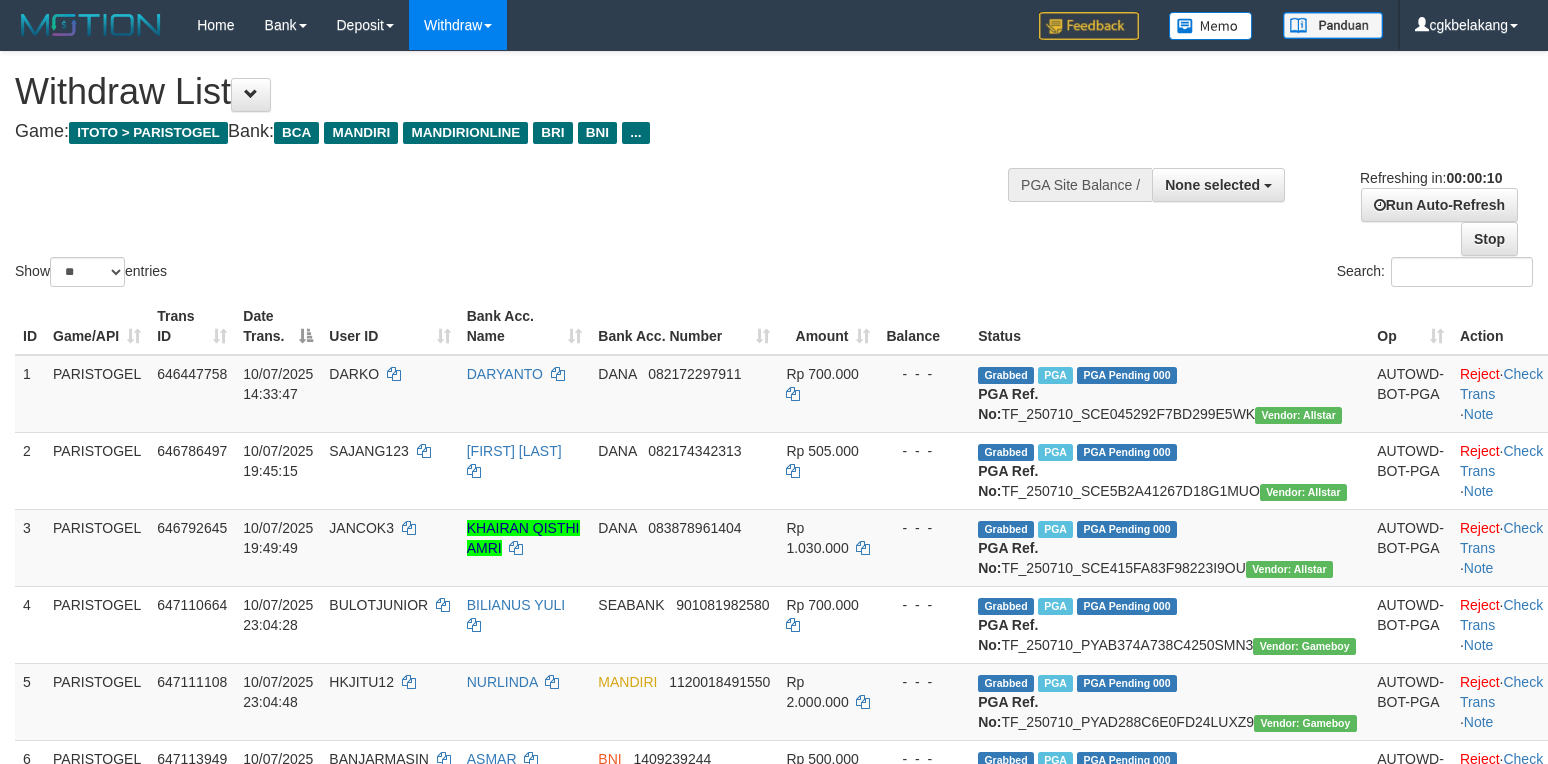 select 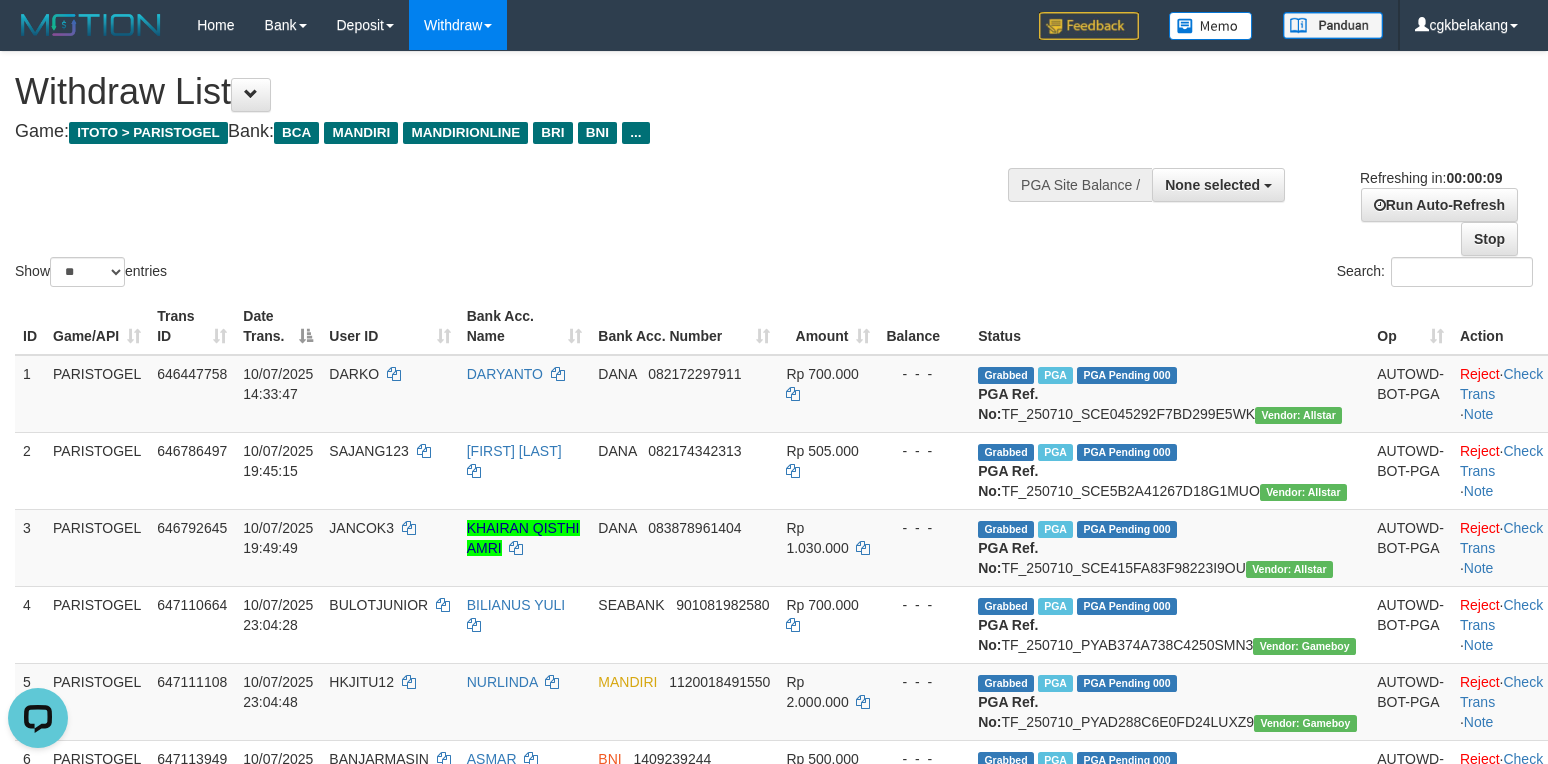 scroll, scrollTop: 0, scrollLeft: 0, axis: both 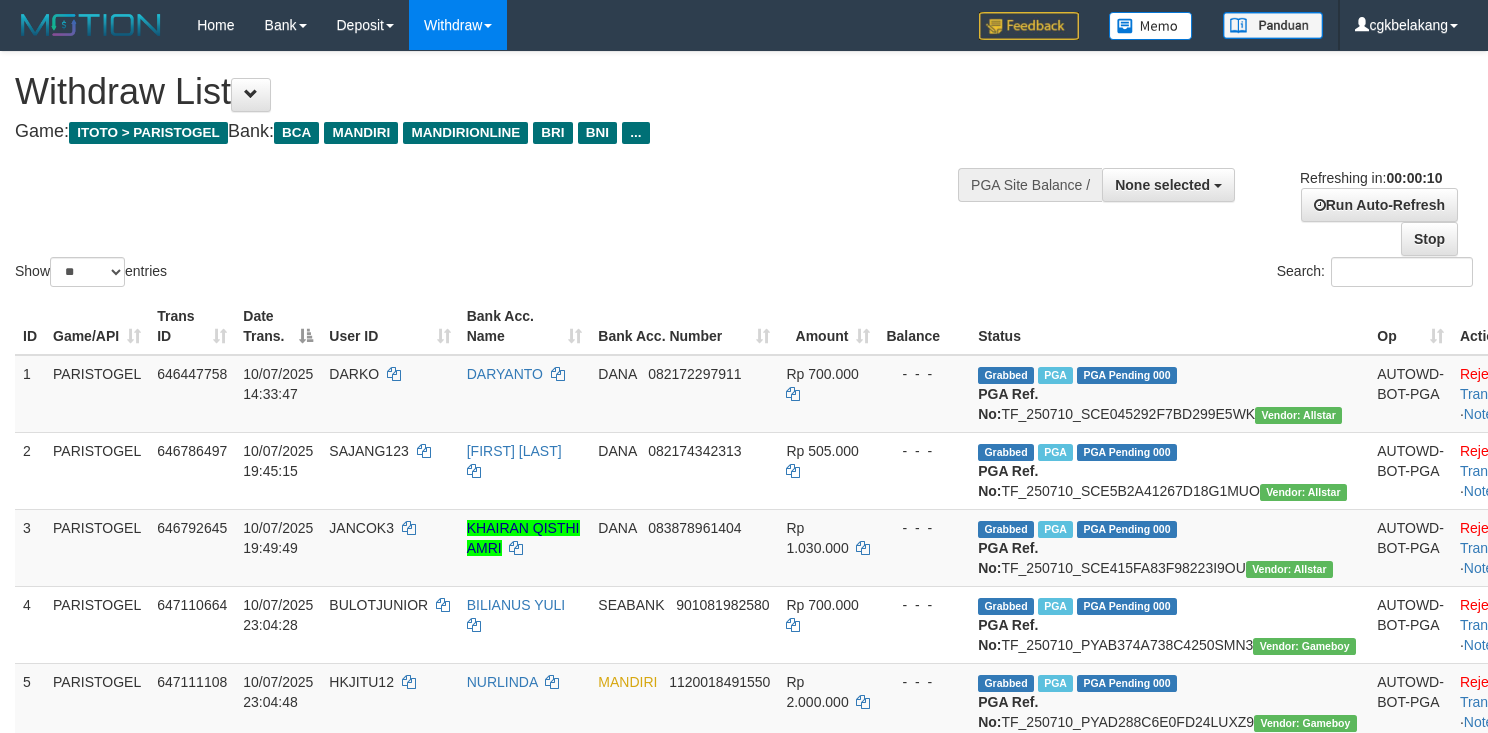 select 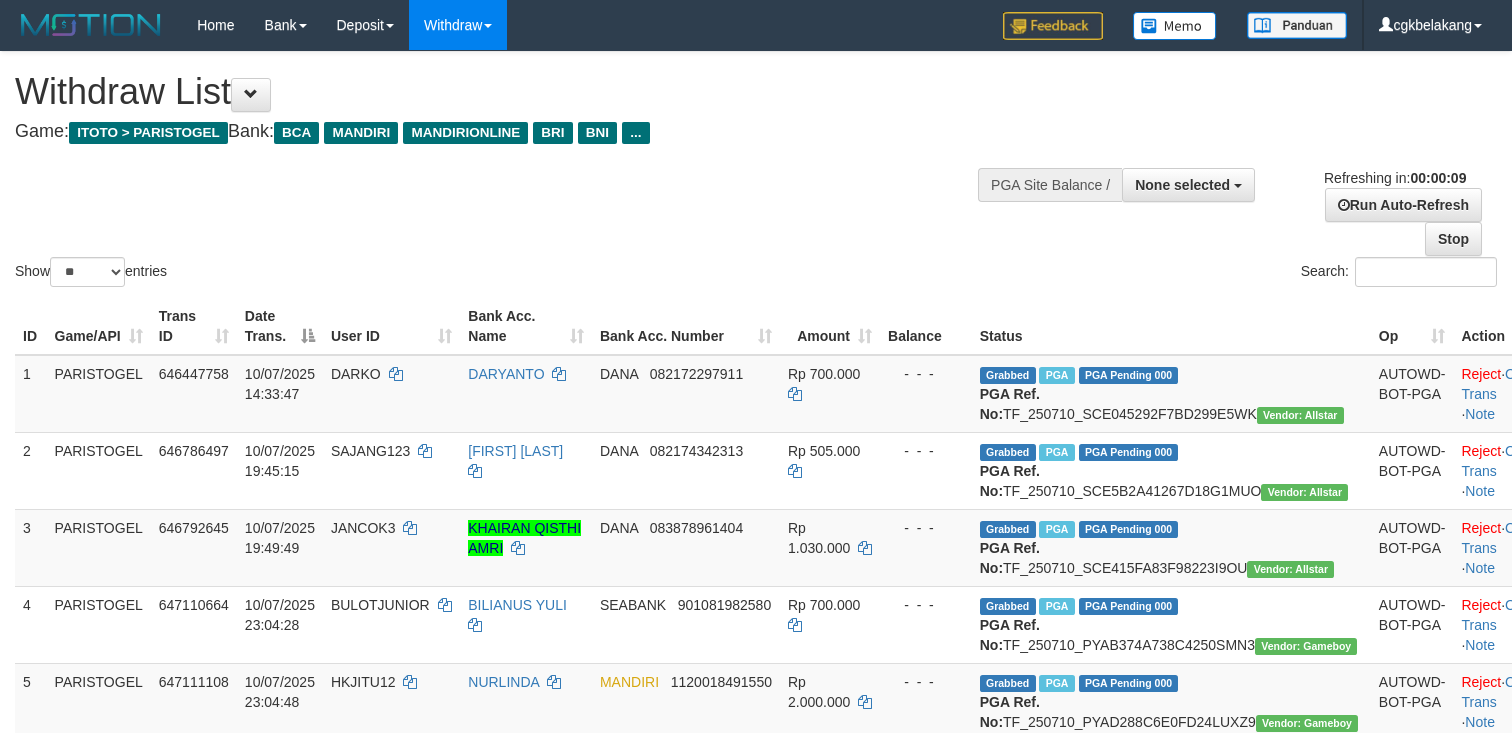 select 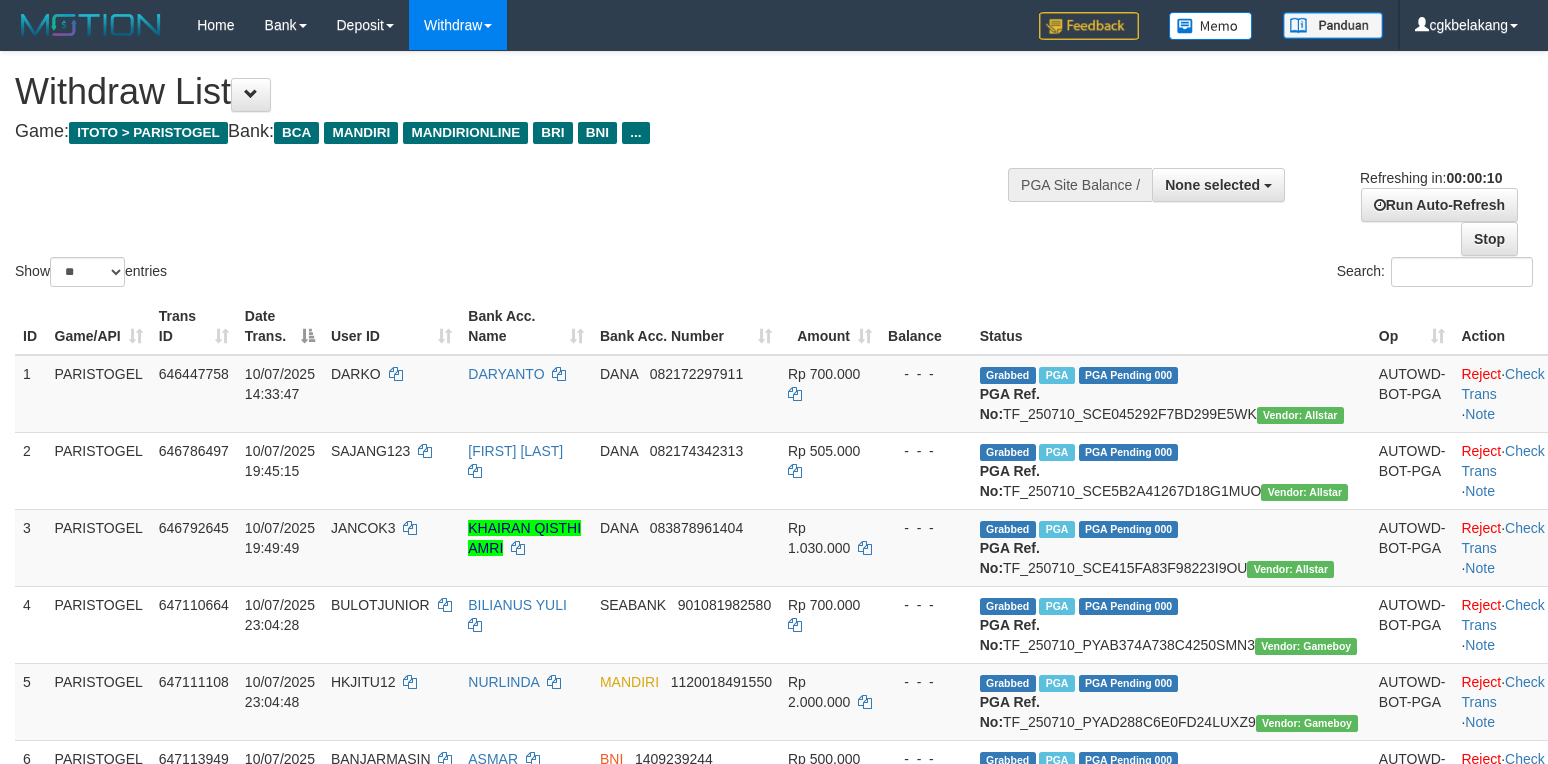 select 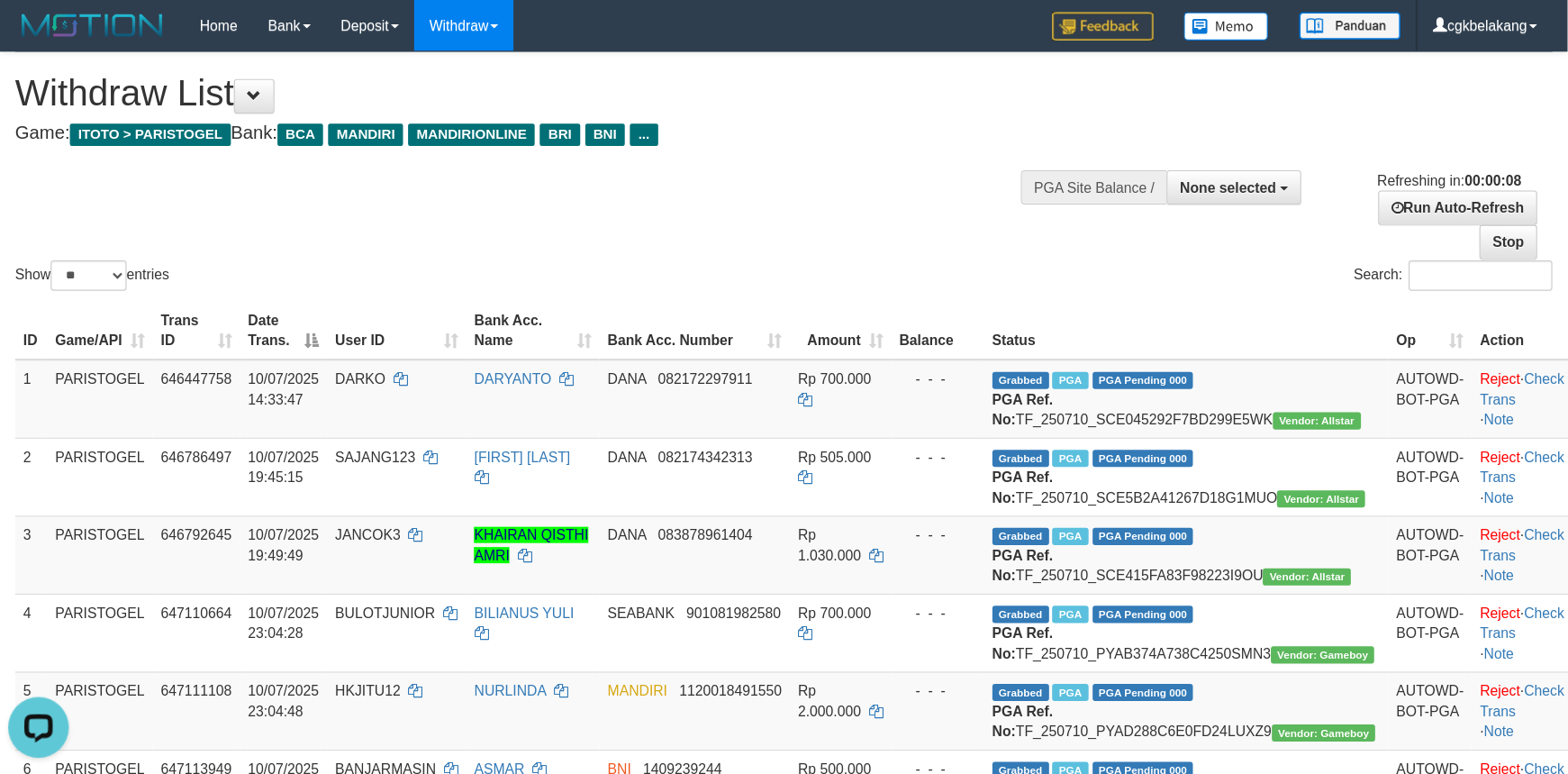 scroll, scrollTop: 0, scrollLeft: 0, axis: both 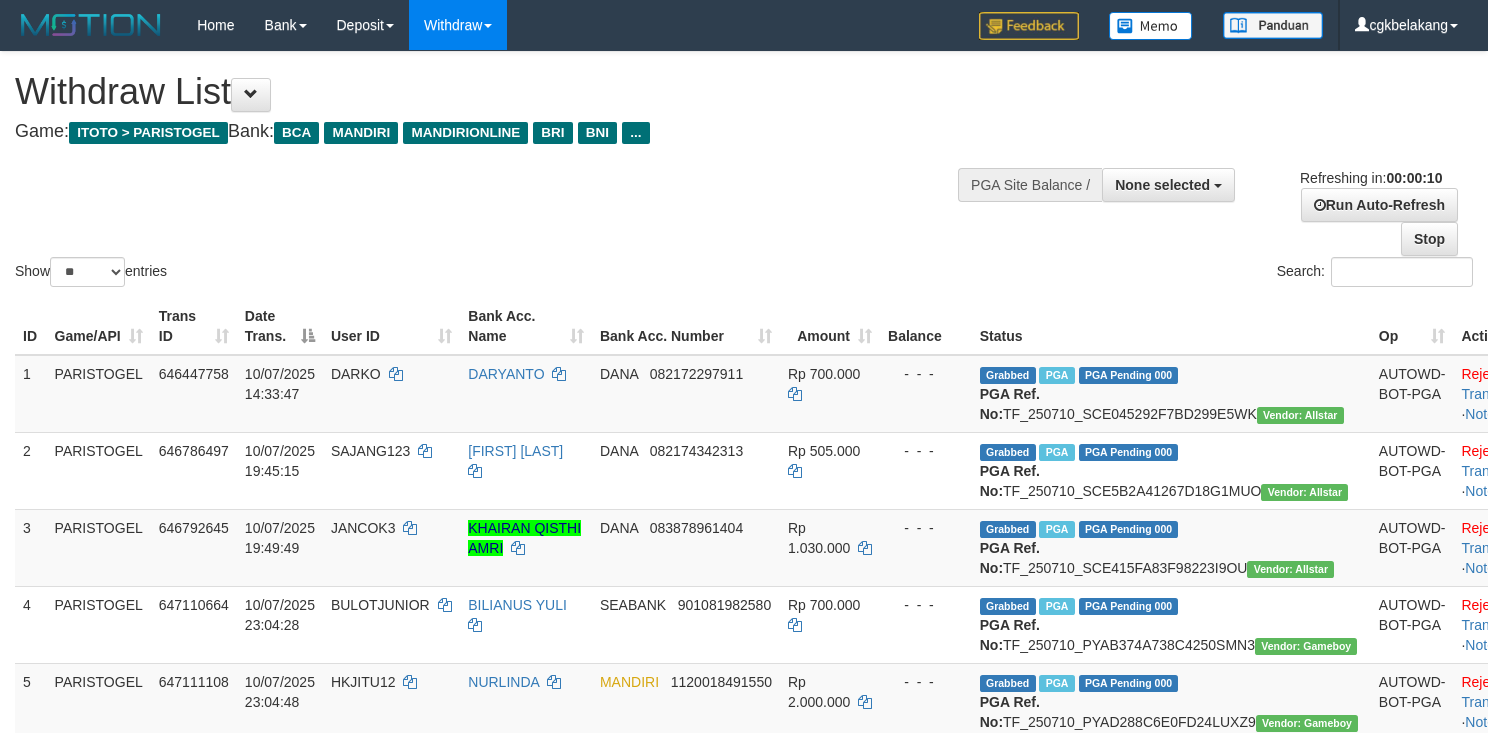 select 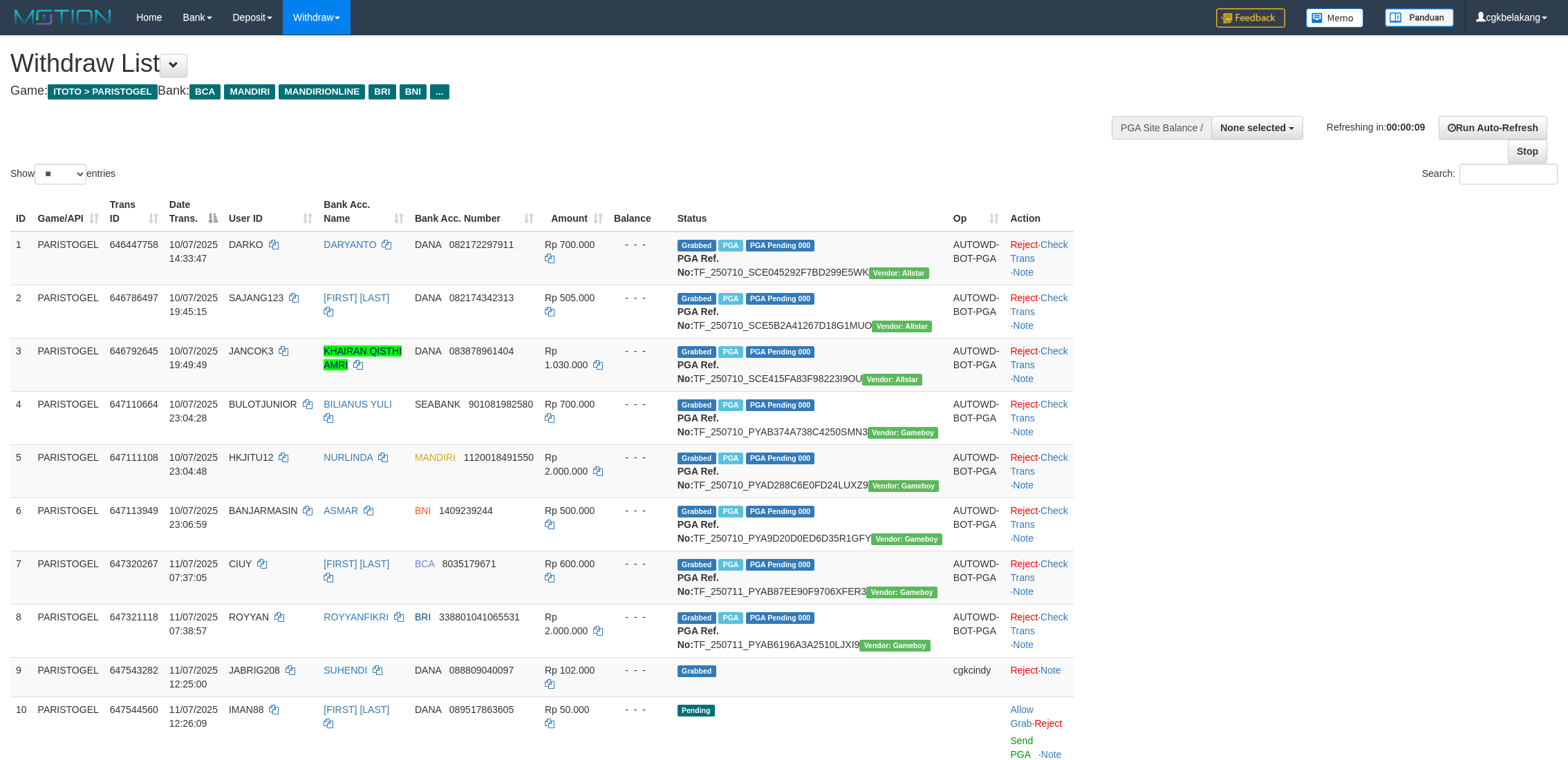 select 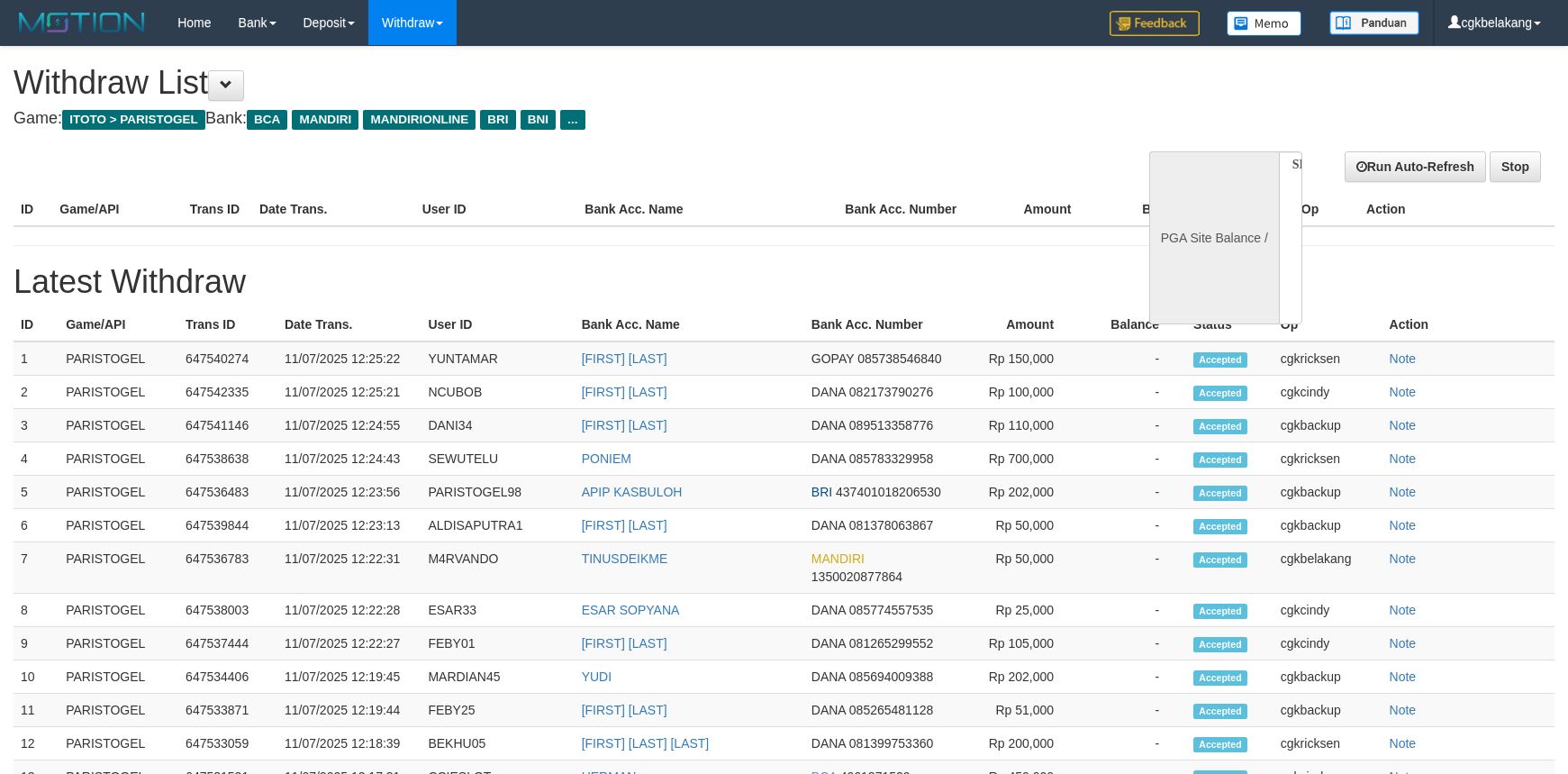 select 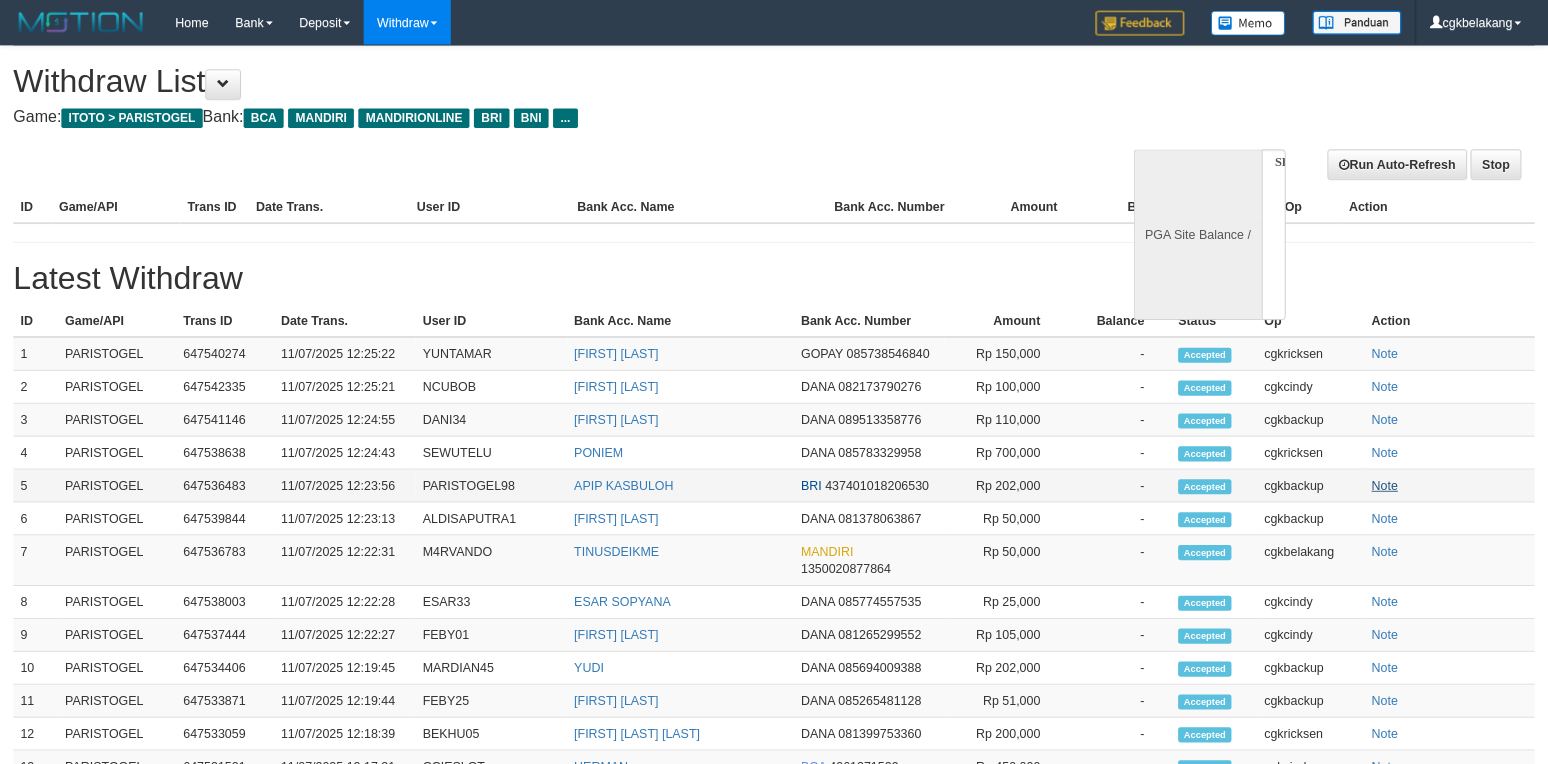 scroll, scrollTop: 0, scrollLeft: 0, axis: both 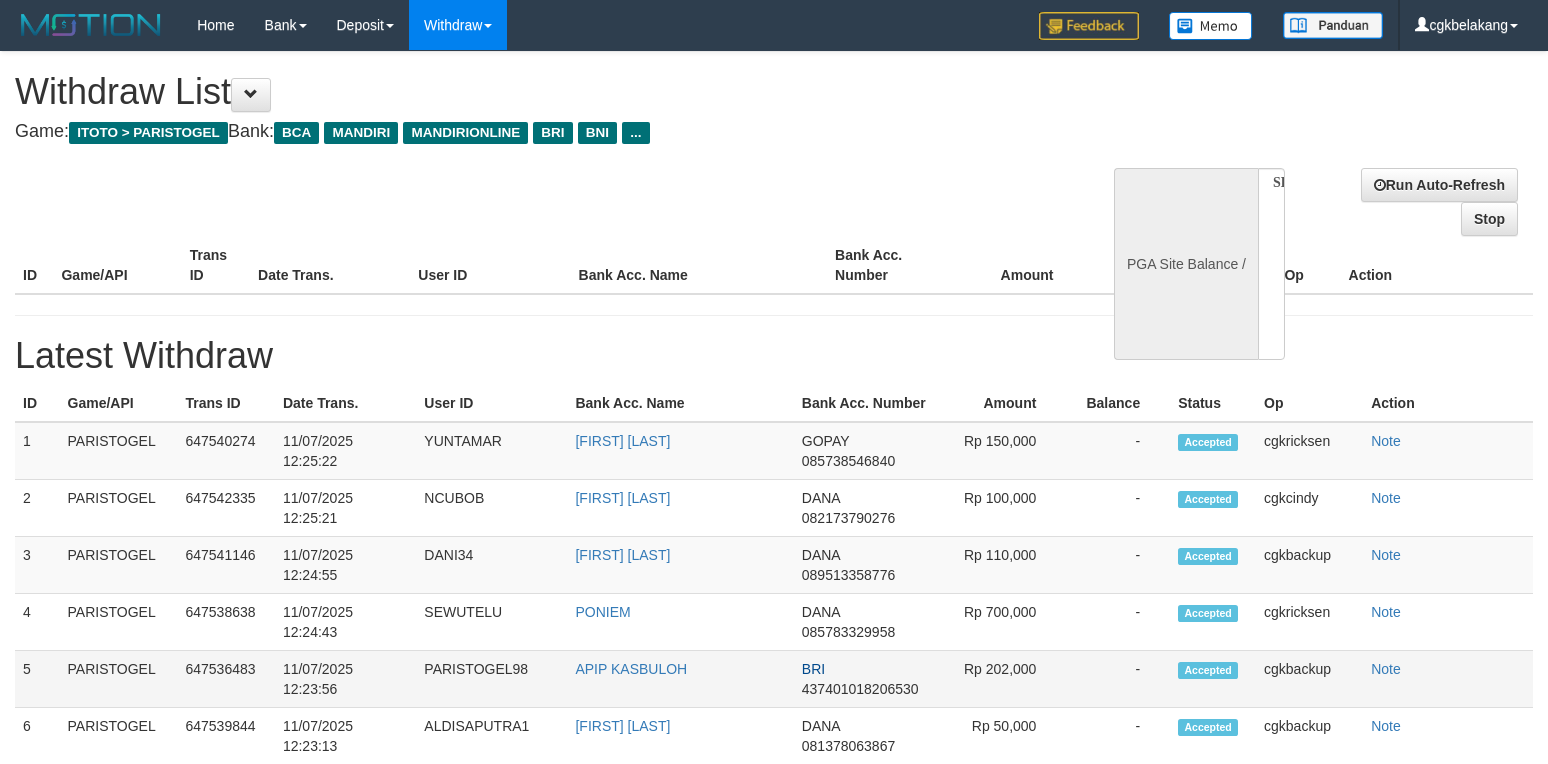 select on "**" 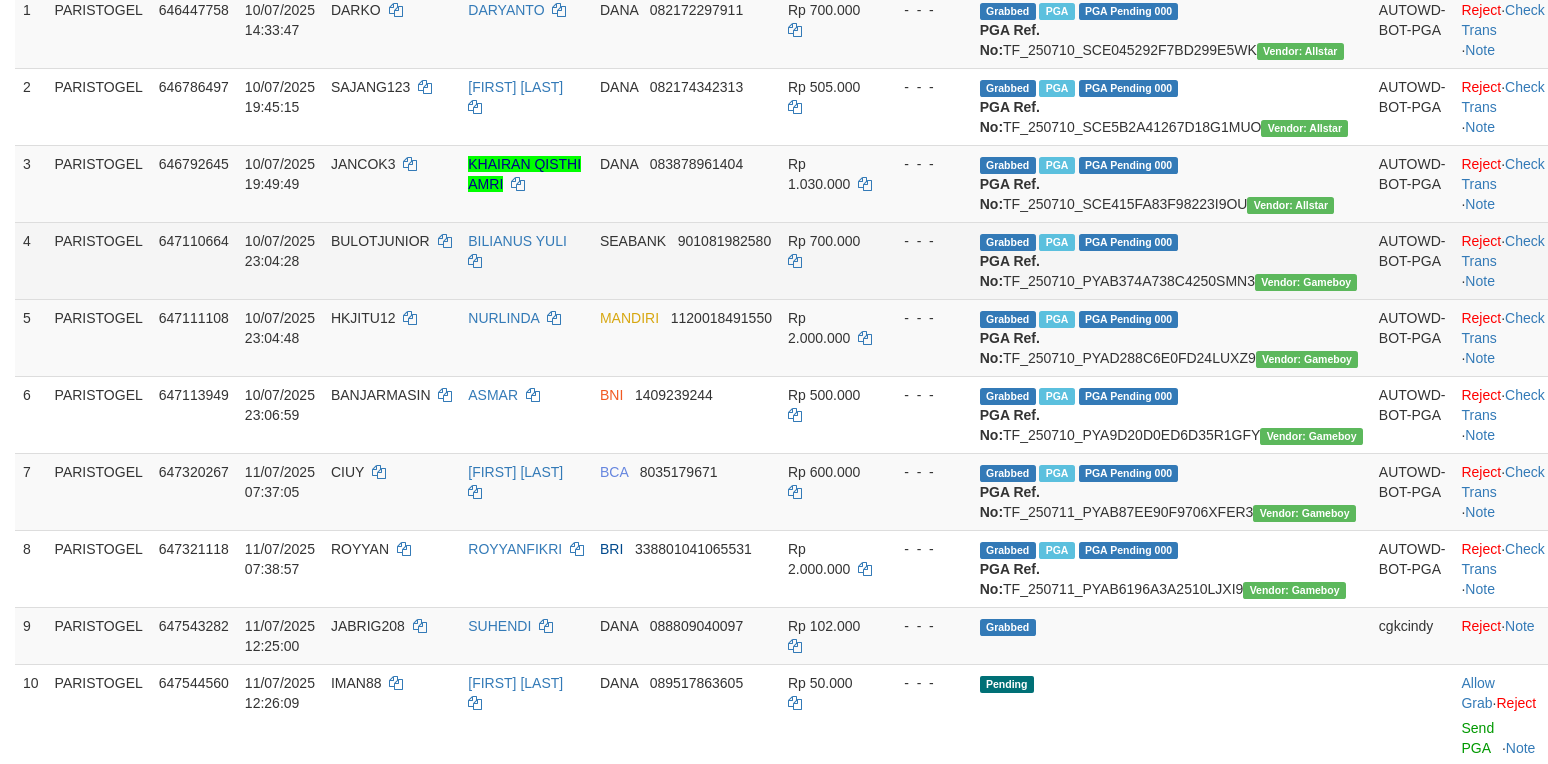 scroll, scrollTop: 800, scrollLeft: 0, axis: vertical 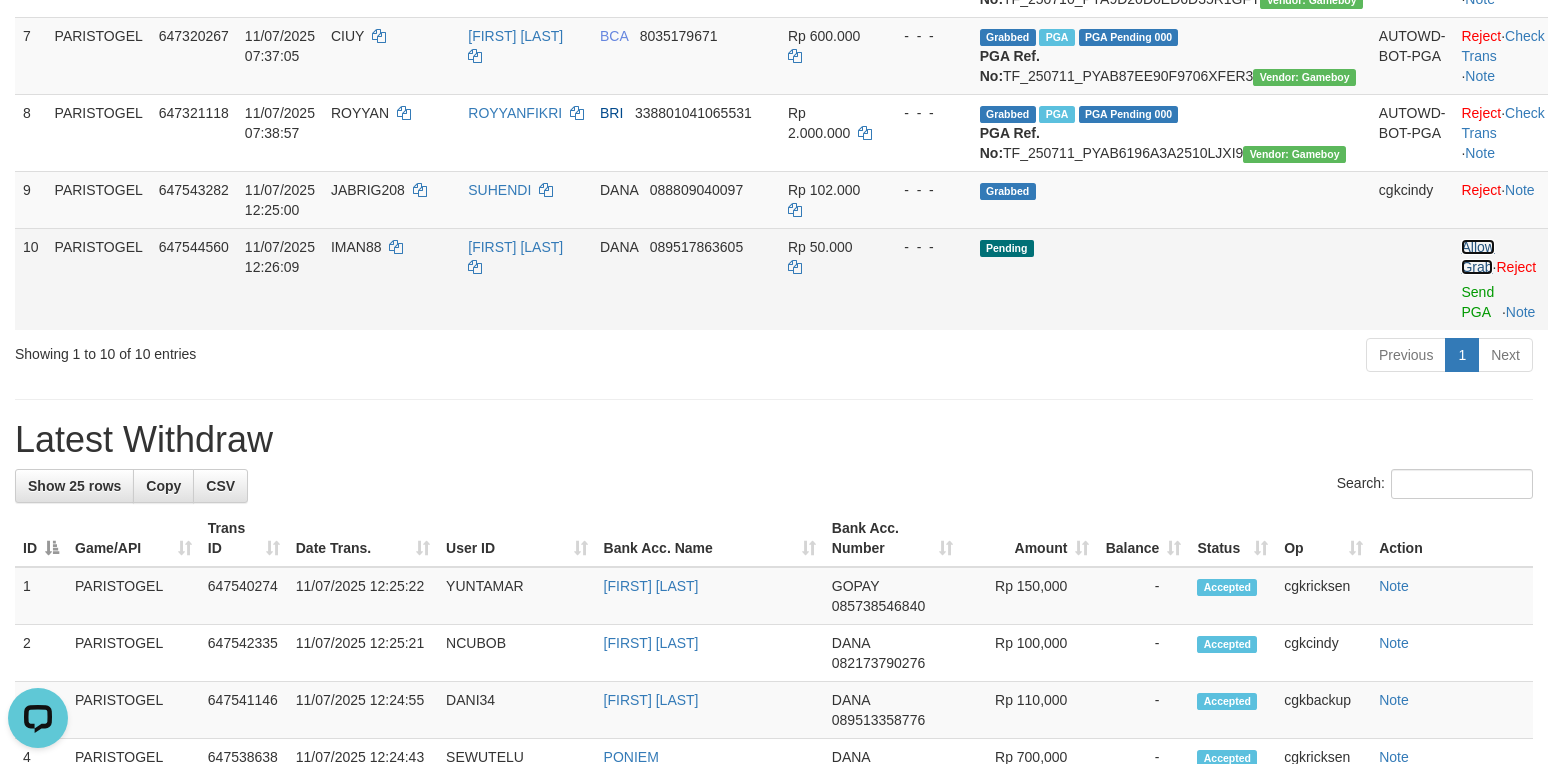 click on "Allow Grab" at bounding box center [1477, 257] 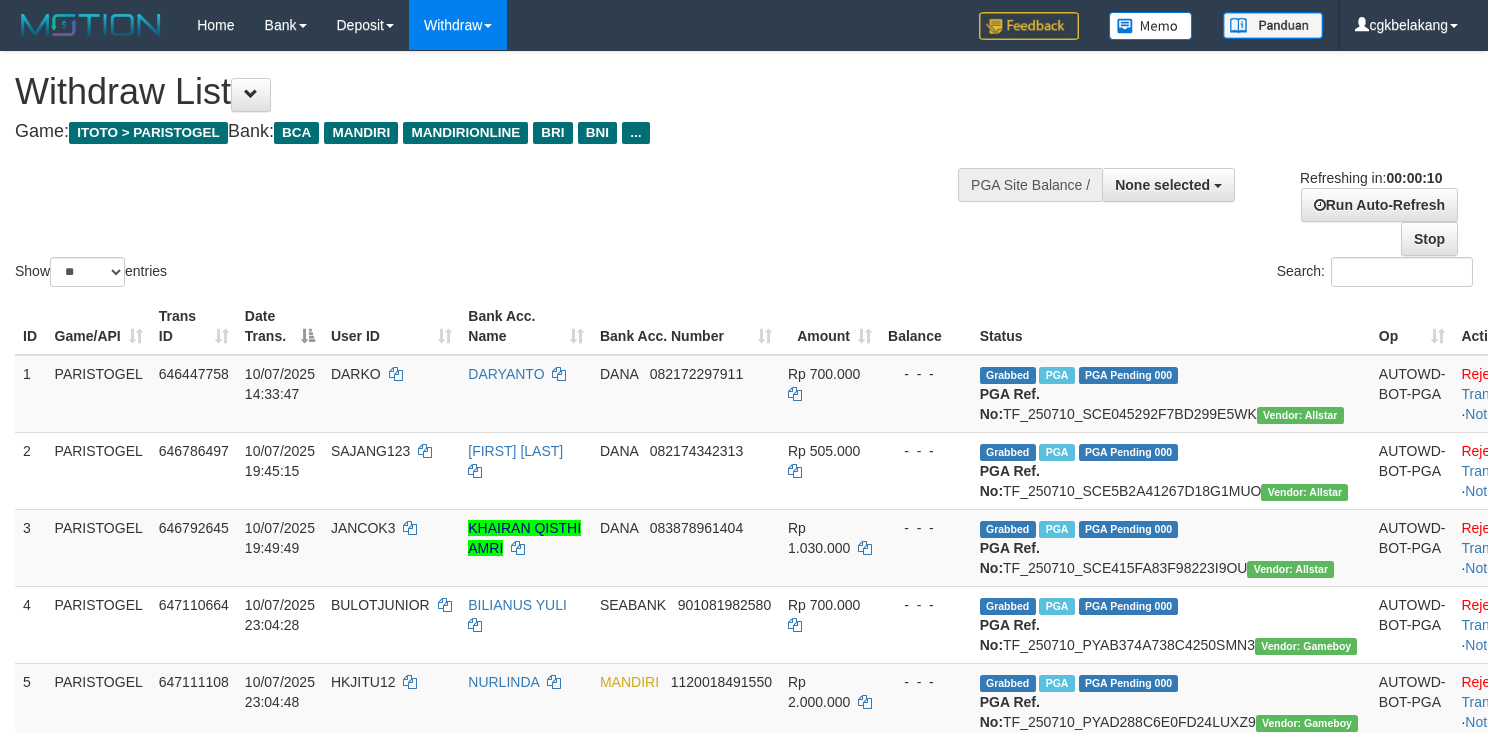 select 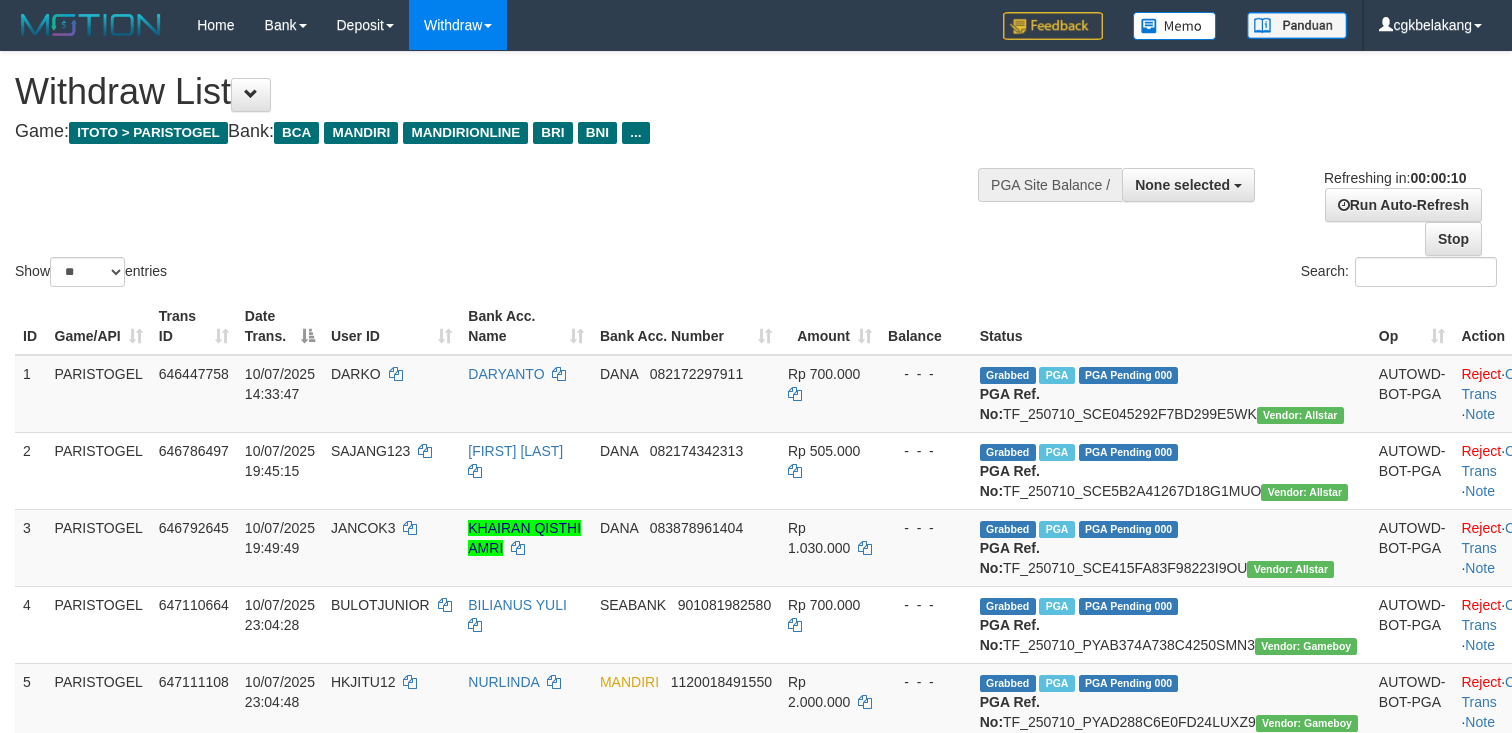 select 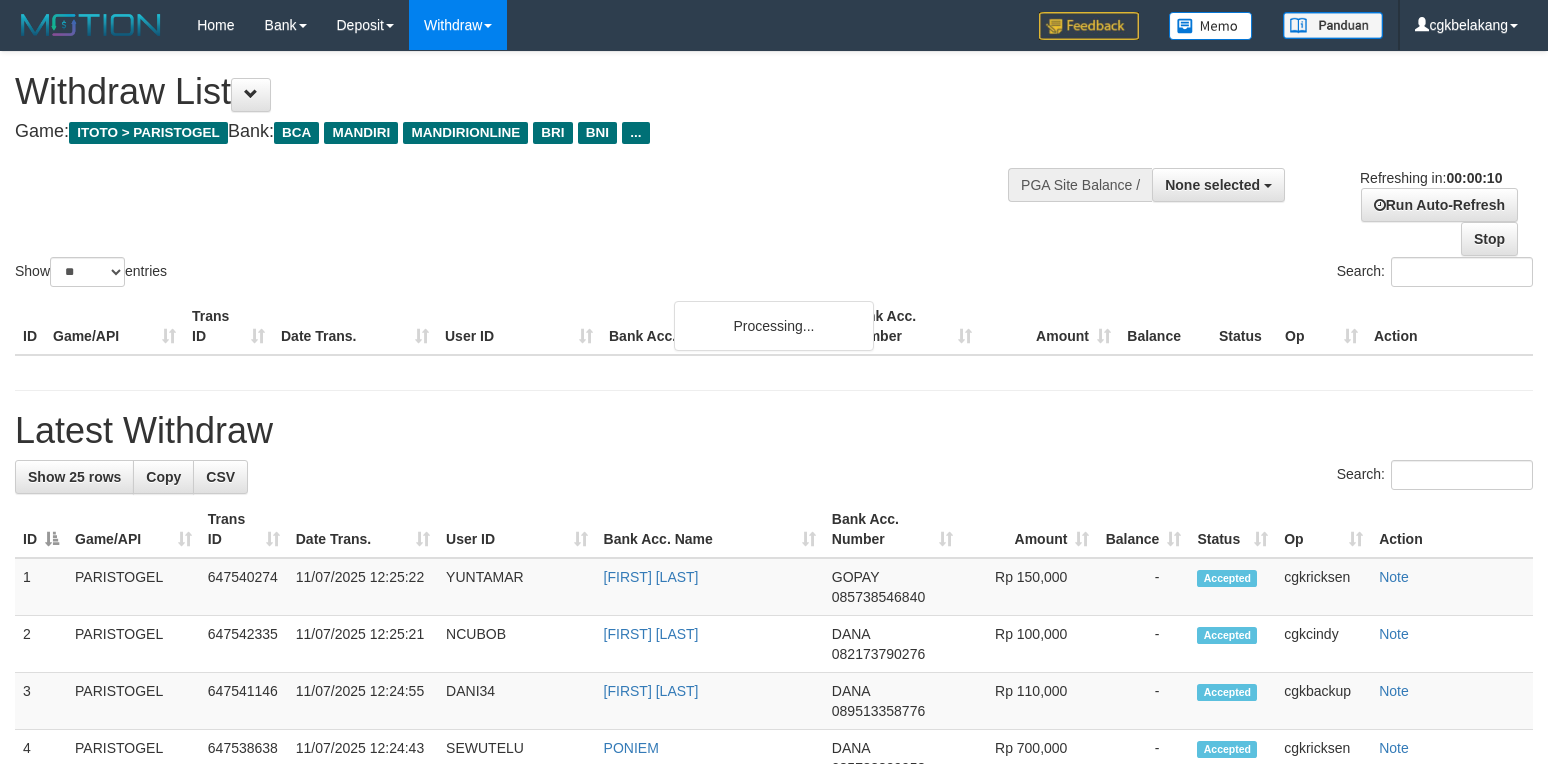 select 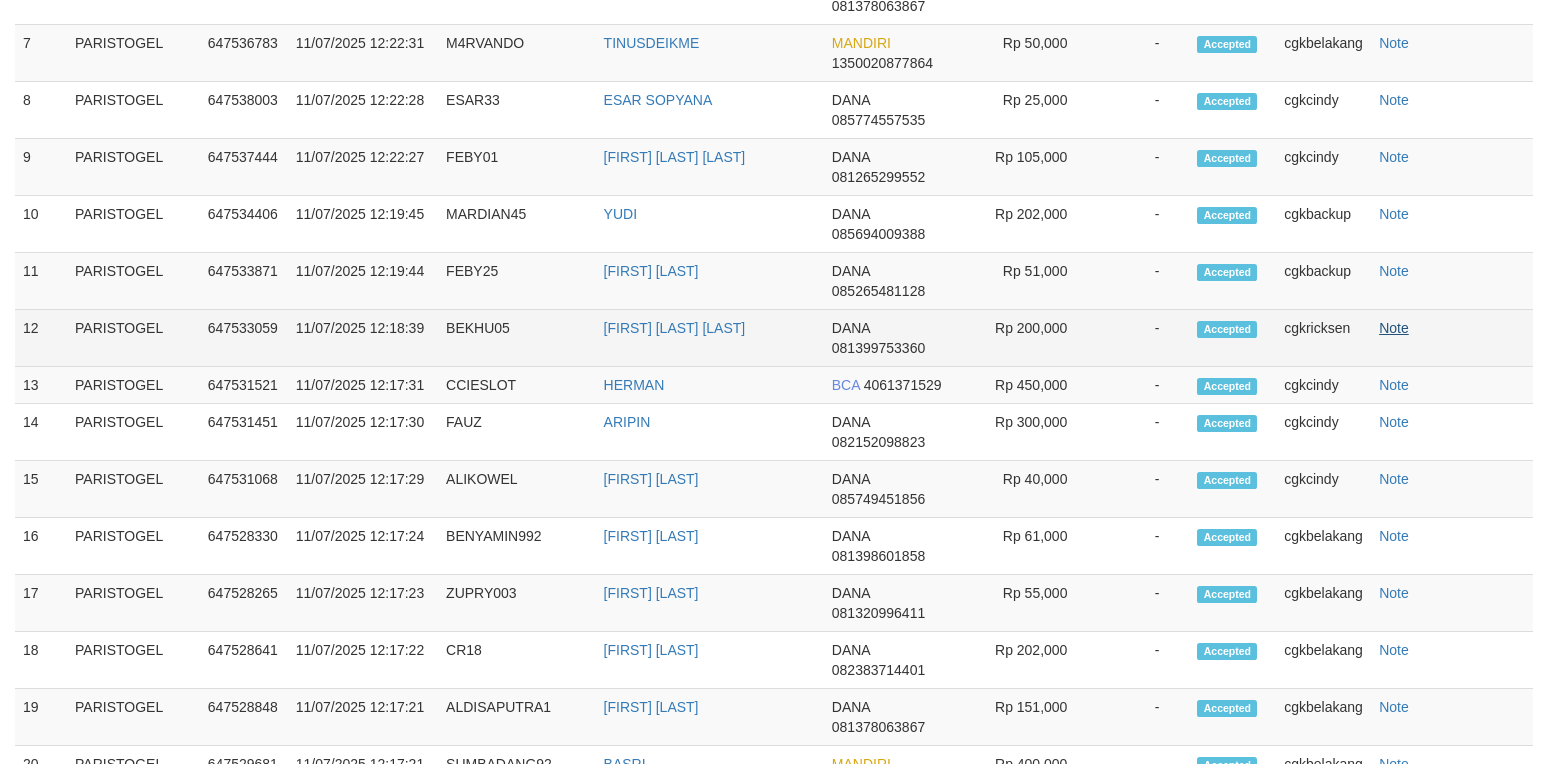 scroll, scrollTop: 800, scrollLeft: 0, axis: vertical 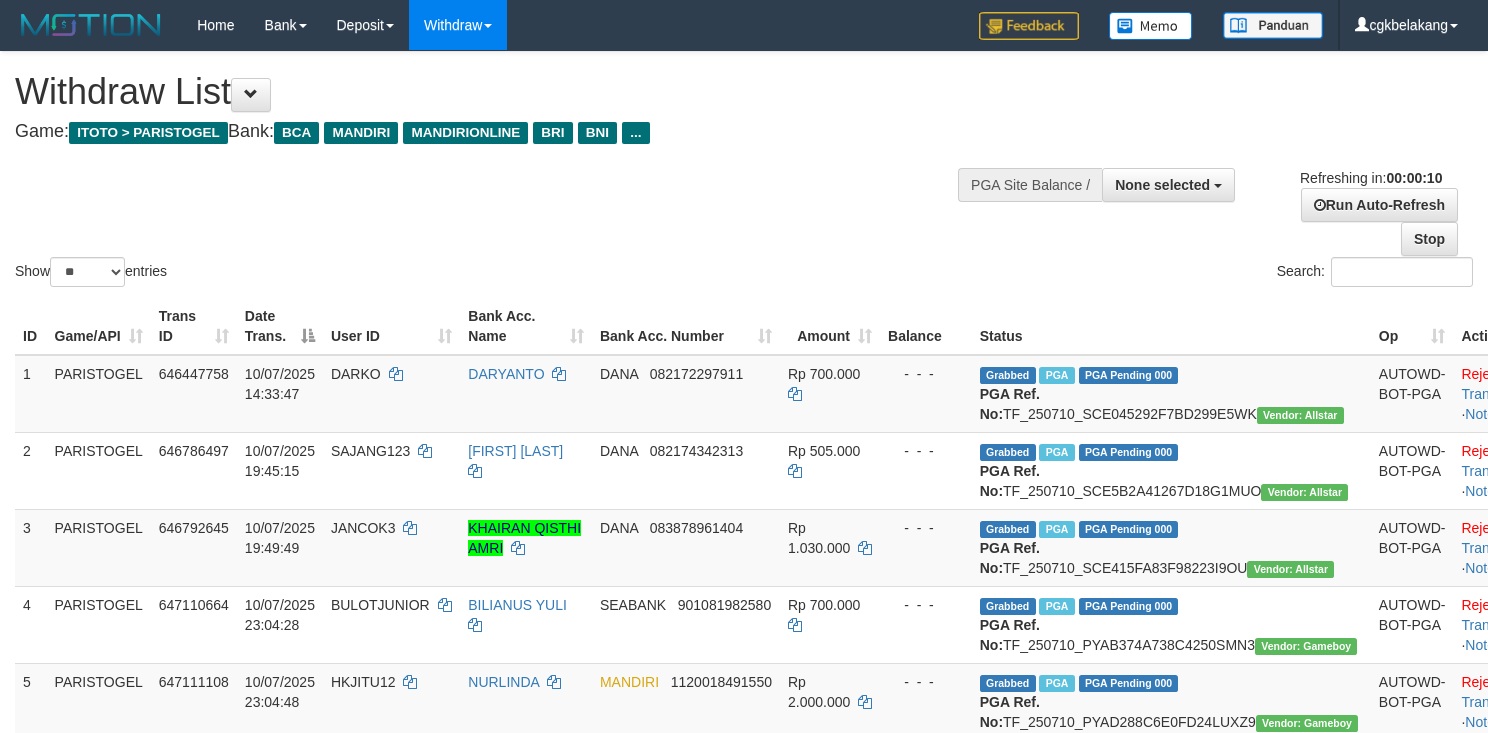 select 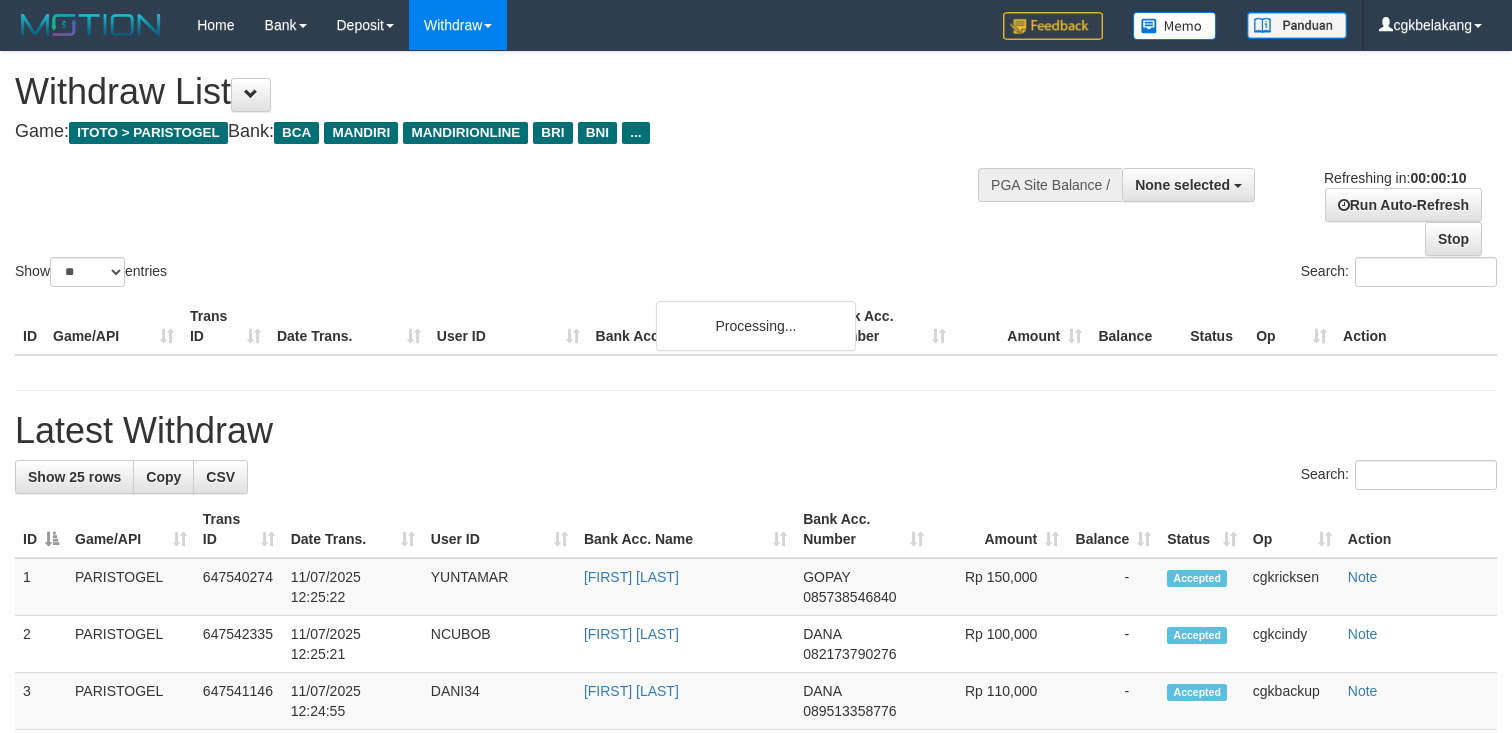 select 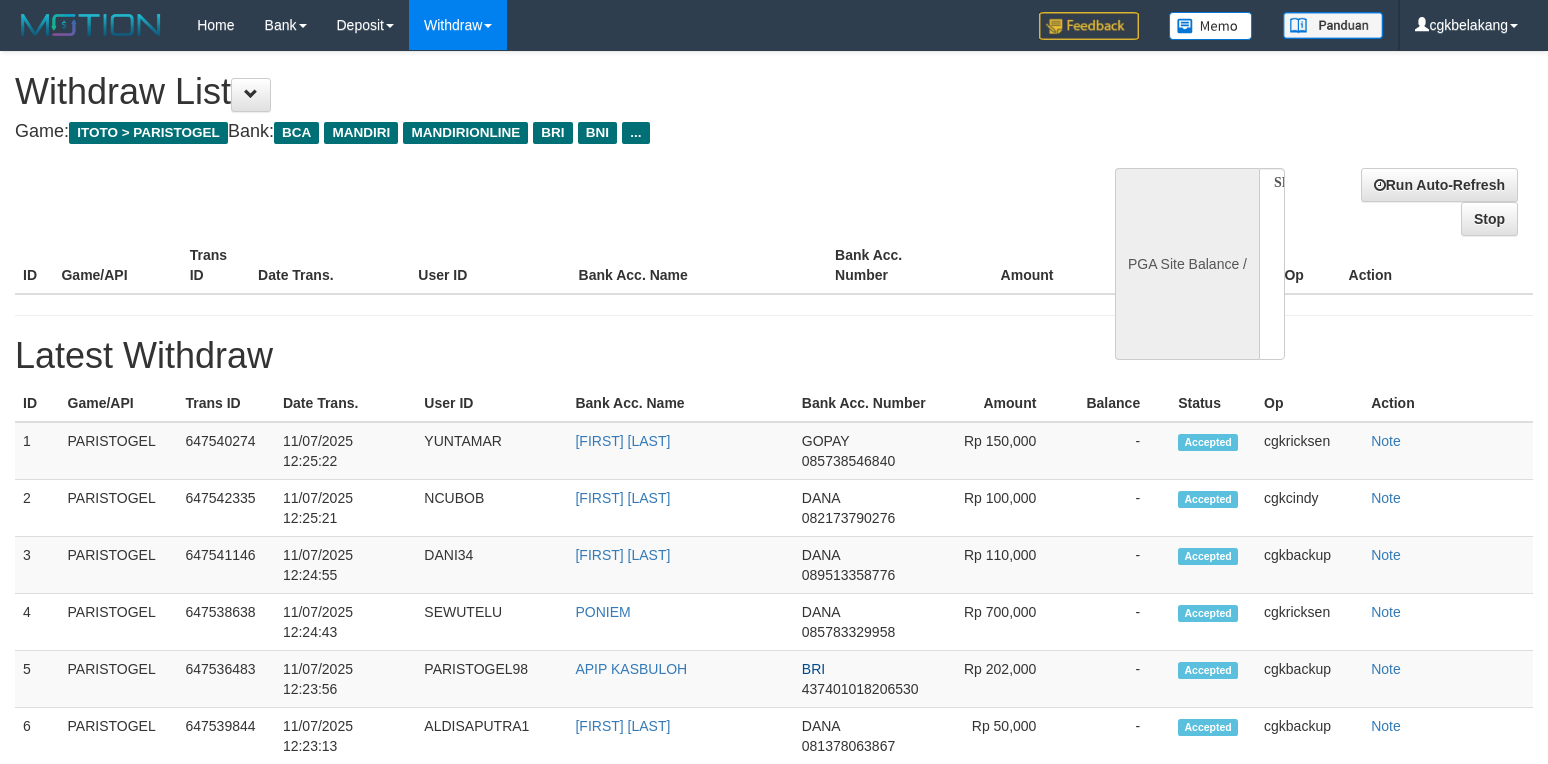 select 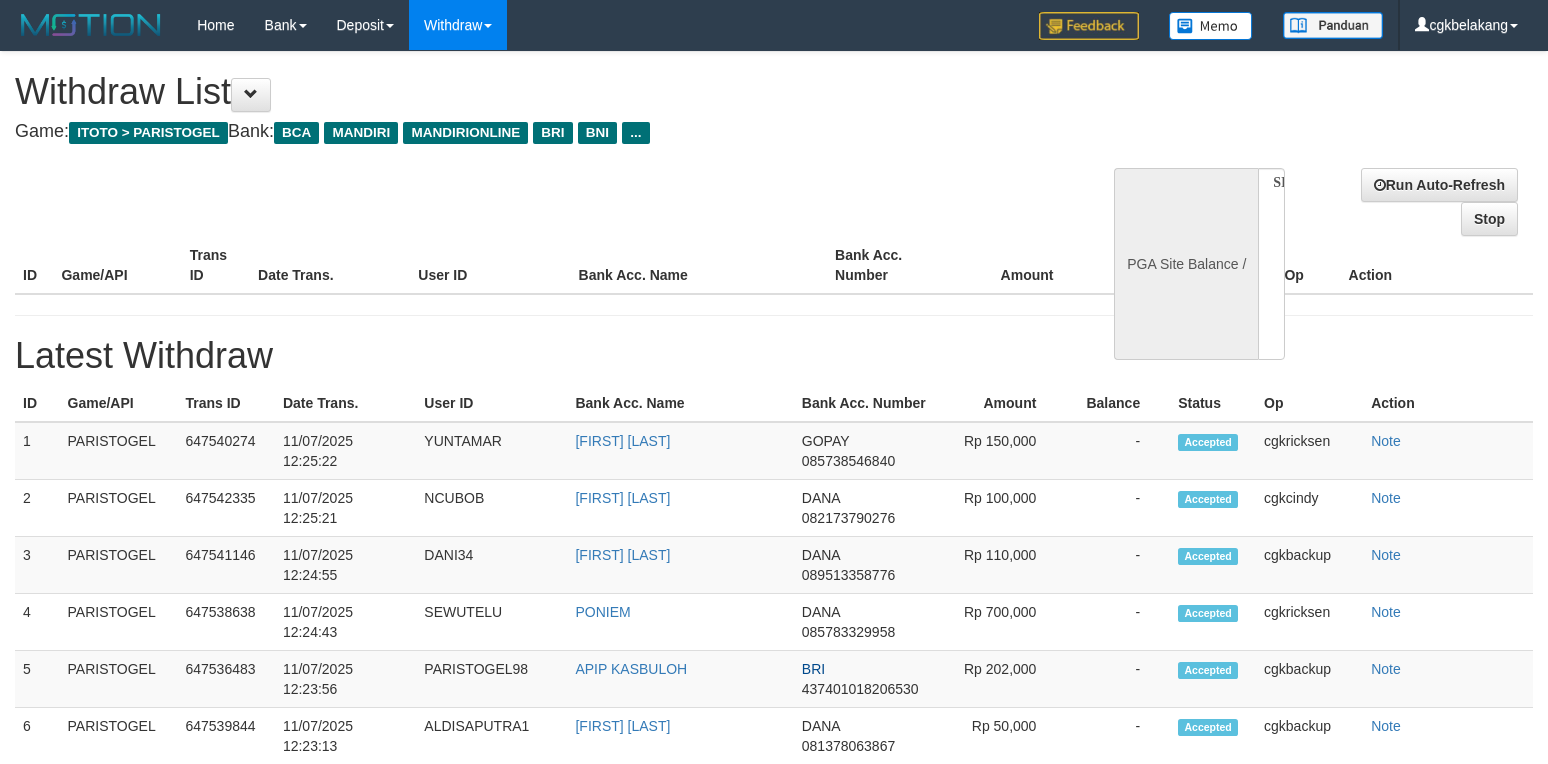 select on "**" 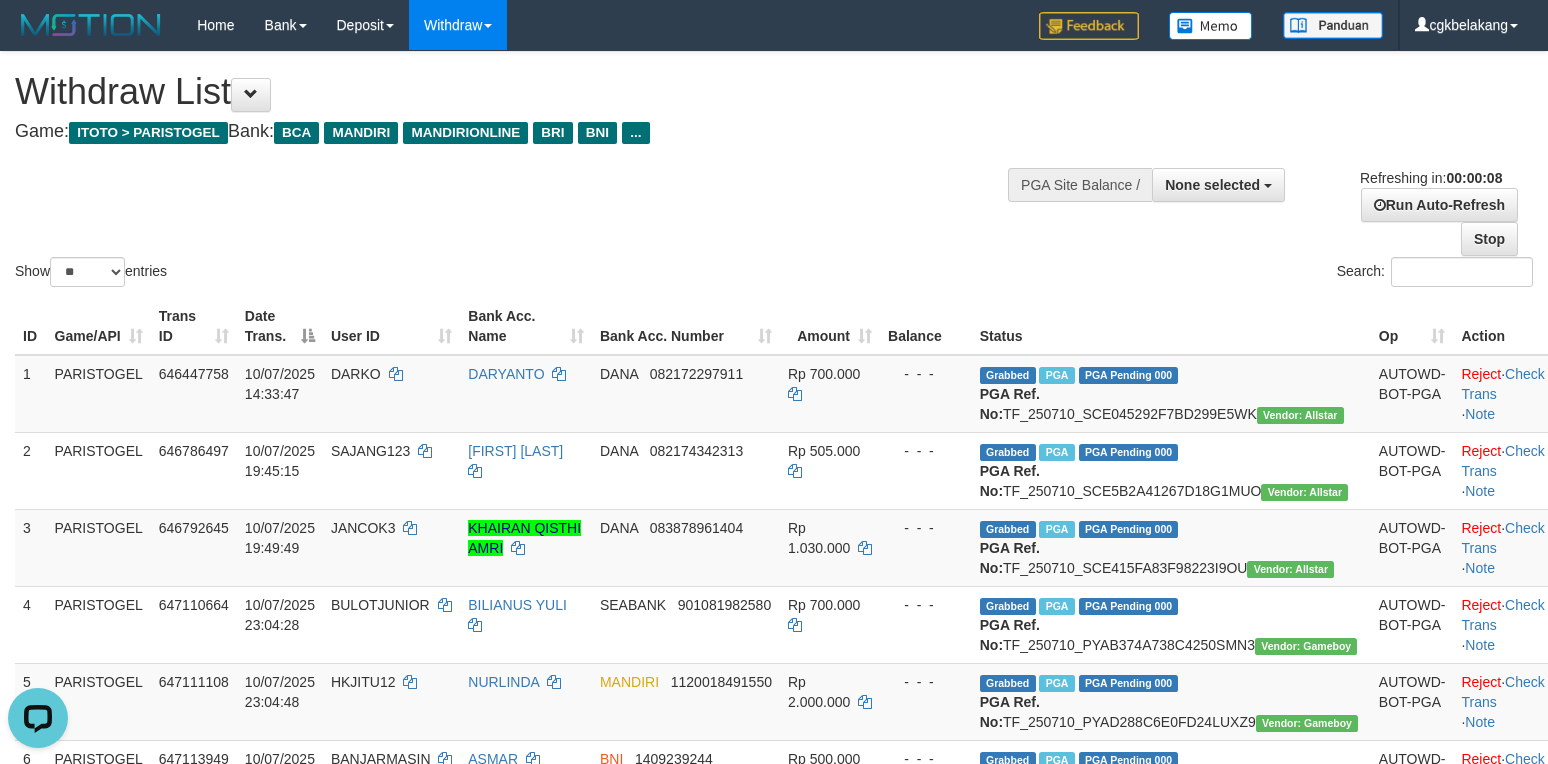 scroll, scrollTop: 0, scrollLeft: 0, axis: both 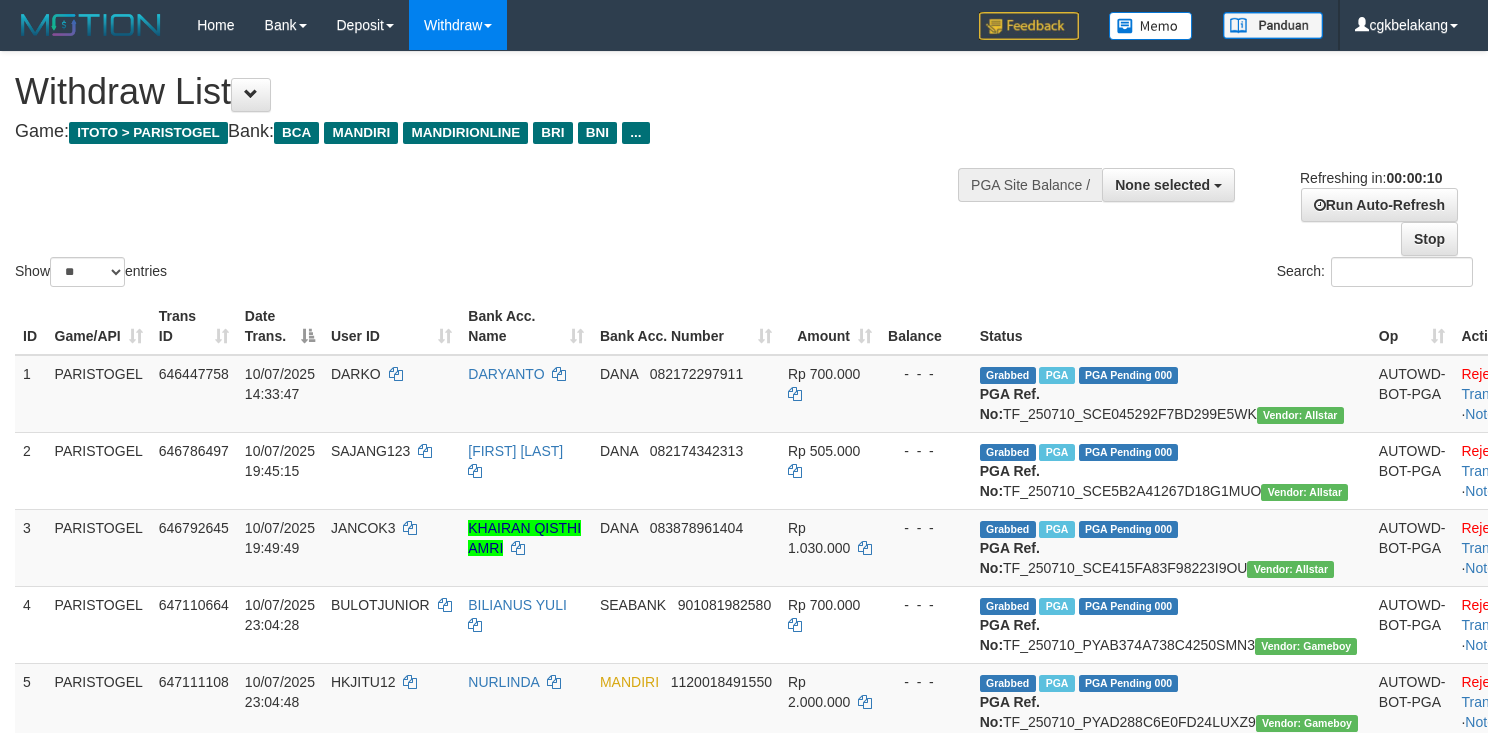 select 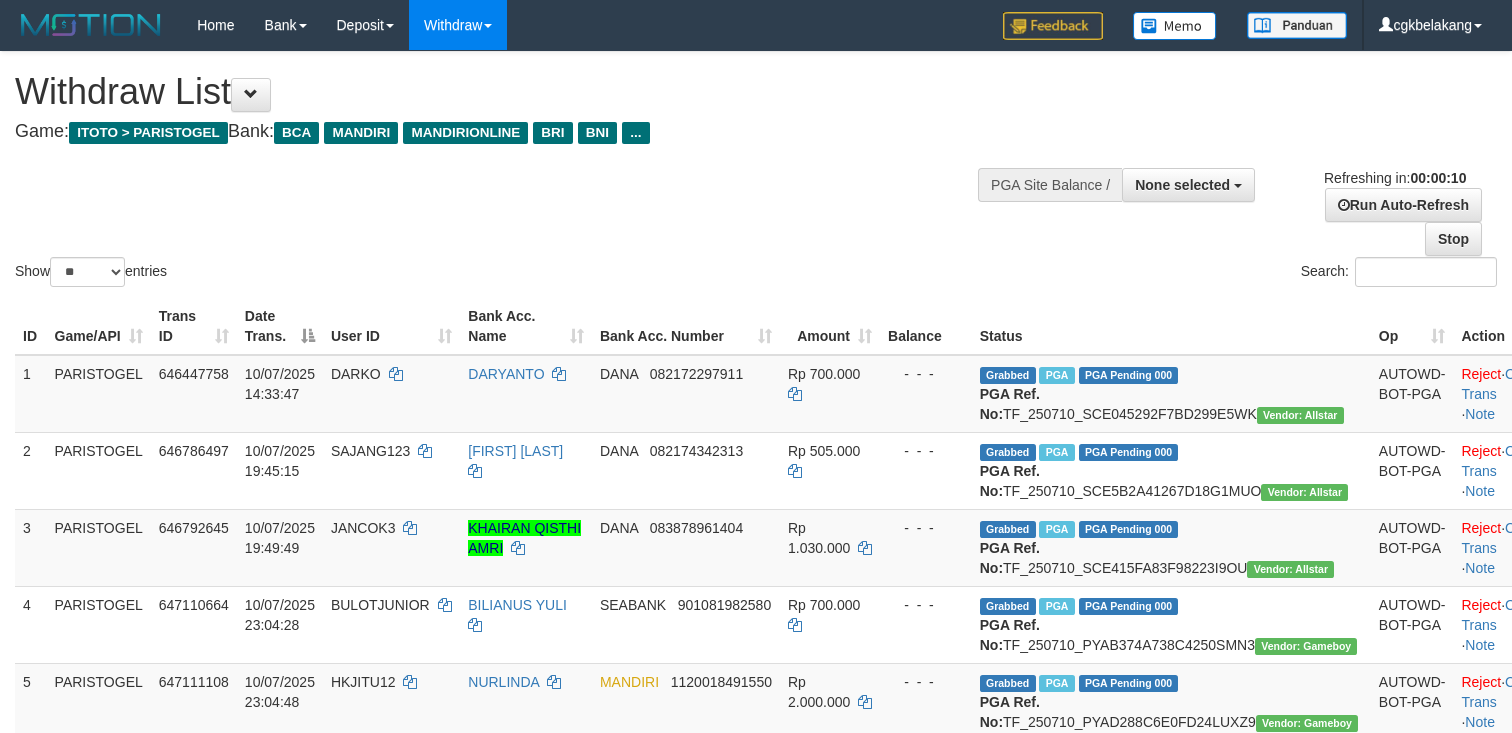 select 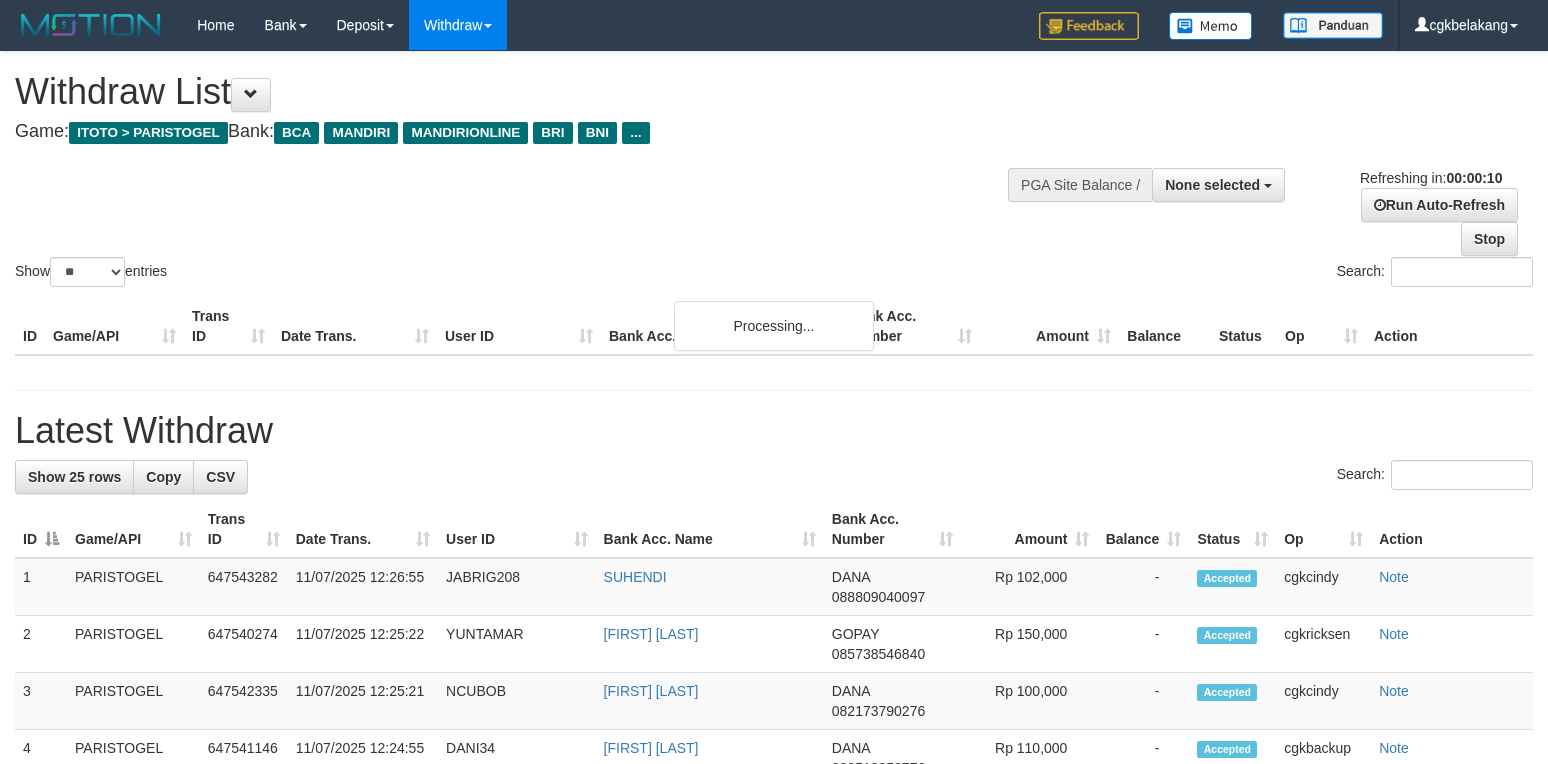 select 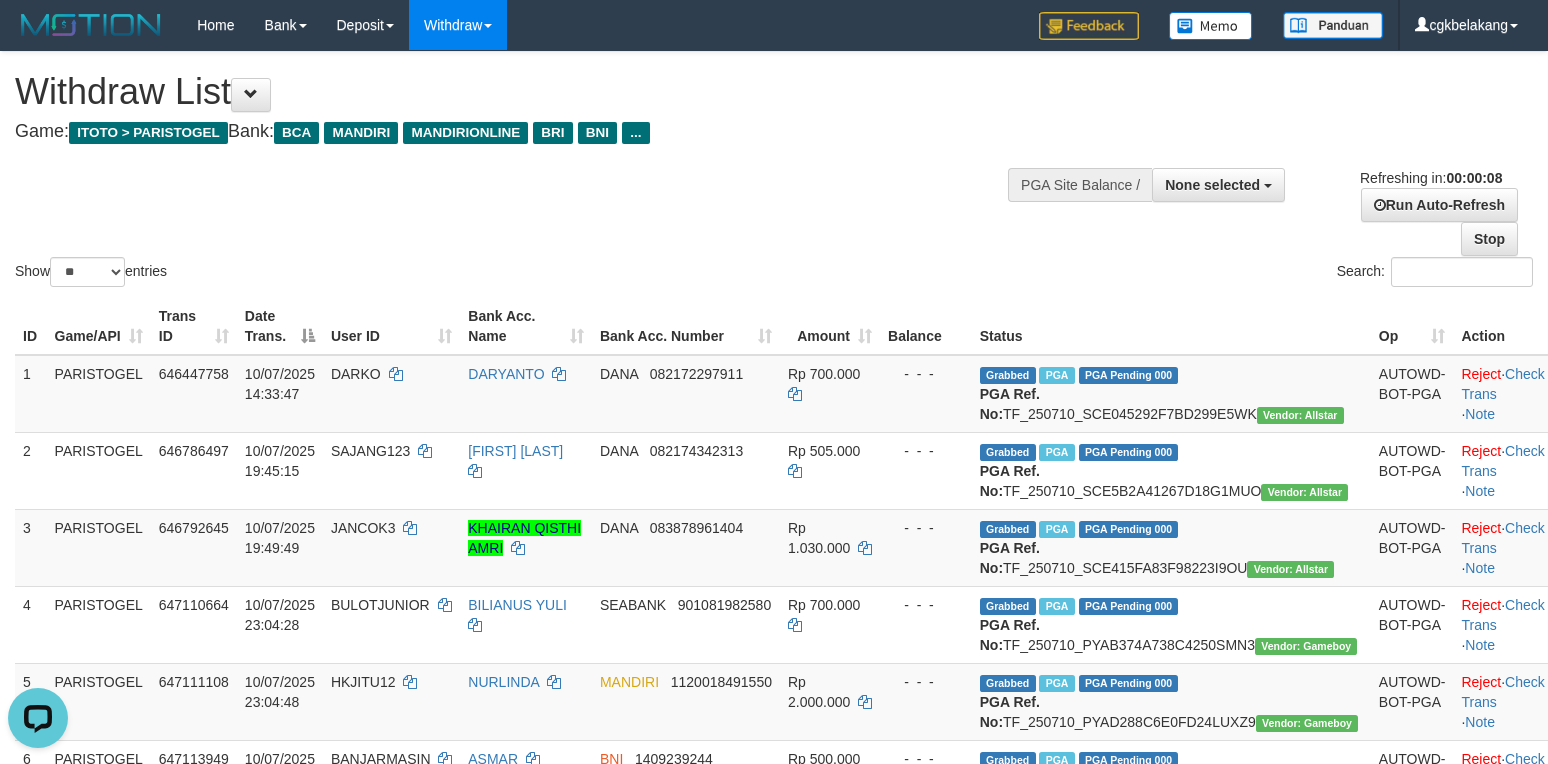 scroll, scrollTop: 0, scrollLeft: 0, axis: both 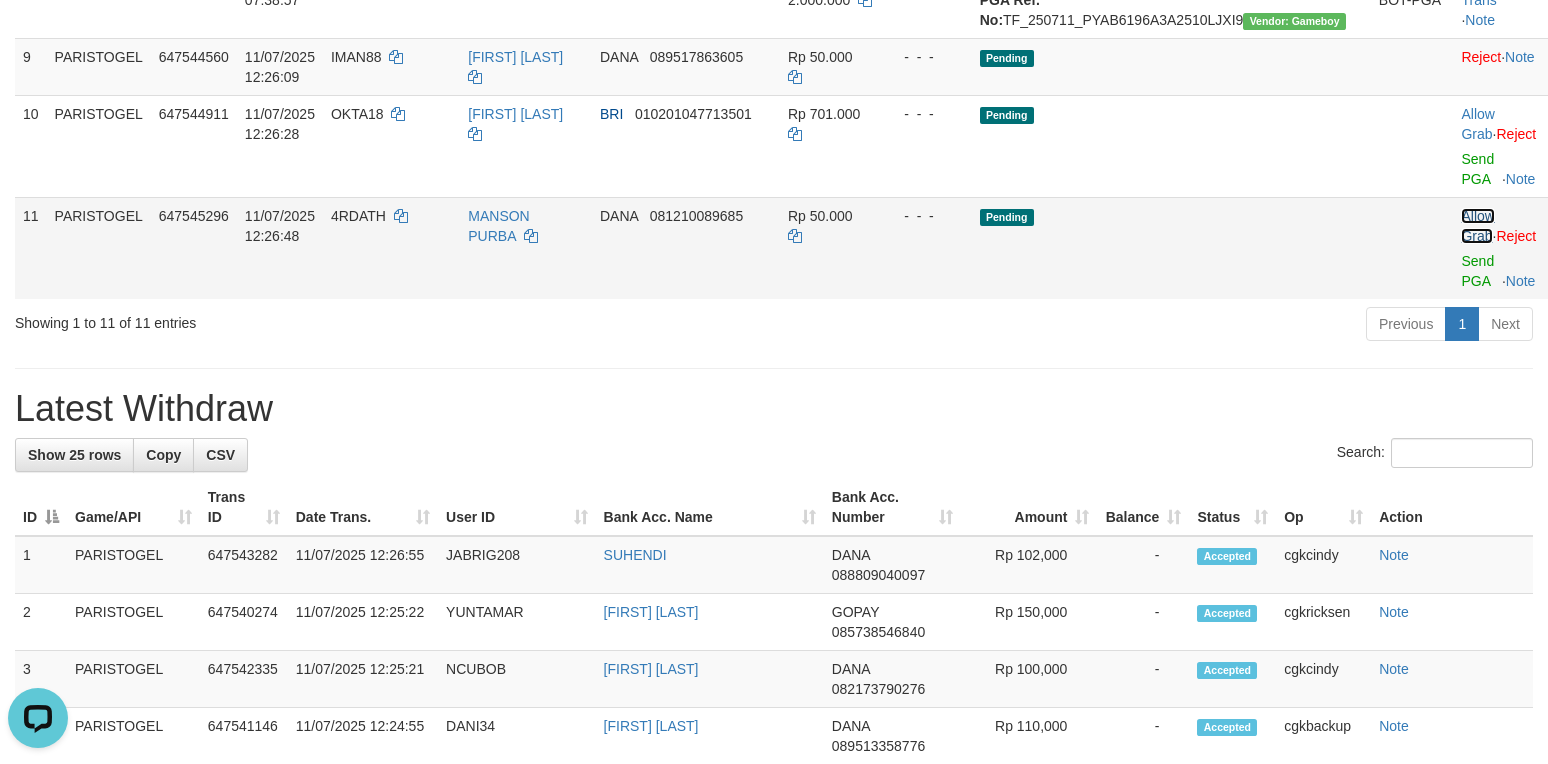 click on "Allow Grab" at bounding box center [1477, 226] 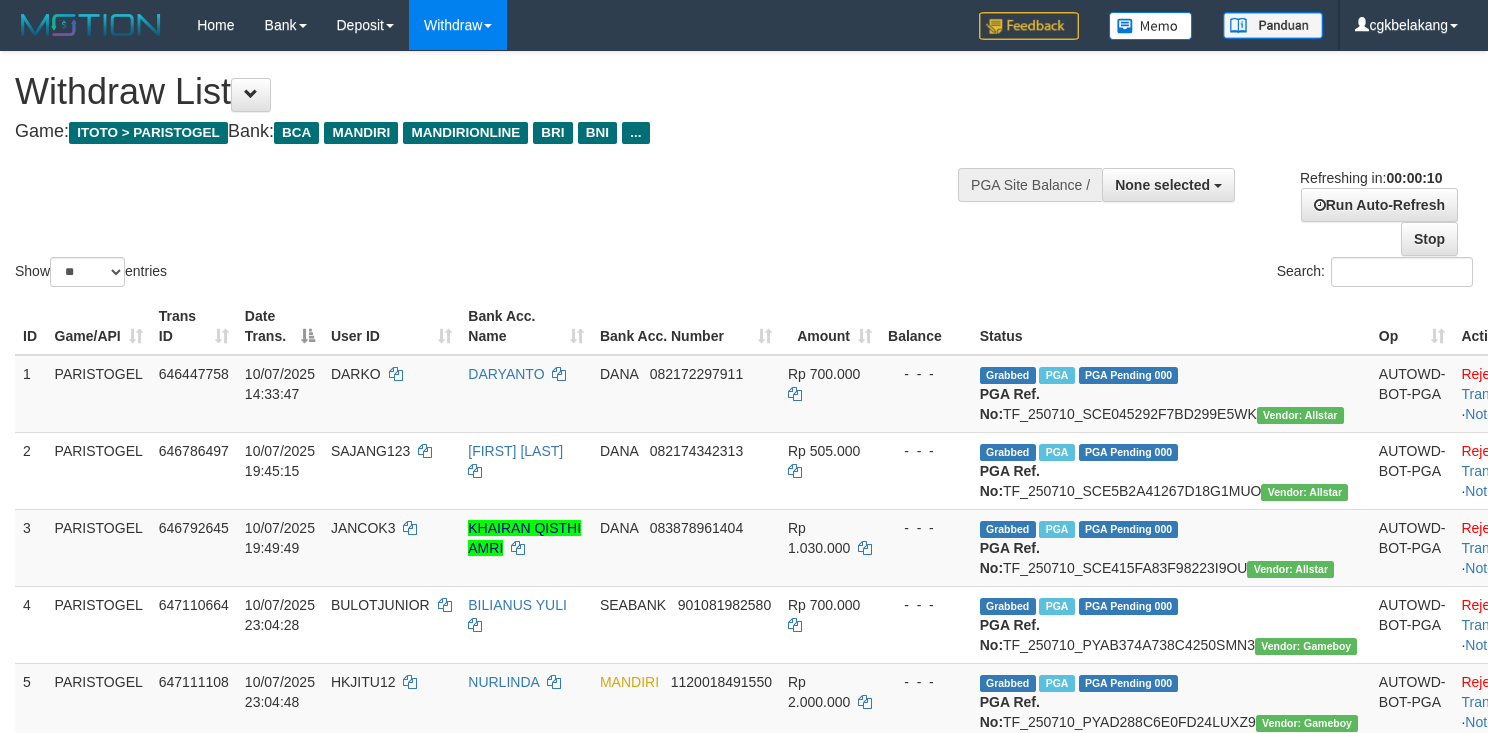select 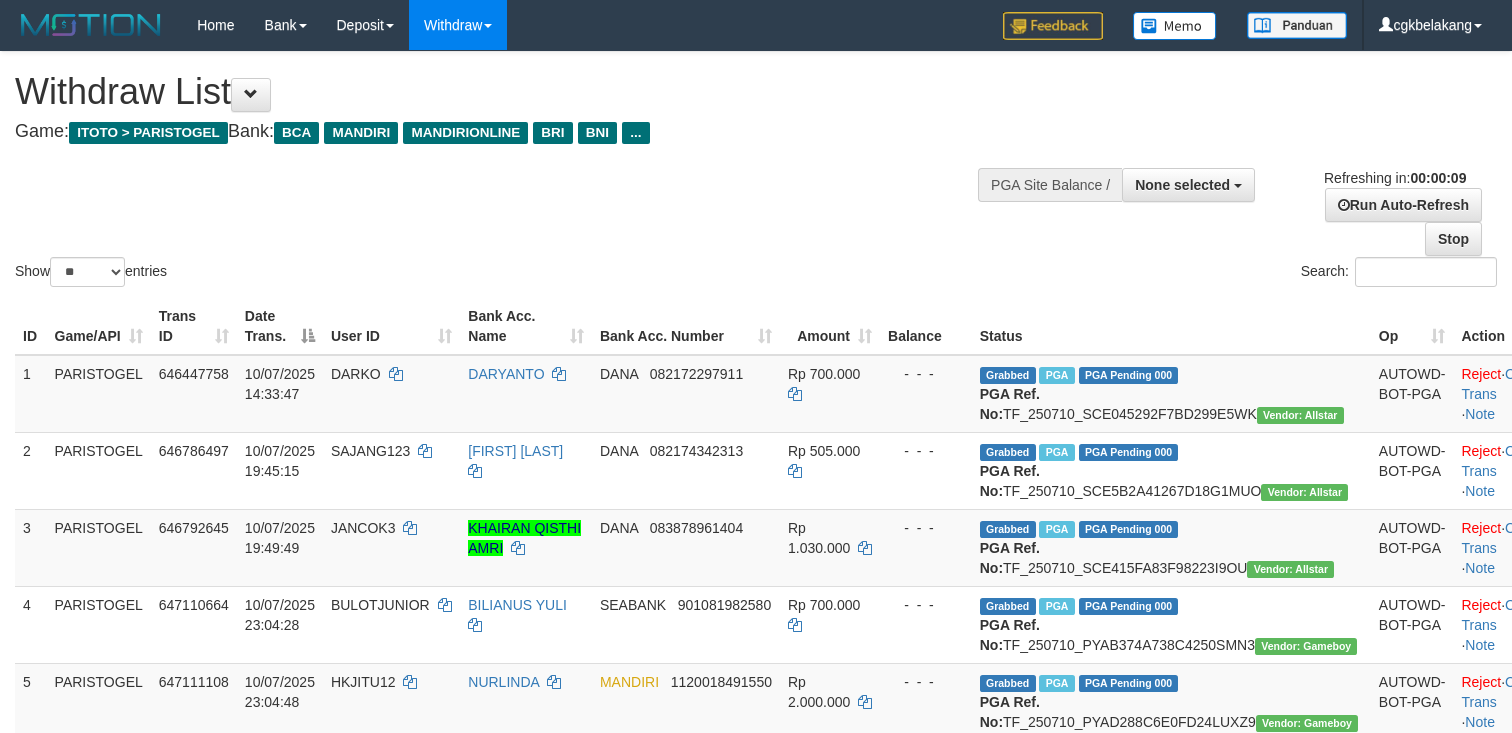 select 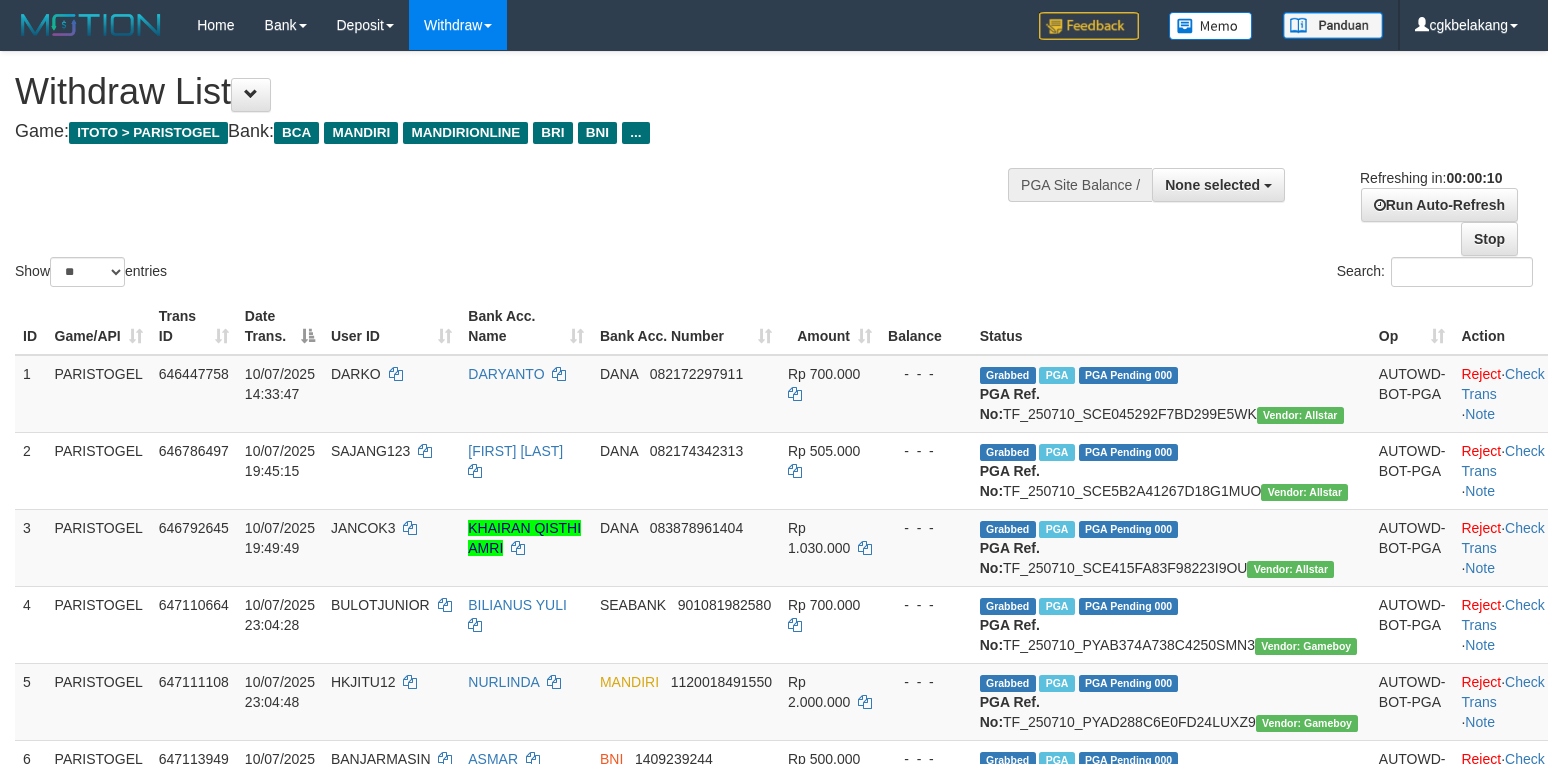 select 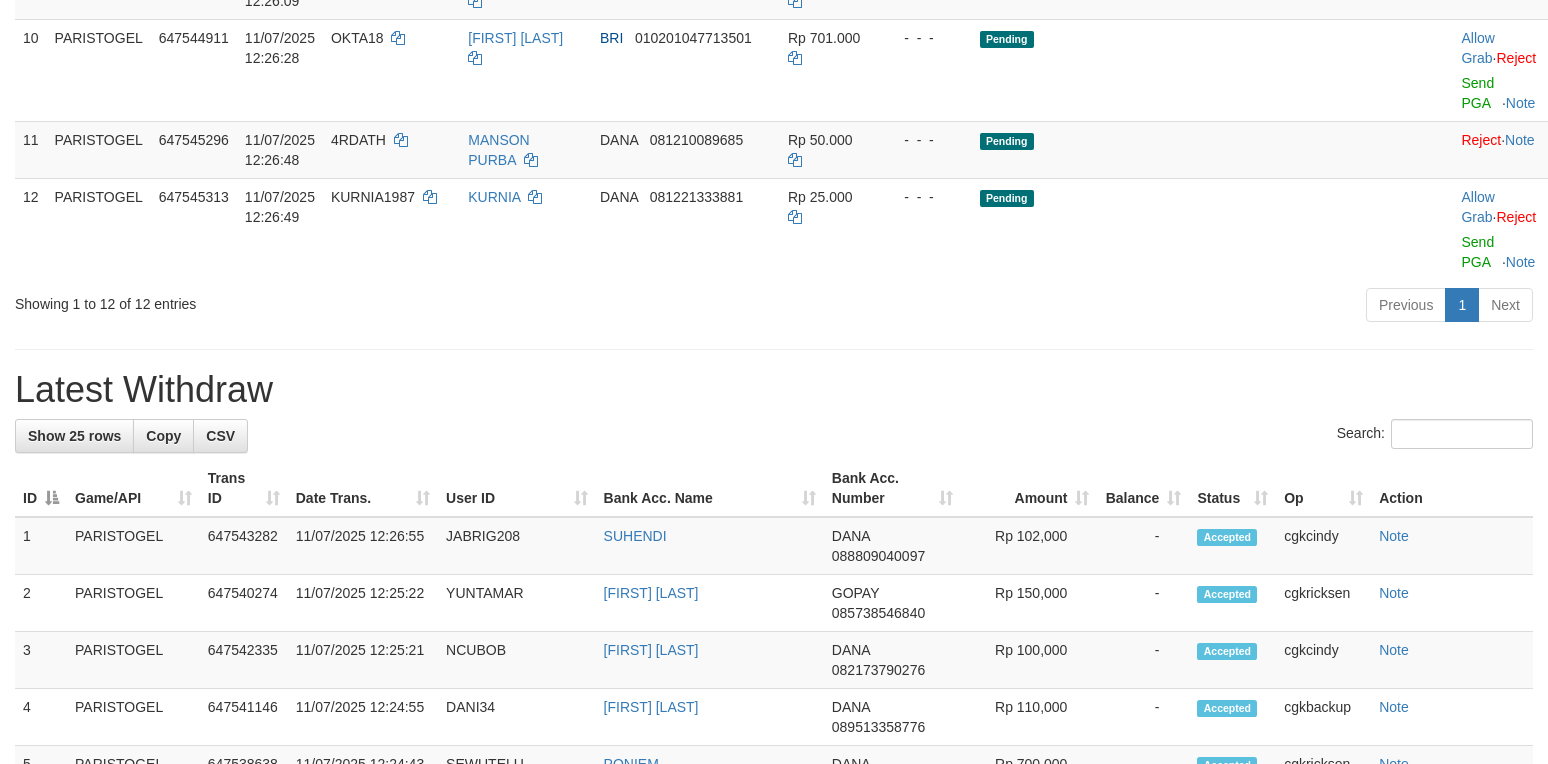 scroll, scrollTop: 933, scrollLeft: 0, axis: vertical 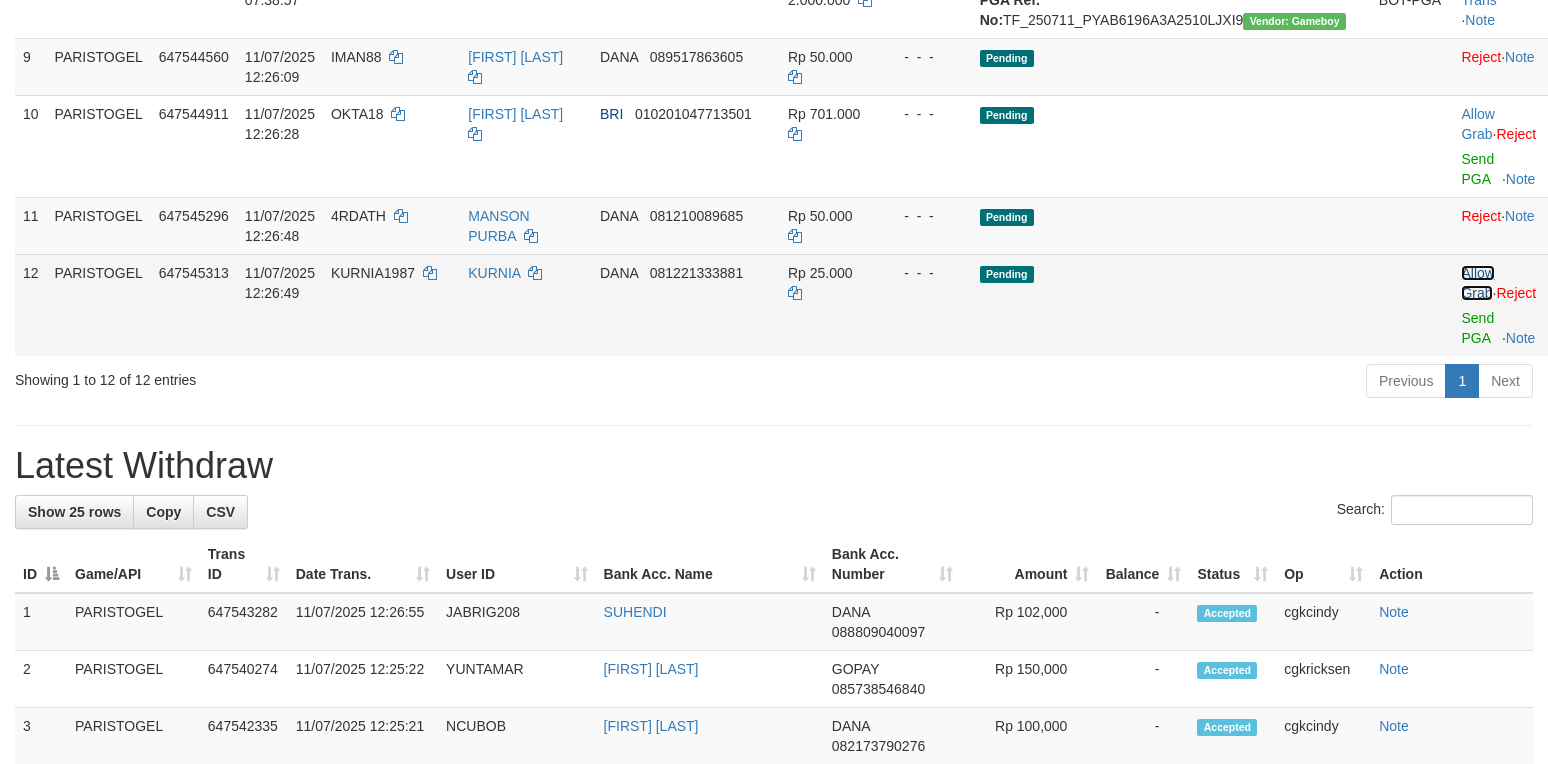 click on "Allow Grab" at bounding box center [1477, 283] 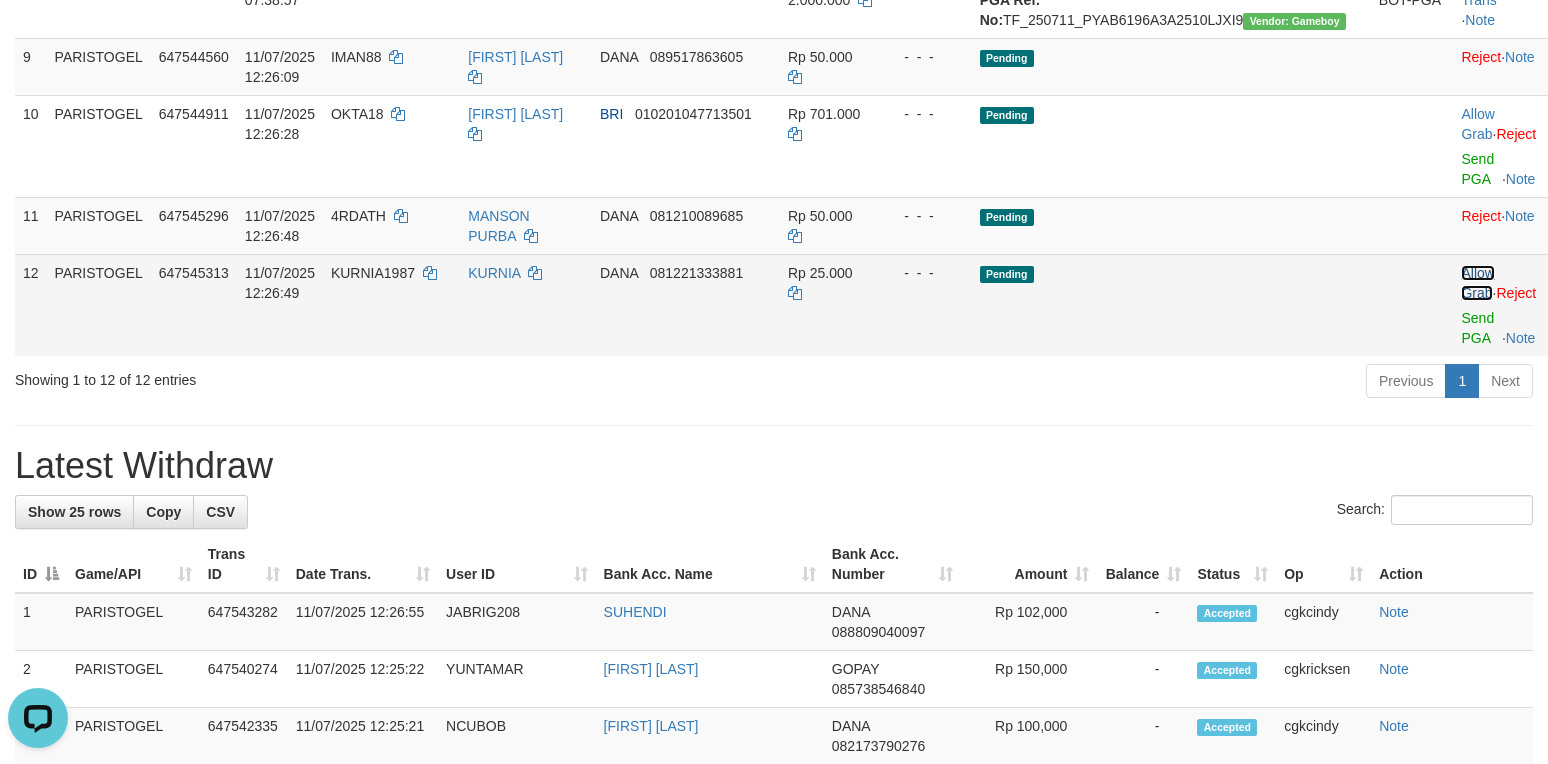 scroll, scrollTop: 0, scrollLeft: 0, axis: both 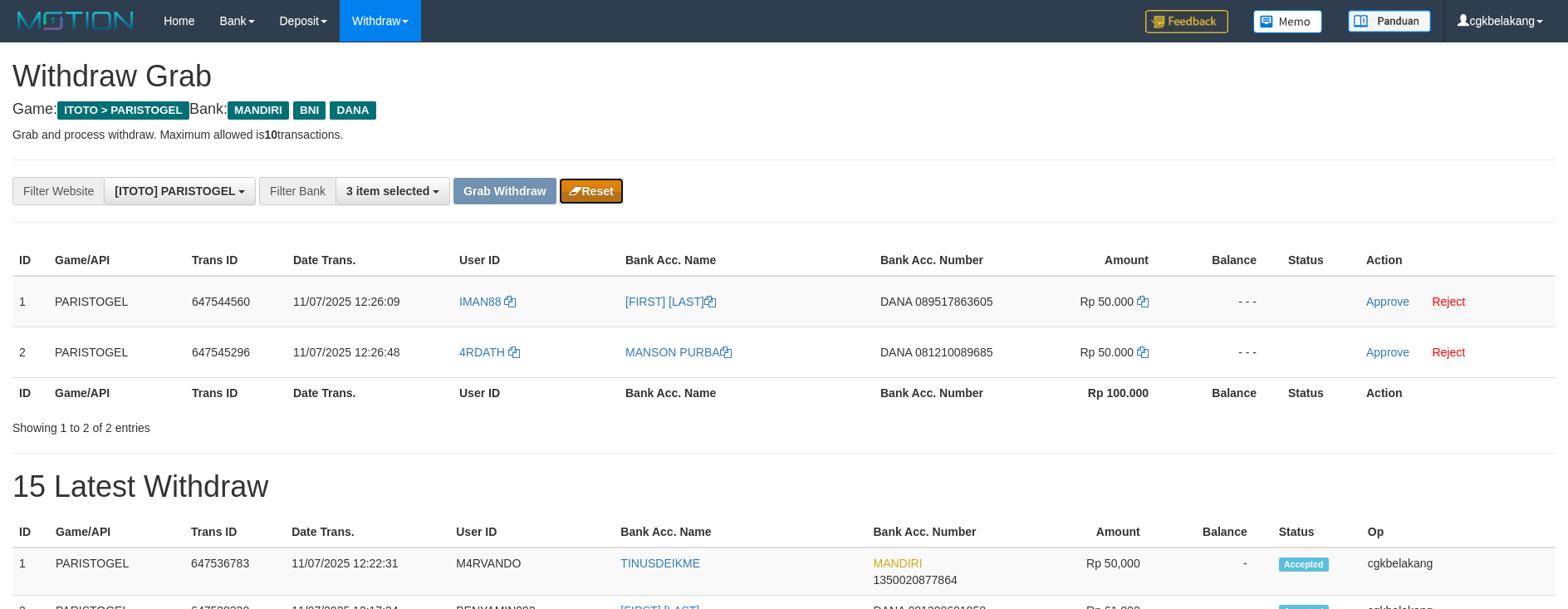click on "Reset" at bounding box center (590, 191) 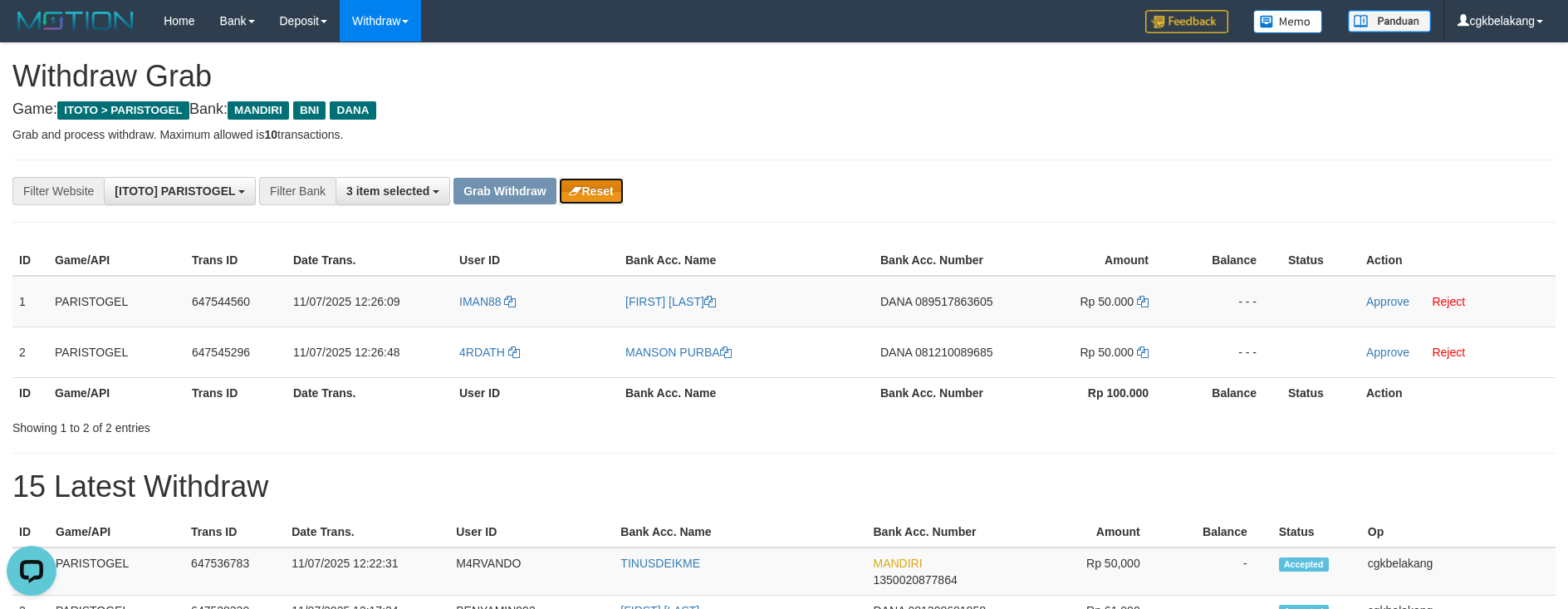 scroll, scrollTop: 0, scrollLeft: 0, axis: both 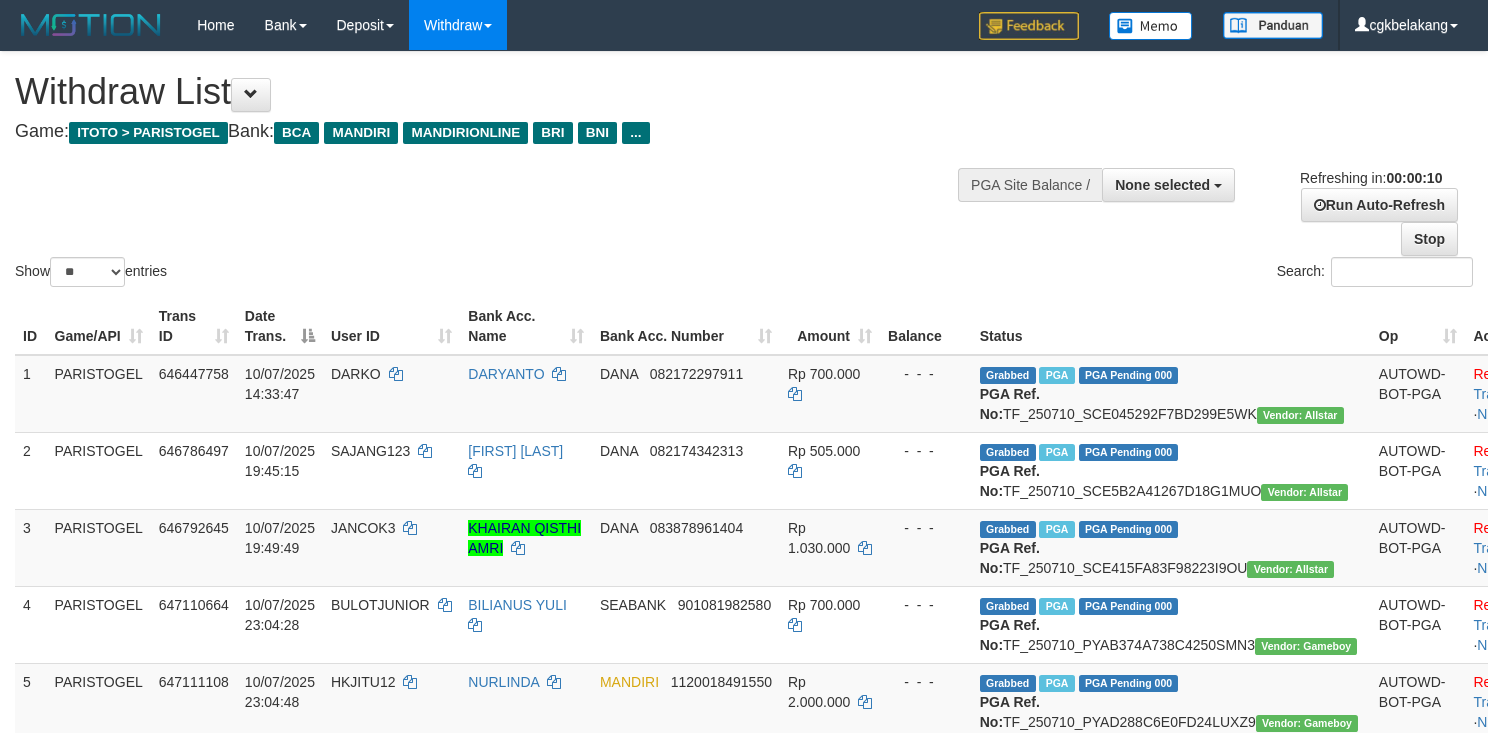 select 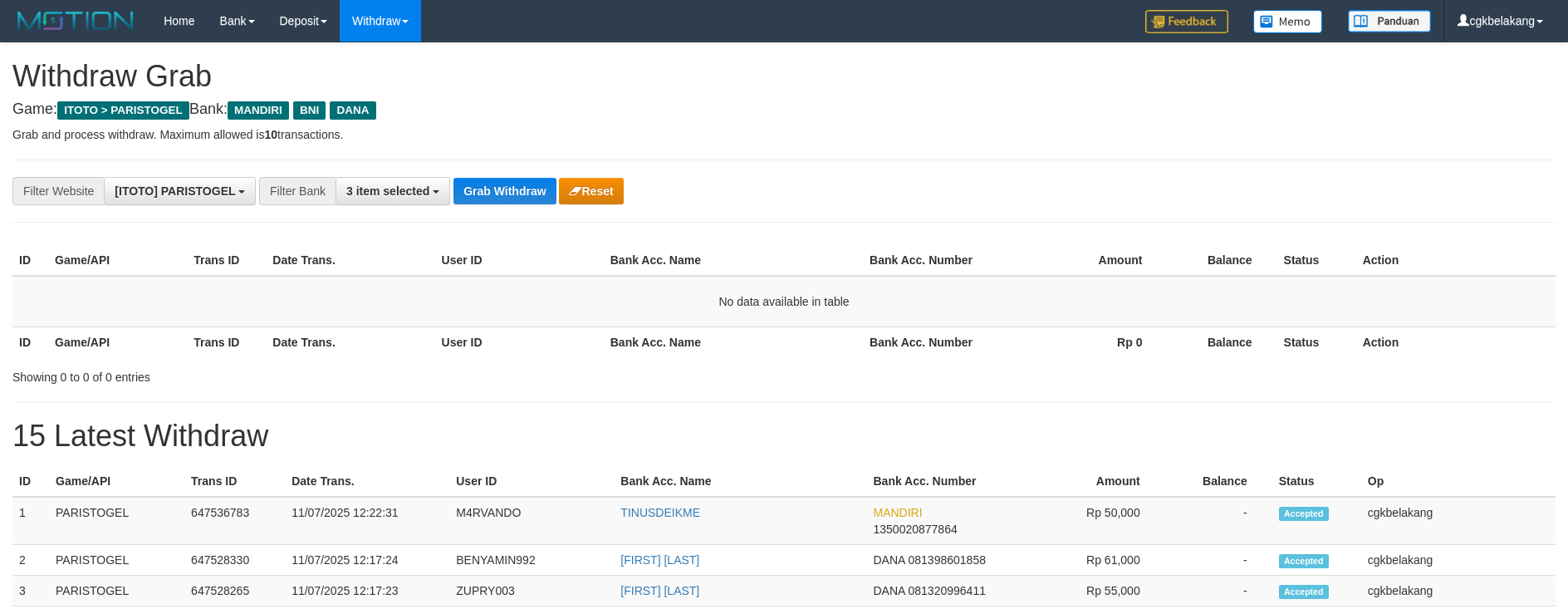 scroll, scrollTop: 0, scrollLeft: 0, axis: both 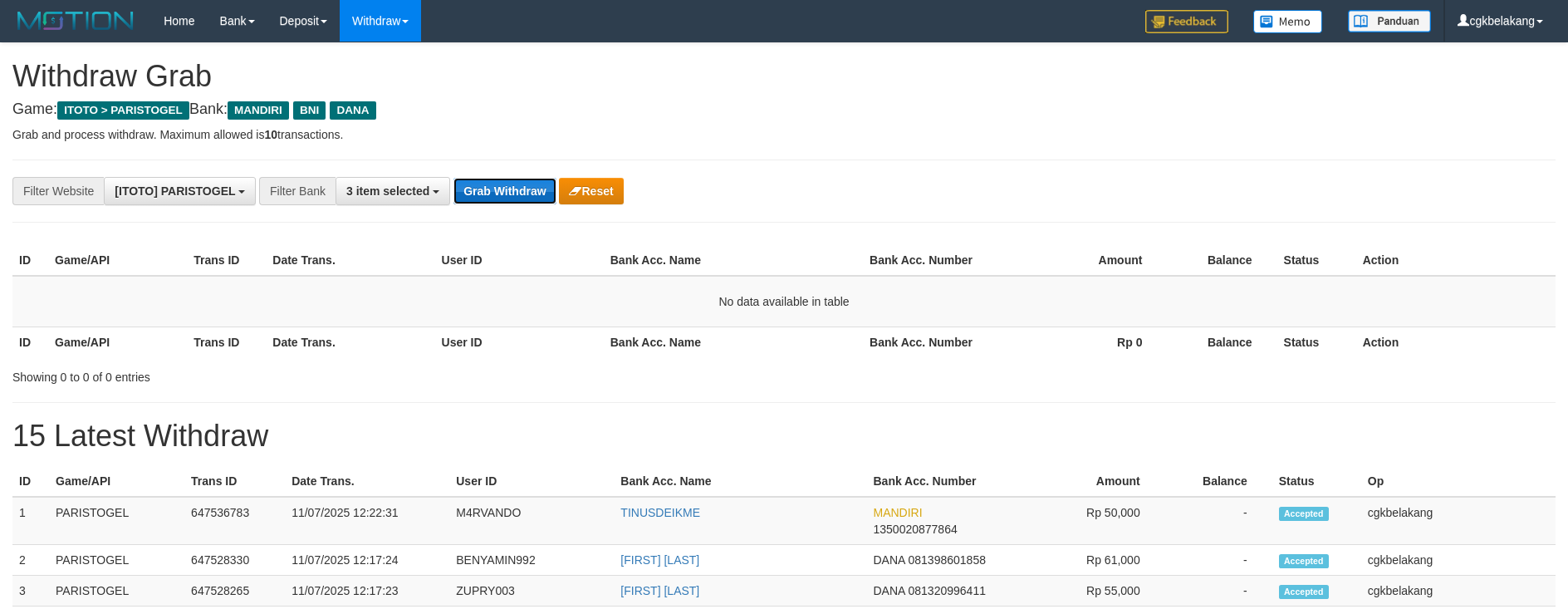 click on "Grab Withdraw" at bounding box center [504, 191] 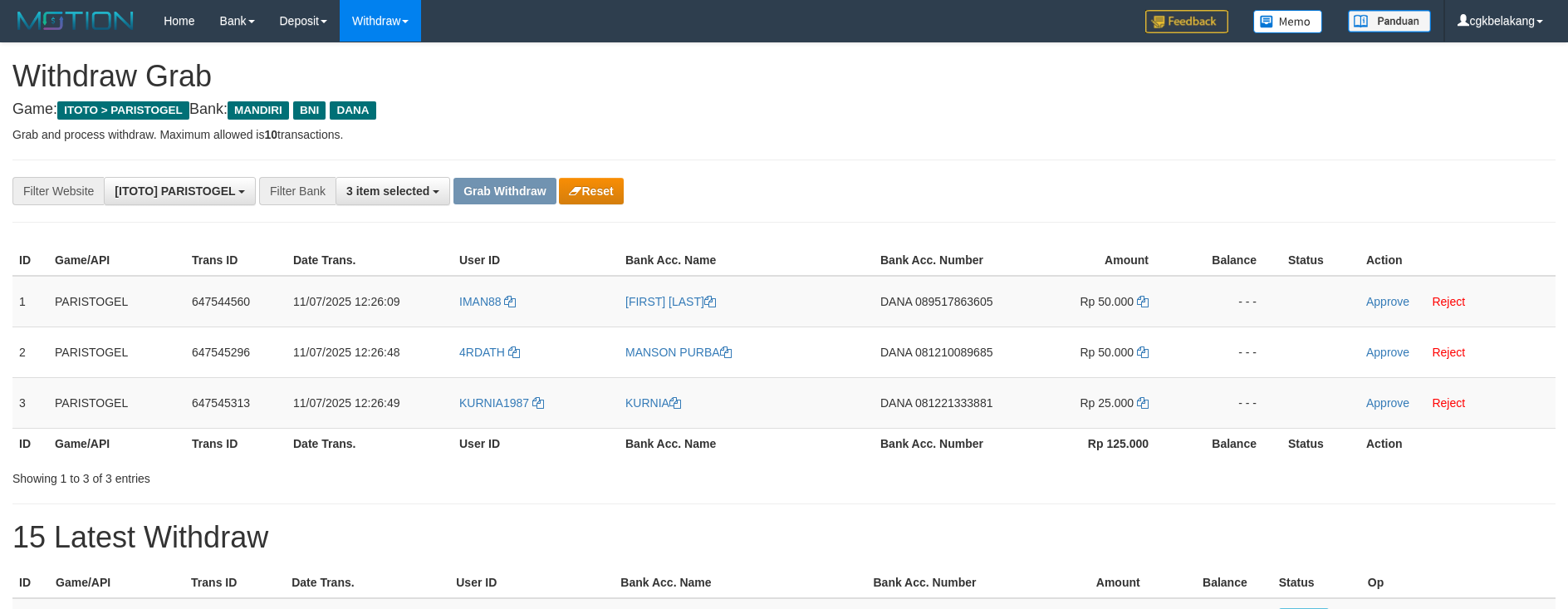 scroll, scrollTop: 0, scrollLeft: 0, axis: both 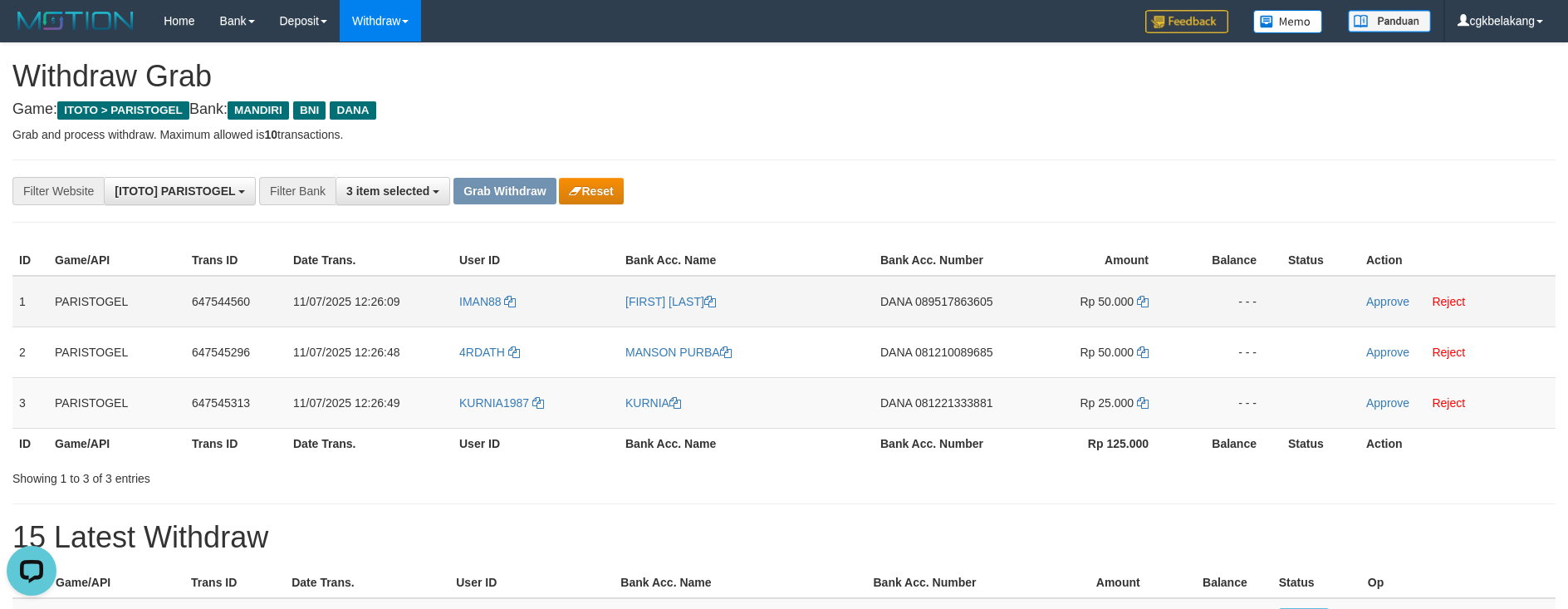 click on "IMAN88" at bounding box center [536, 302] 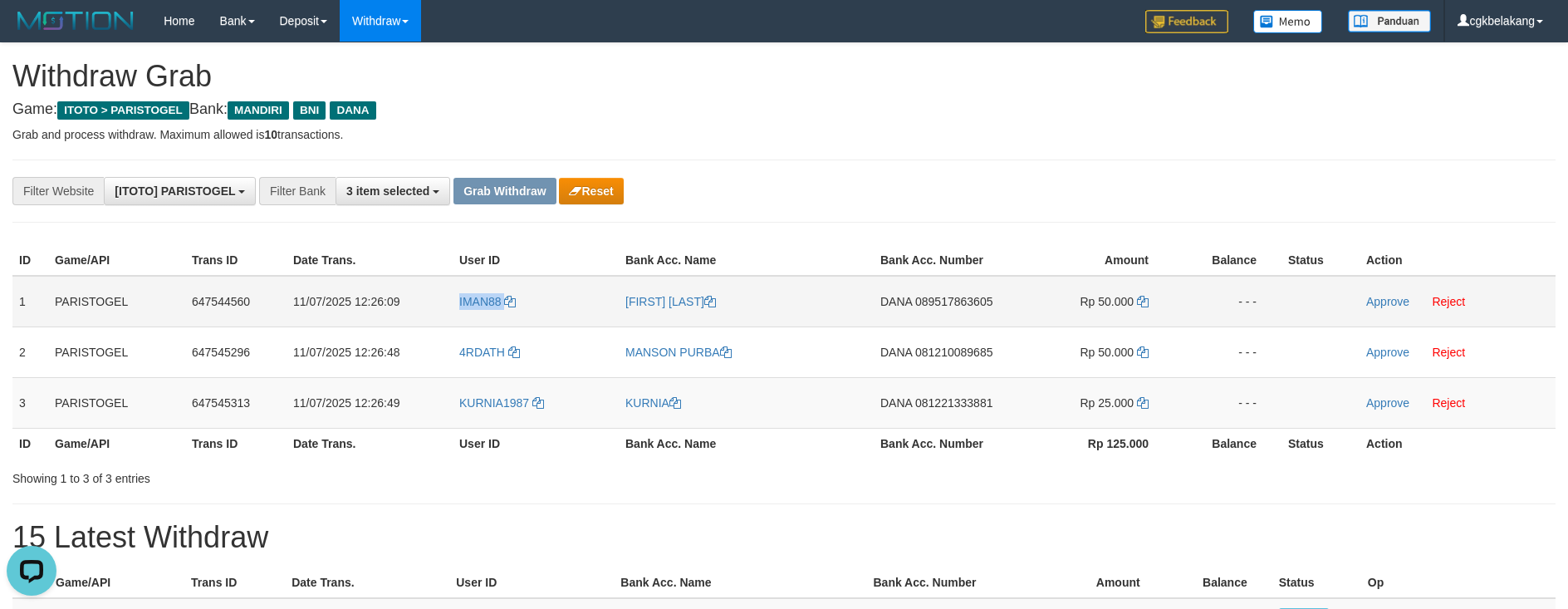 copy on "IMAN88" 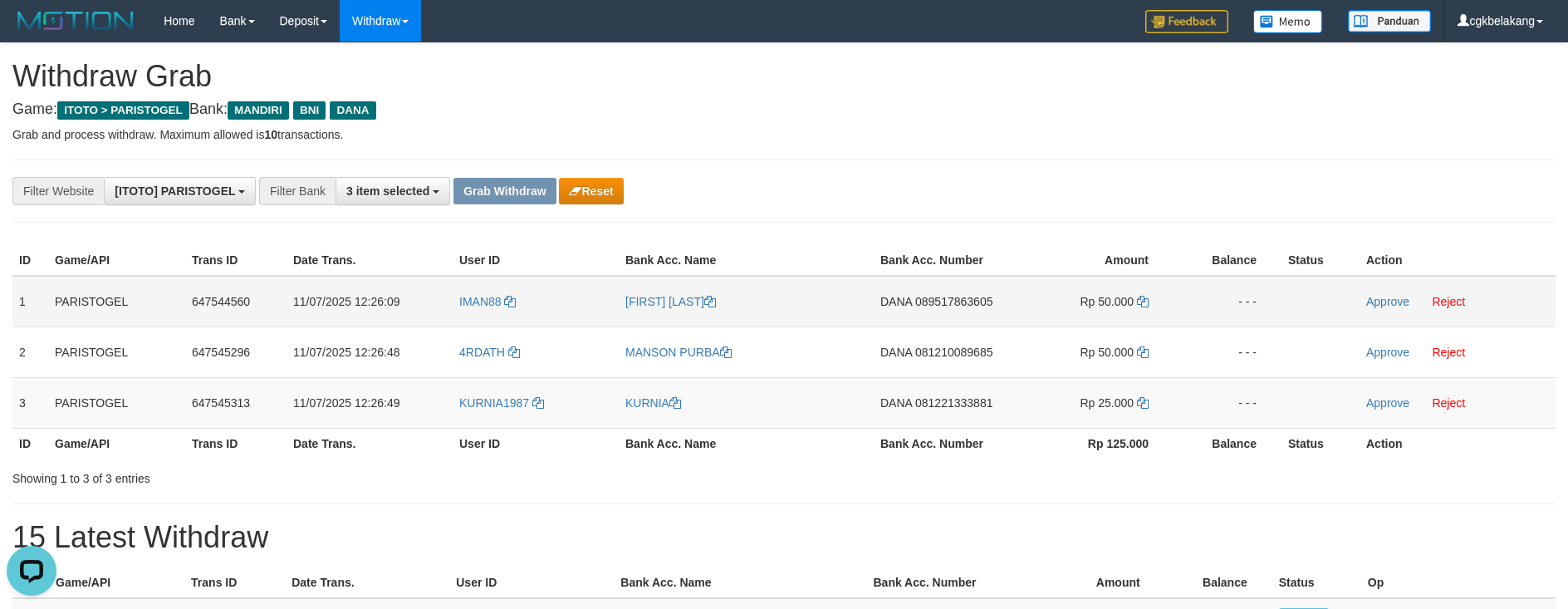 click on "[FIRST] [LAST]" at bounding box center [746, 302] 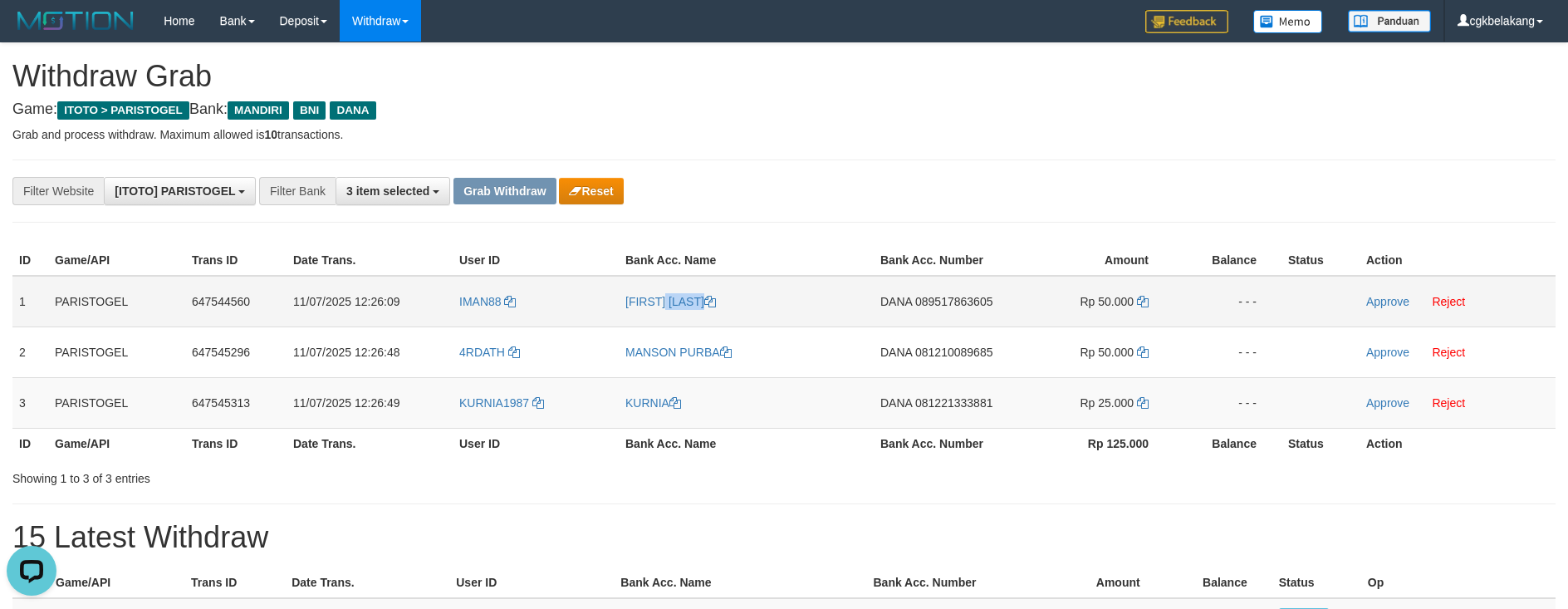 click on "[FIRST] [LAST]" at bounding box center [746, 302] 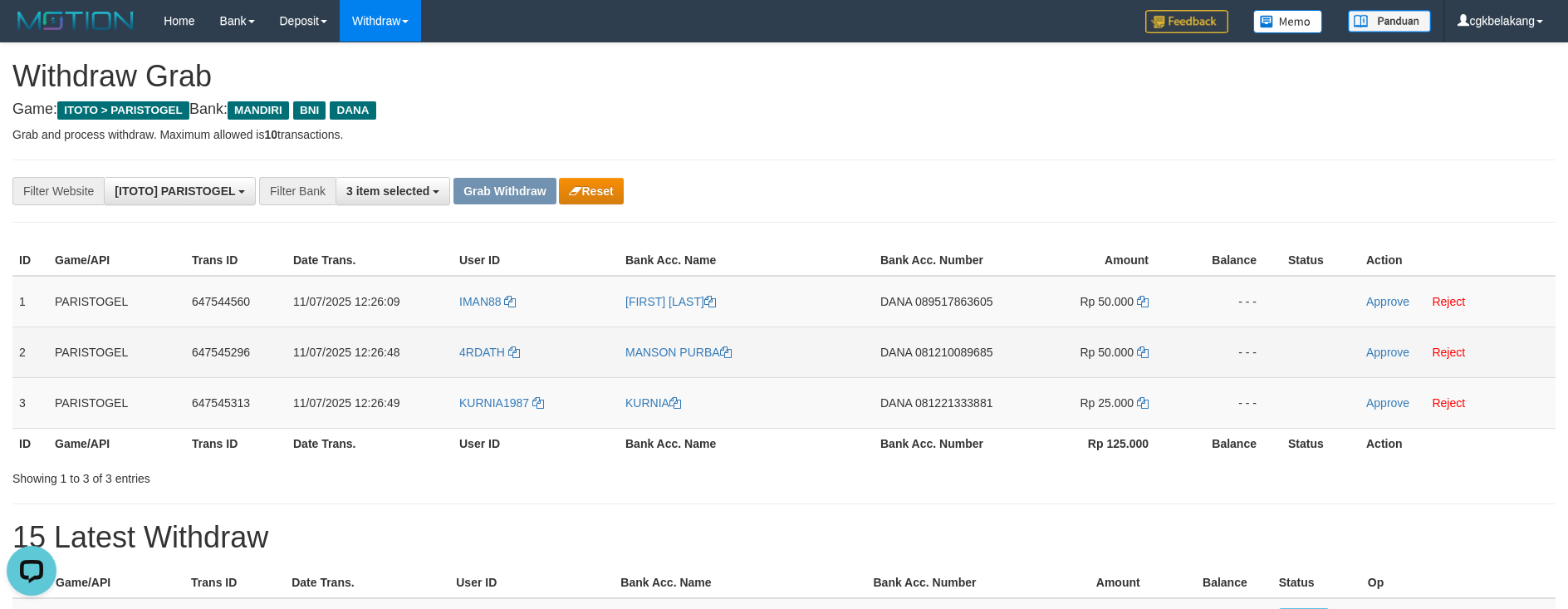click on "4RDATH" at bounding box center [536, 351] 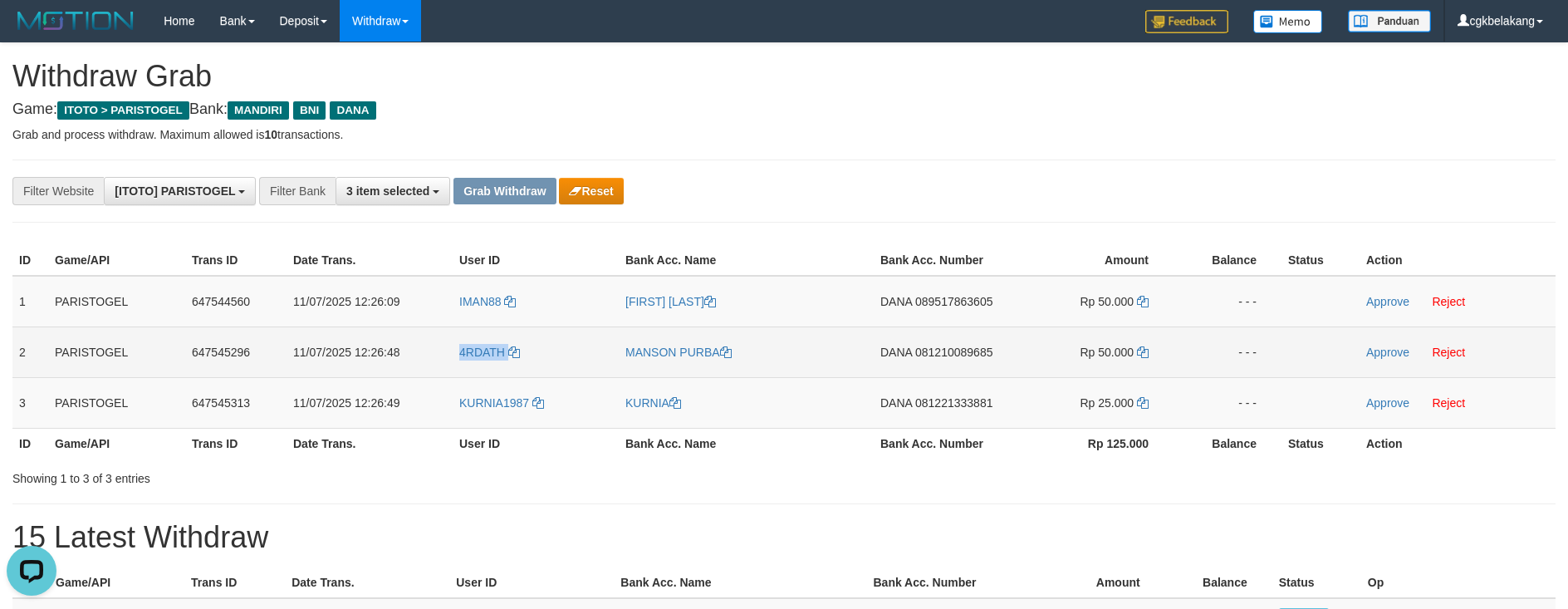click on "4RDATH" at bounding box center (536, 351) 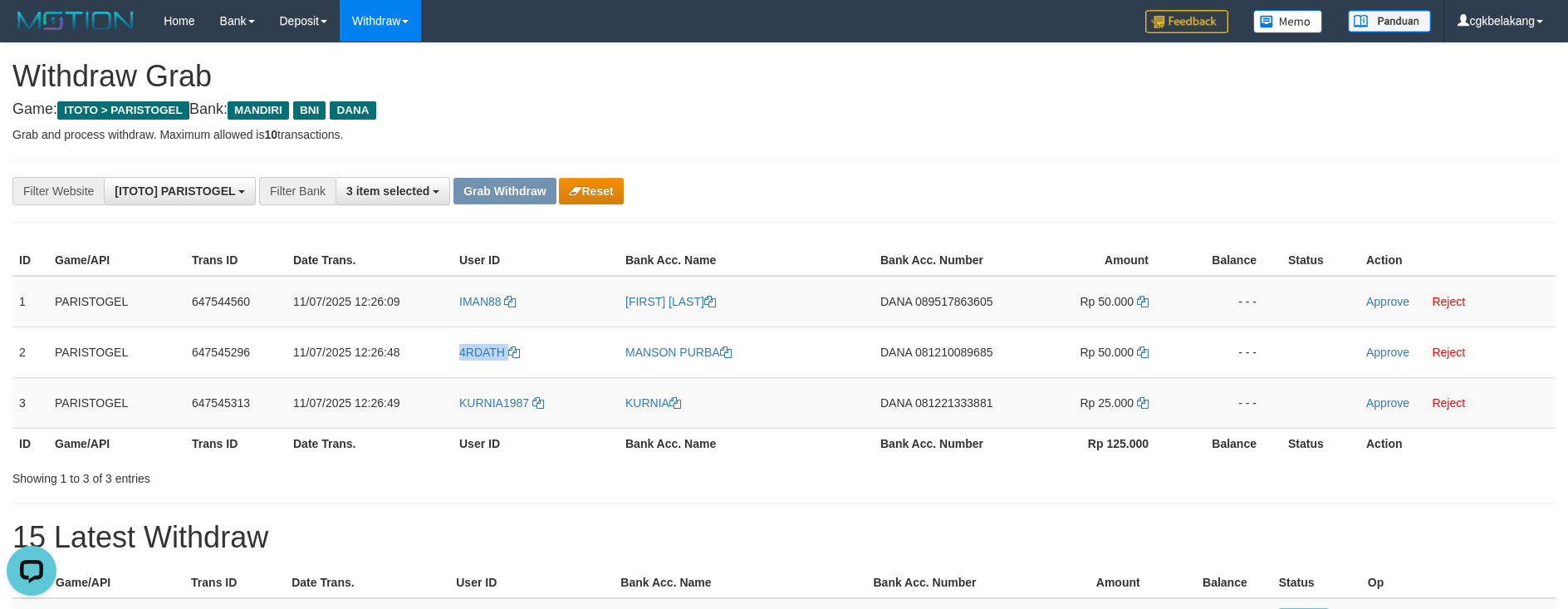 copy on "4RDATH" 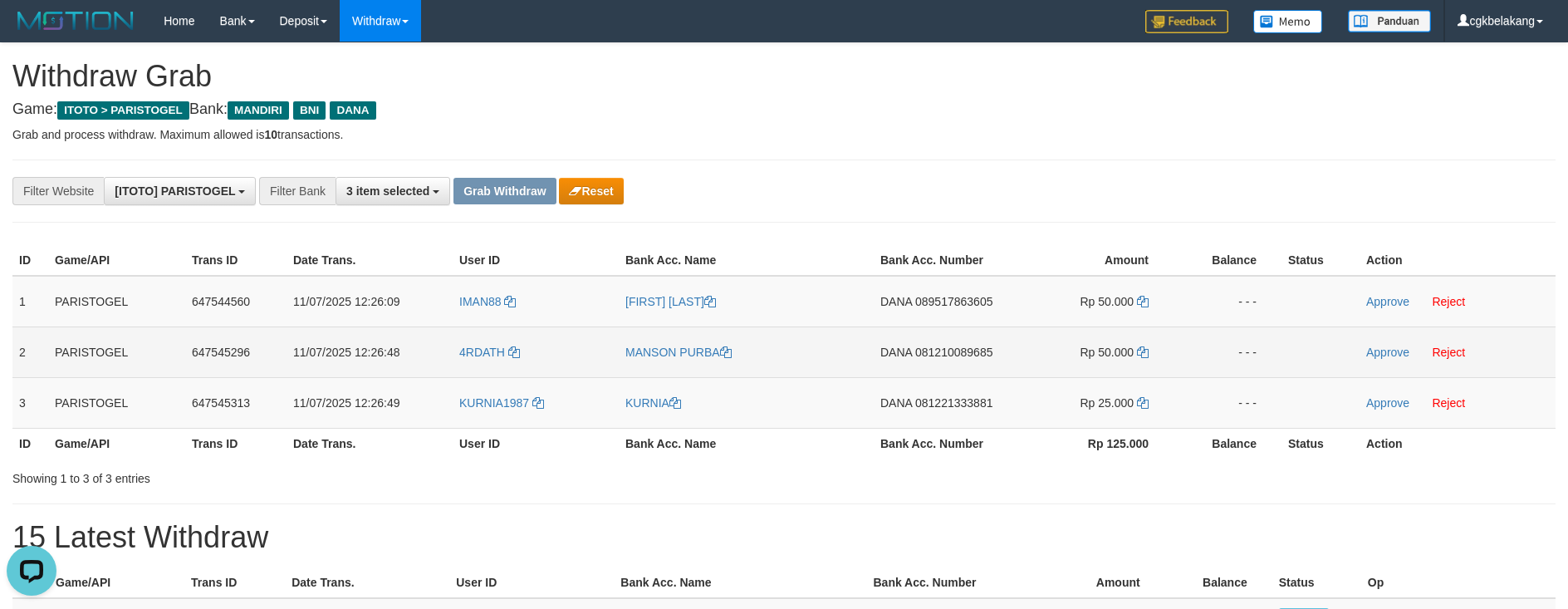 click on "MANSON PURBA" at bounding box center [746, 351] 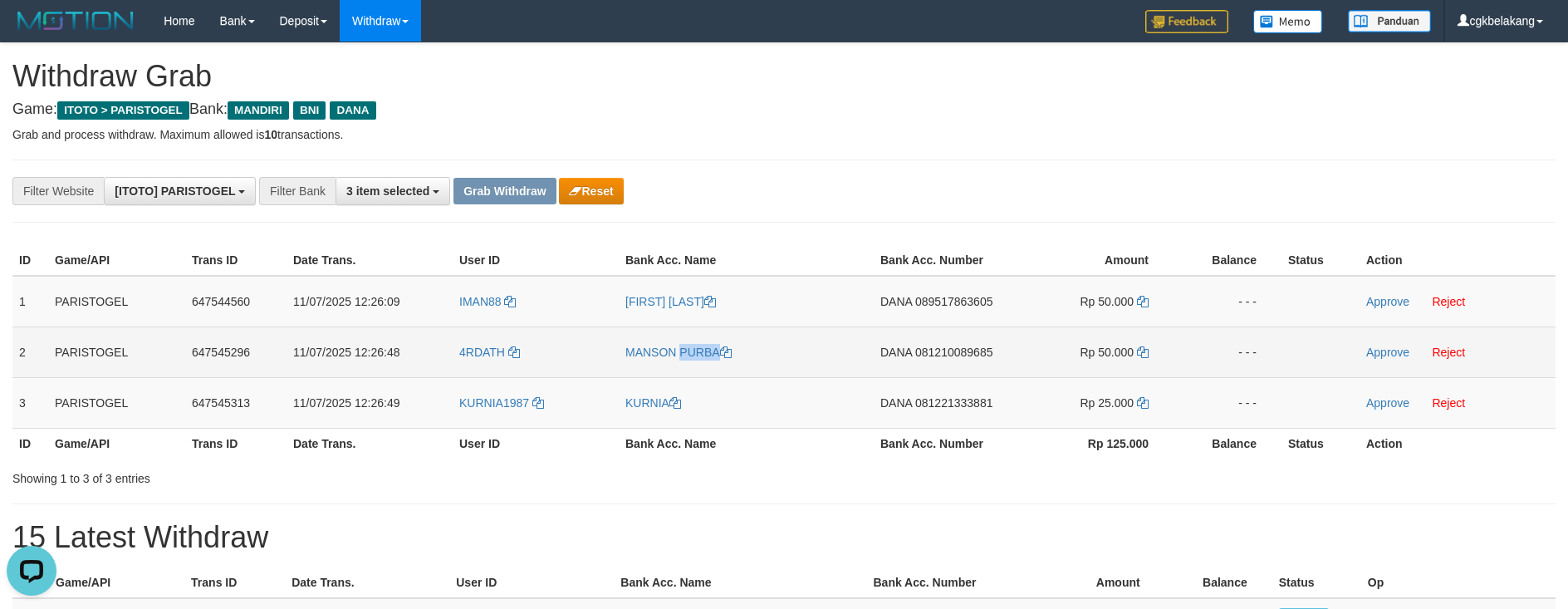 click on "MANSON PURBA" at bounding box center [746, 351] 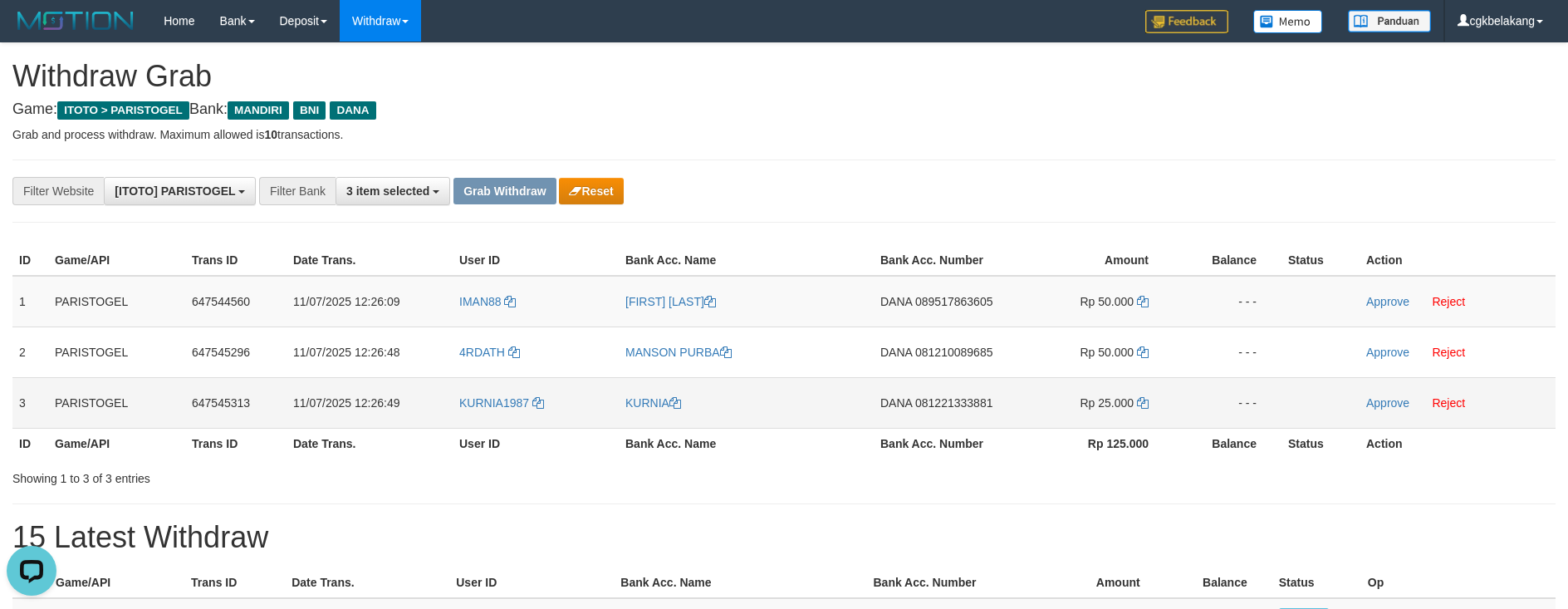 click on "KURNIA1987" at bounding box center (536, 402) 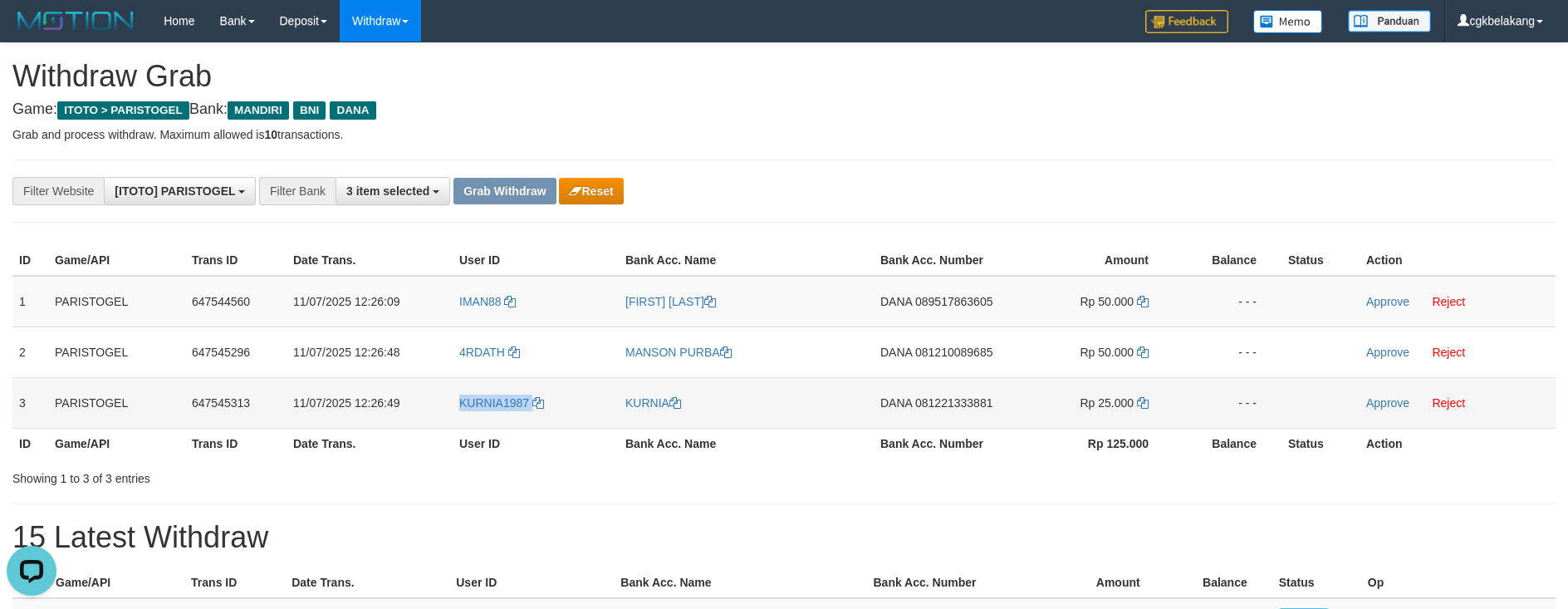 click on "KURNIA1987" at bounding box center [536, 402] 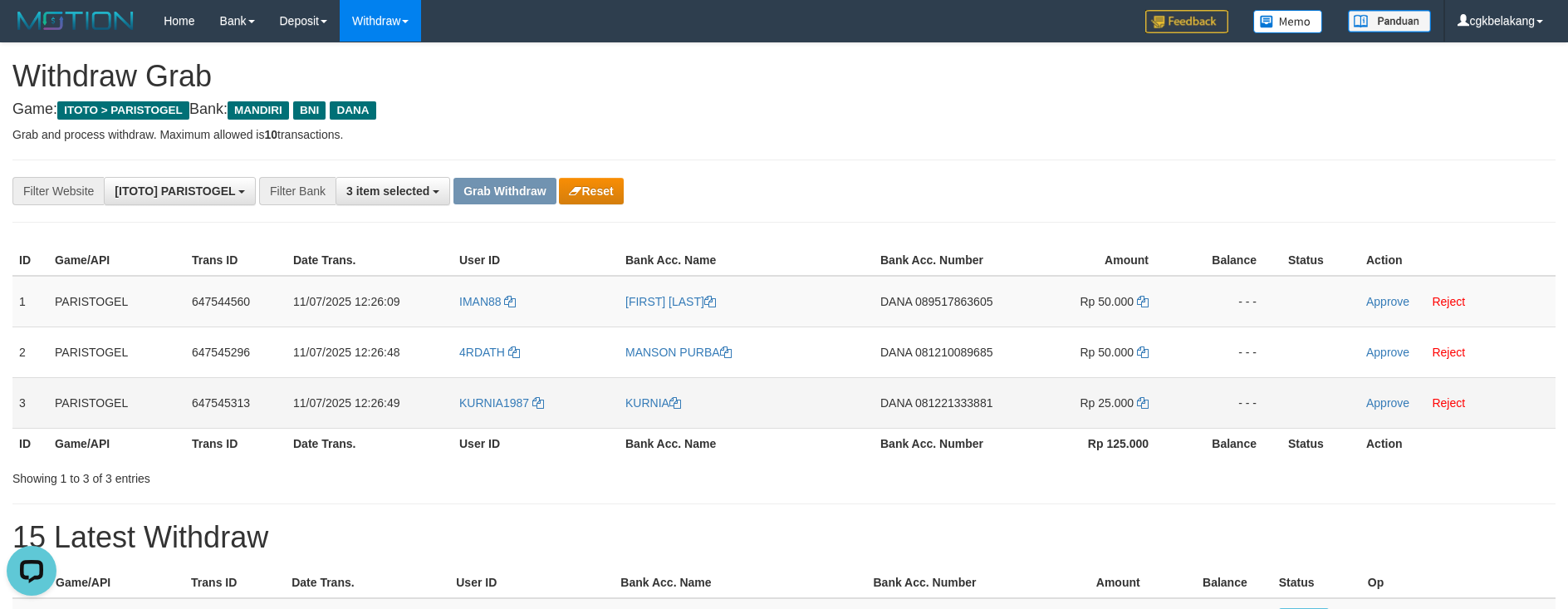 click on "KURNIA" at bounding box center [746, 402] 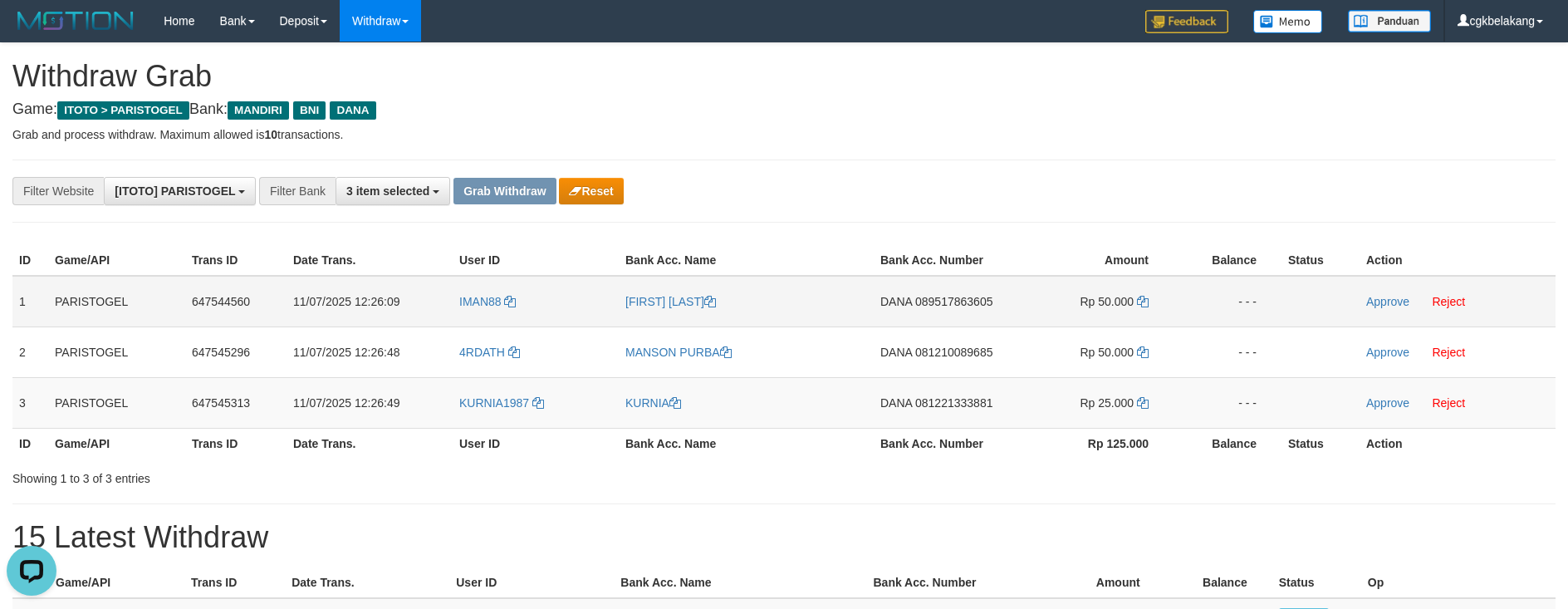 click on "DANA
089517863605" at bounding box center [942, 302] 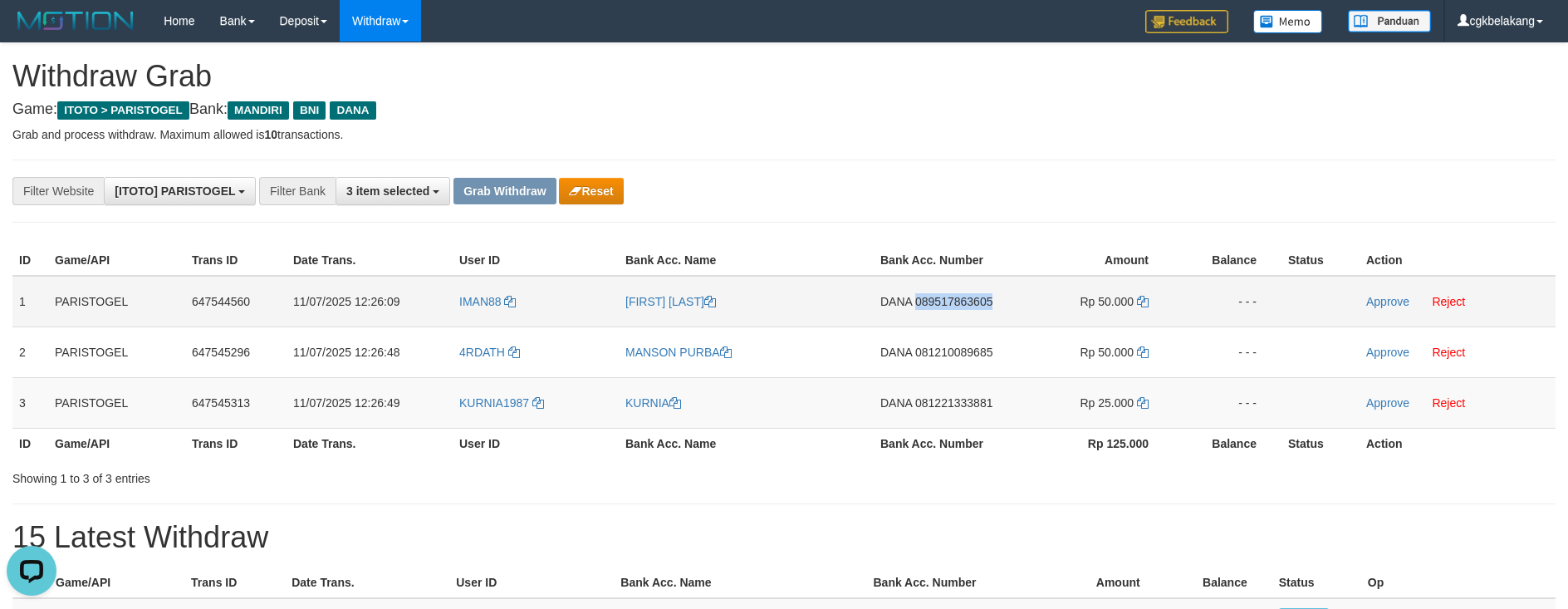 click on "DANA
089517863605" at bounding box center (942, 302) 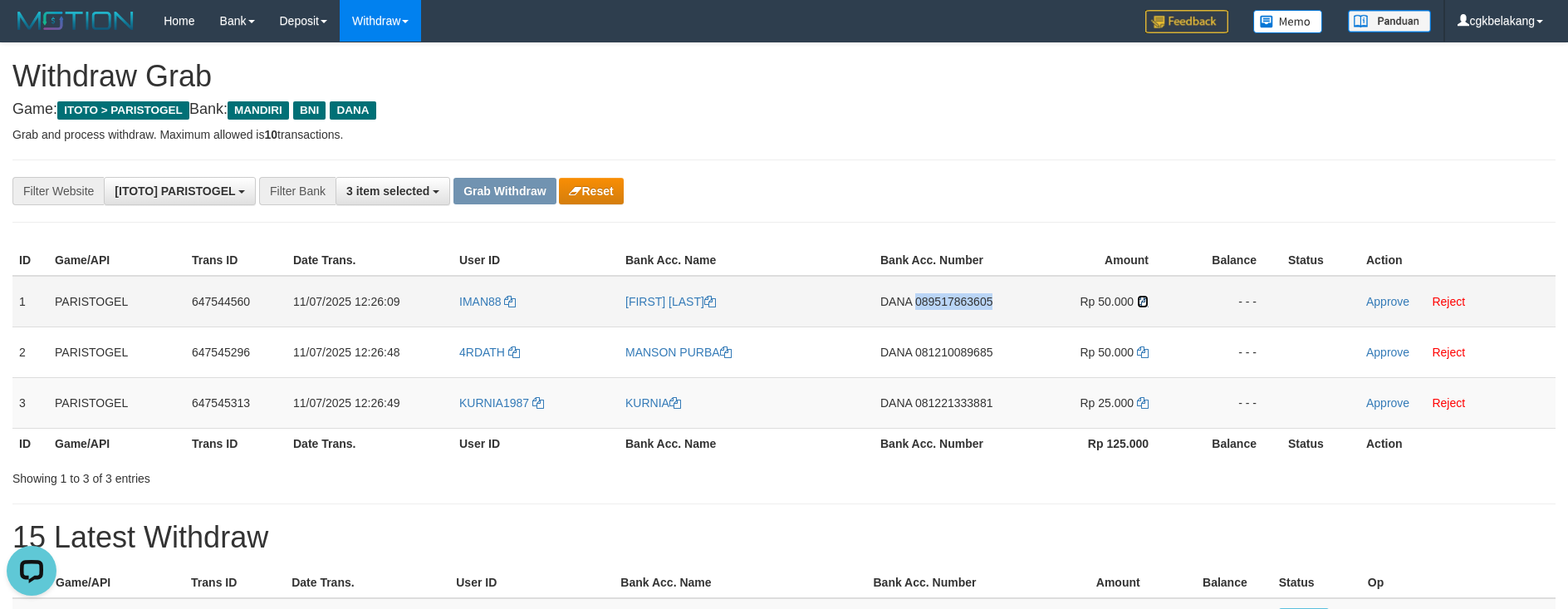 click at bounding box center [1143, 302] 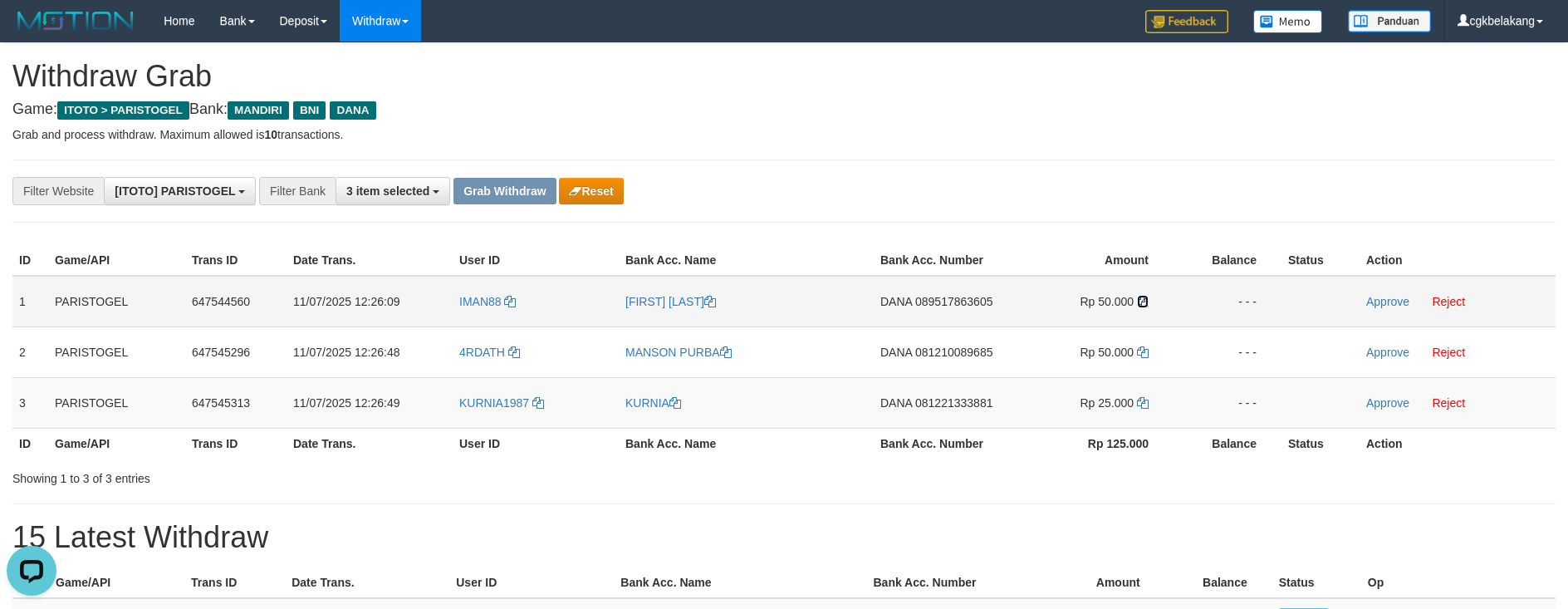 click at bounding box center [1143, 302] 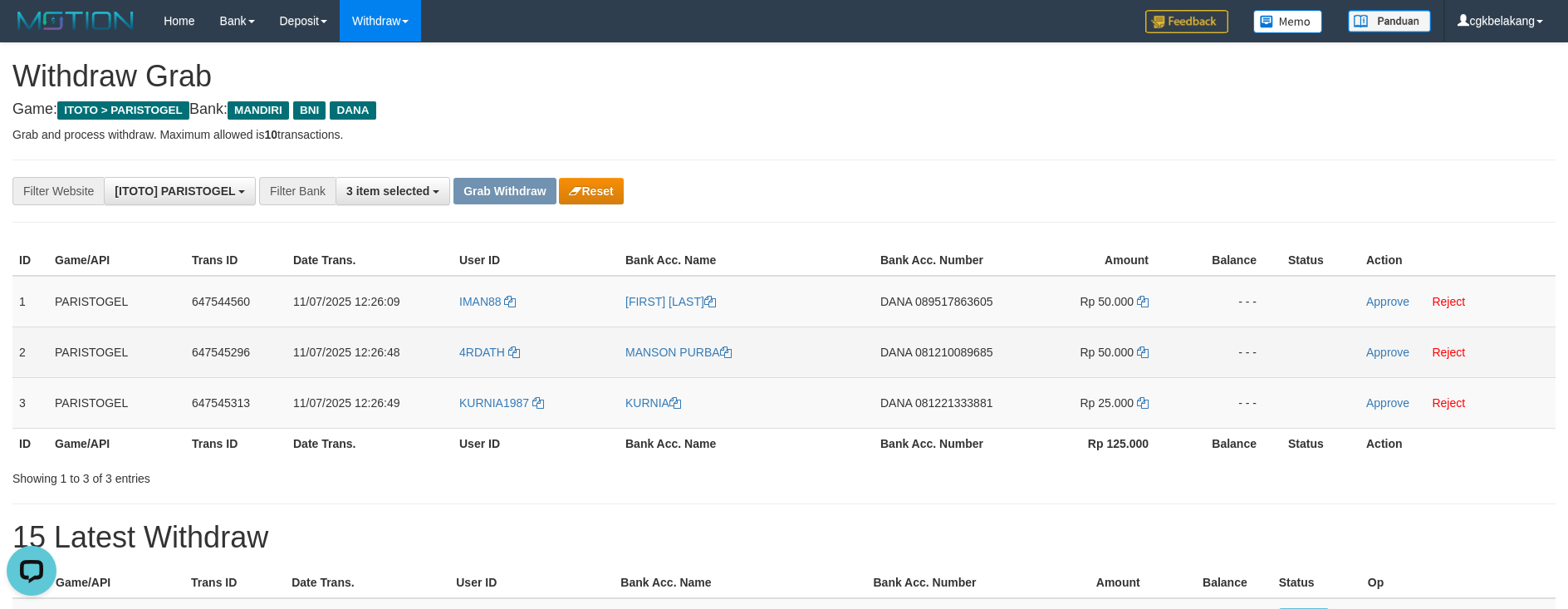 click on "DANA
081210089685" at bounding box center (942, 351) 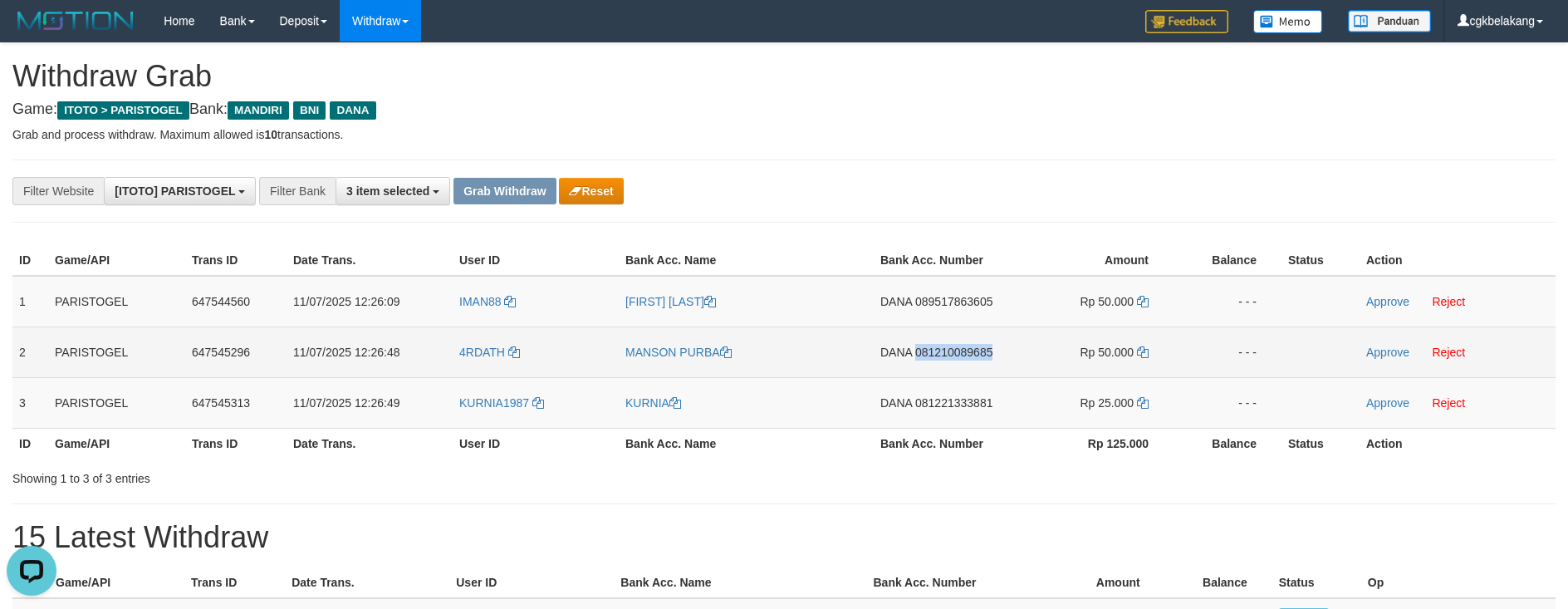 click on "DANA
081210089685" at bounding box center [942, 351] 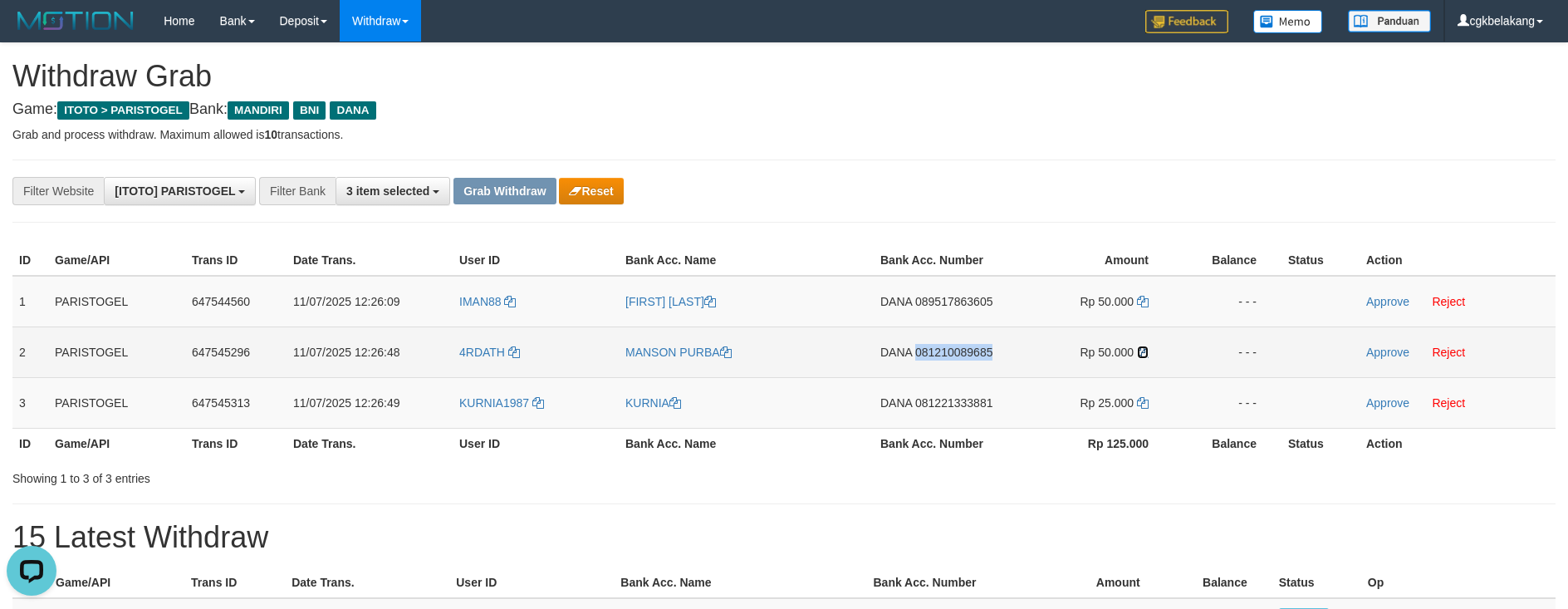 click at bounding box center (1143, 352) 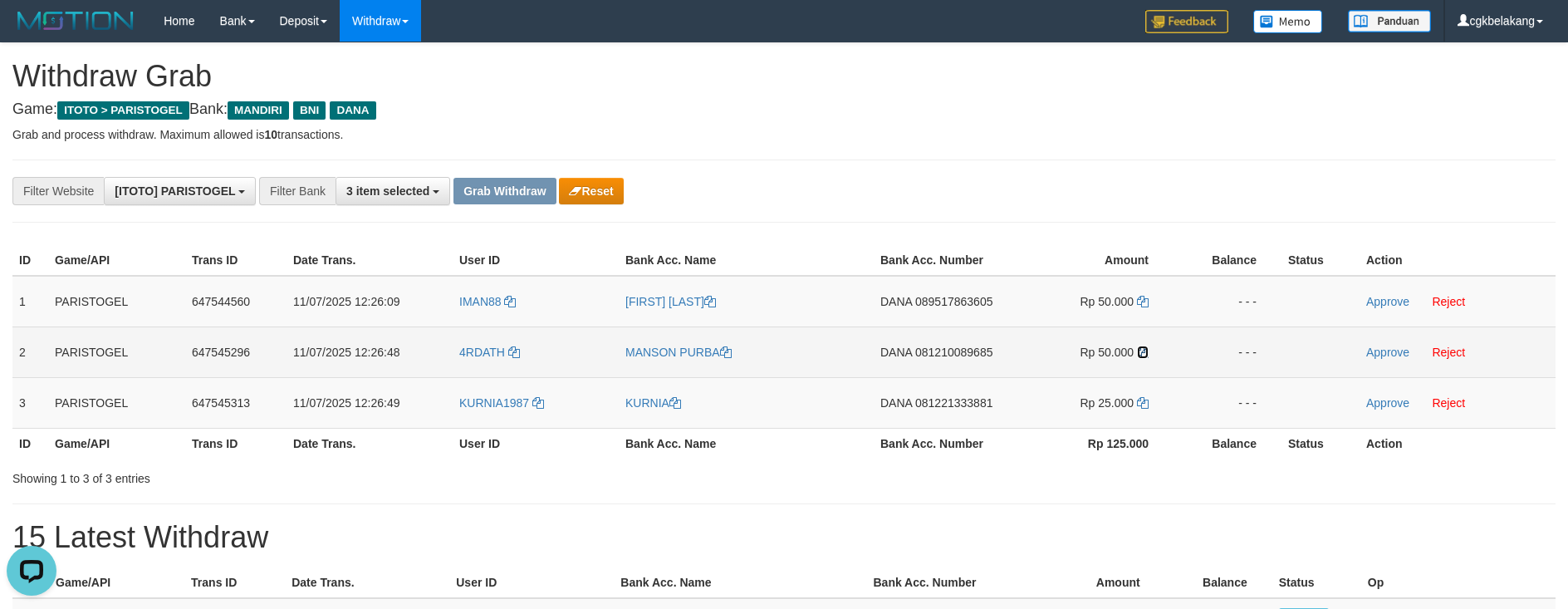 click at bounding box center [1143, 352] 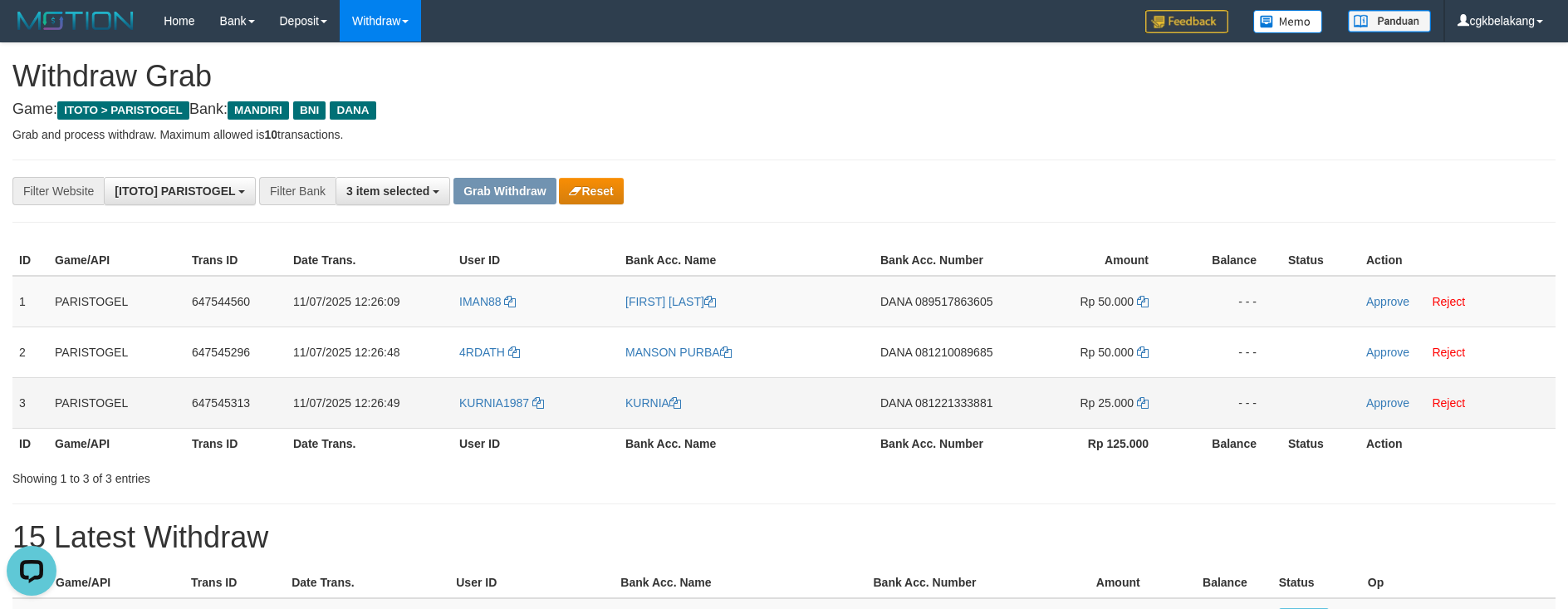 click on "DANA
081221333881" at bounding box center (942, 402) 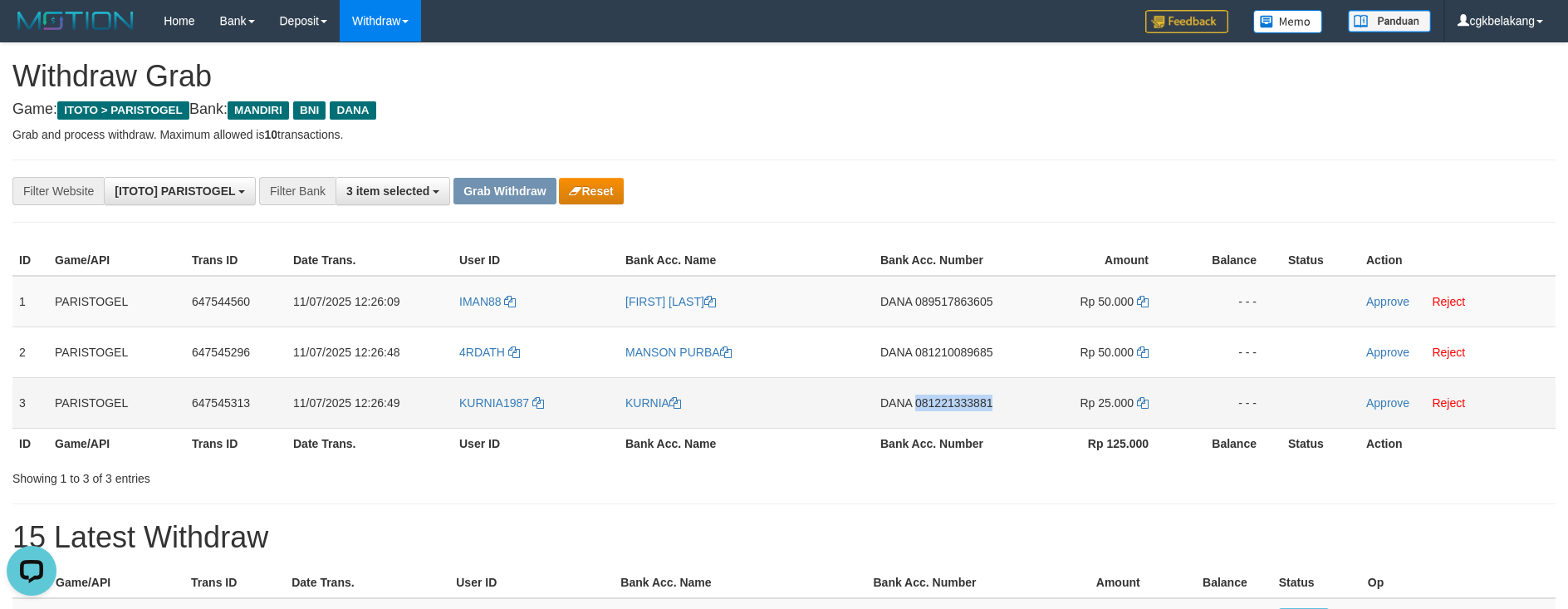 copy on "081221333881" 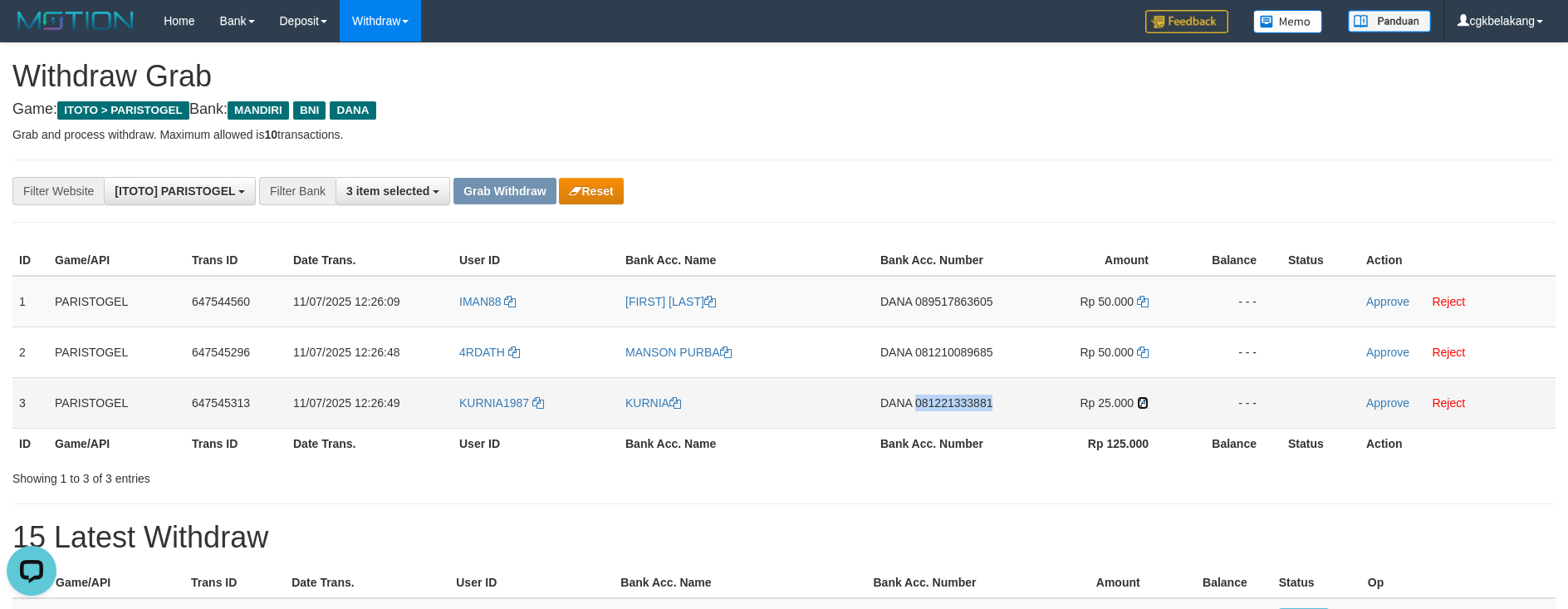 click at bounding box center [1143, 403] 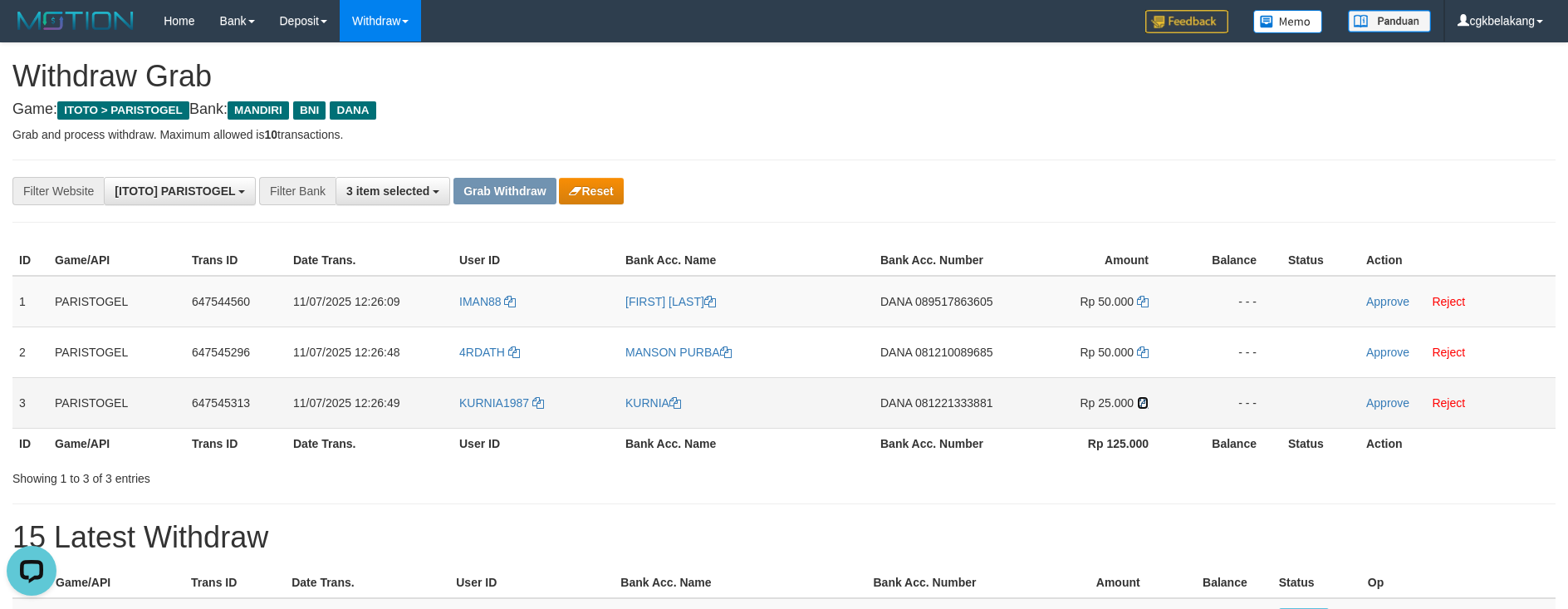 click at bounding box center [1143, 403] 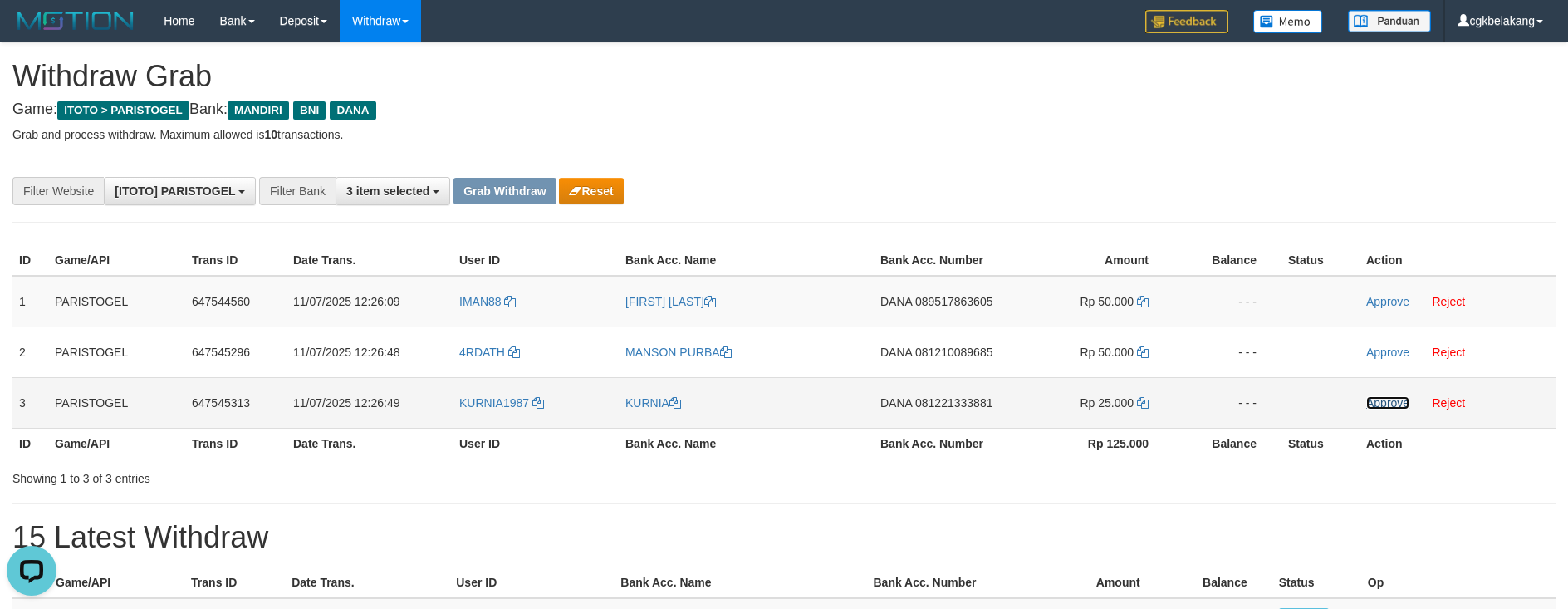 click on "Approve" at bounding box center (1388, 403) 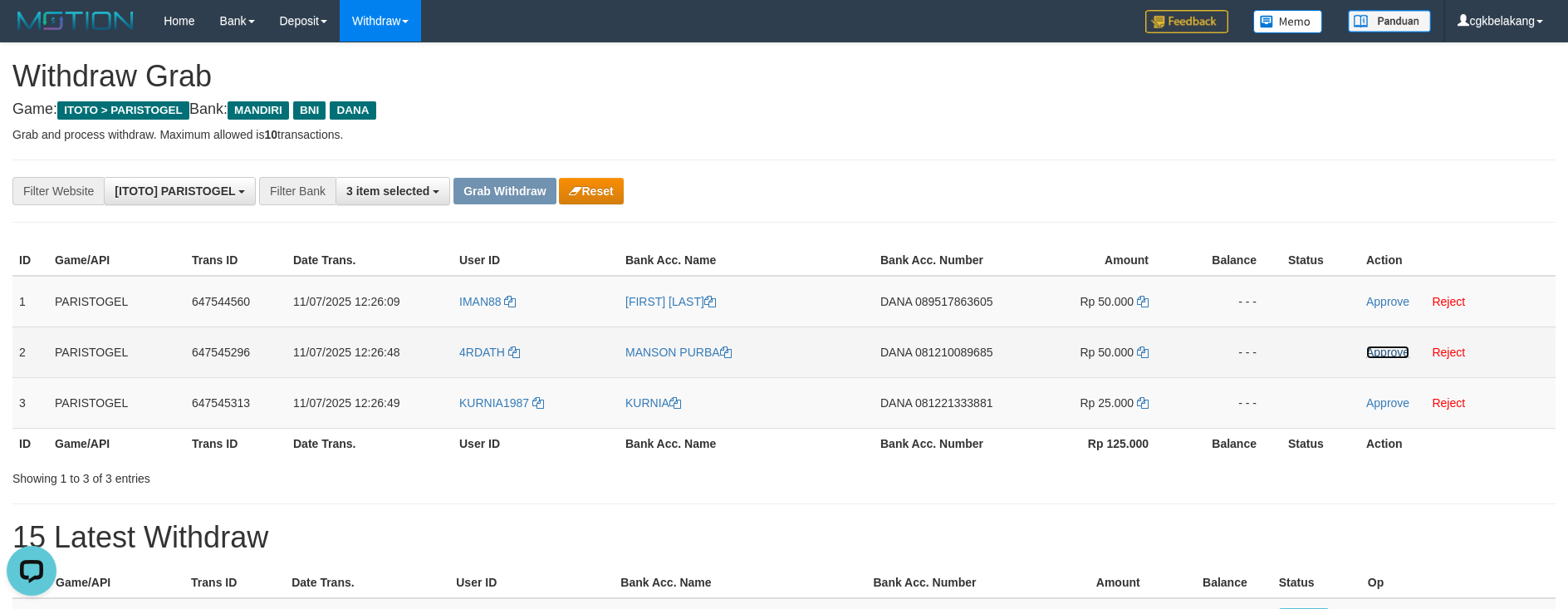 click on "Approve" at bounding box center (1388, 352) 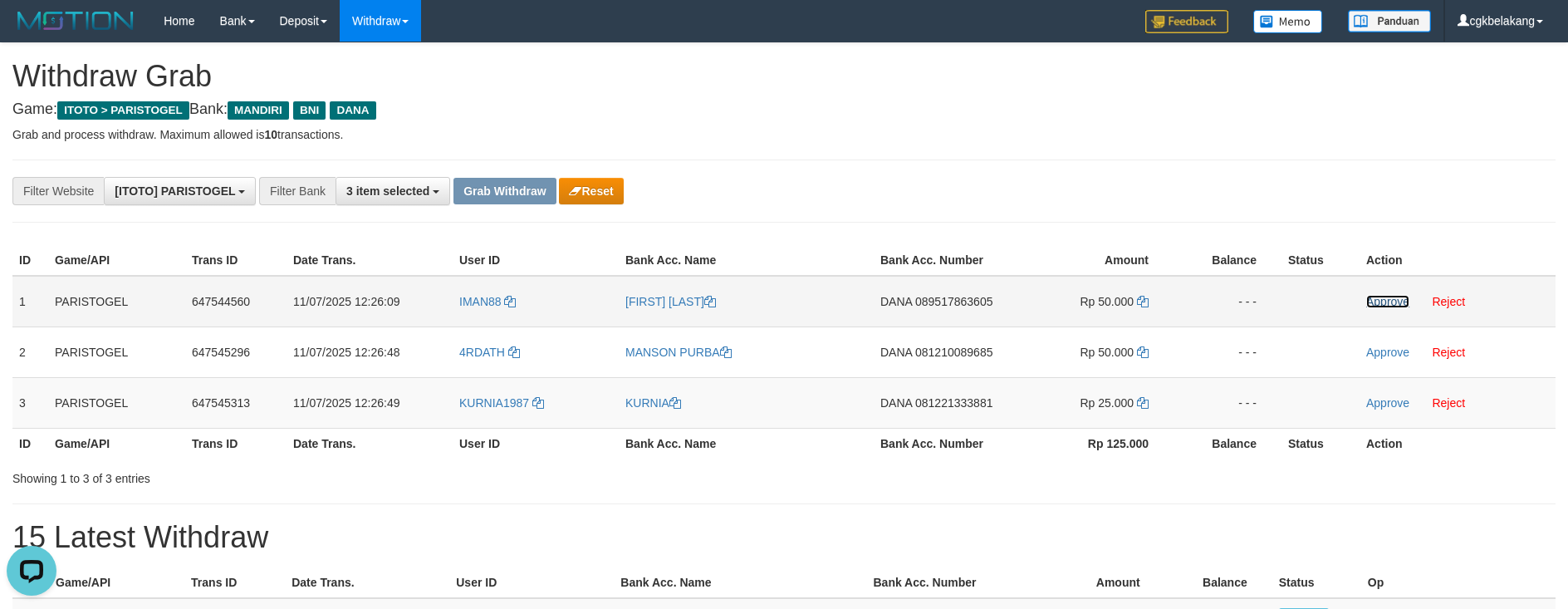 click on "Approve" at bounding box center [1388, 302] 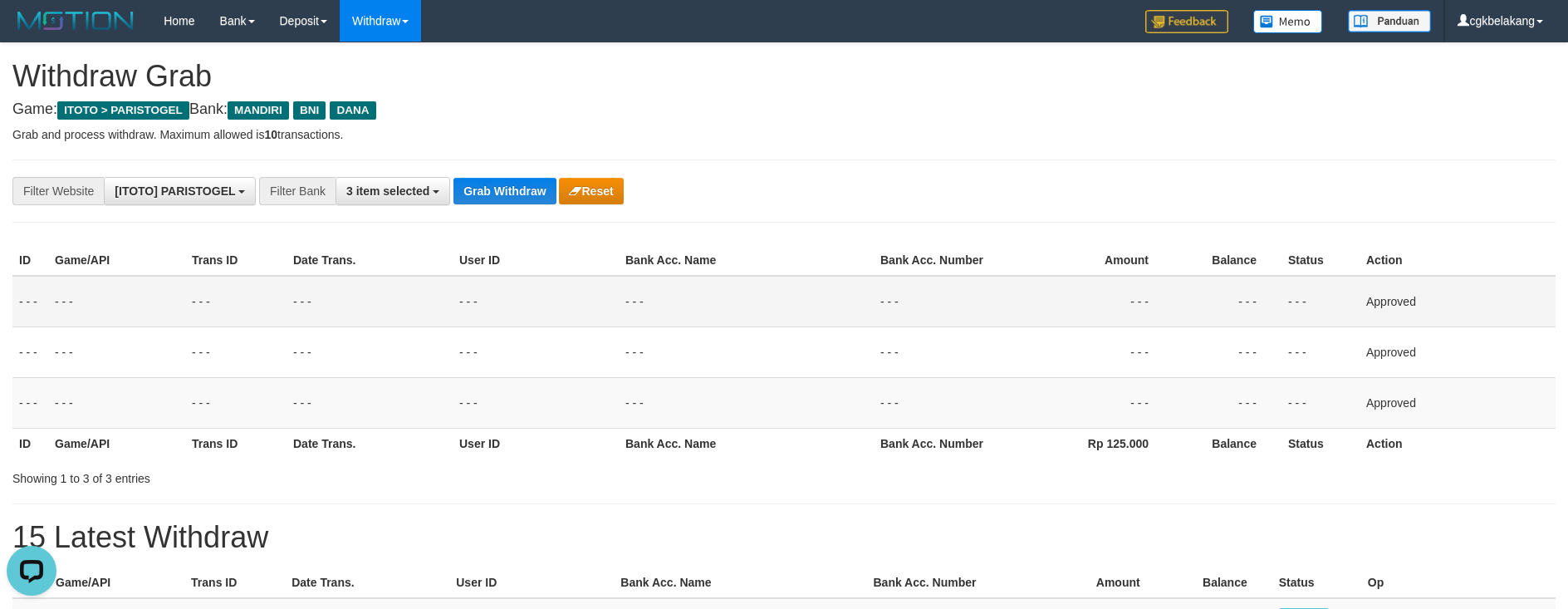 click on "Action" at bounding box center (1458, 443) 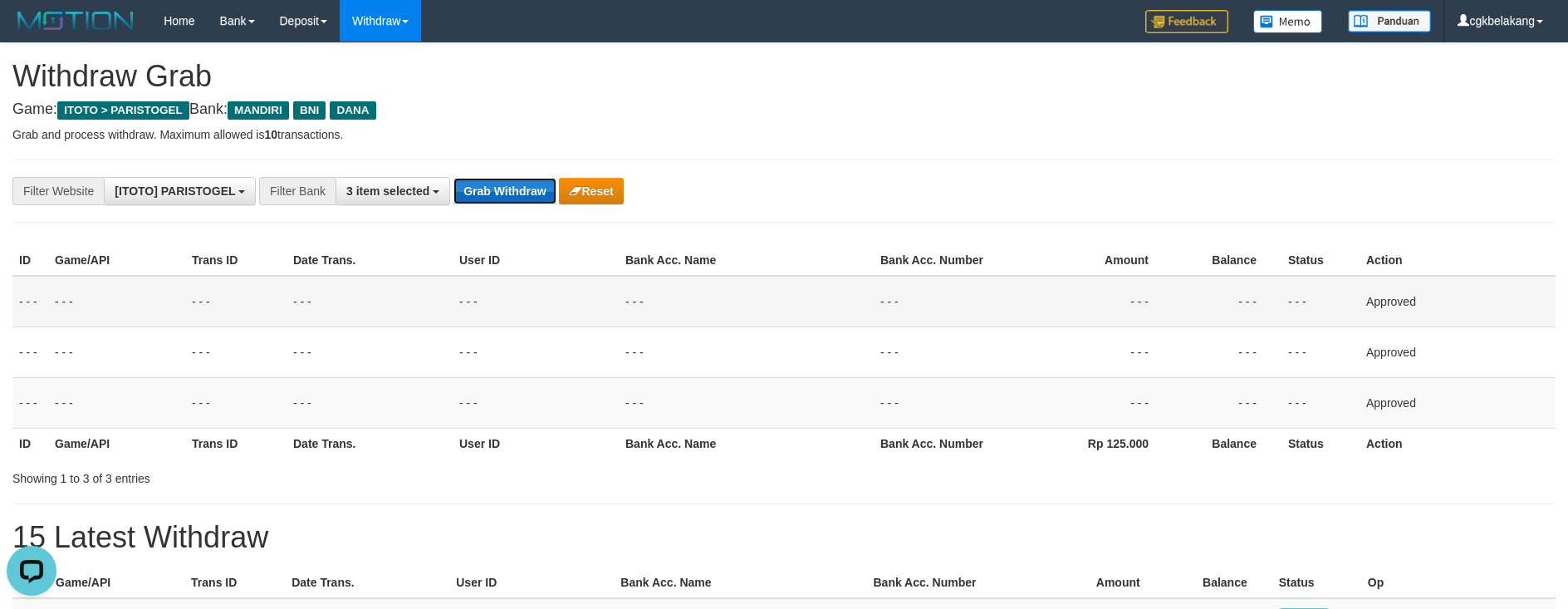 click on "Grab Withdraw" at bounding box center [504, 191] 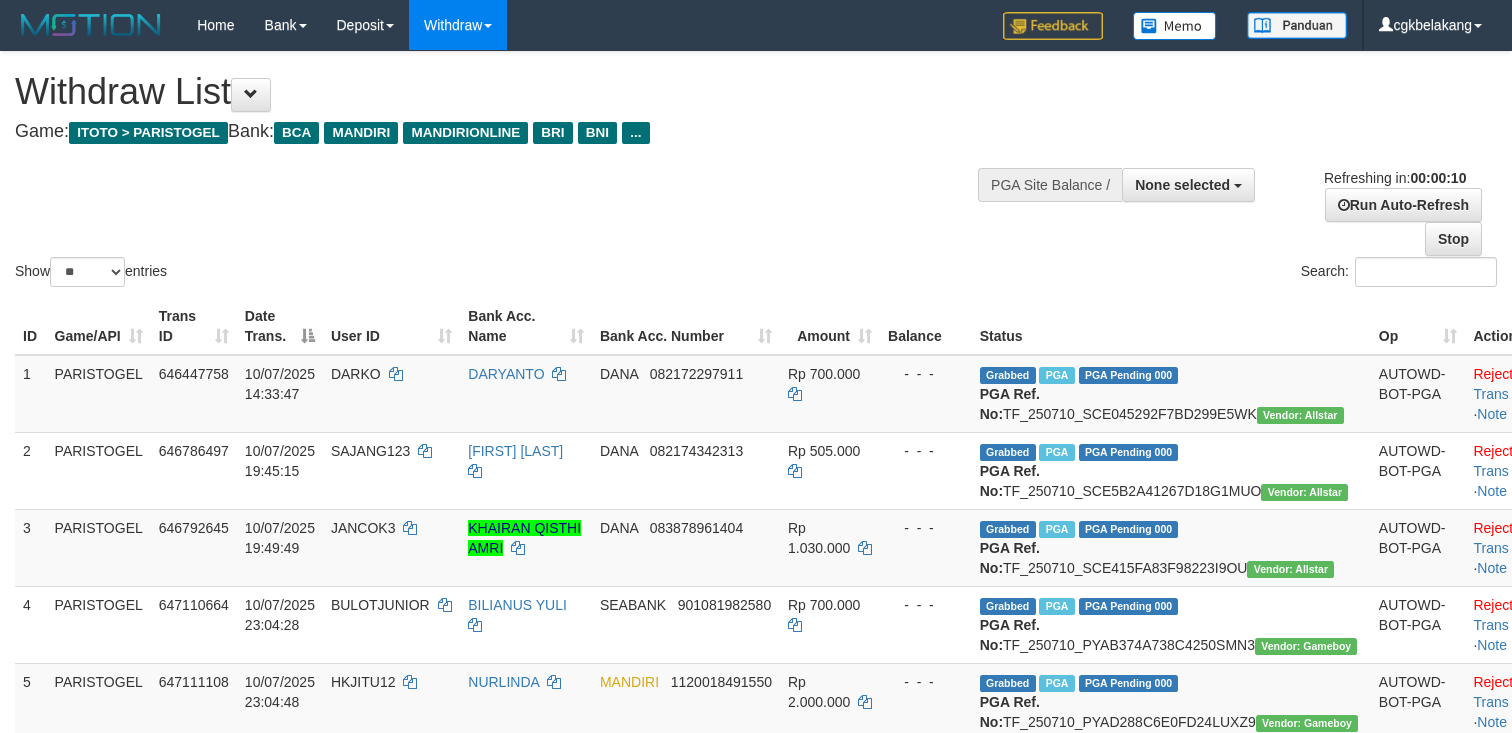 select 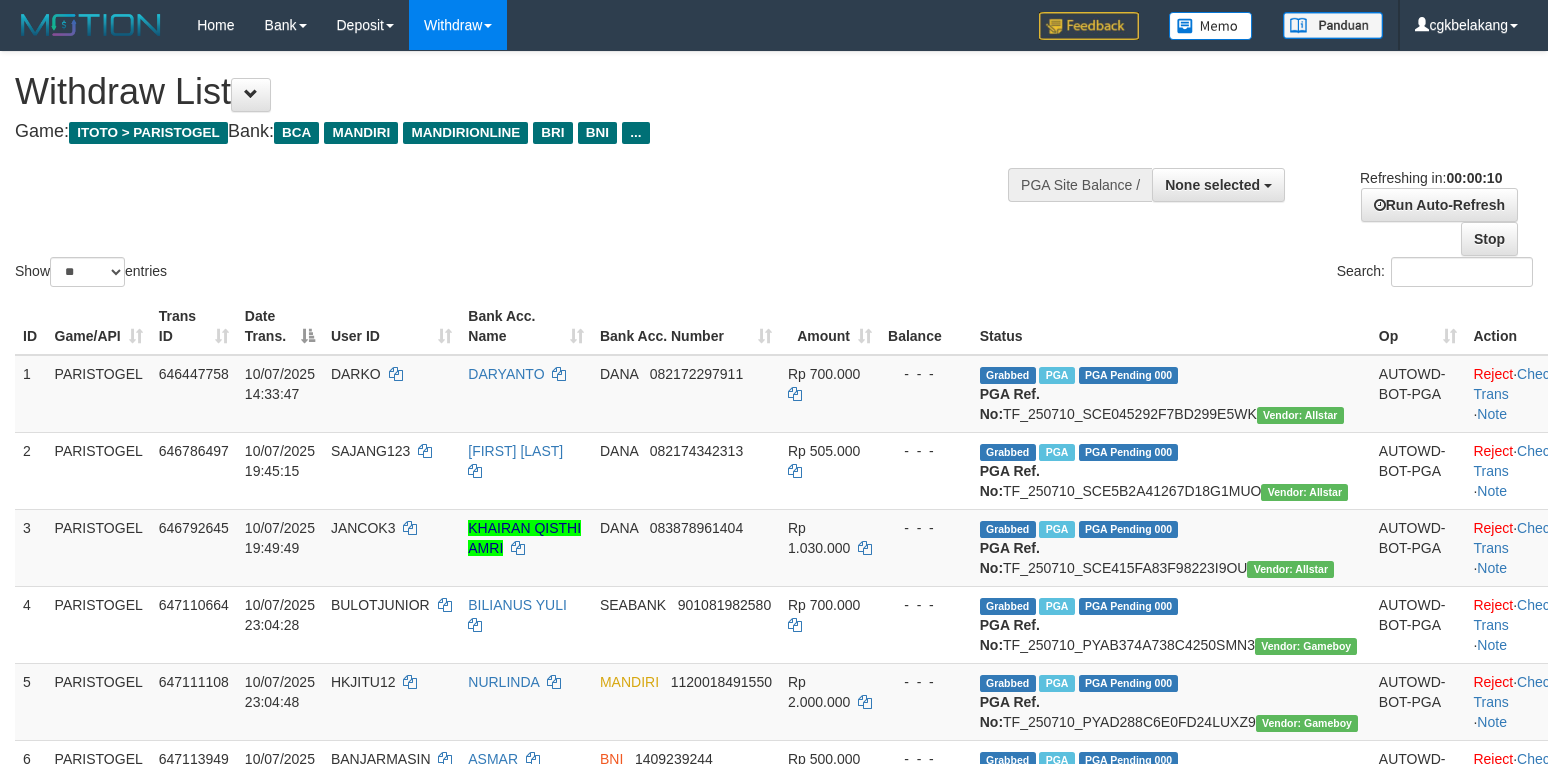 select 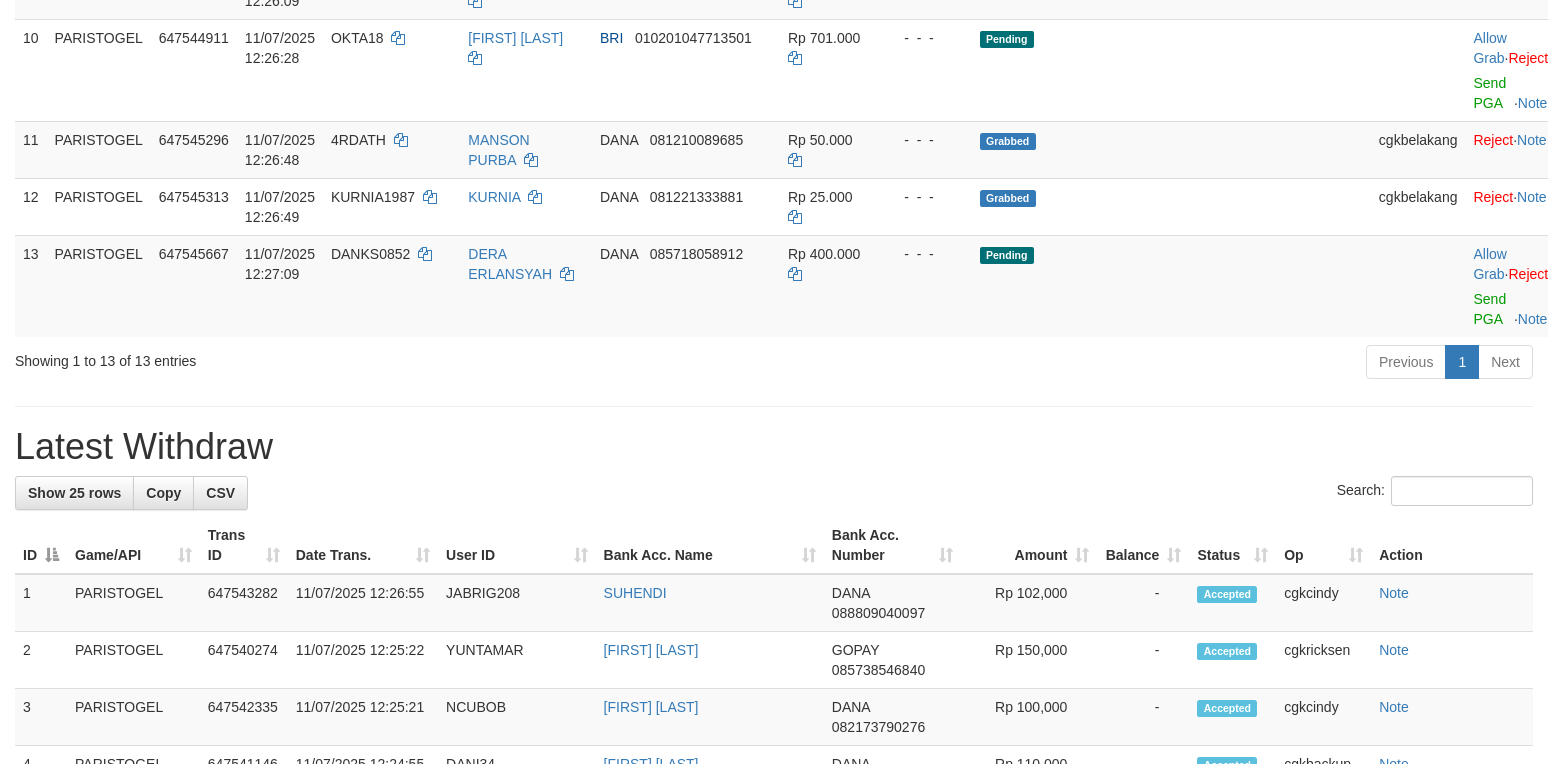scroll, scrollTop: 933, scrollLeft: 0, axis: vertical 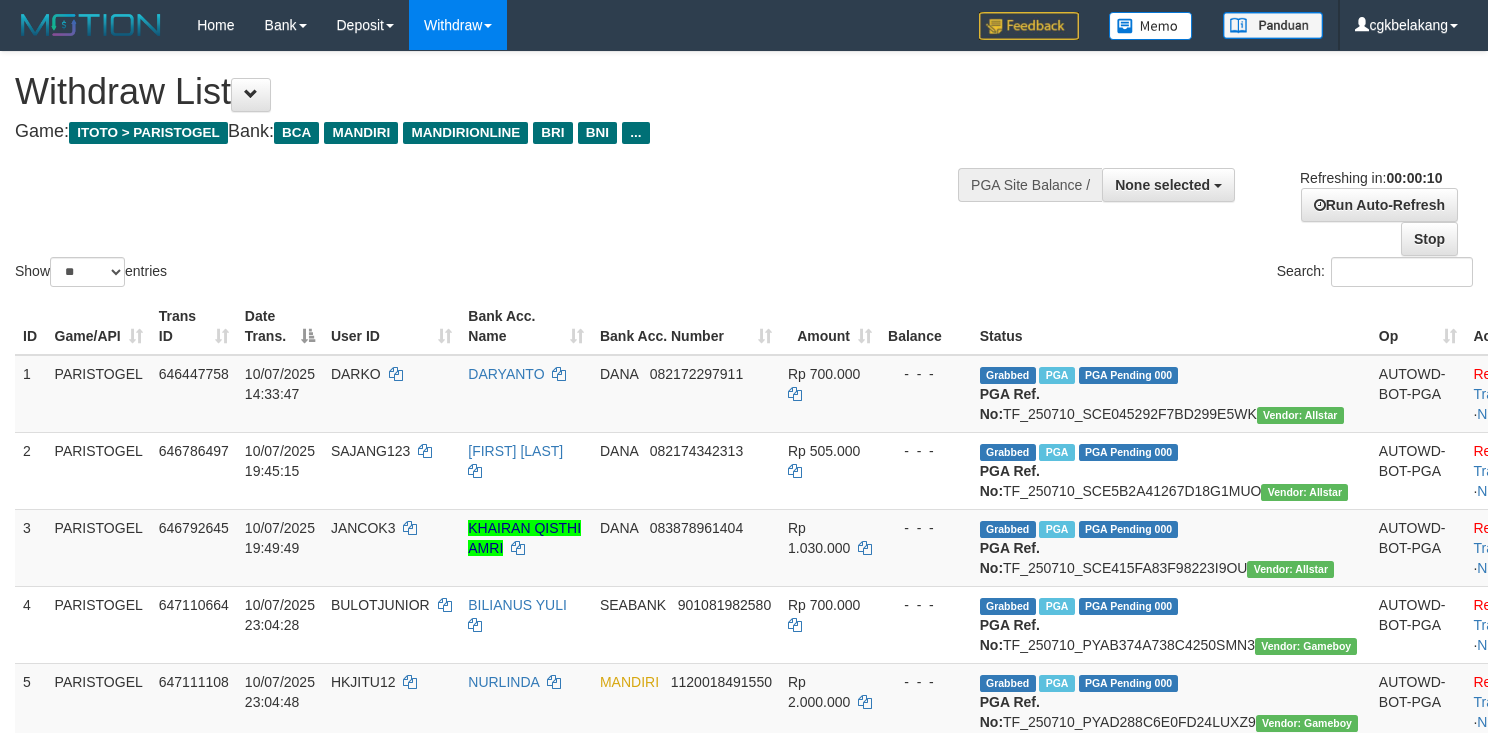 select 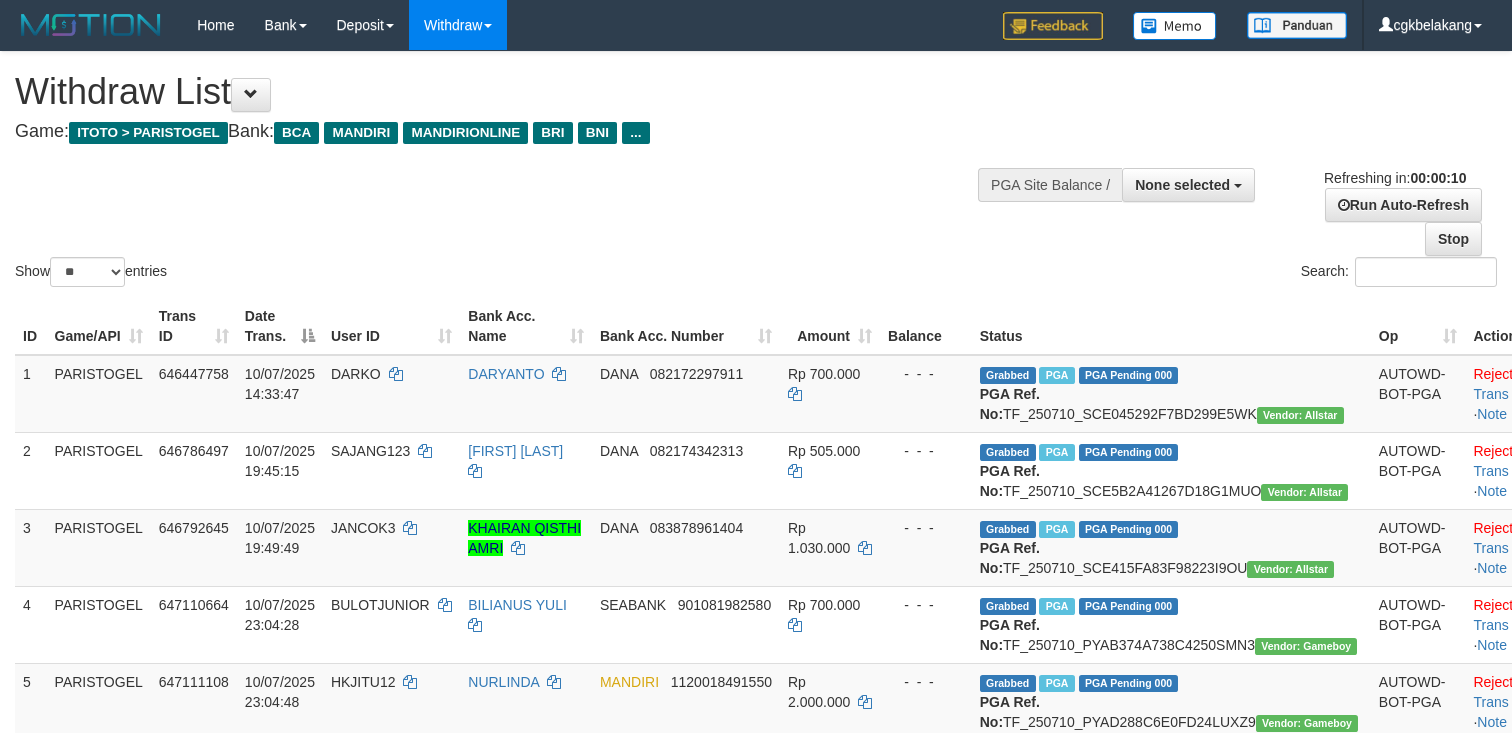 select 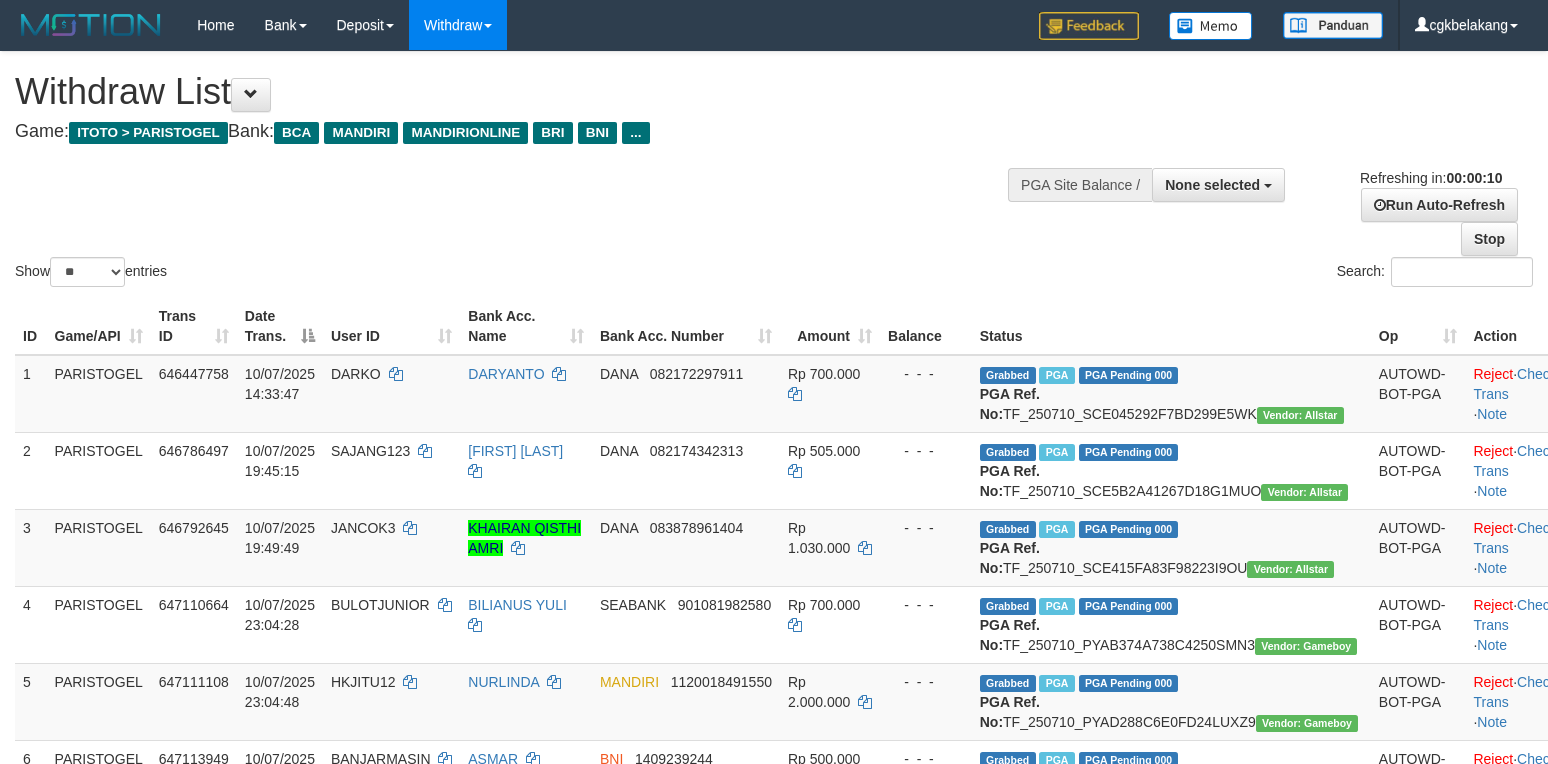 select 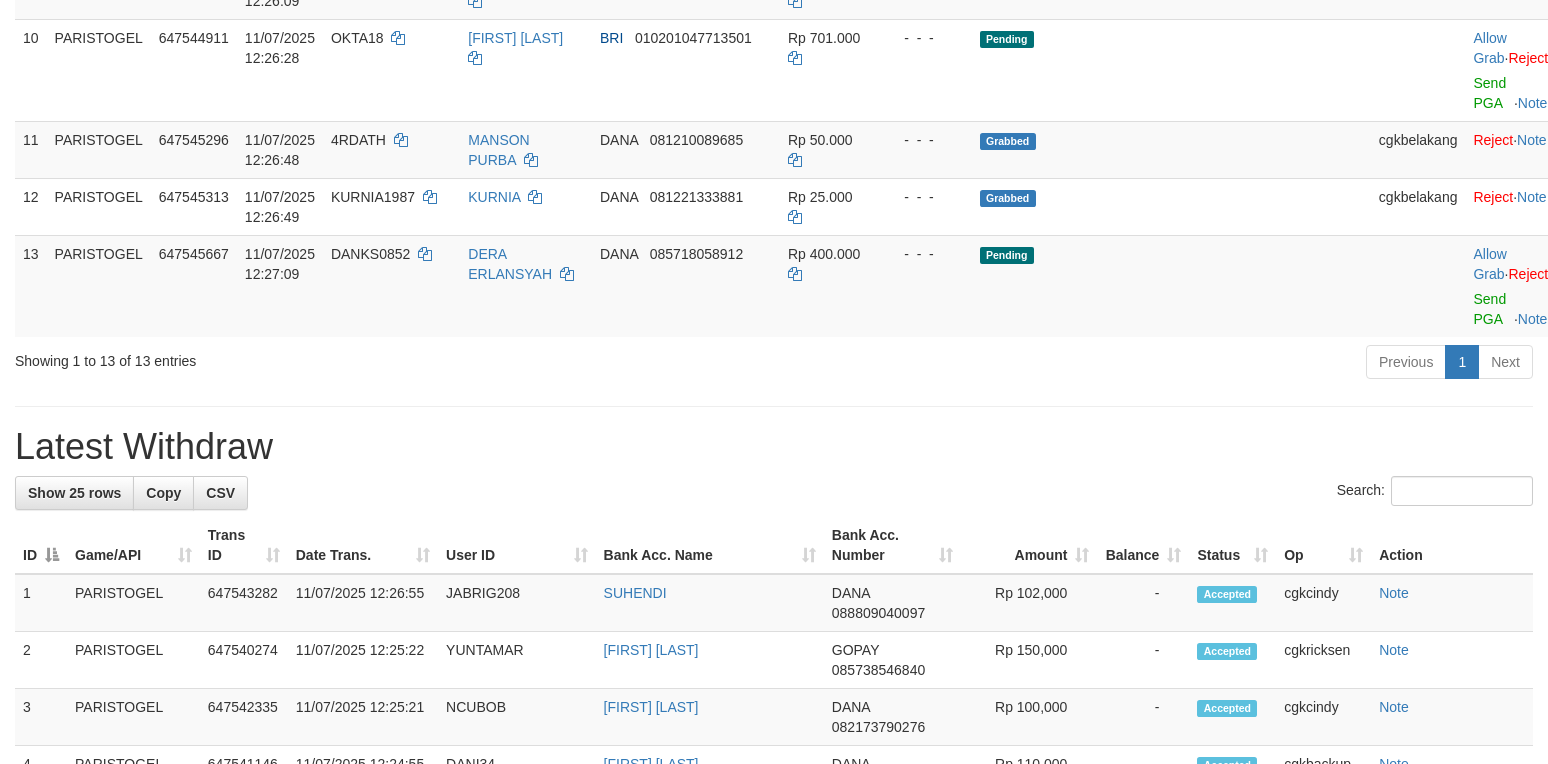 scroll, scrollTop: 933, scrollLeft: 0, axis: vertical 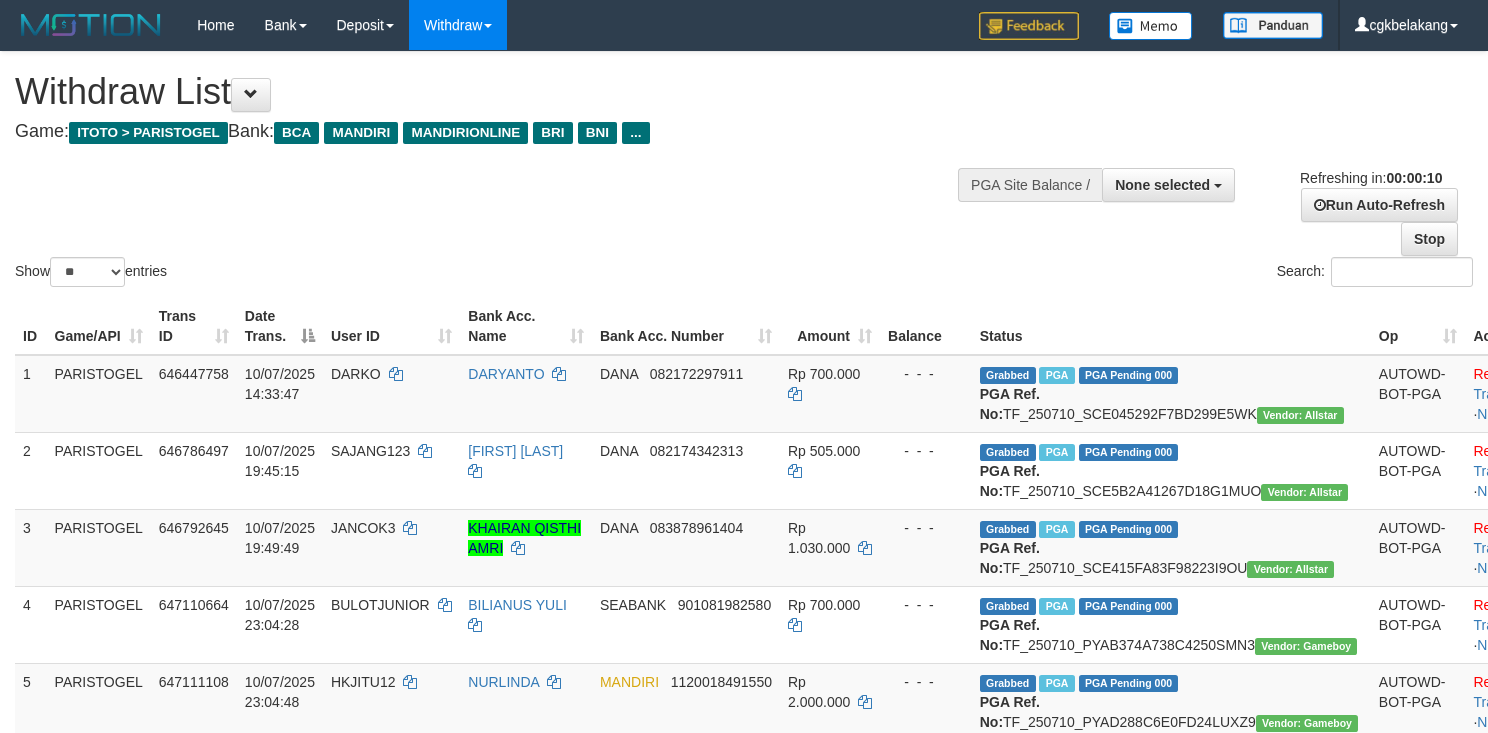 select 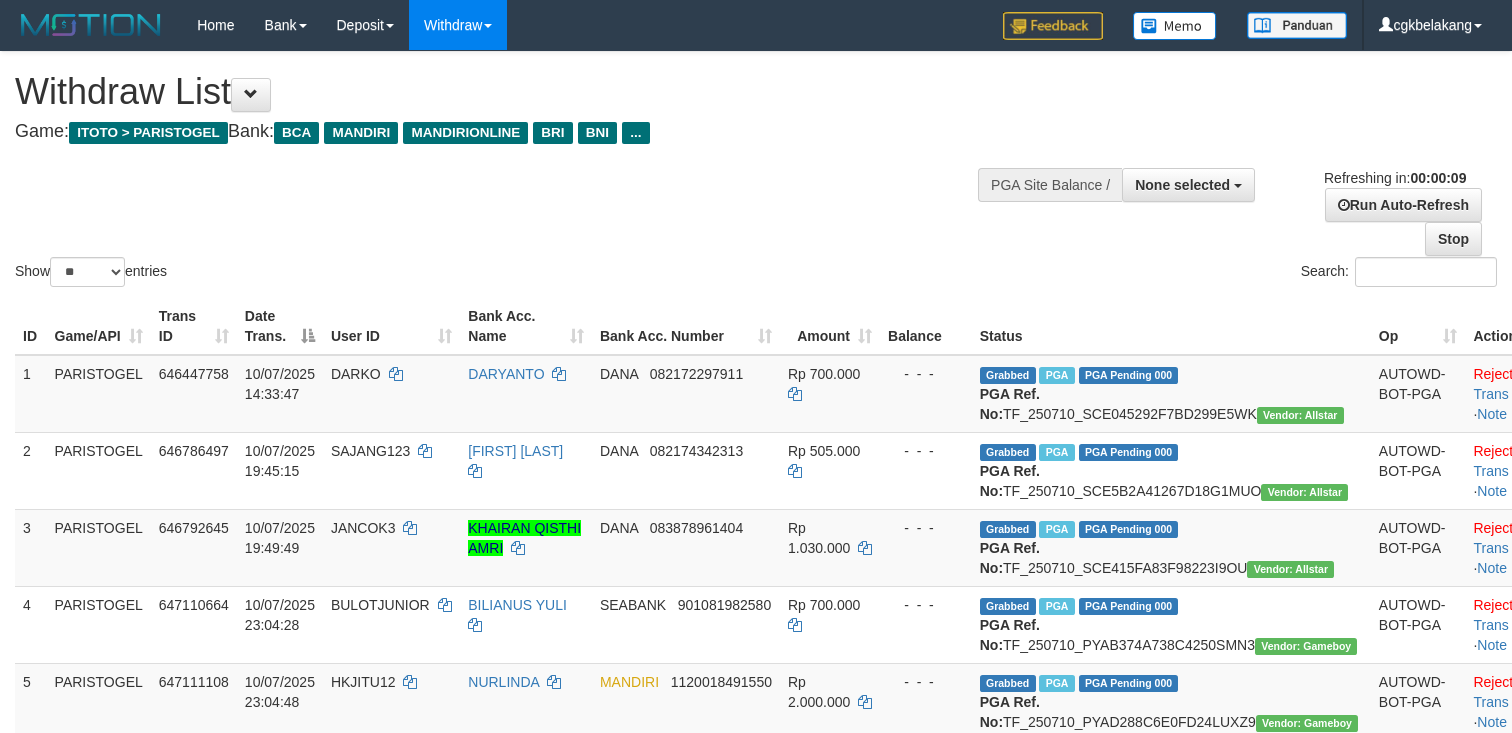 select 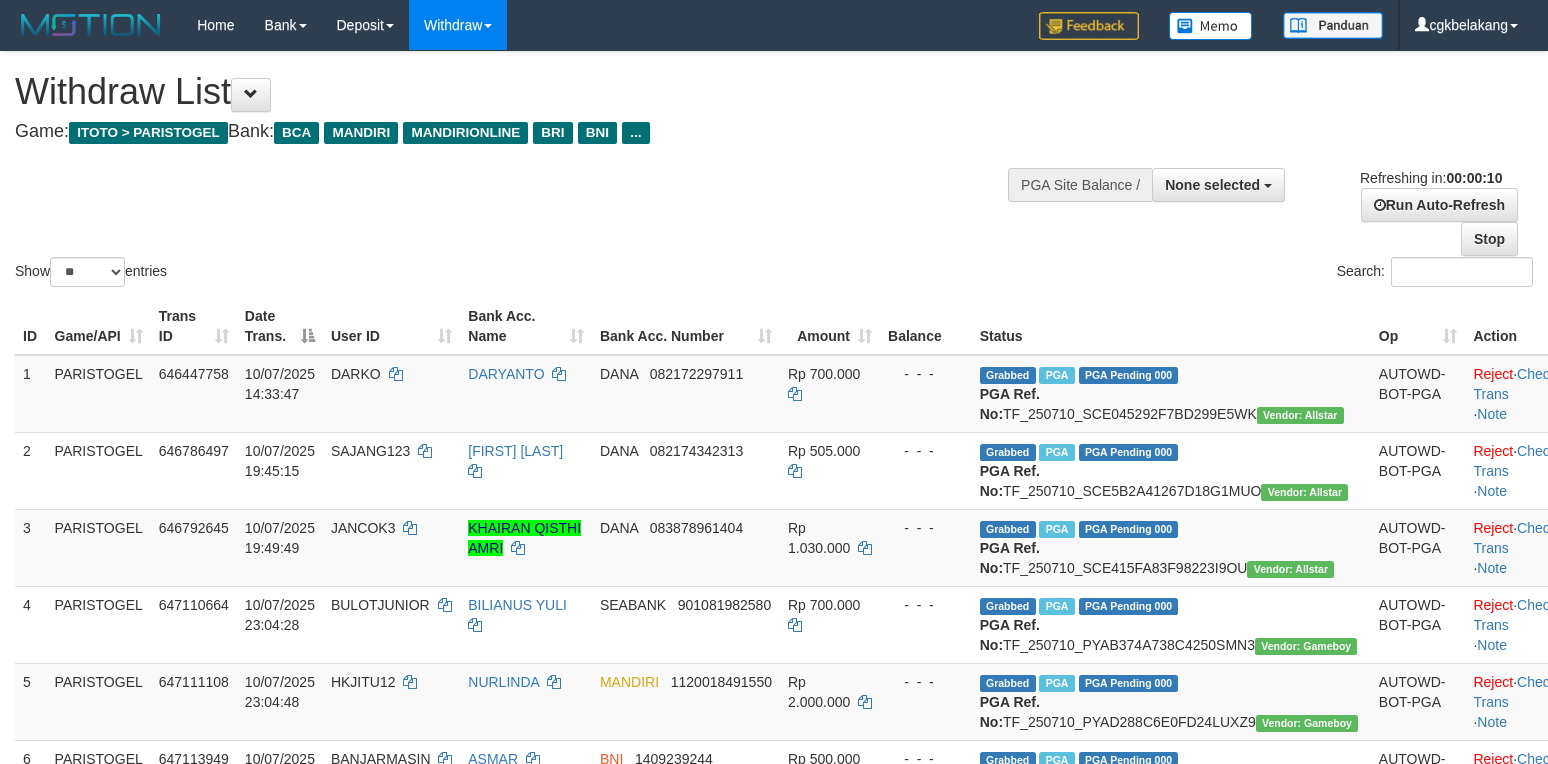 select 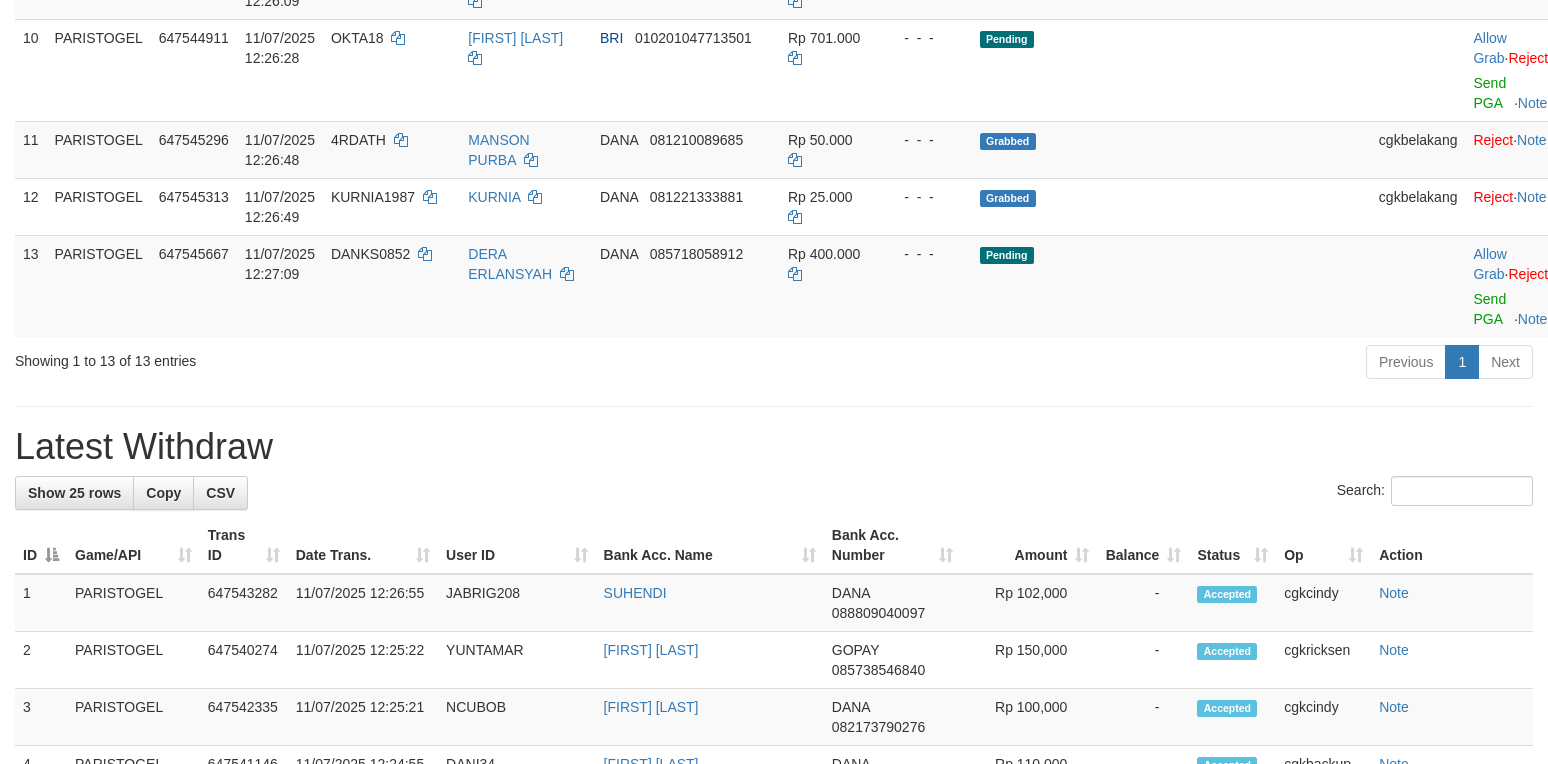 scroll, scrollTop: 933, scrollLeft: 0, axis: vertical 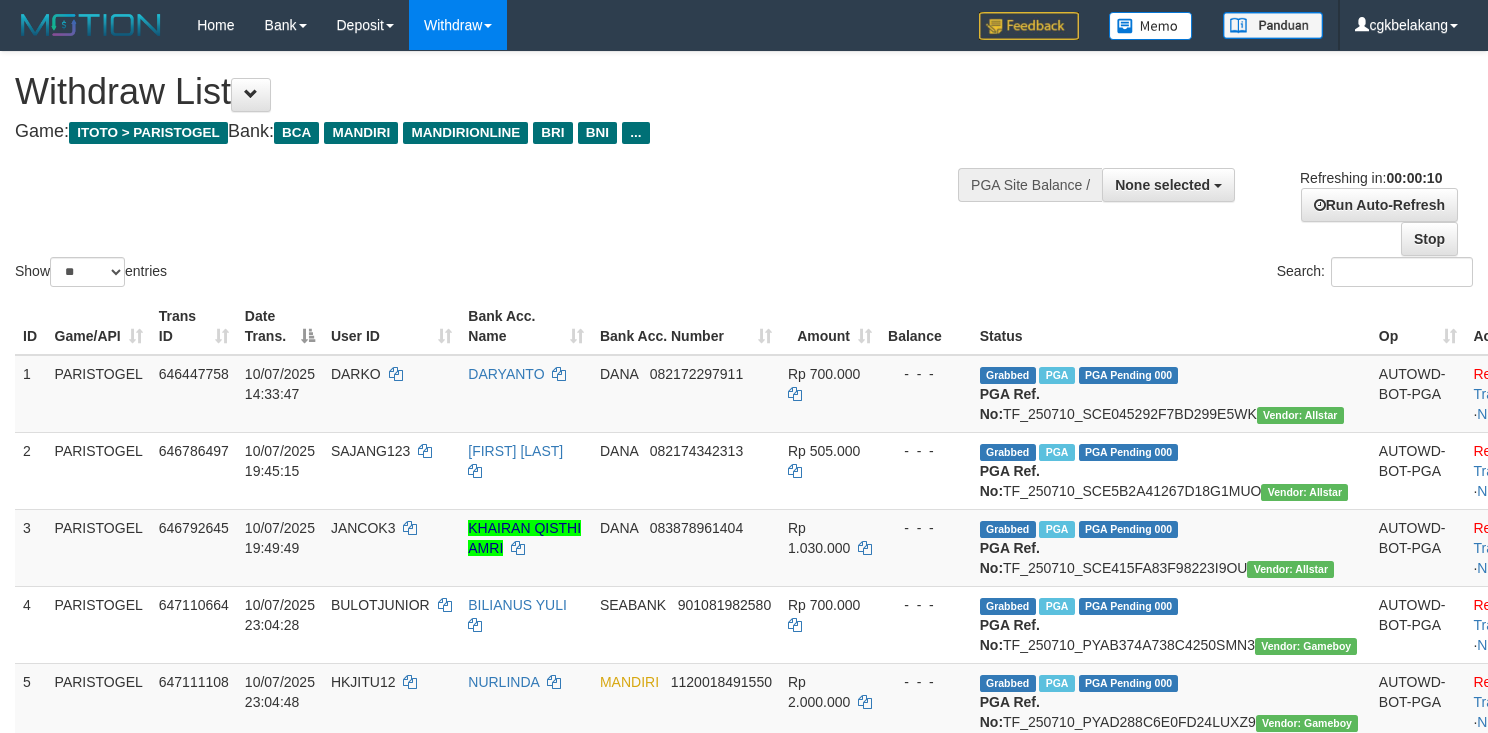 select 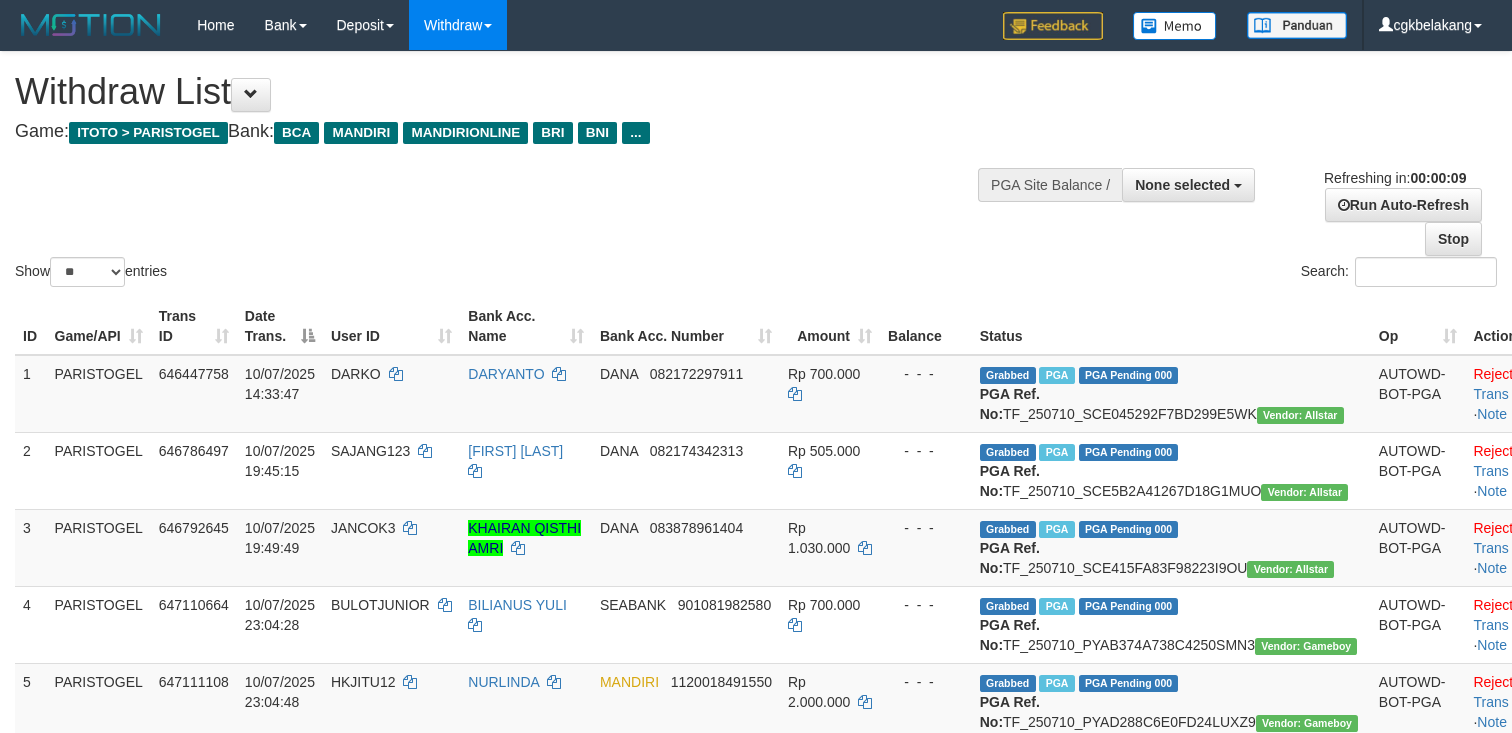 select 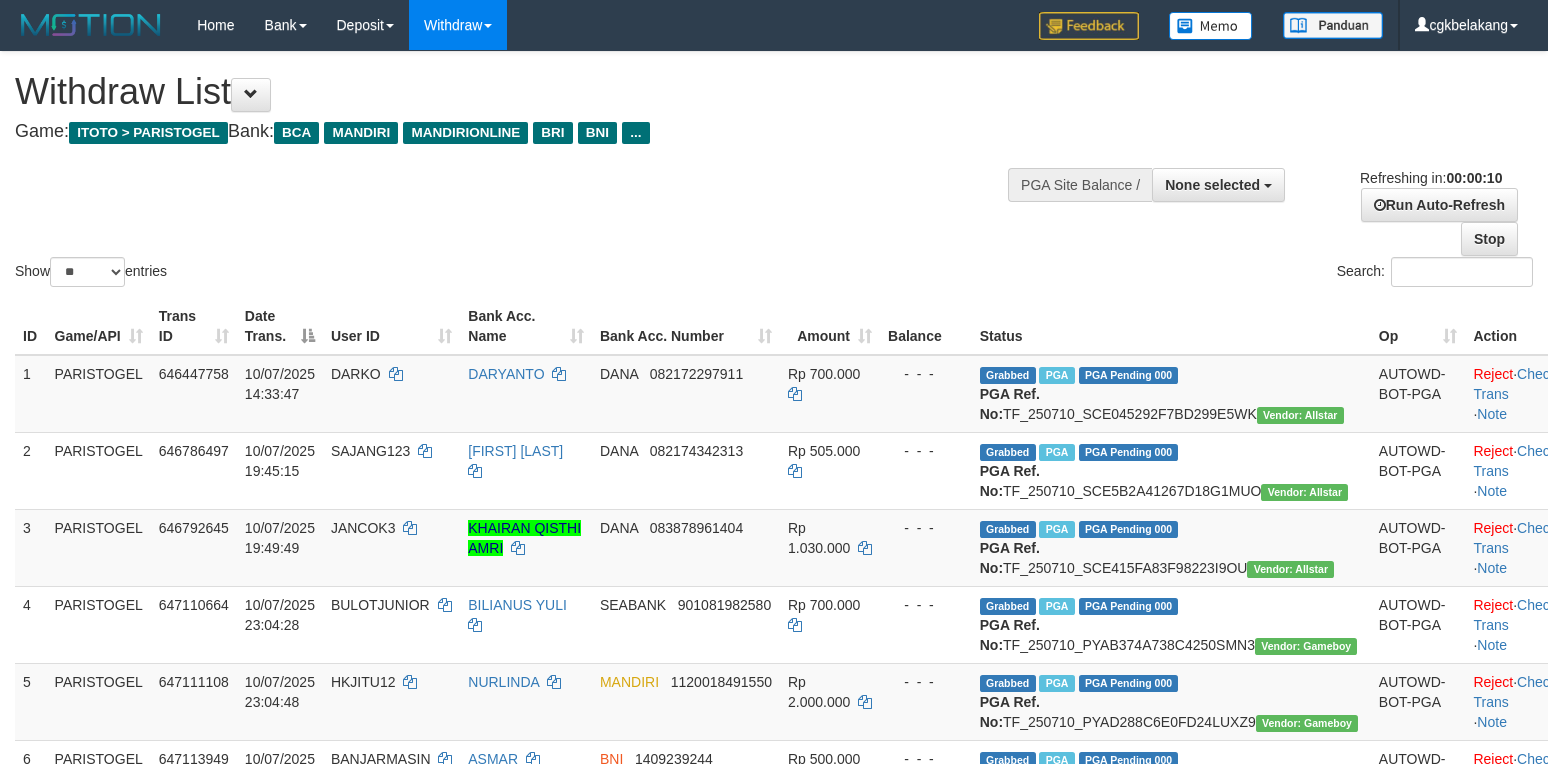 select 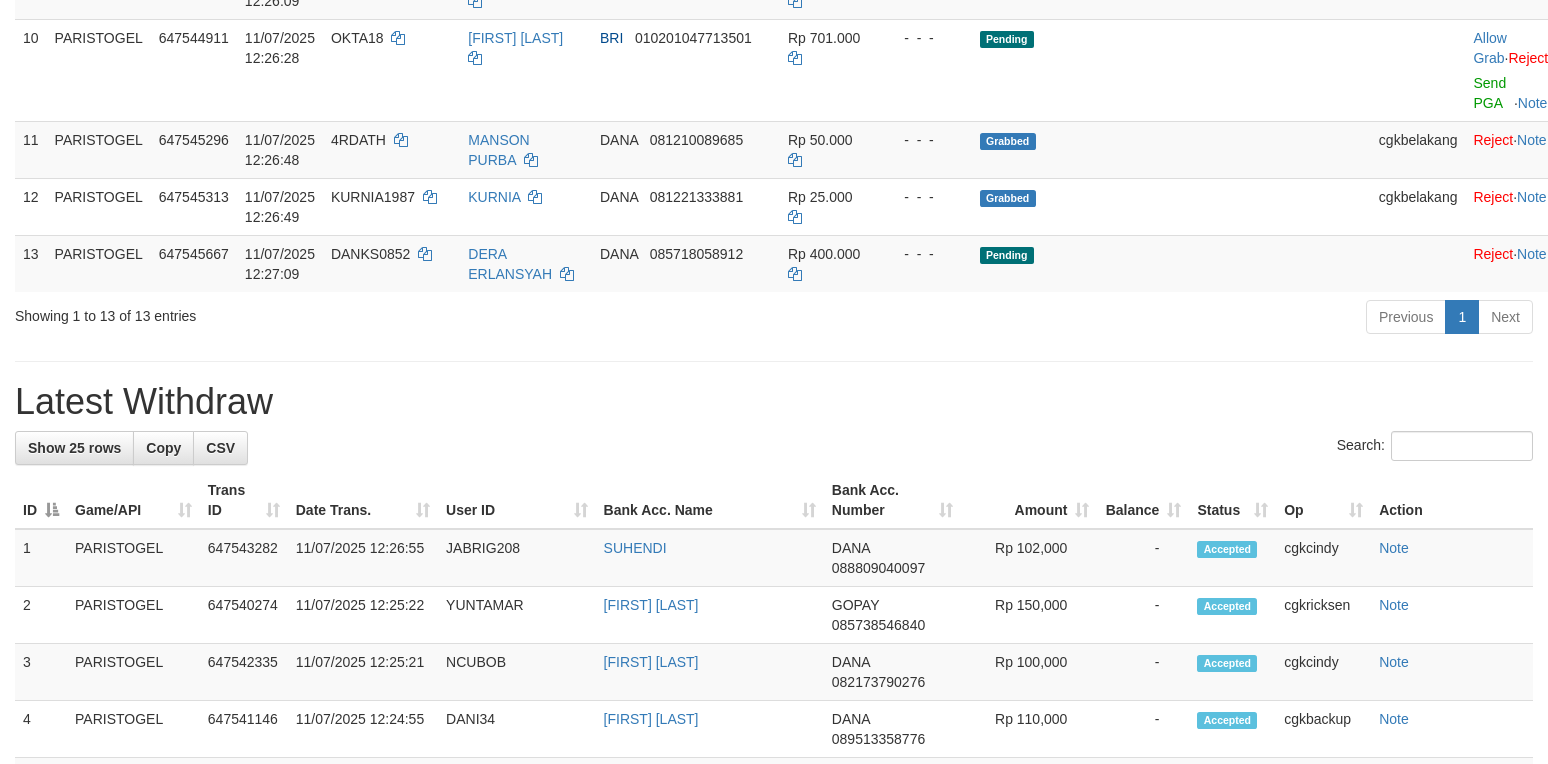 scroll, scrollTop: 933, scrollLeft: 0, axis: vertical 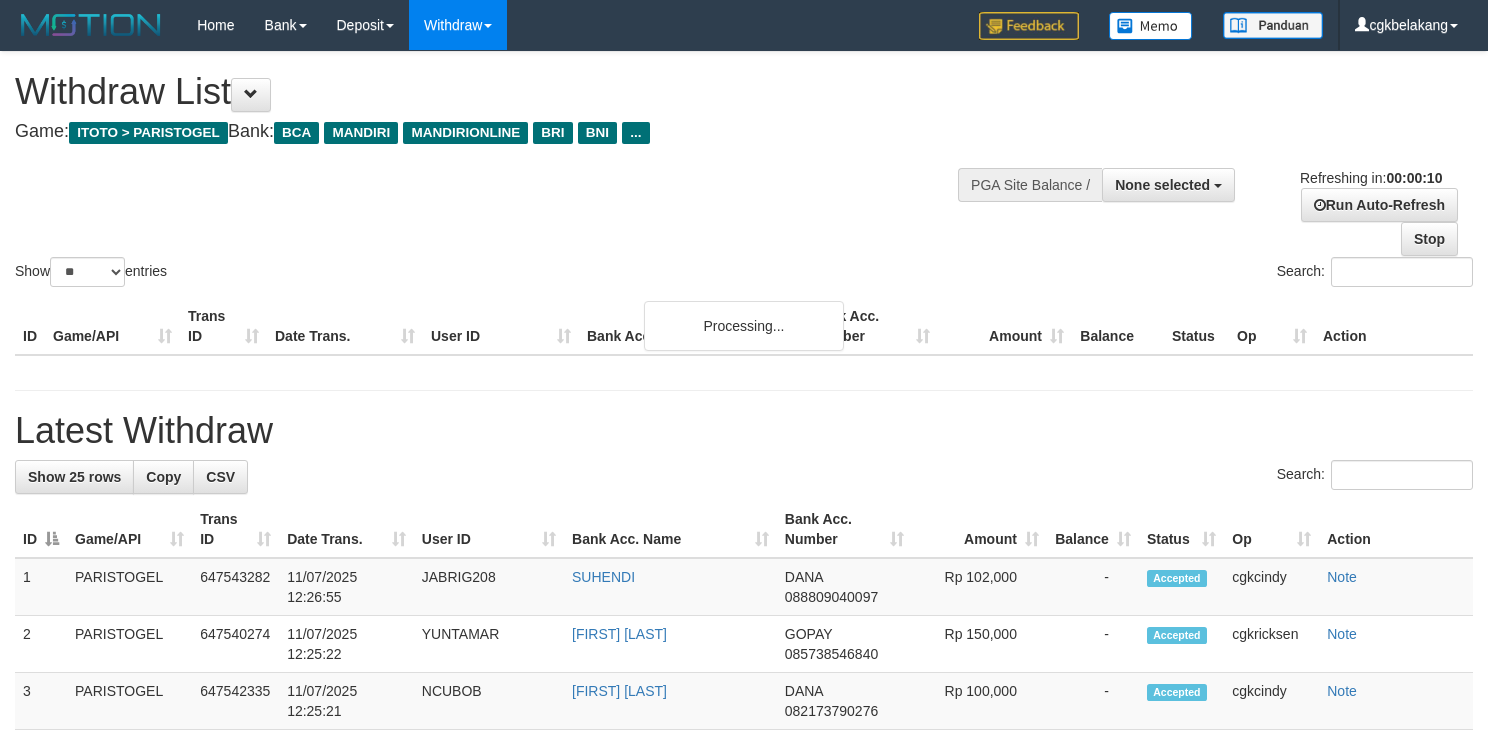select 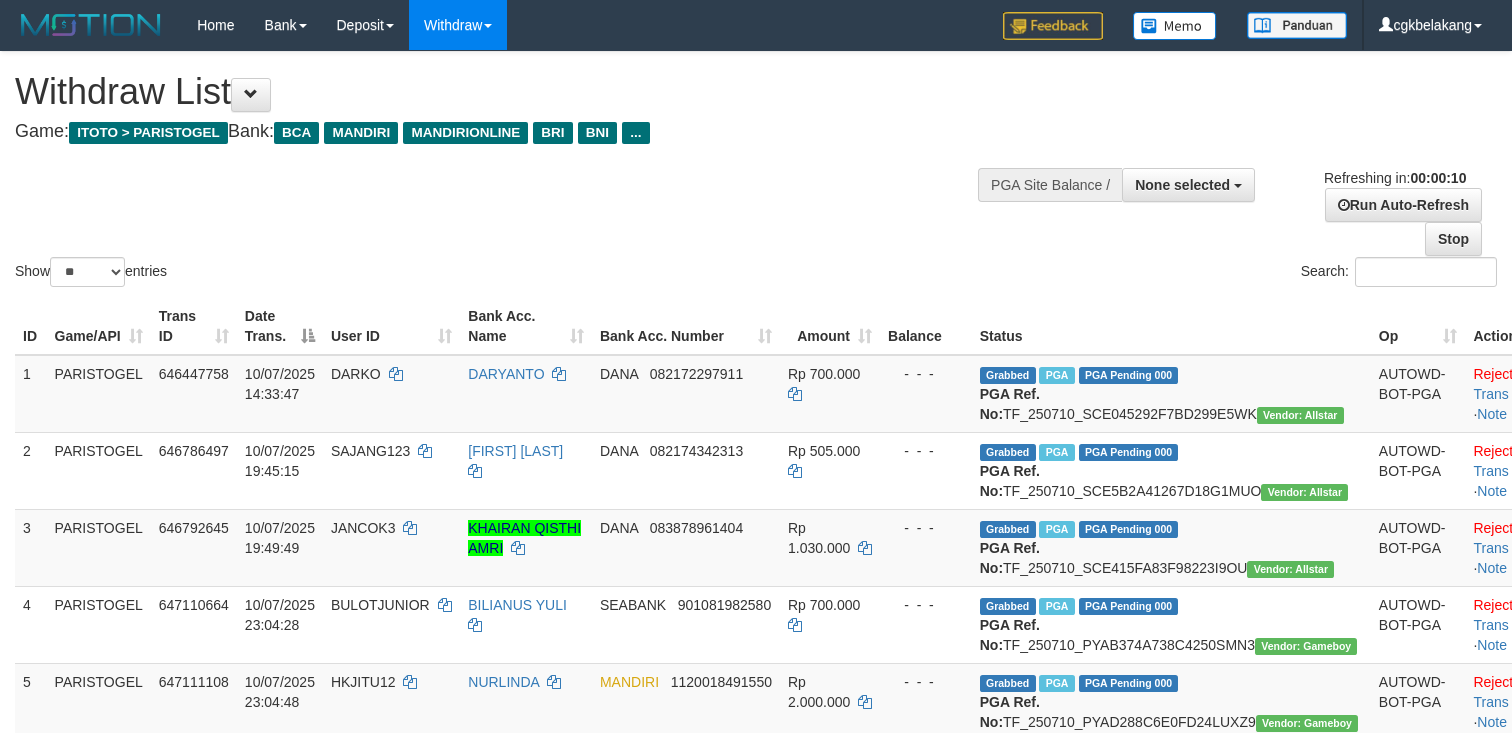 select 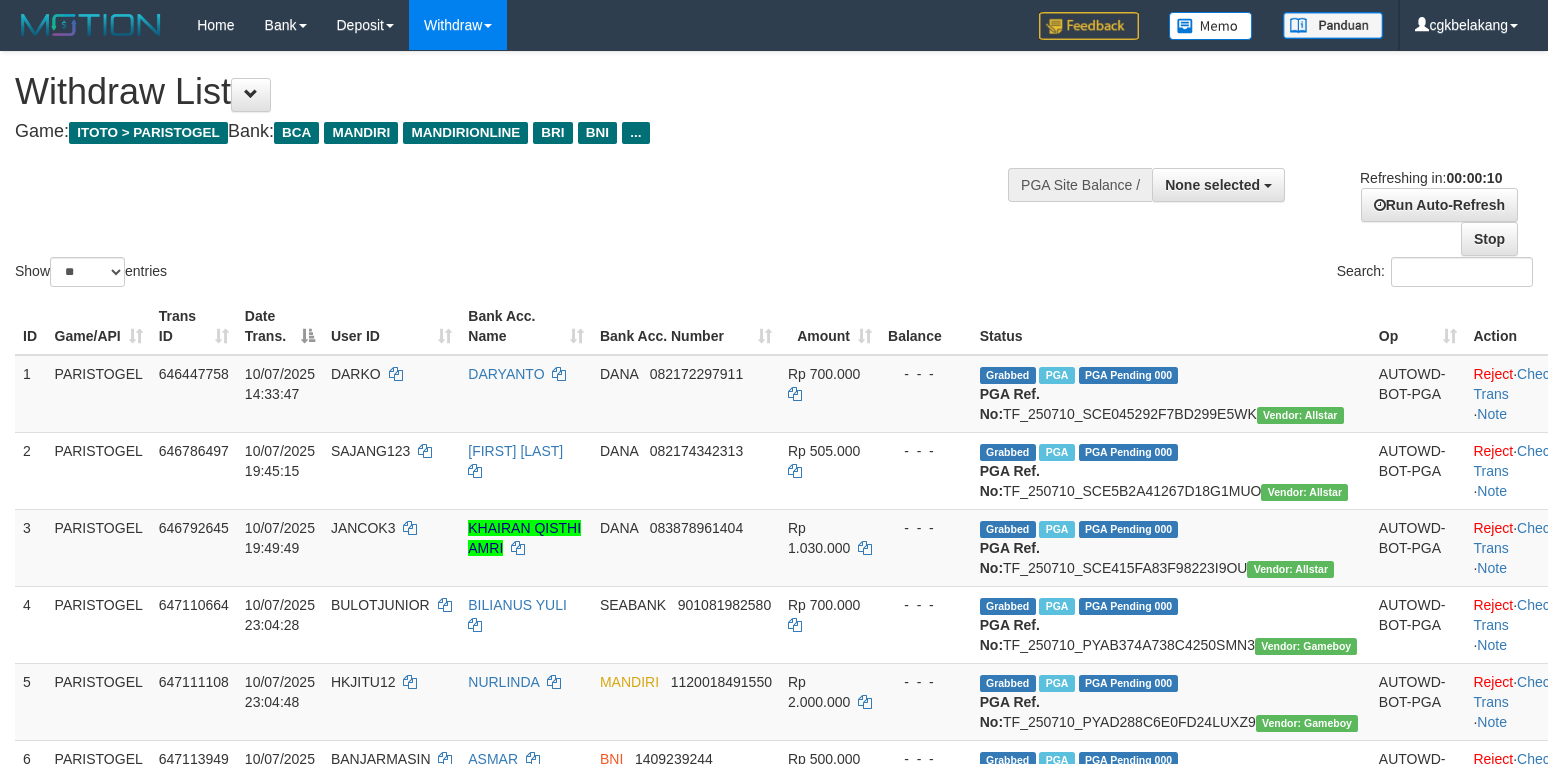 select 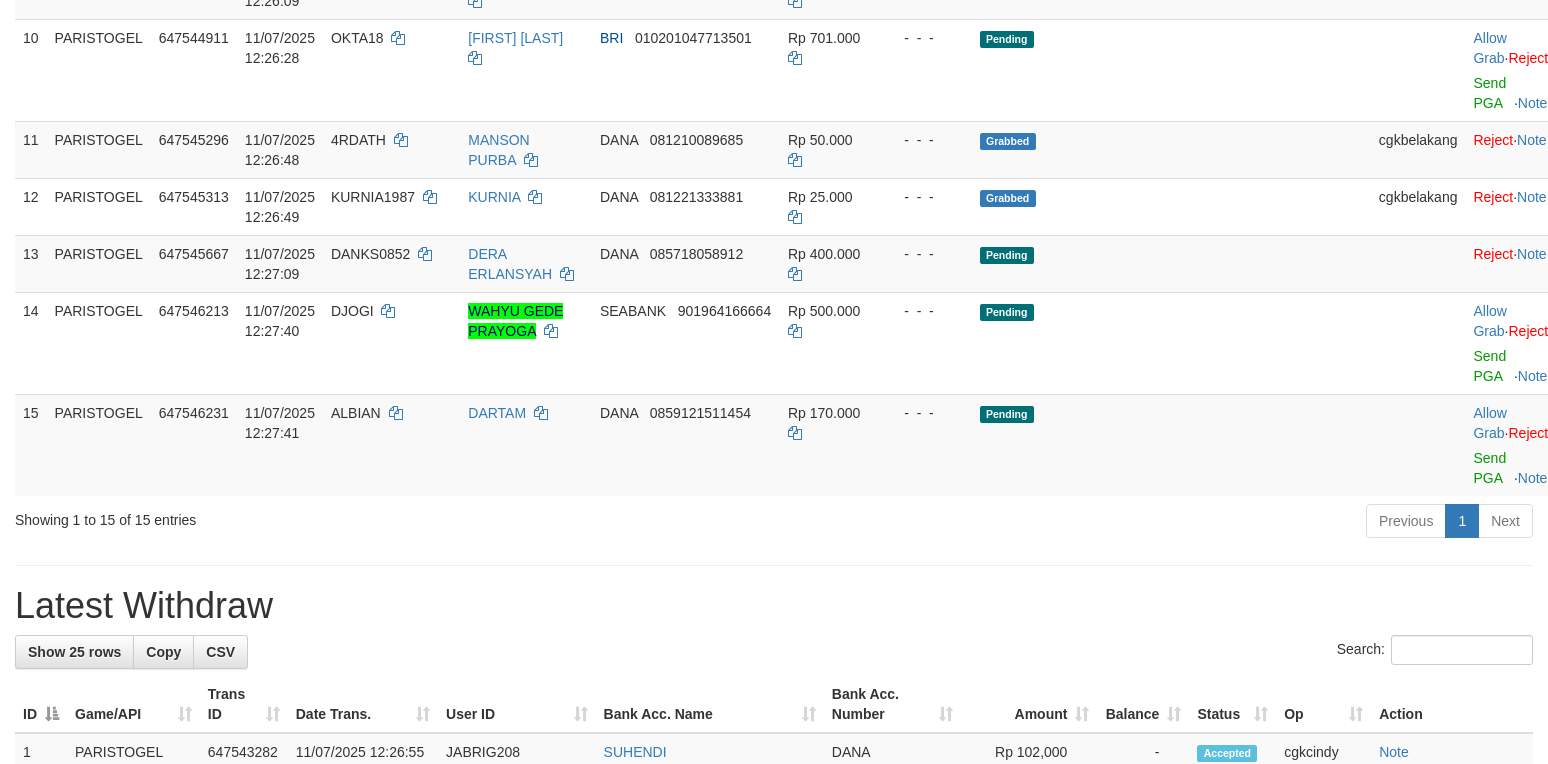 scroll, scrollTop: 933, scrollLeft: 0, axis: vertical 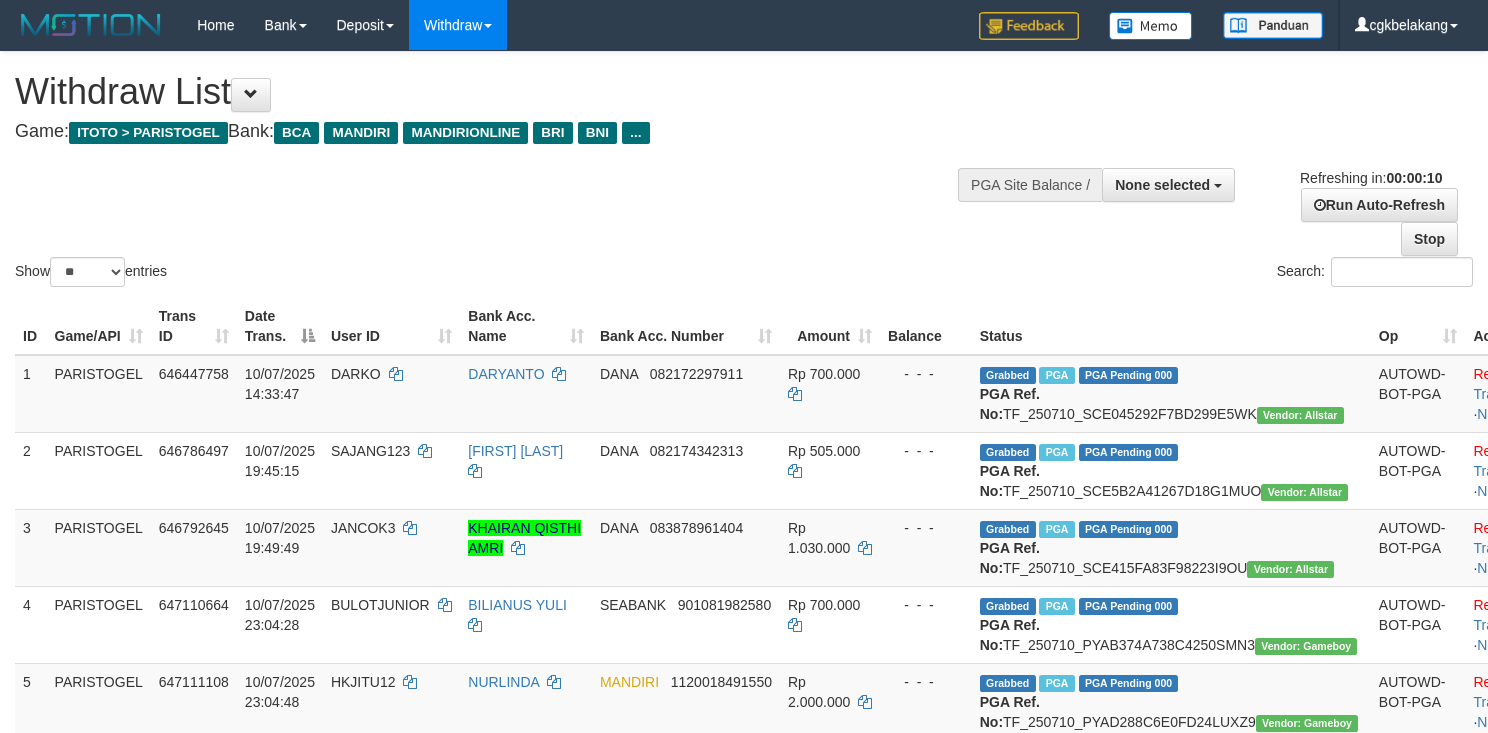 select 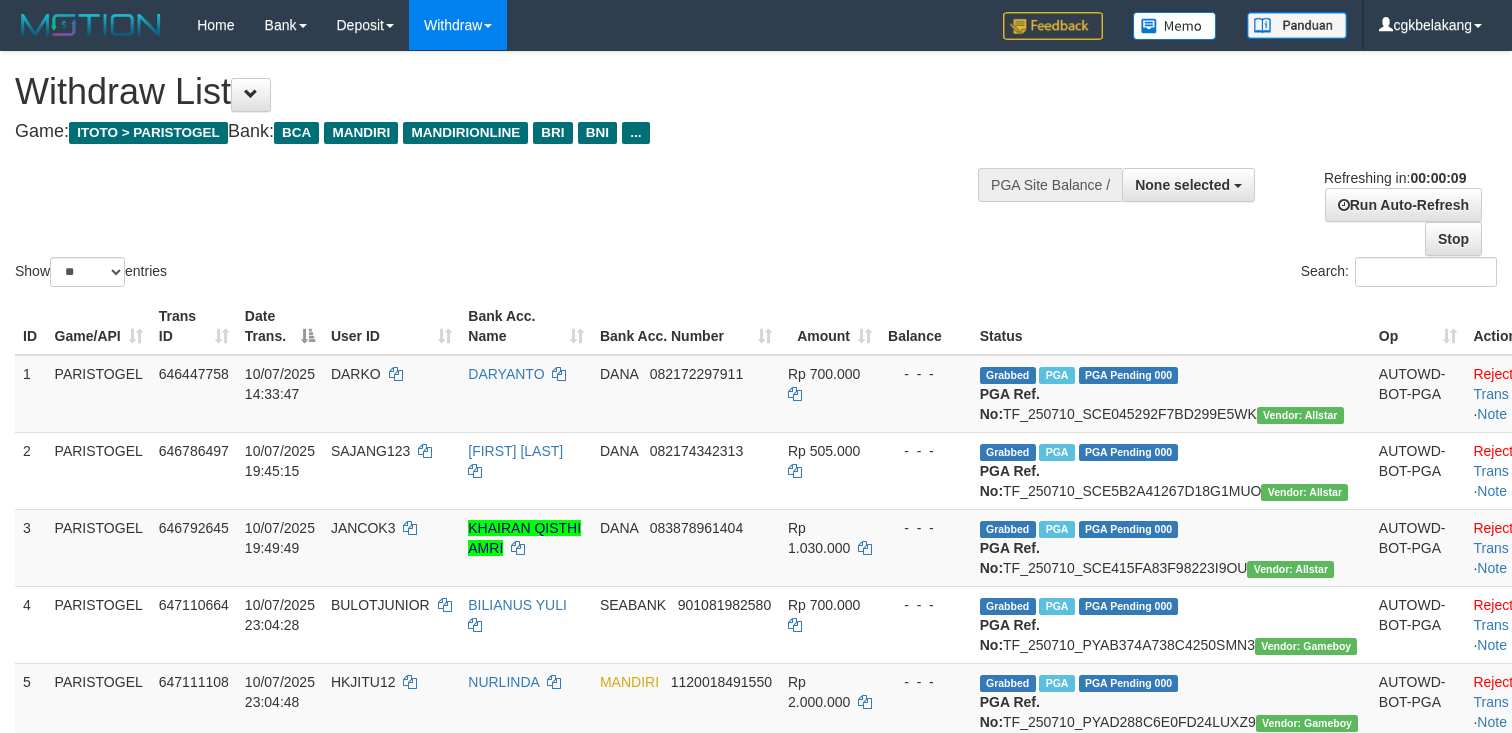 select 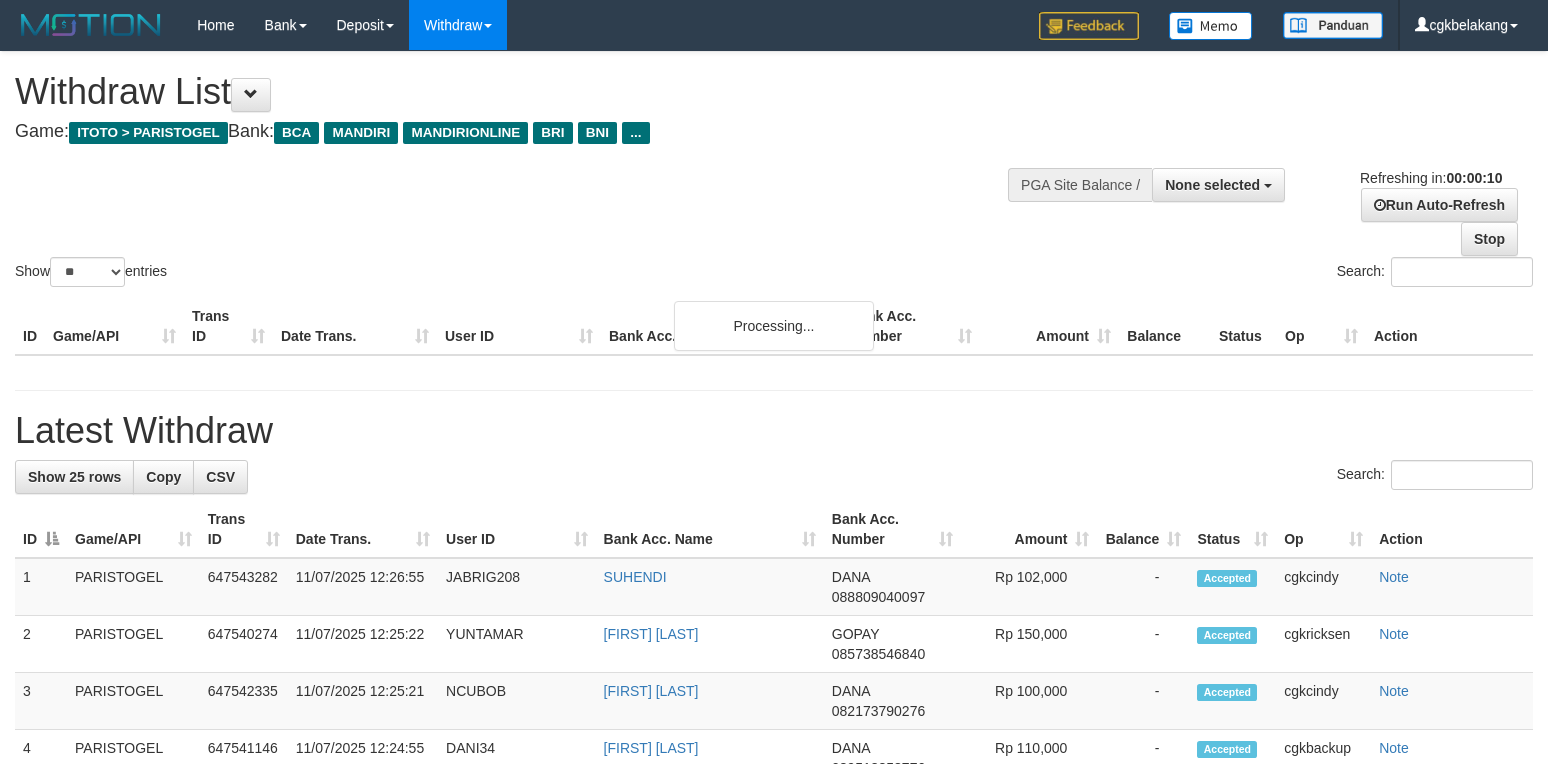 select 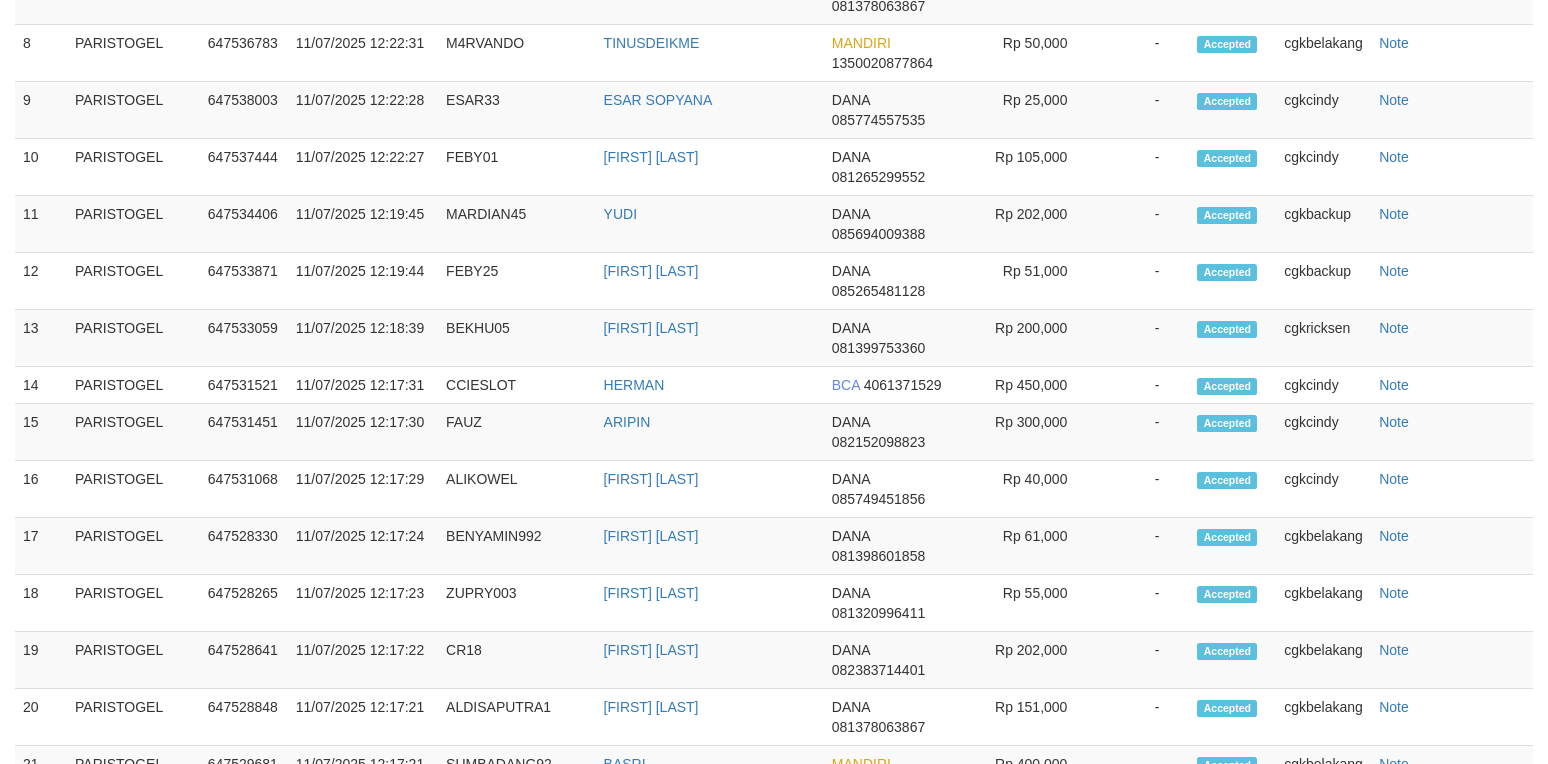 scroll, scrollTop: 2284, scrollLeft: 0, axis: vertical 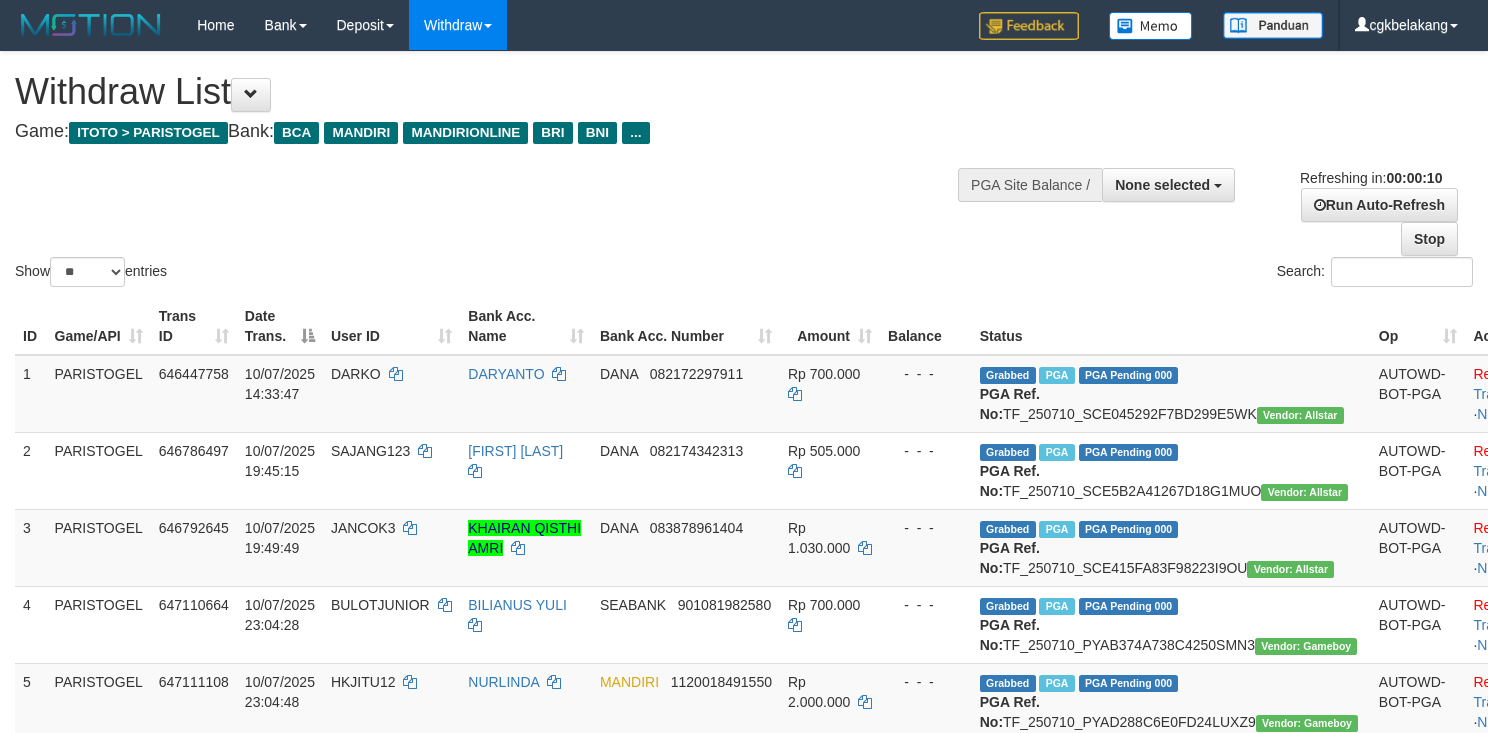 select 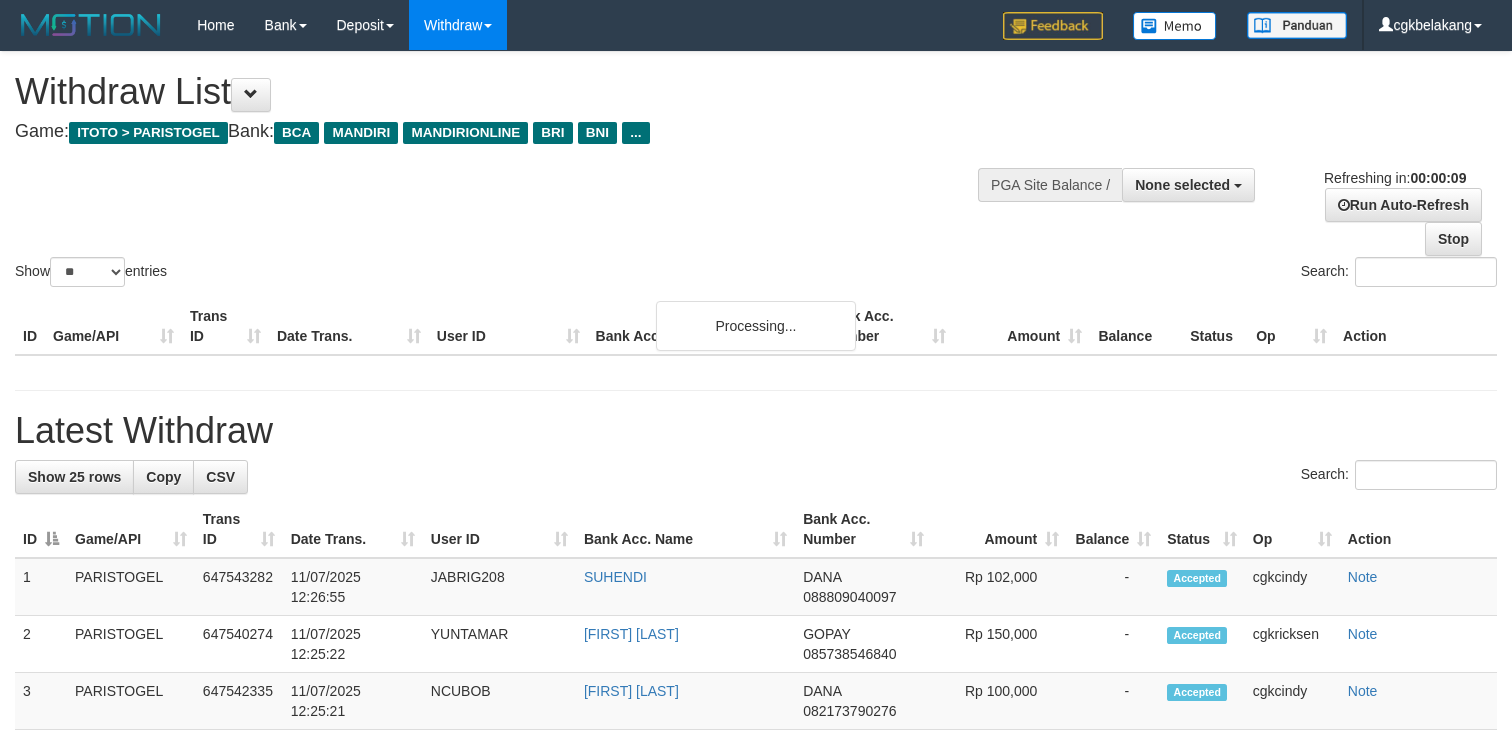 select 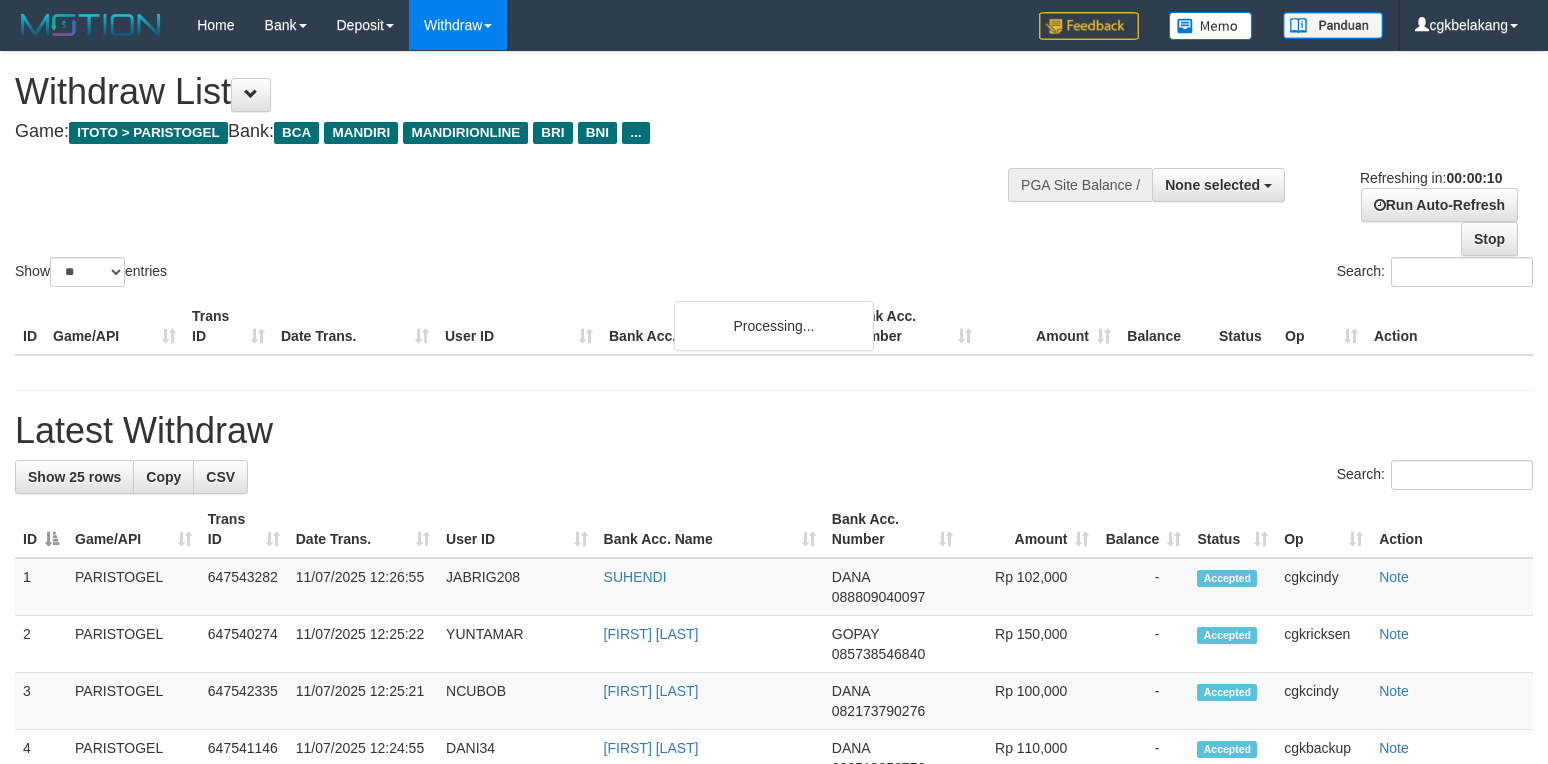 select 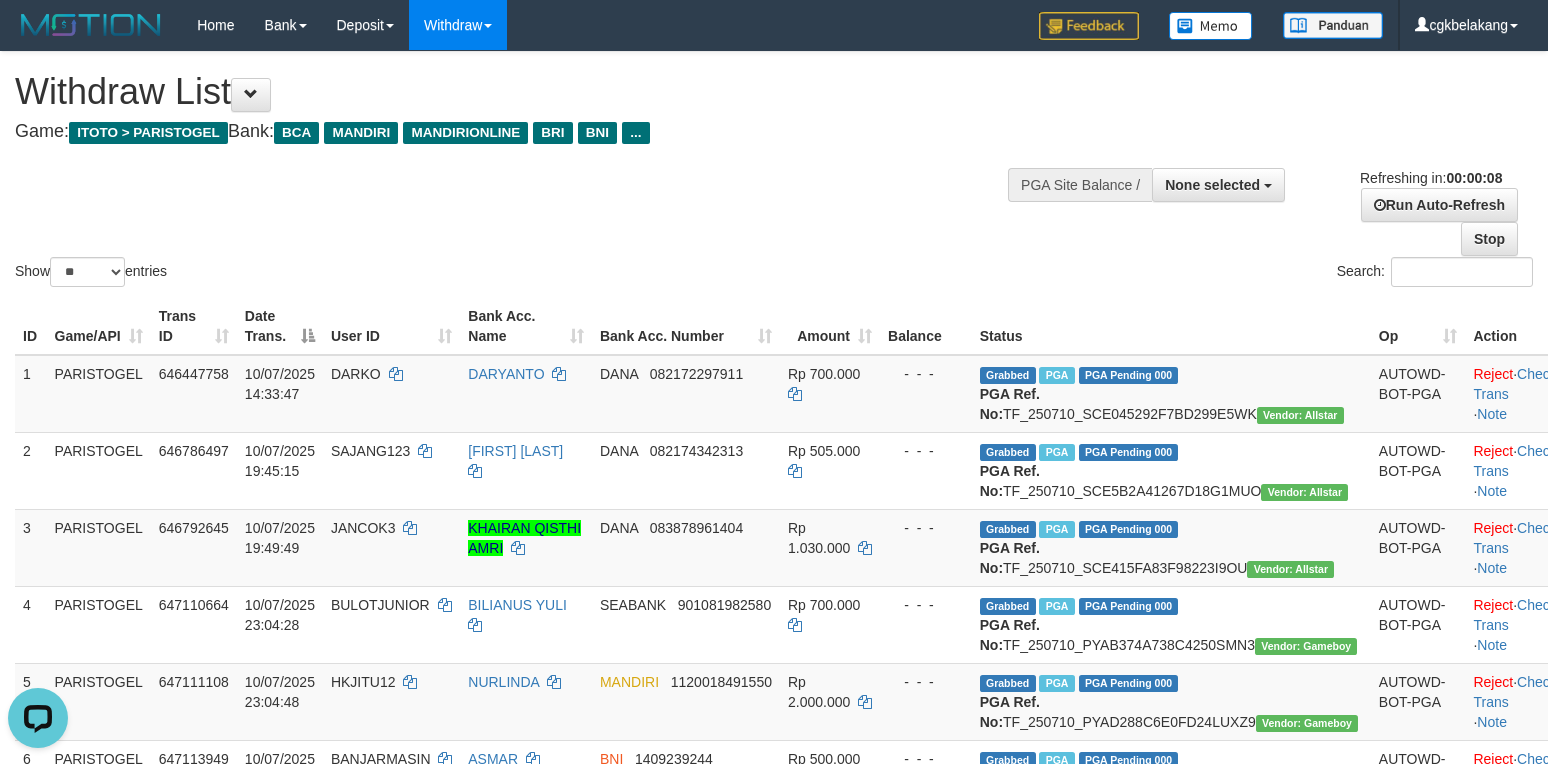 scroll, scrollTop: 0, scrollLeft: 0, axis: both 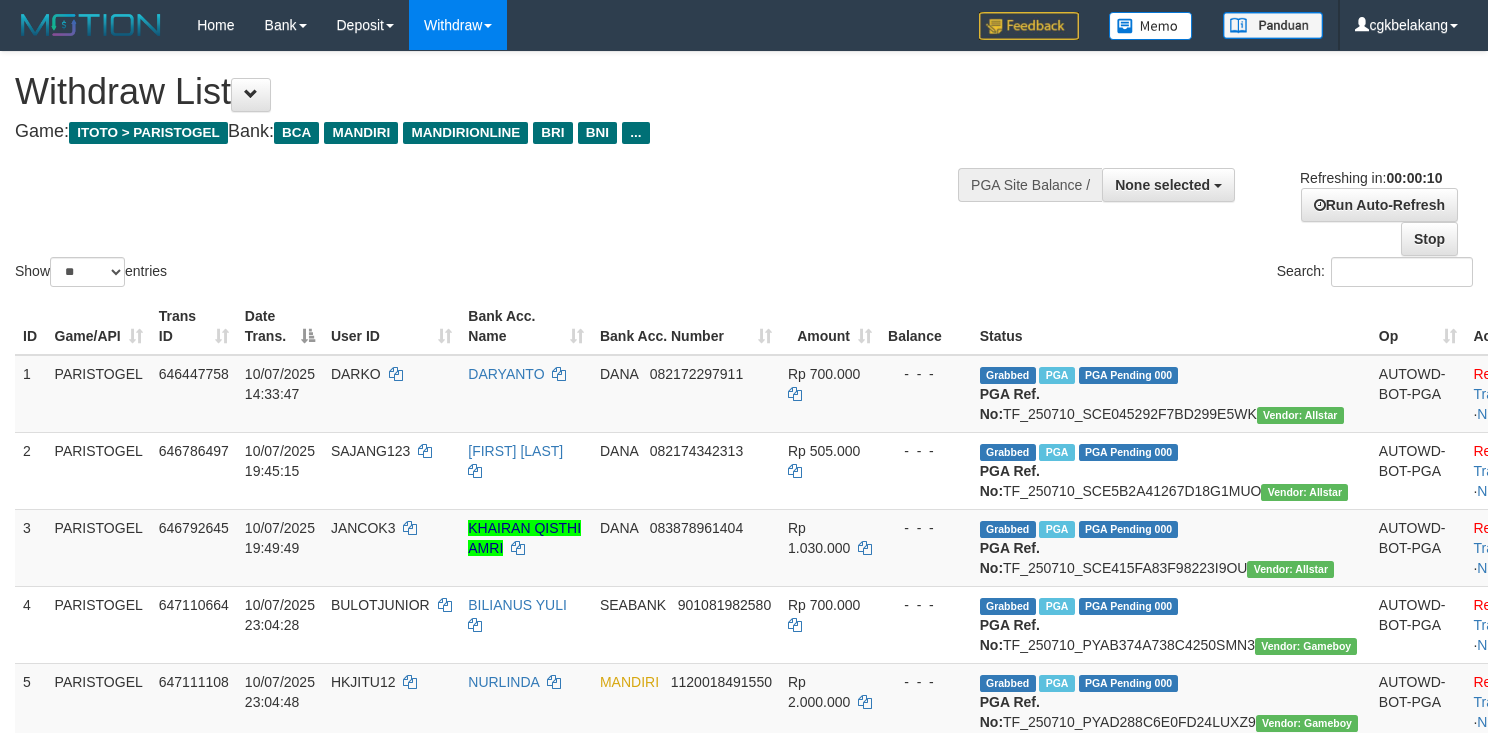 select 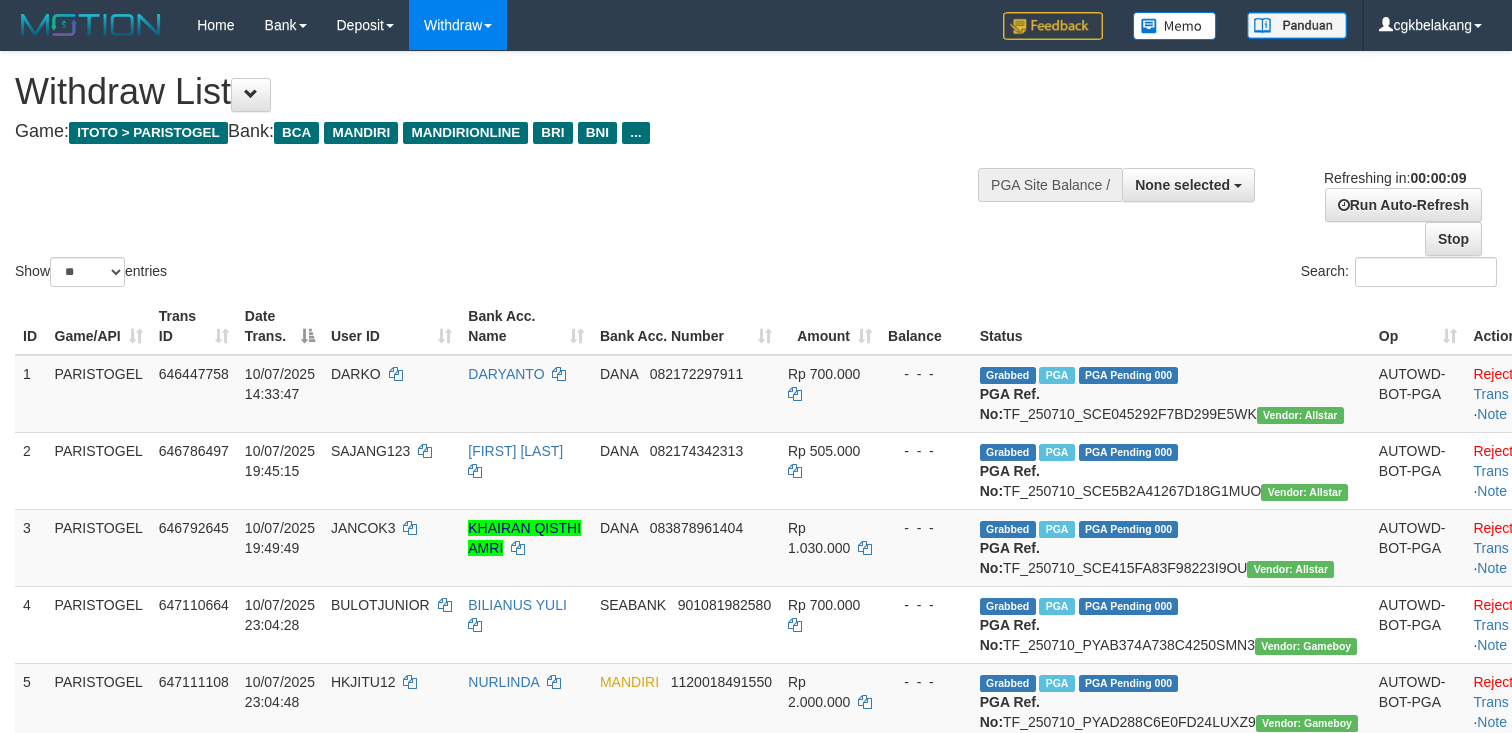 select 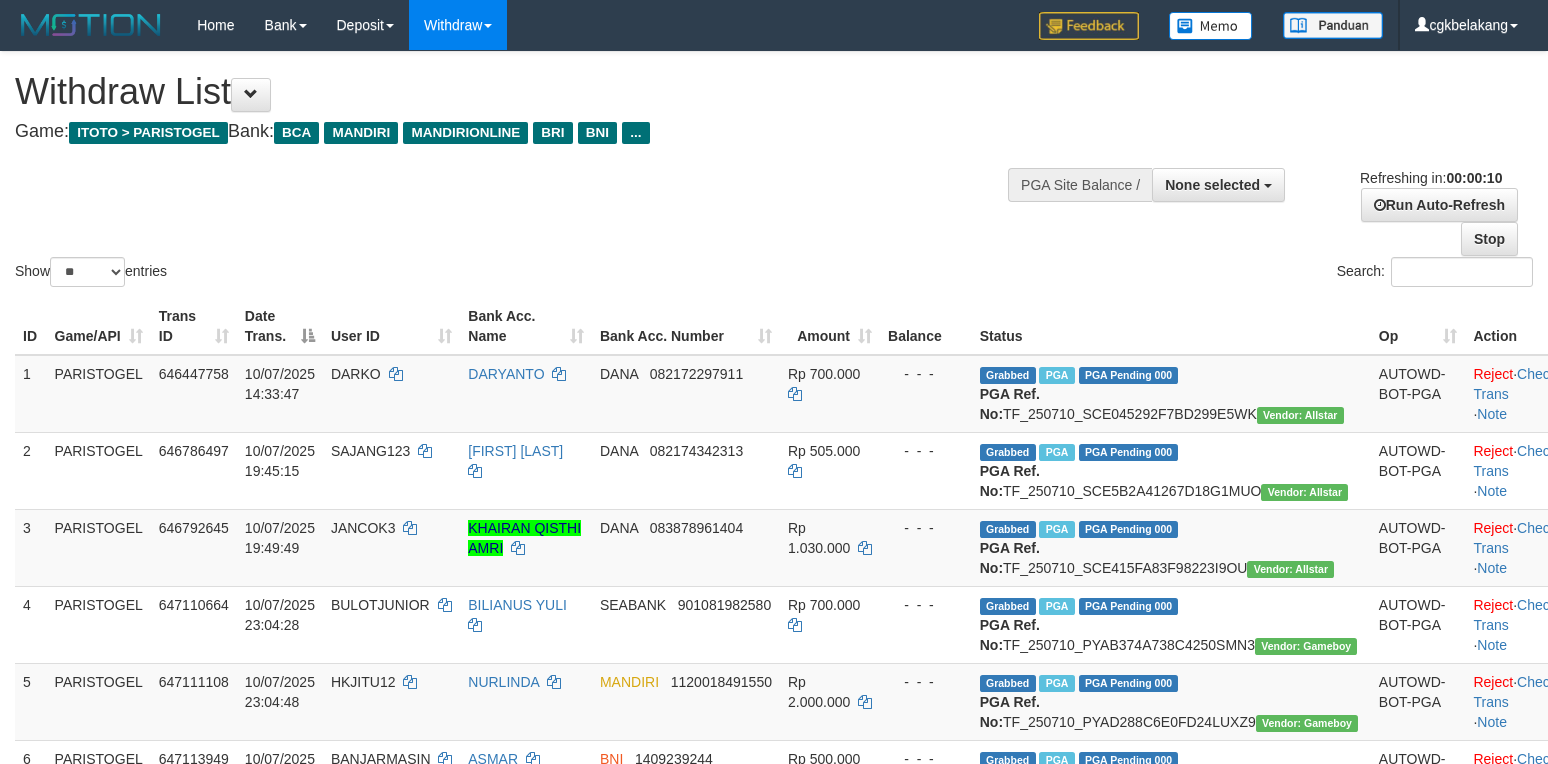 select 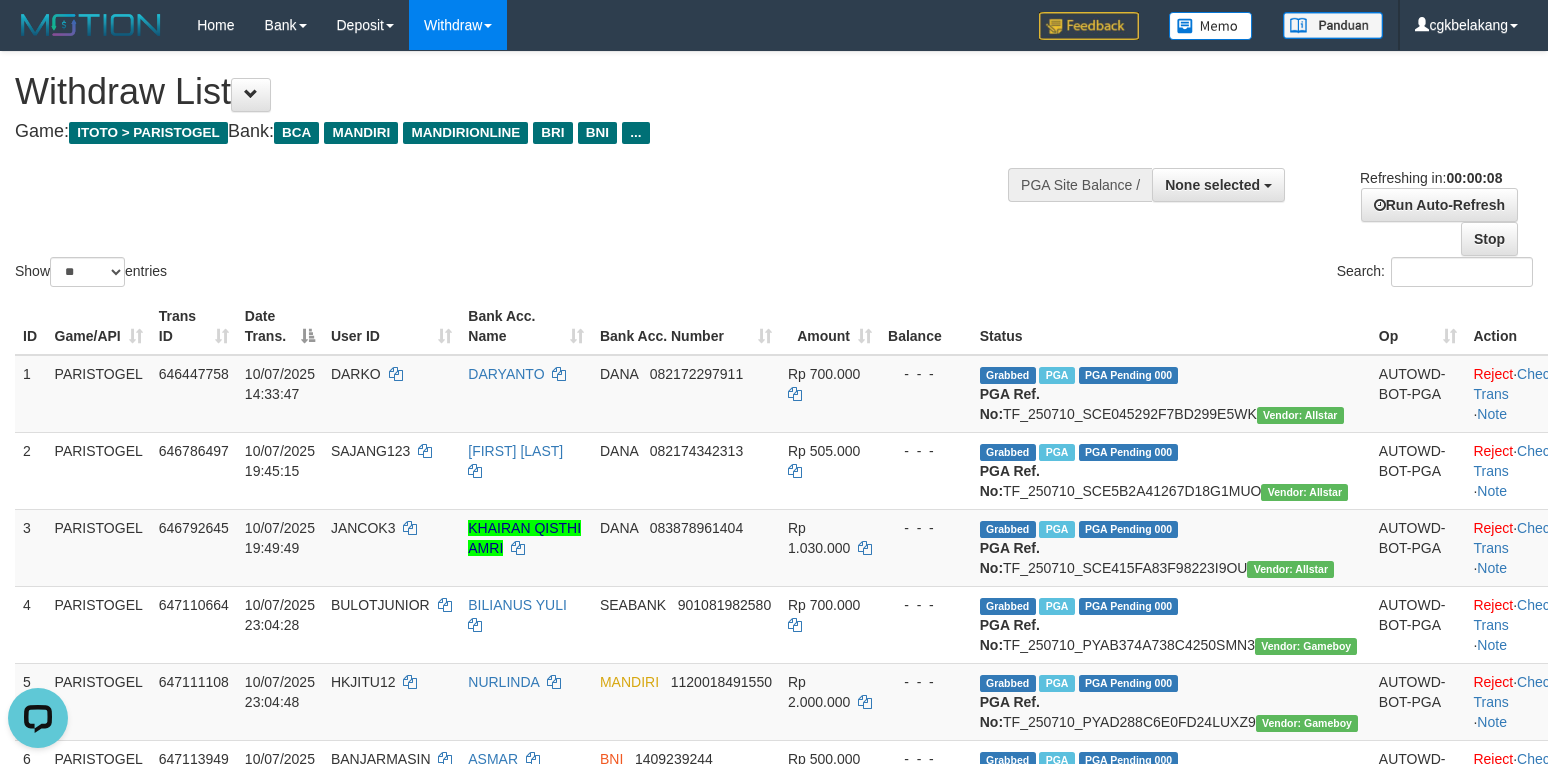 scroll, scrollTop: 0, scrollLeft: 0, axis: both 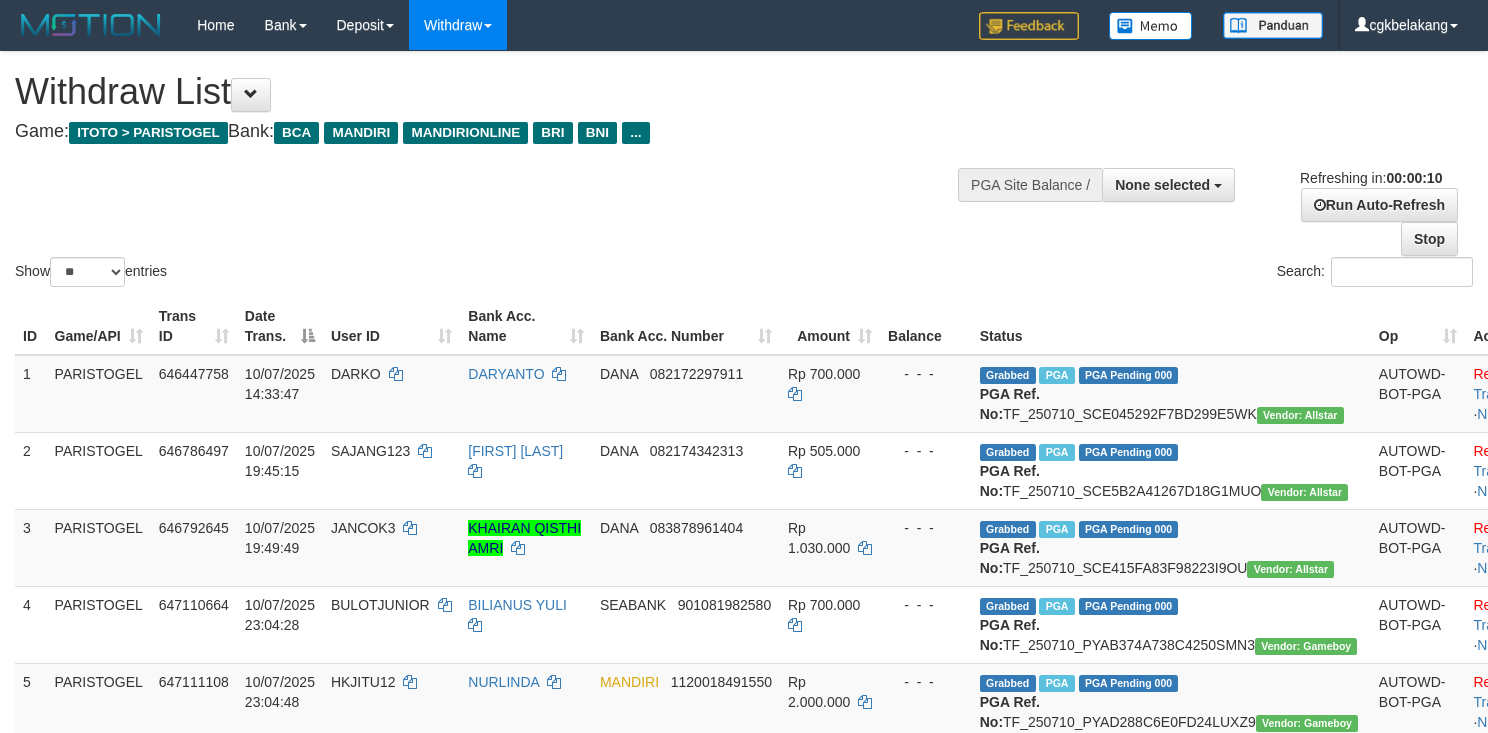 select 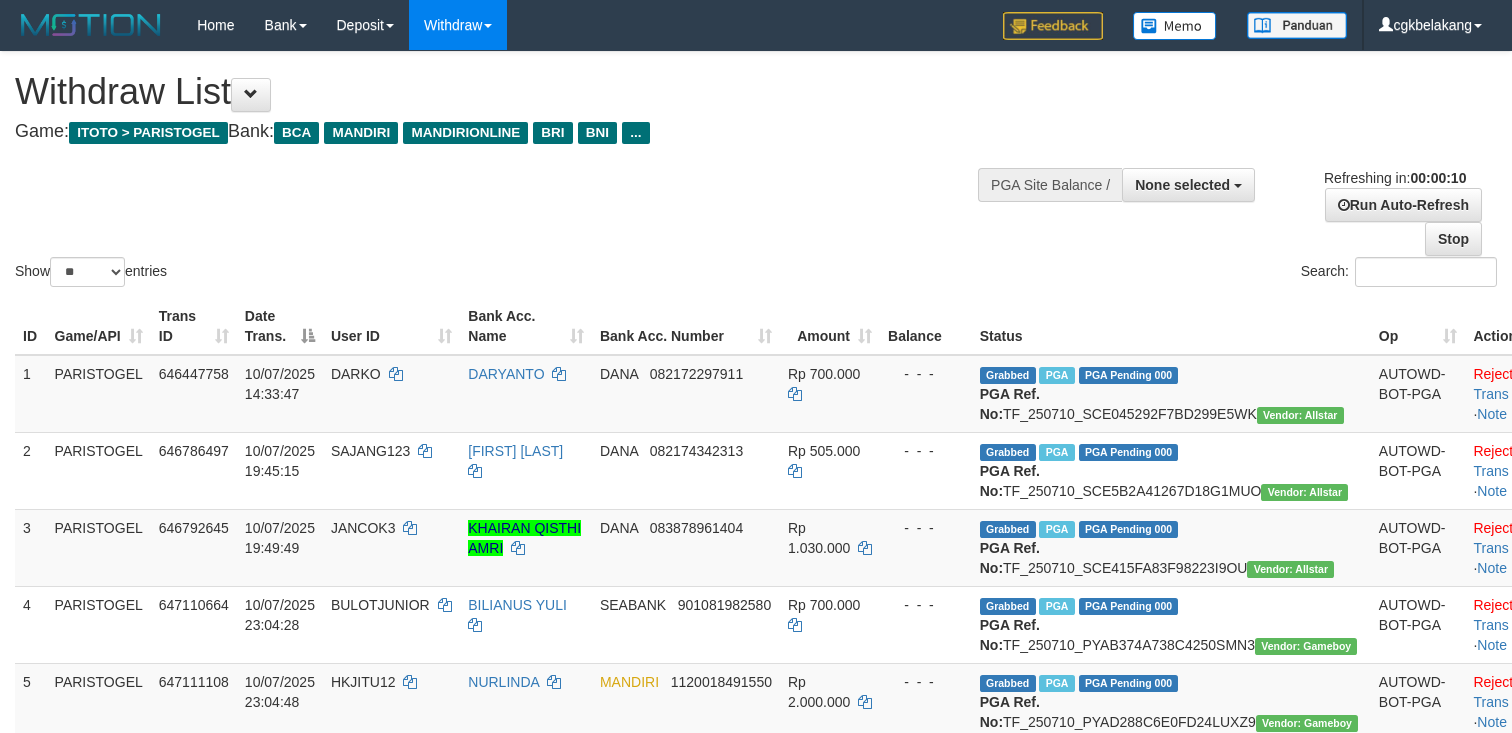 select 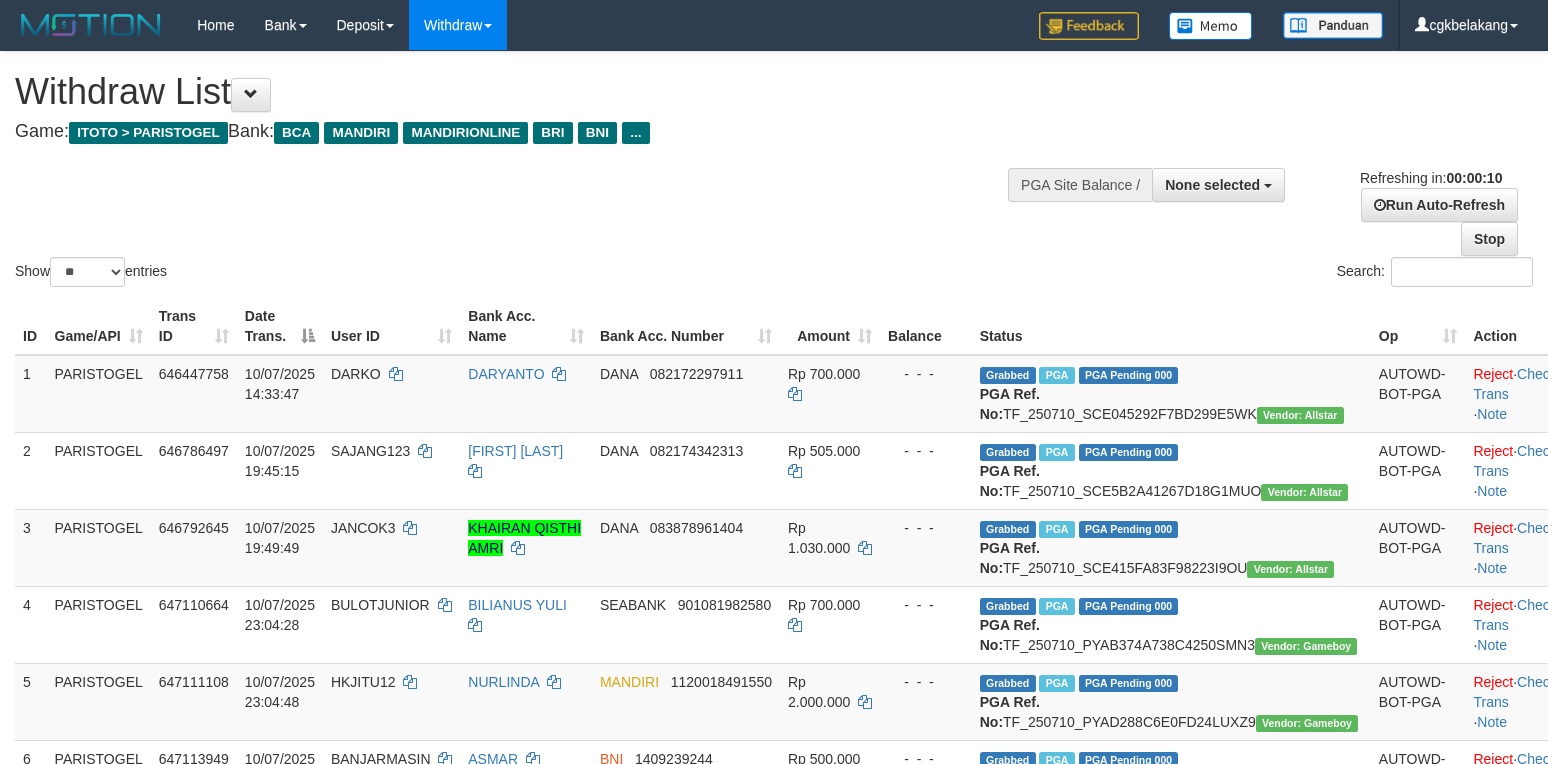 select 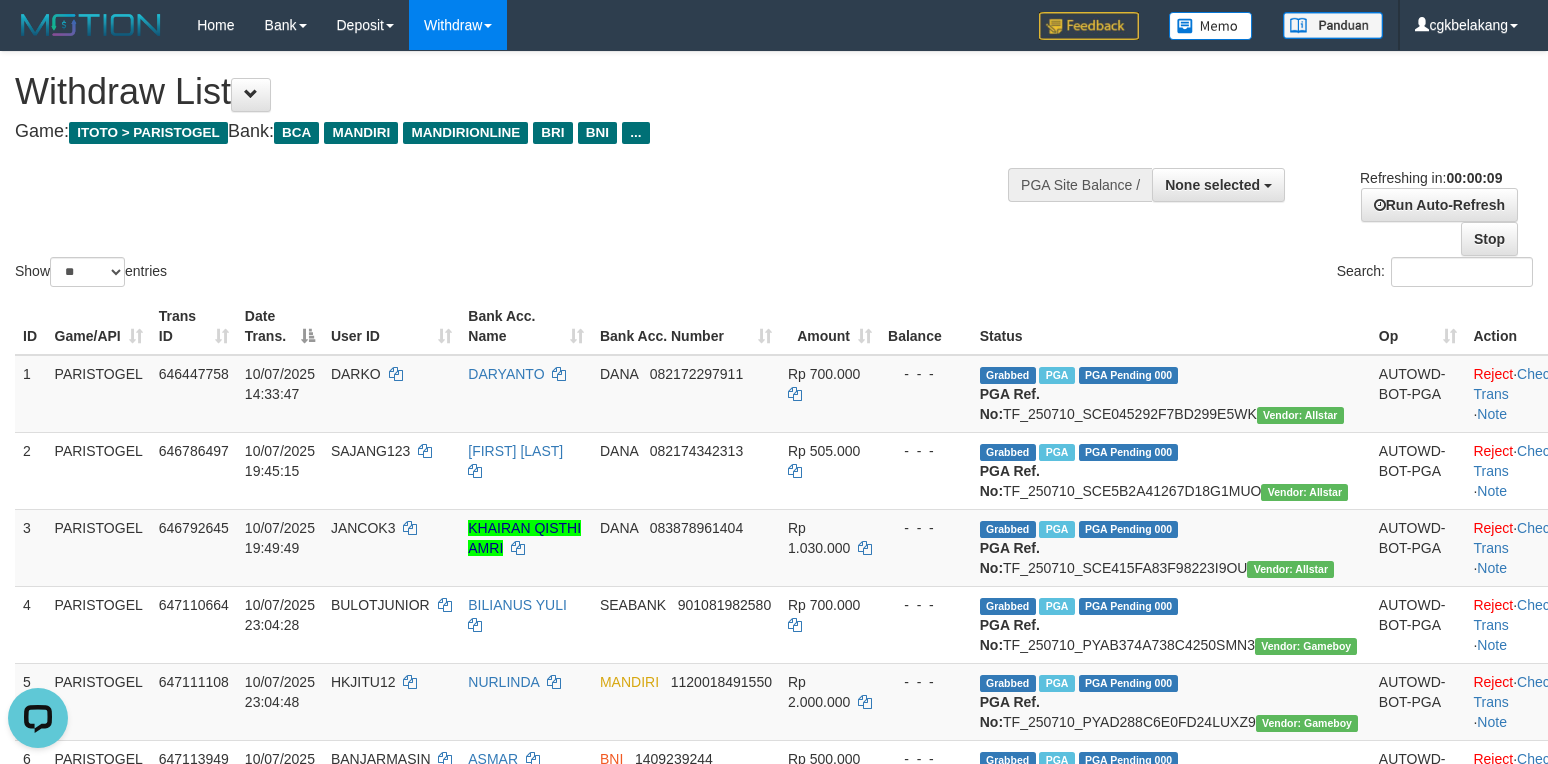 scroll, scrollTop: 0, scrollLeft: 0, axis: both 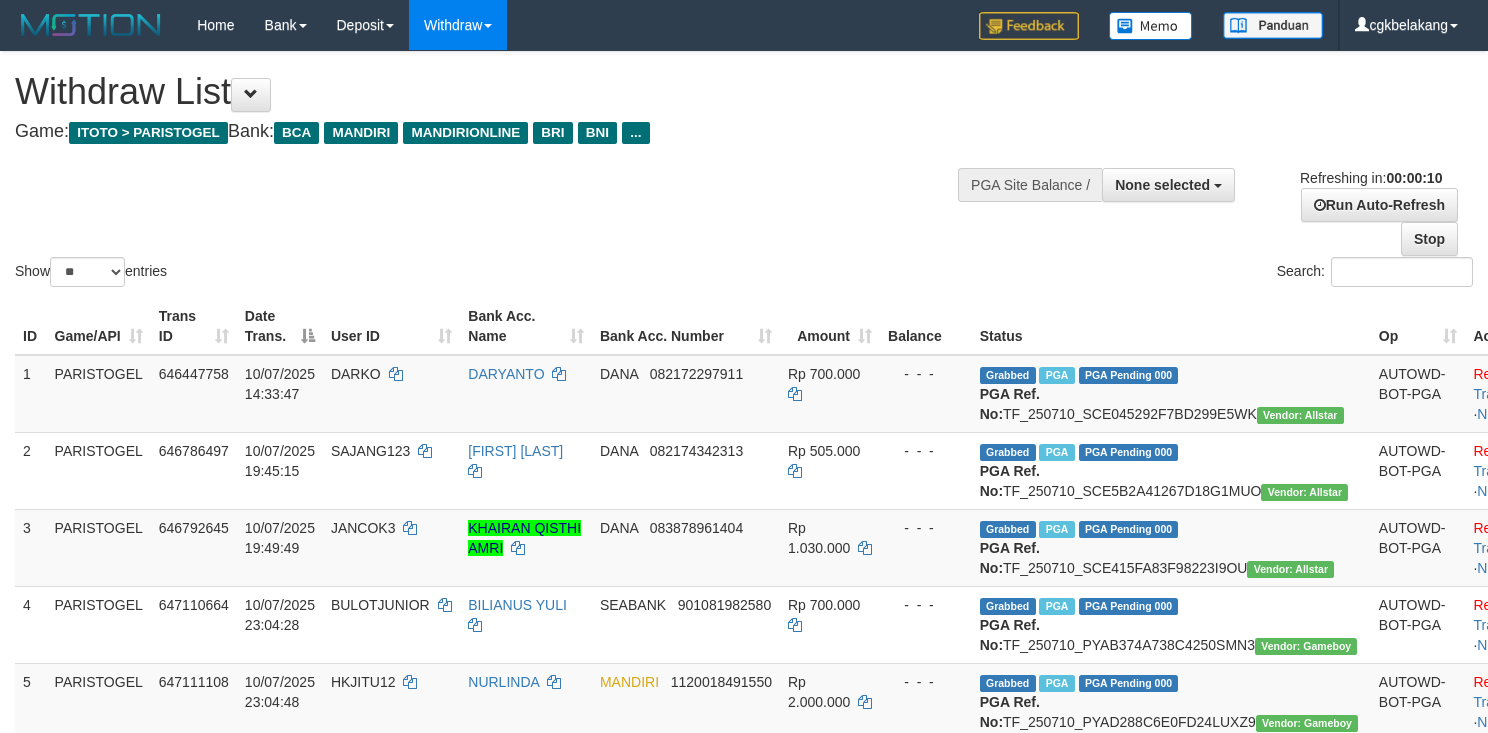 select 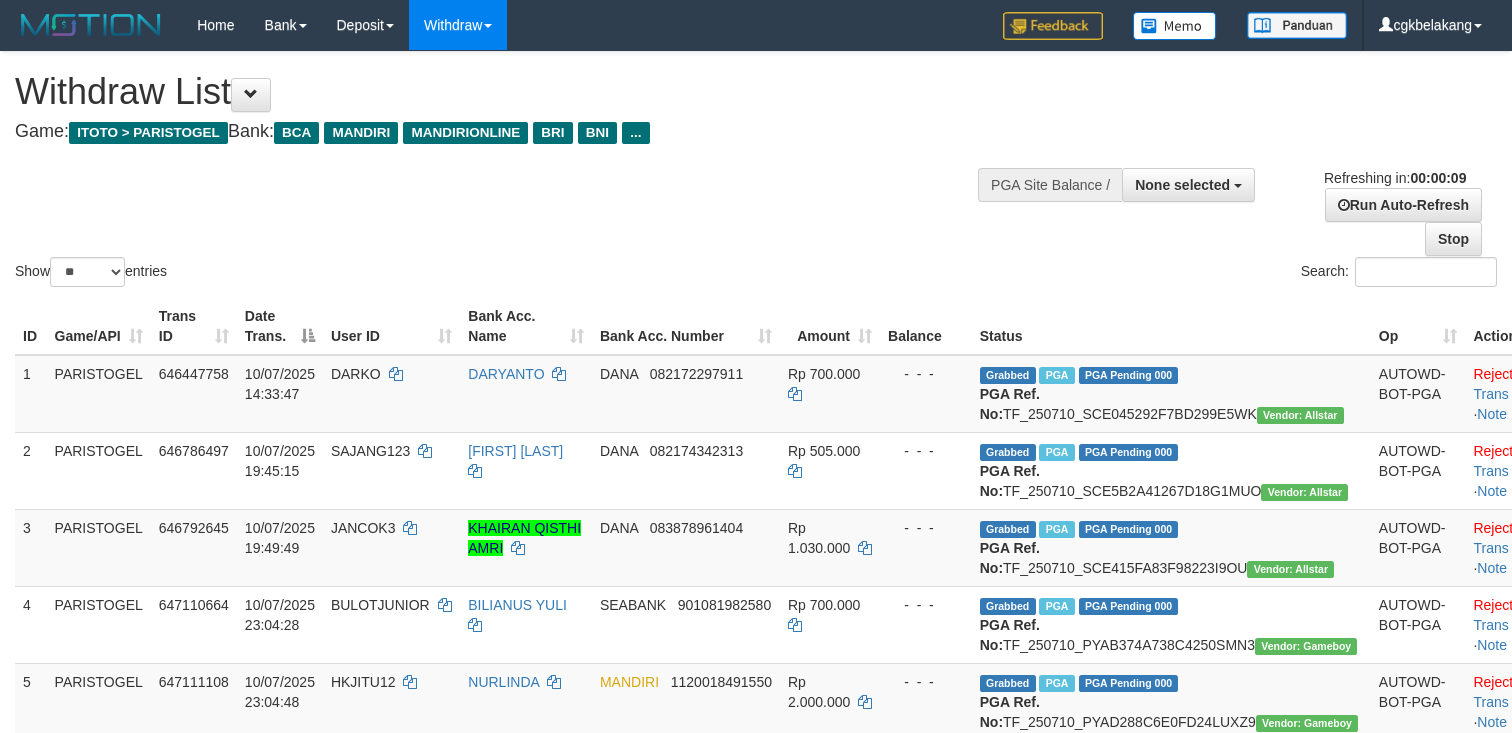select 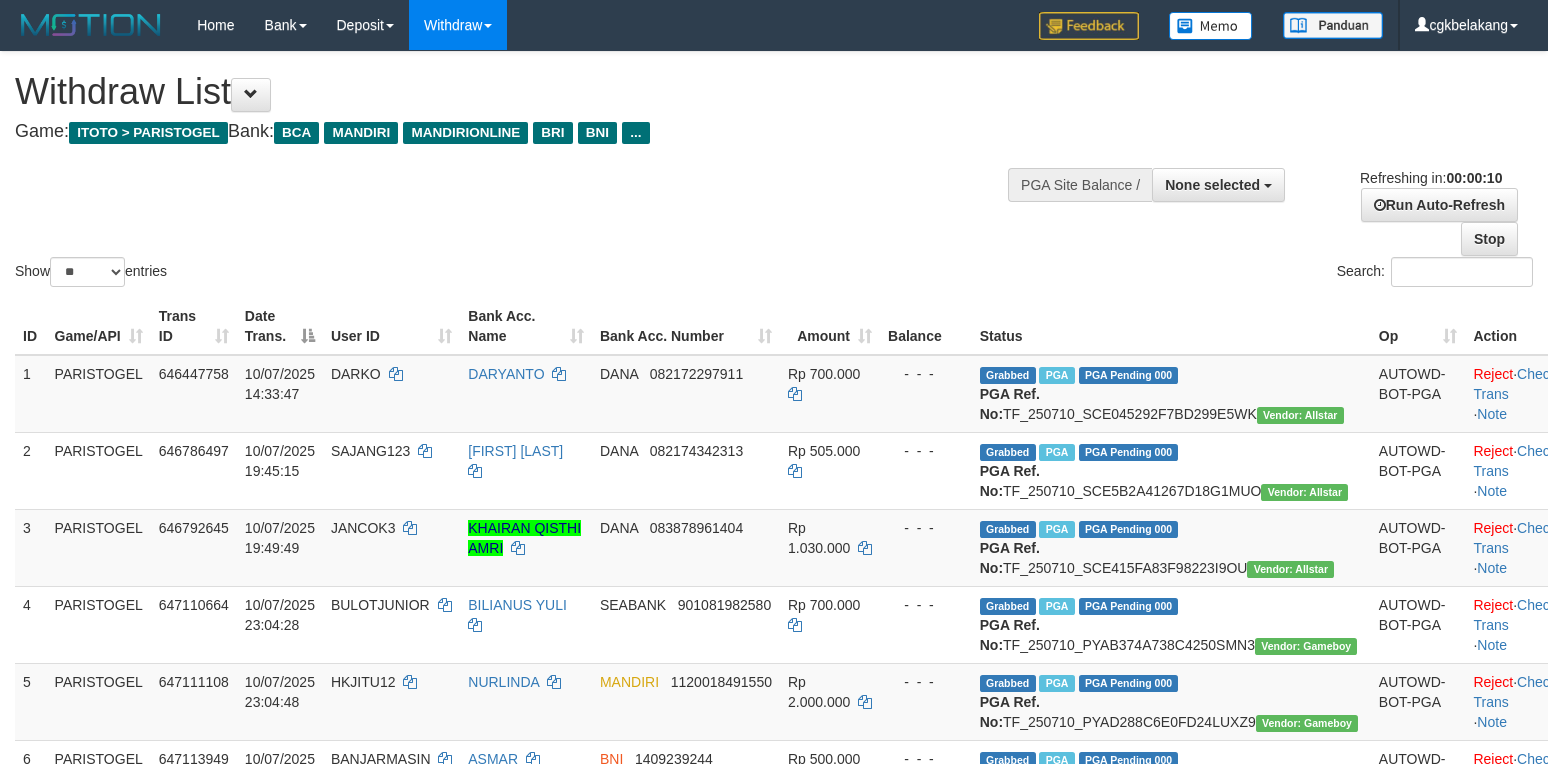select 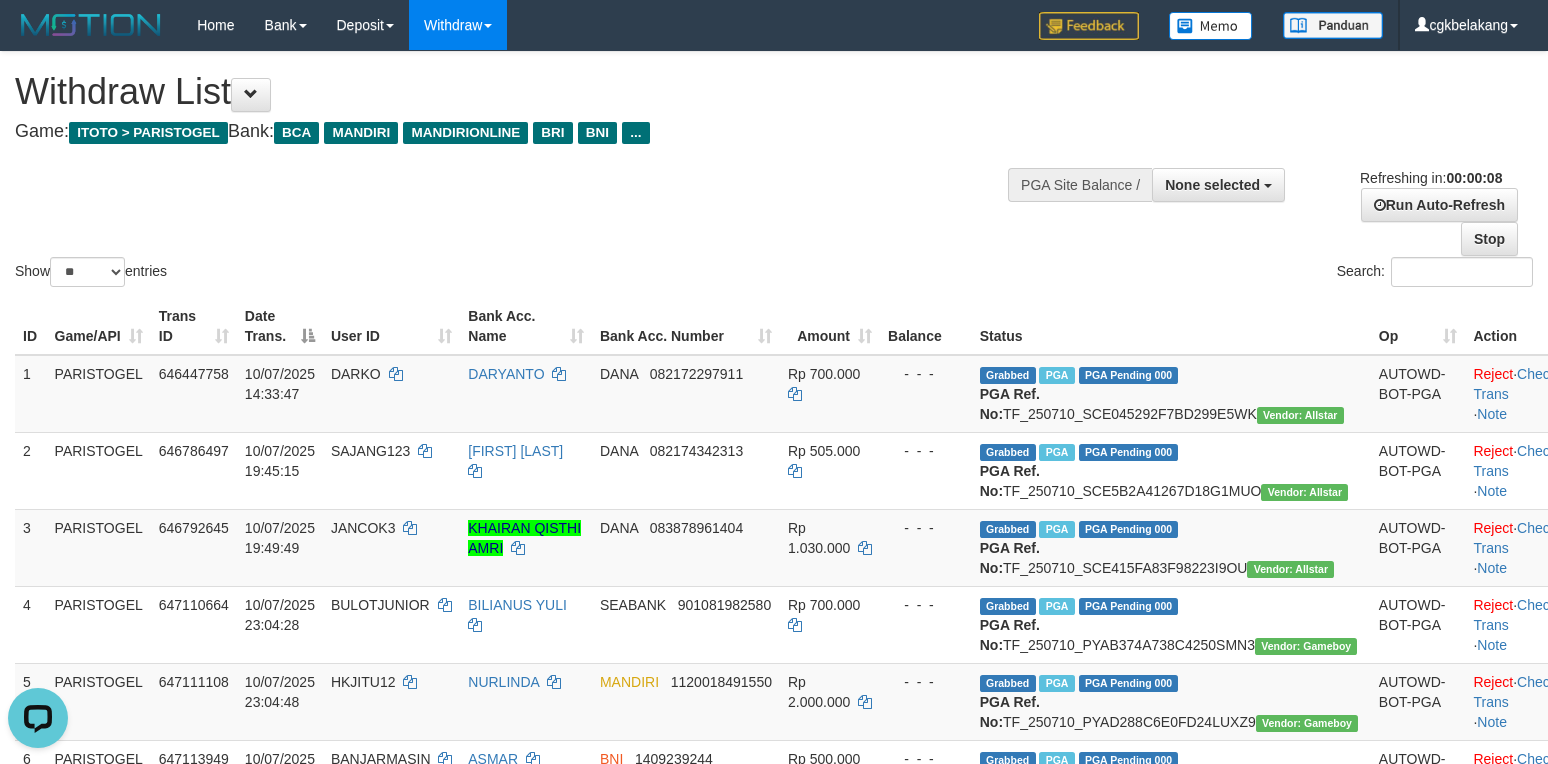 scroll, scrollTop: 0, scrollLeft: 0, axis: both 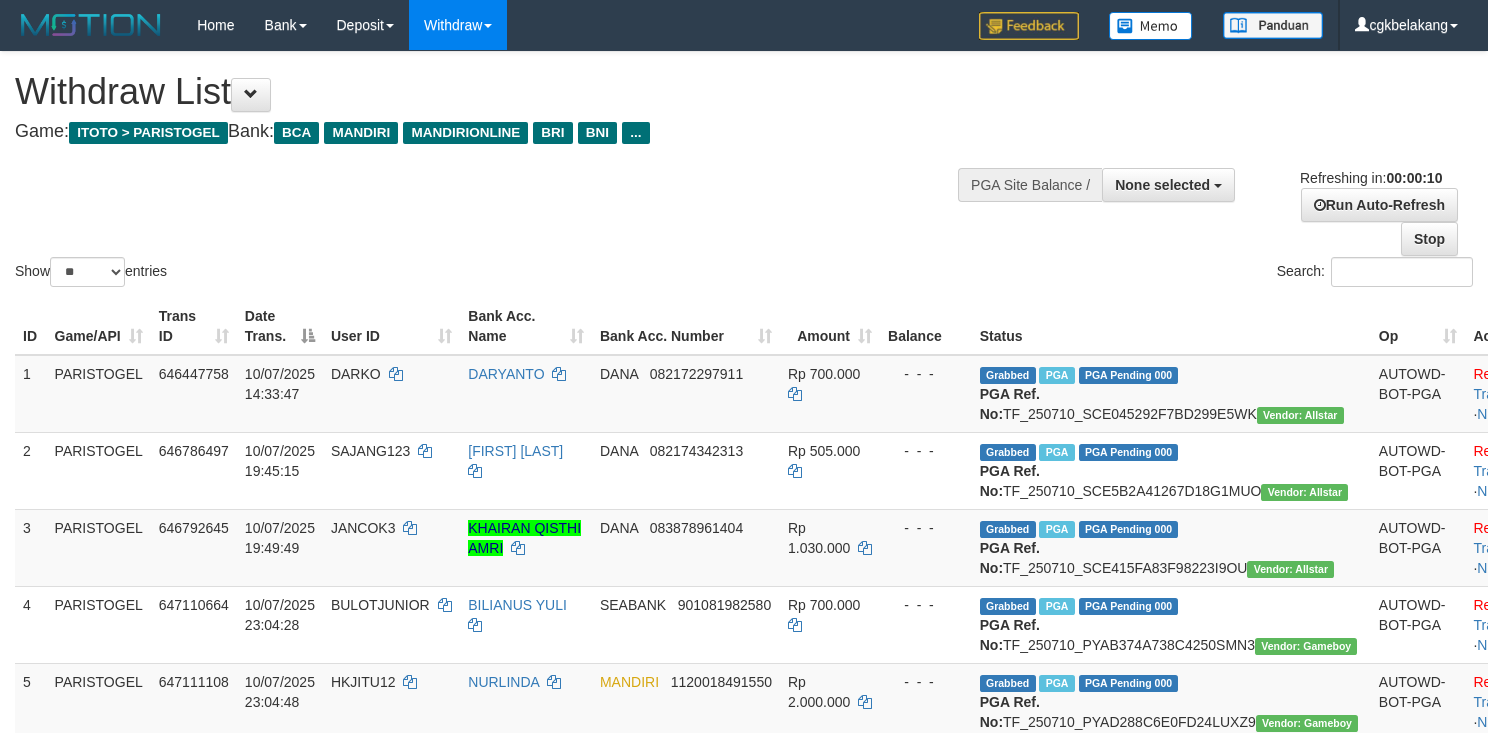 select 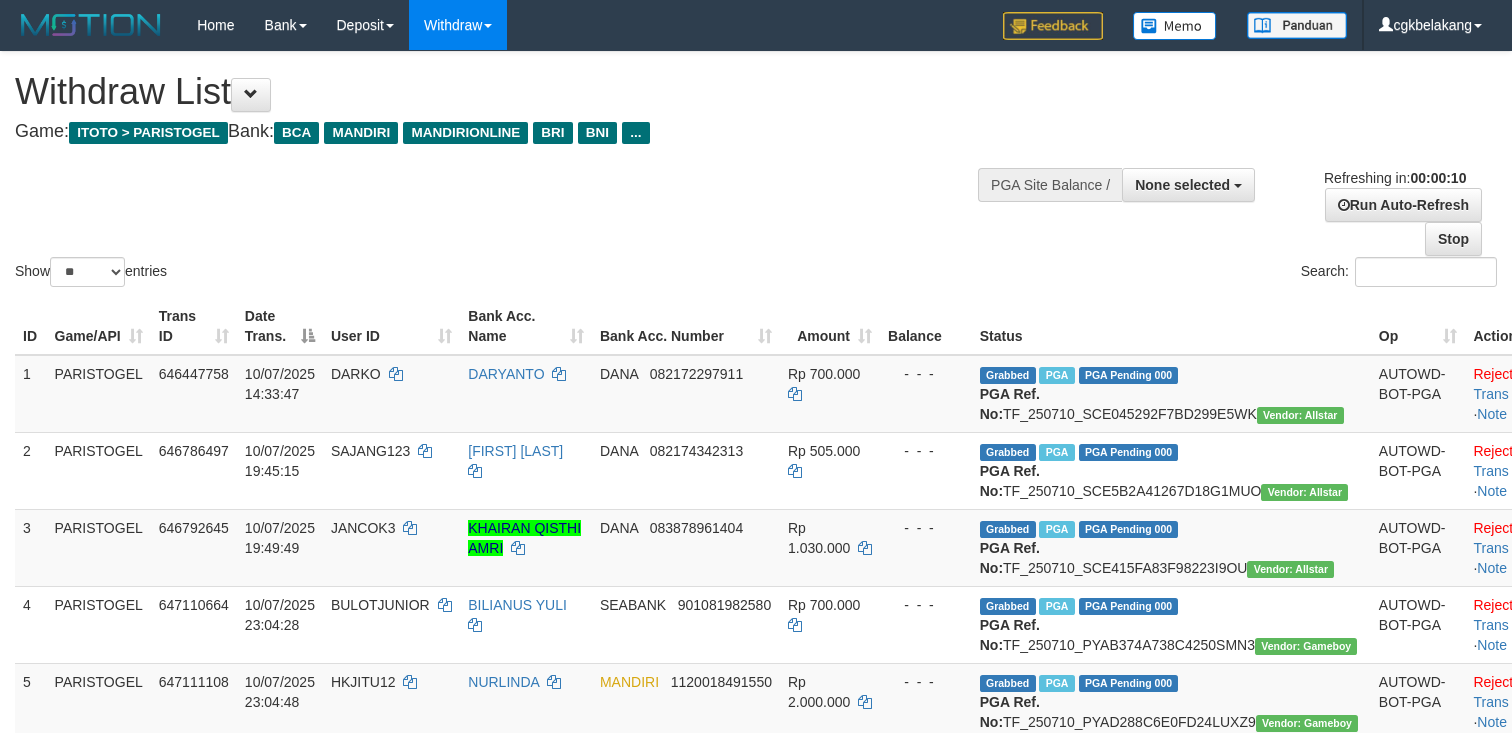 select 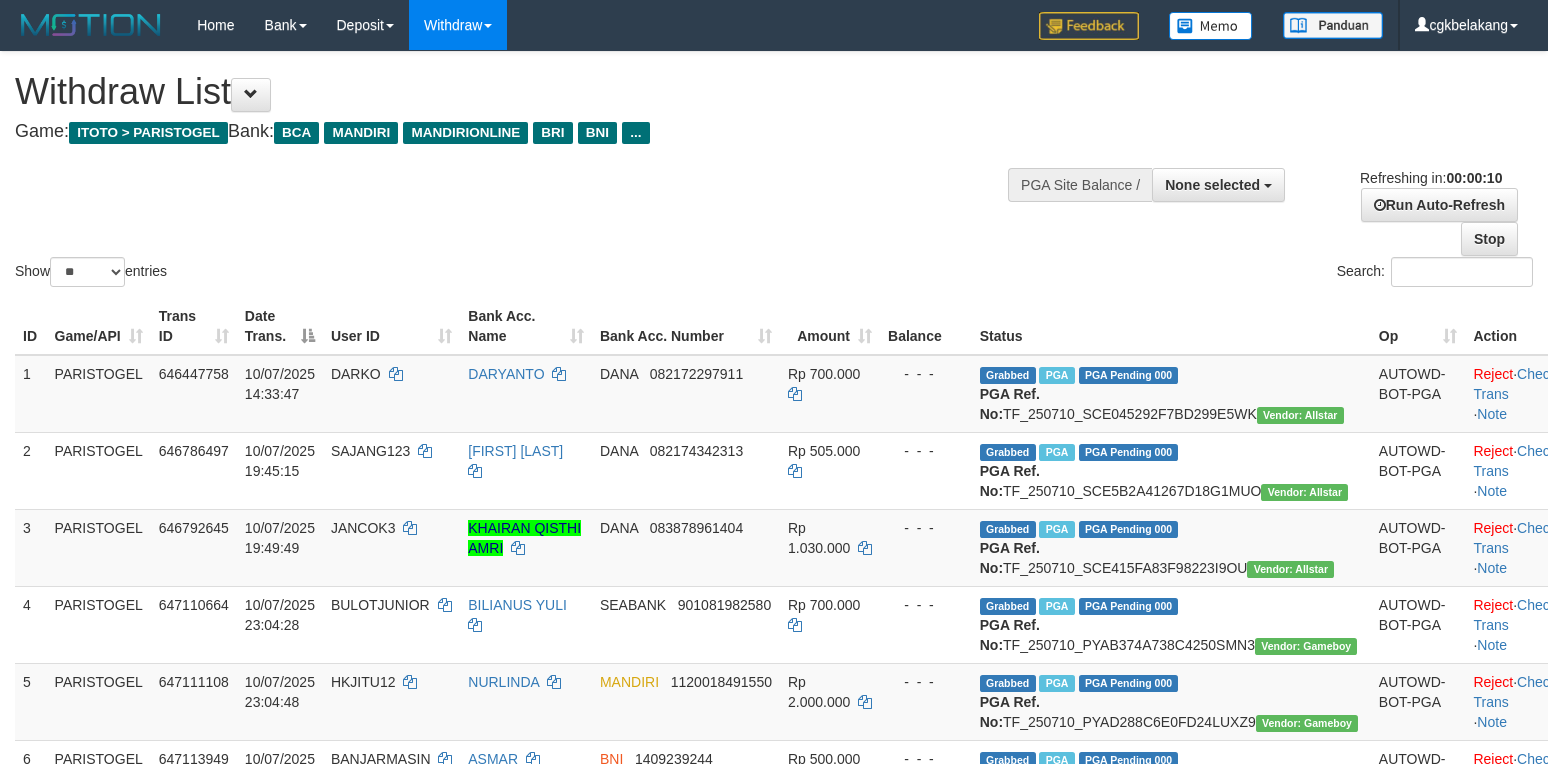 select 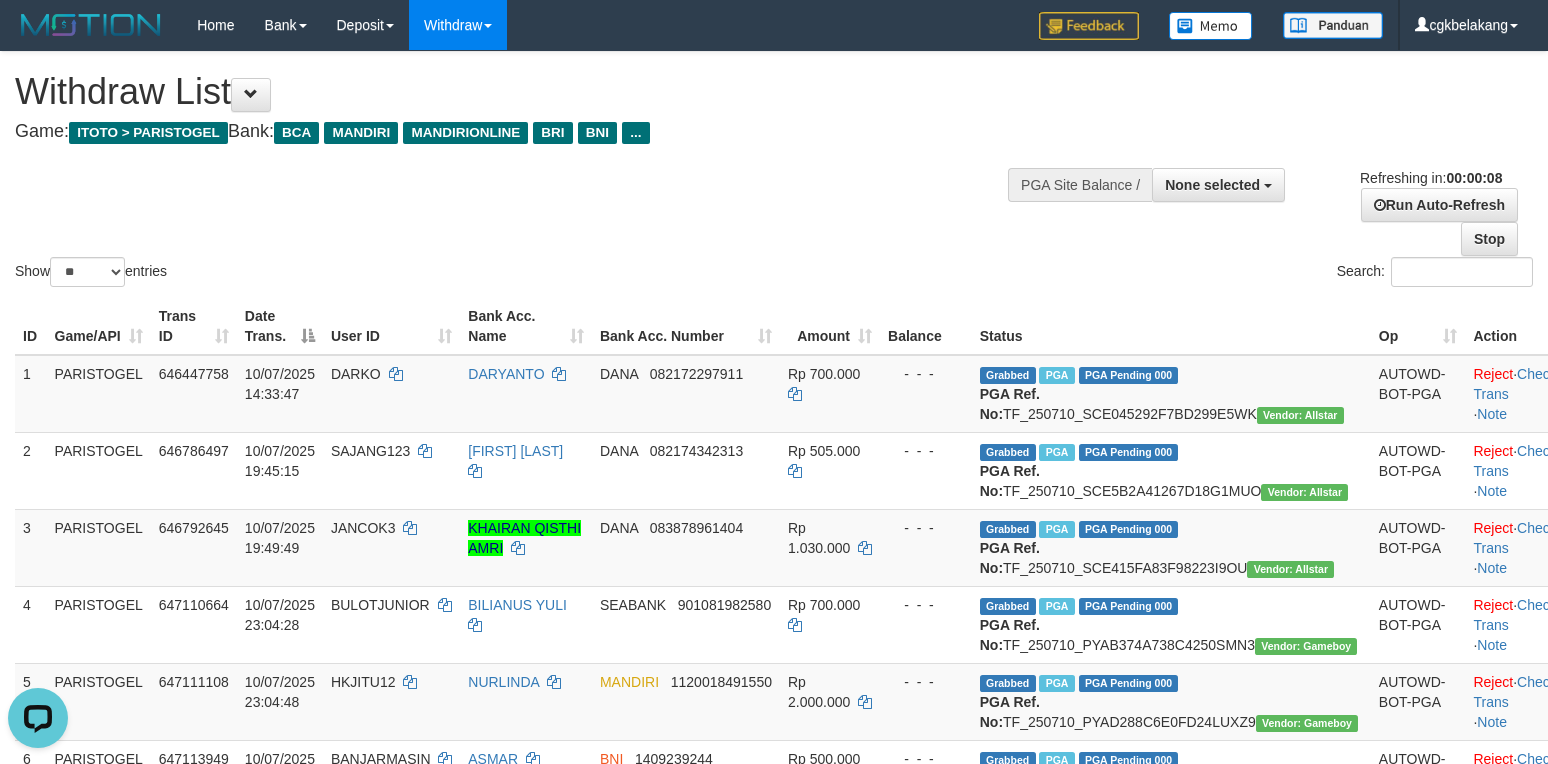 scroll, scrollTop: 0, scrollLeft: 0, axis: both 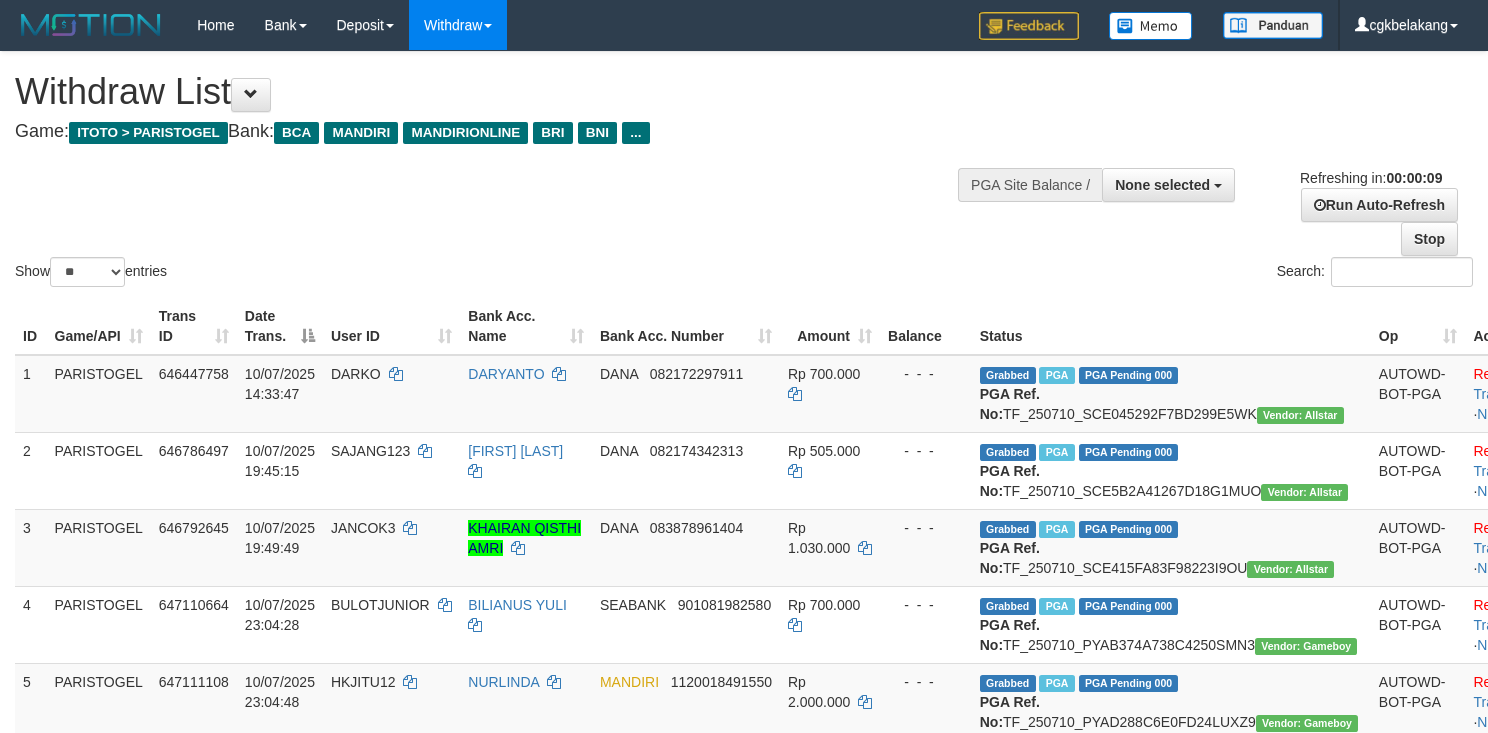 select 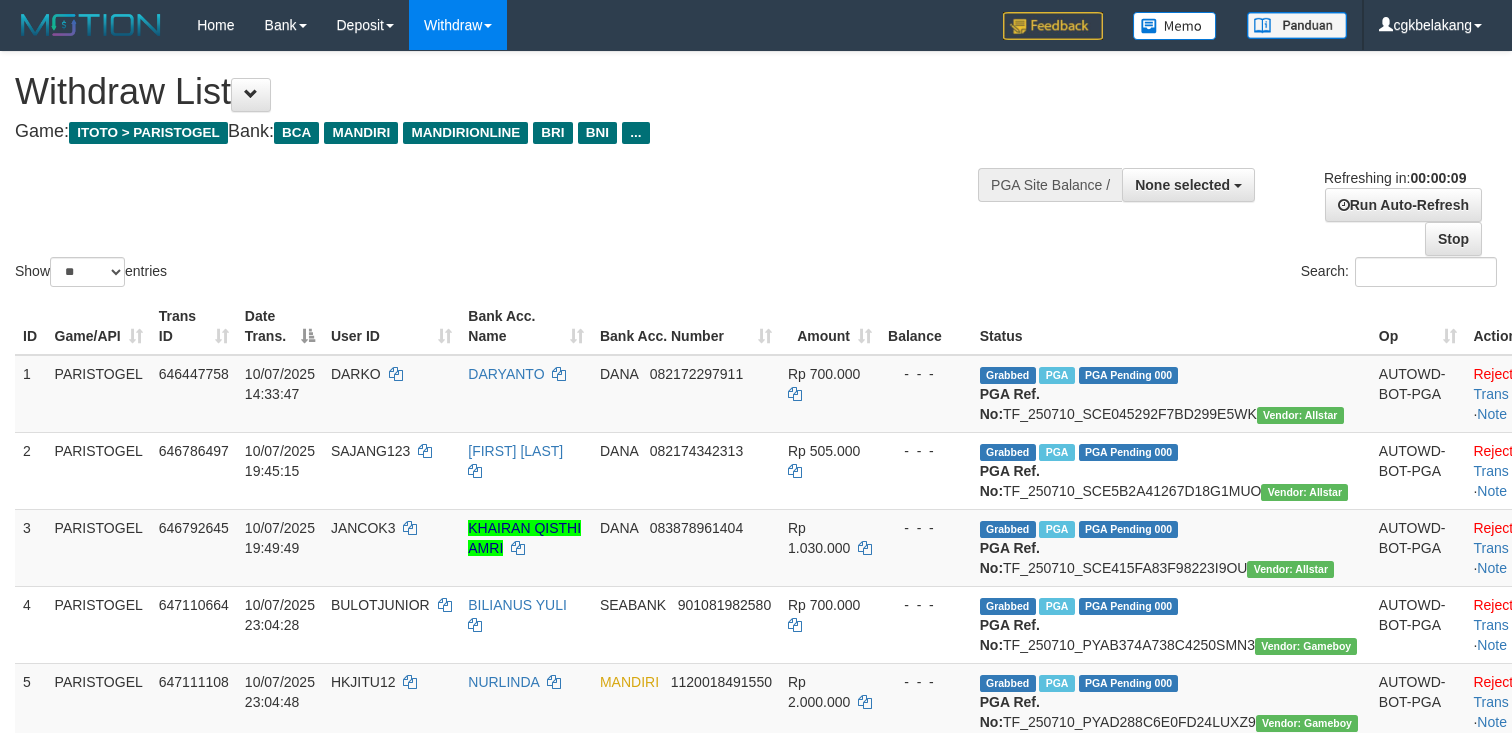 select 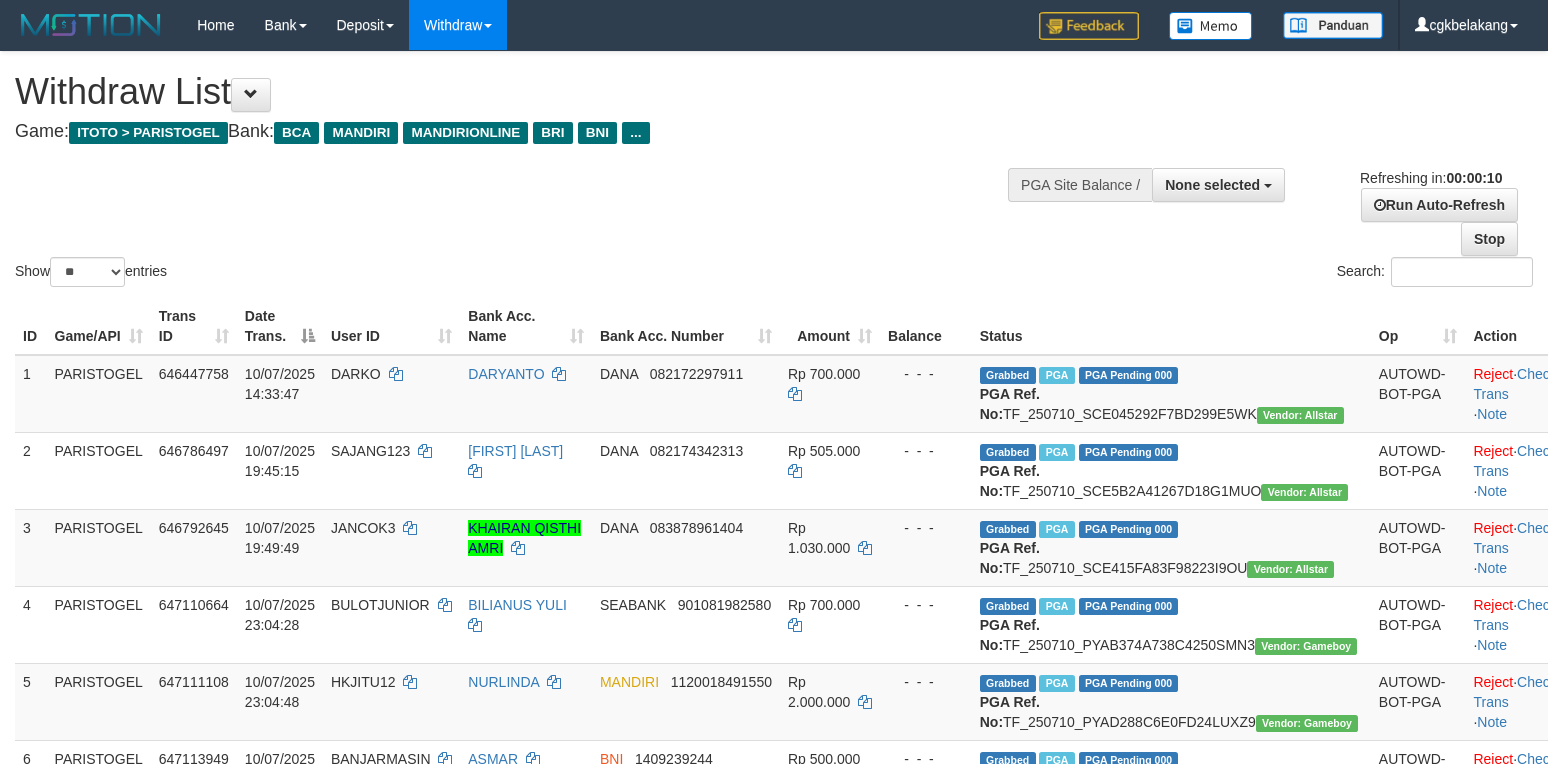 select 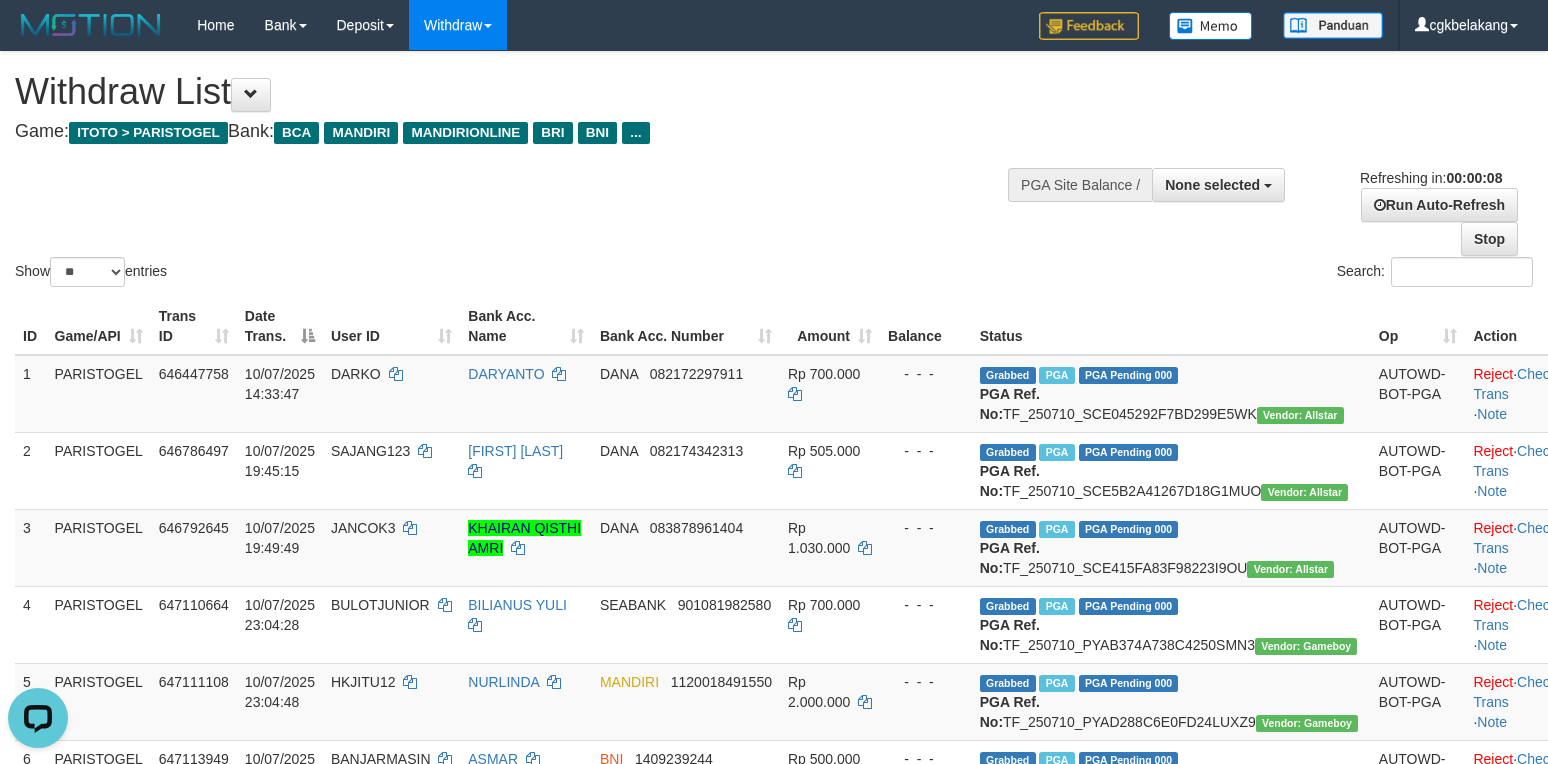 scroll, scrollTop: 0, scrollLeft: 0, axis: both 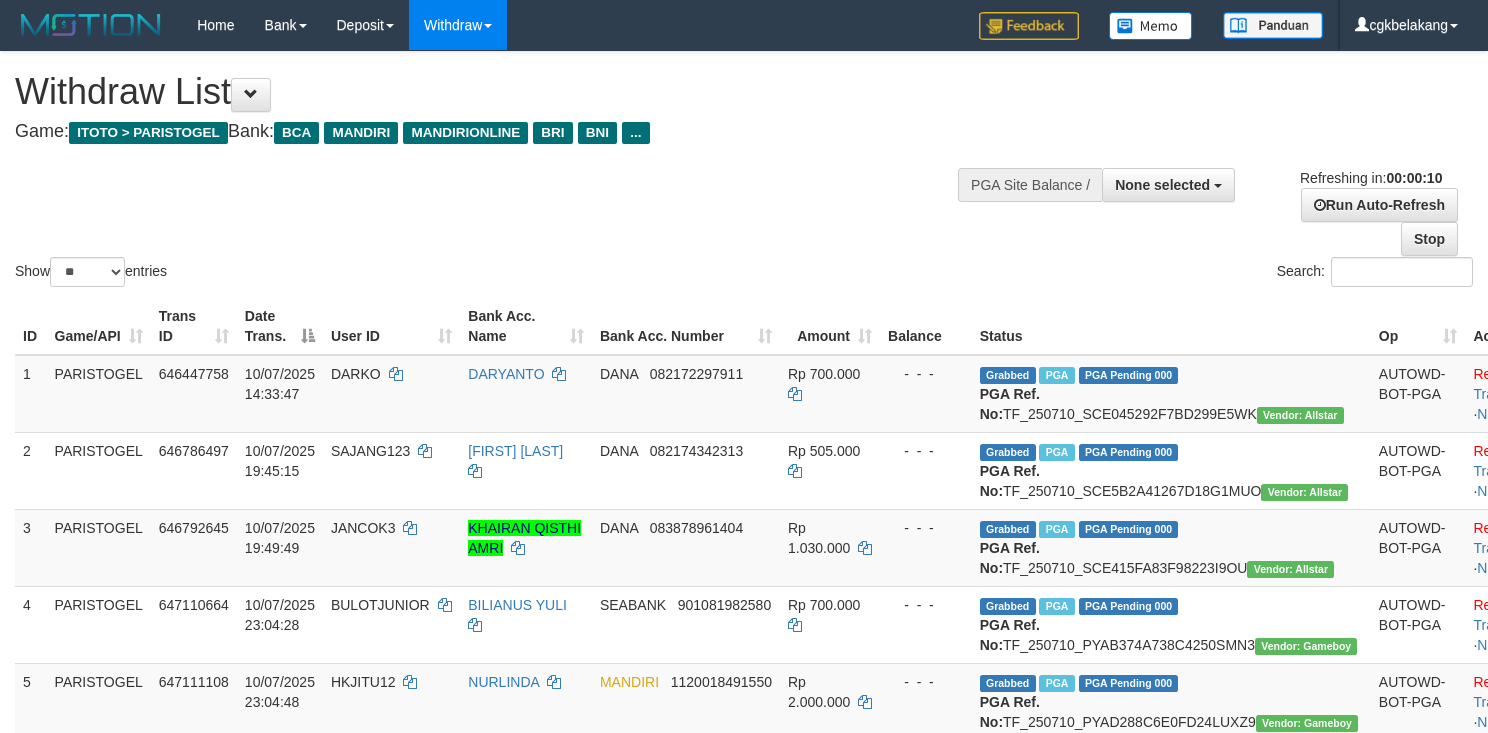 select 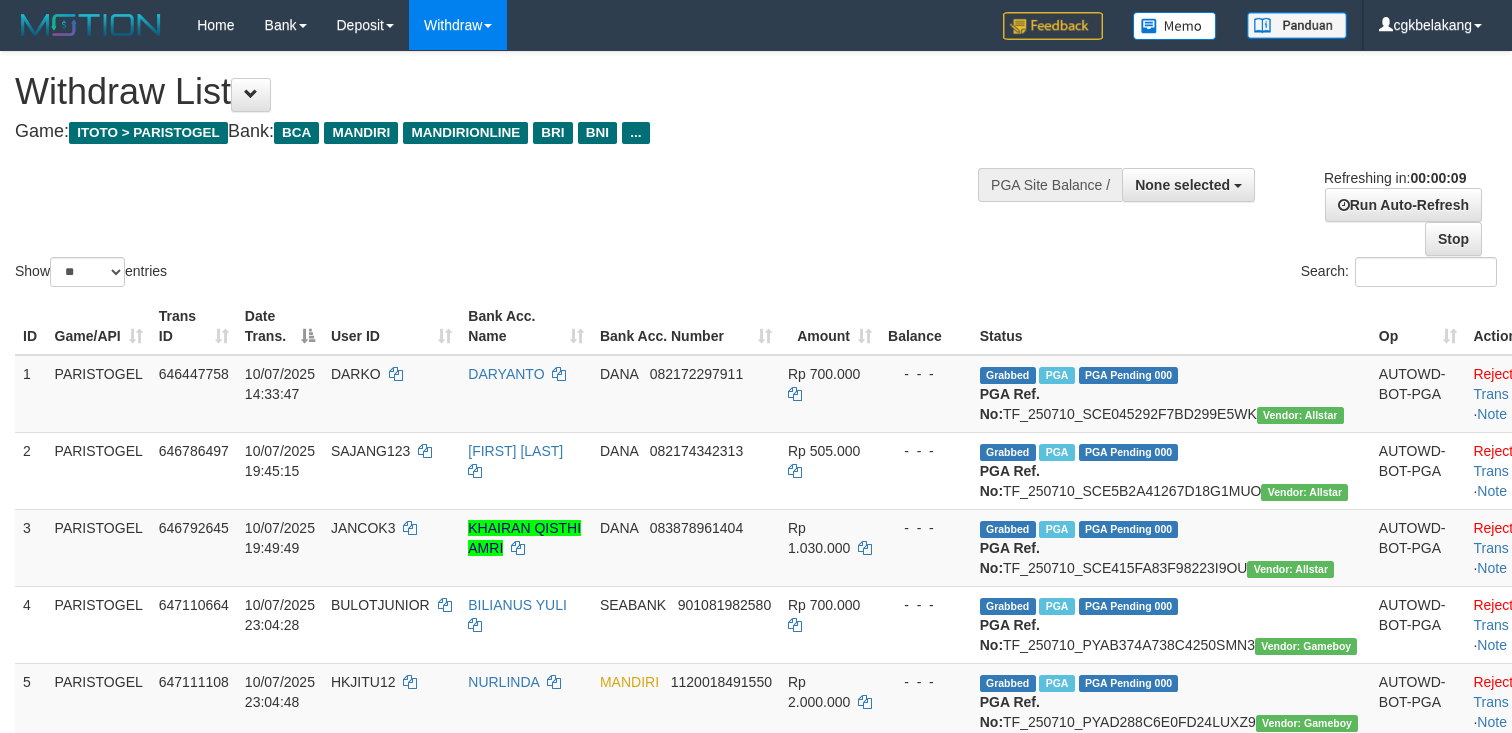 select 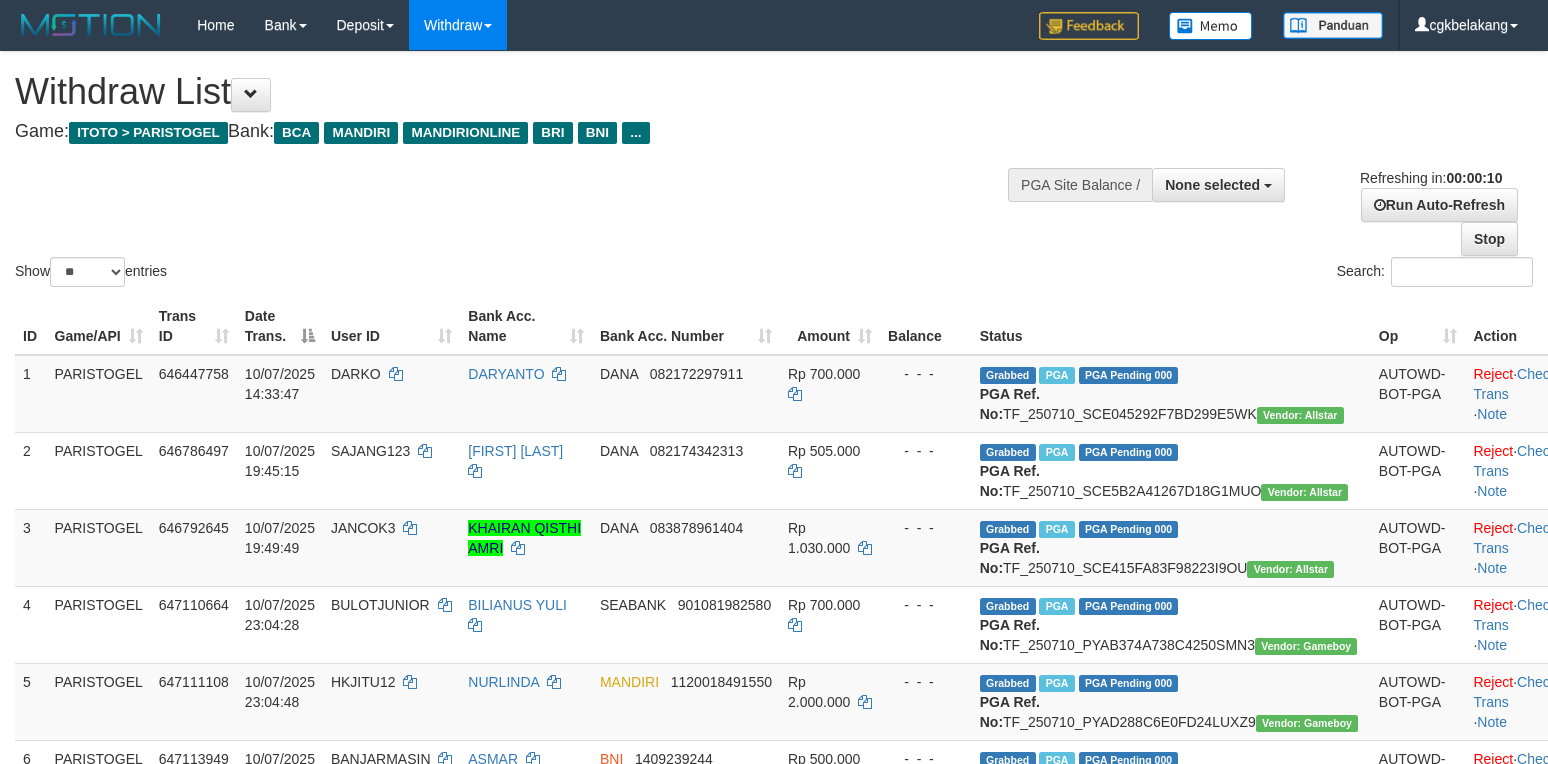 select 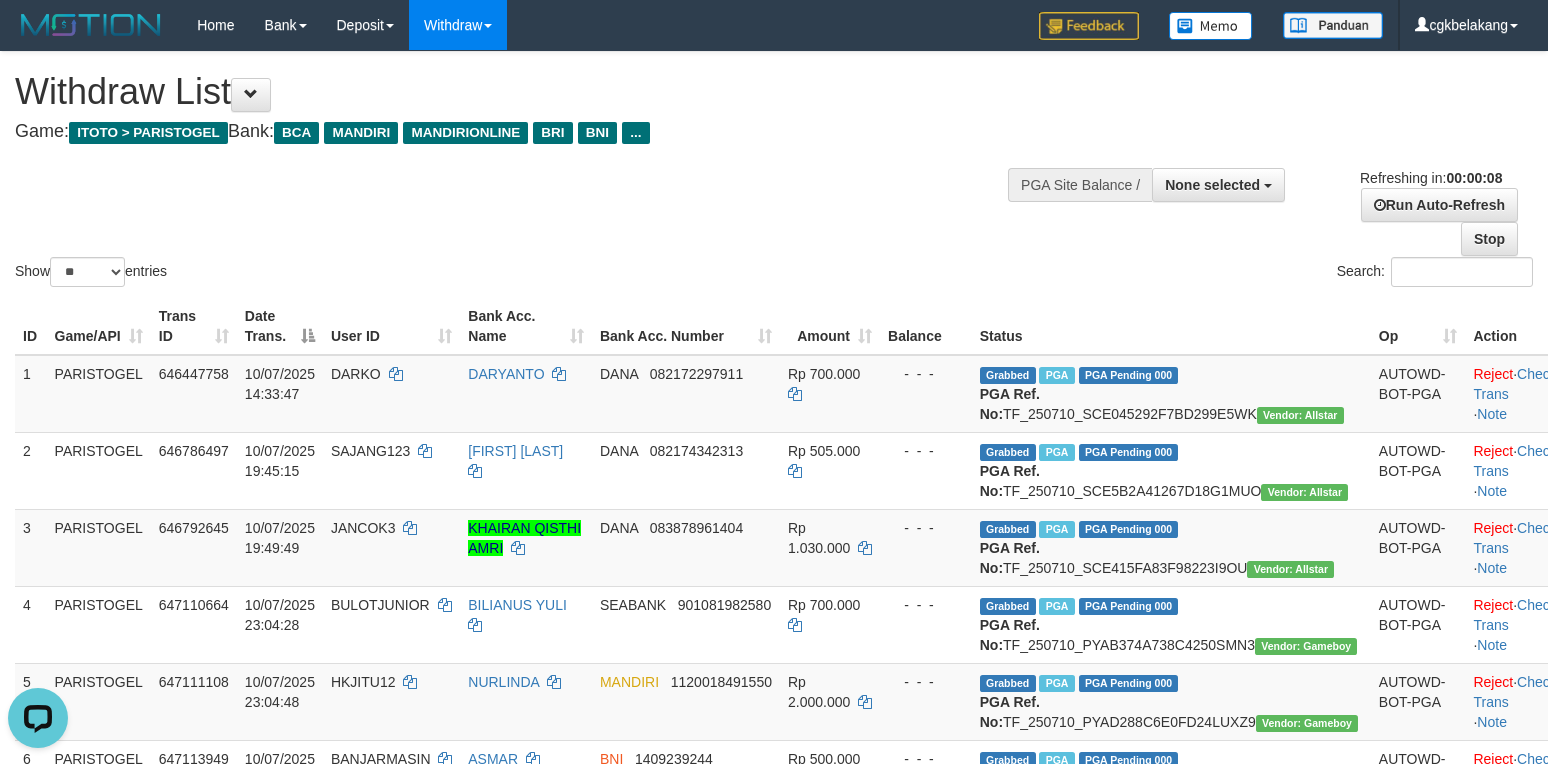 scroll, scrollTop: 0, scrollLeft: 0, axis: both 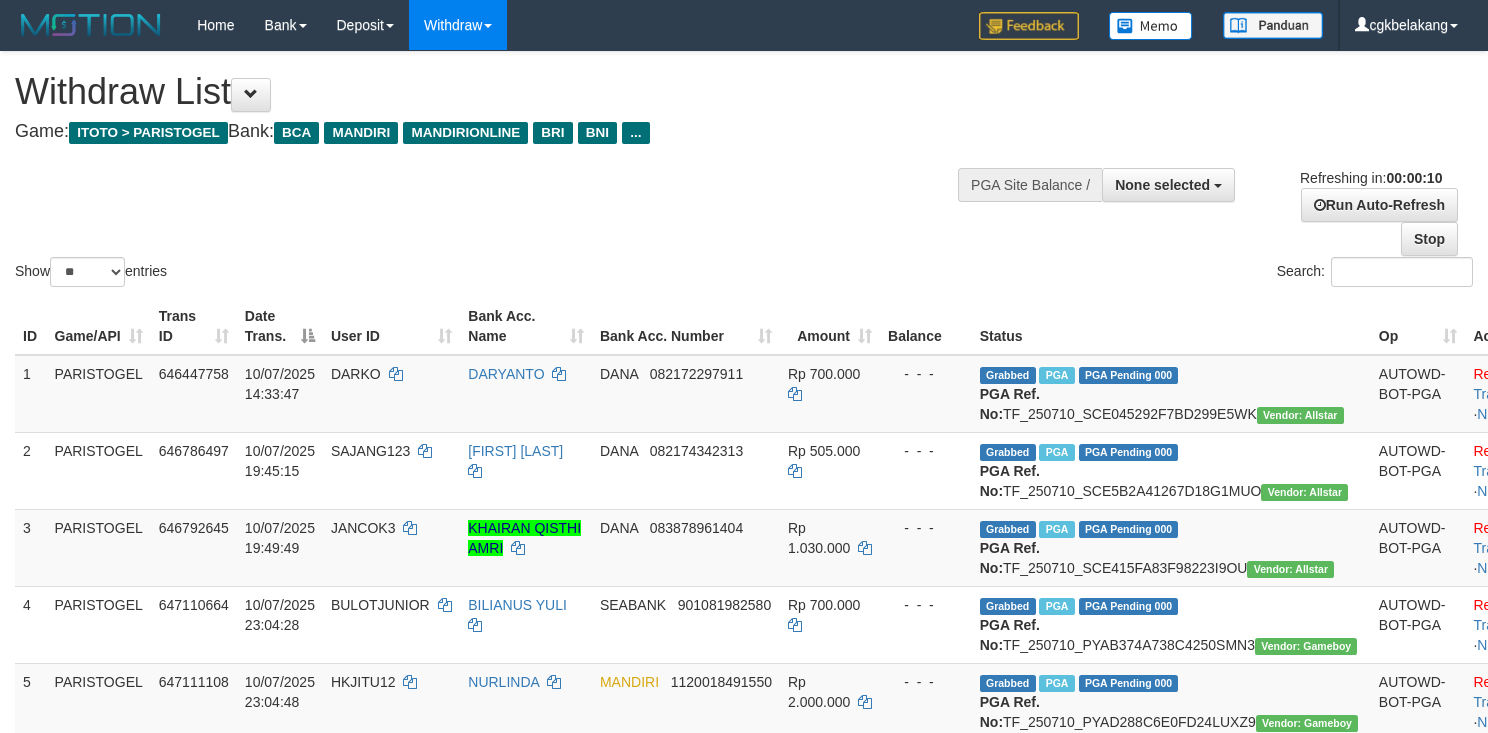 select 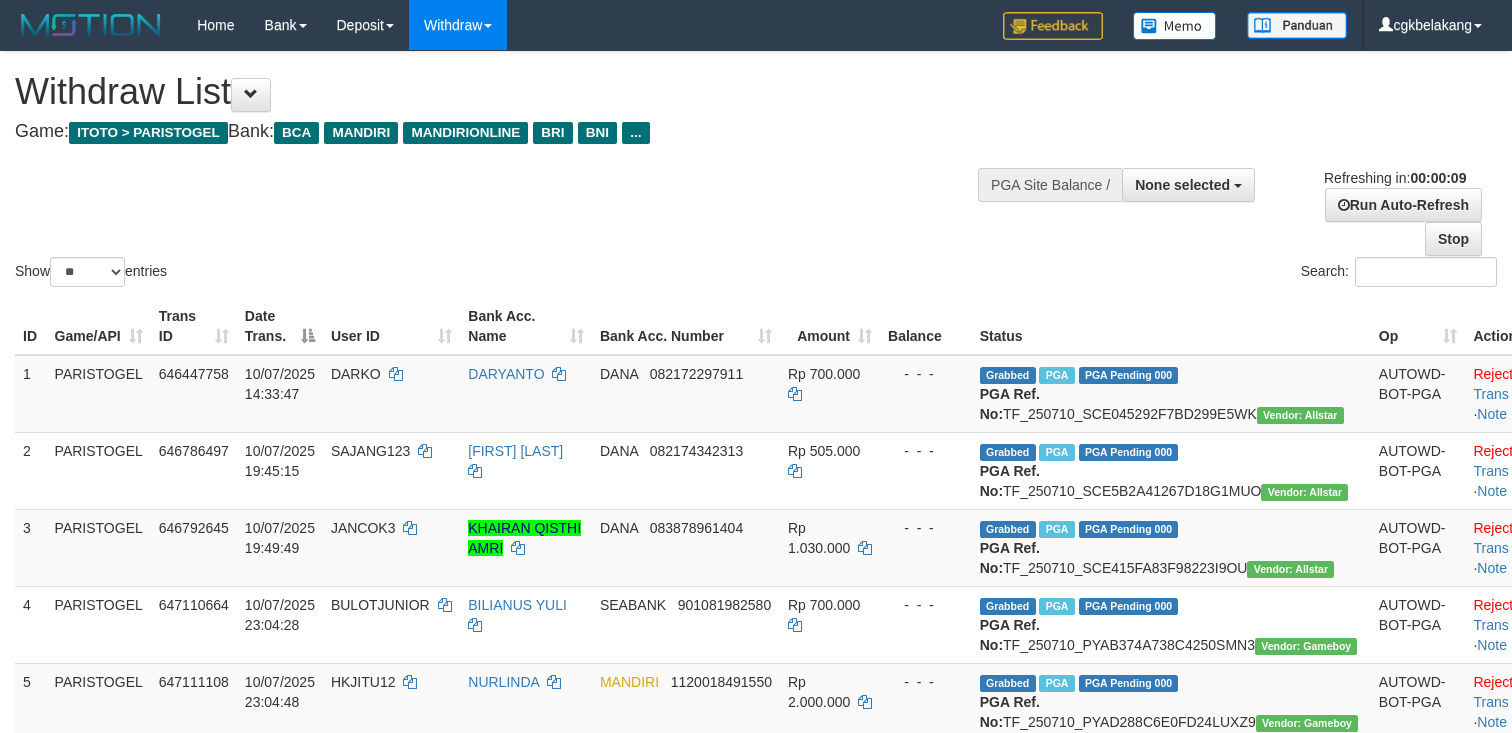 select 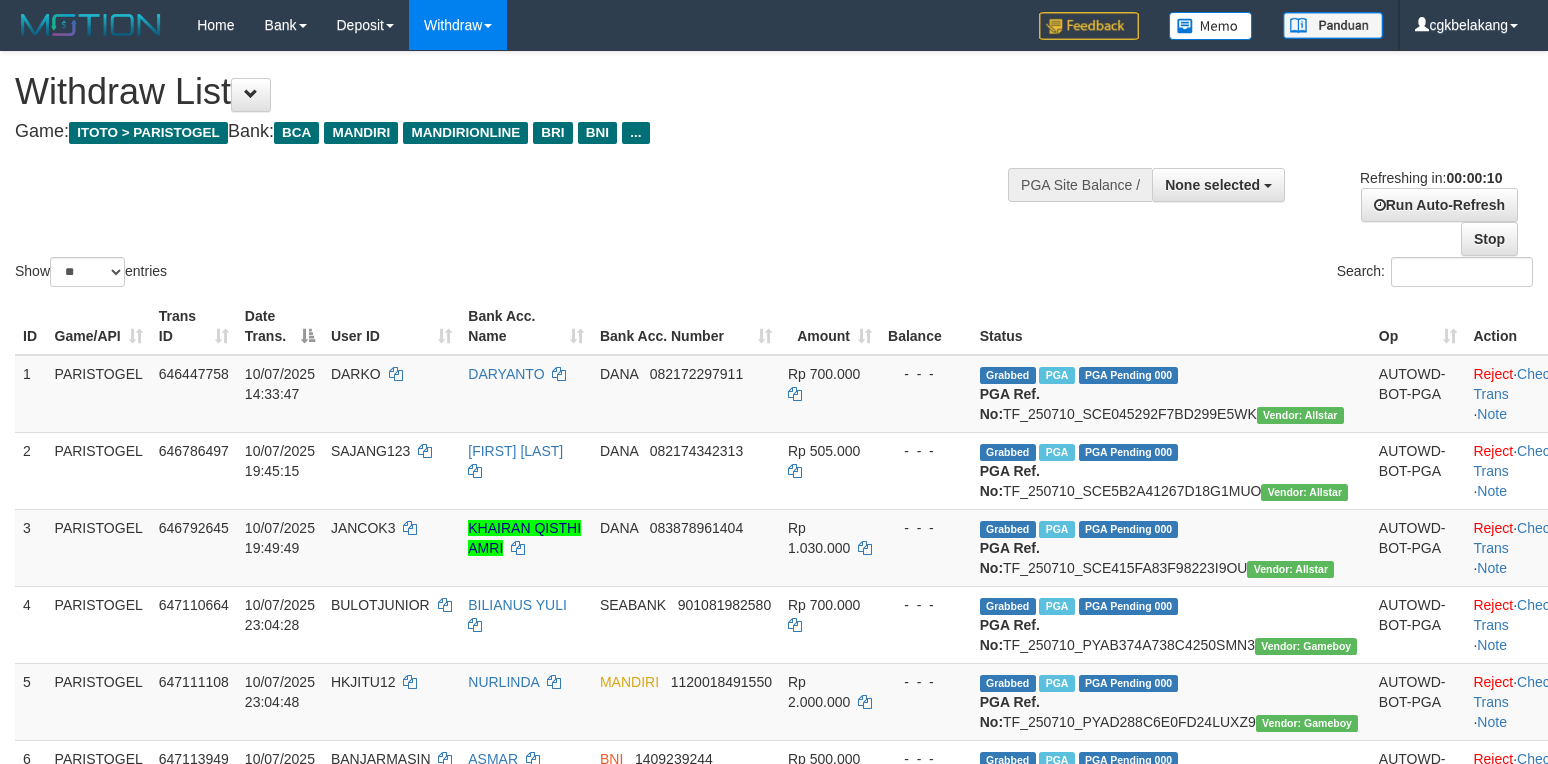 select 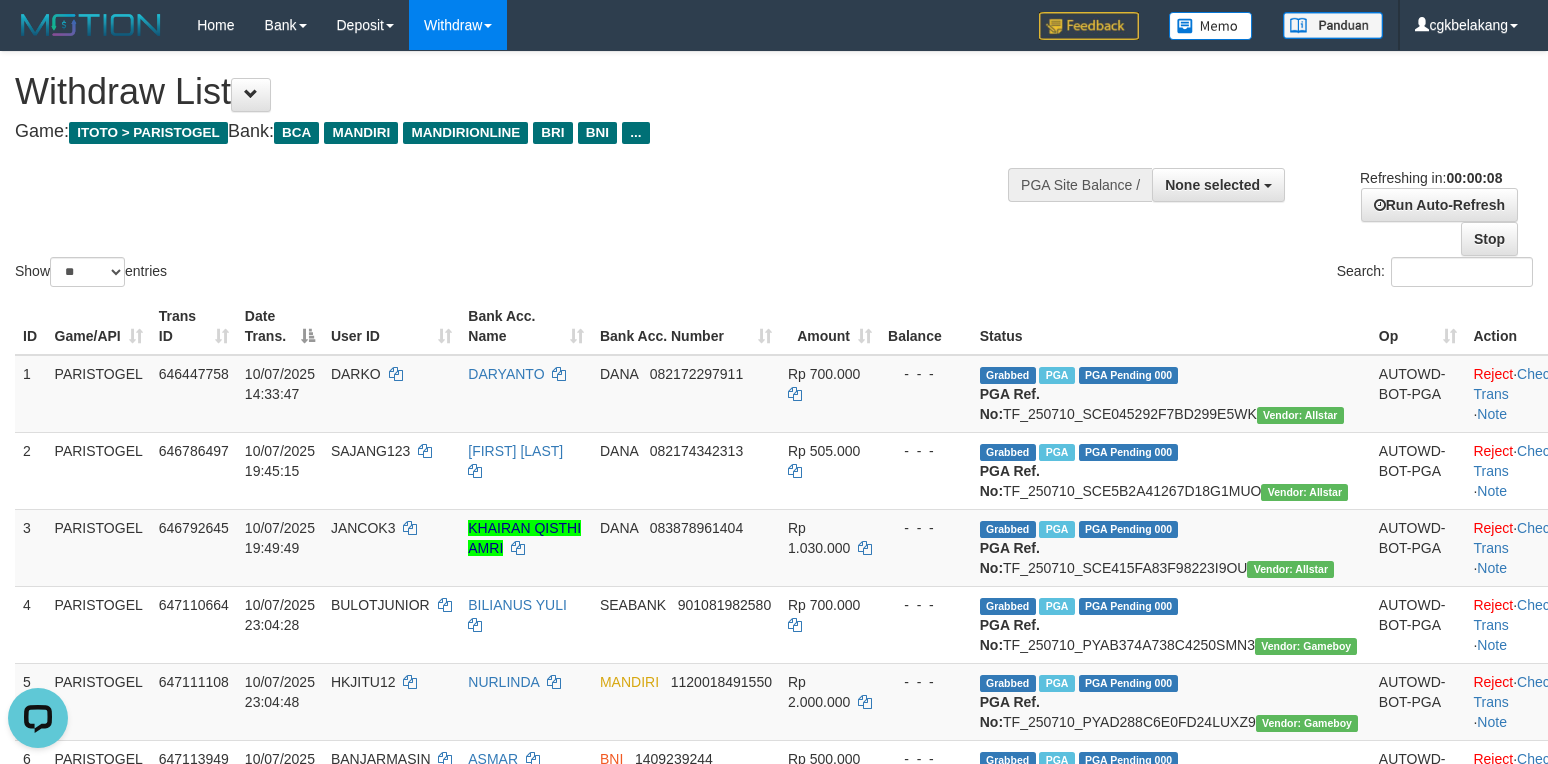 scroll, scrollTop: 0, scrollLeft: 0, axis: both 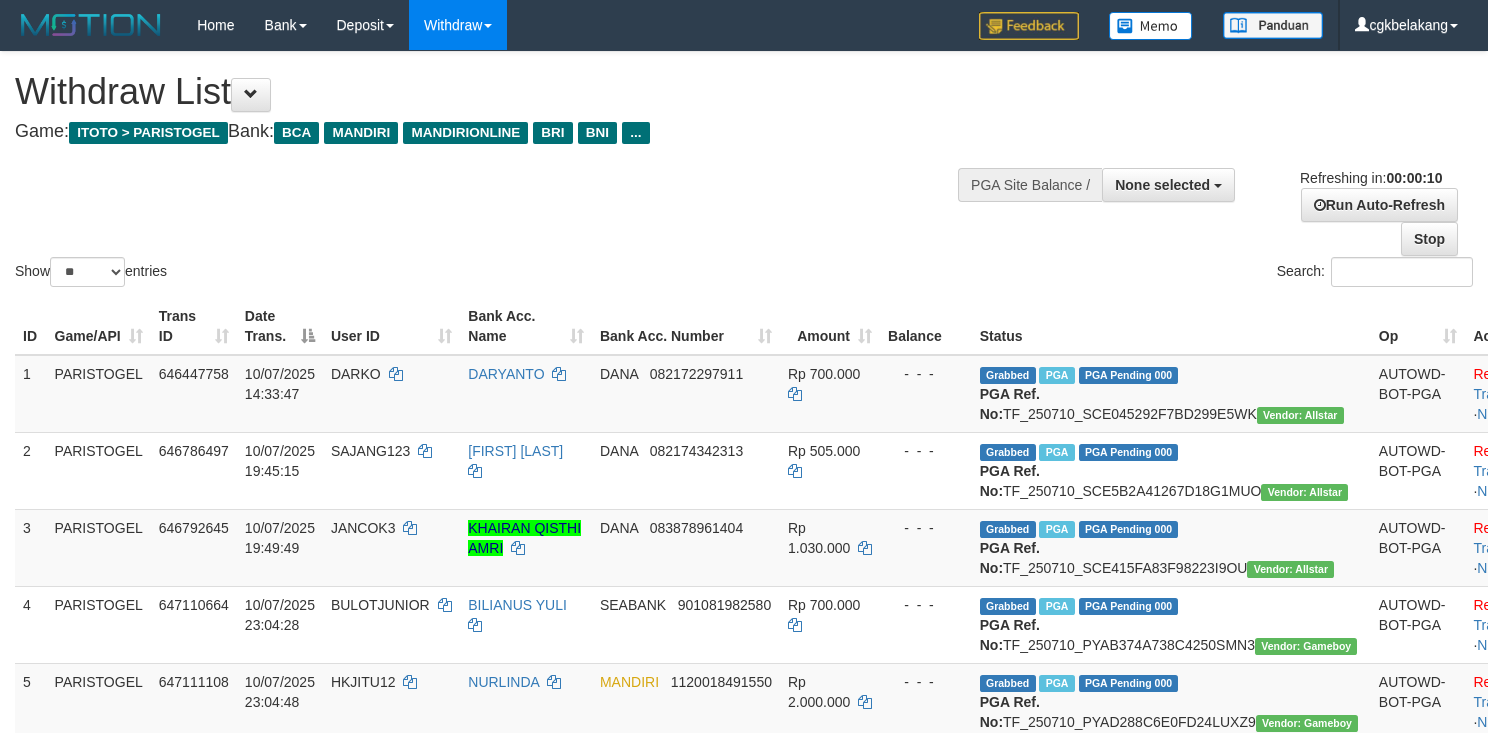 select 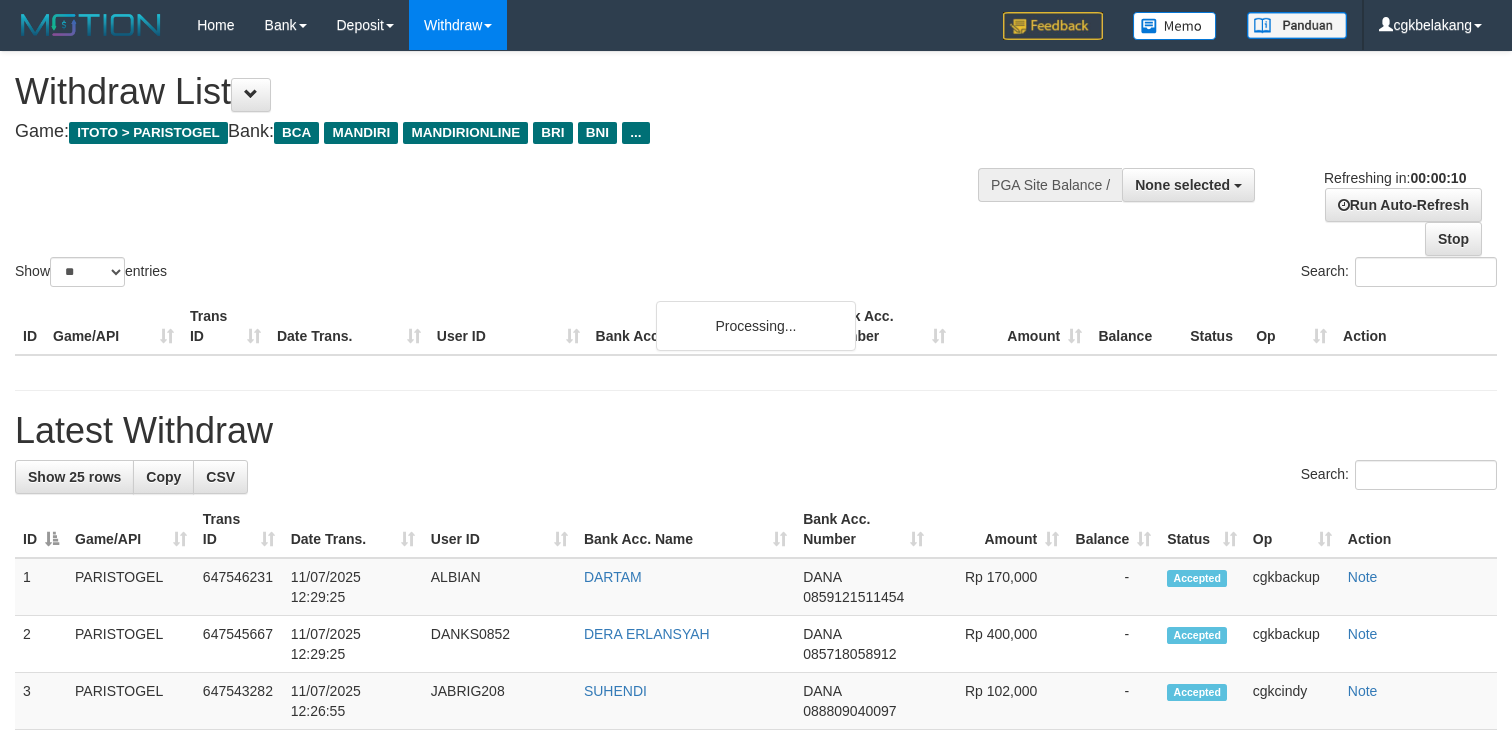 select 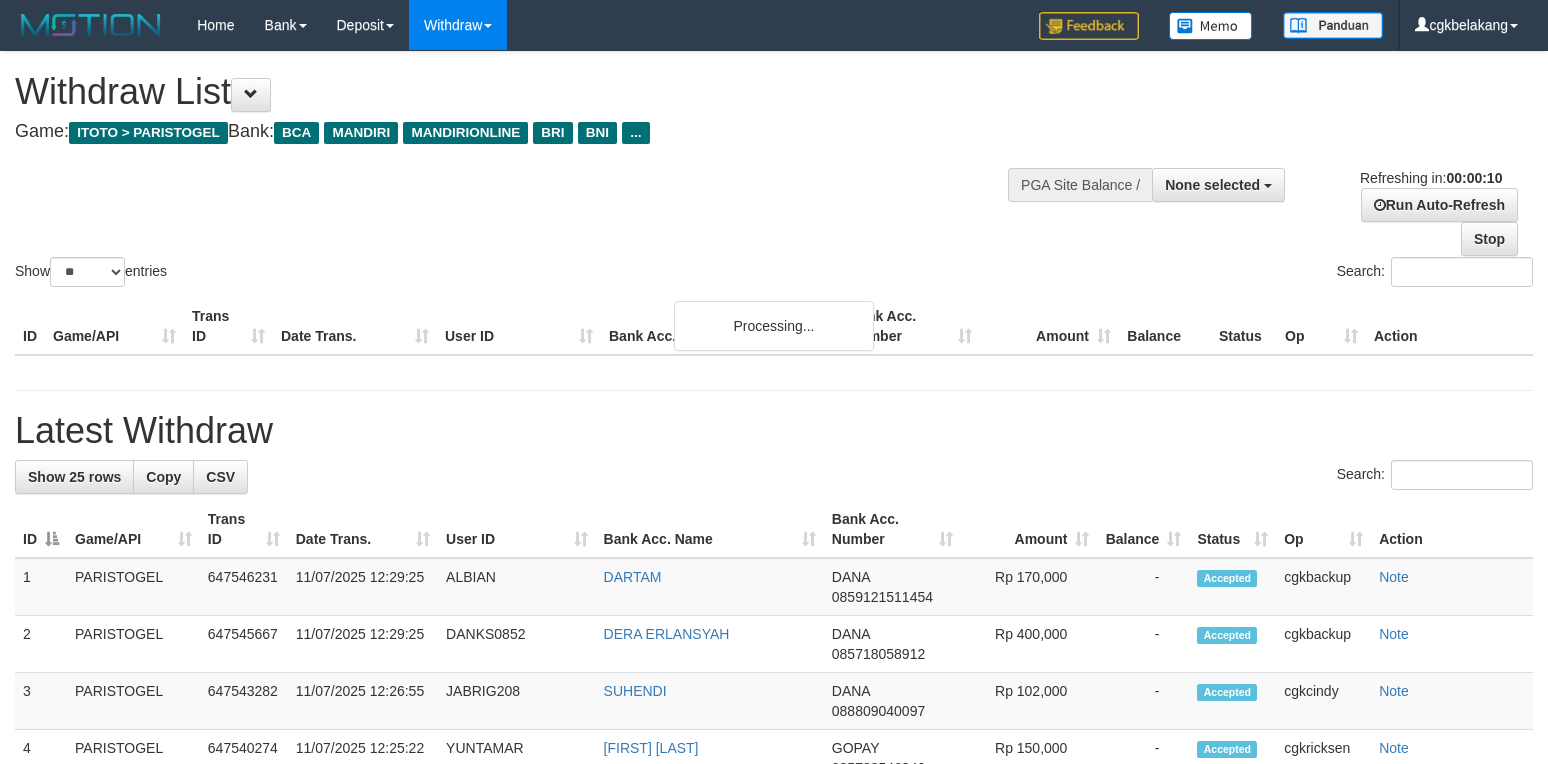 select 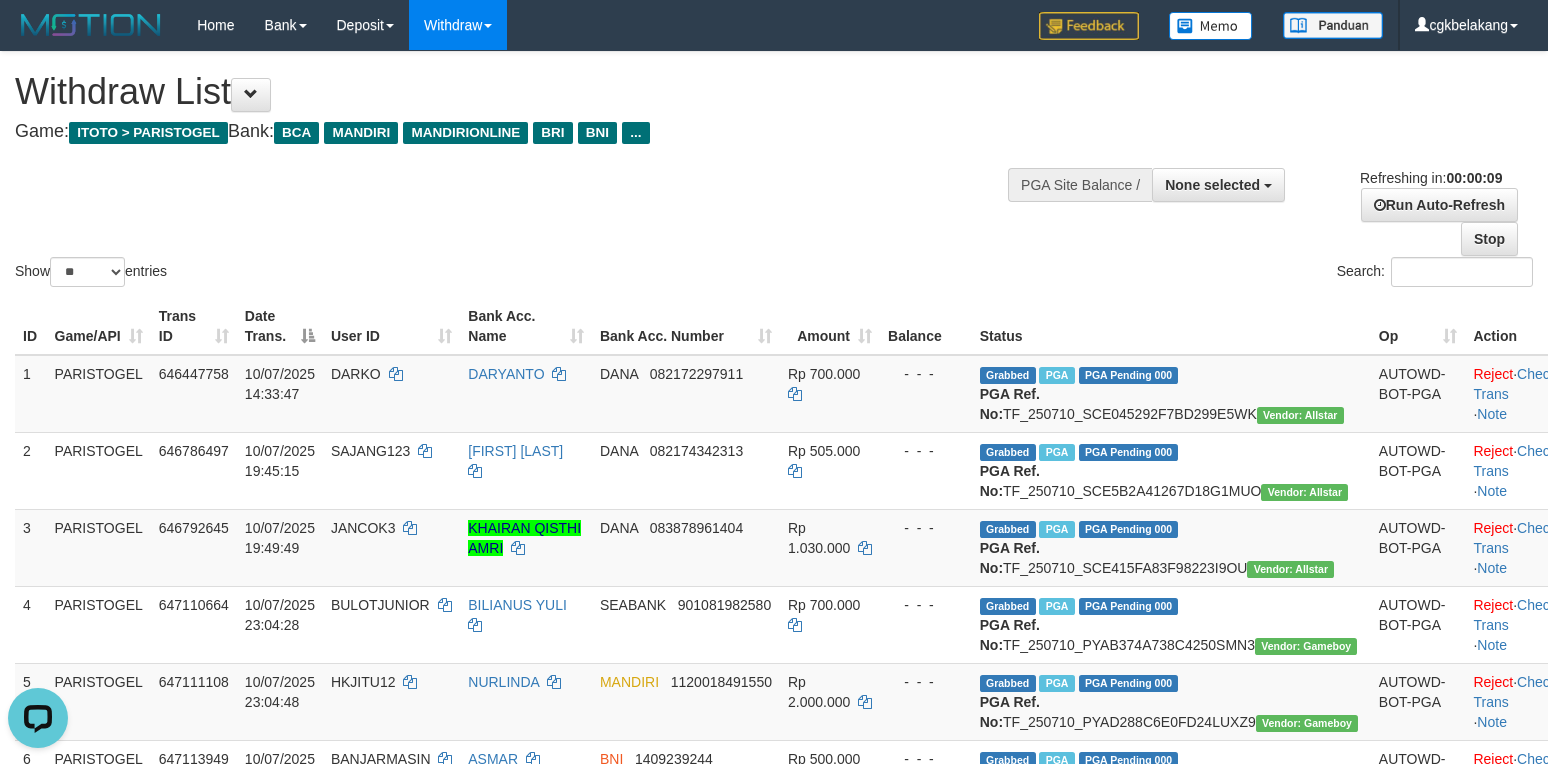scroll, scrollTop: 0, scrollLeft: 0, axis: both 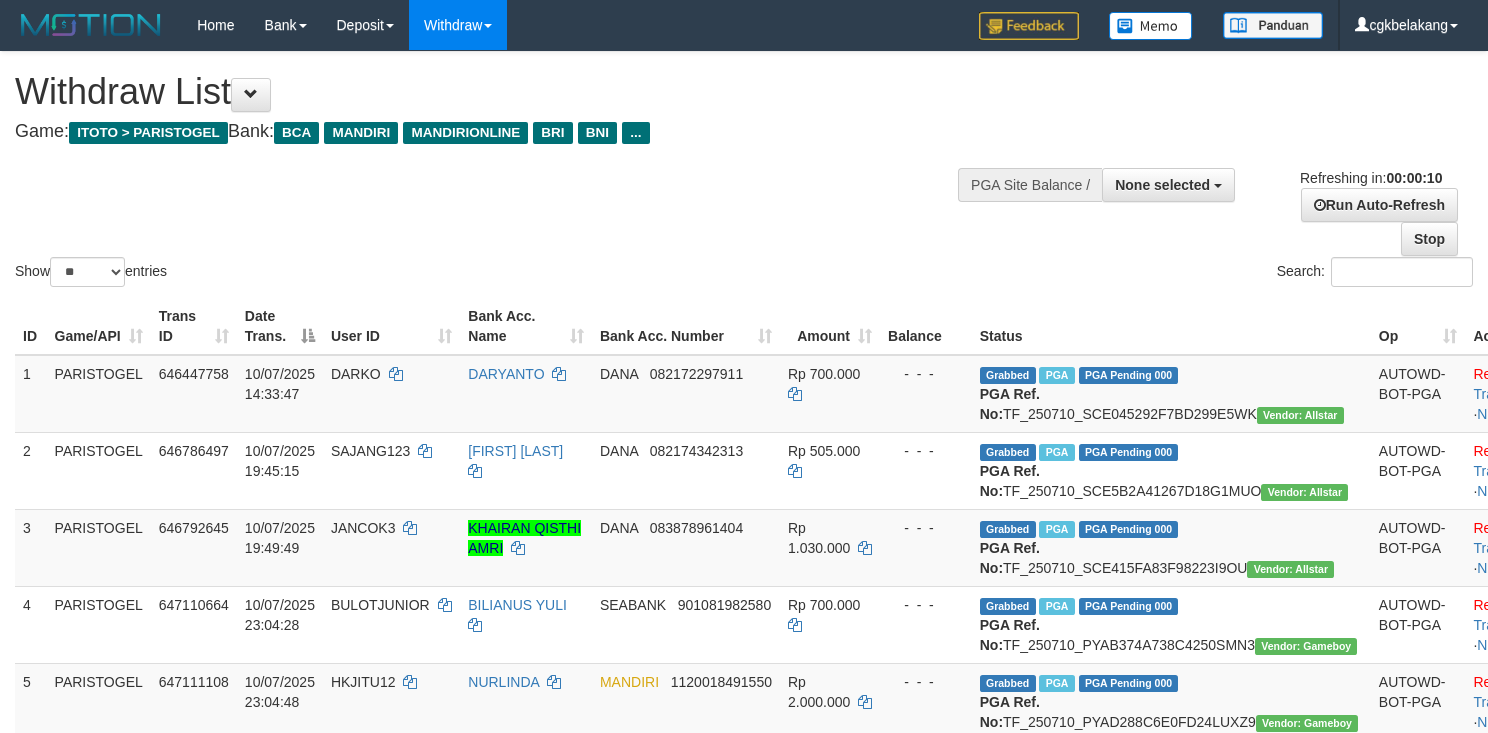 select 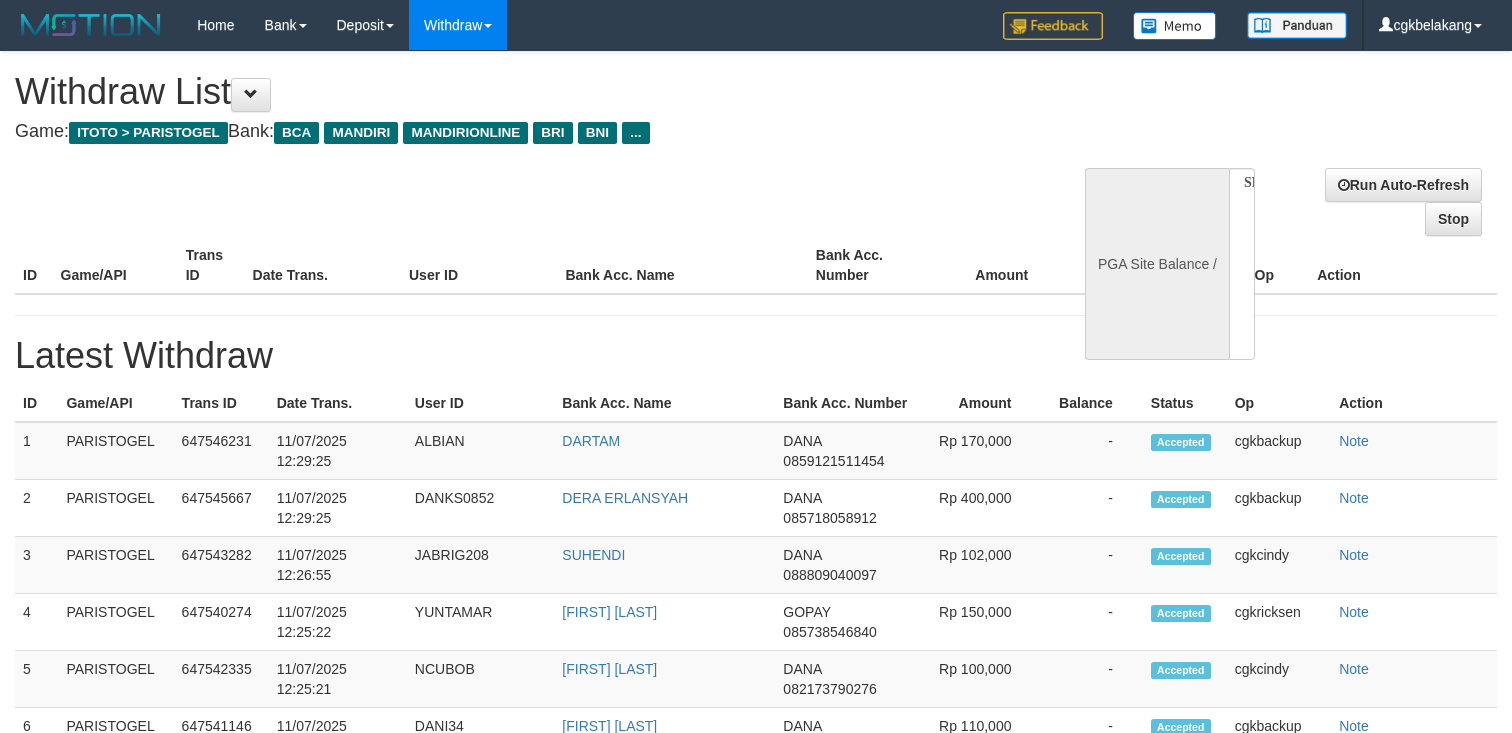 select 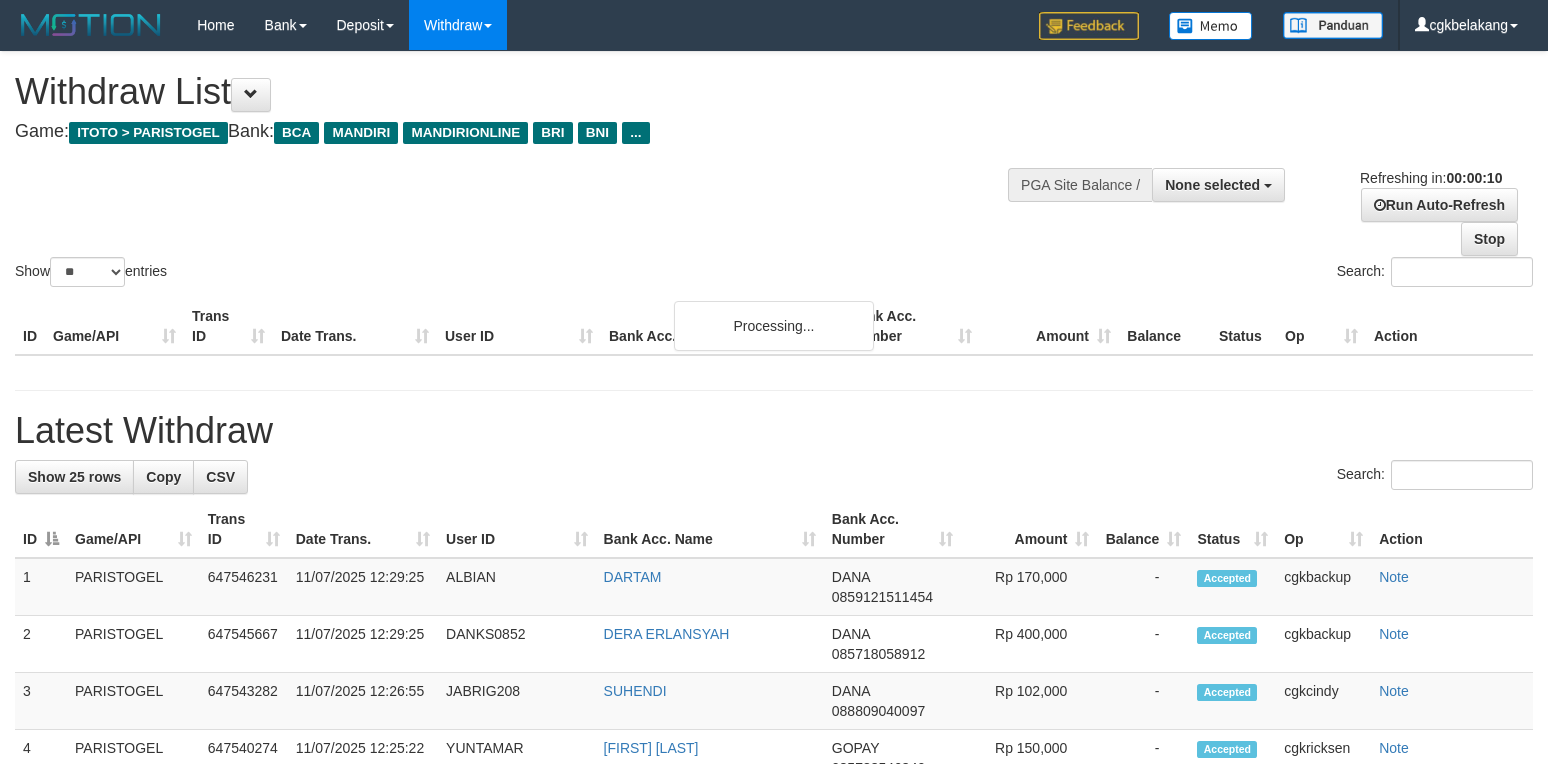 select 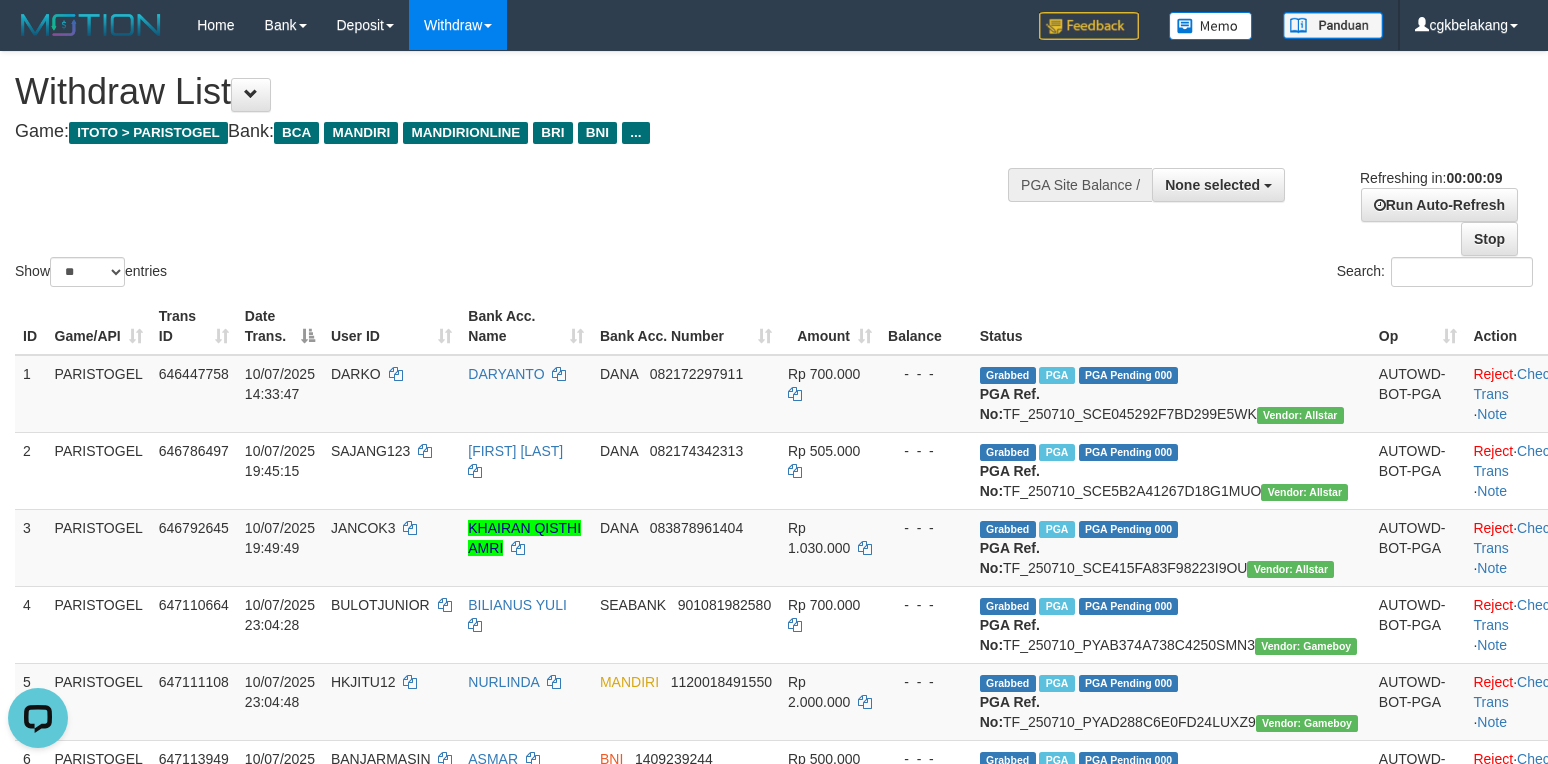 scroll, scrollTop: 0, scrollLeft: 0, axis: both 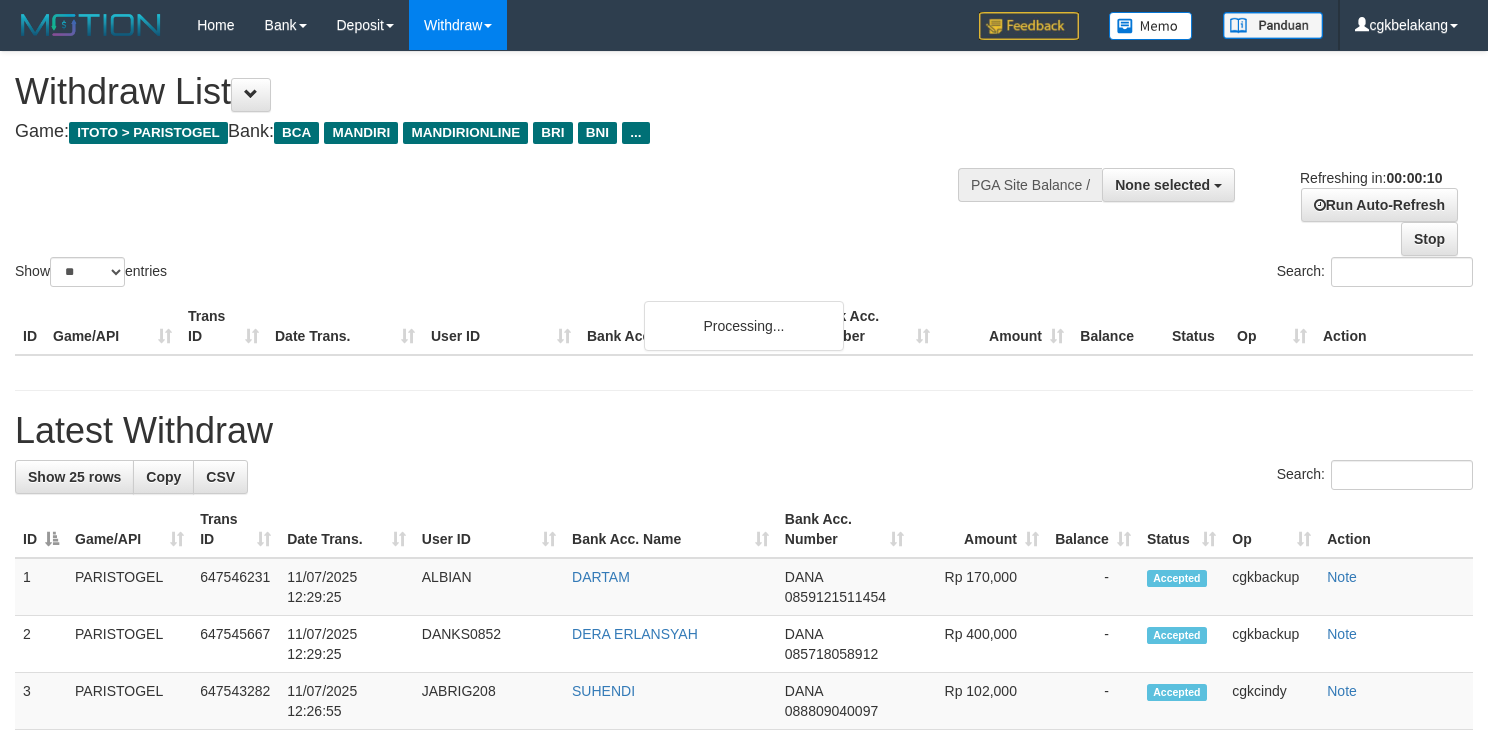 select 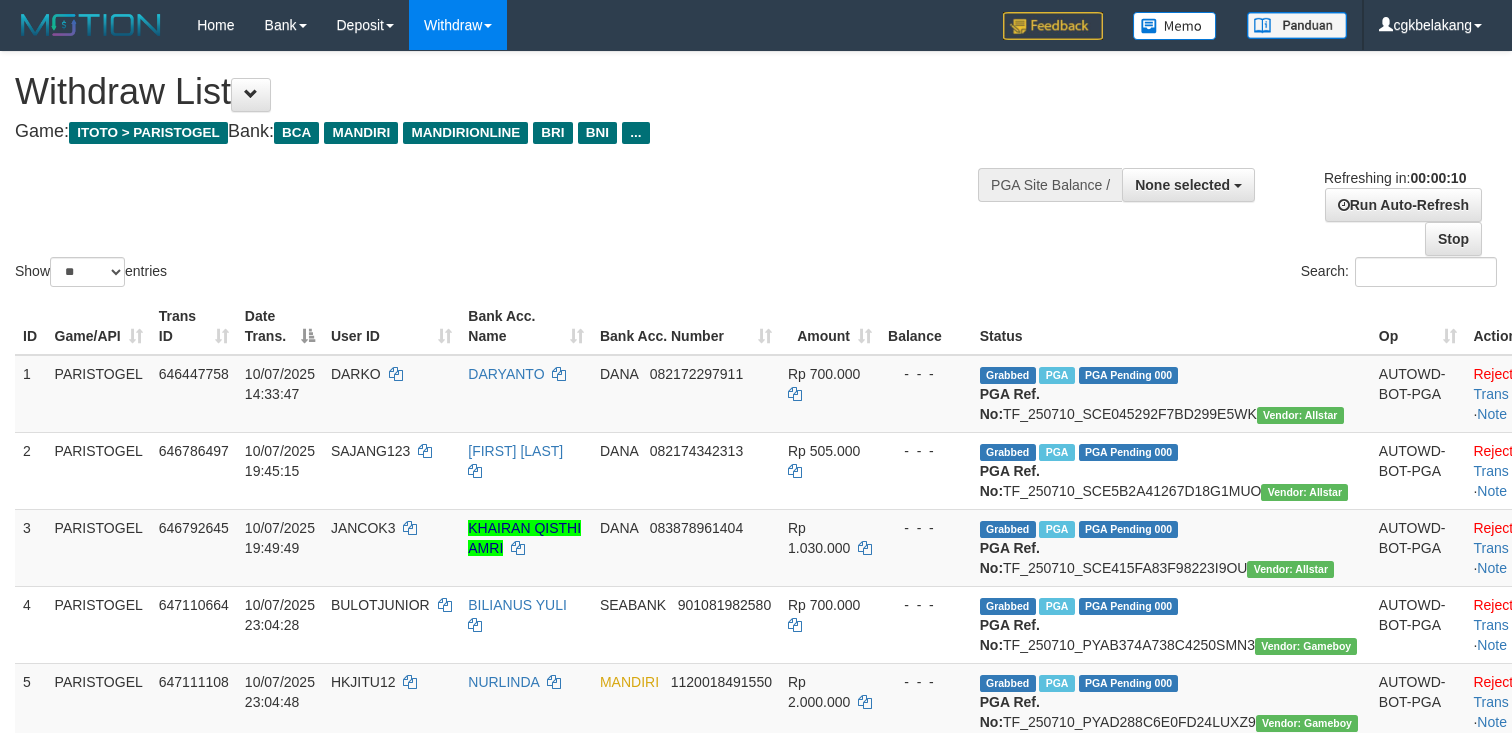 select 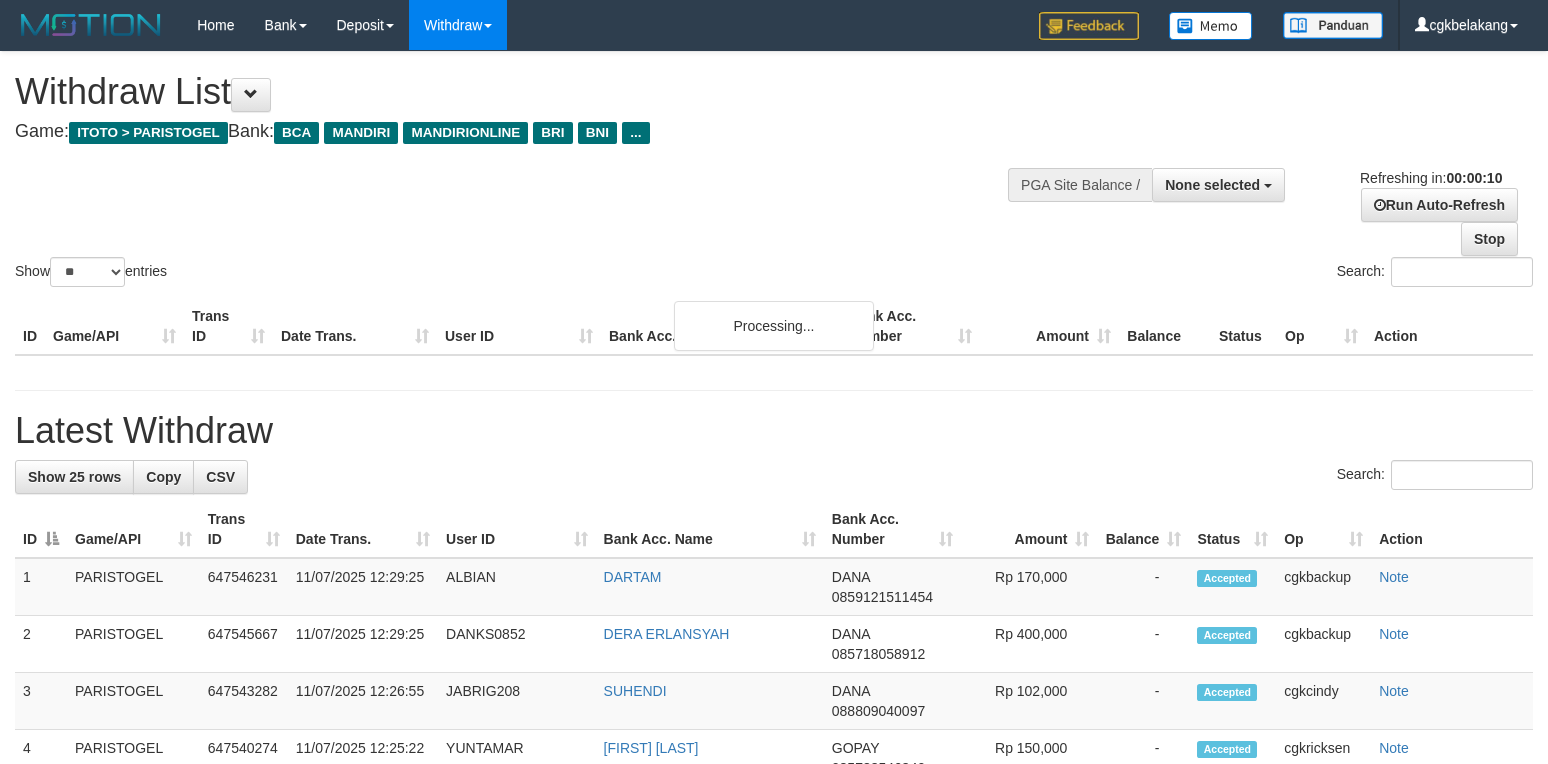select 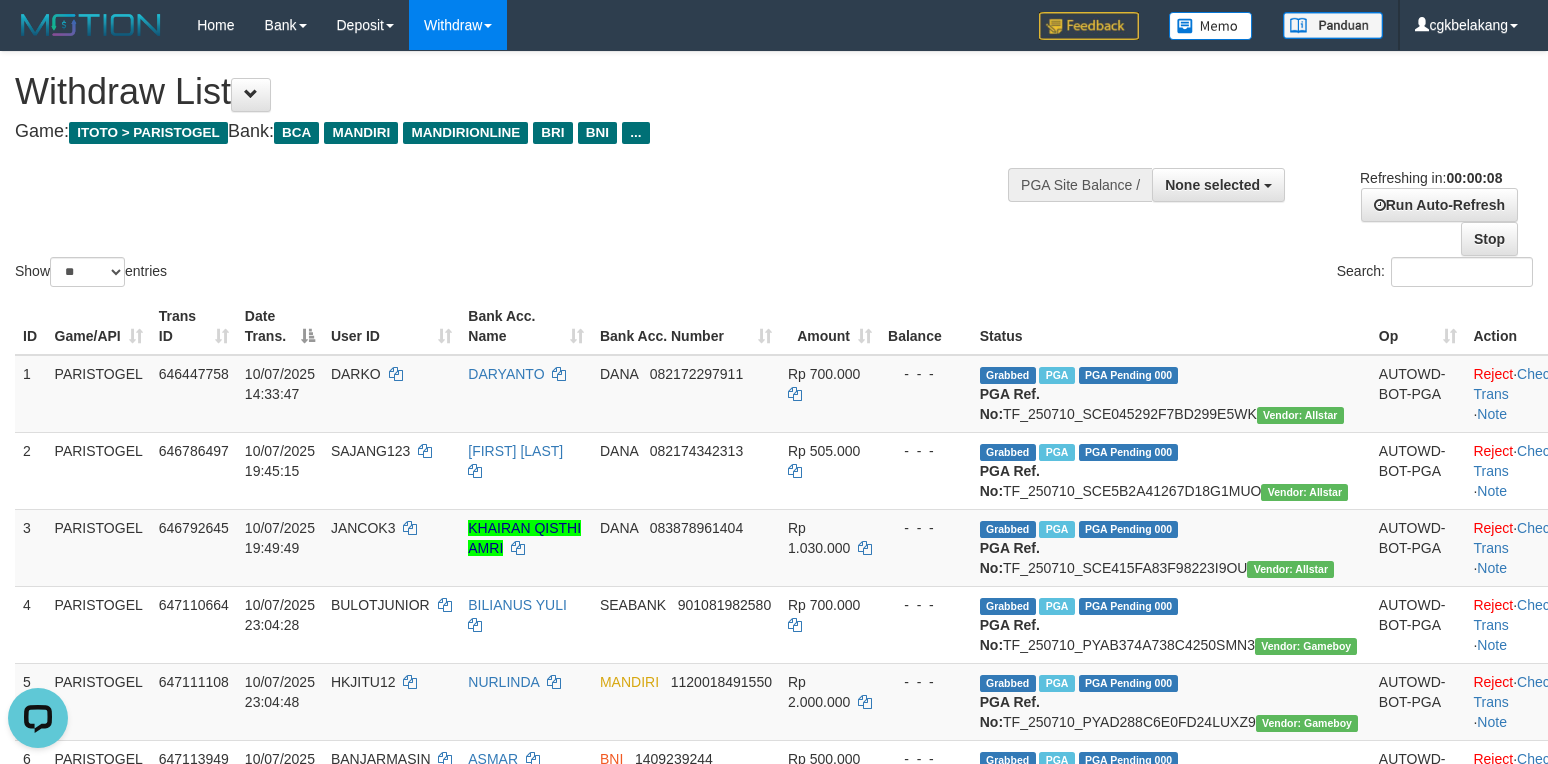 scroll, scrollTop: 0, scrollLeft: 0, axis: both 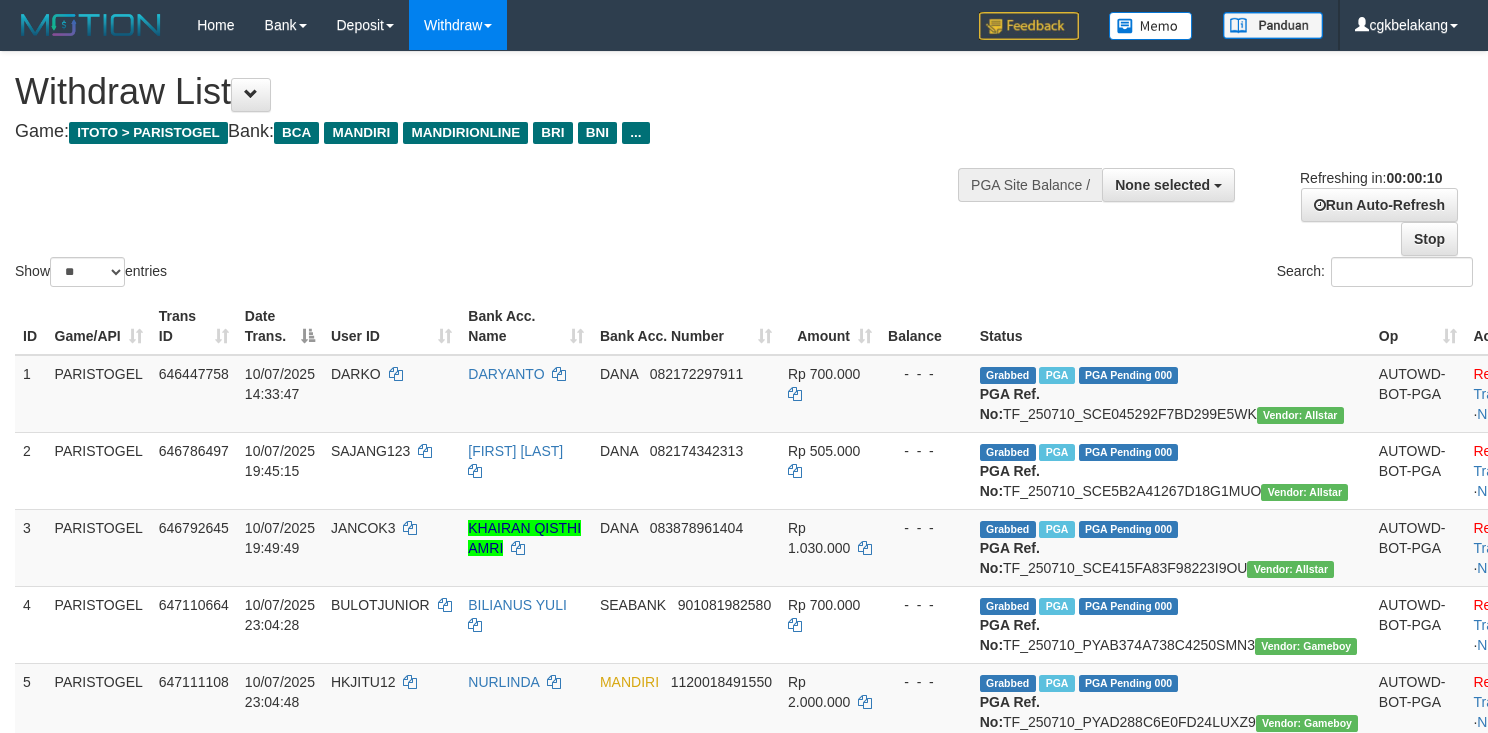 select 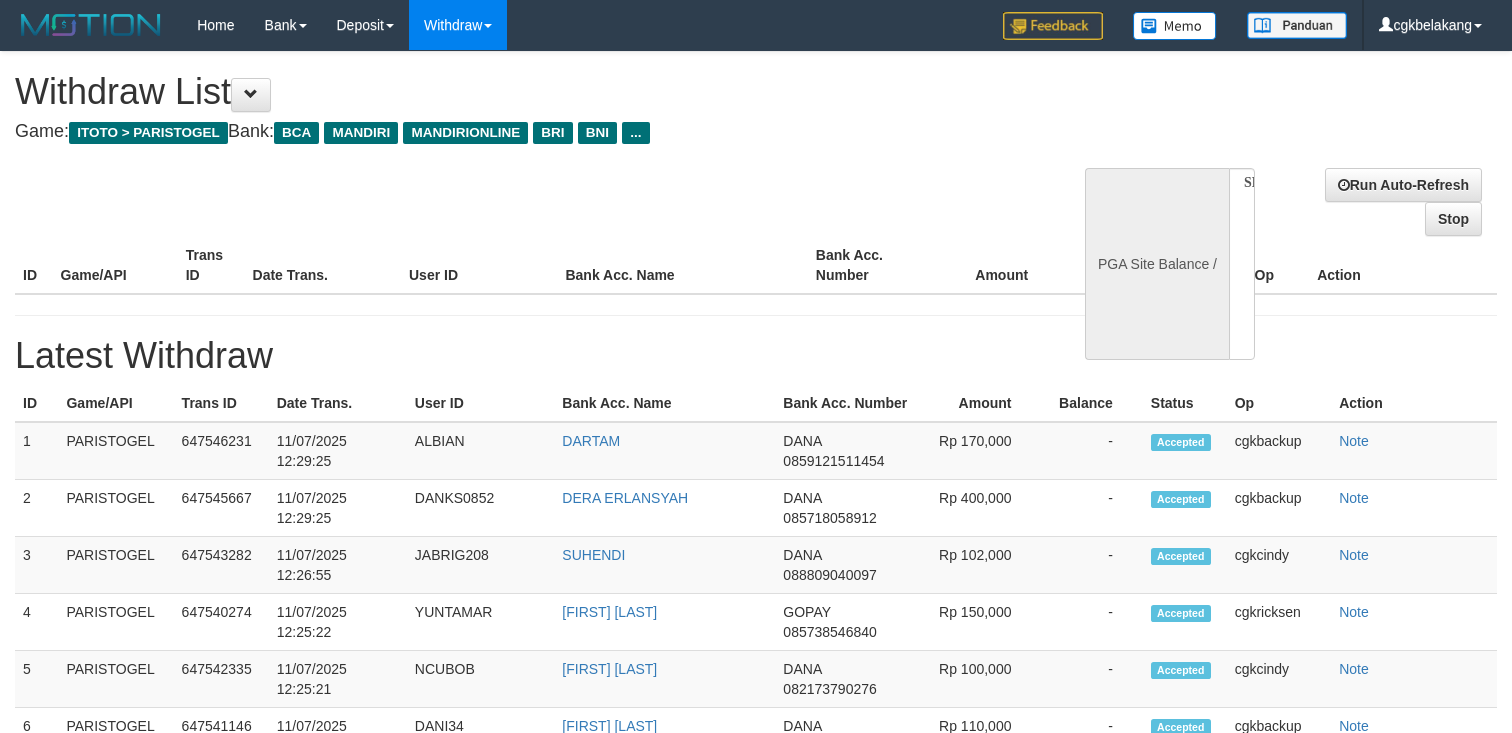 select 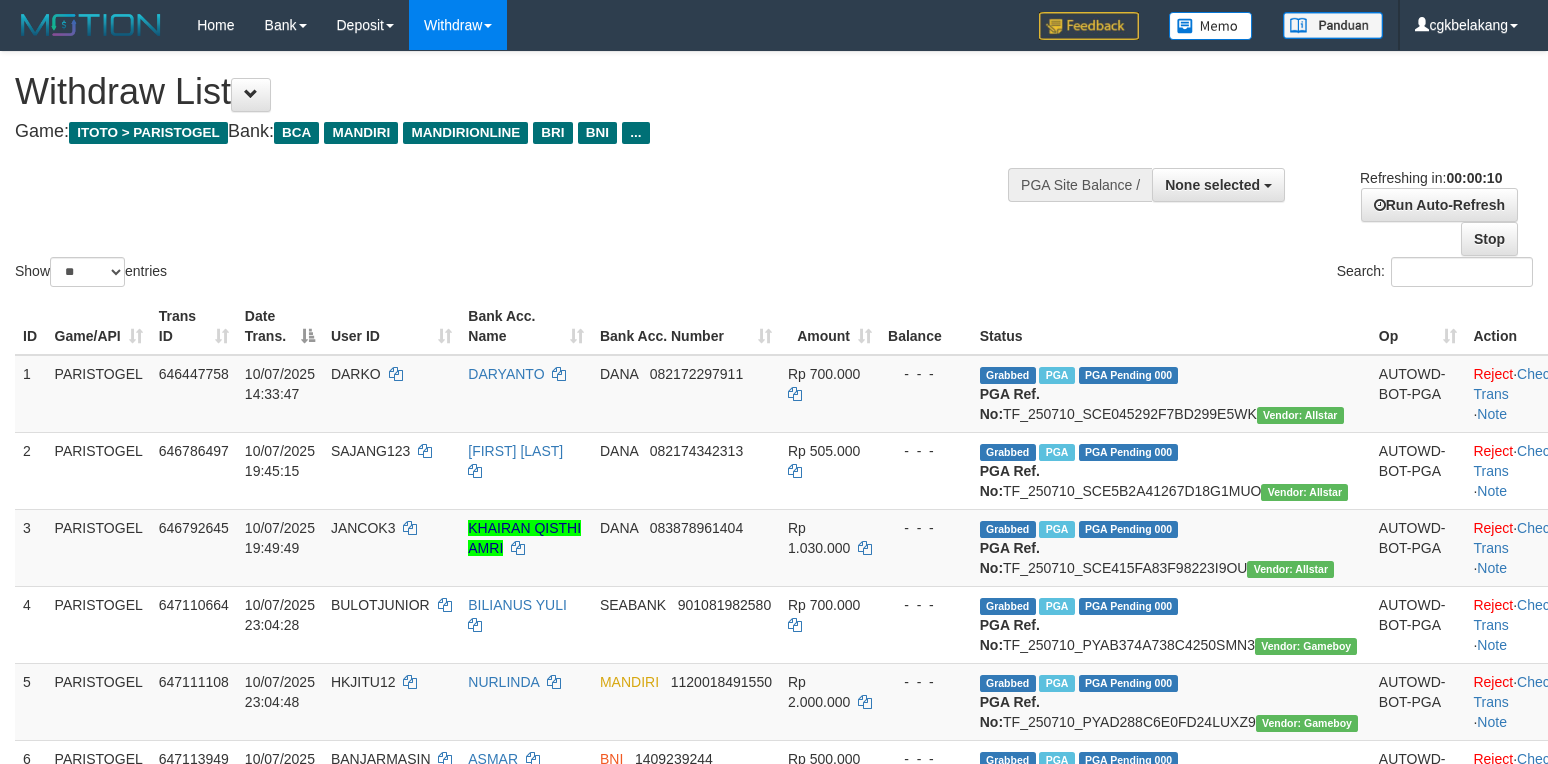 select 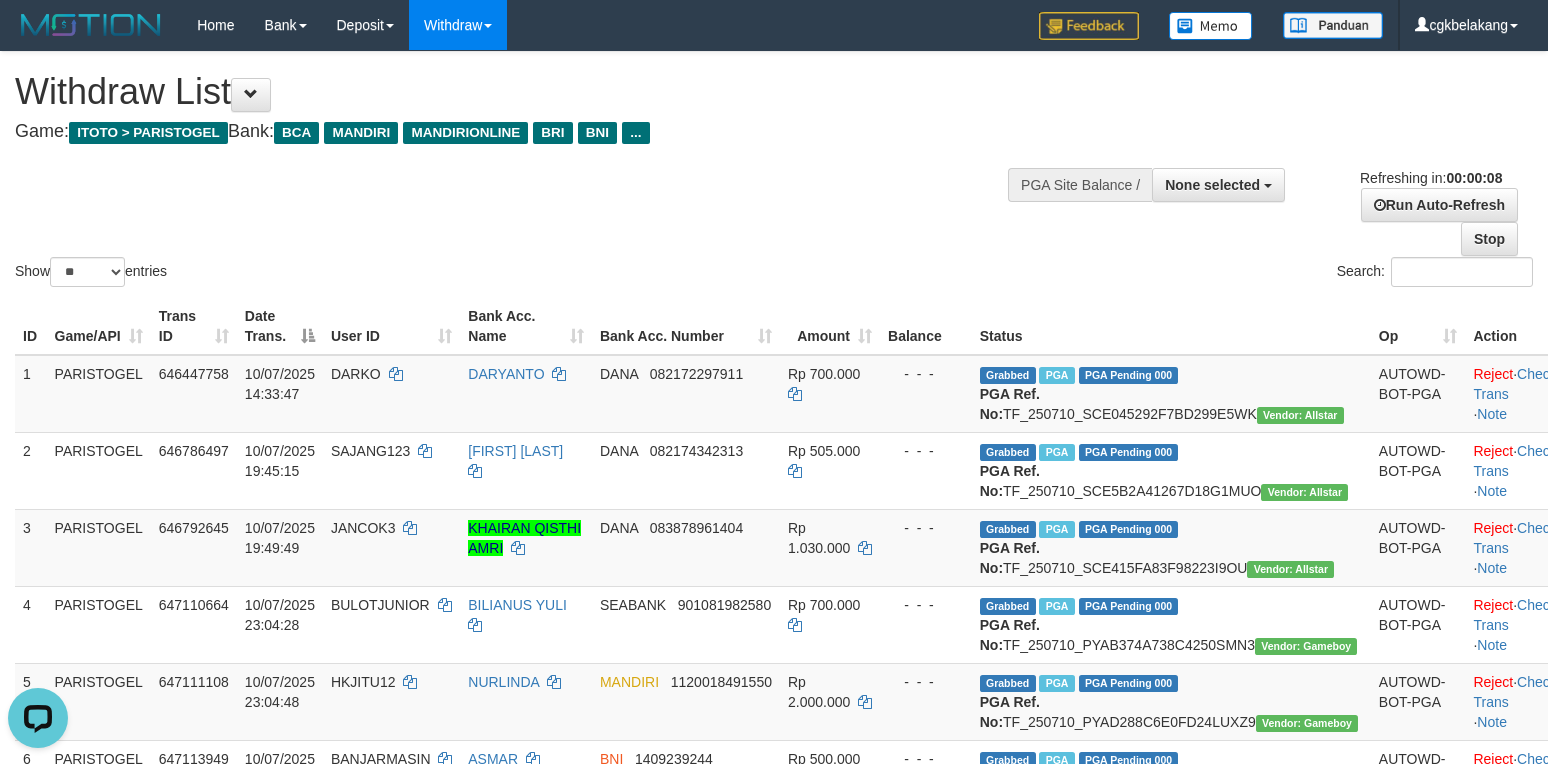 scroll, scrollTop: 0, scrollLeft: 0, axis: both 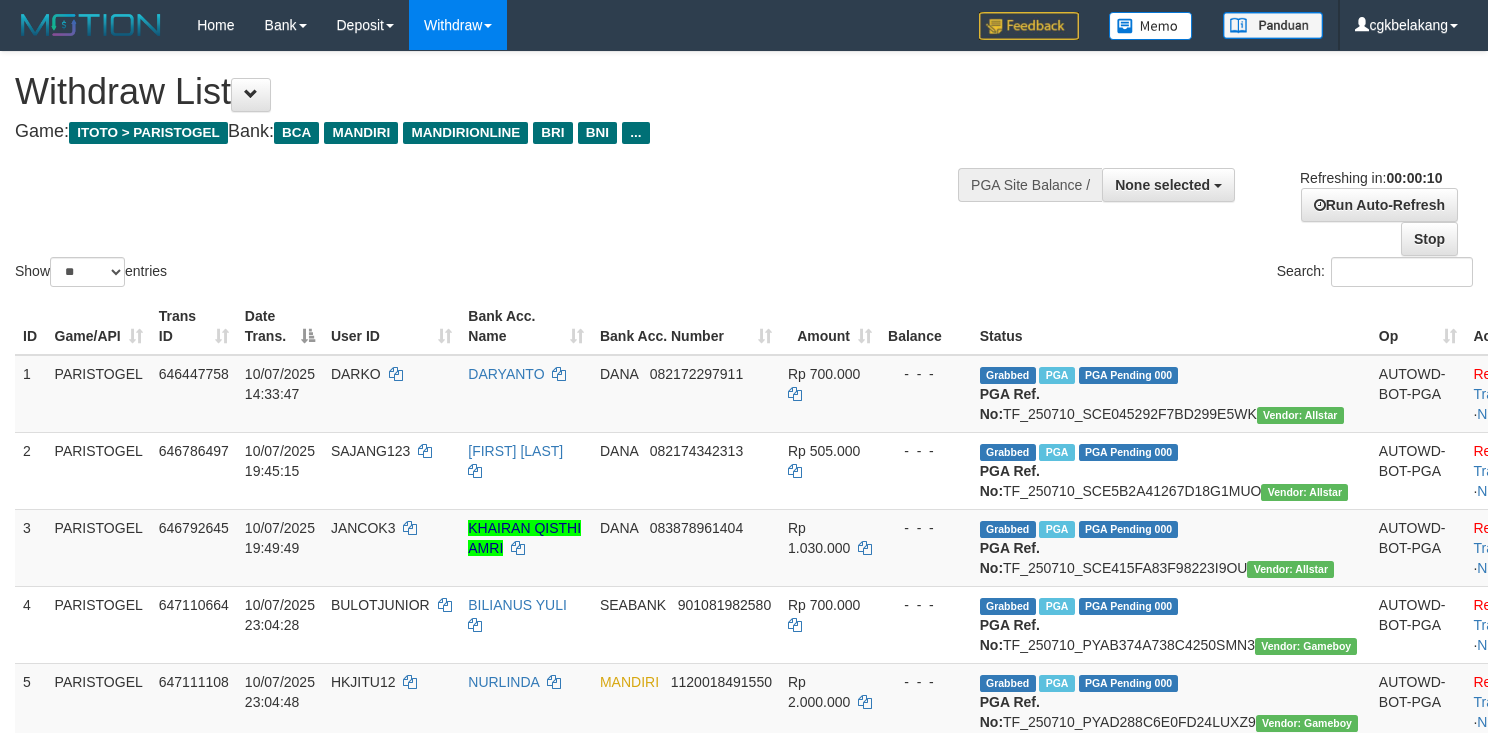 select 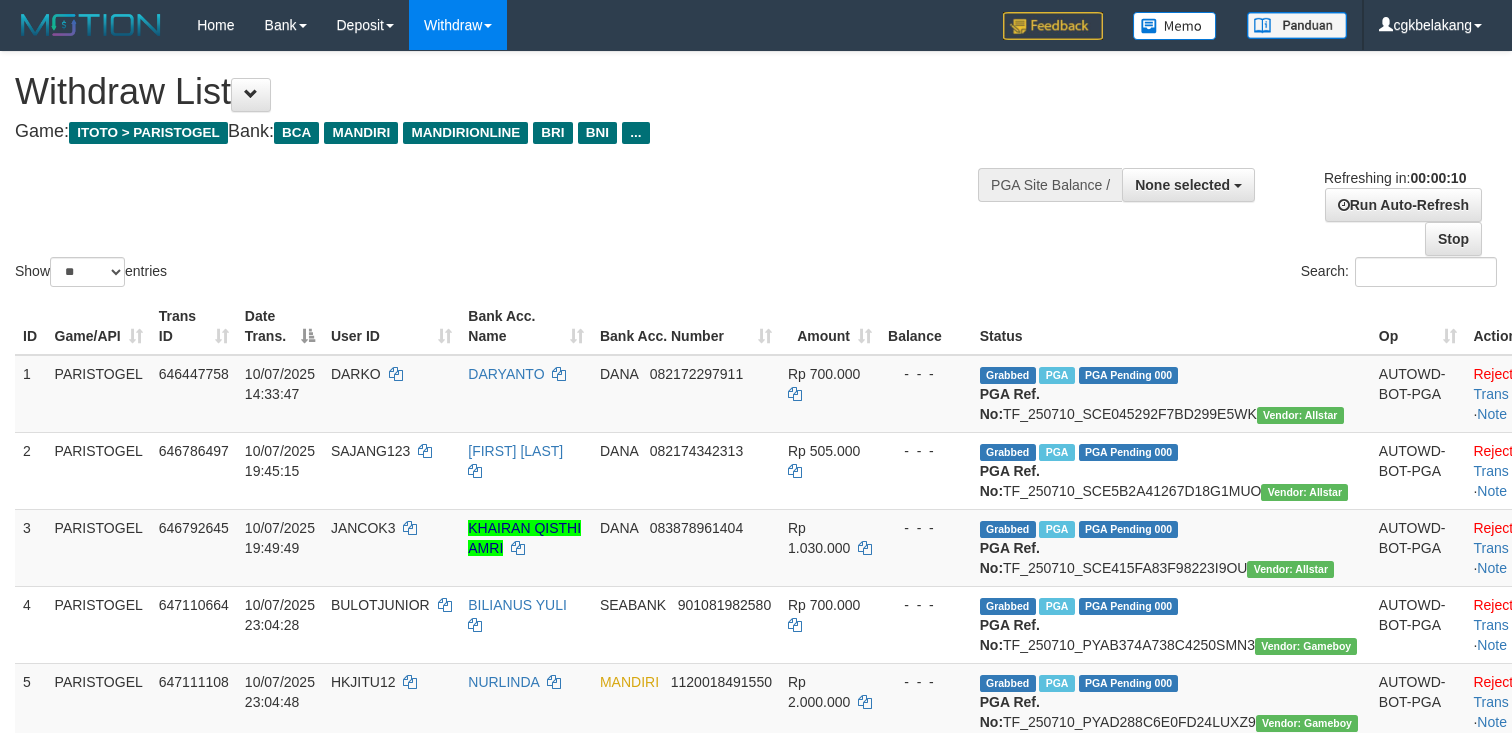 select 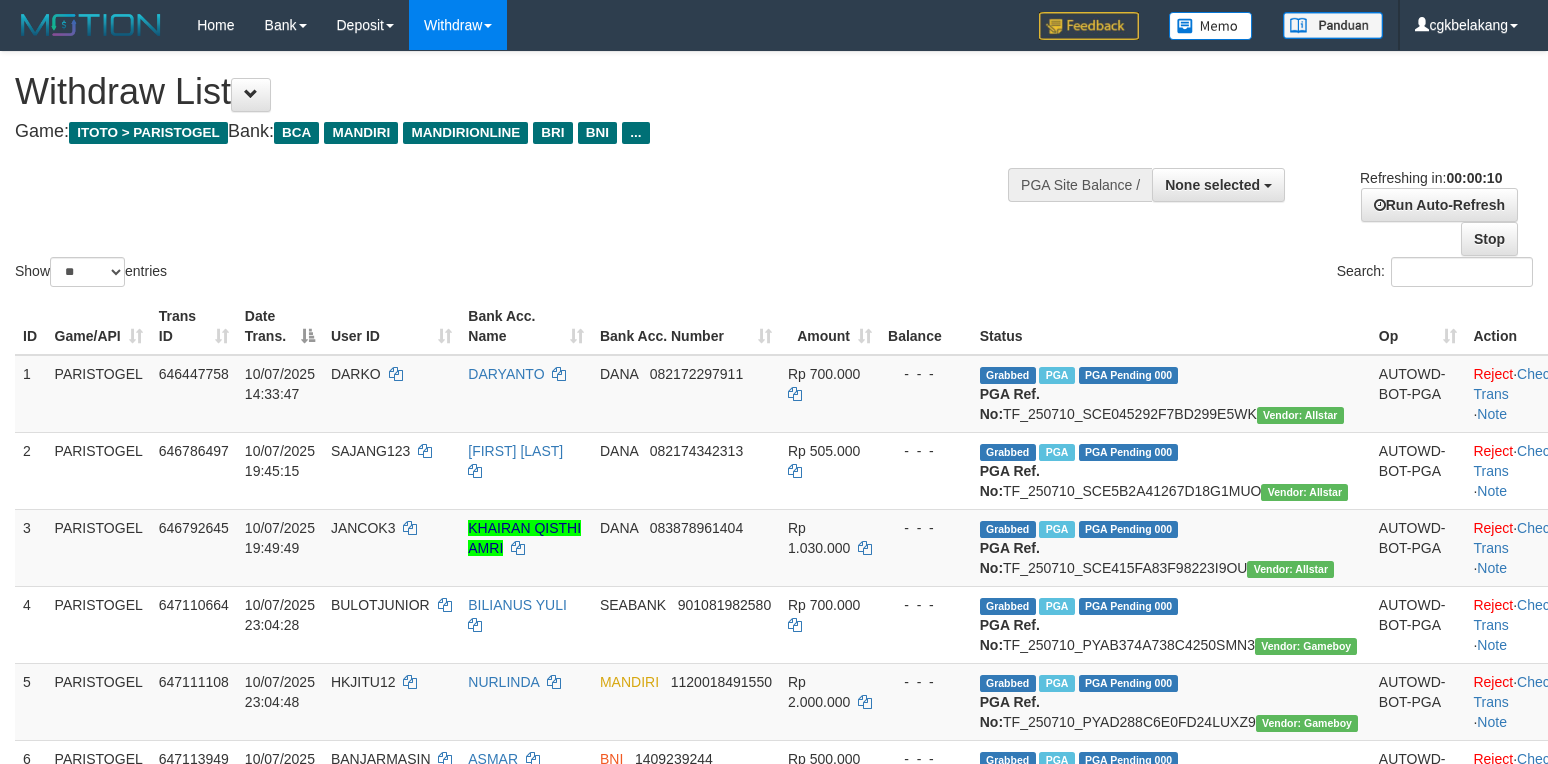 select 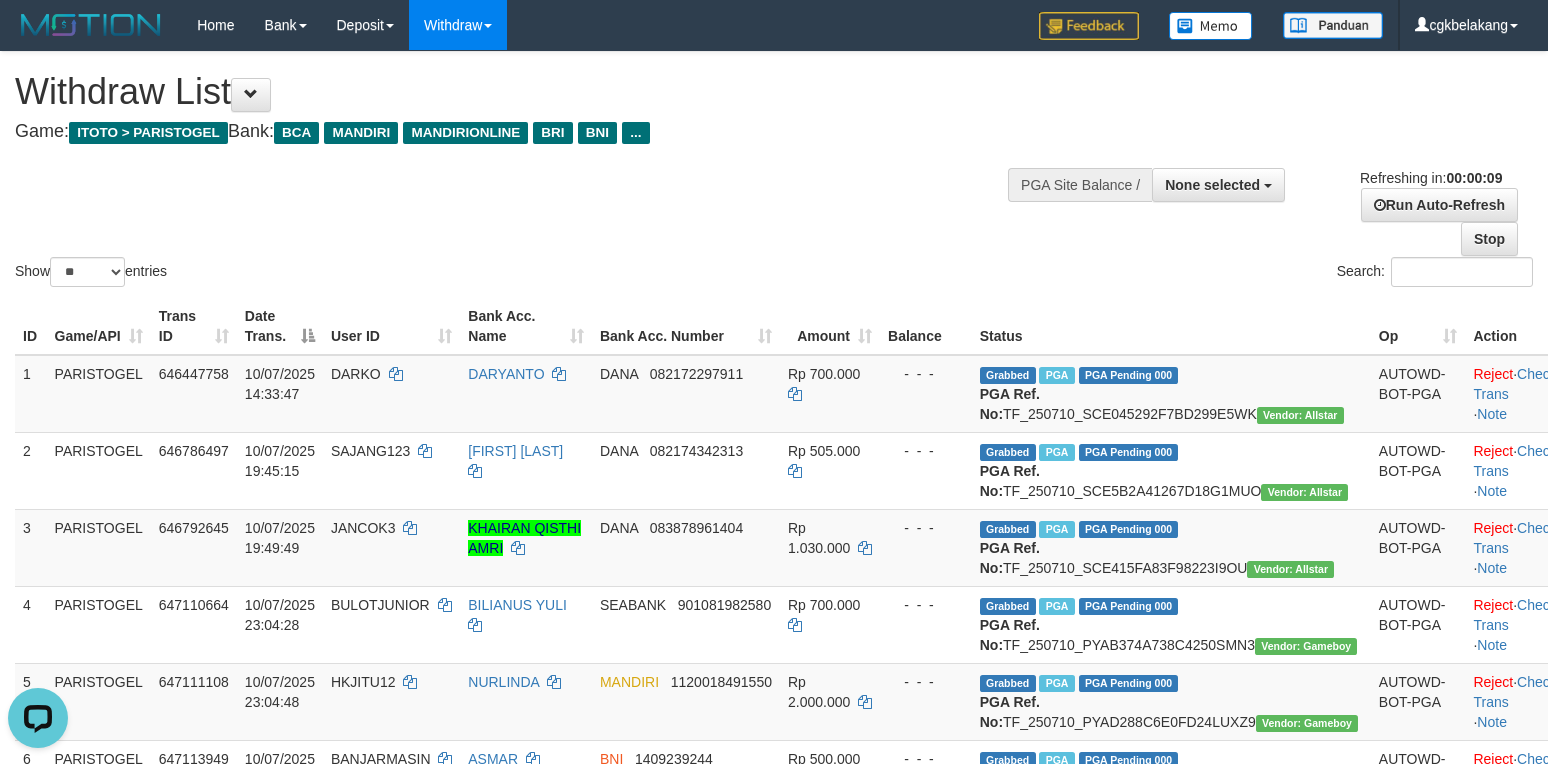 scroll, scrollTop: 0, scrollLeft: 0, axis: both 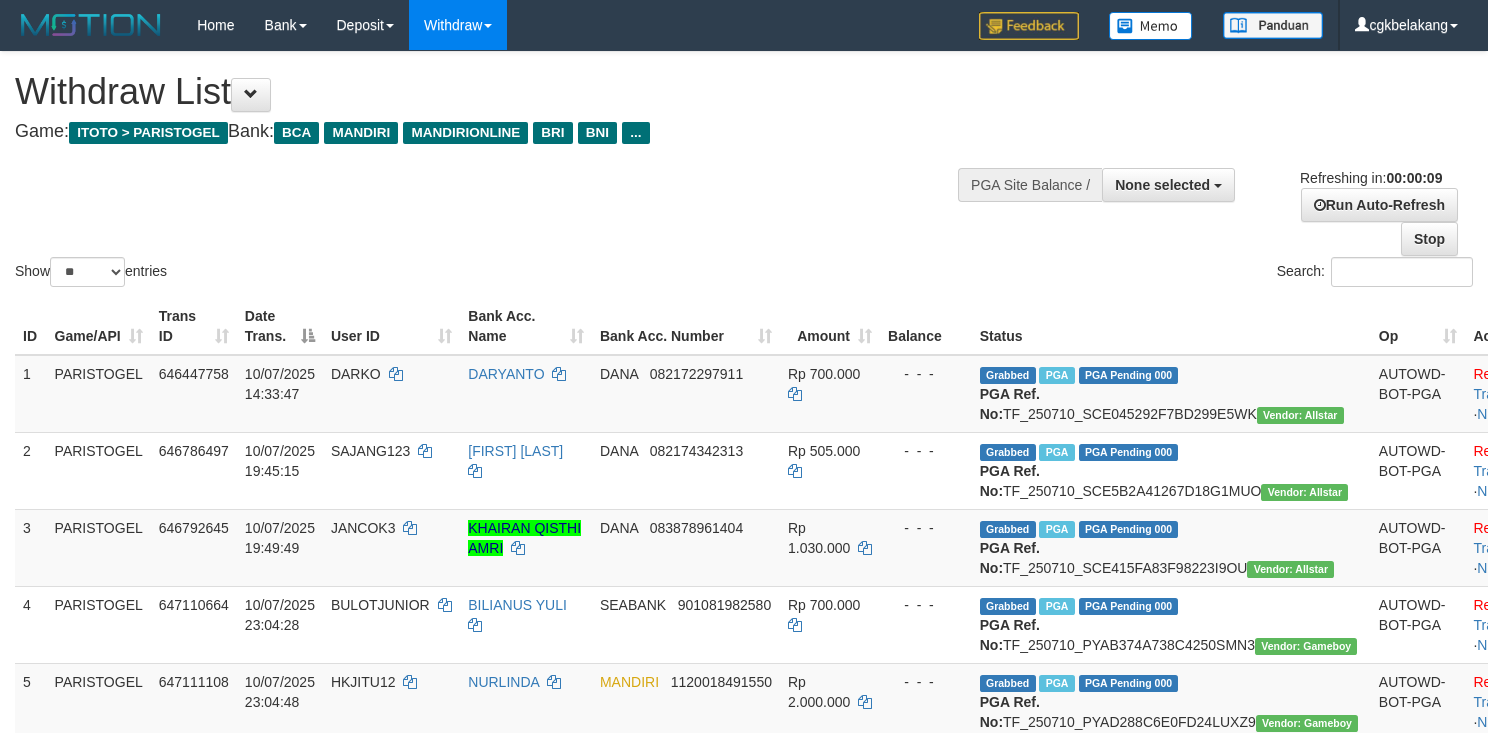 select 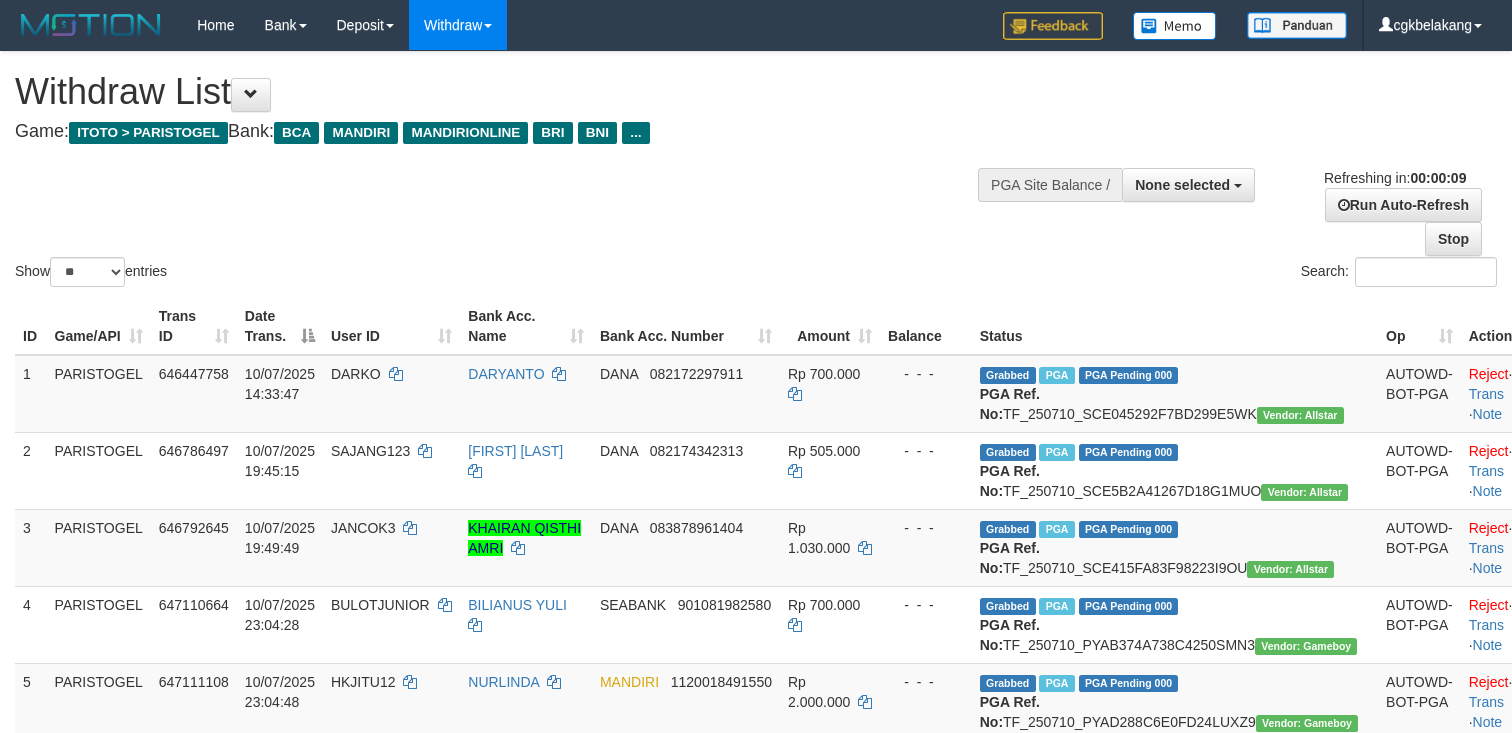 select 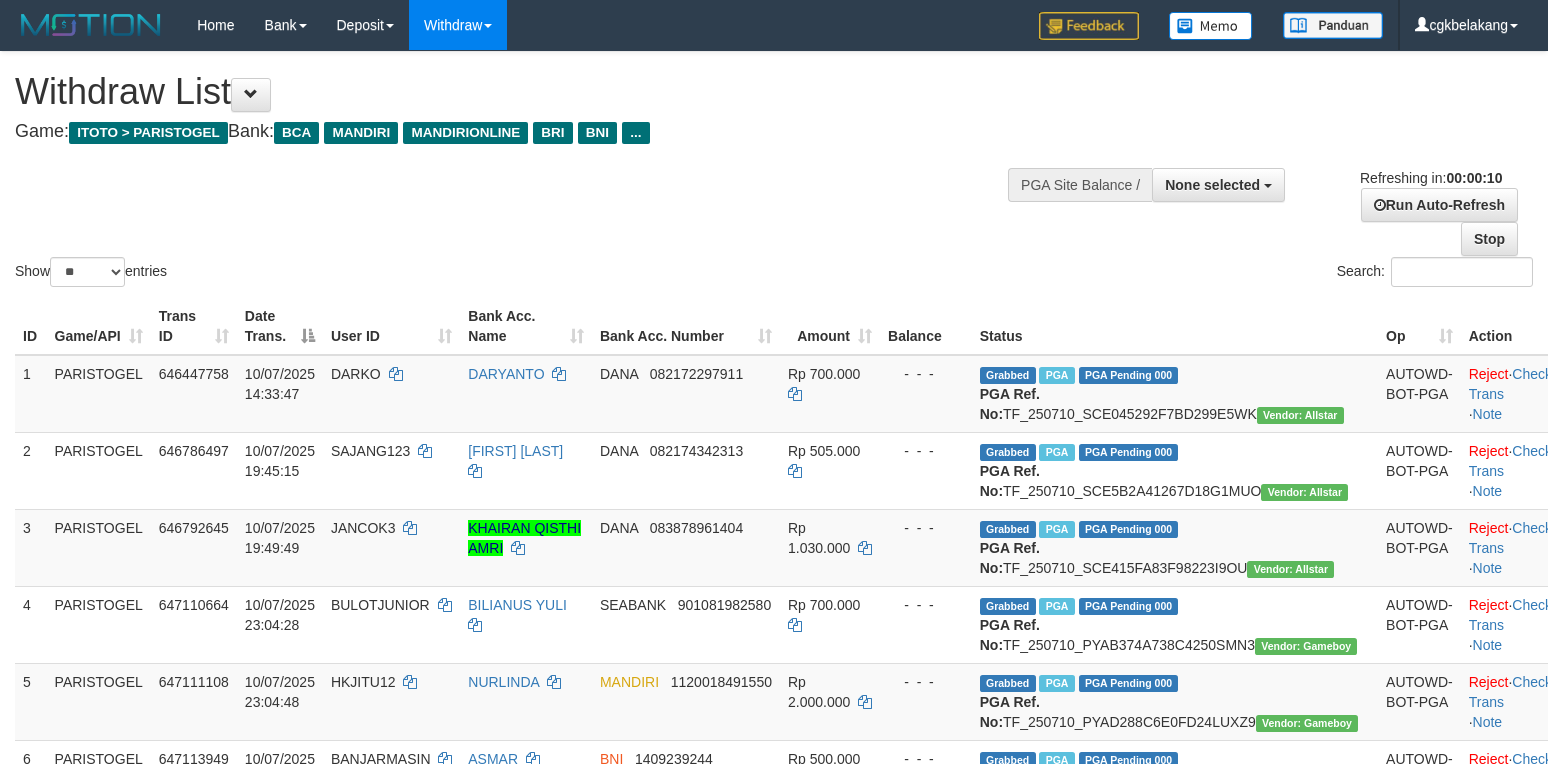 select 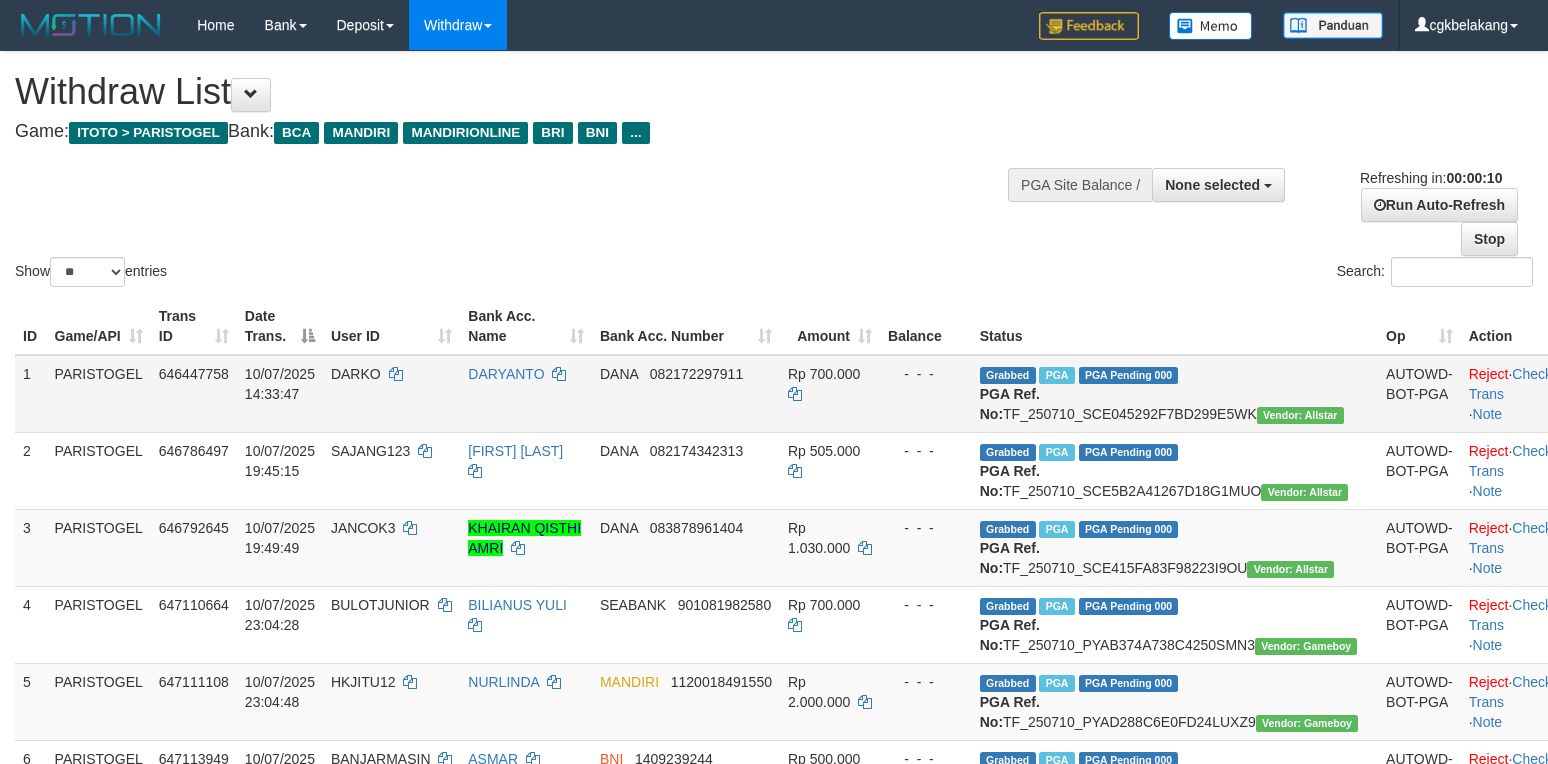 click on "Rp 700.000" at bounding box center (830, 394) 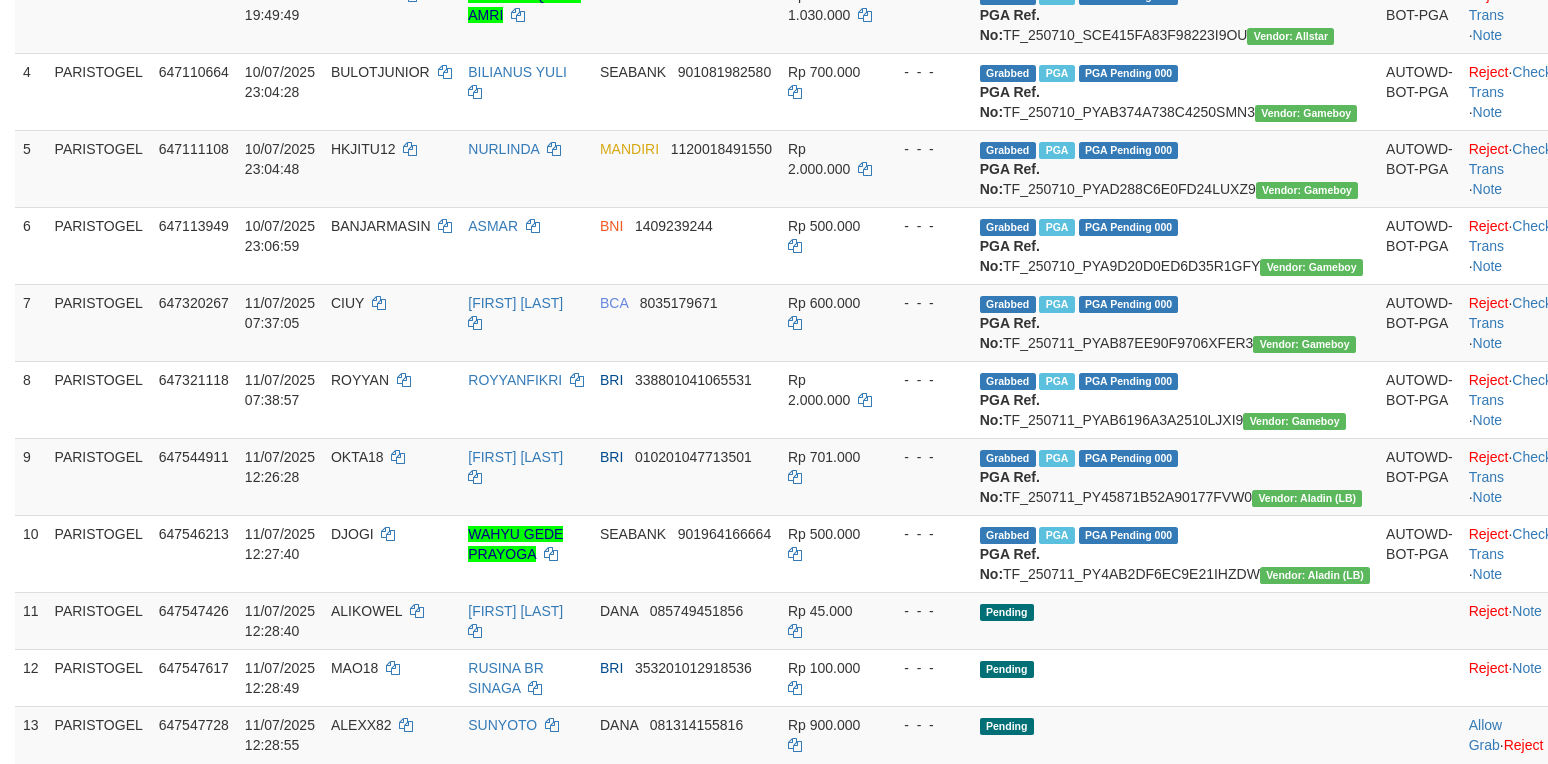 scroll, scrollTop: 800, scrollLeft: 0, axis: vertical 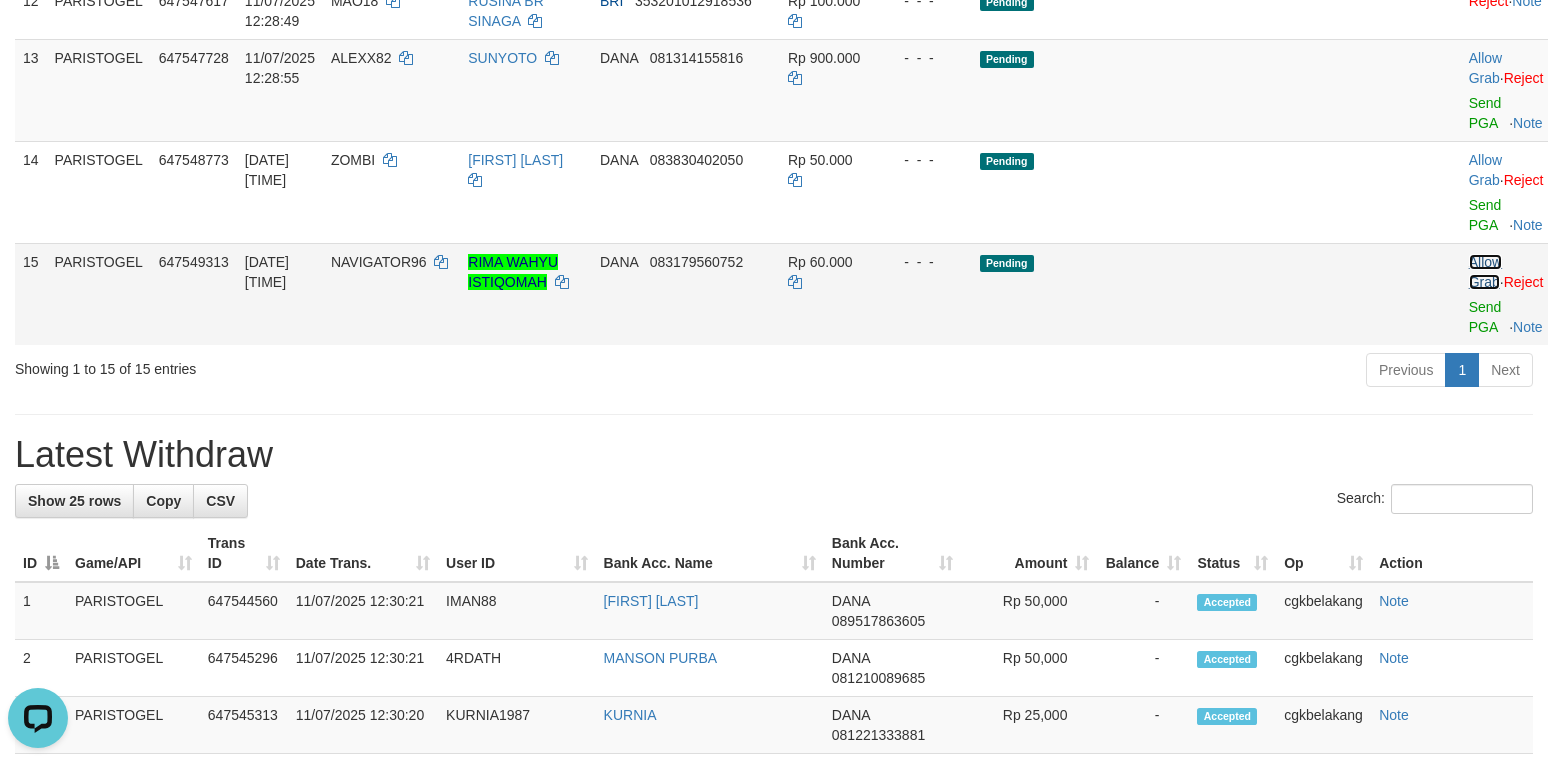 click on "Allow Grab" at bounding box center [1485, 272] 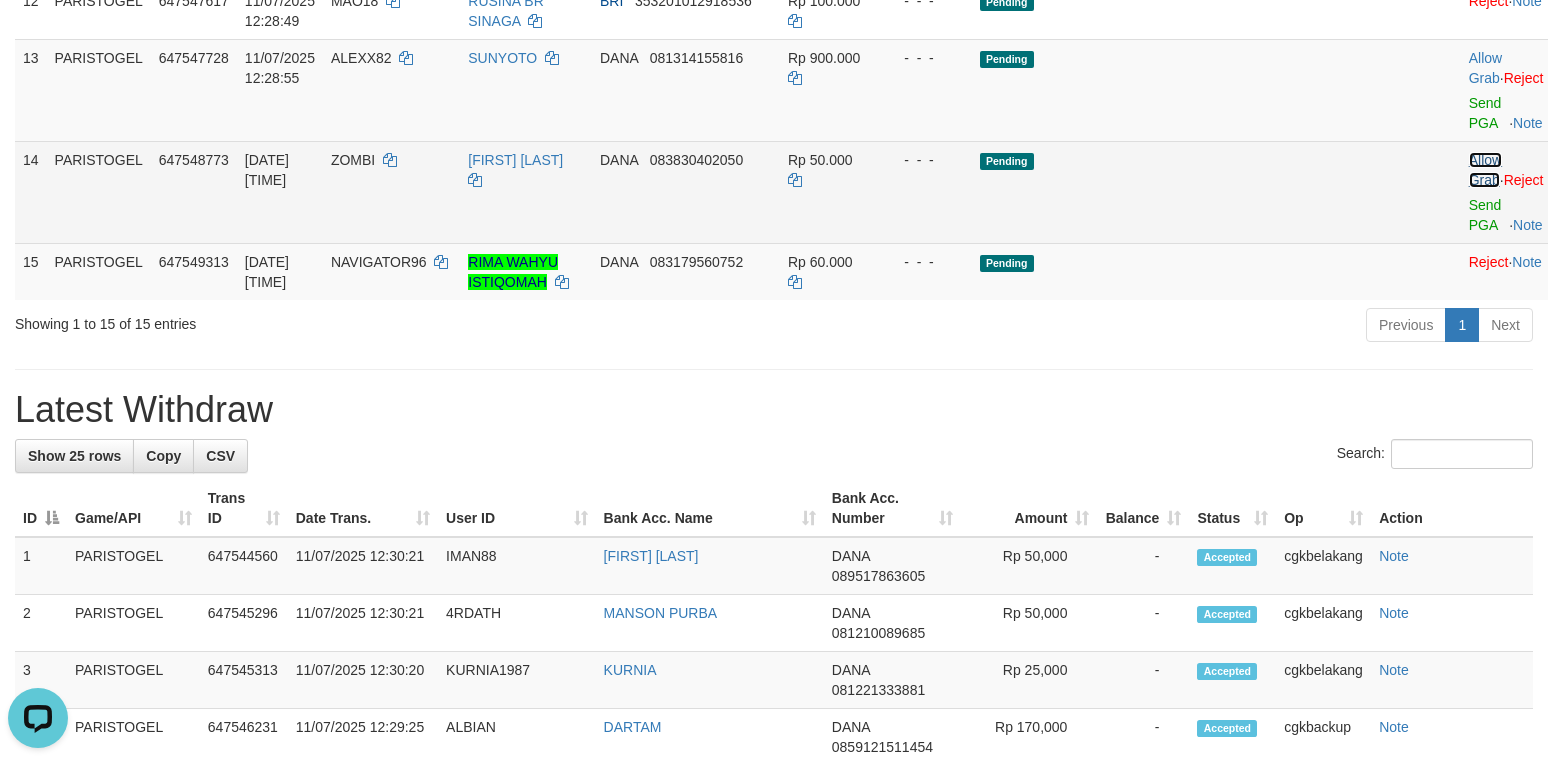 click on "Allow Grab" at bounding box center (1485, 170) 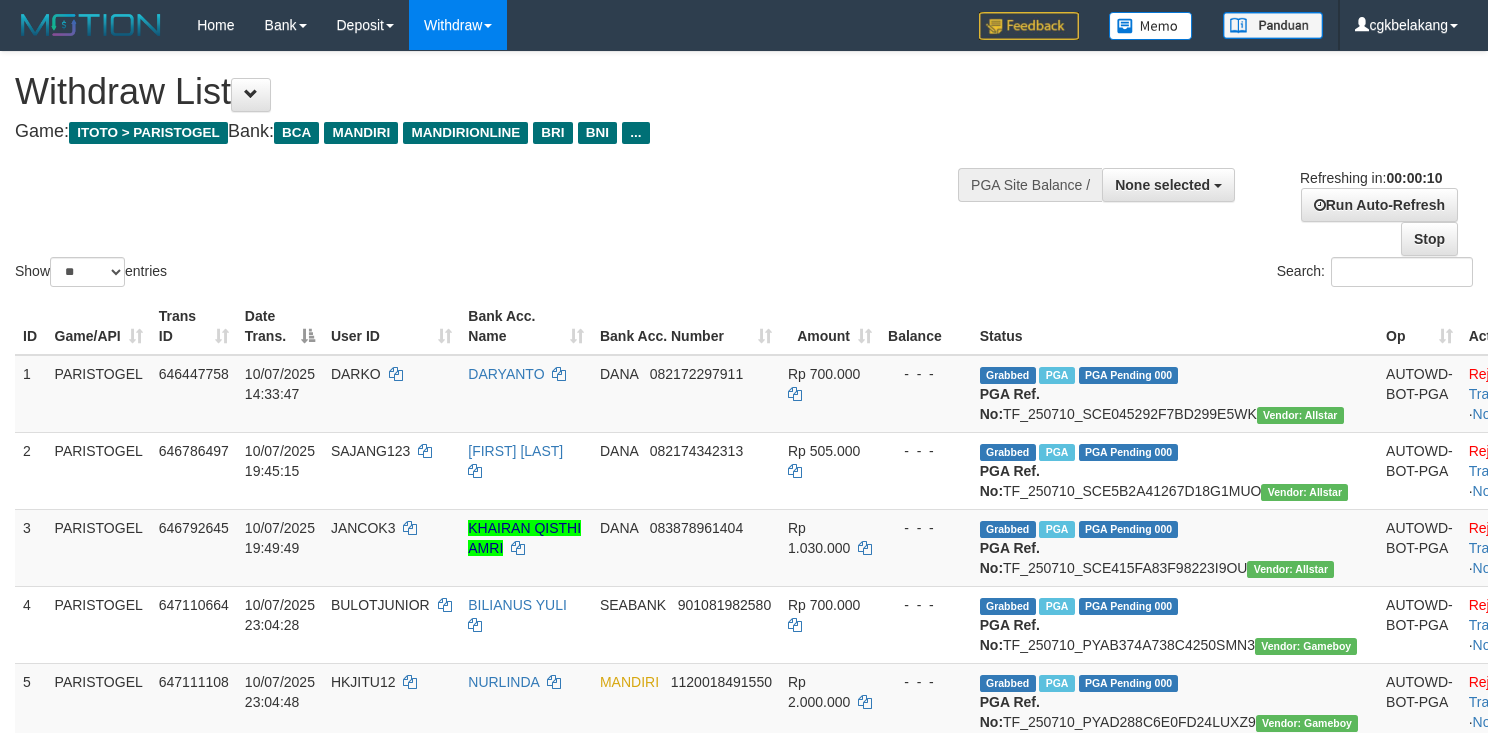 select 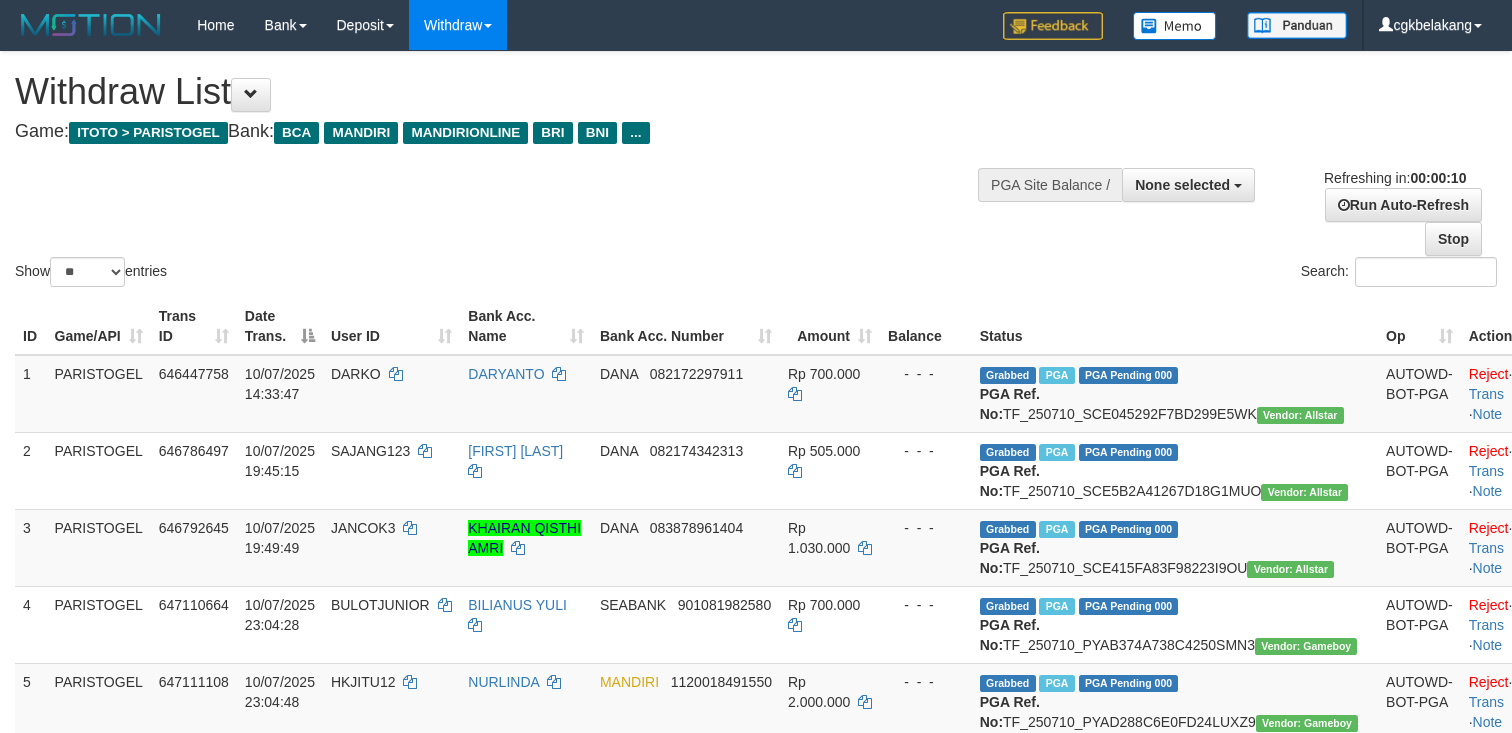 select 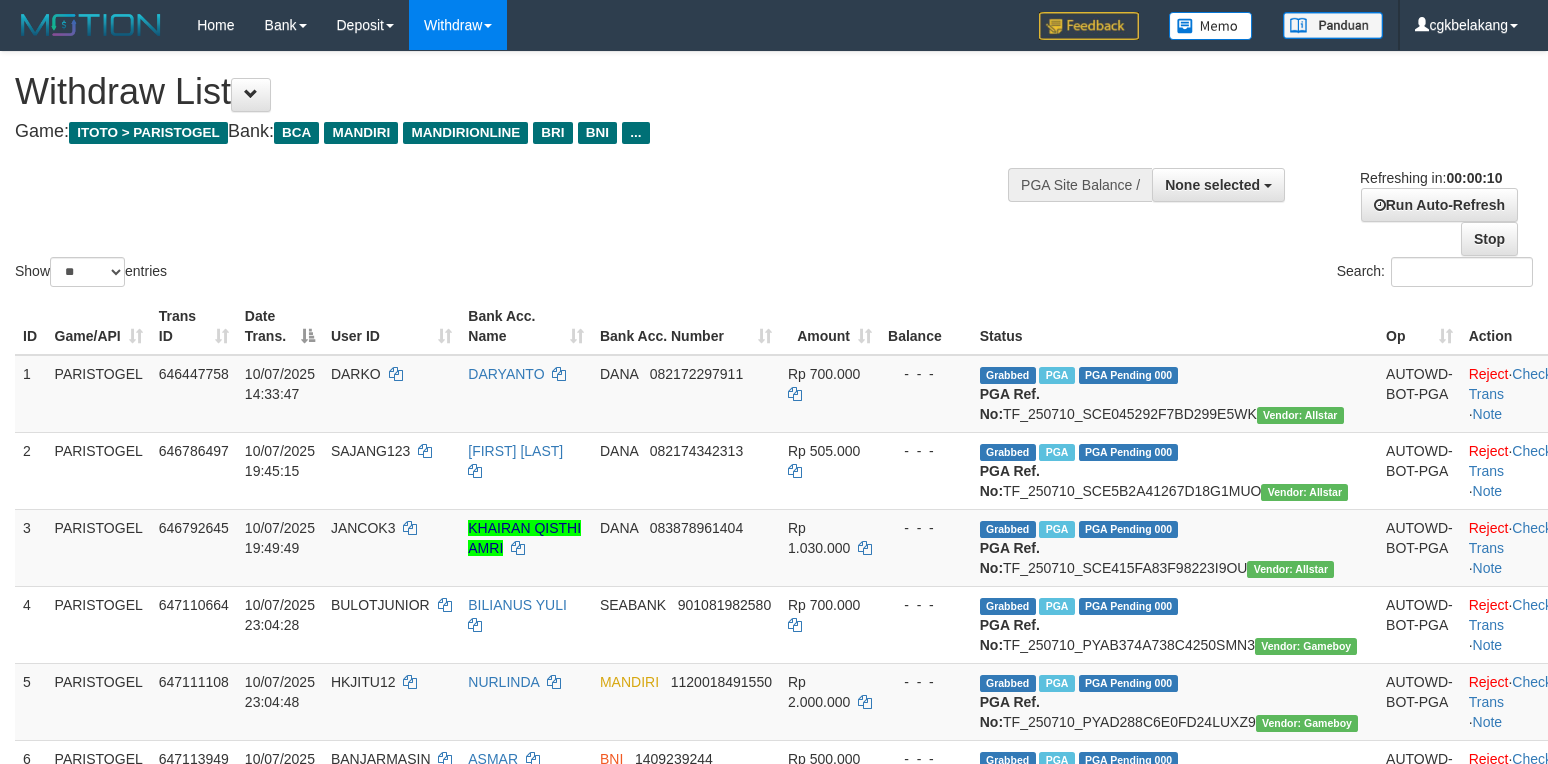select 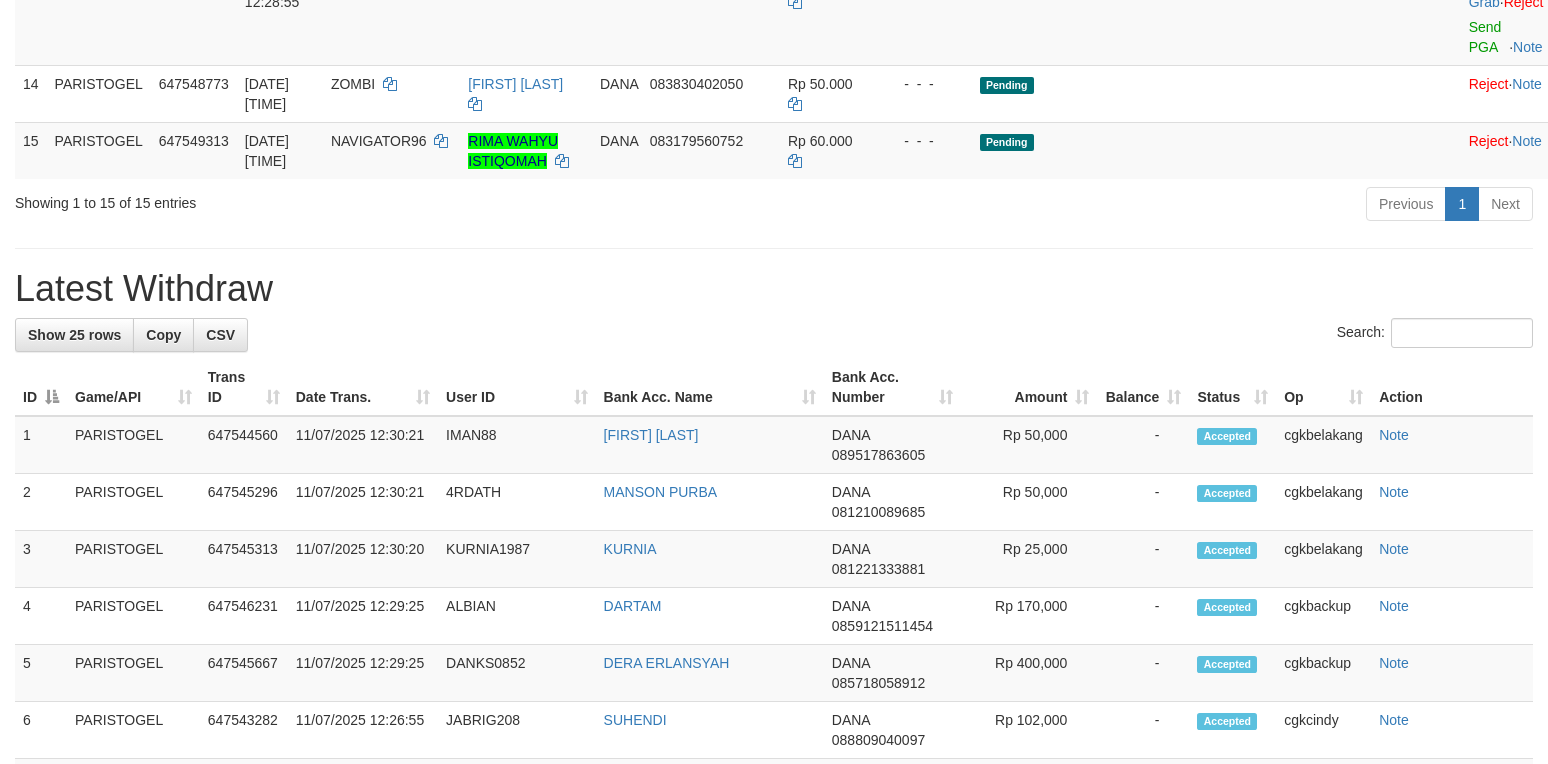scroll, scrollTop: 1200, scrollLeft: 0, axis: vertical 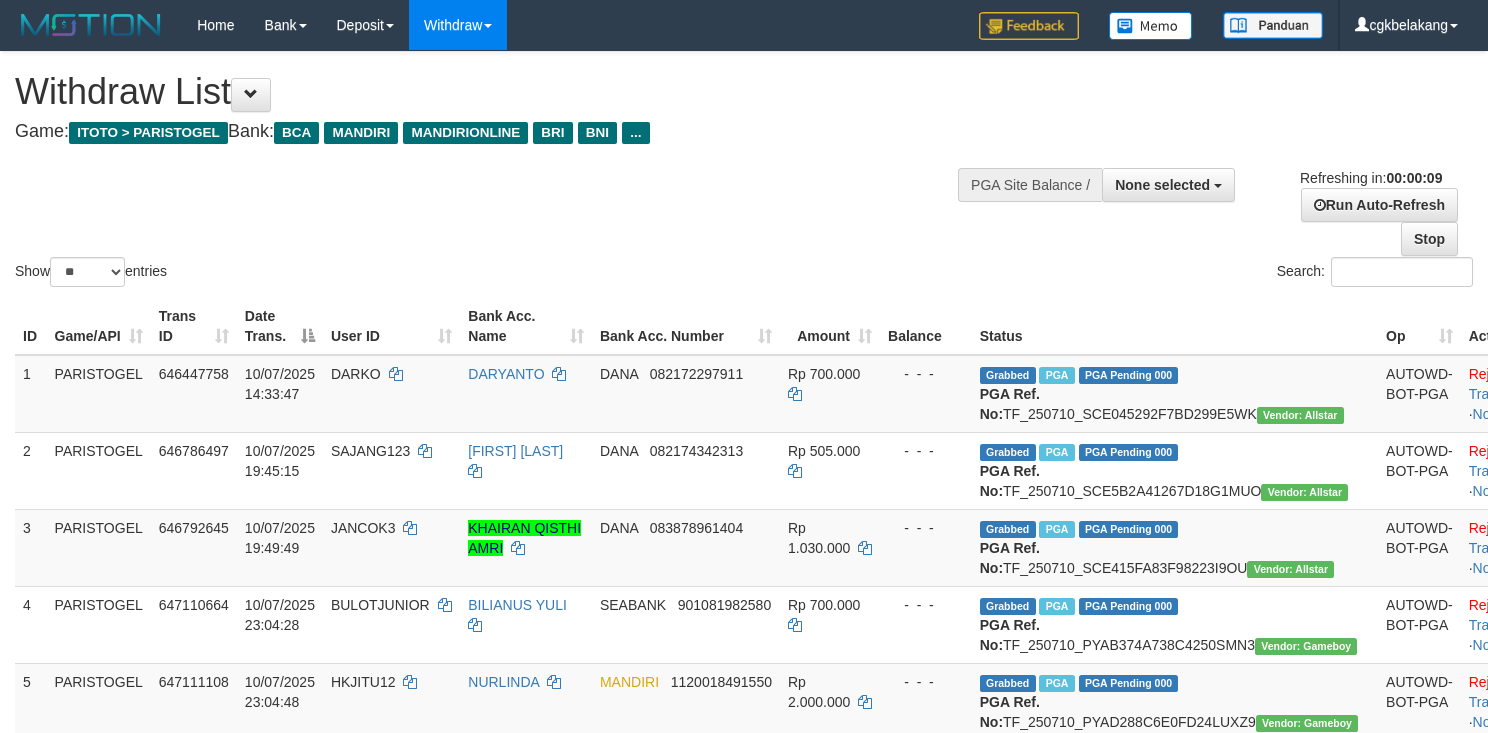 select 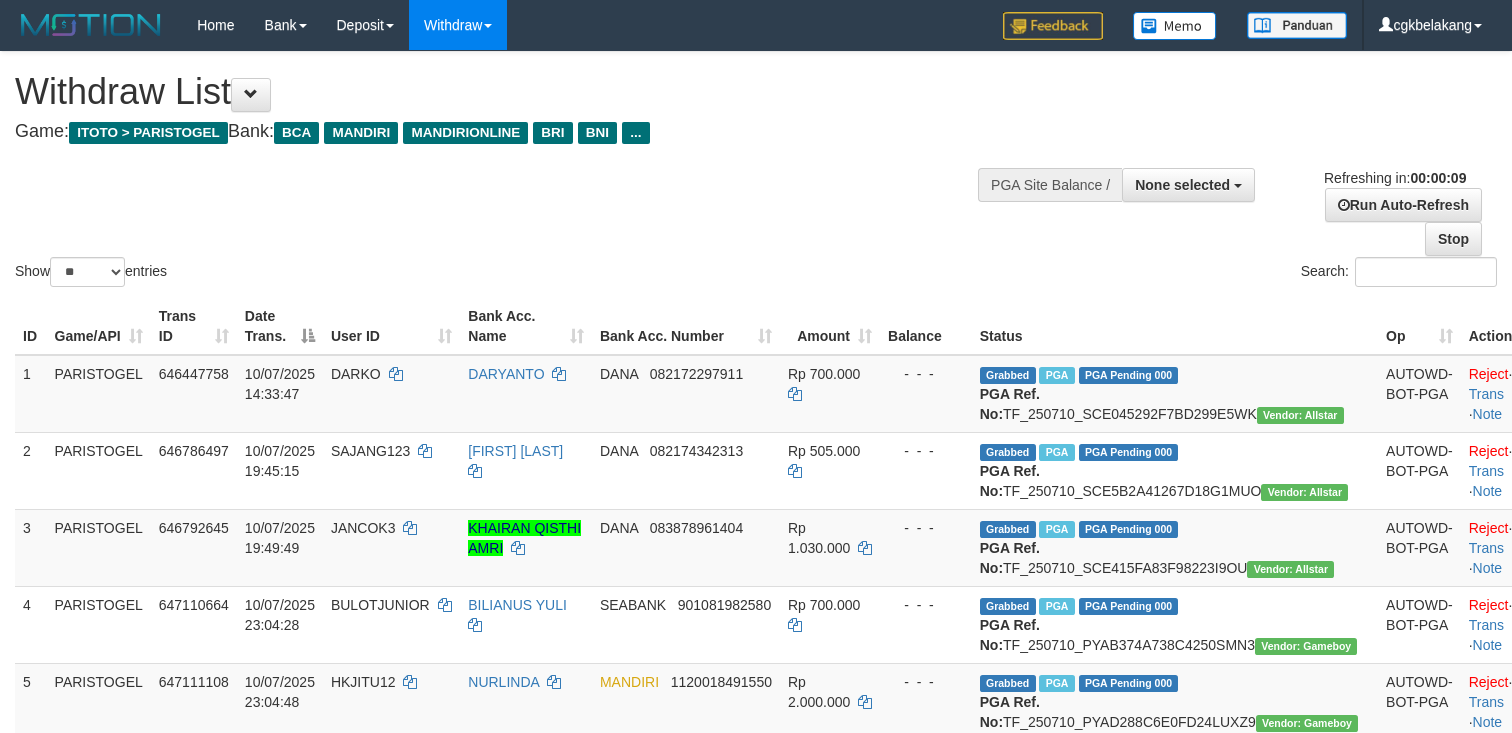select 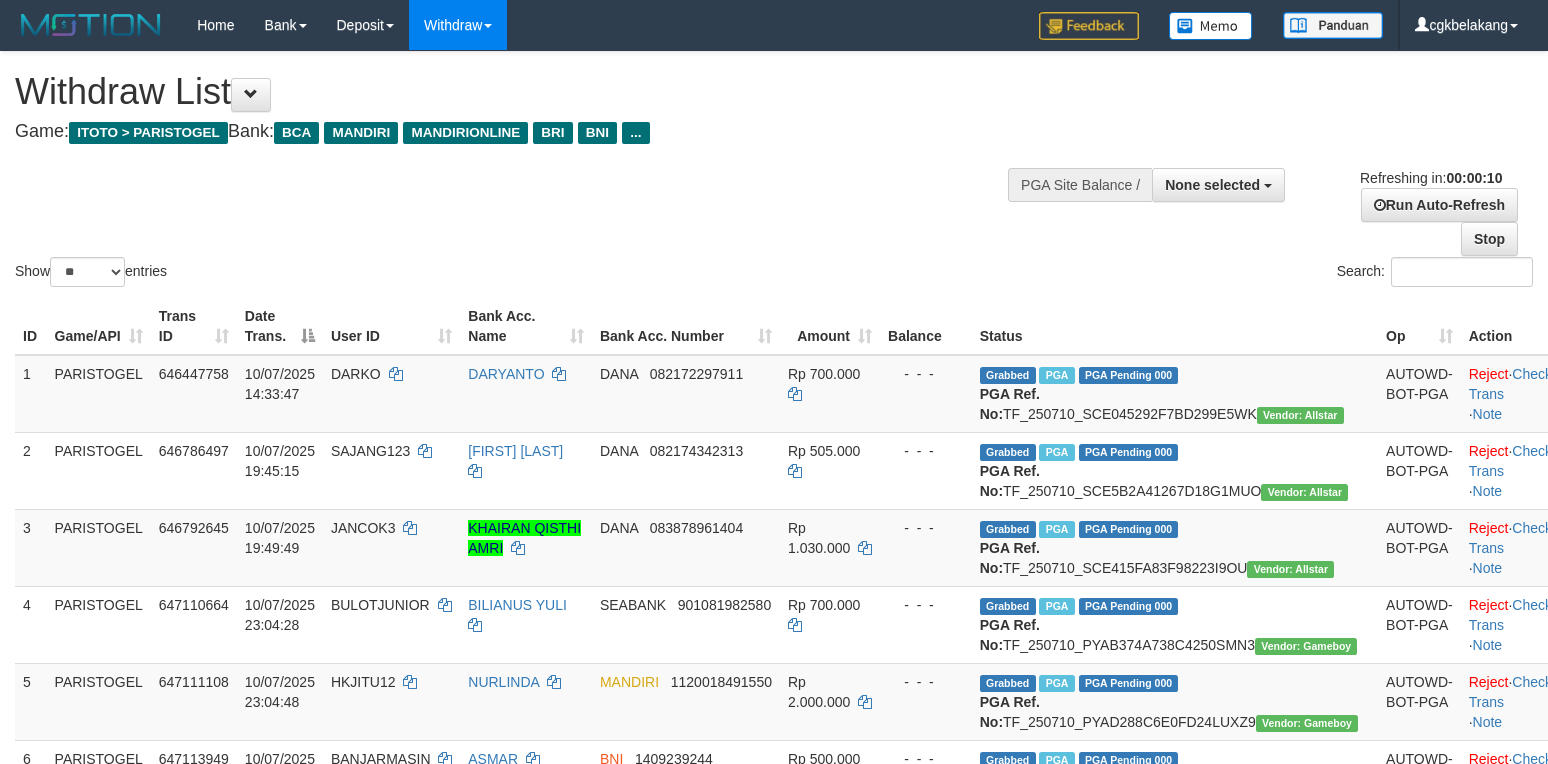 select 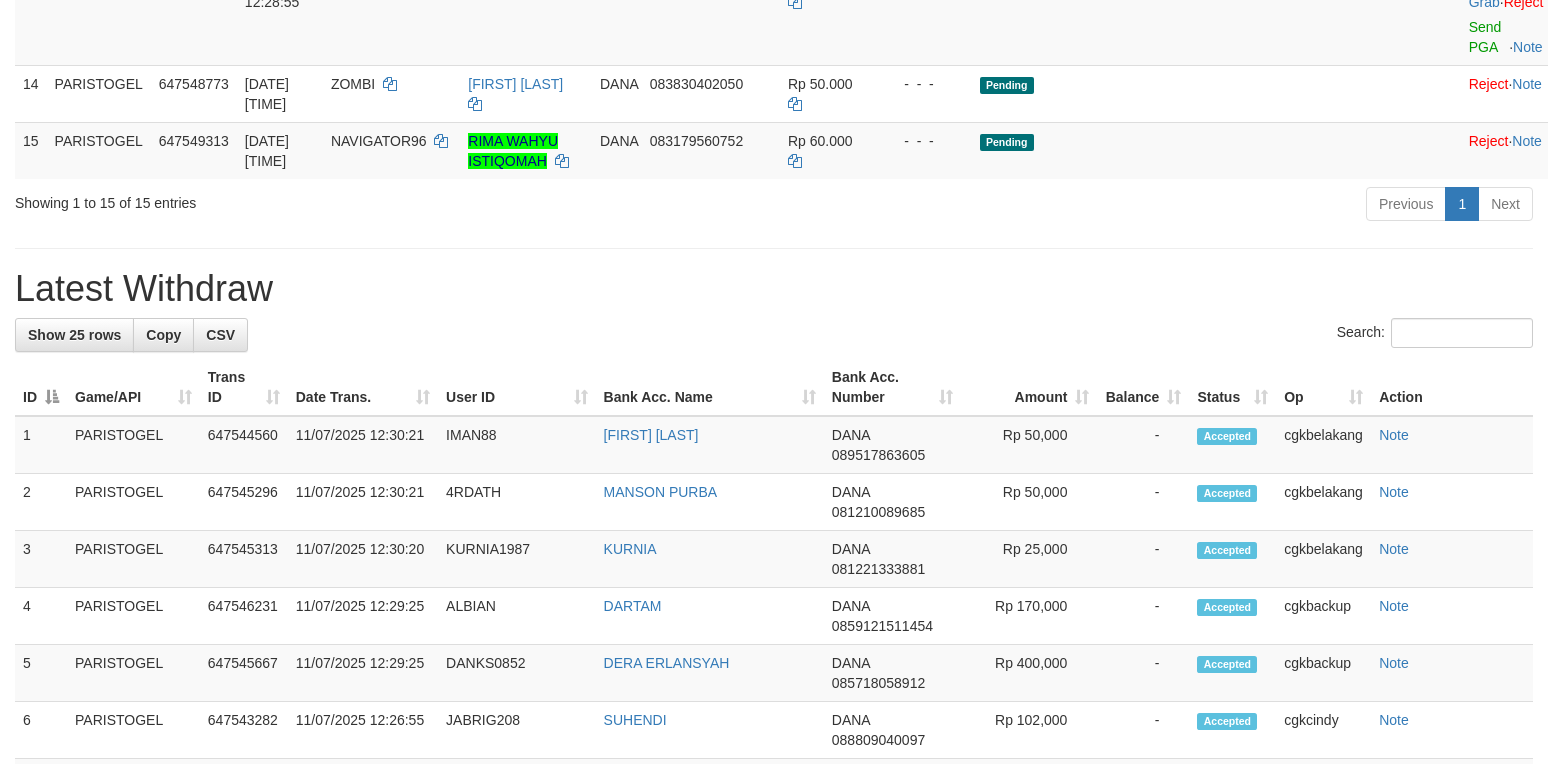 scroll, scrollTop: 1200, scrollLeft: 0, axis: vertical 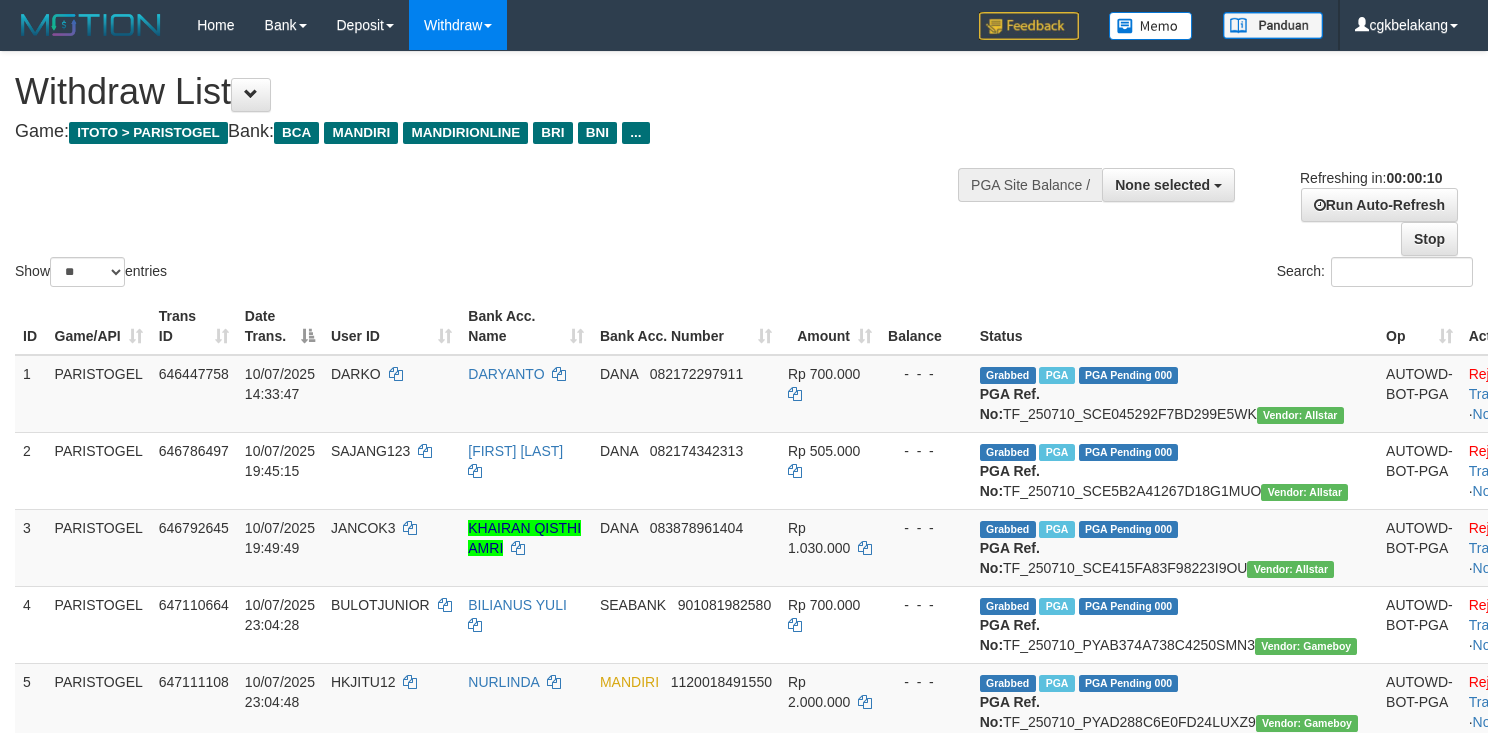 select 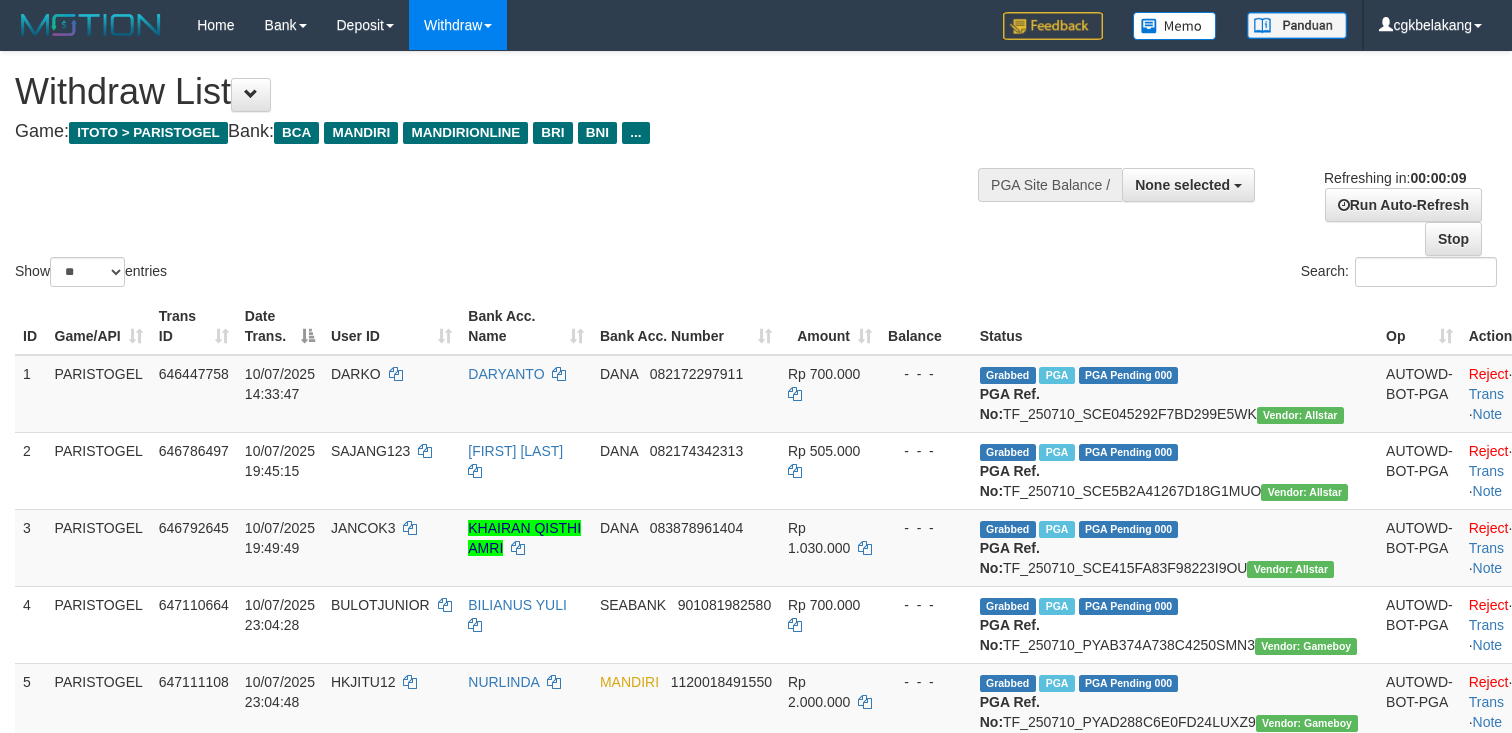 select 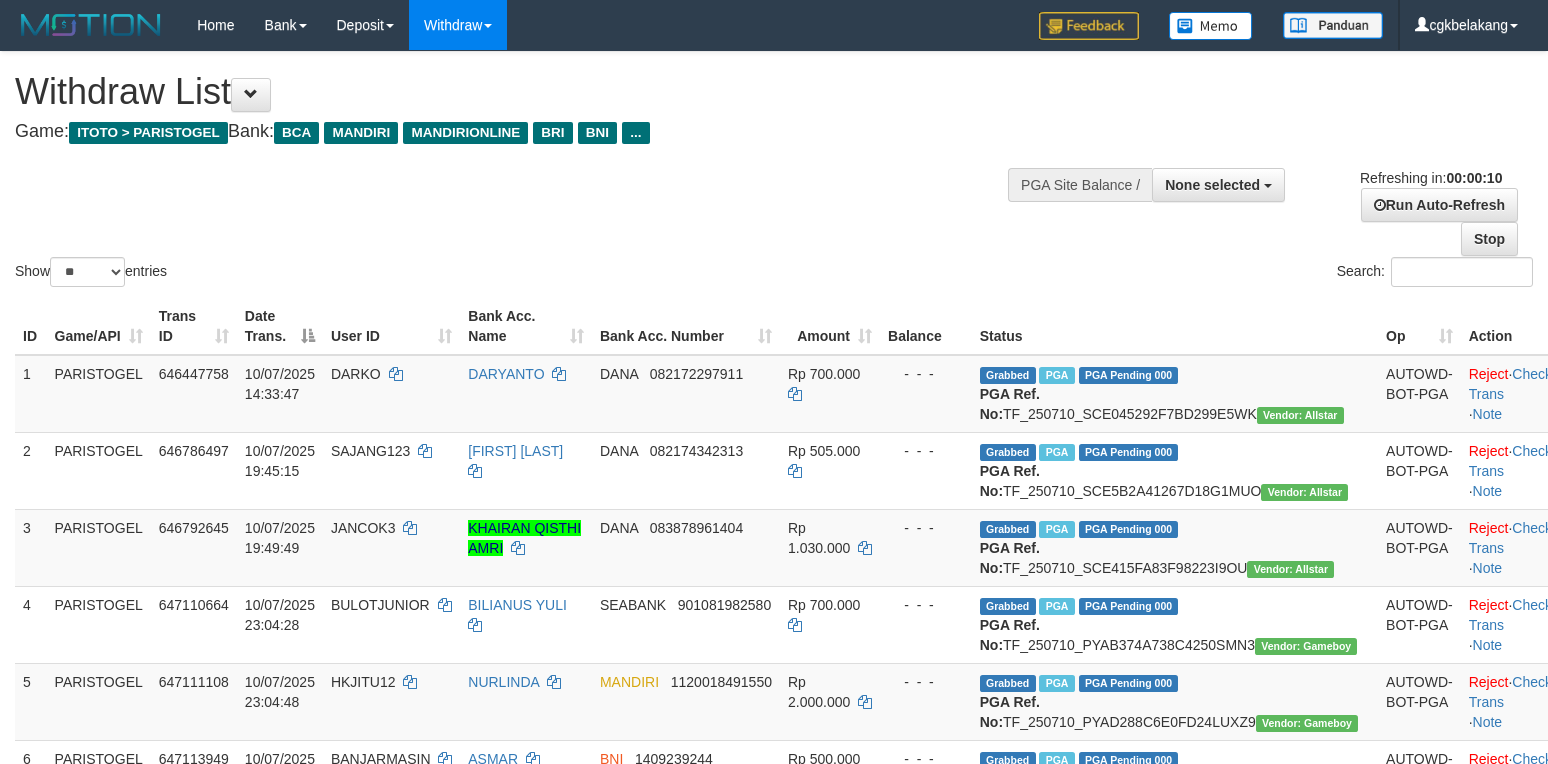 select 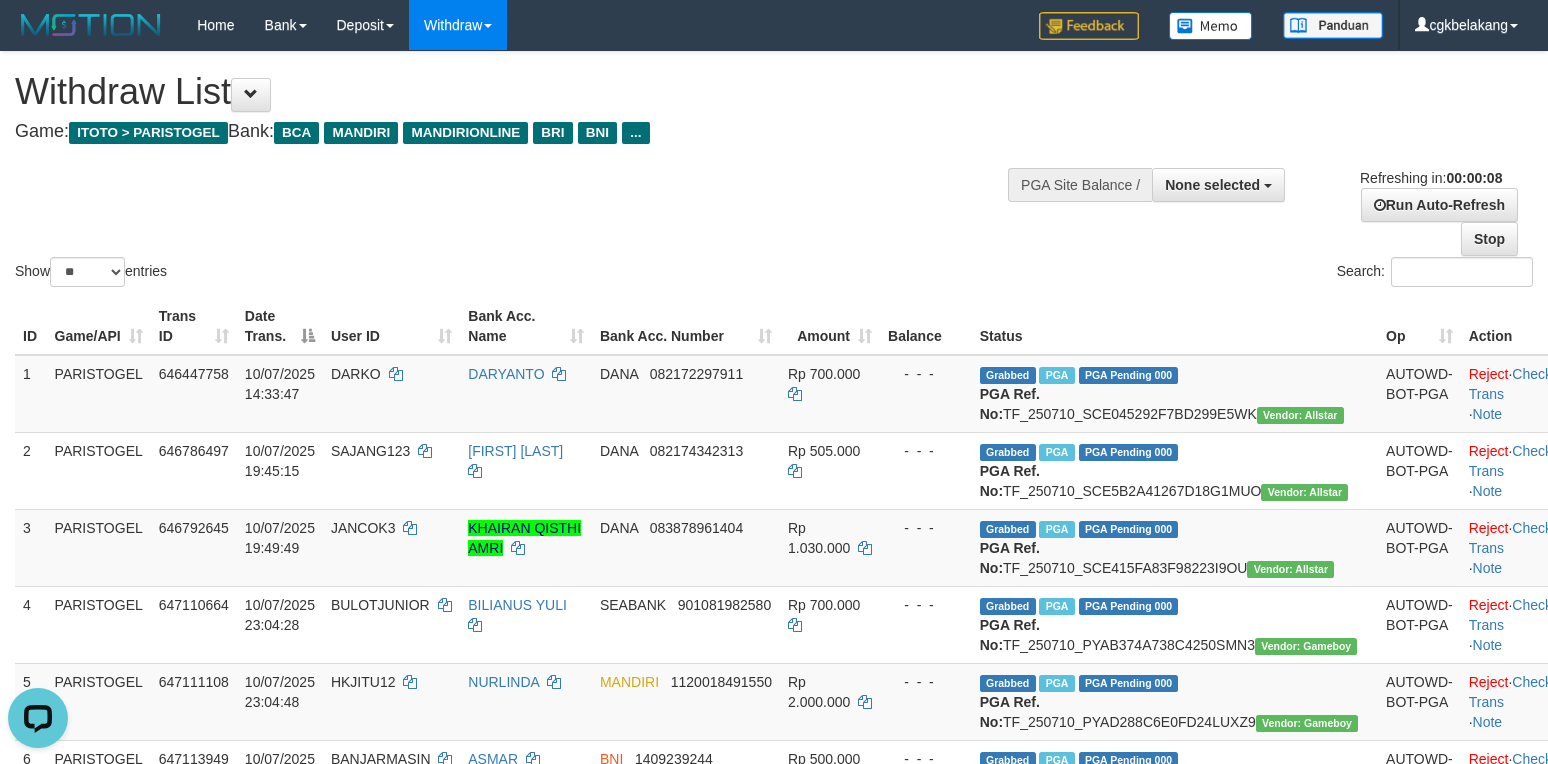 scroll, scrollTop: 0, scrollLeft: 0, axis: both 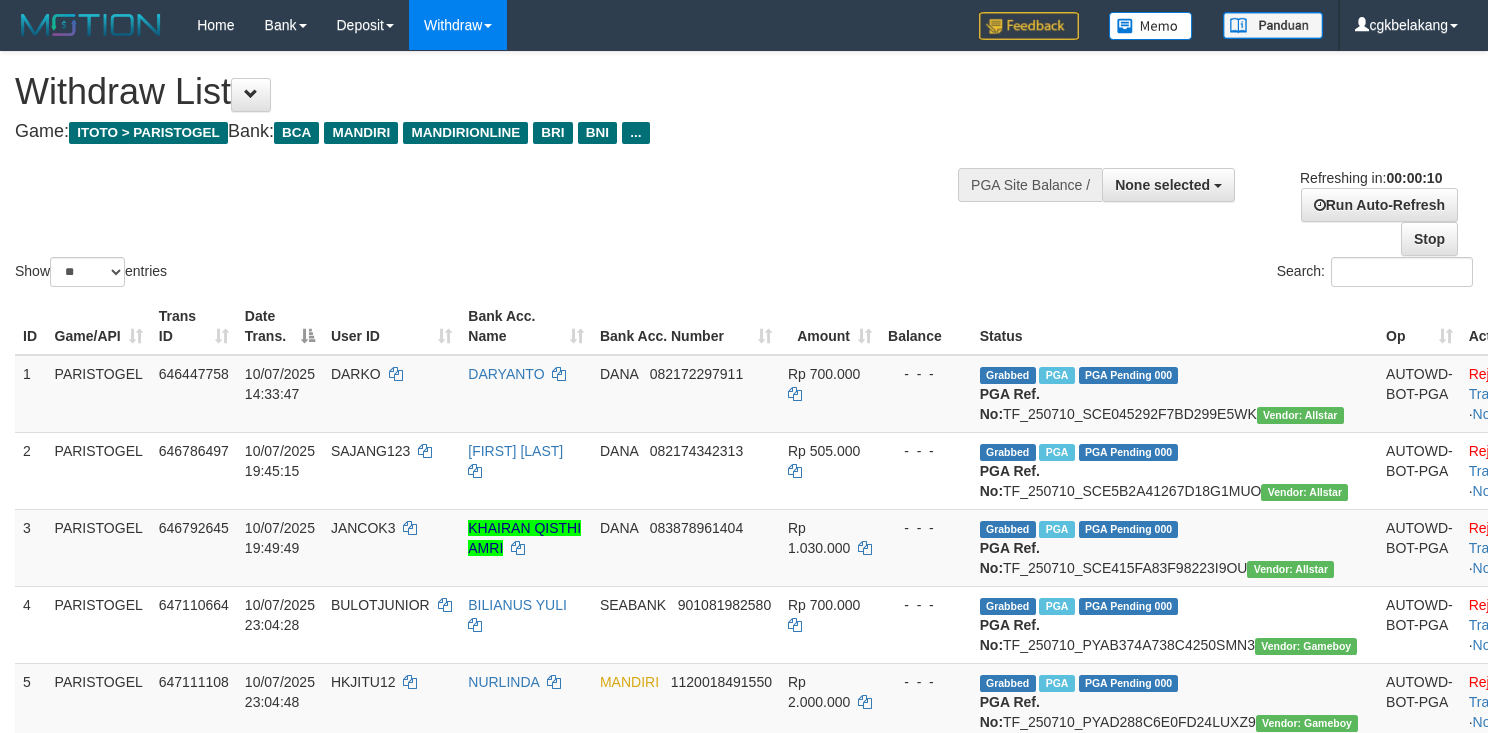 select 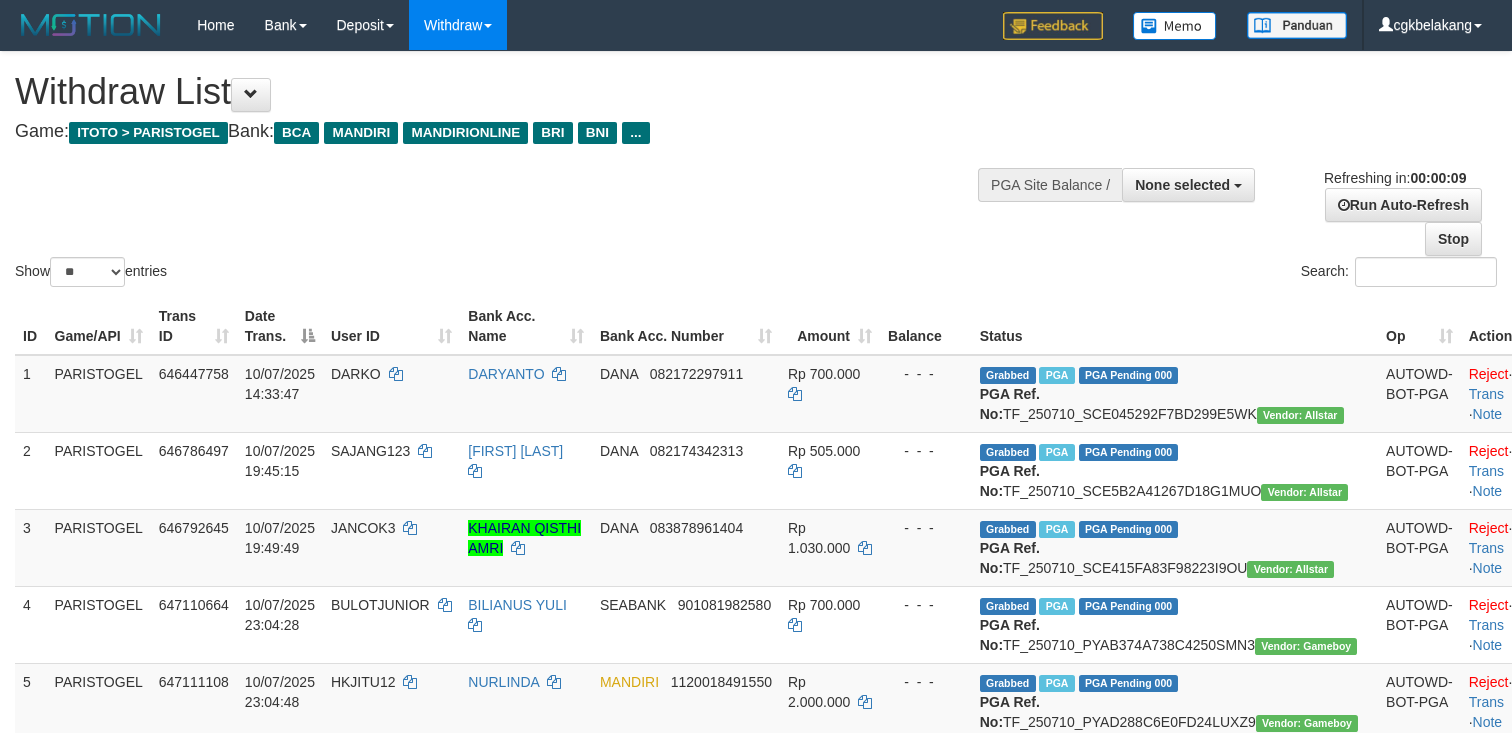 select 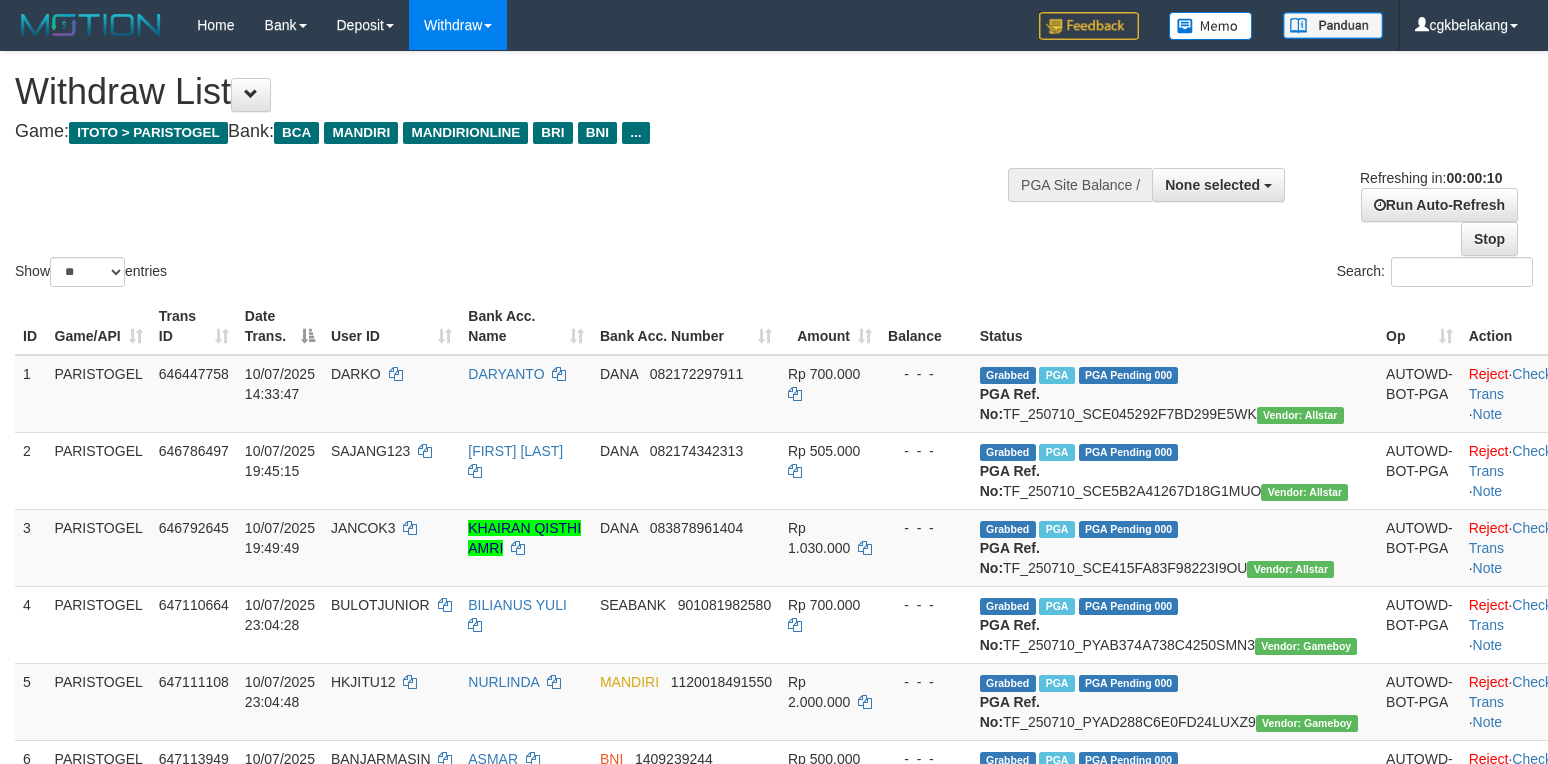 select 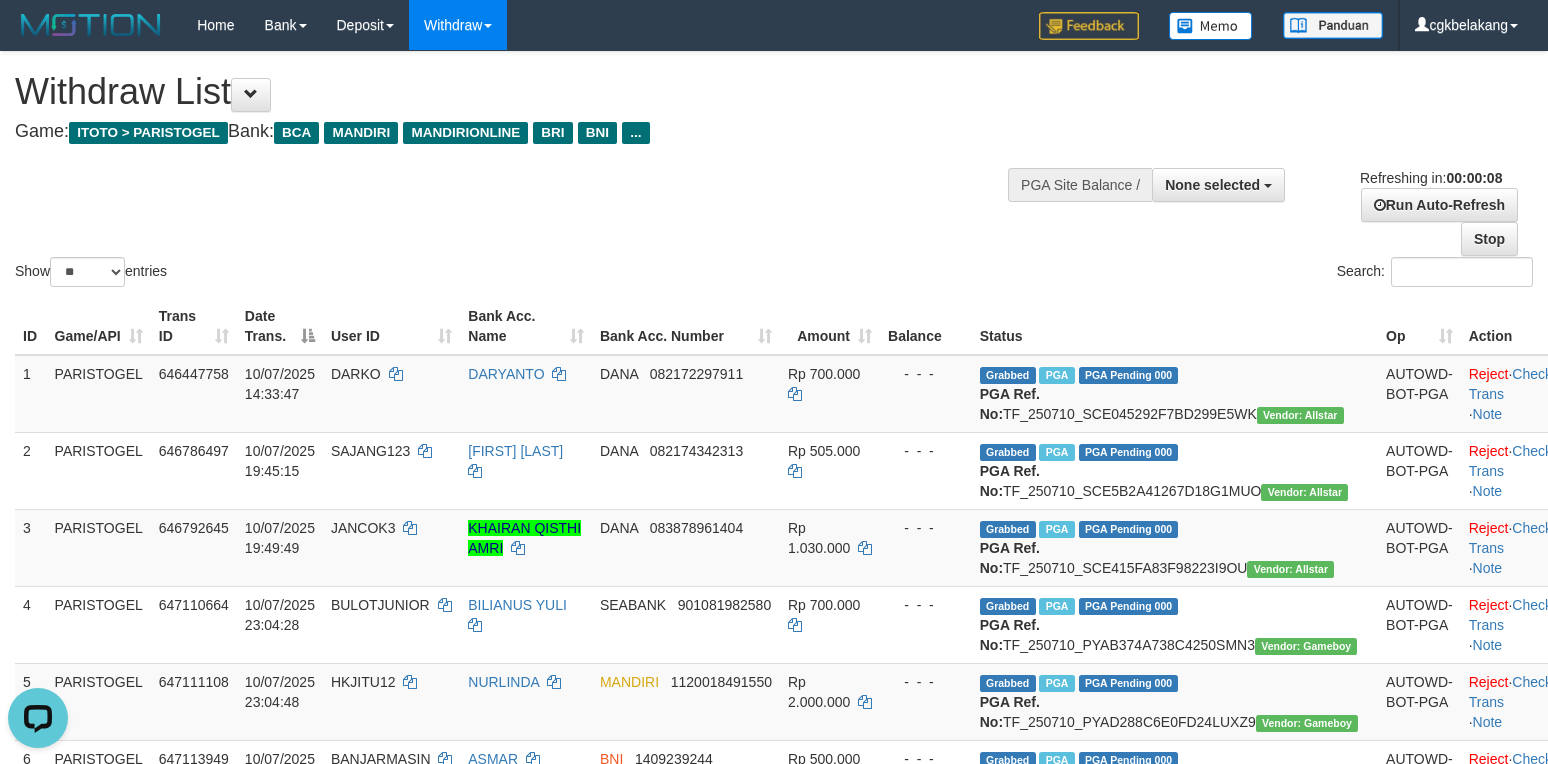 scroll, scrollTop: 0, scrollLeft: 0, axis: both 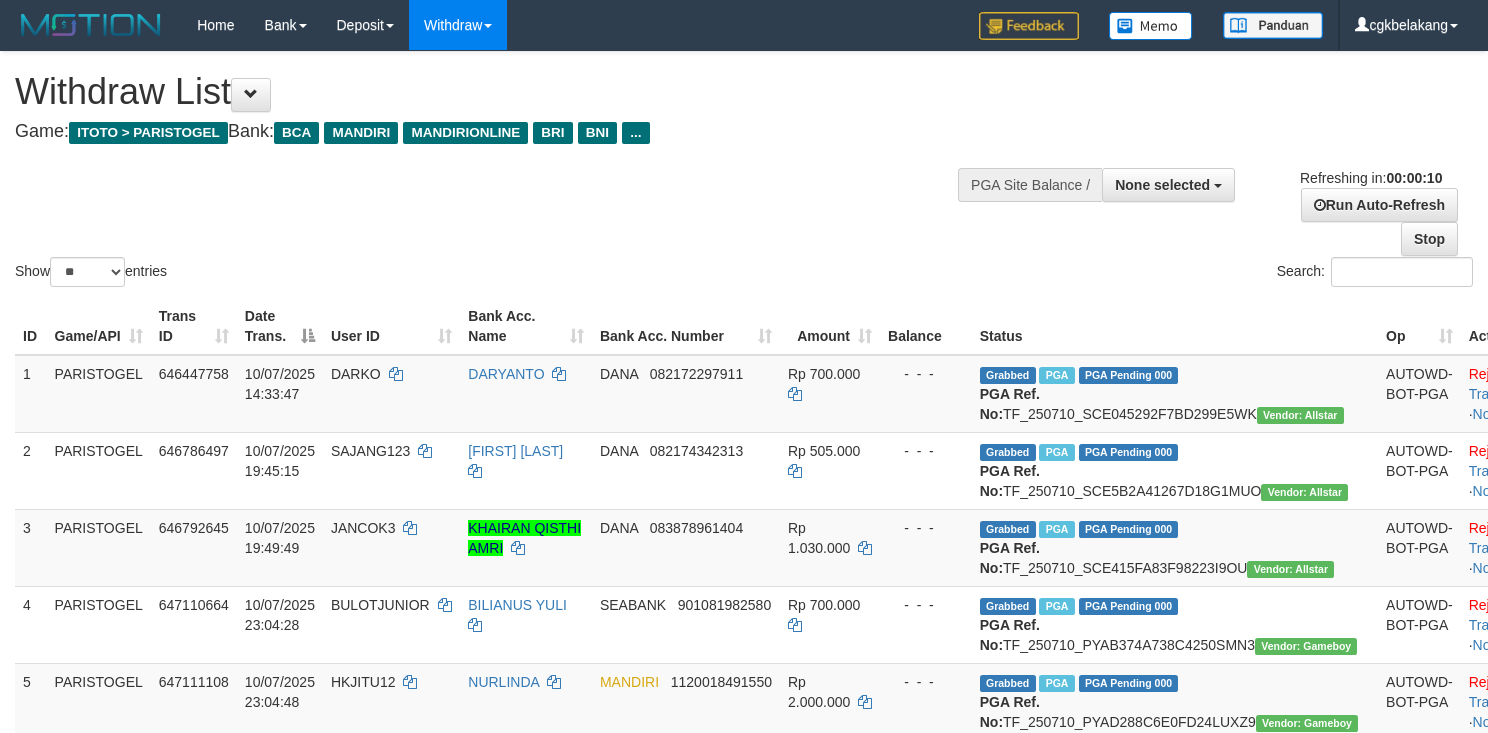 select 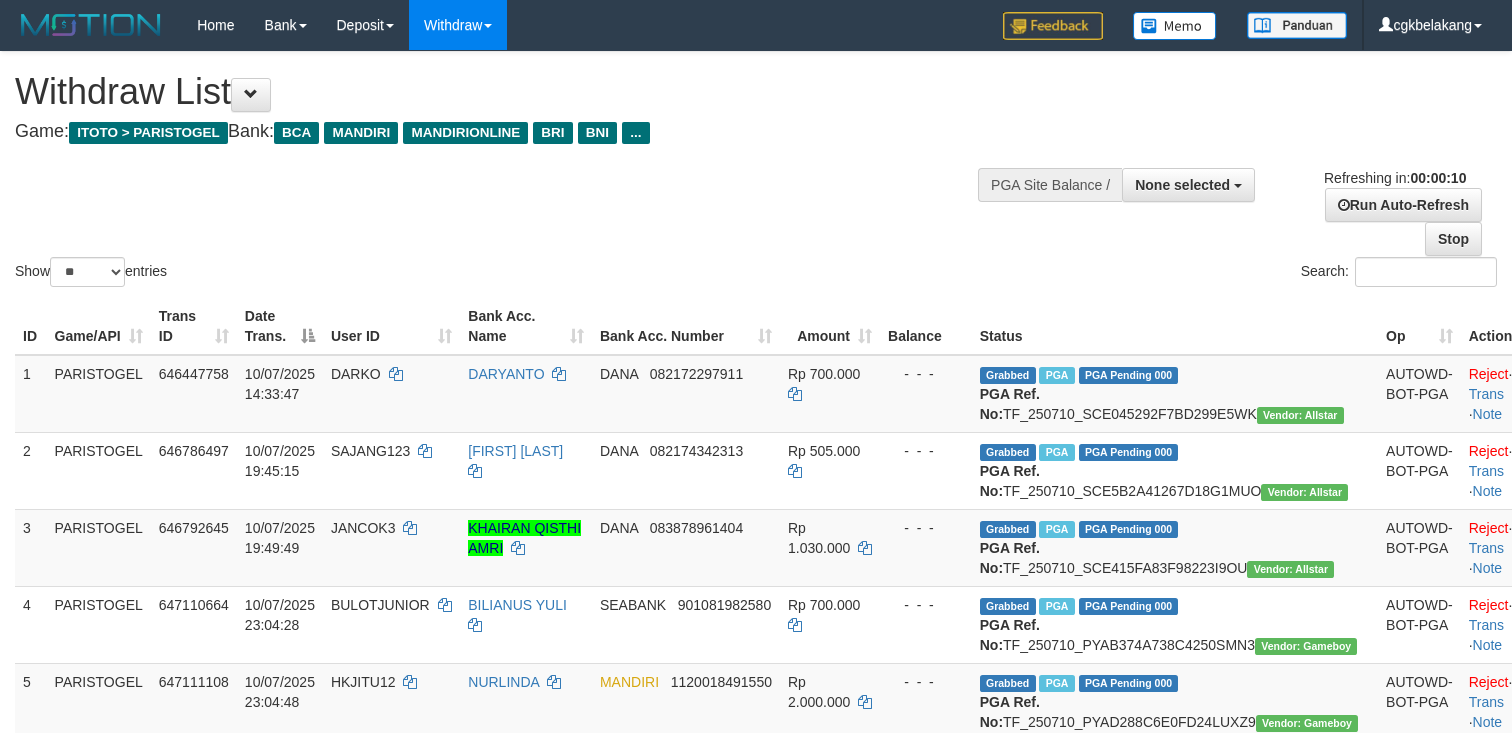 select 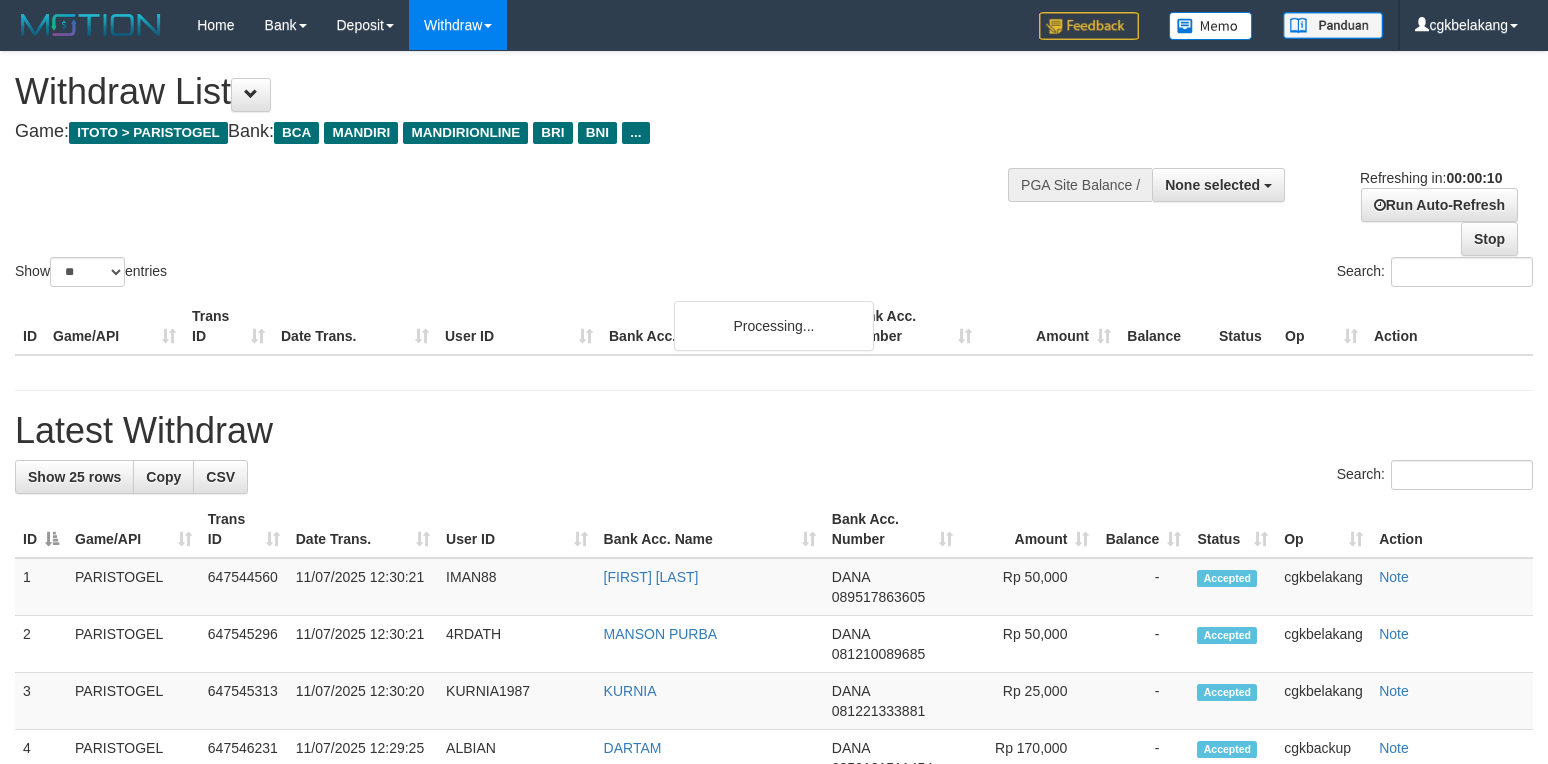 select 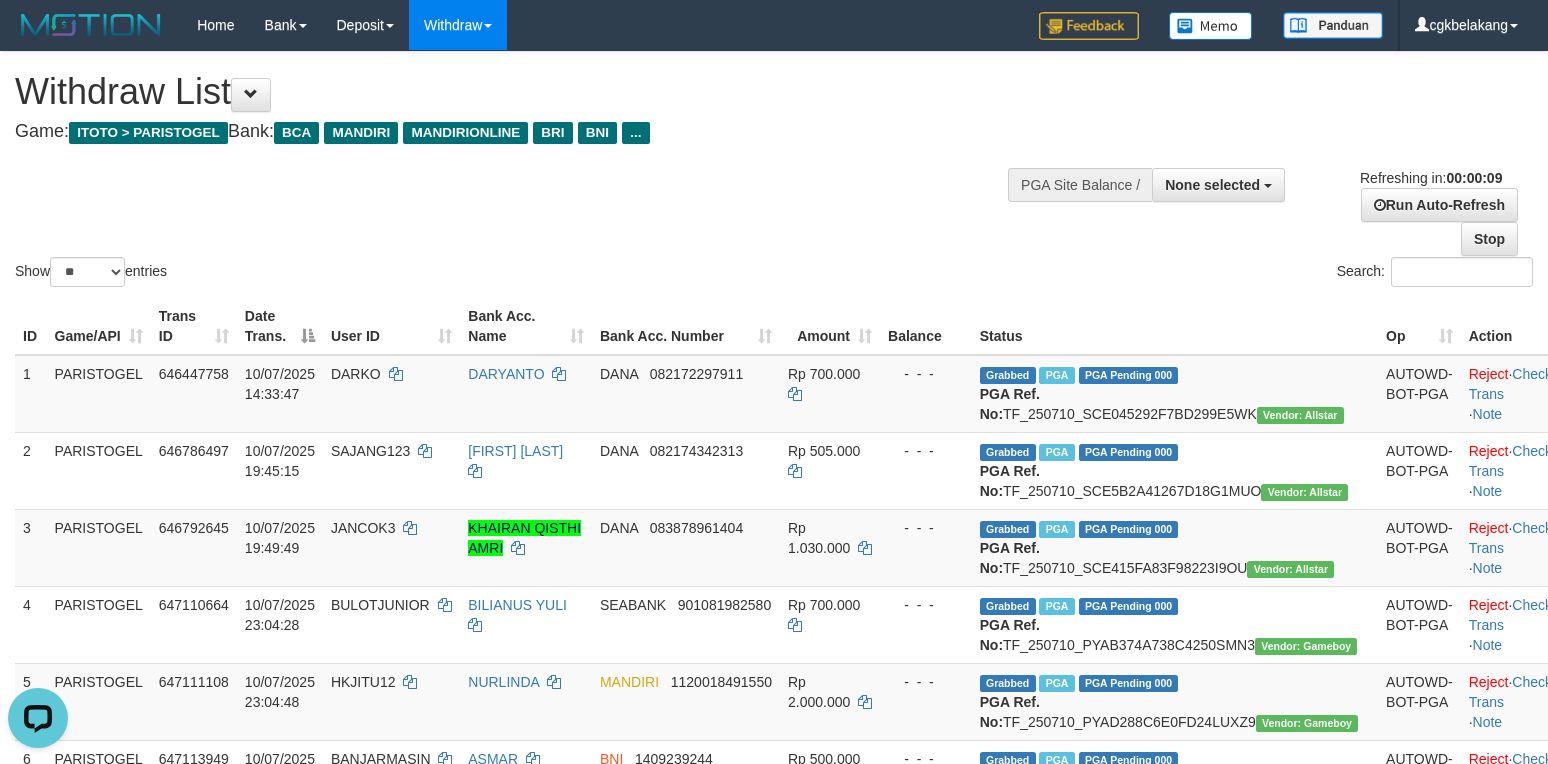 scroll, scrollTop: 0, scrollLeft: 0, axis: both 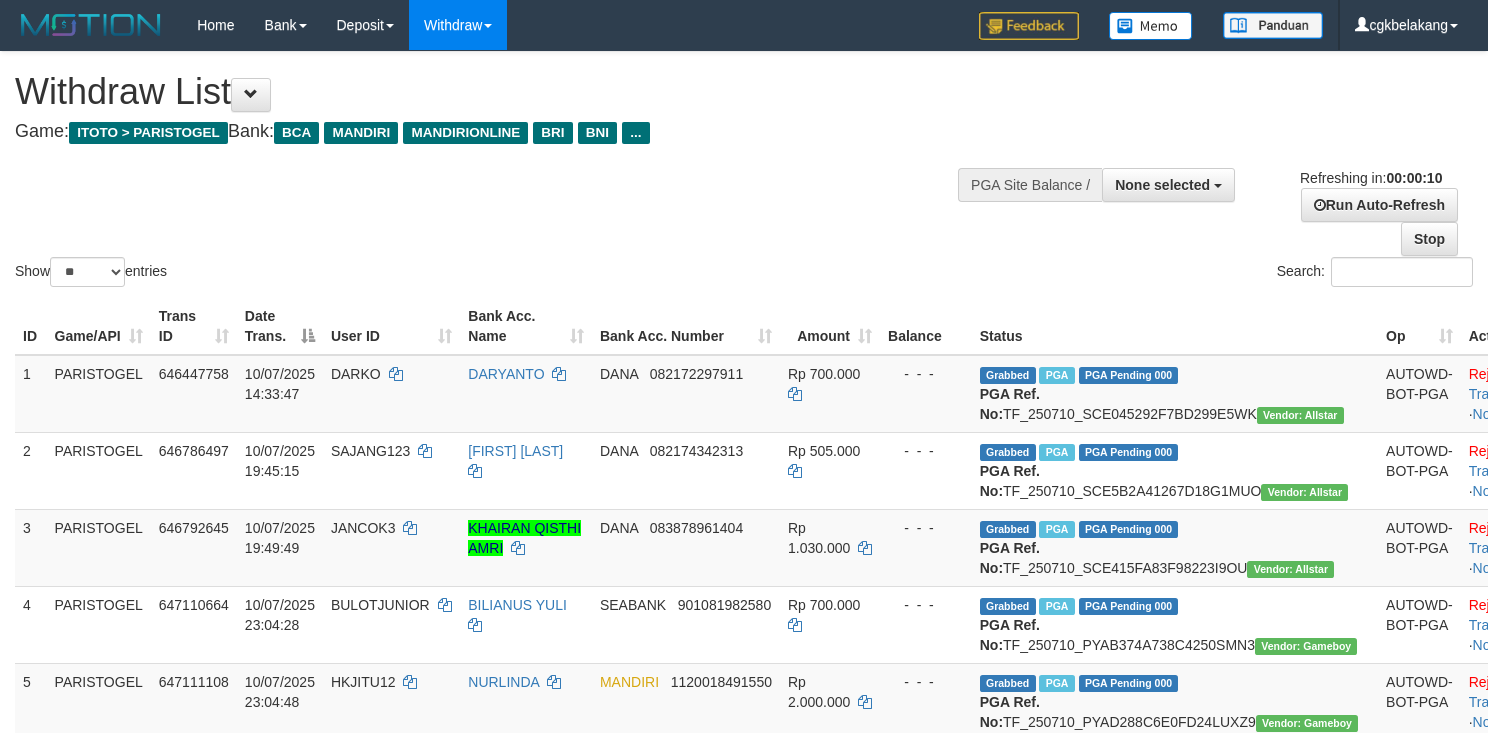 select 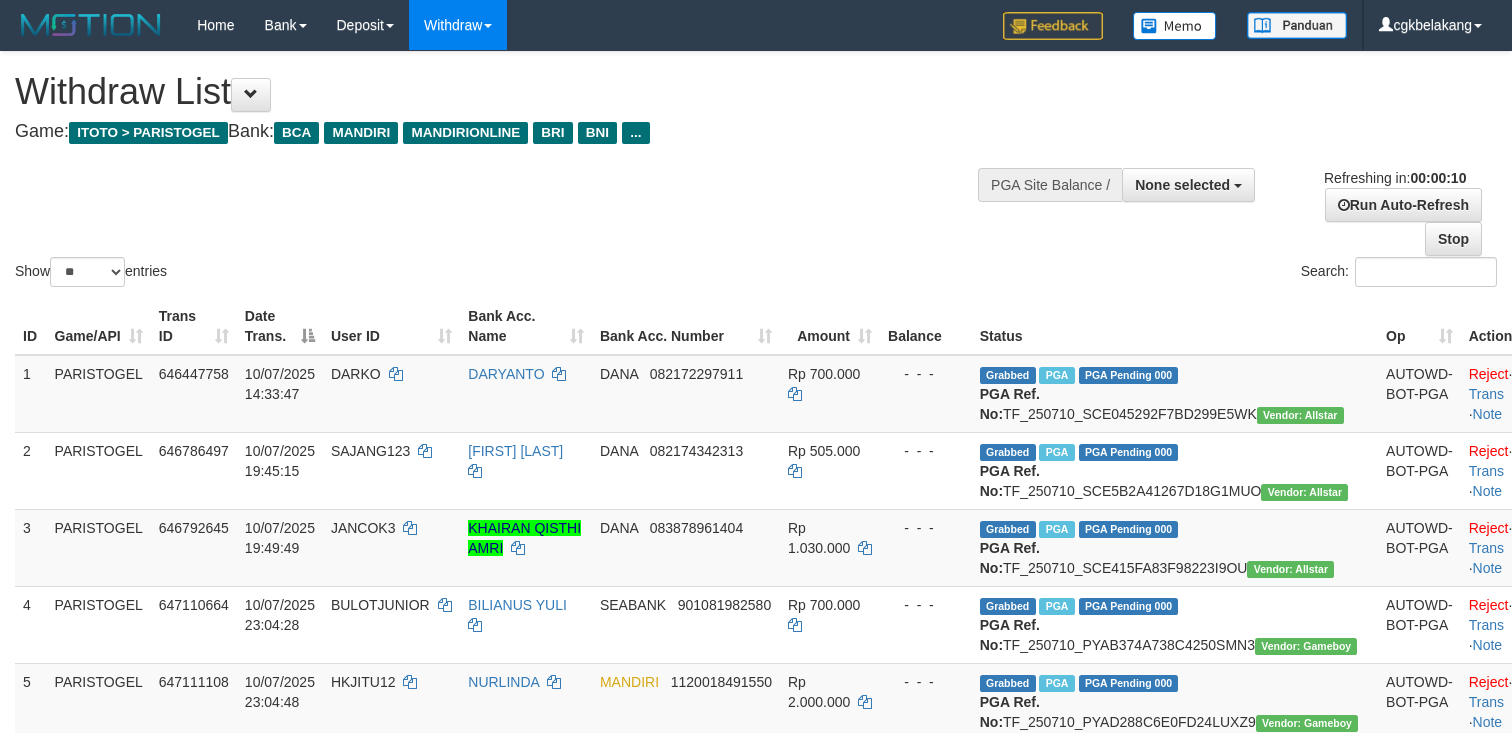 select 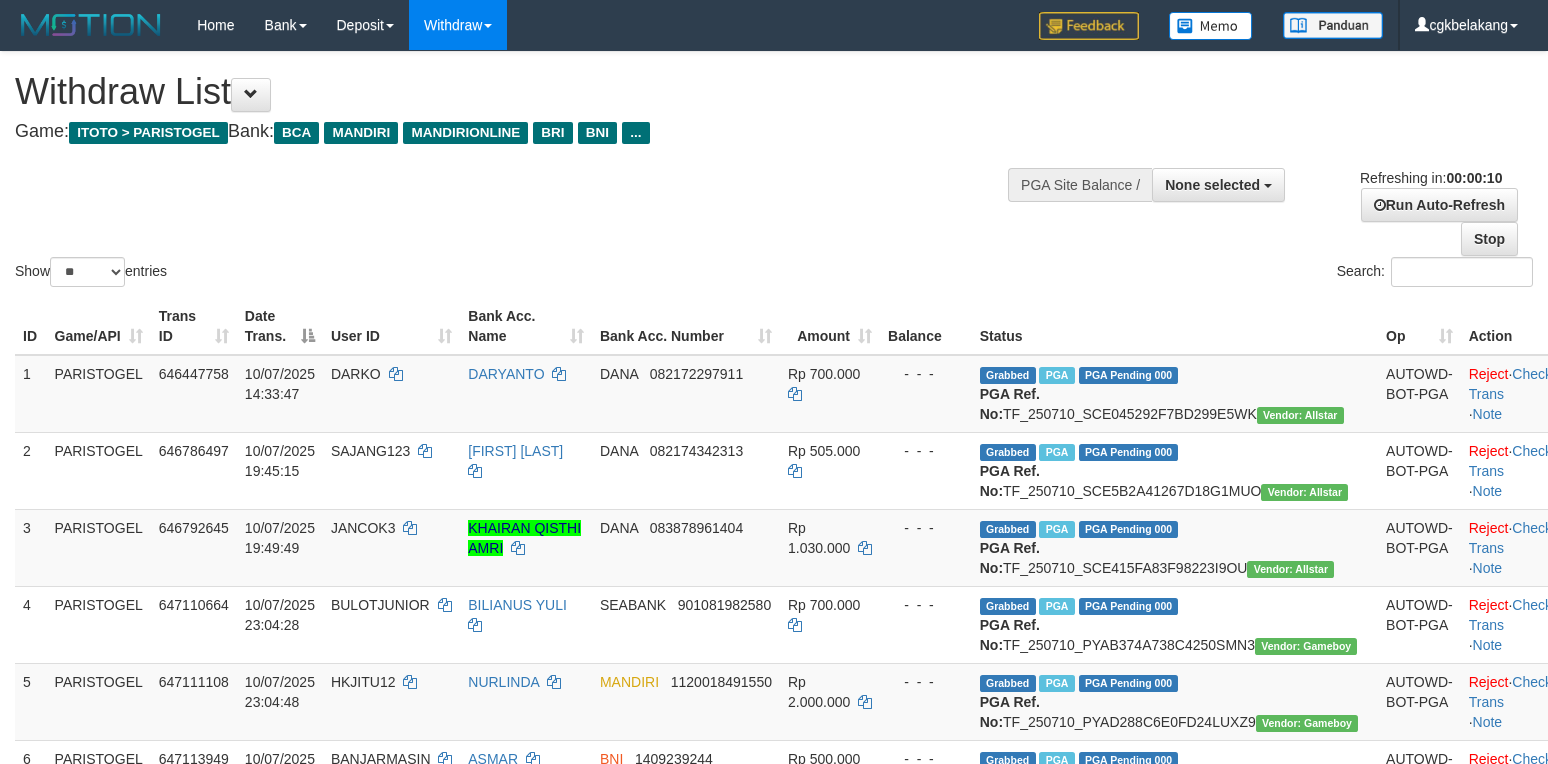 select 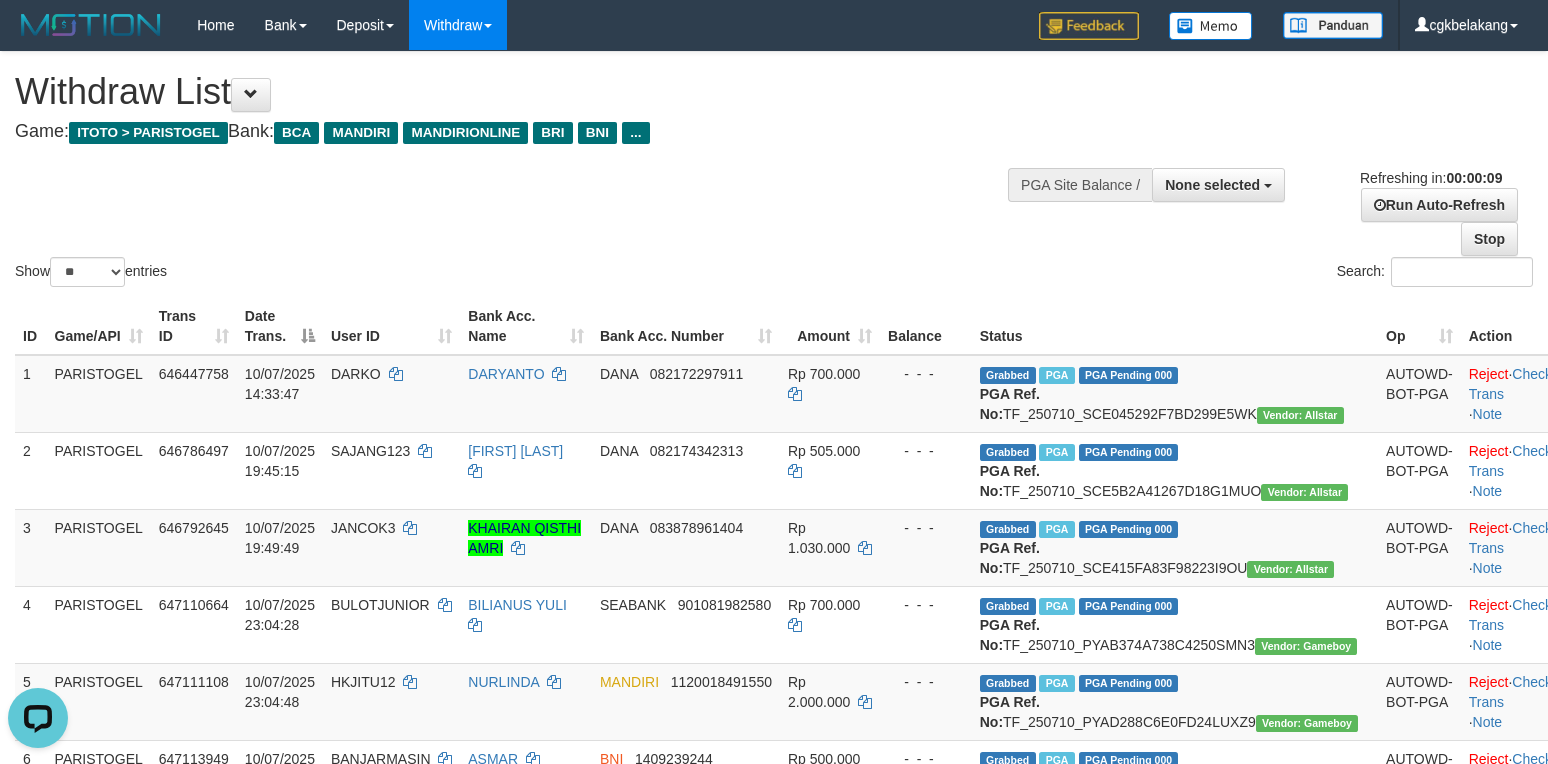 scroll, scrollTop: 0, scrollLeft: 0, axis: both 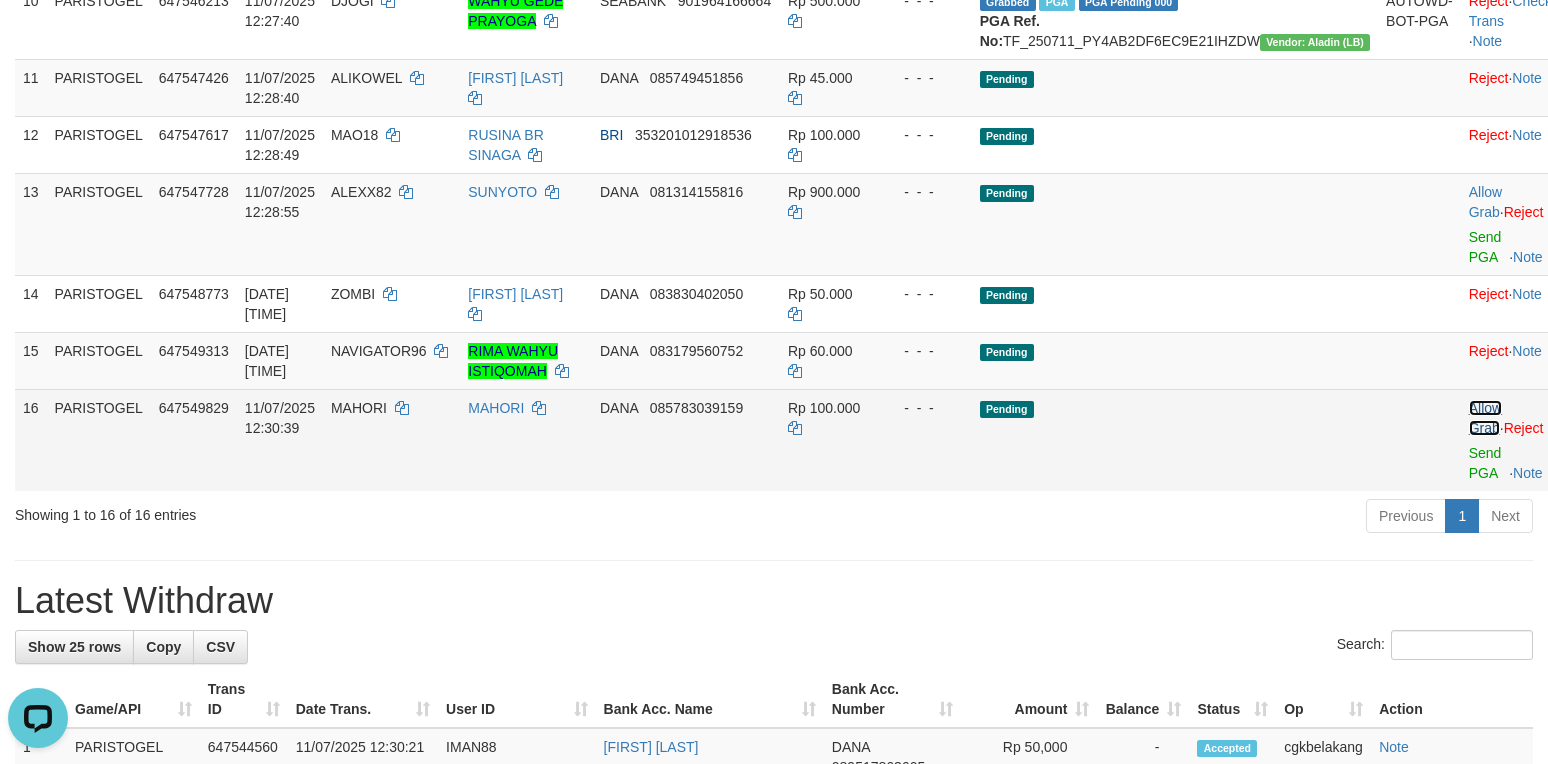 click on "Allow Grab" at bounding box center (1485, 418) 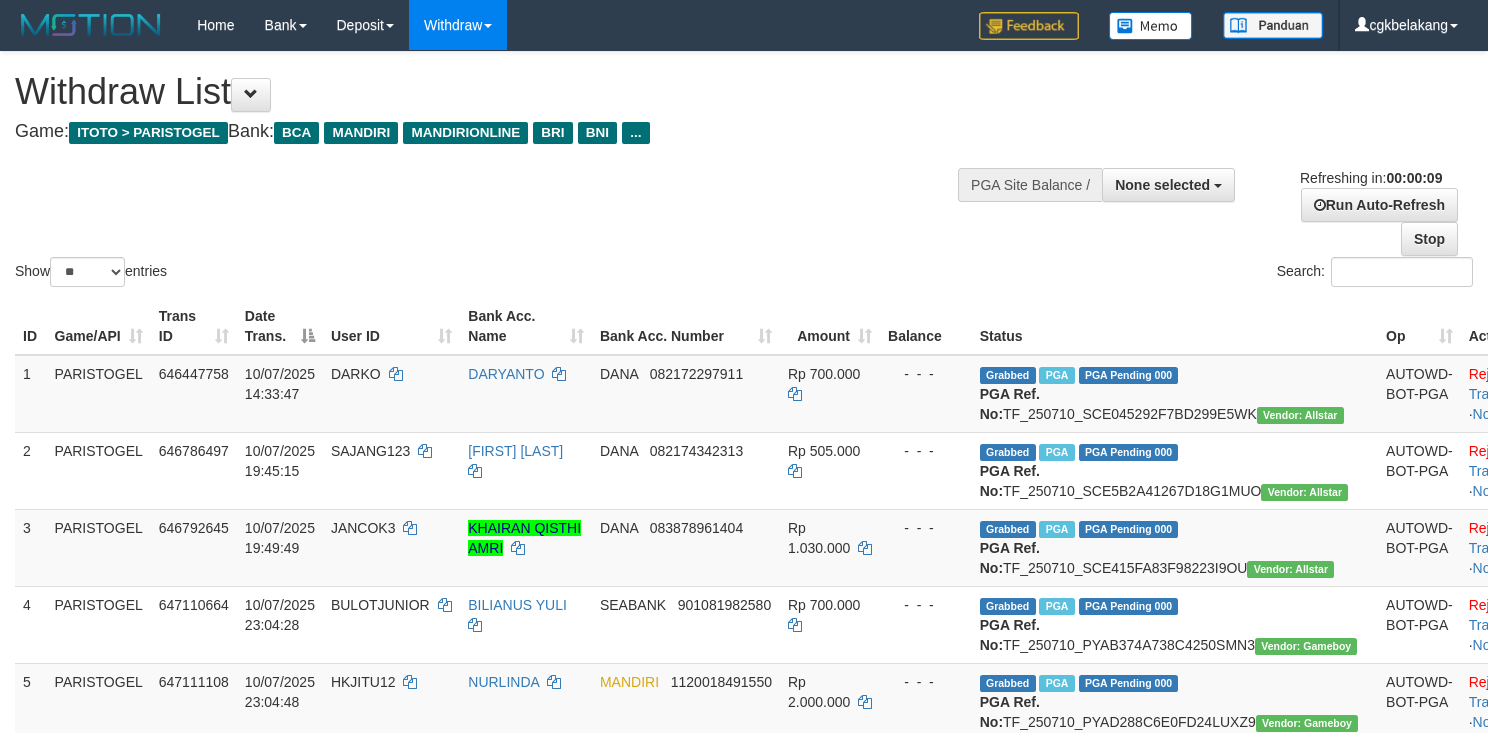 select 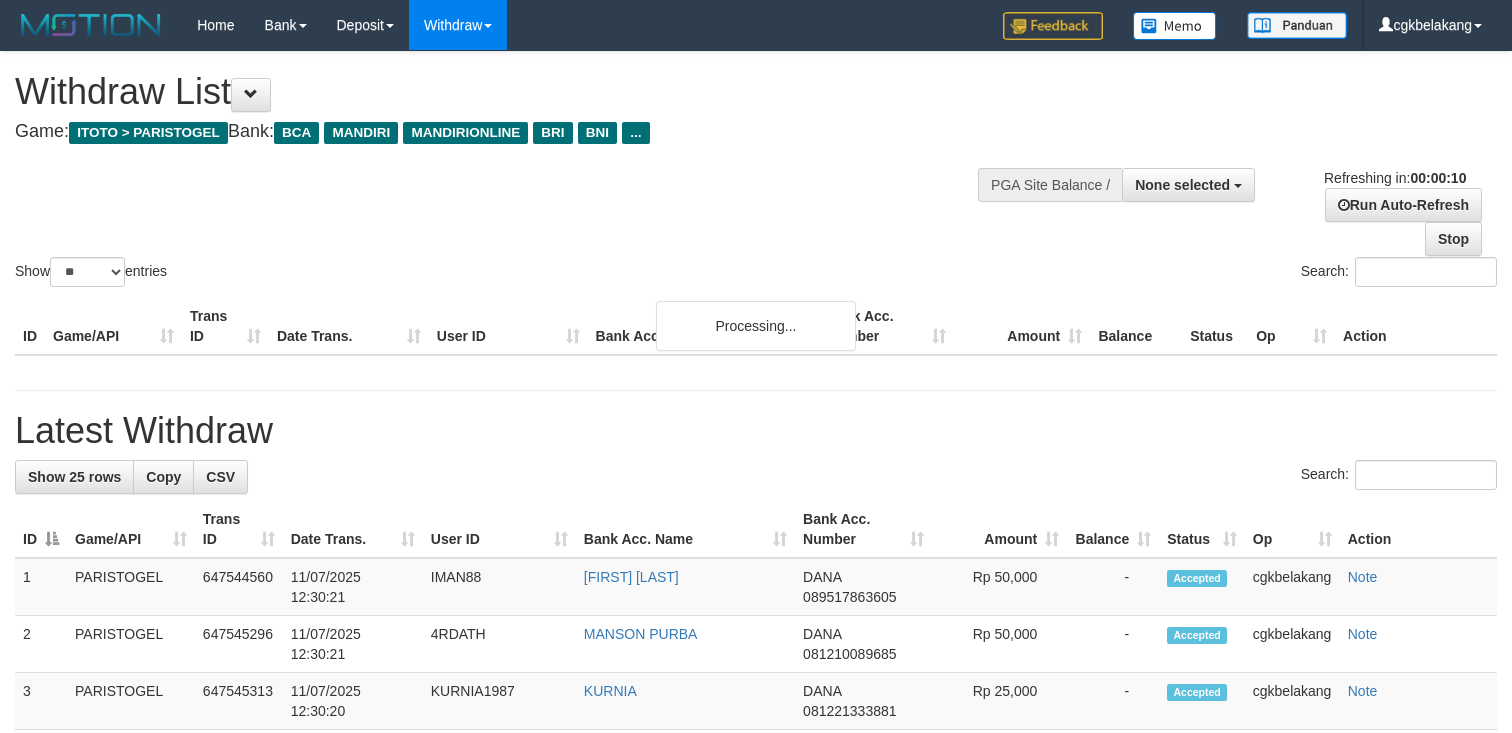 select 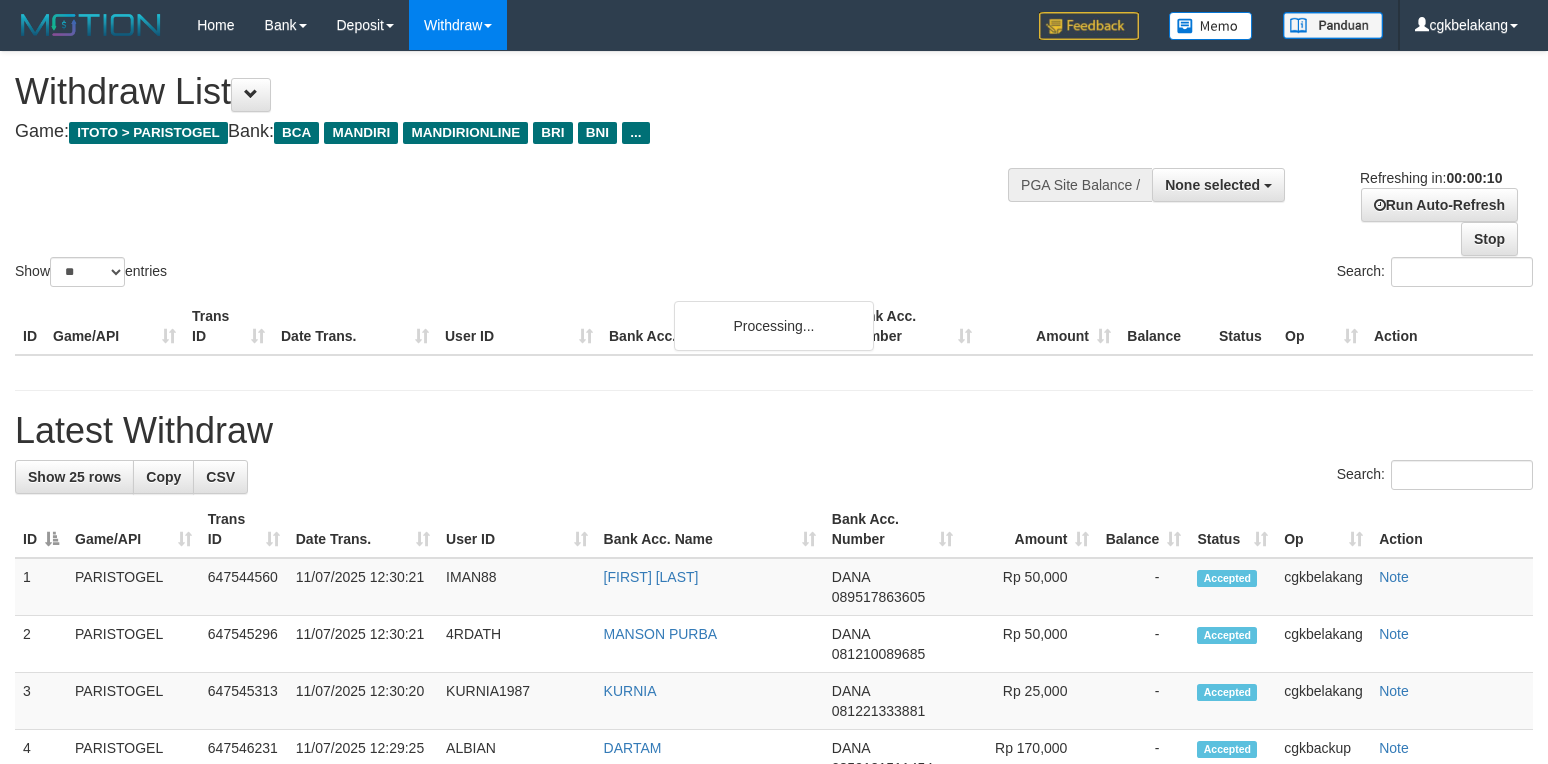 select 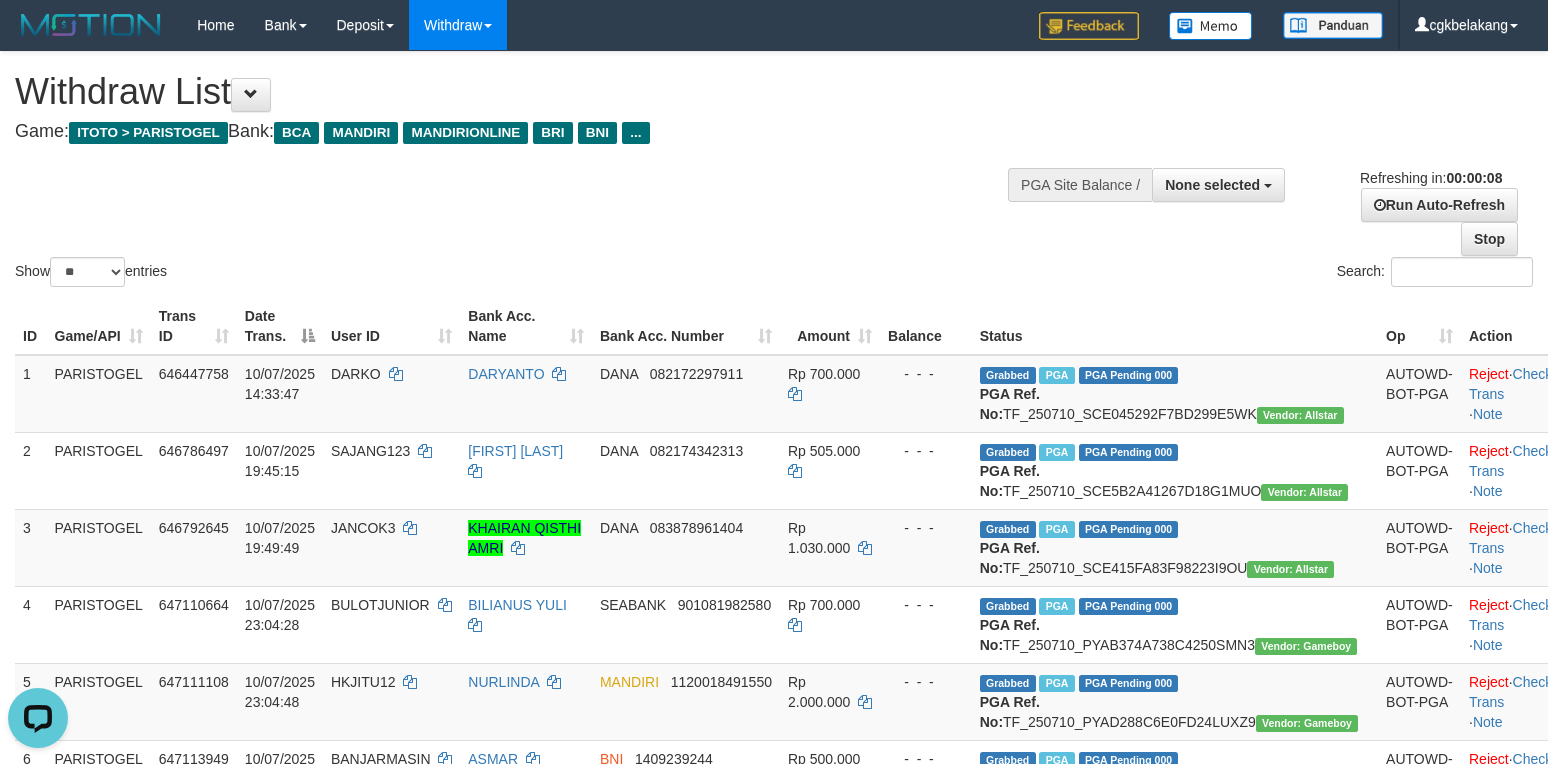 scroll, scrollTop: 0, scrollLeft: 0, axis: both 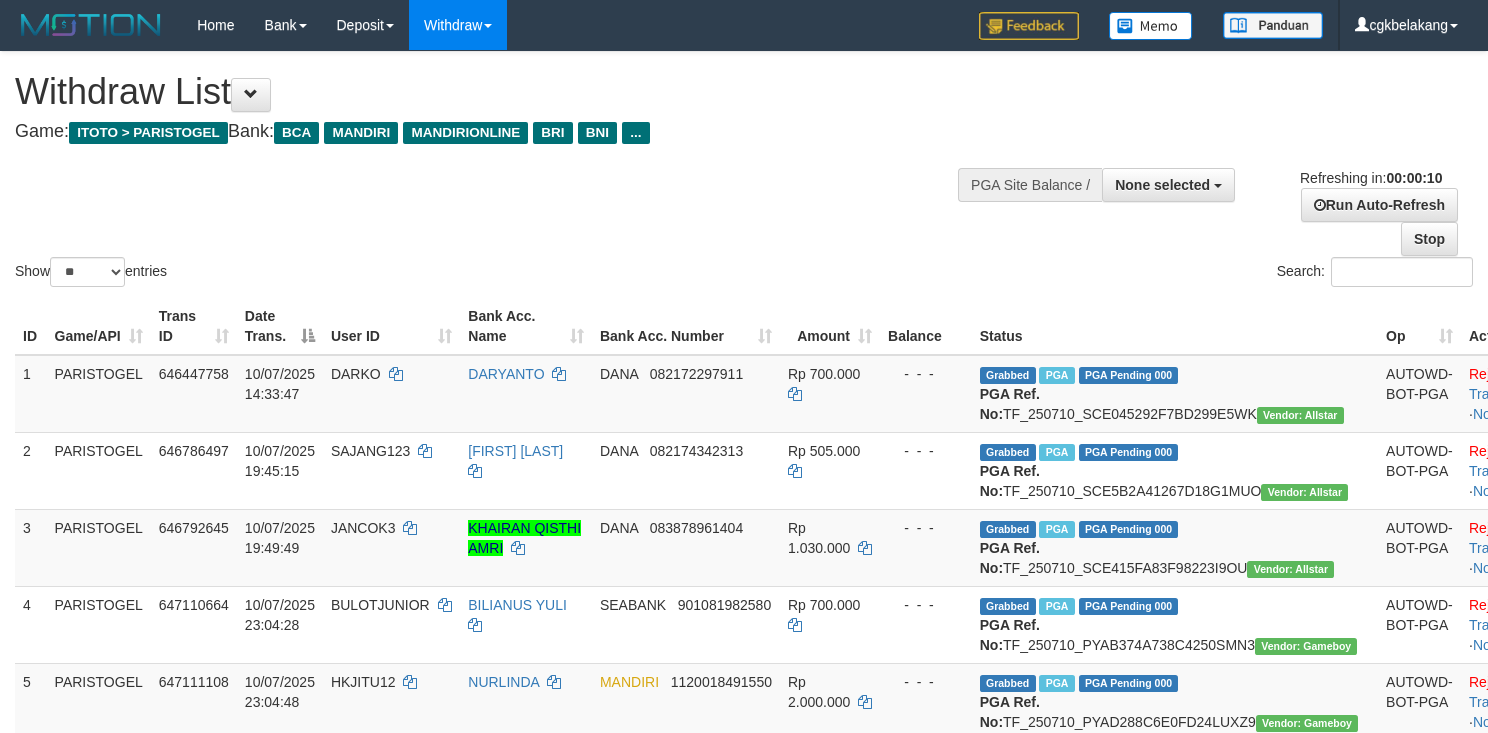 select 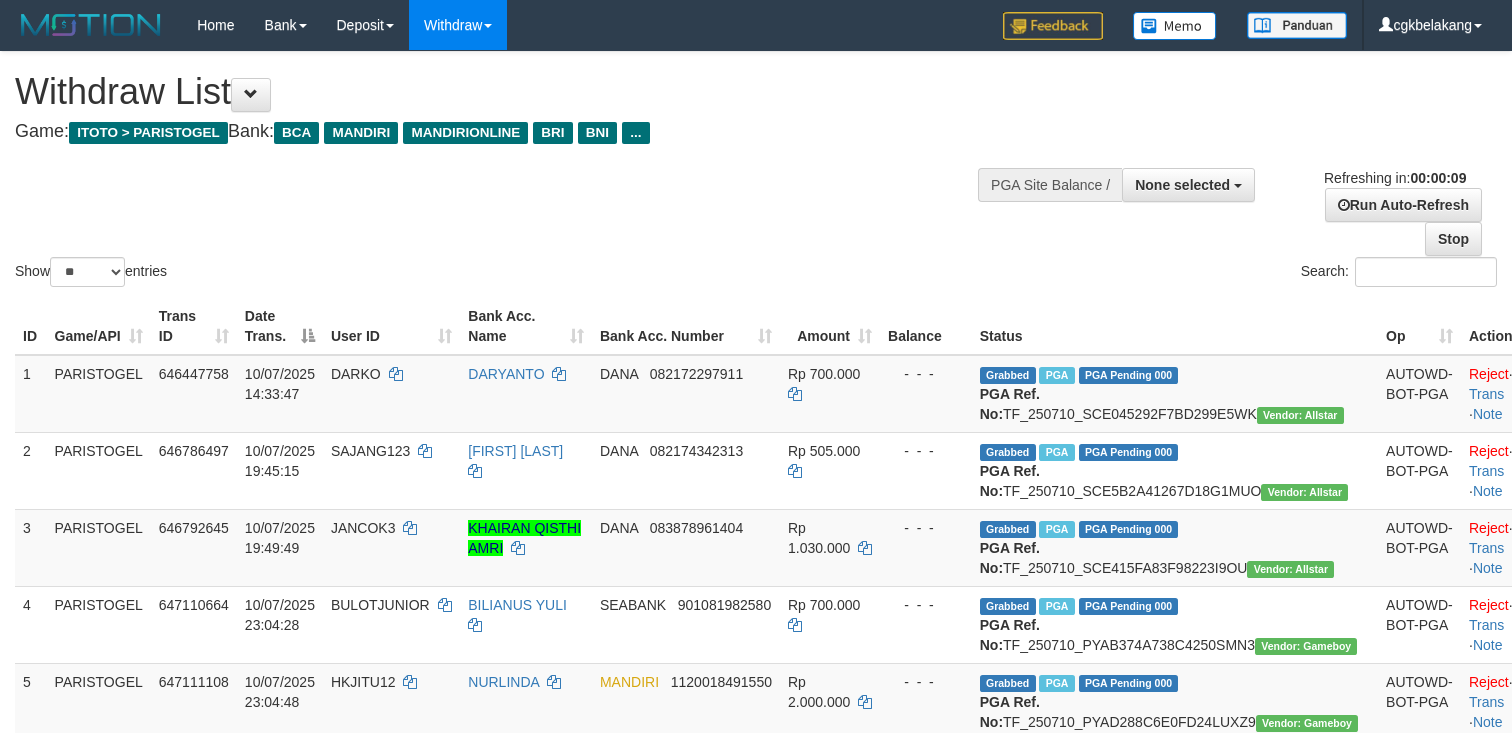 select 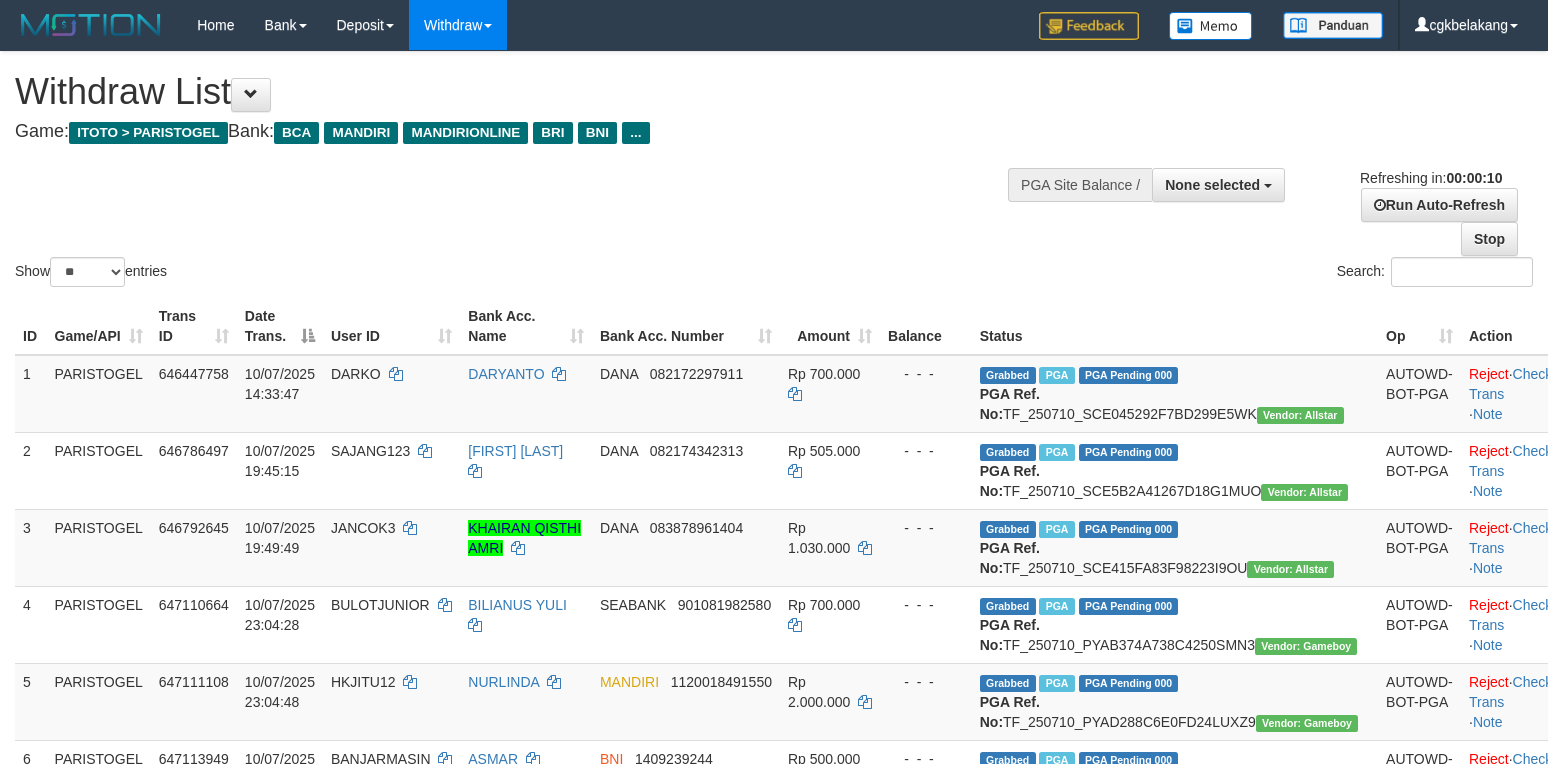 select 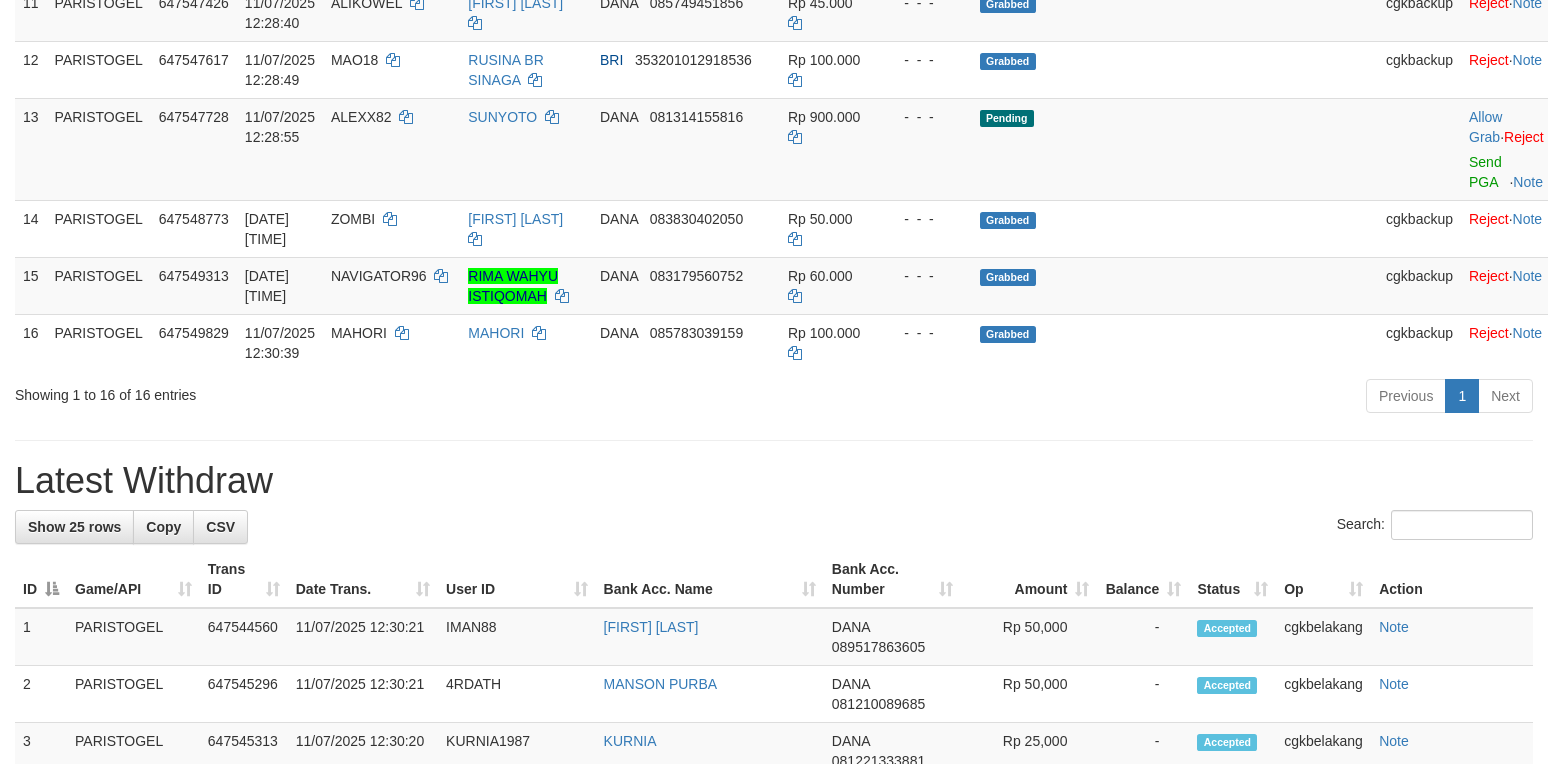 scroll, scrollTop: 1066, scrollLeft: 0, axis: vertical 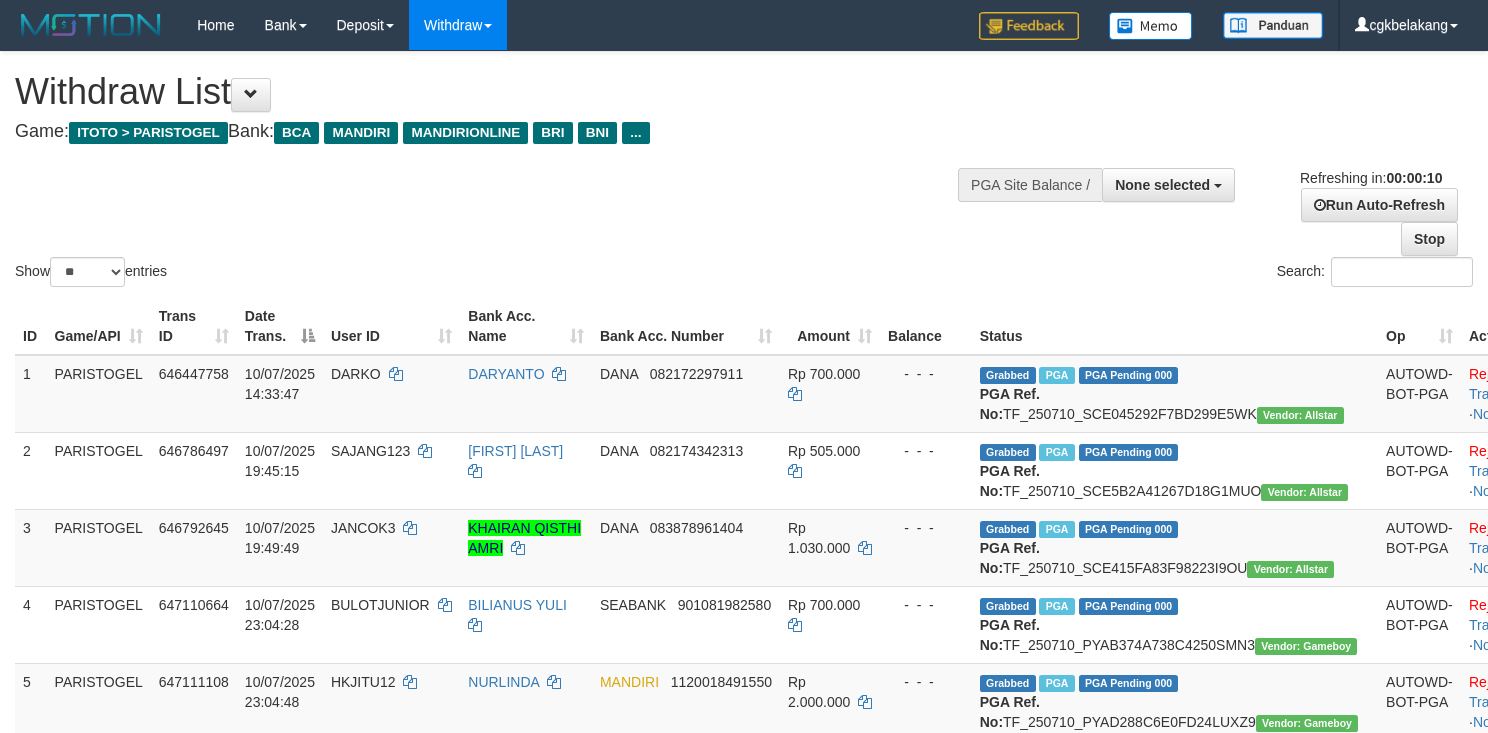 select 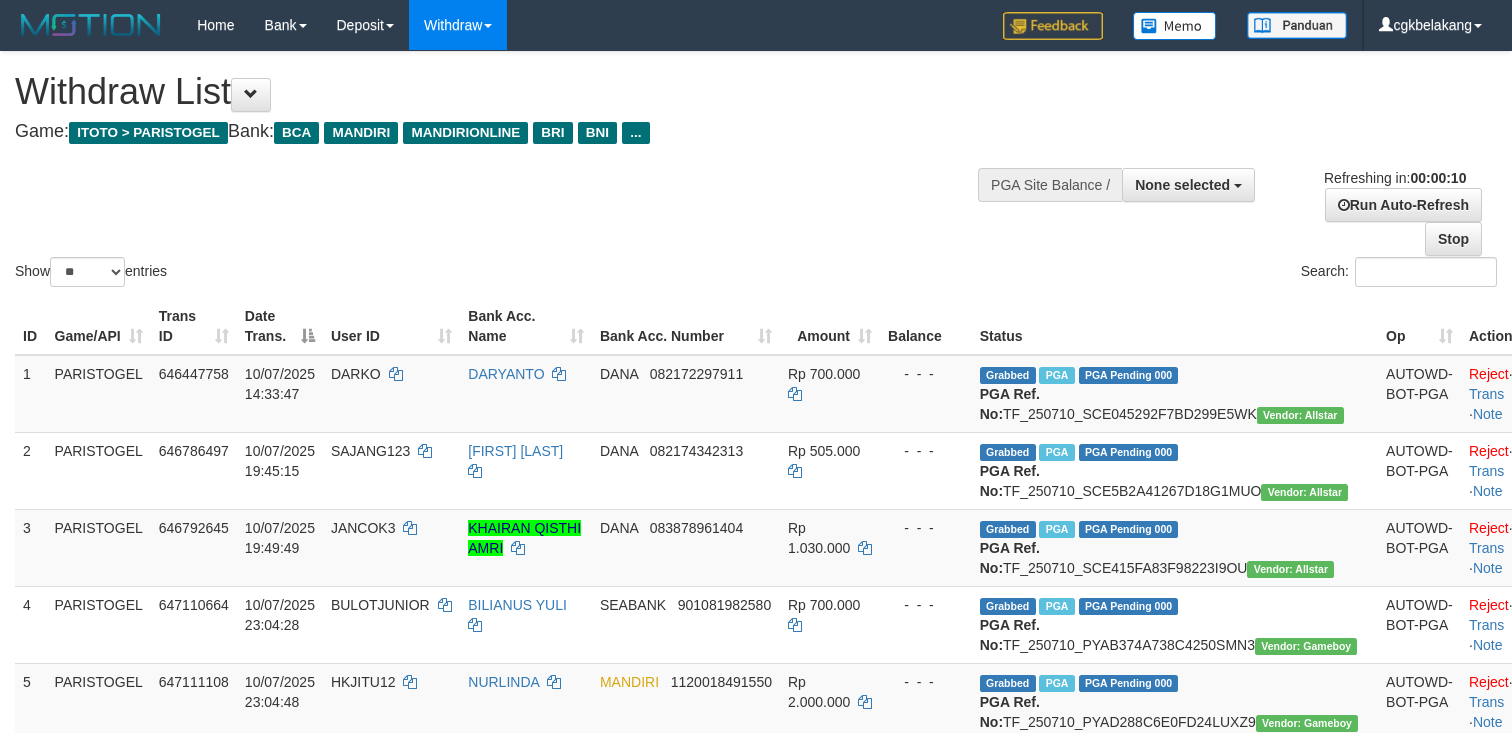 select 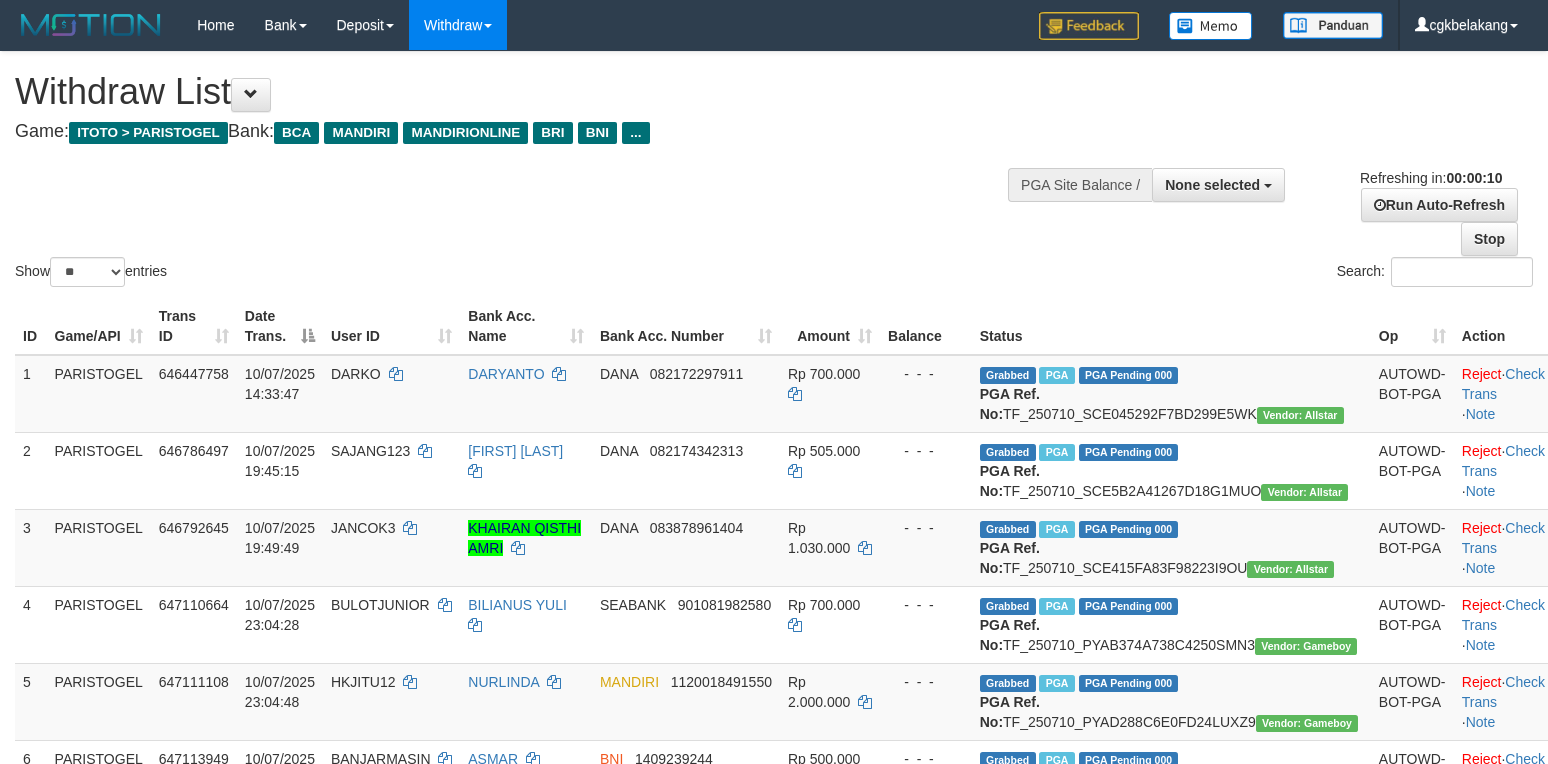 select 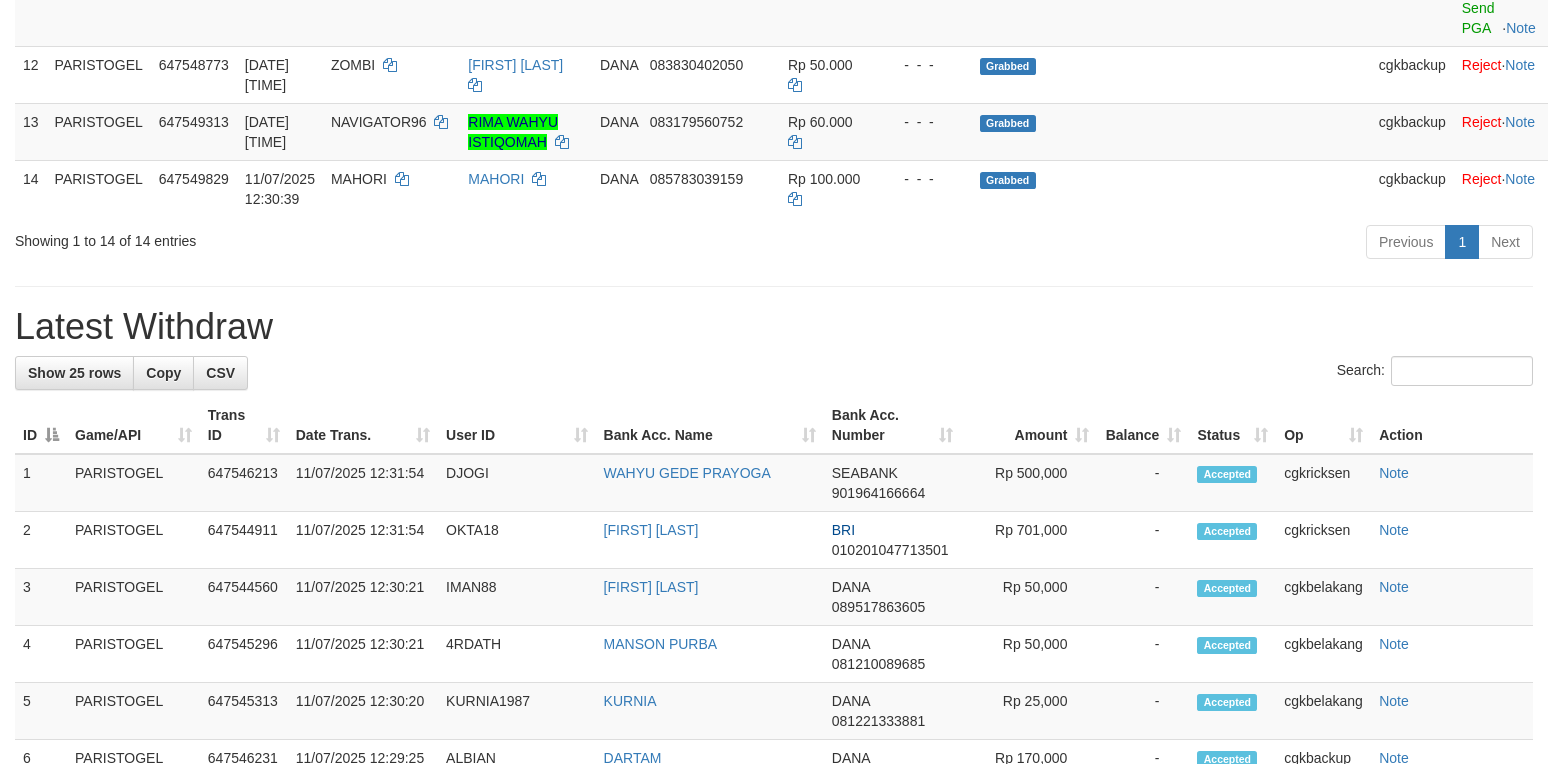scroll, scrollTop: 1066, scrollLeft: 0, axis: vertical 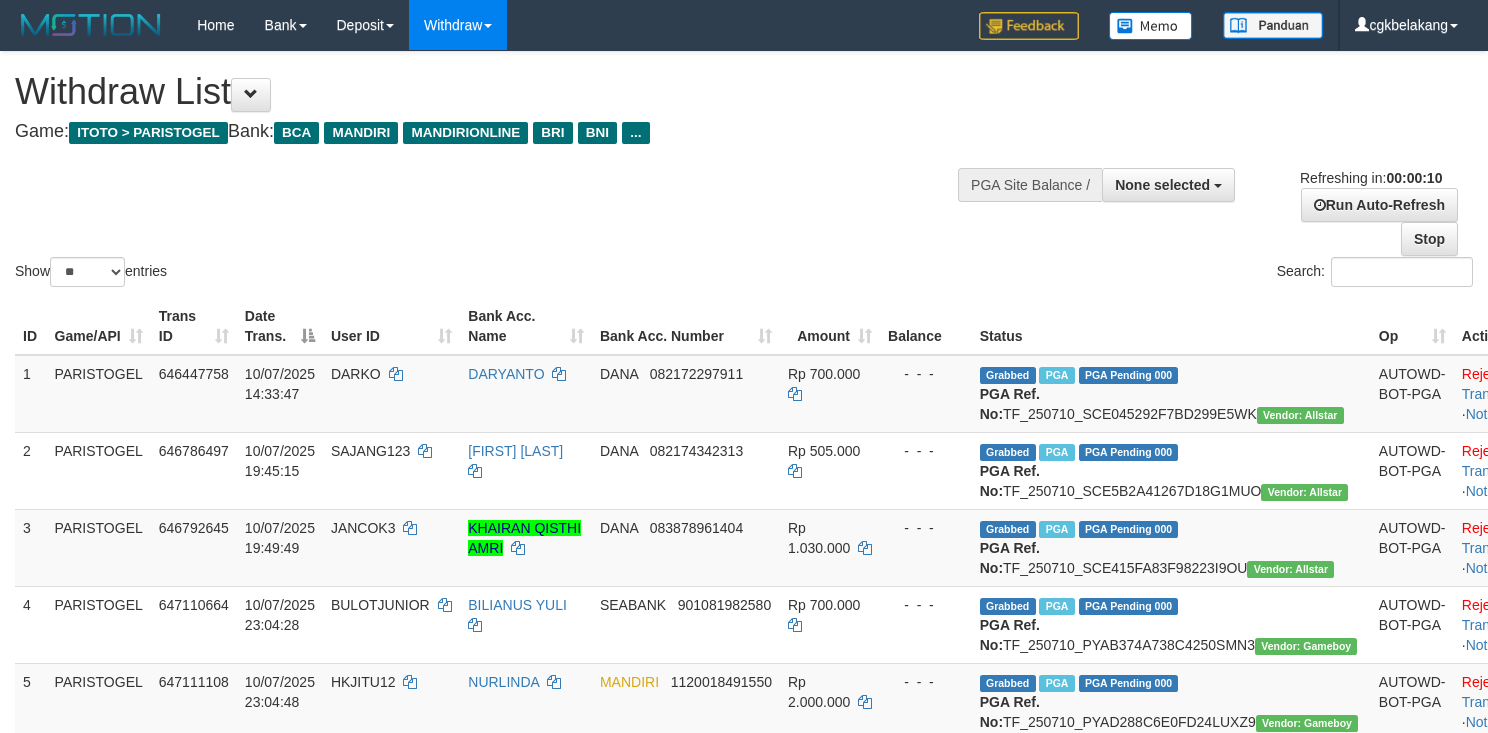 select 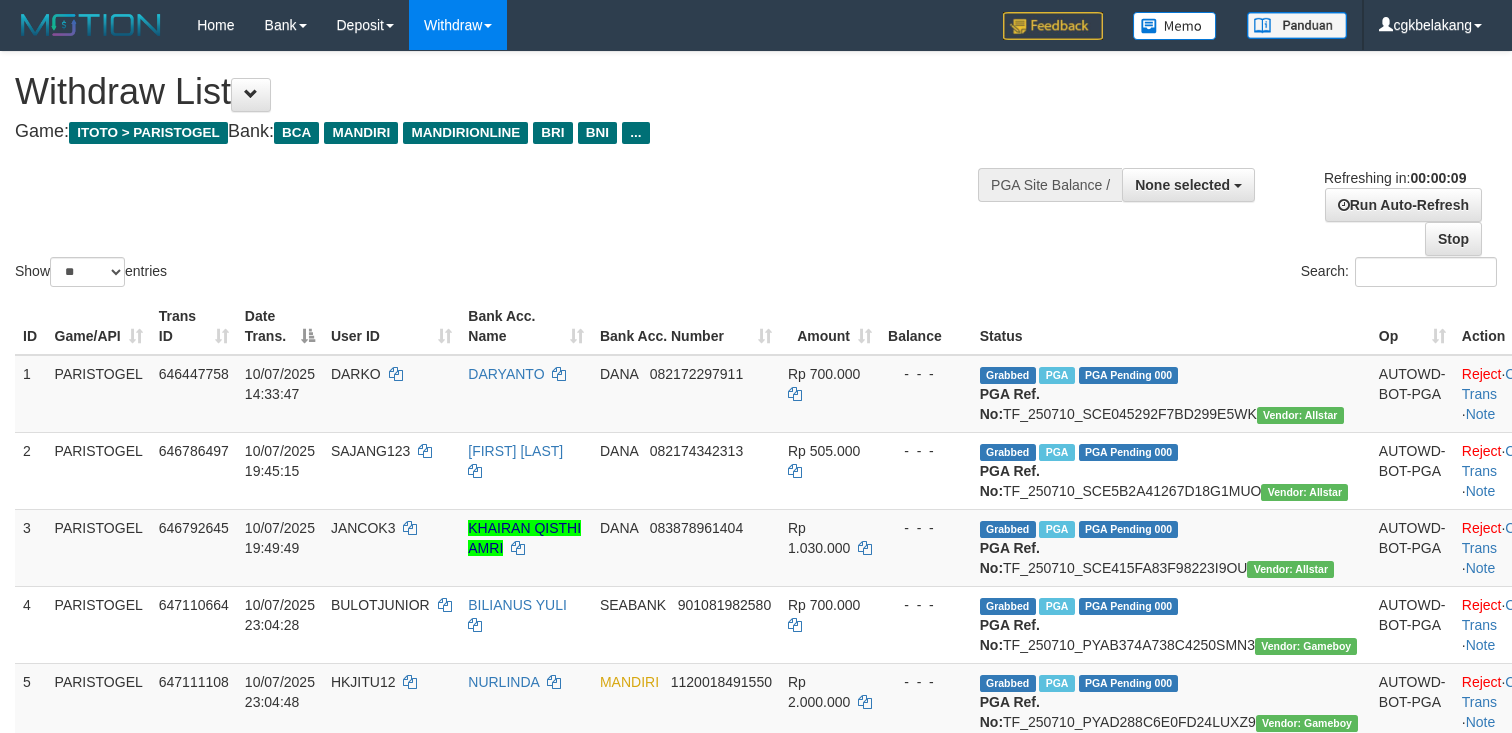 select 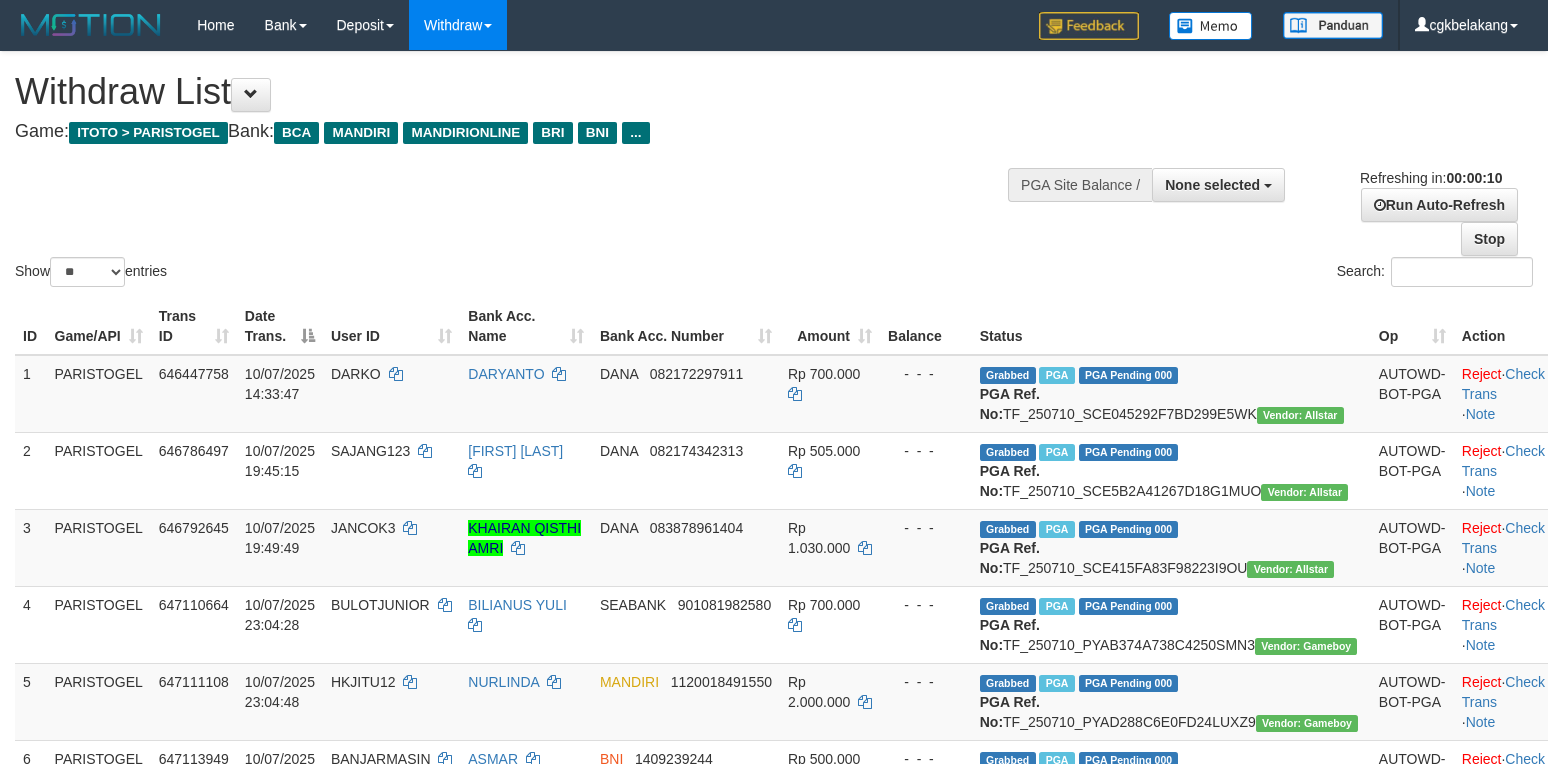 select 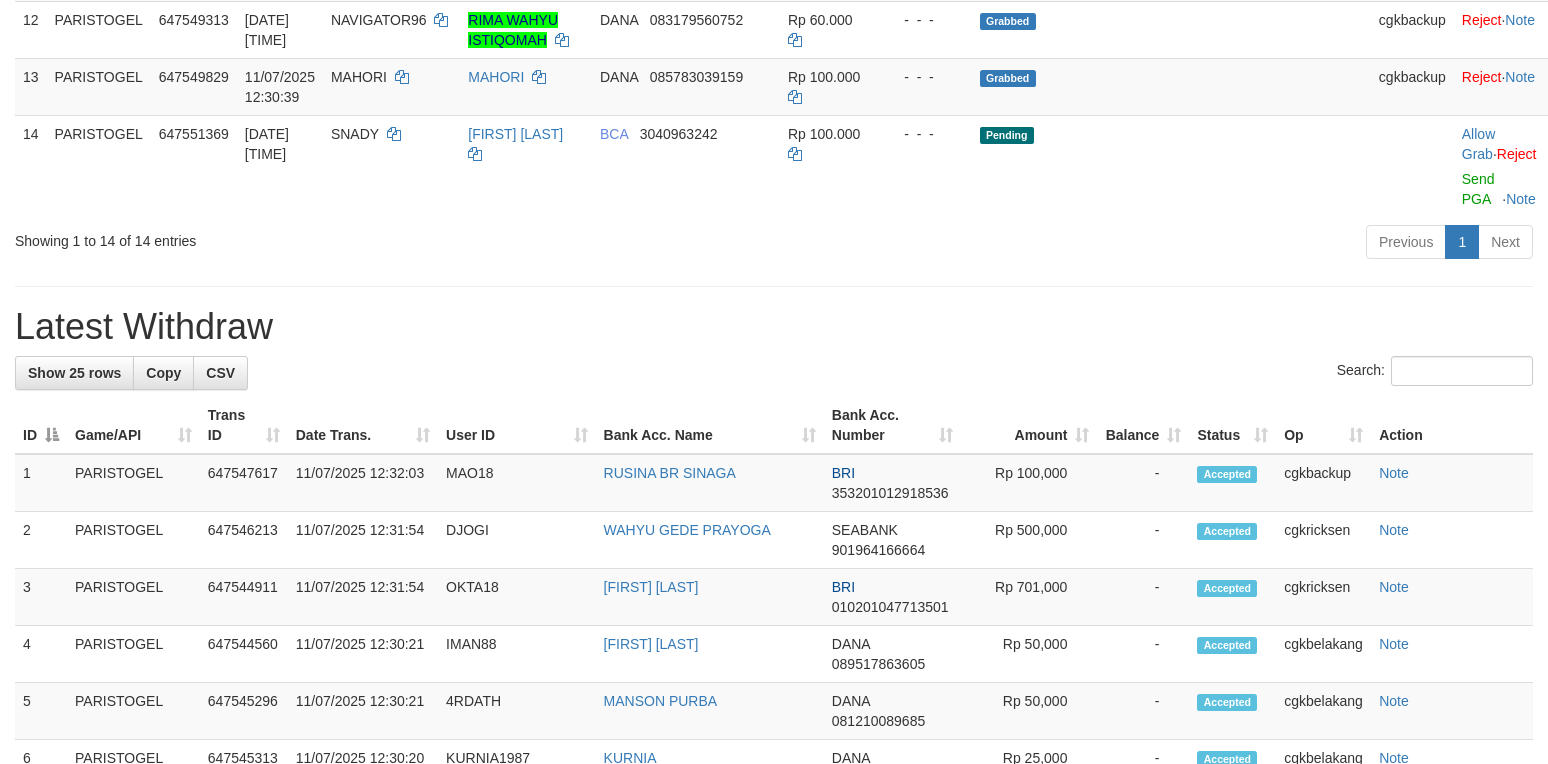 scroll, scrollTop: 1066, scrollLeft: 0, axis: vertical 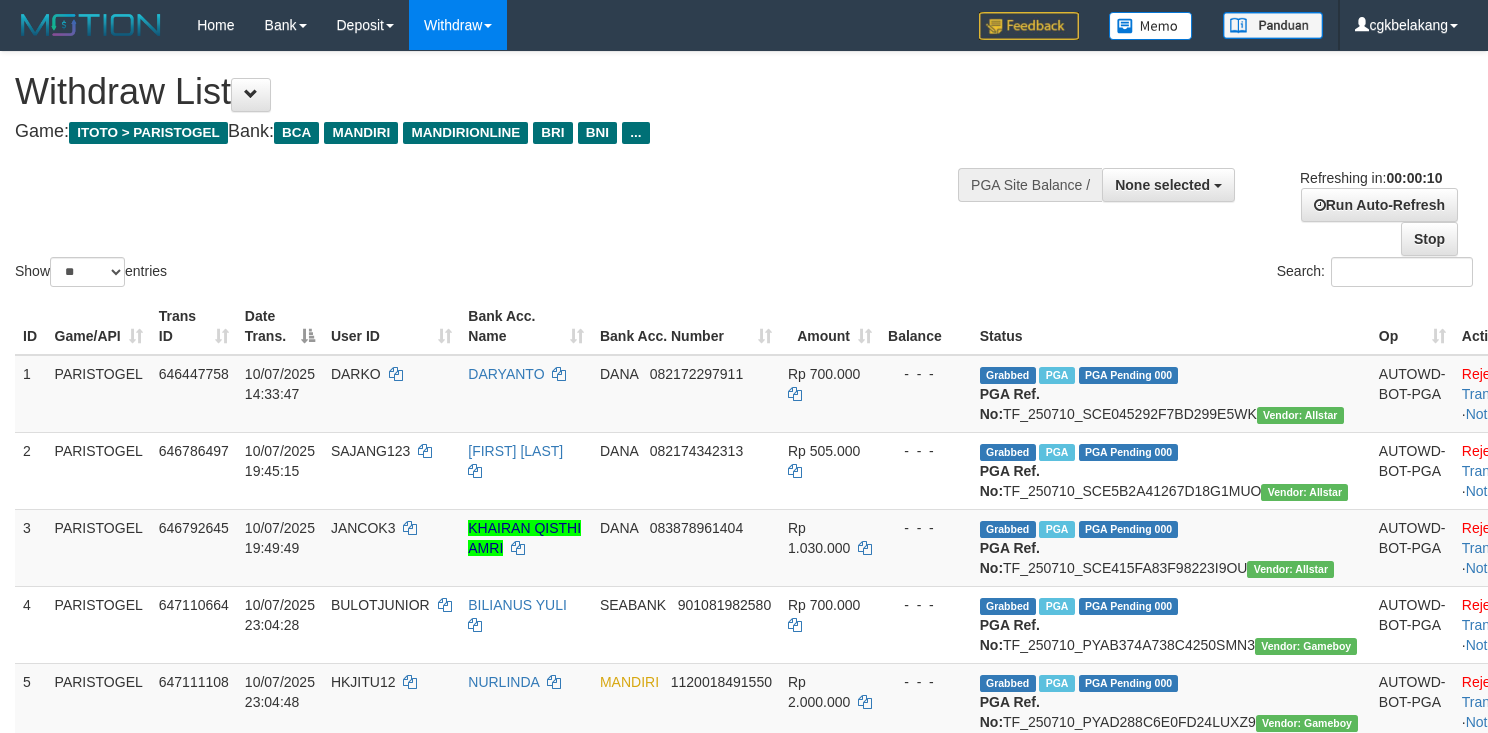 select 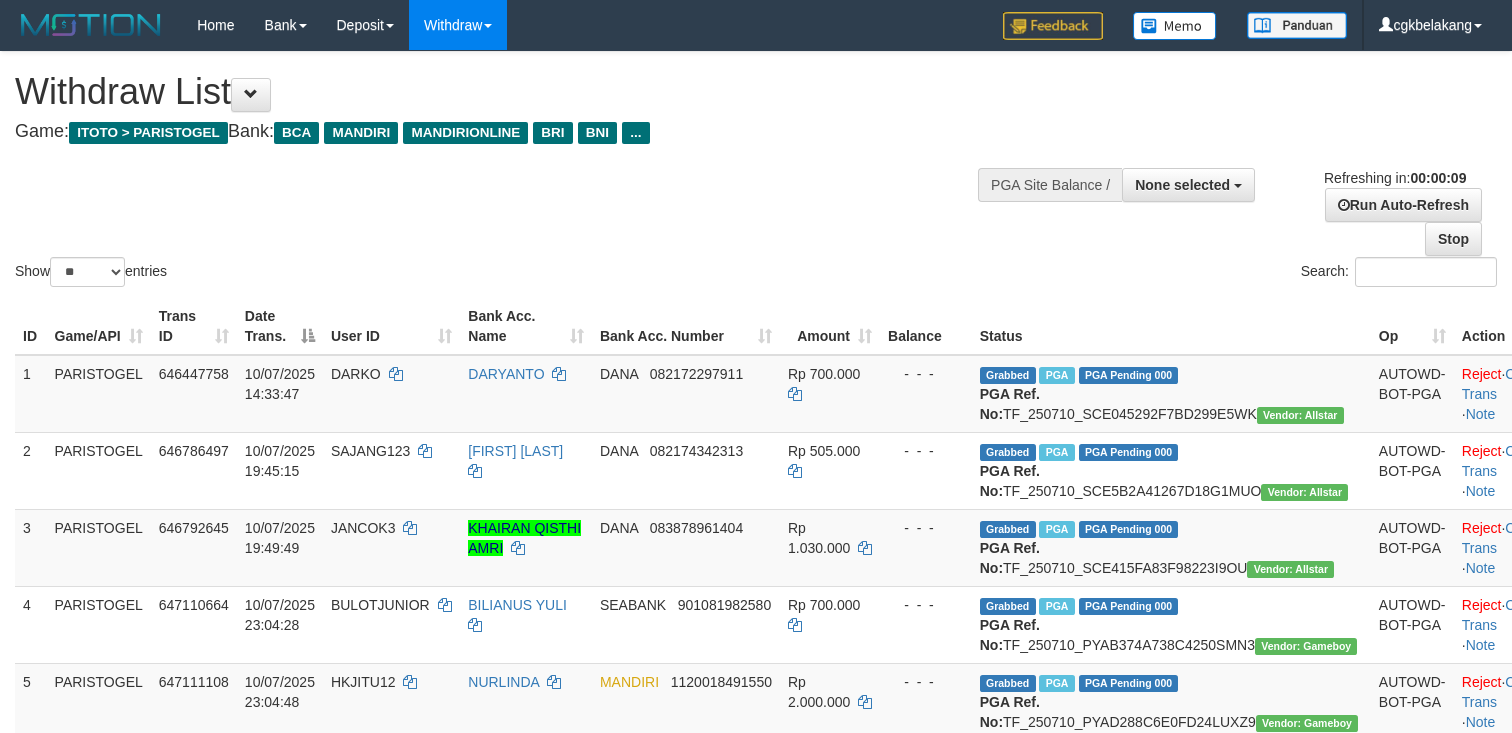 select 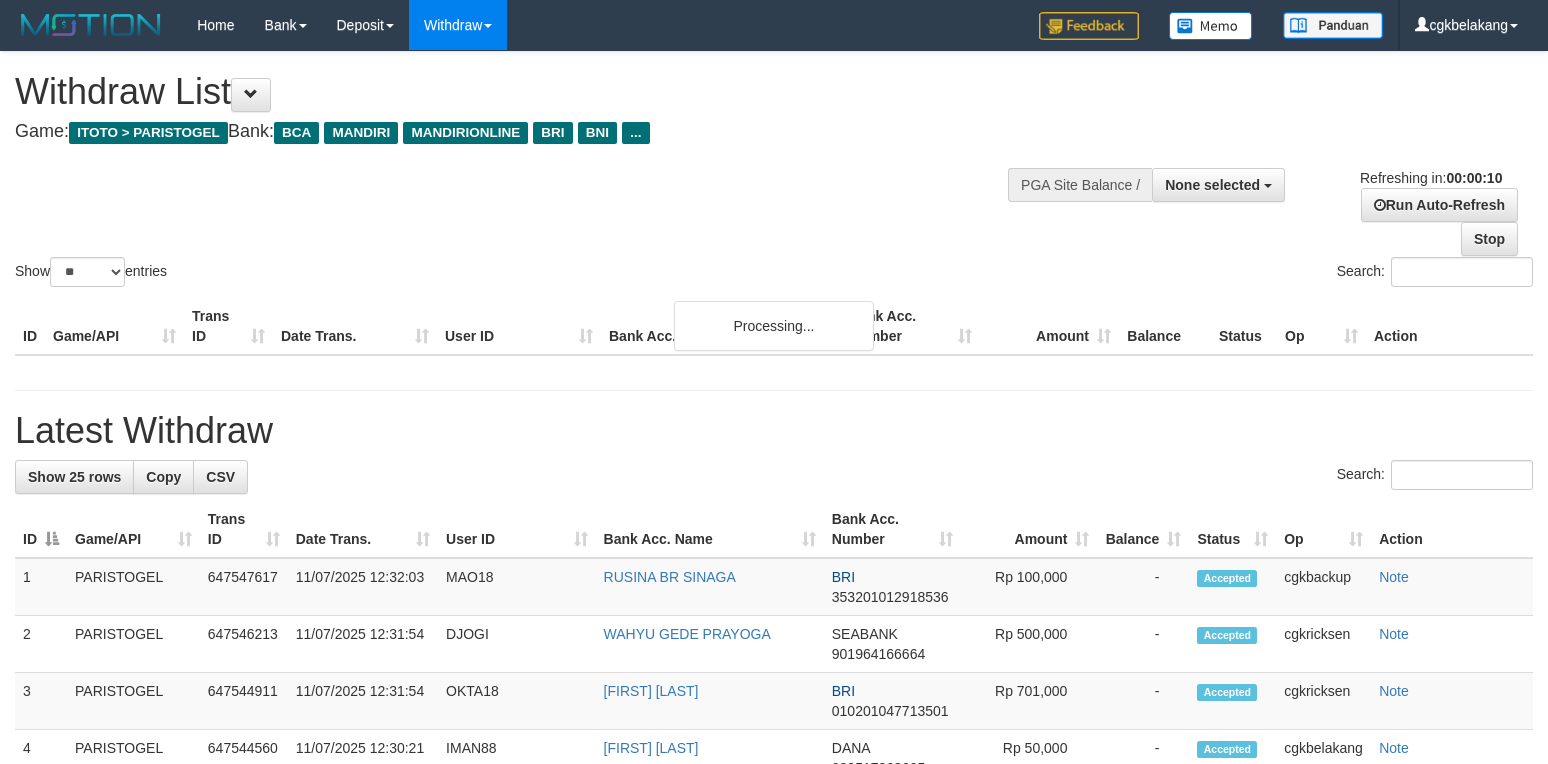 select 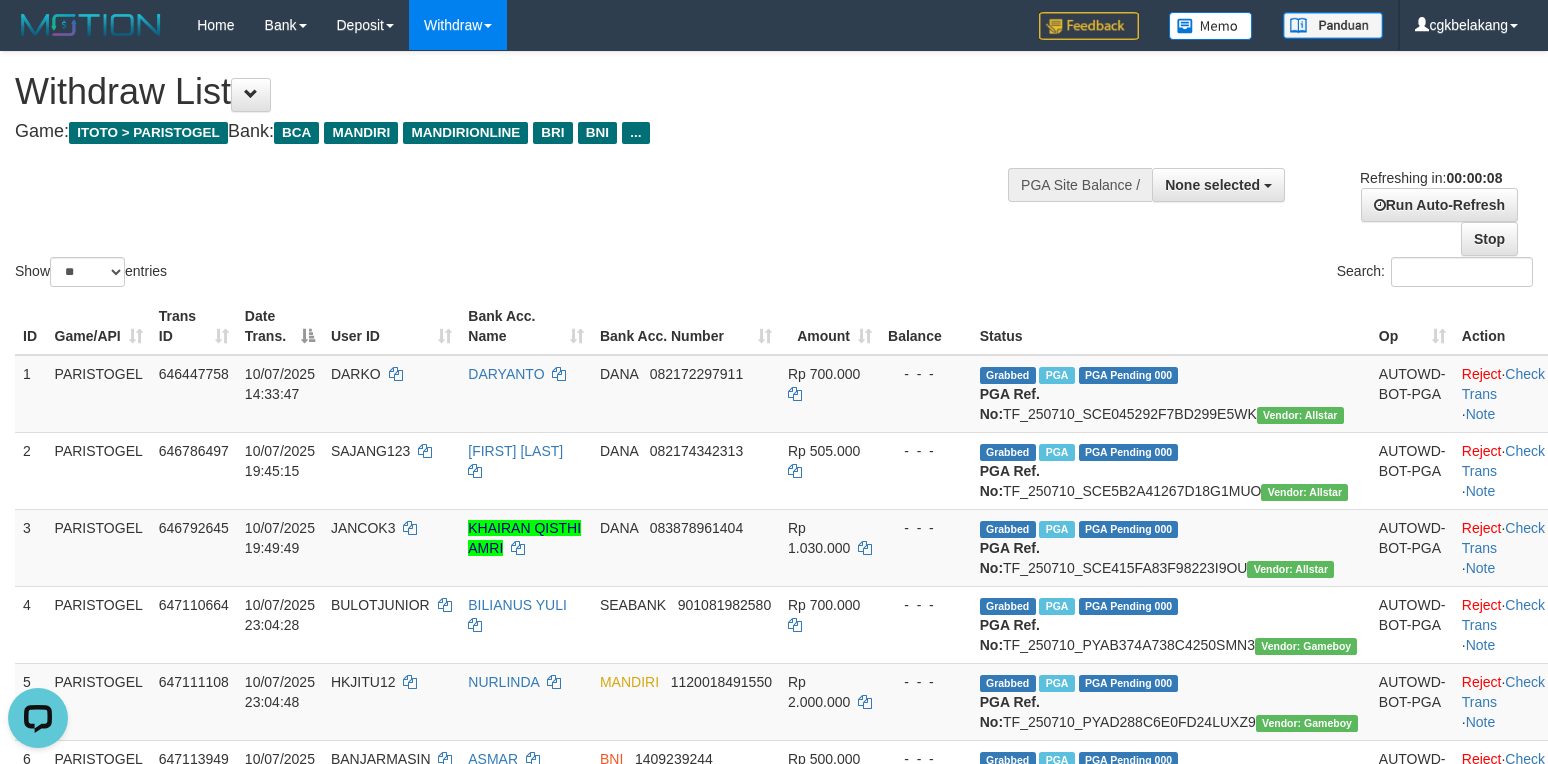 scroll, scrollTop: 0, scrollLeft: 0, axis: both 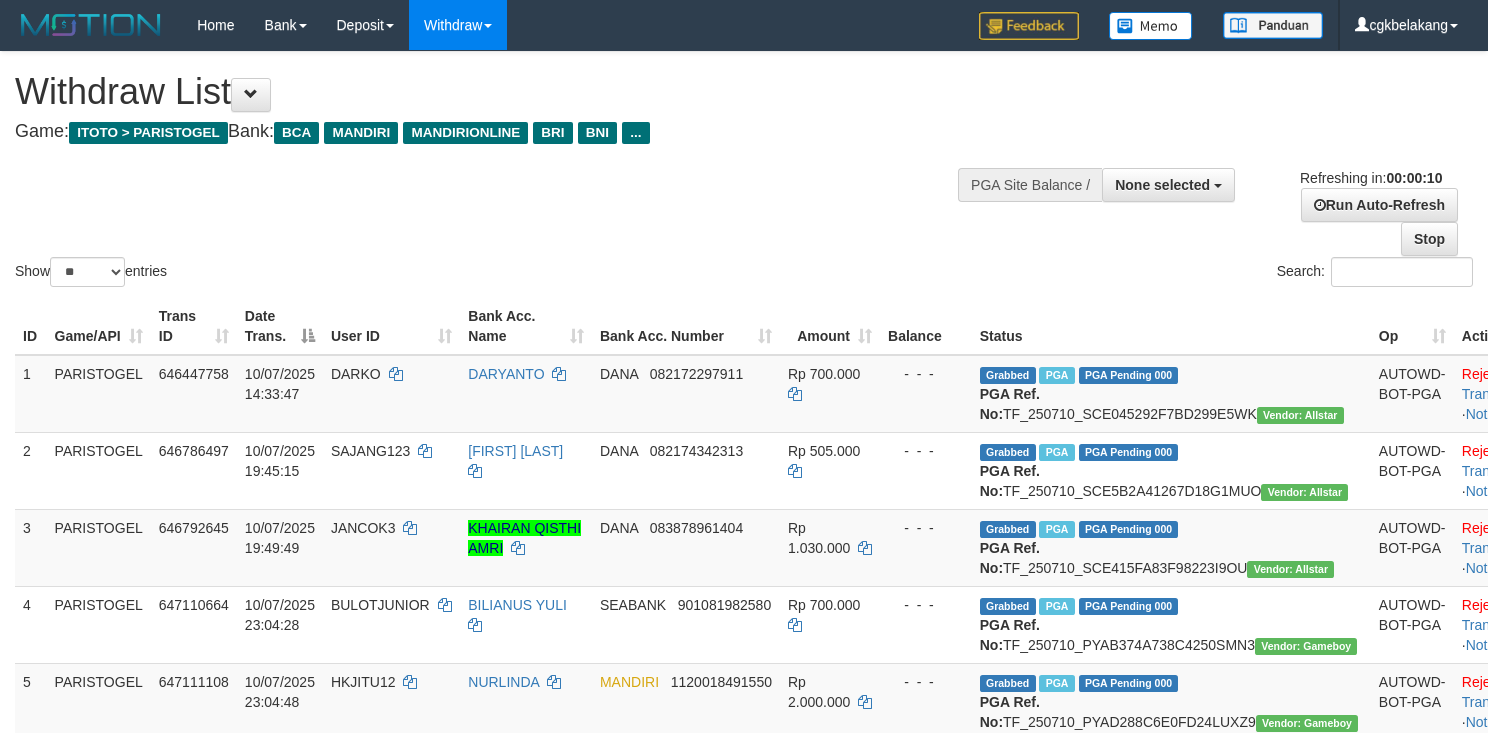 select 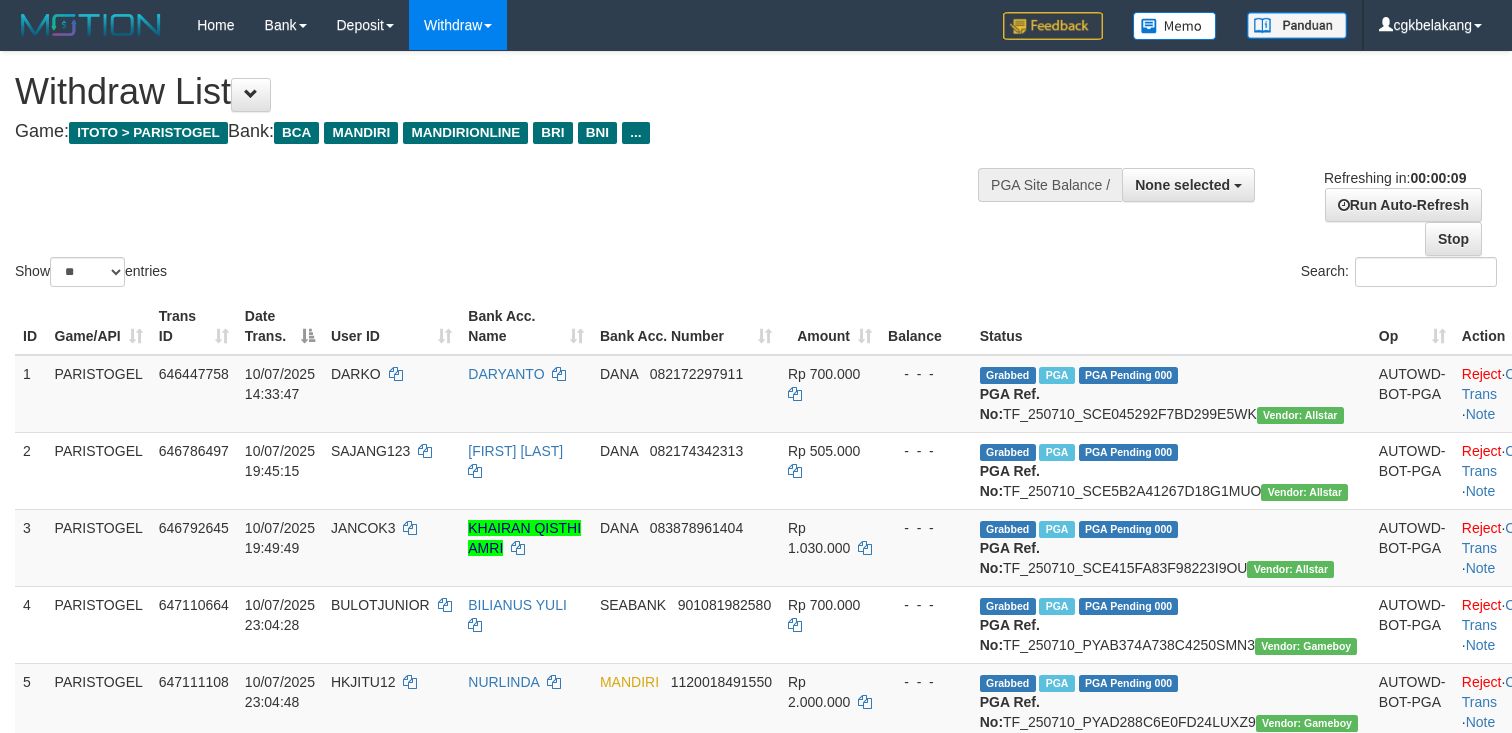 select 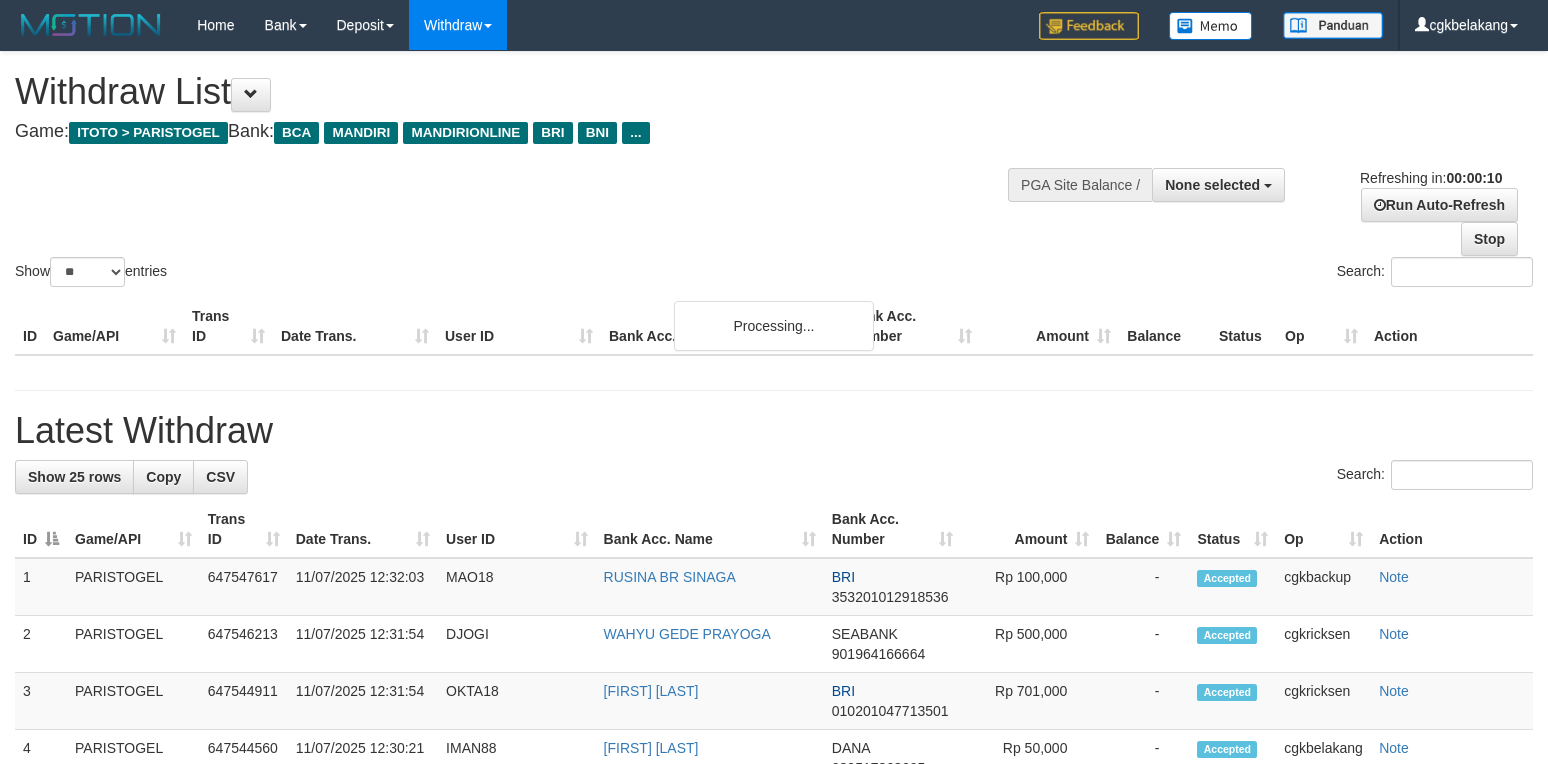 select 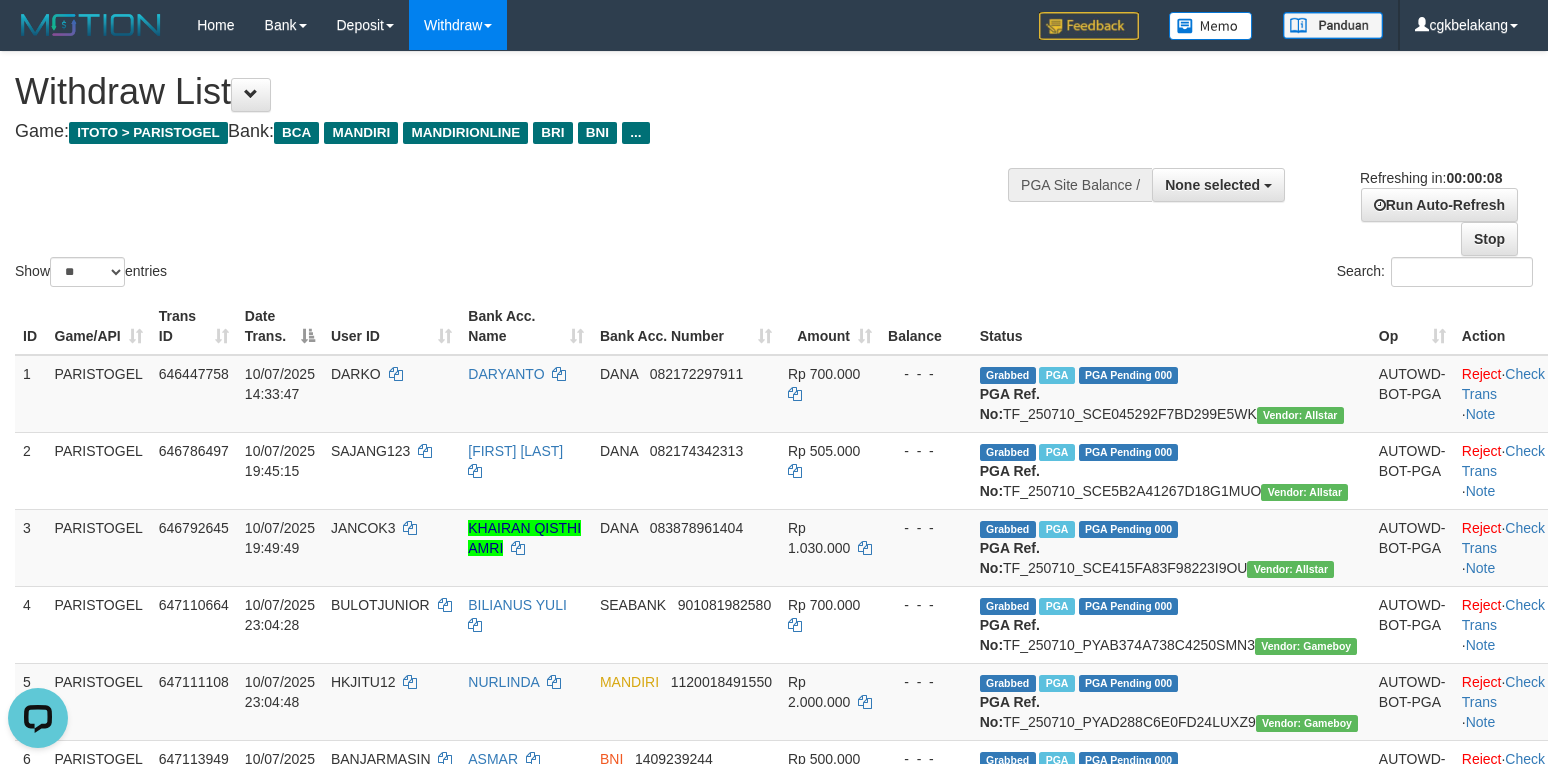scroll, scrollTop: 0, scrollLeft: 0, axis: both 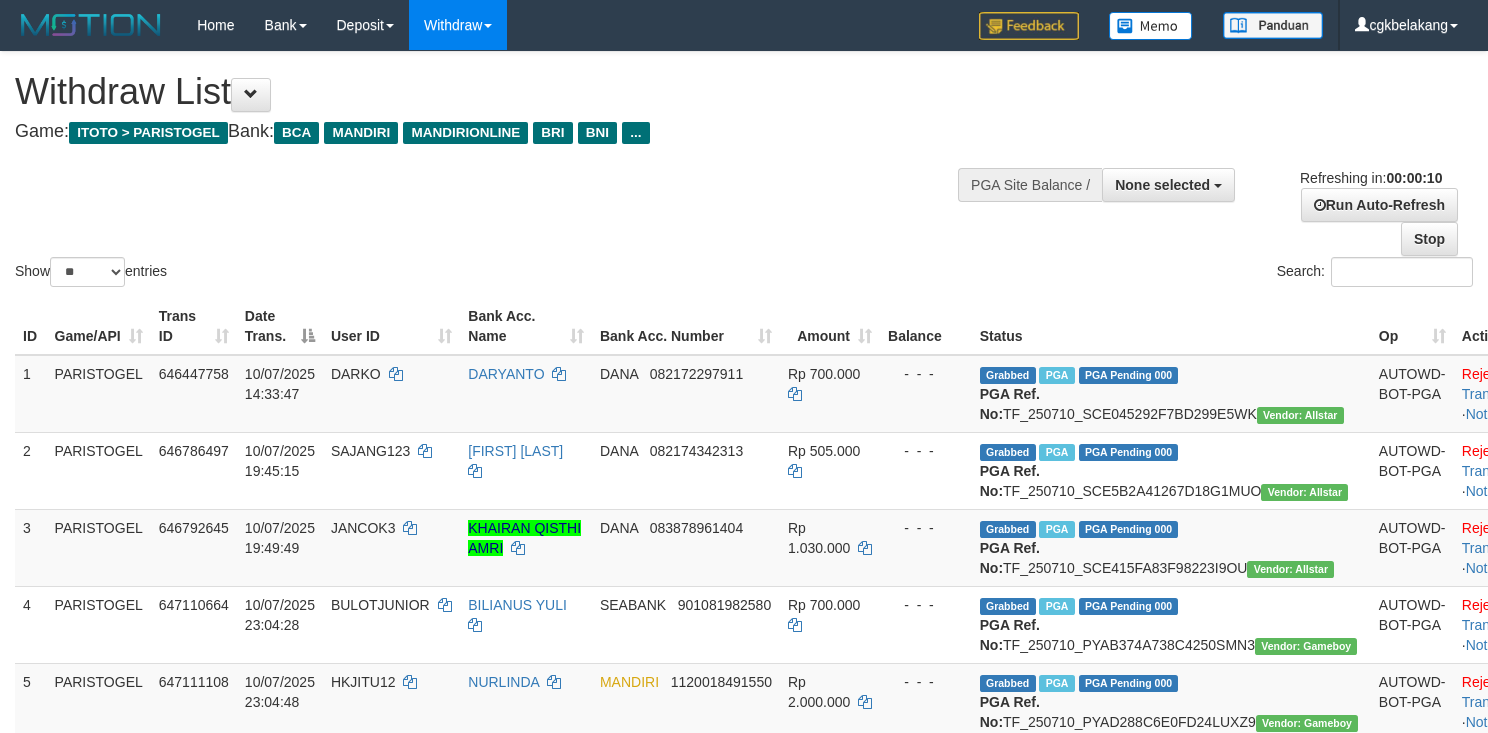select 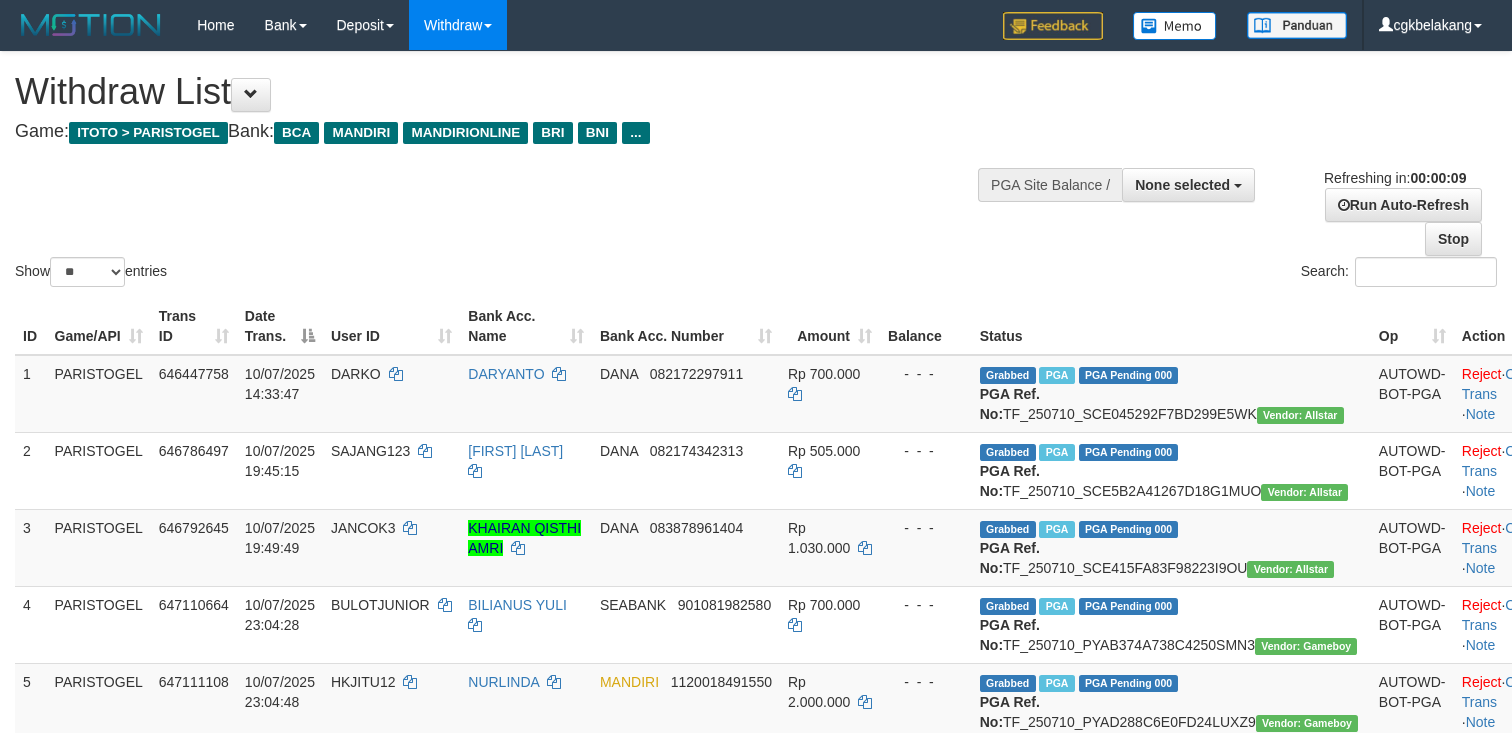 select 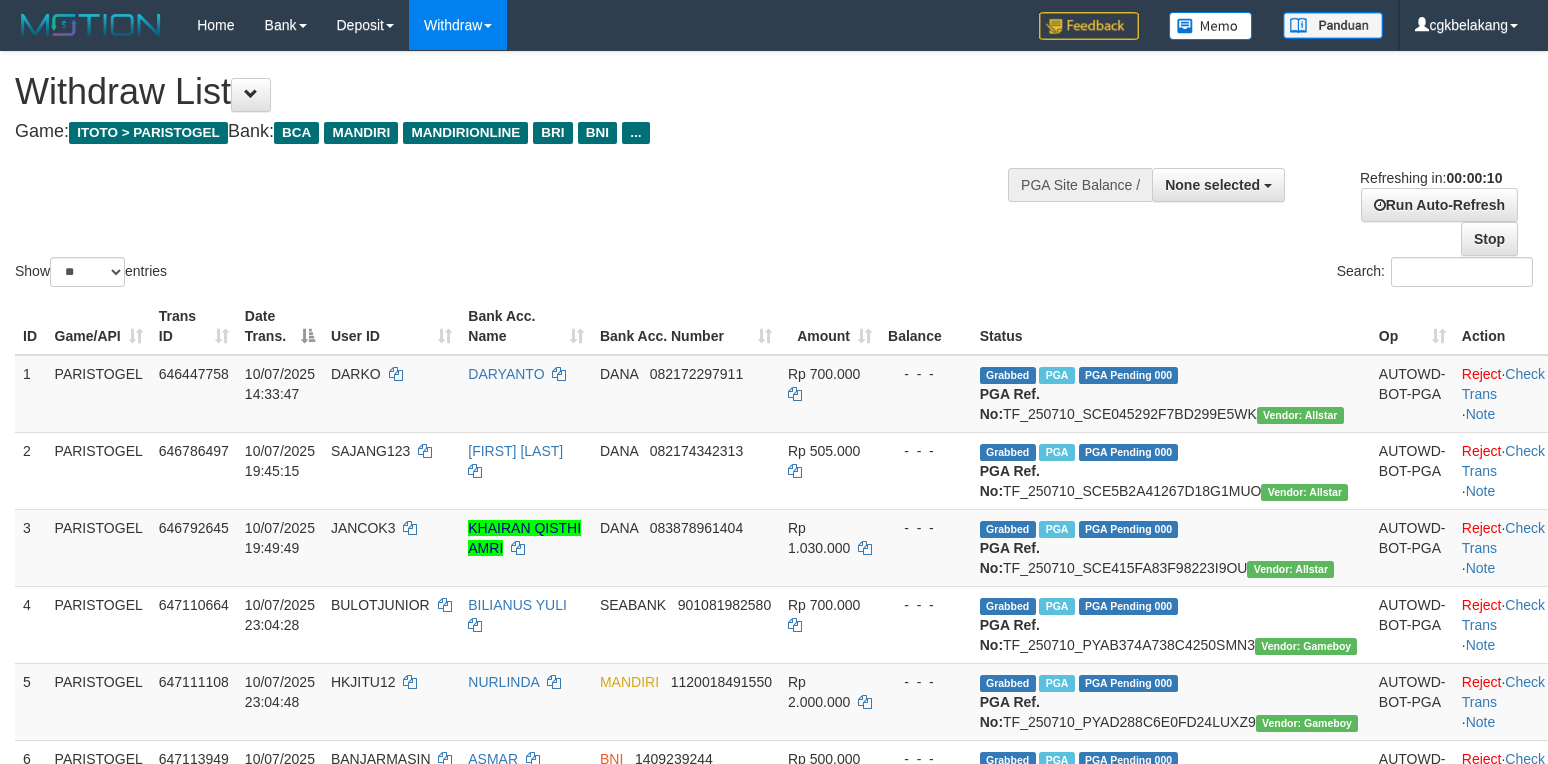 select 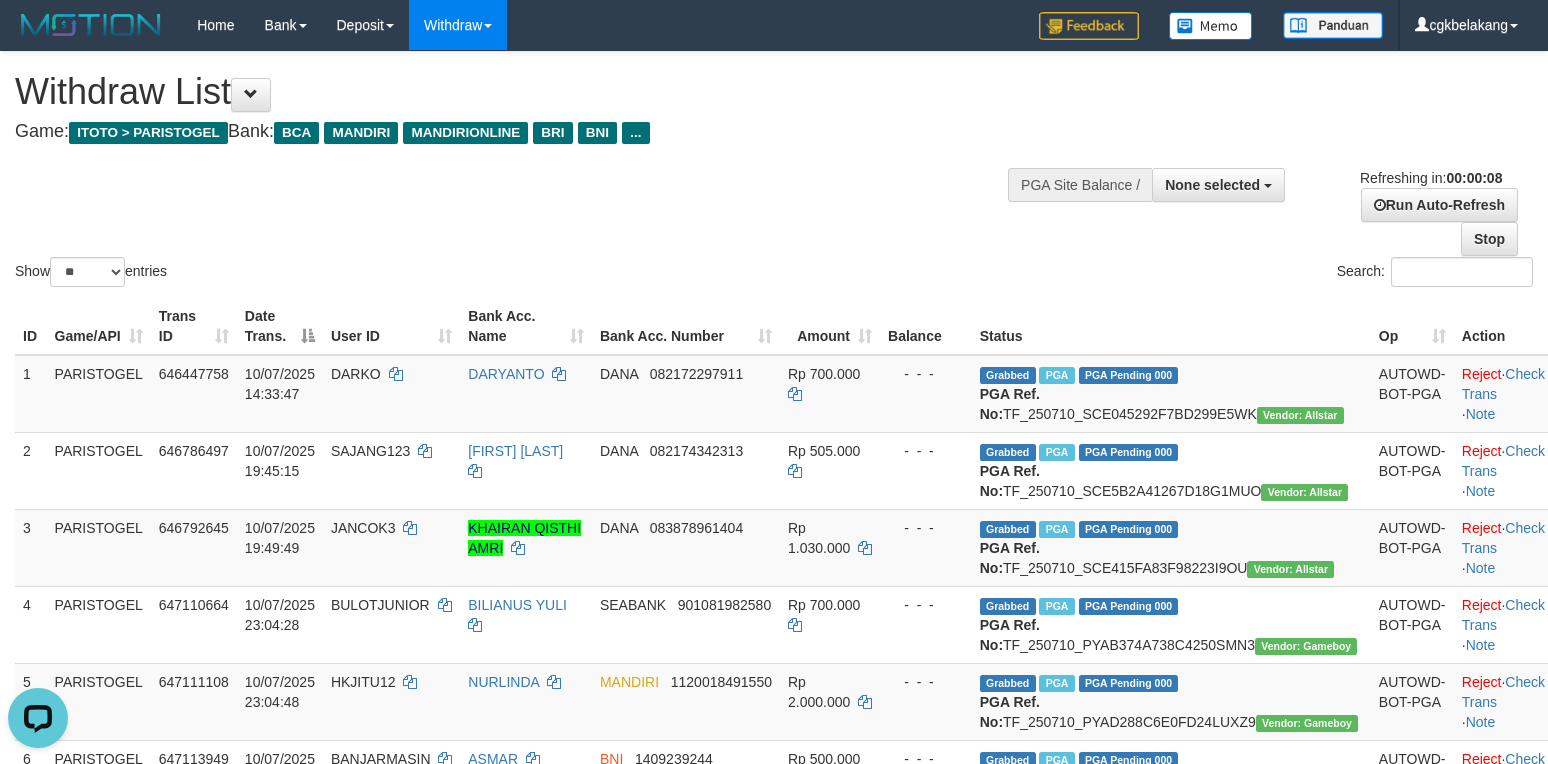 scroll, scrollTop: 0, scrollLeft: 0, axis: both 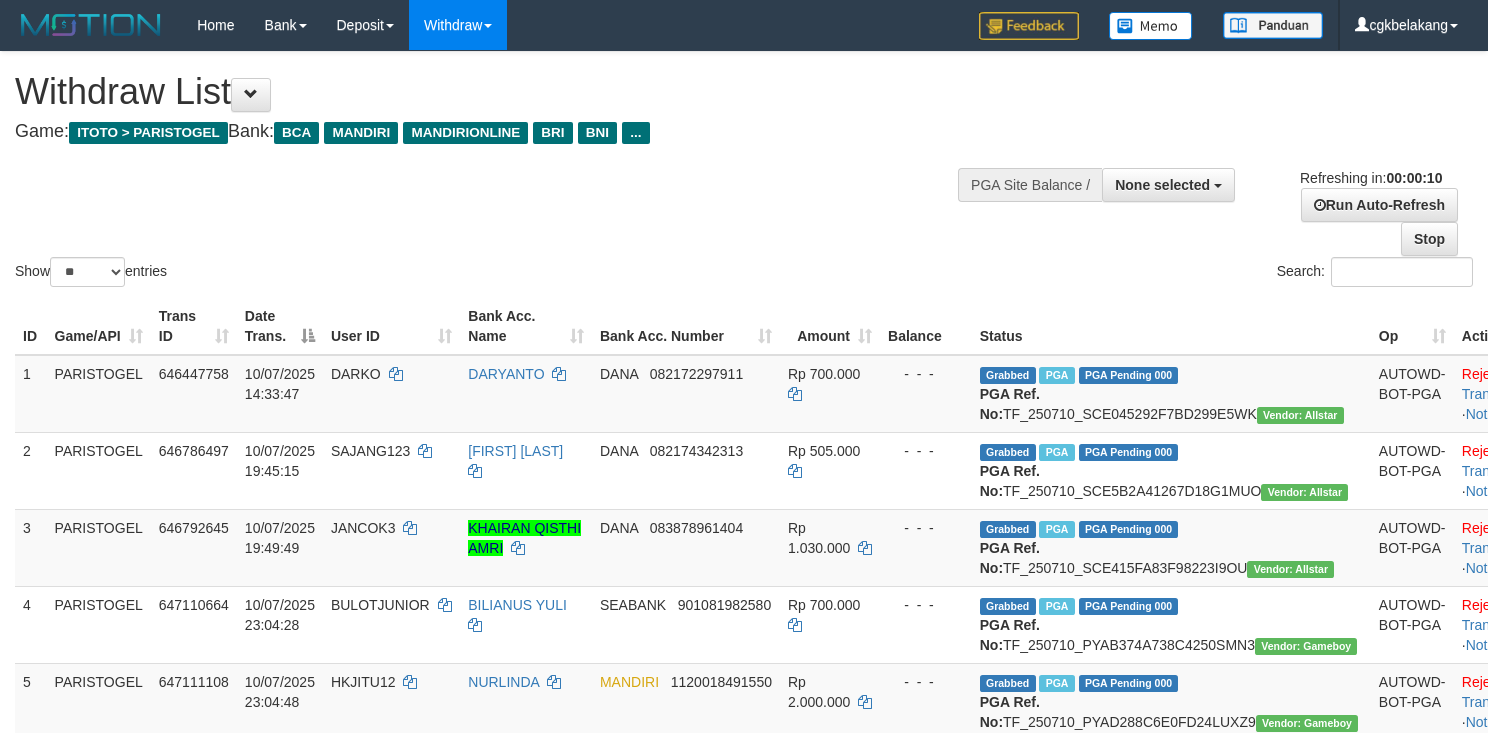 select 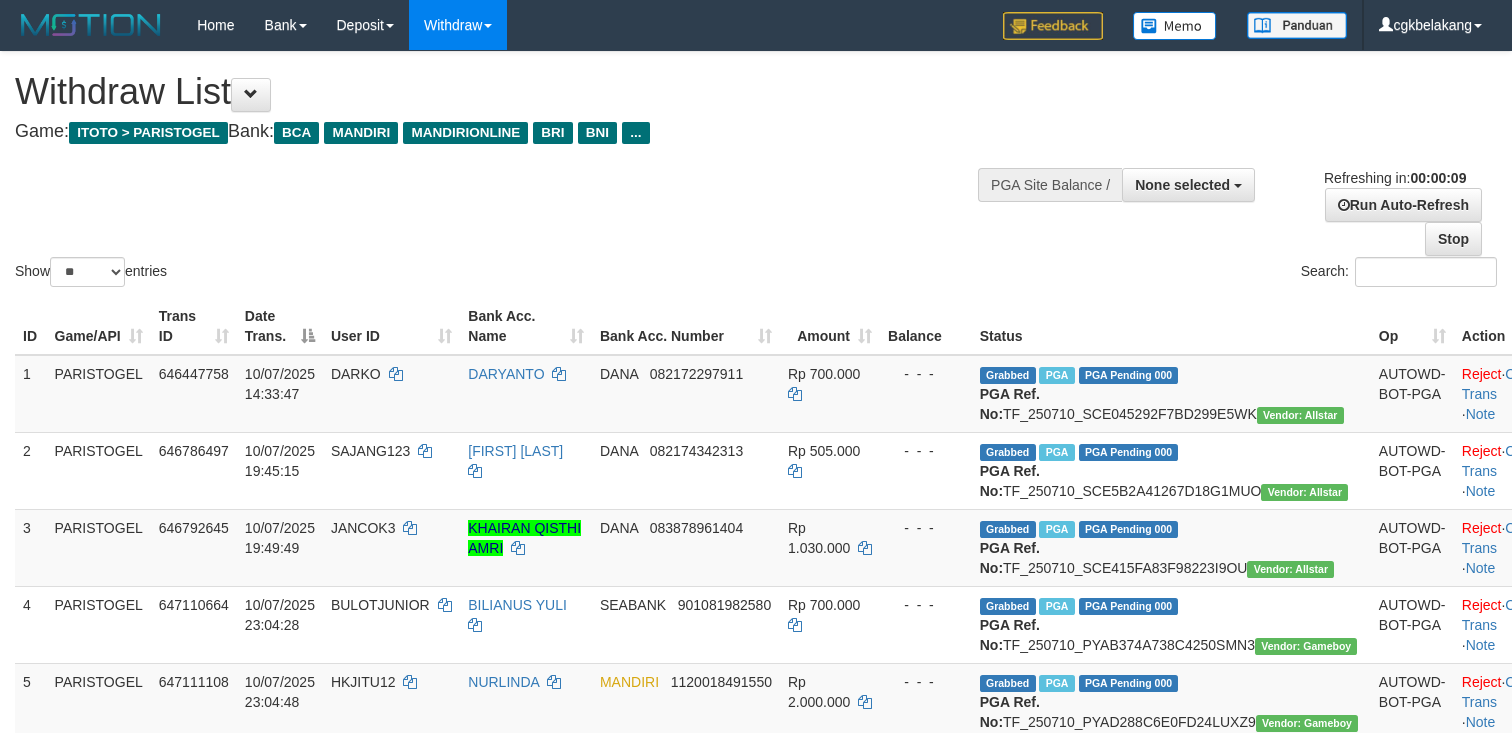 select 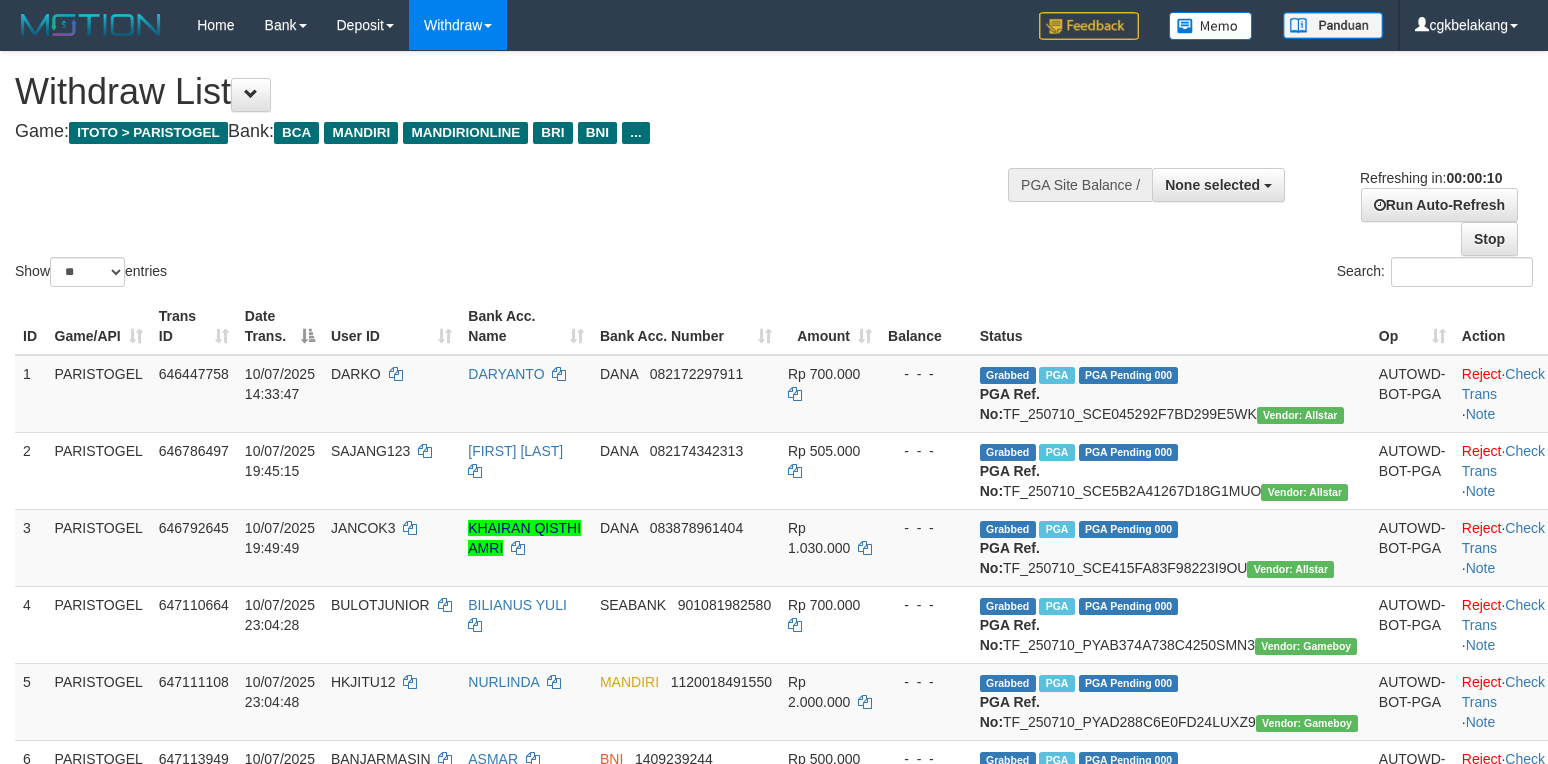 select 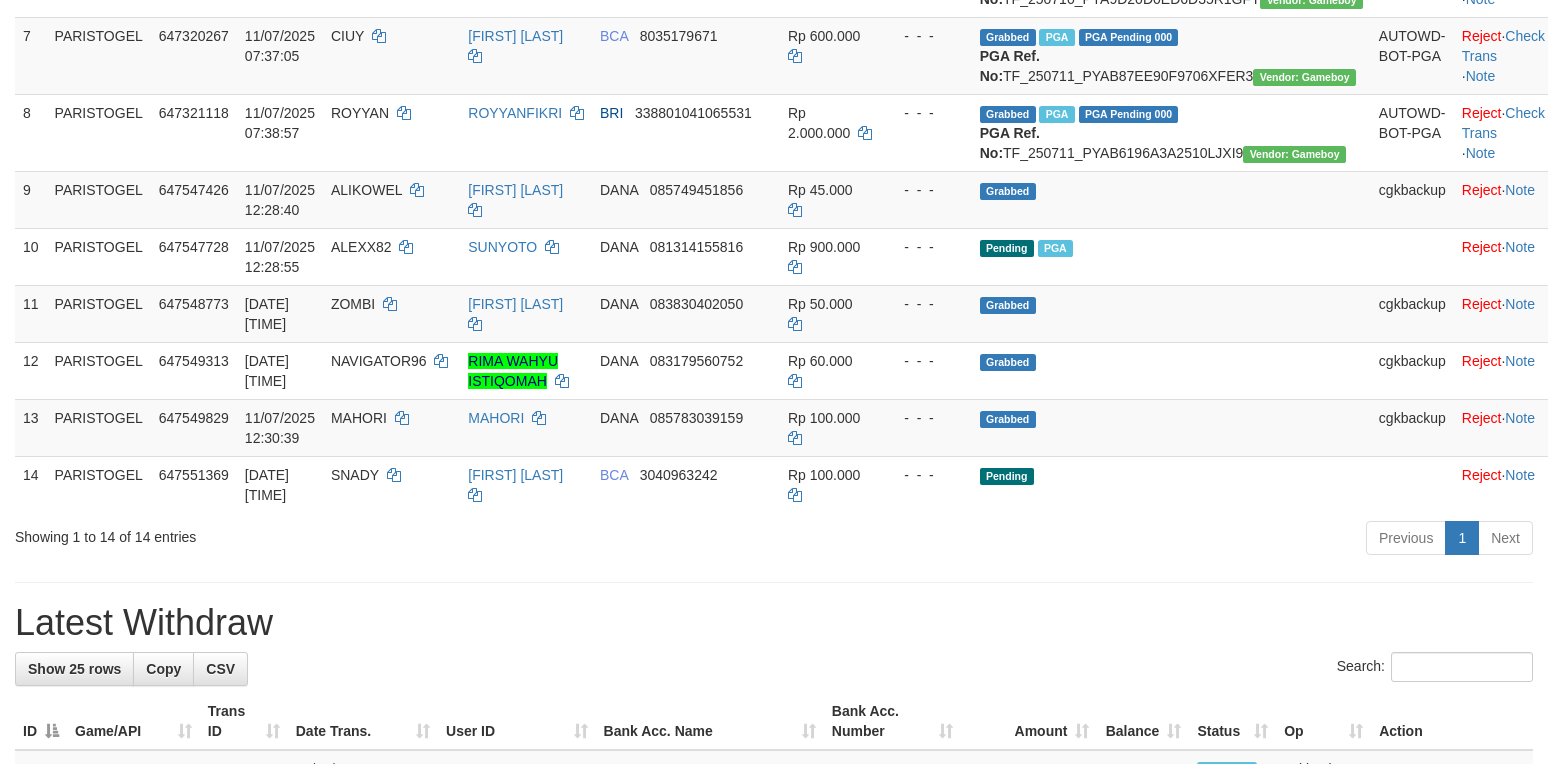 scroll, scrollTop: 933, scrollLeft: 0, axis: vertical 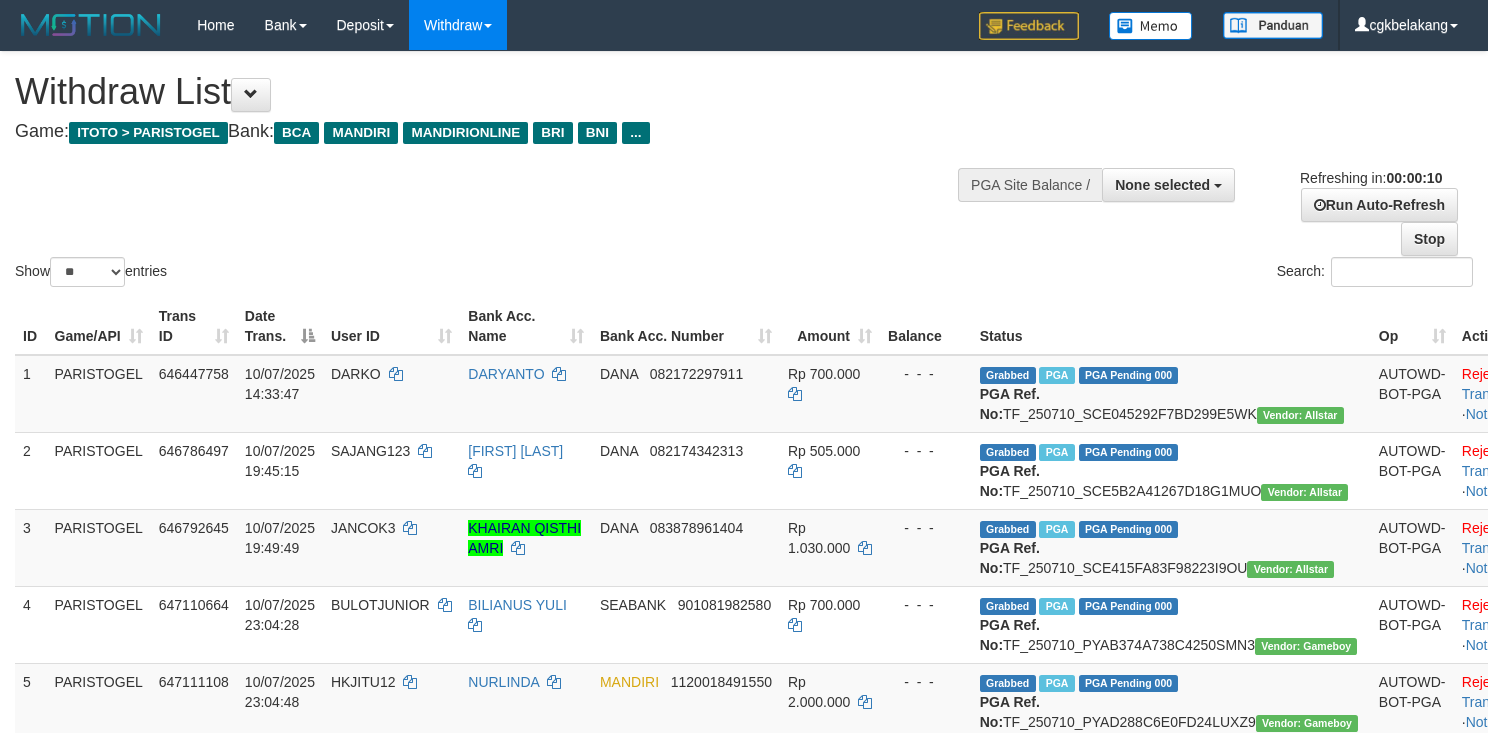 select 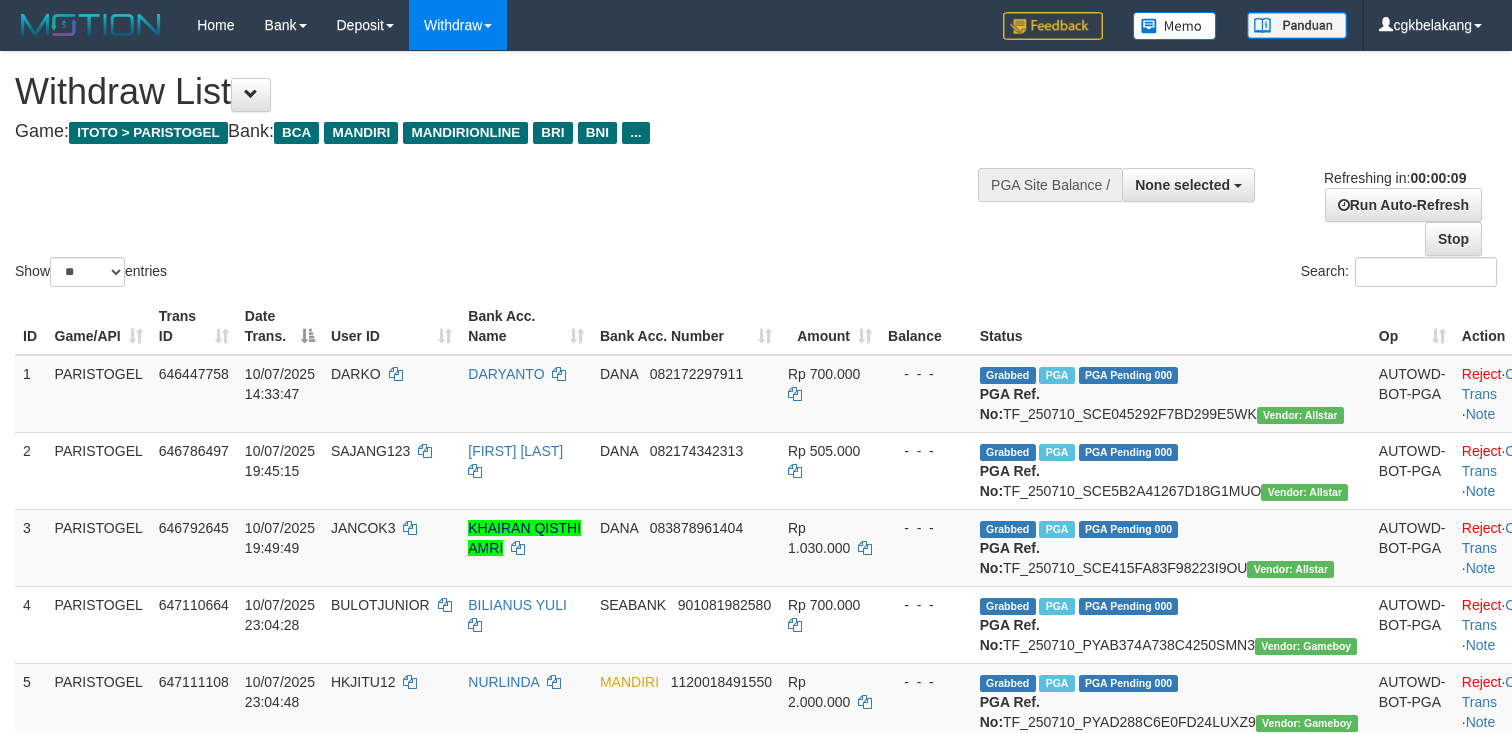 select 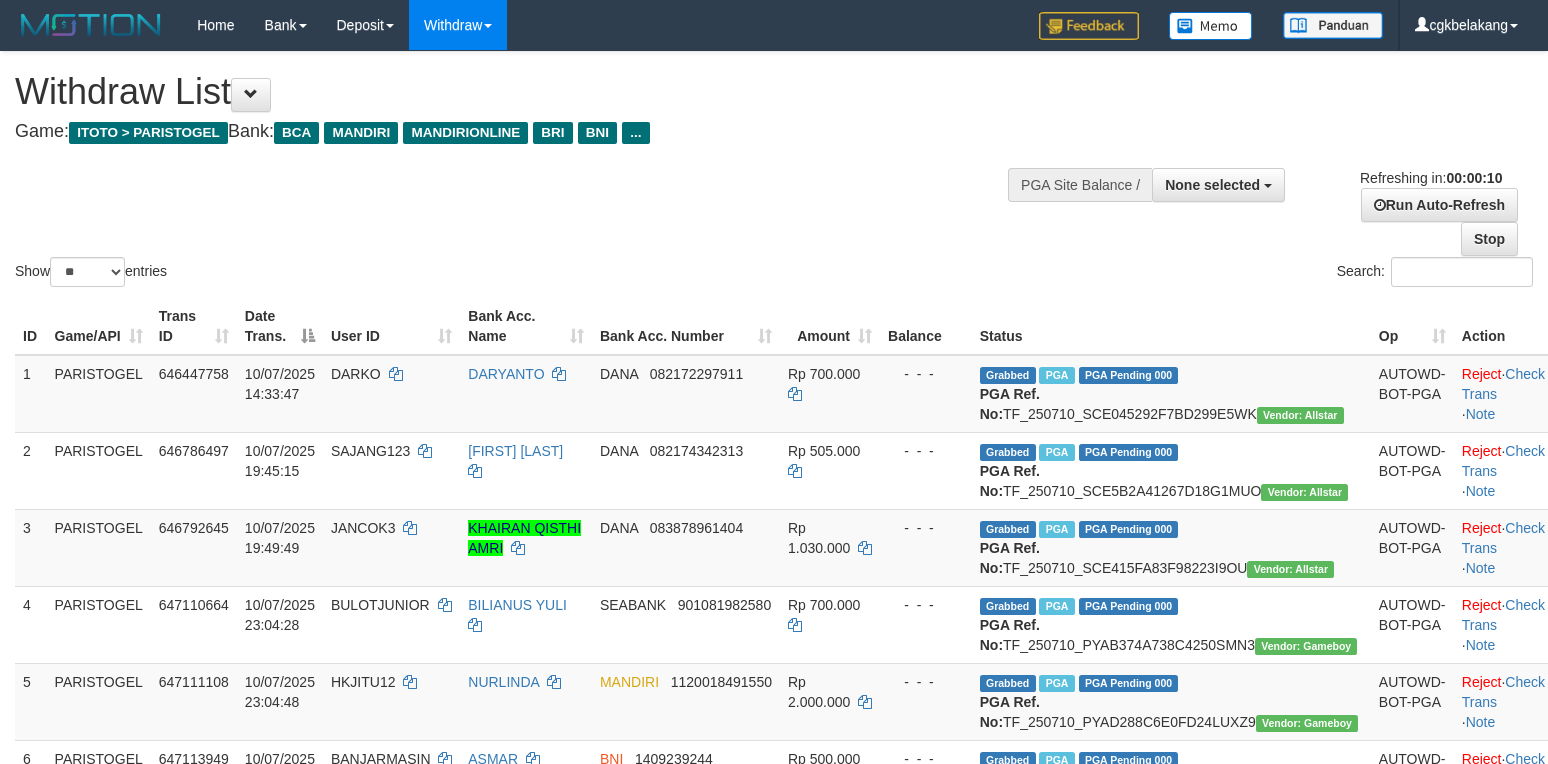 select 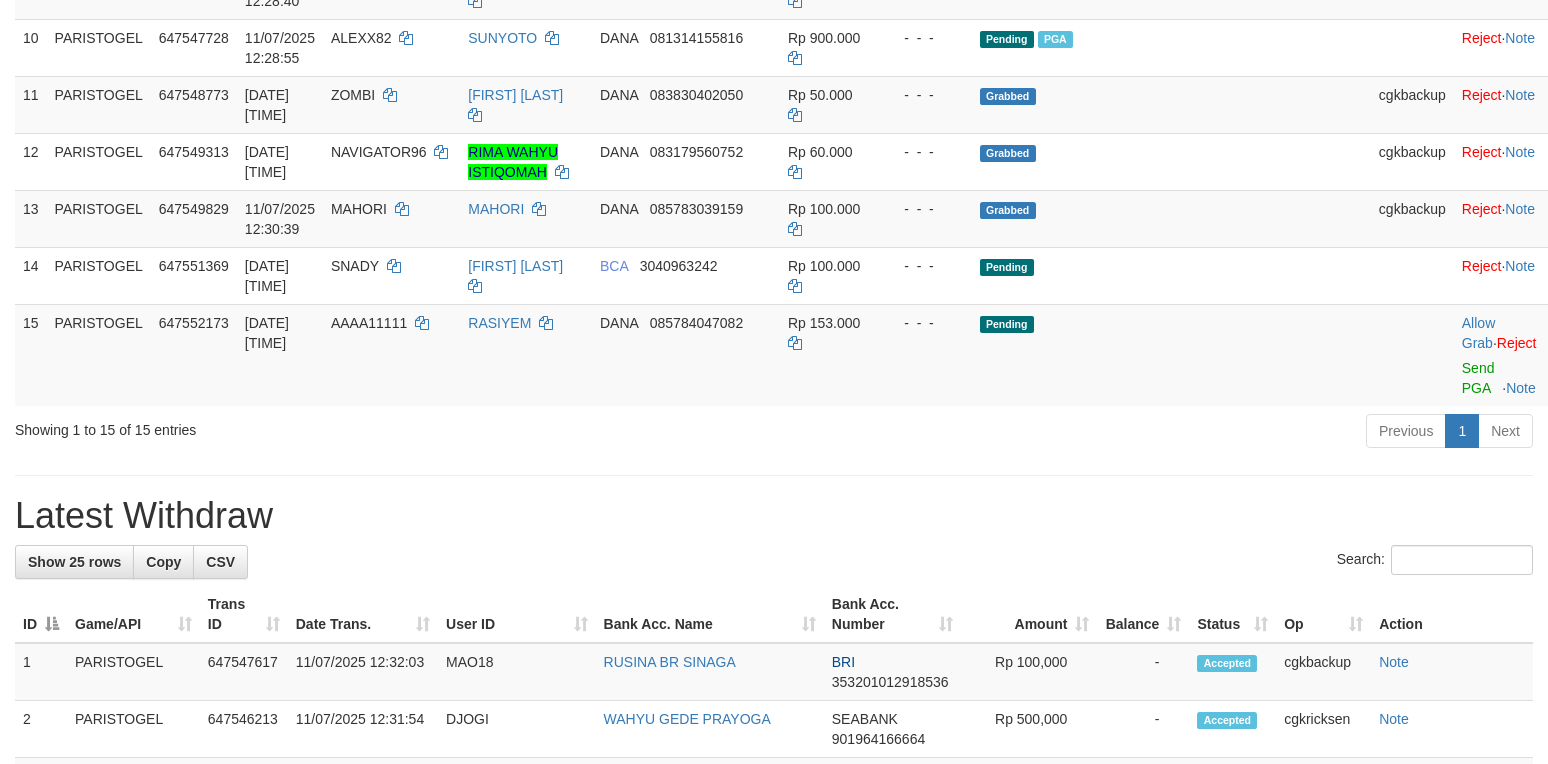 scroll, scrollTop: 933, scrollLeft: 0, axis: vertical 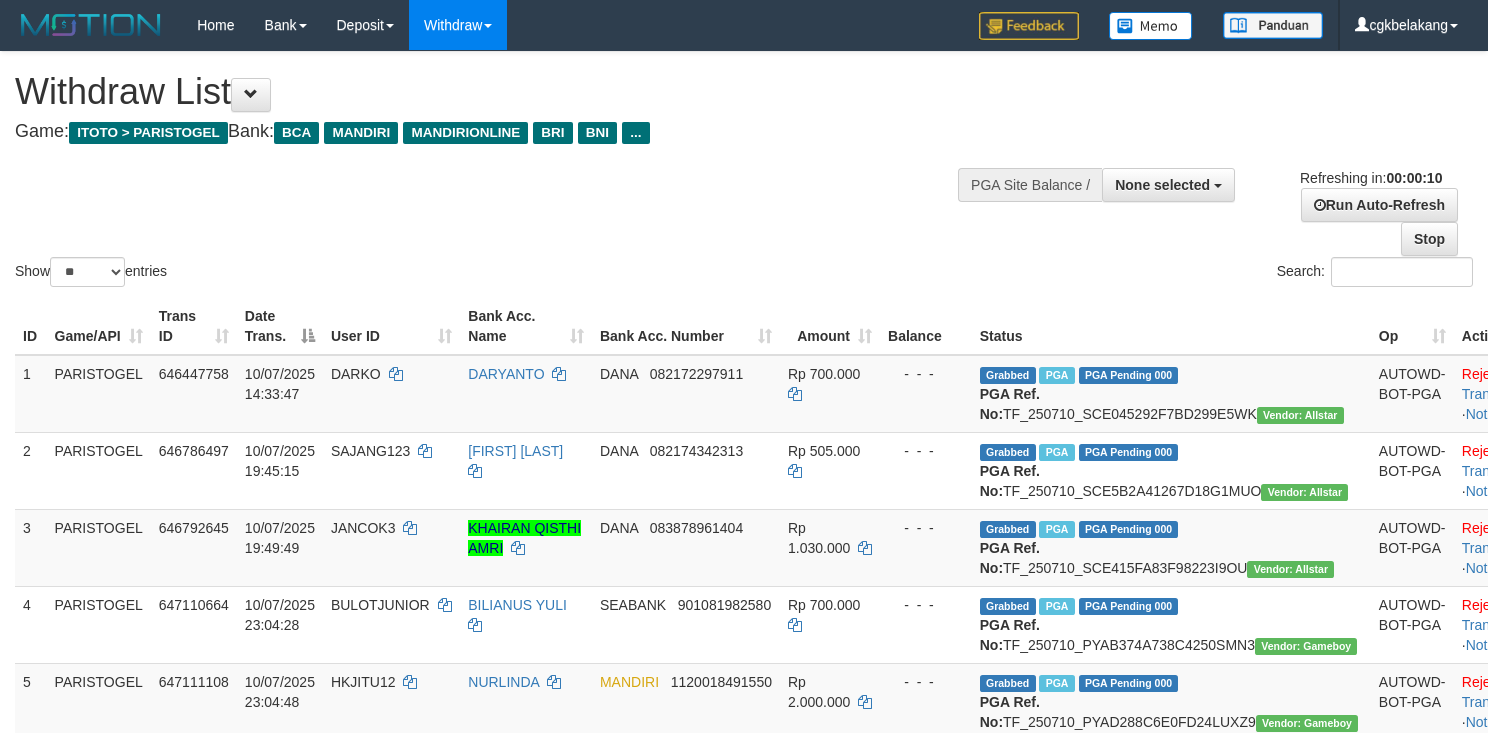 select 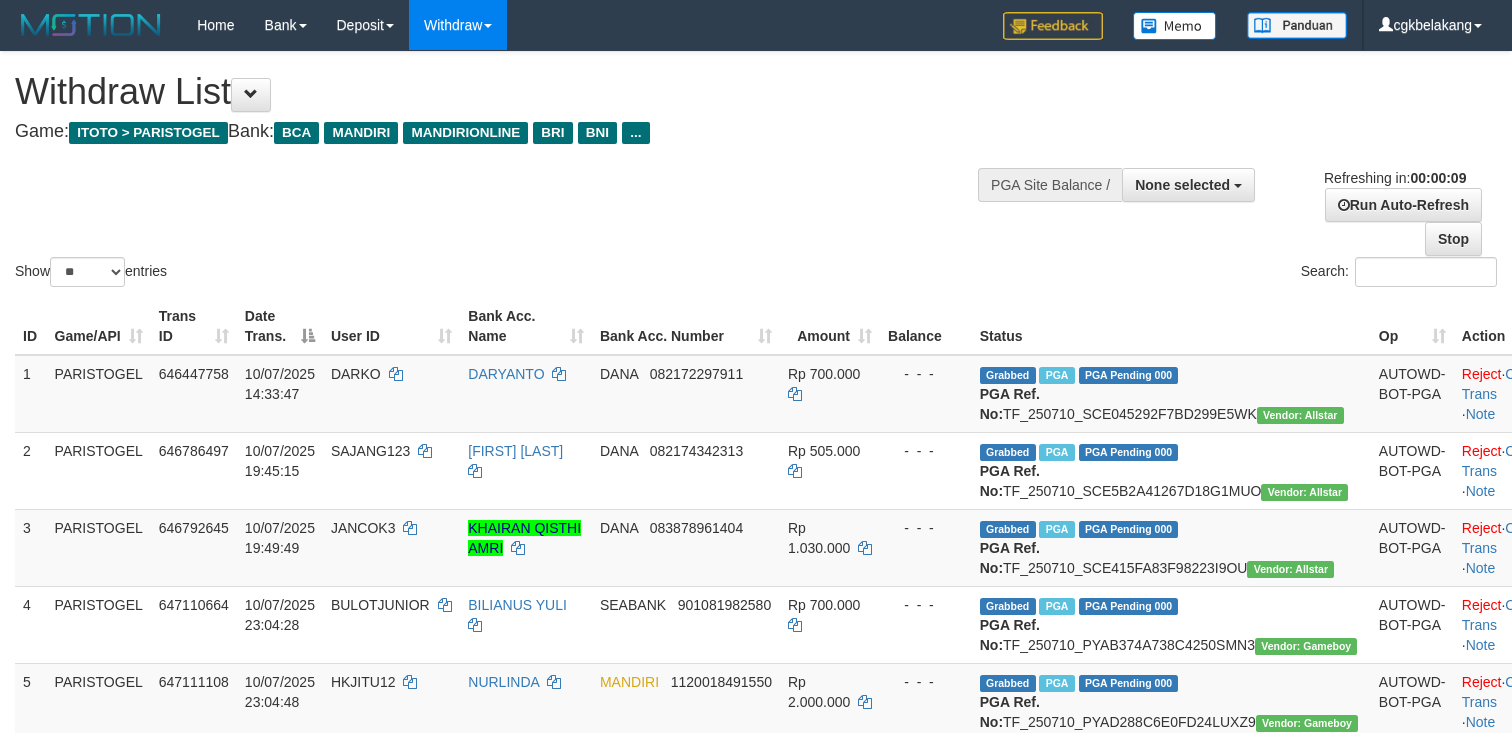 select 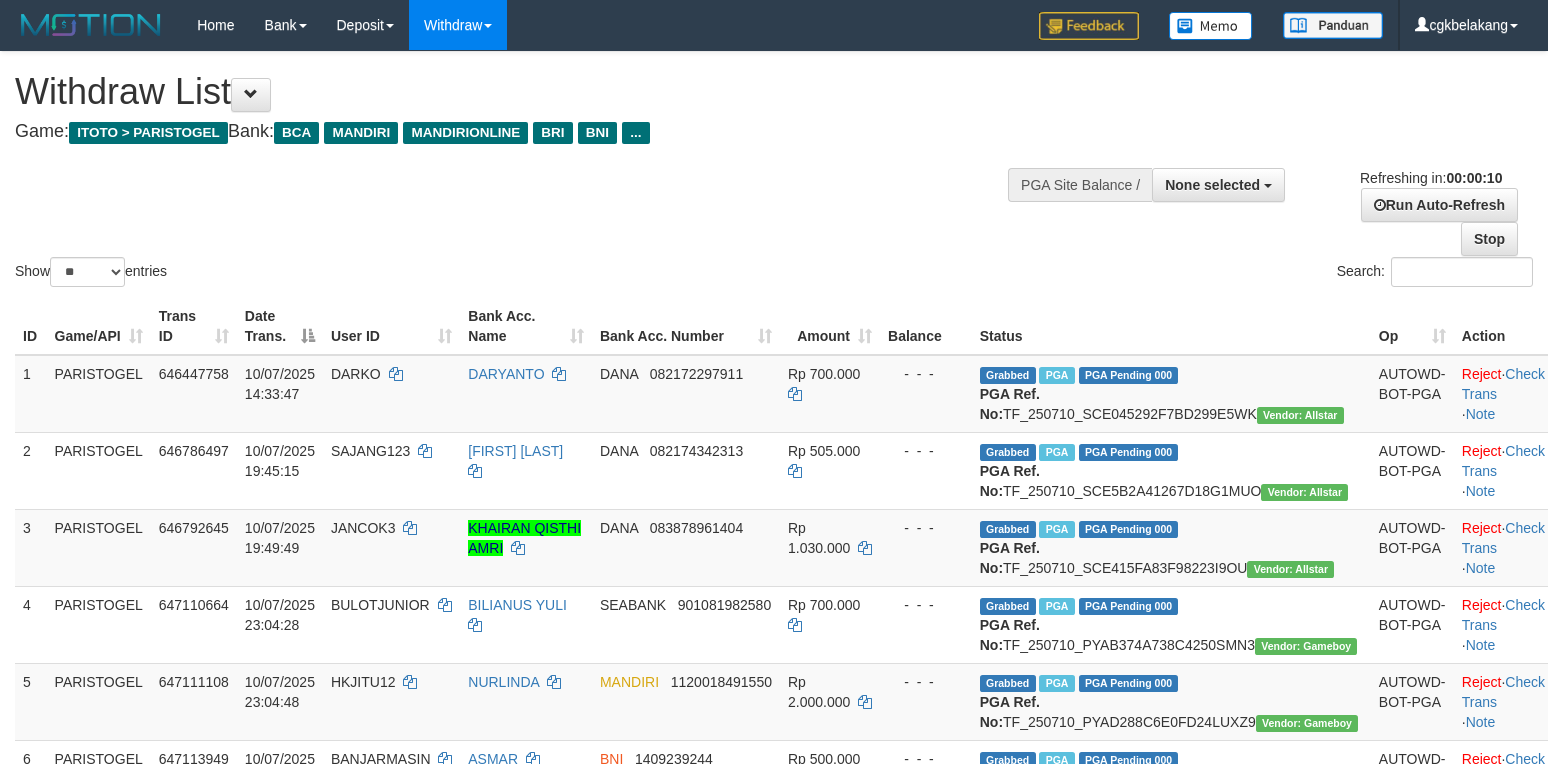 select 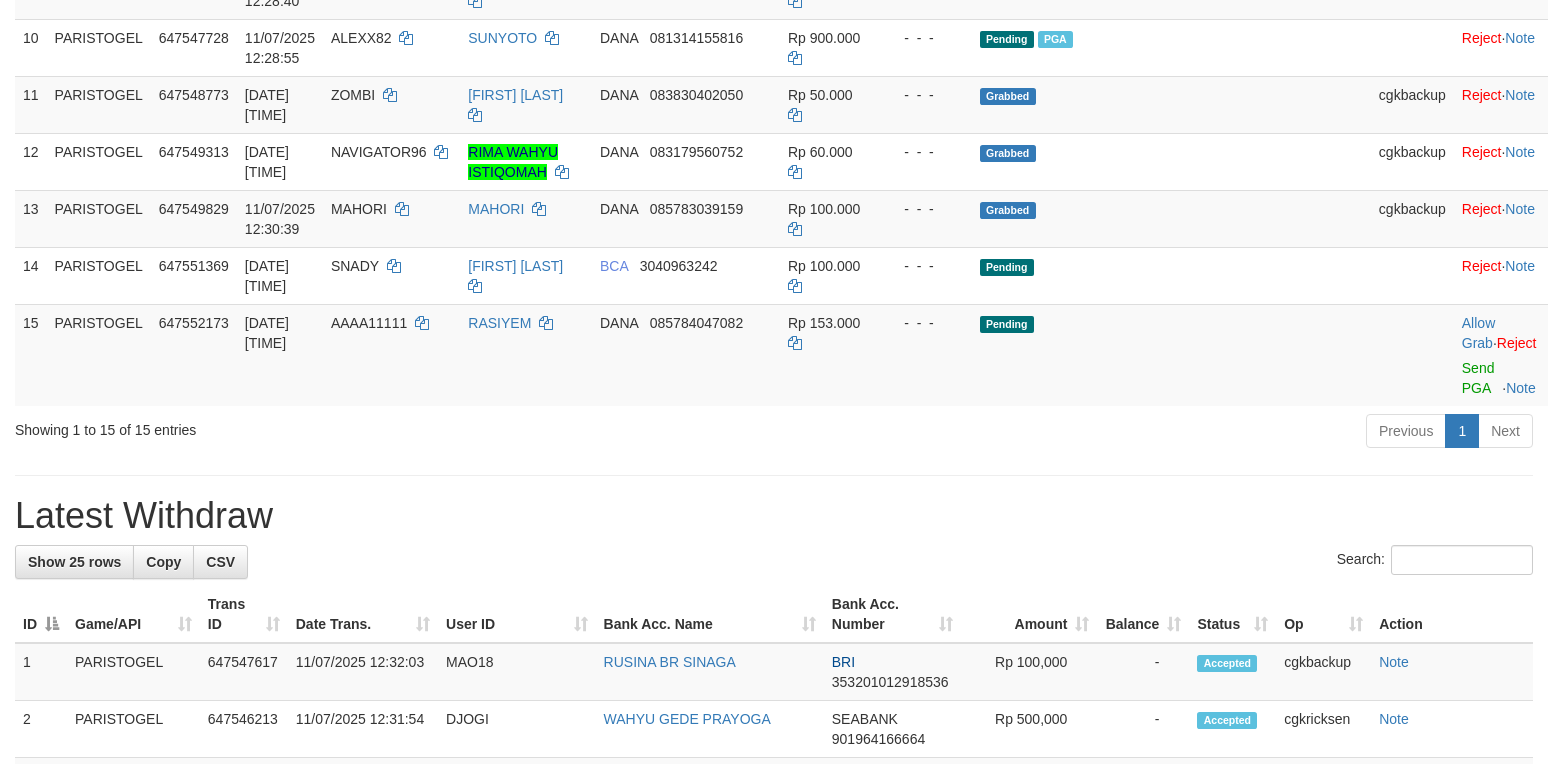 scroll, scrollTop: 933, scrollLeft: 0, axis: vertical 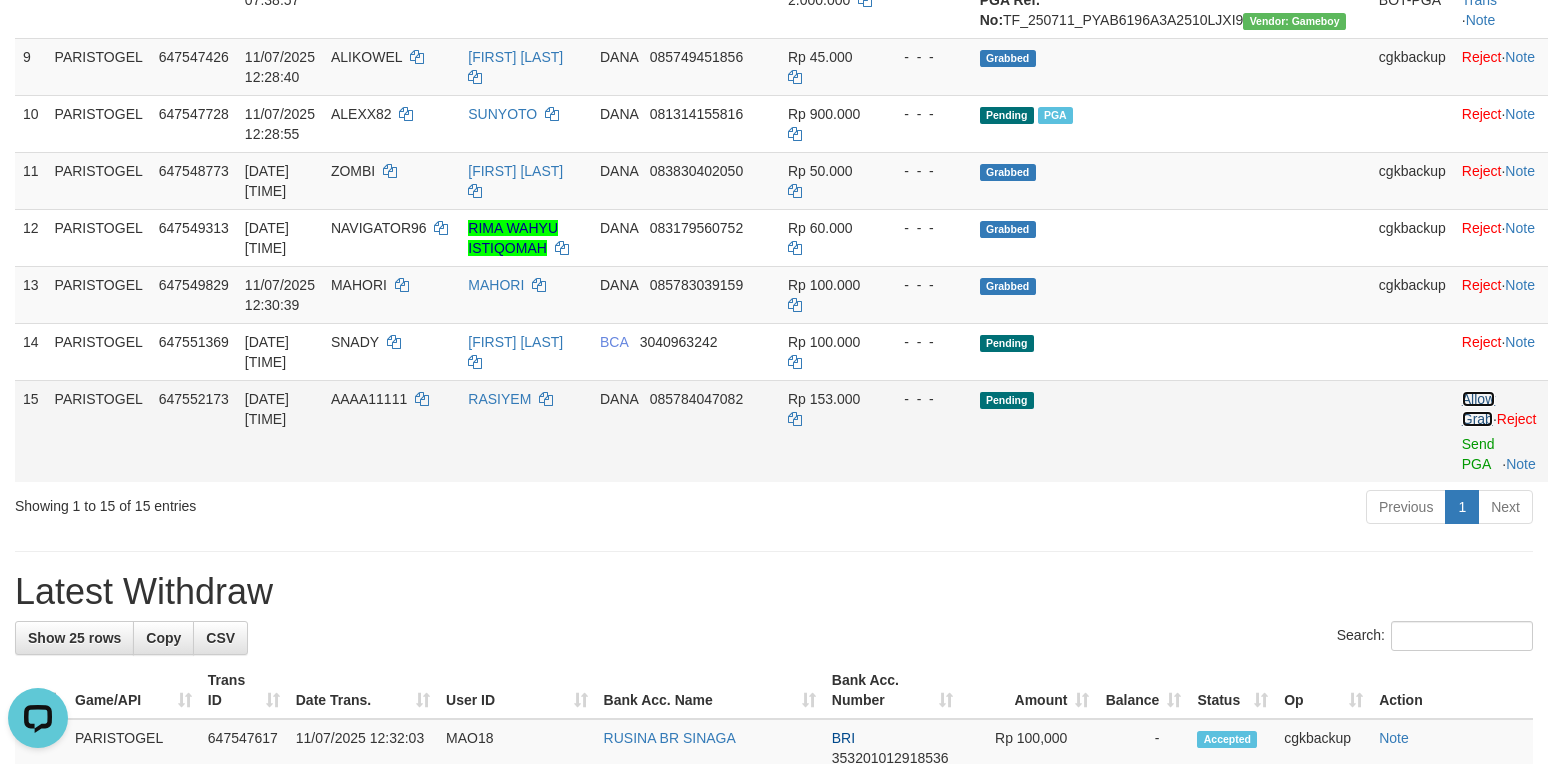 click on "Allow Grab" at bounding box center (1478, 409) 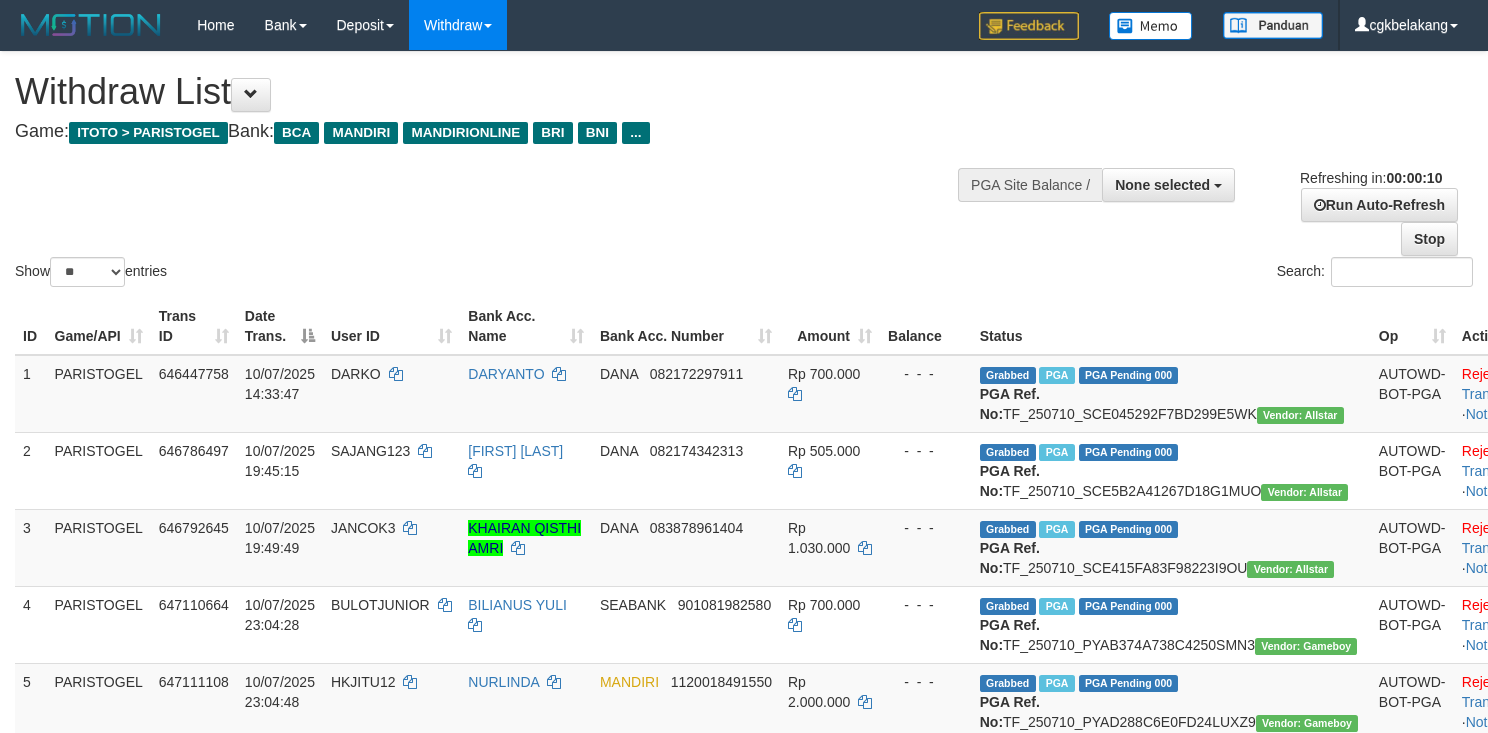 select 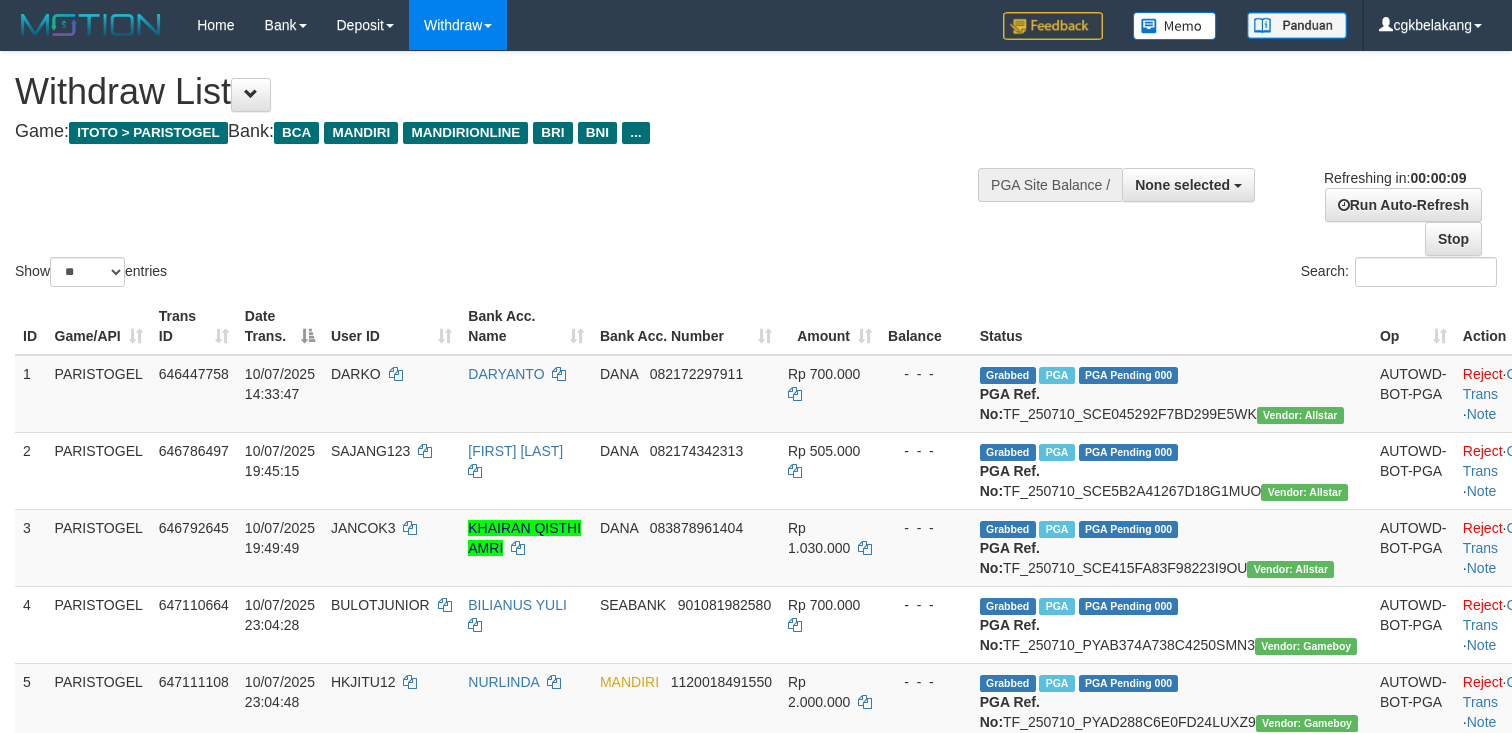 select 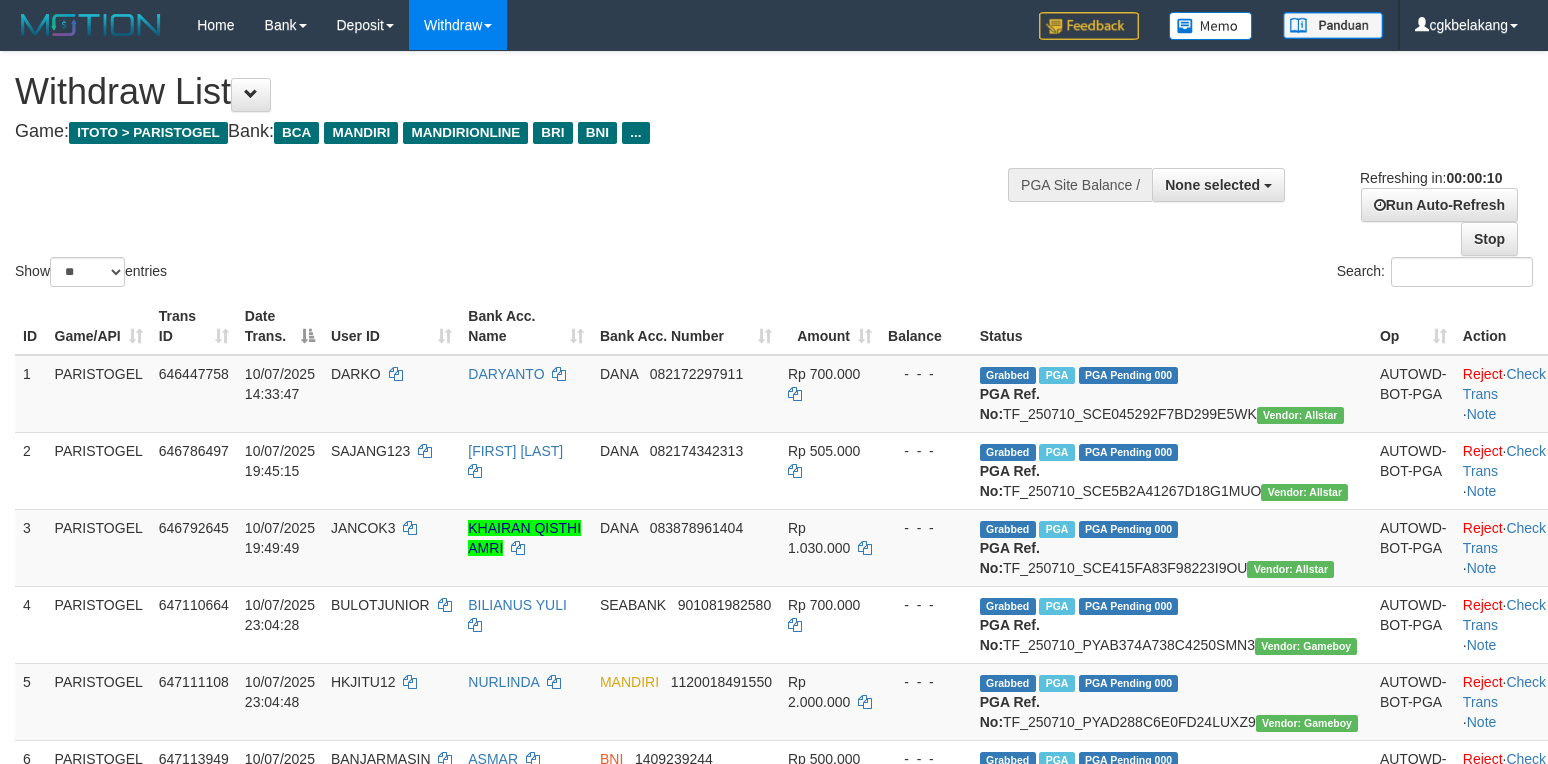 select 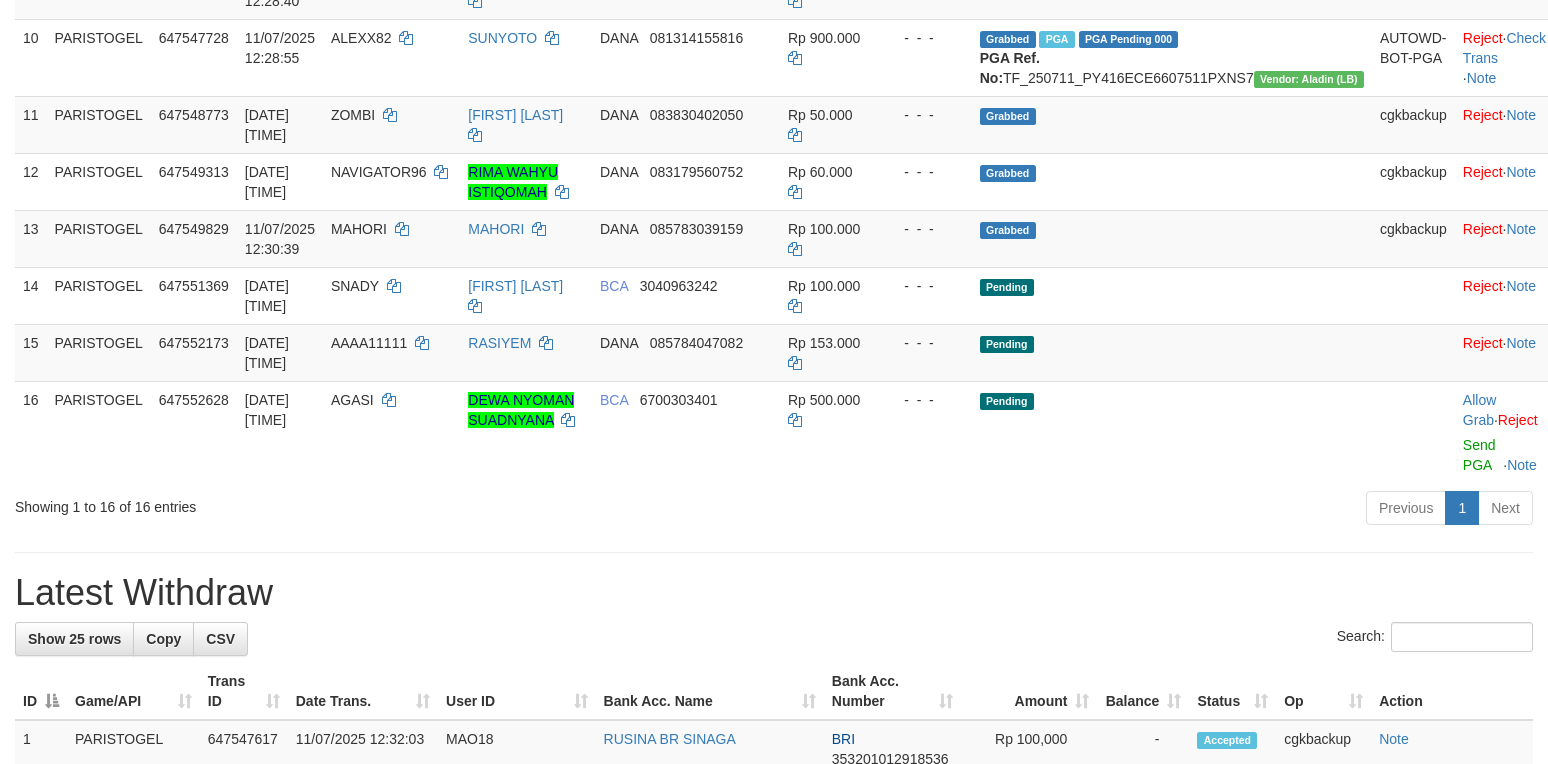 scroll, scrollTop: 933, scrollLeft: 0, axis: vertical 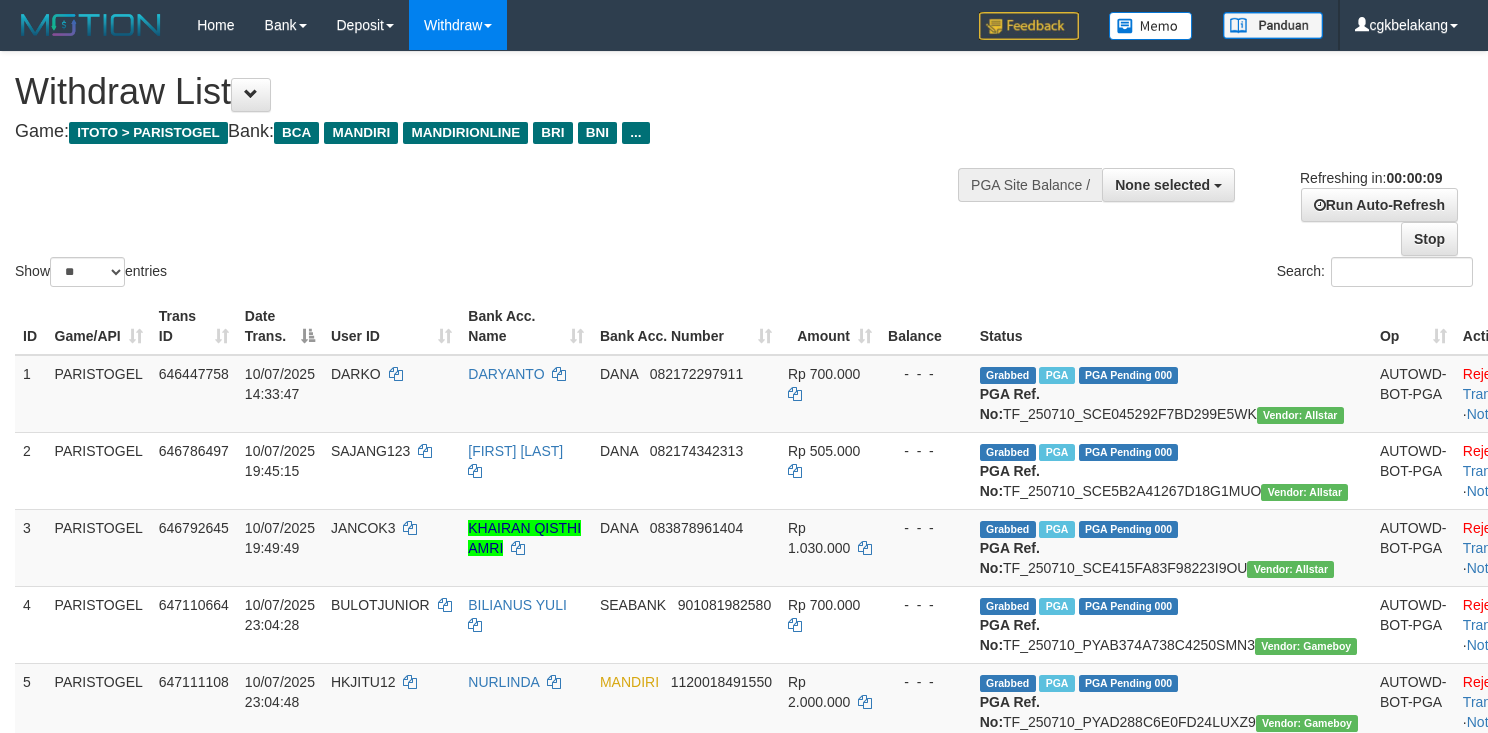select 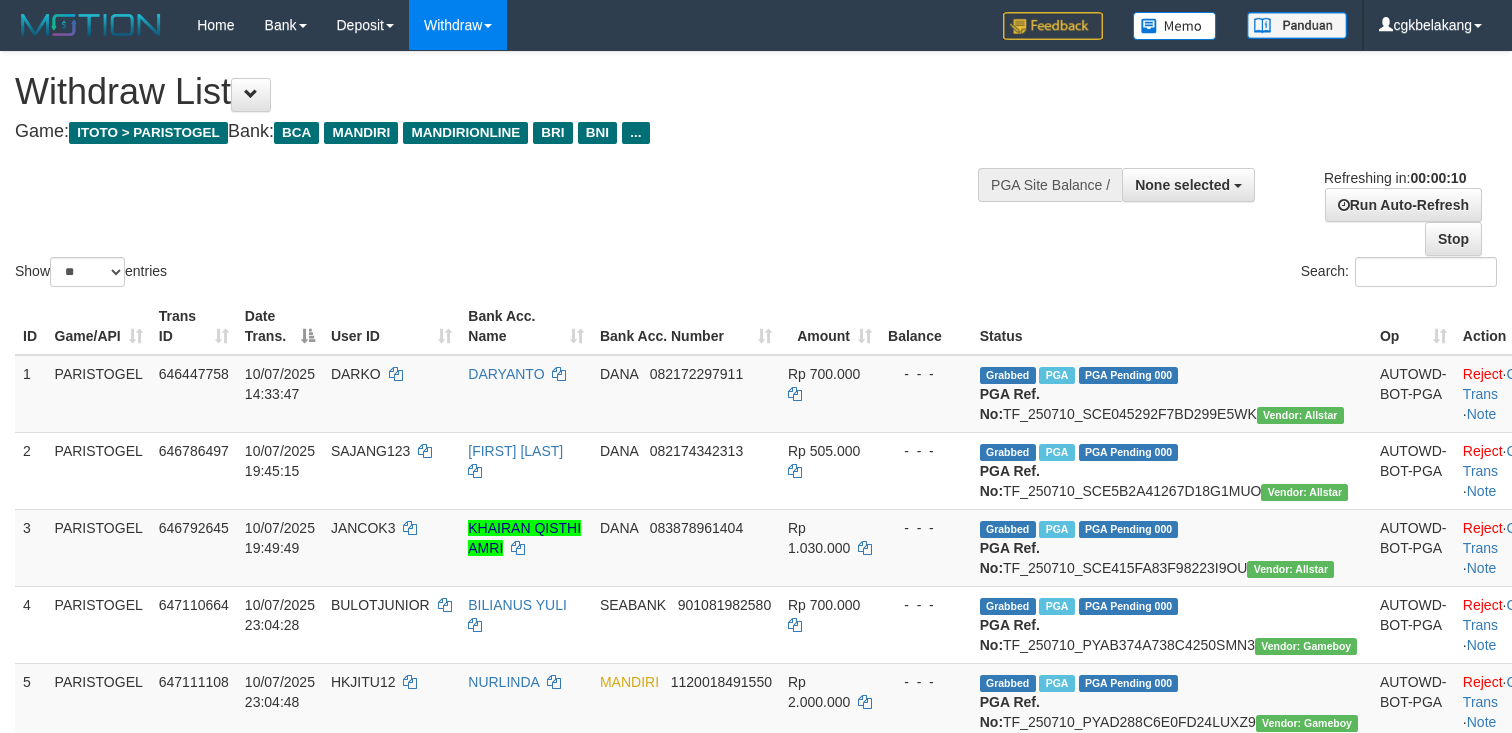 select 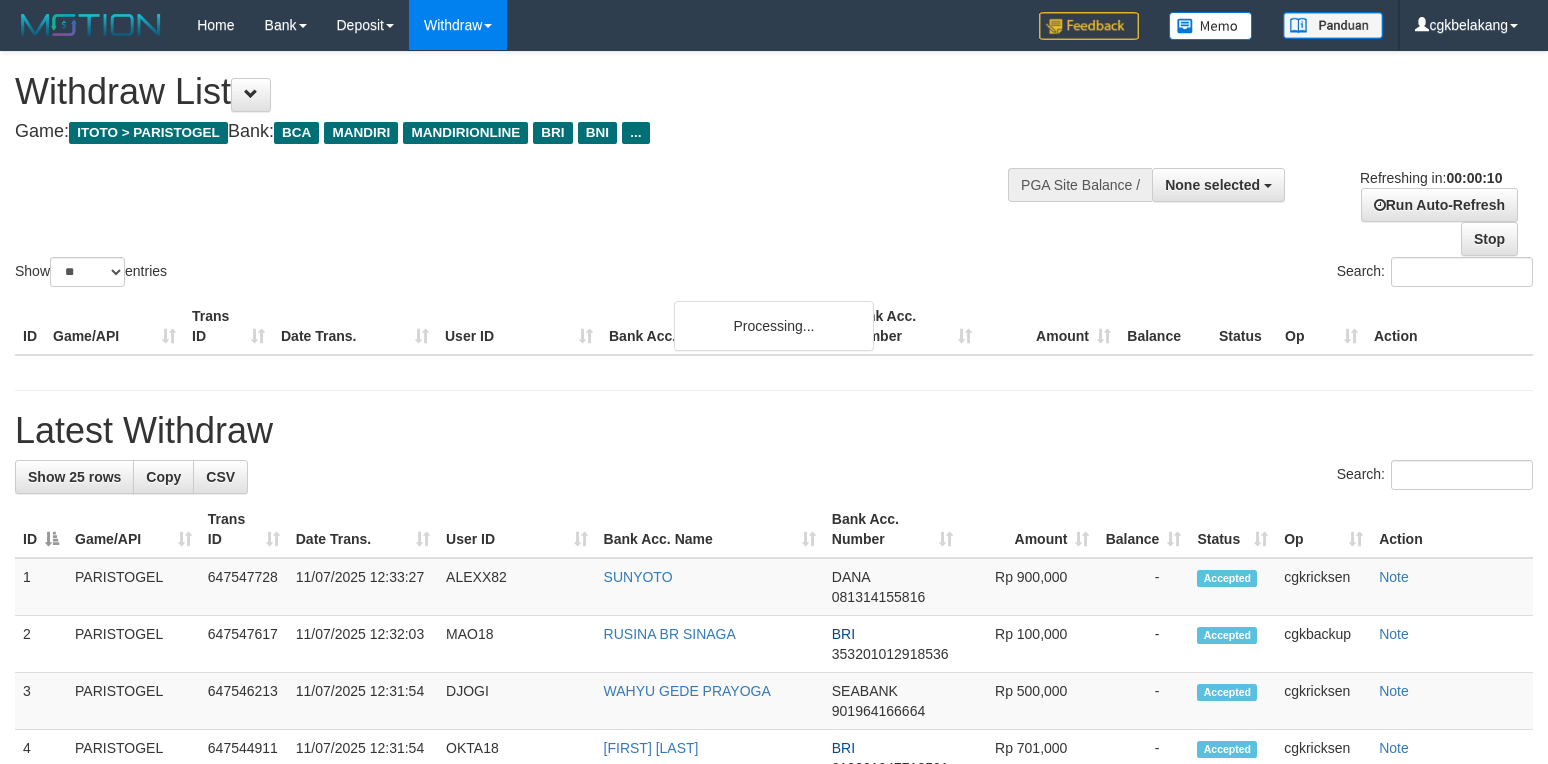 select 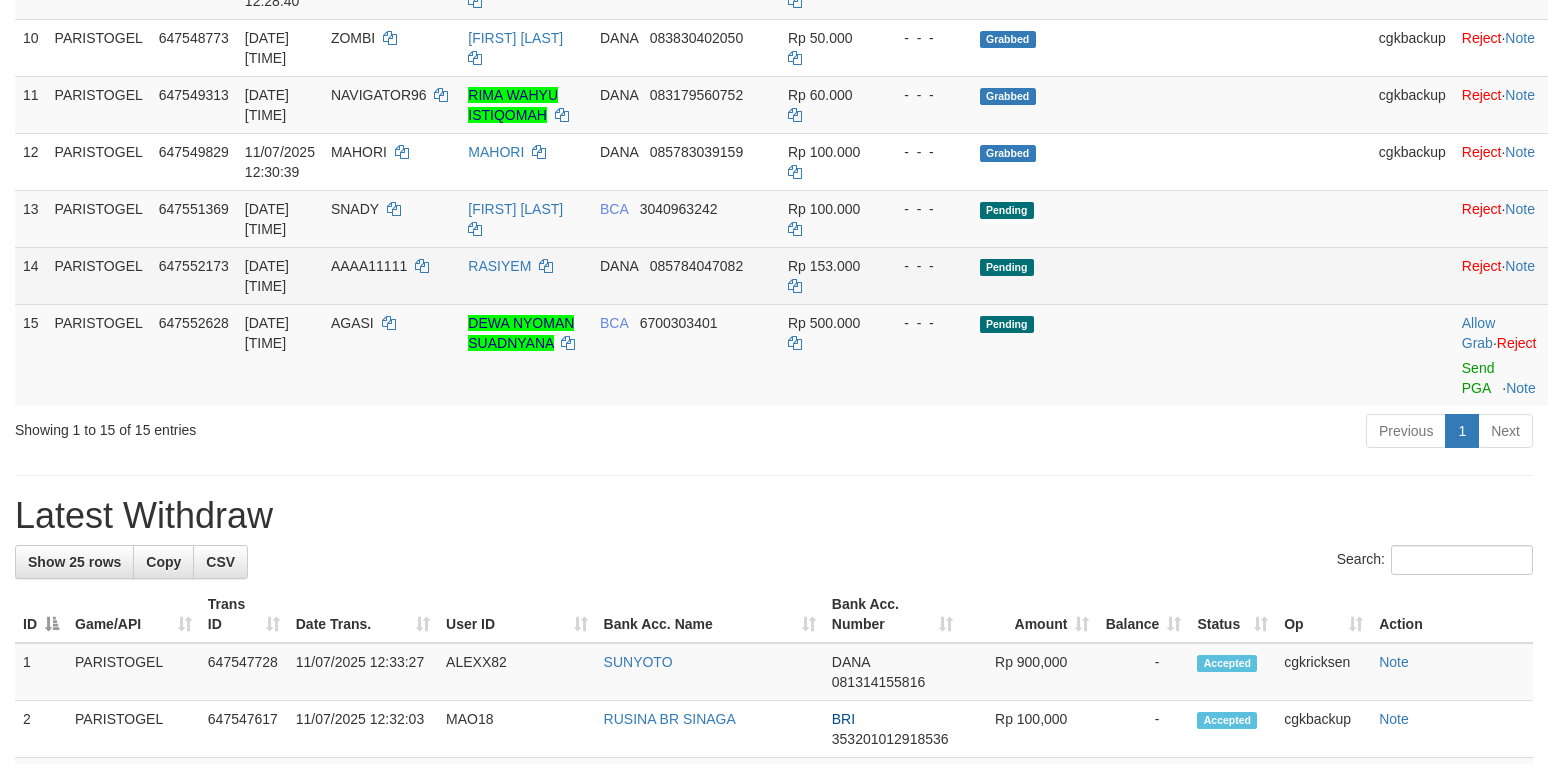 scroll, scrollTop: 933, scrollLeft: 0, axis: vertical 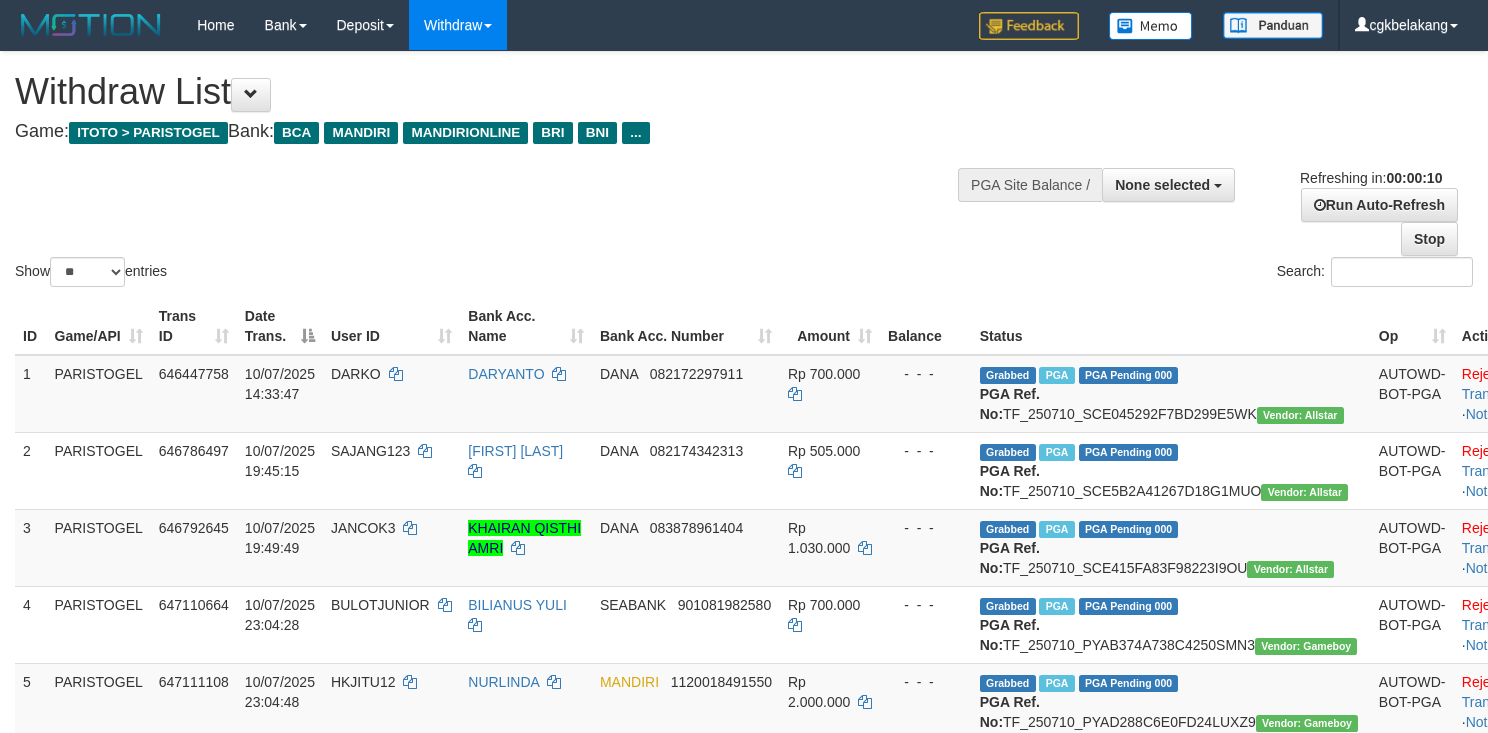 select 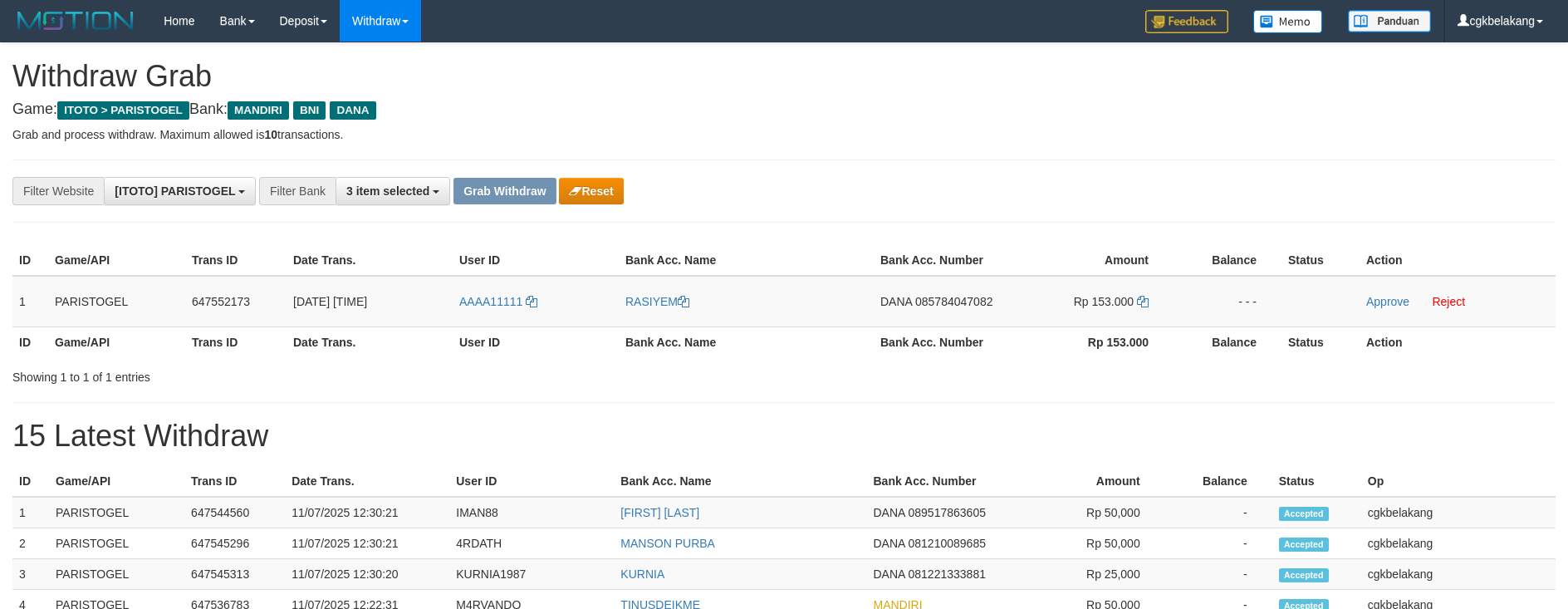 scroll, scrollTop: 0, scrollLeft: 0, axis: both 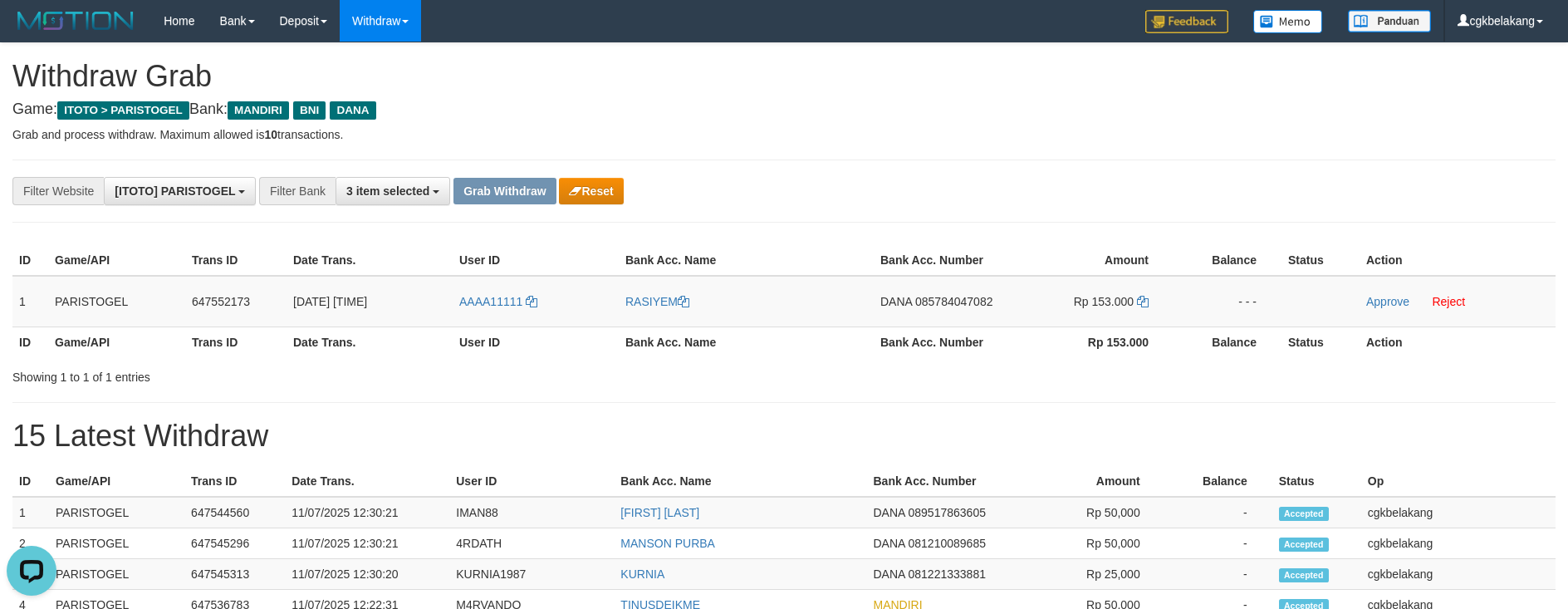 click on "15 Latest Withdraw" at bounding box center [784, 436] 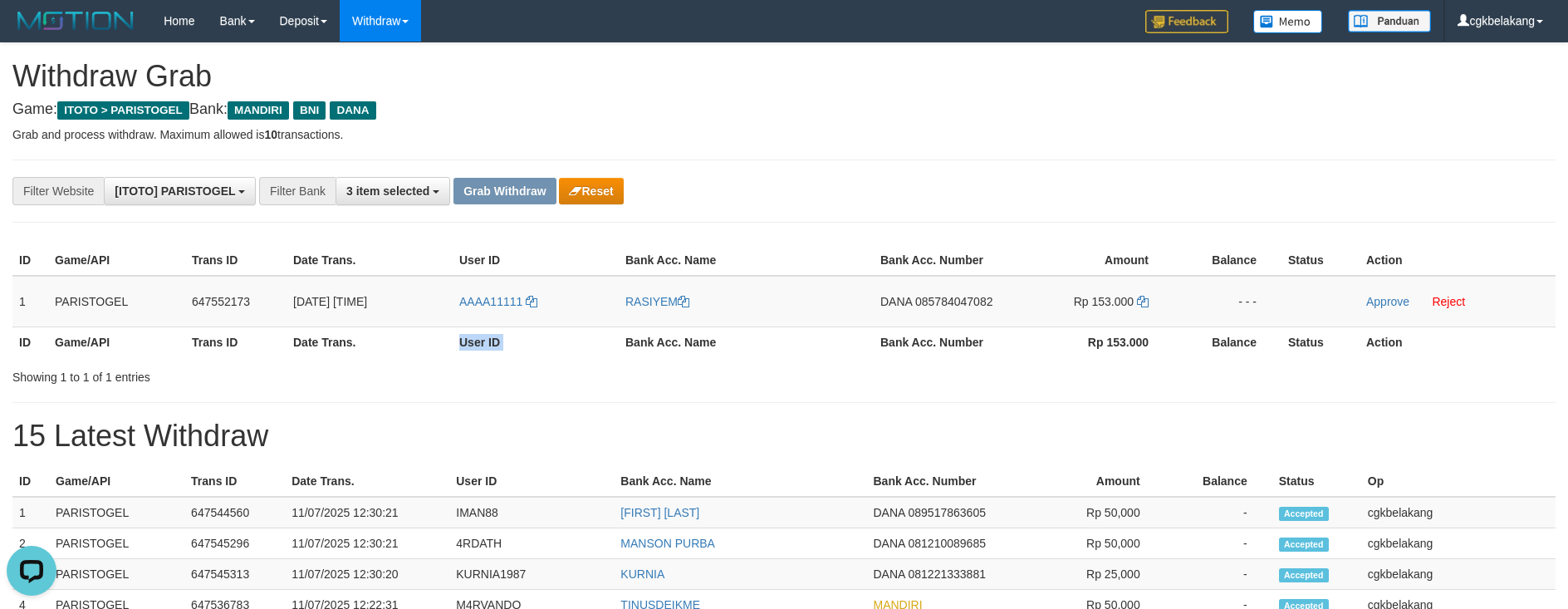click on "User ID" at bounding box center (536, 341) 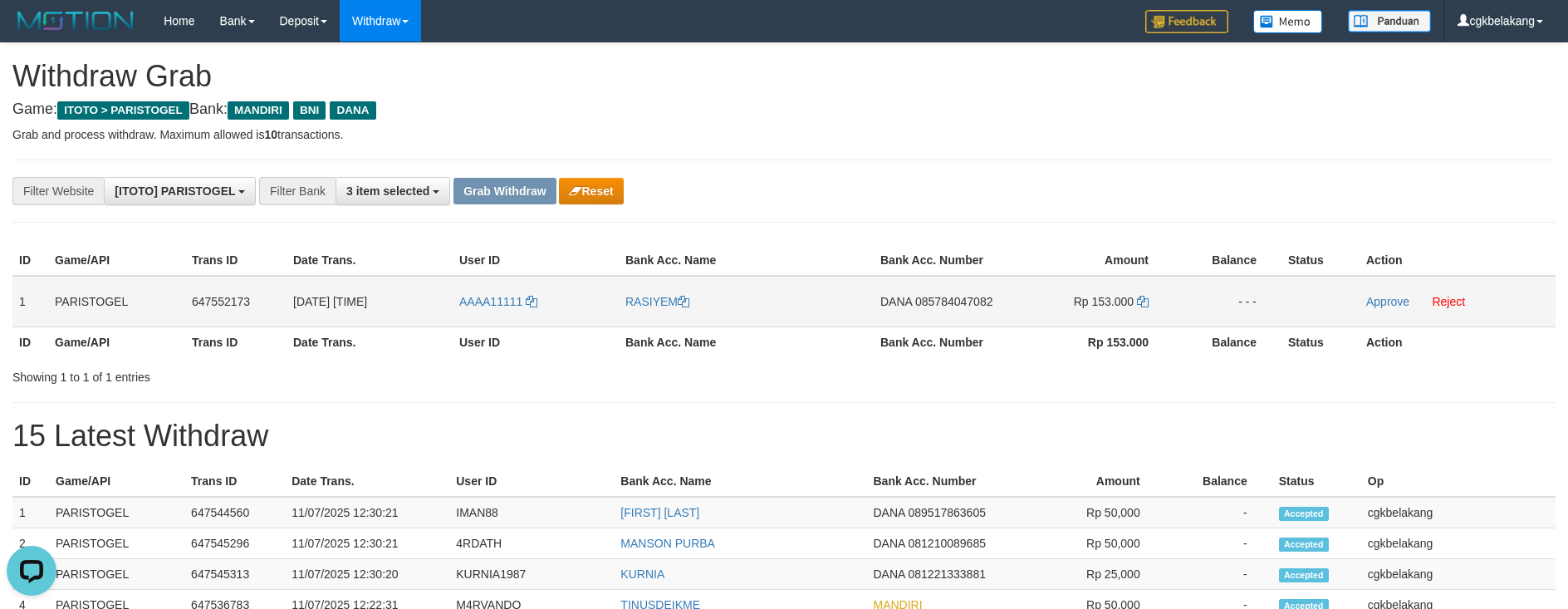 click on "AAAA11111" at bounding box center (536, 302) 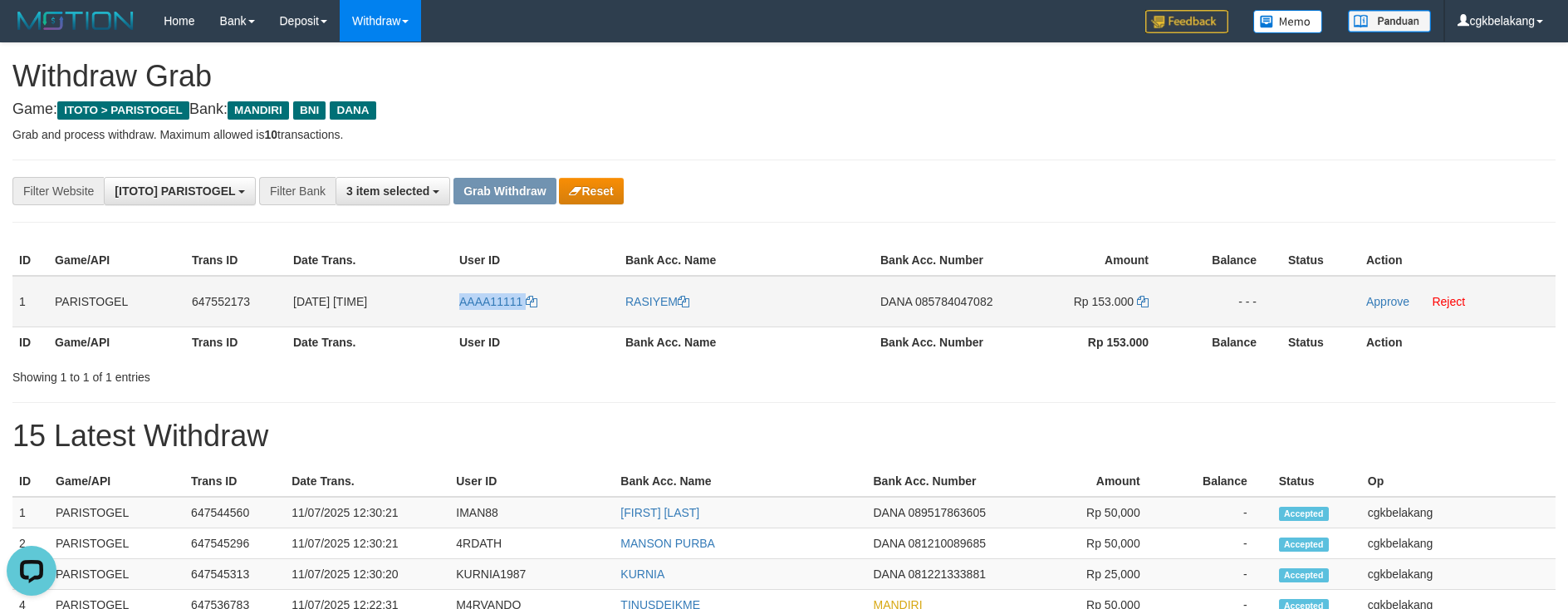 click on "AAAA11111" at bounding box center [536, 302] 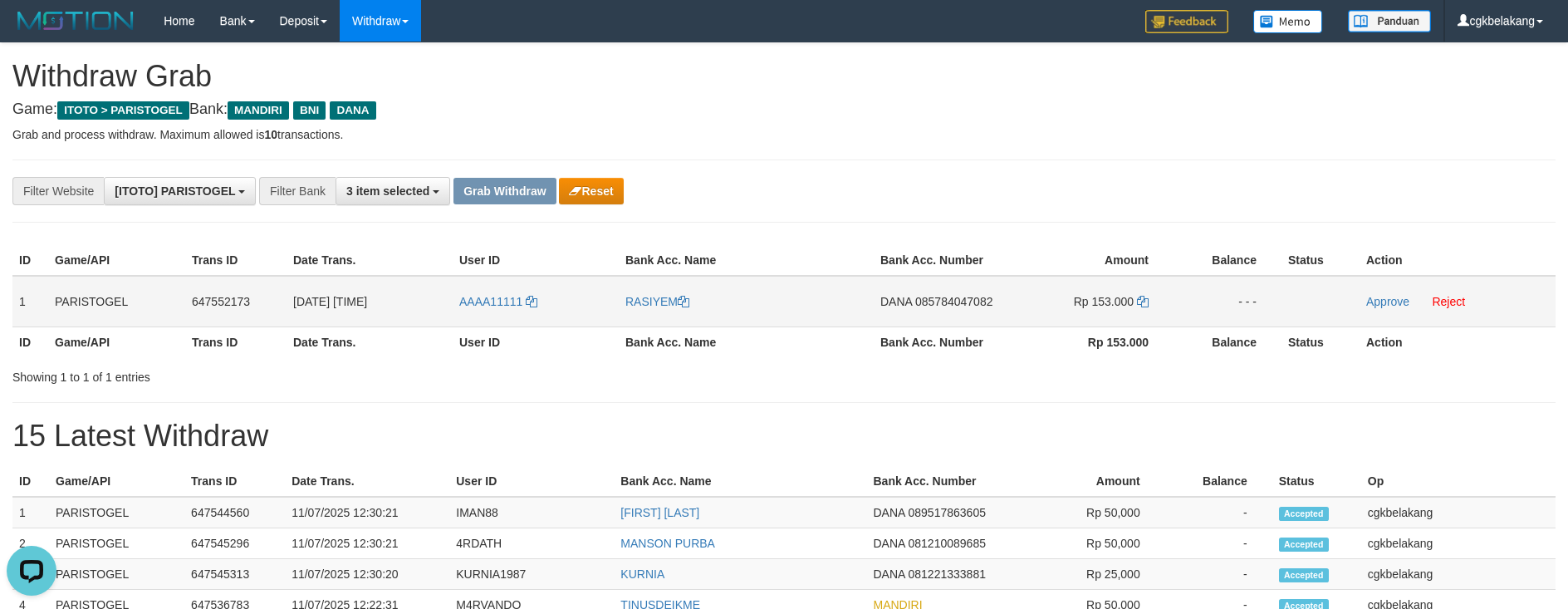 click on "RASIYEM" at bounding box center (746, 302) 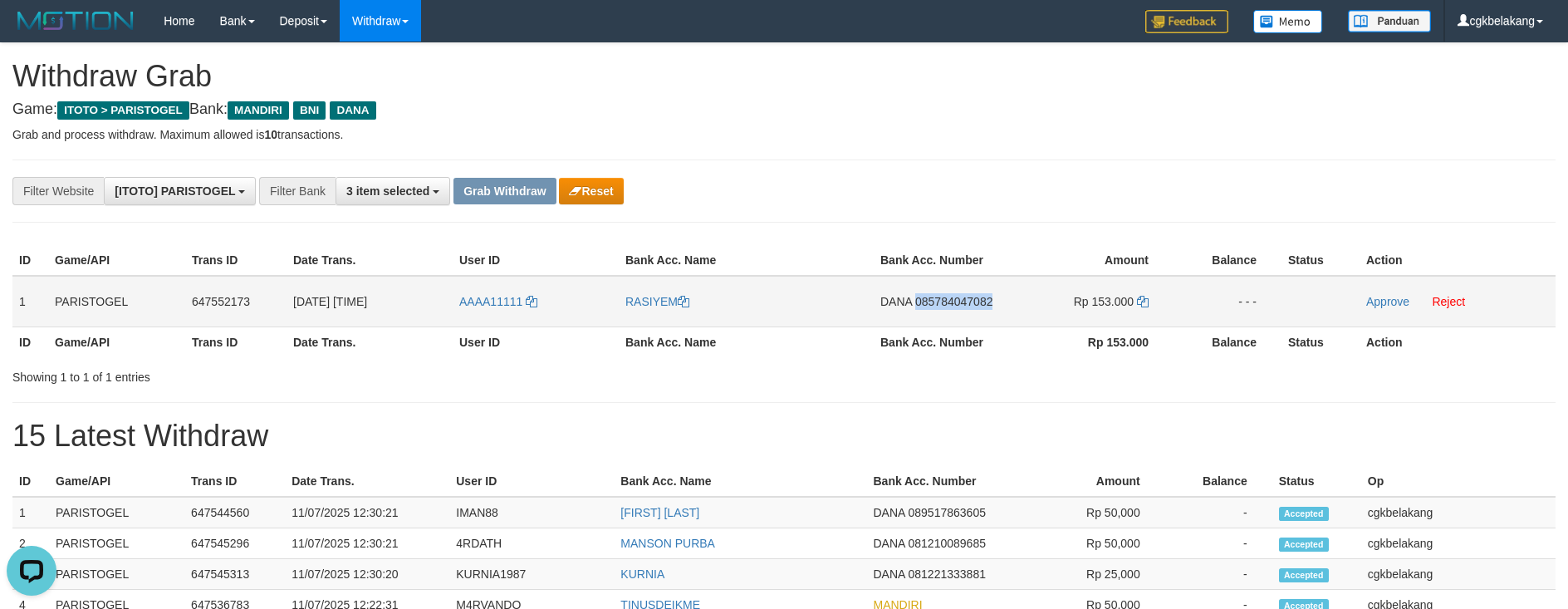 click on "DANA
085784047082" at bounding box center [942, 302] 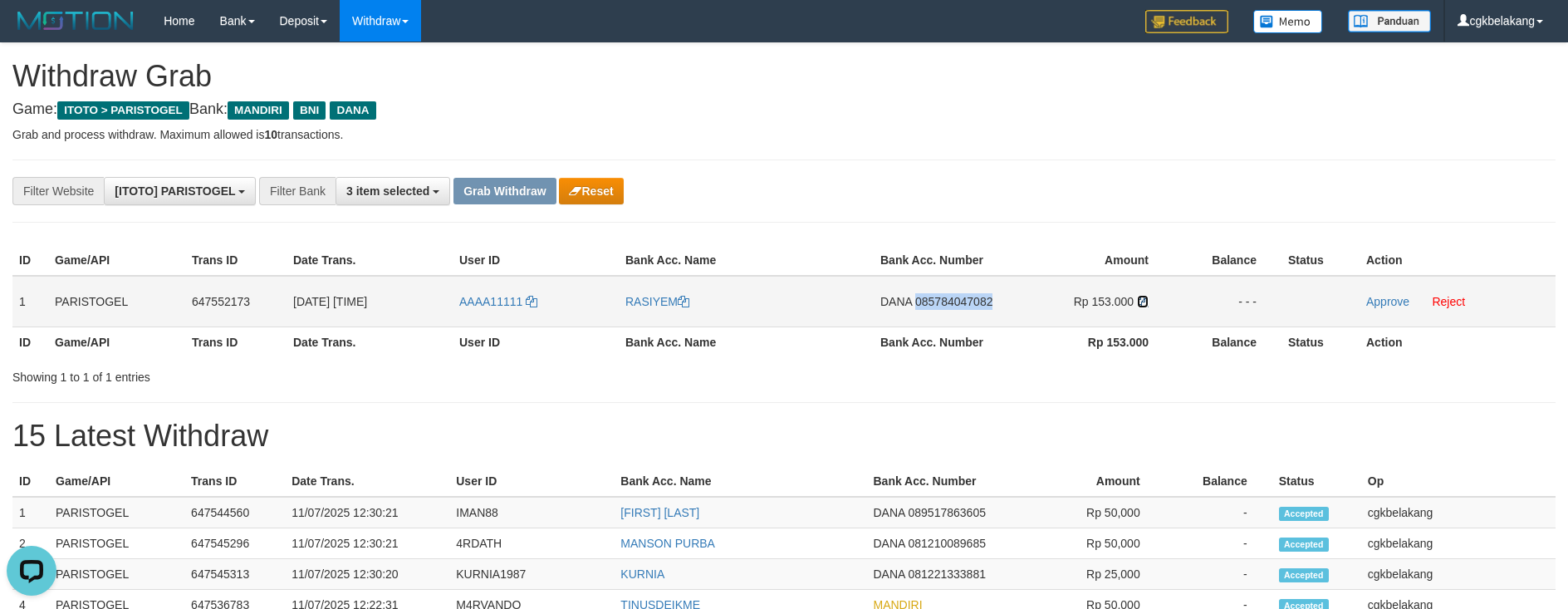 click at bounding box center (1143, 302) 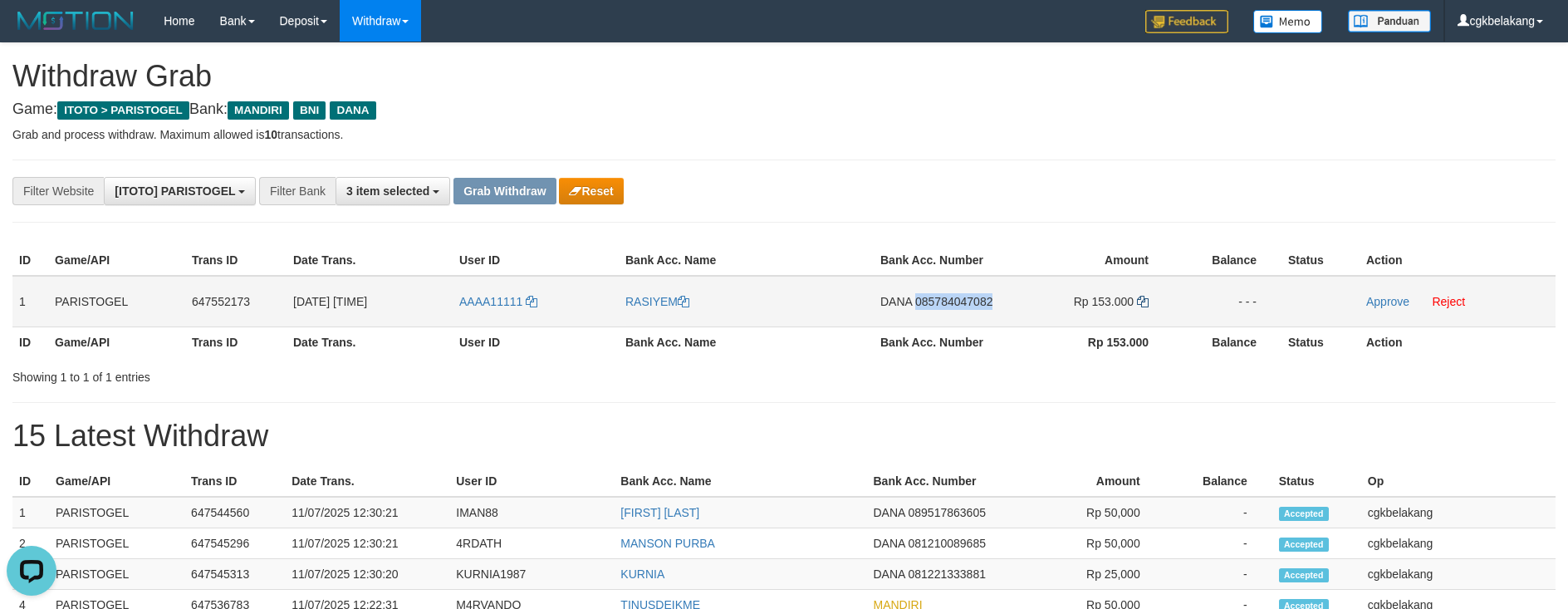 copy on "085784047082" 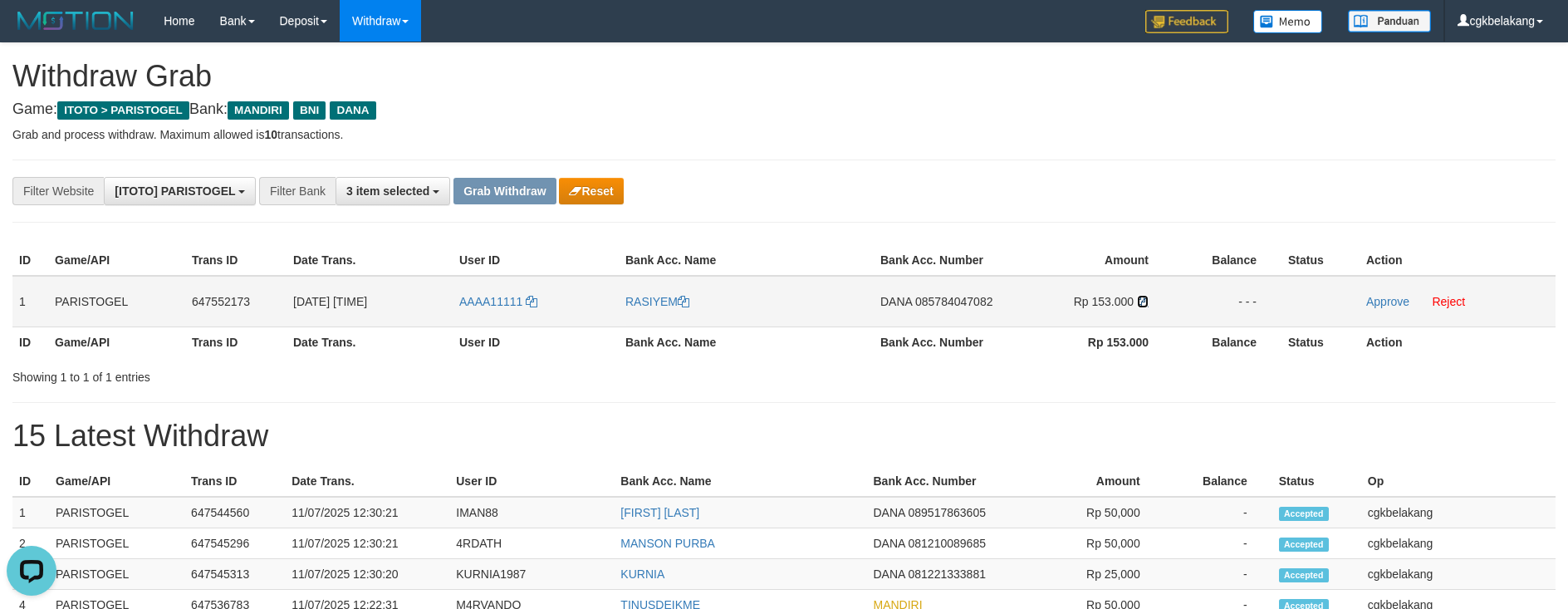 click at bounding box center (1143, 302) 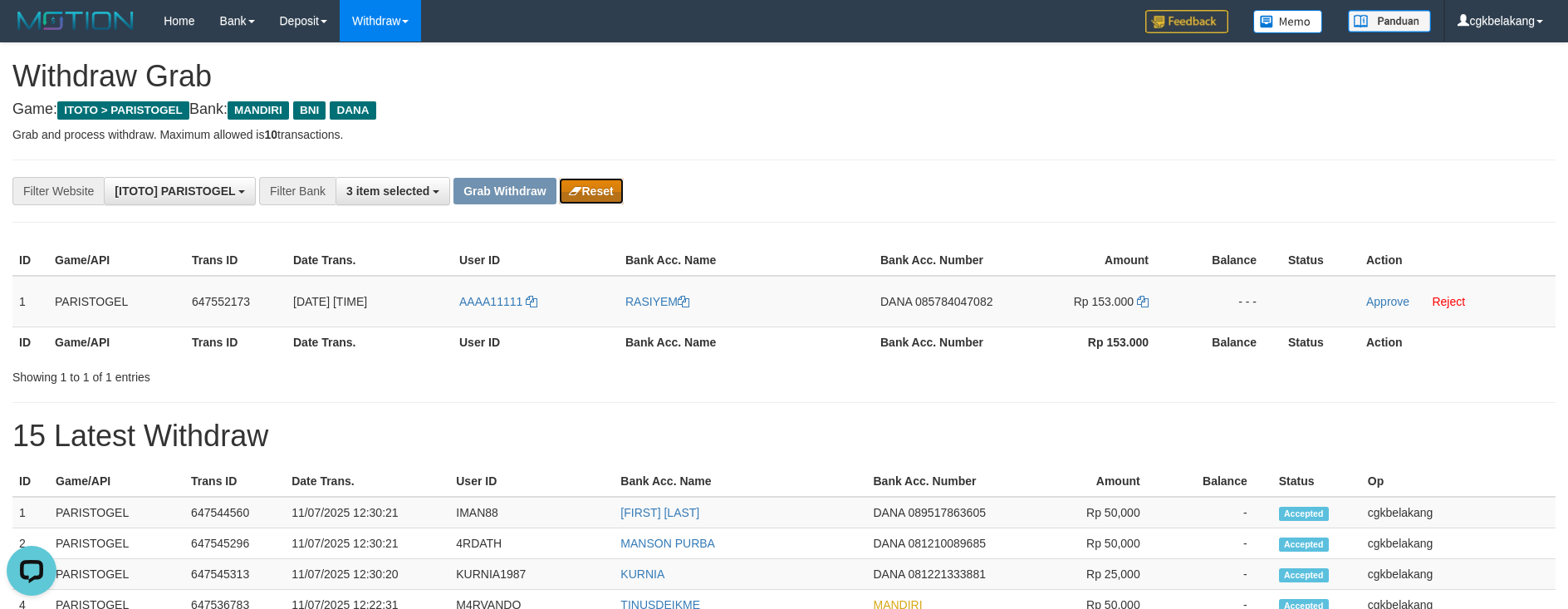 click on "Reset" at bounding box center (590, 191) 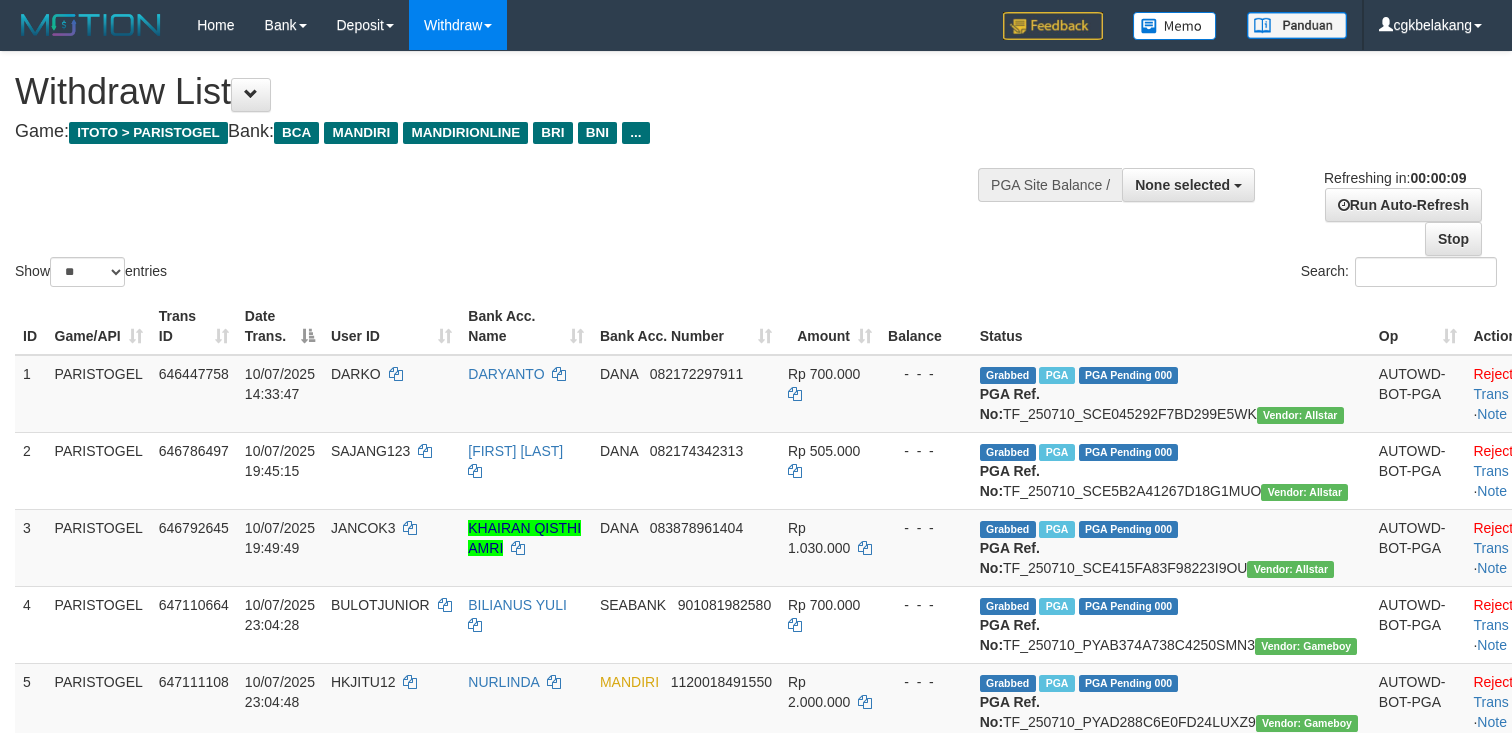 select 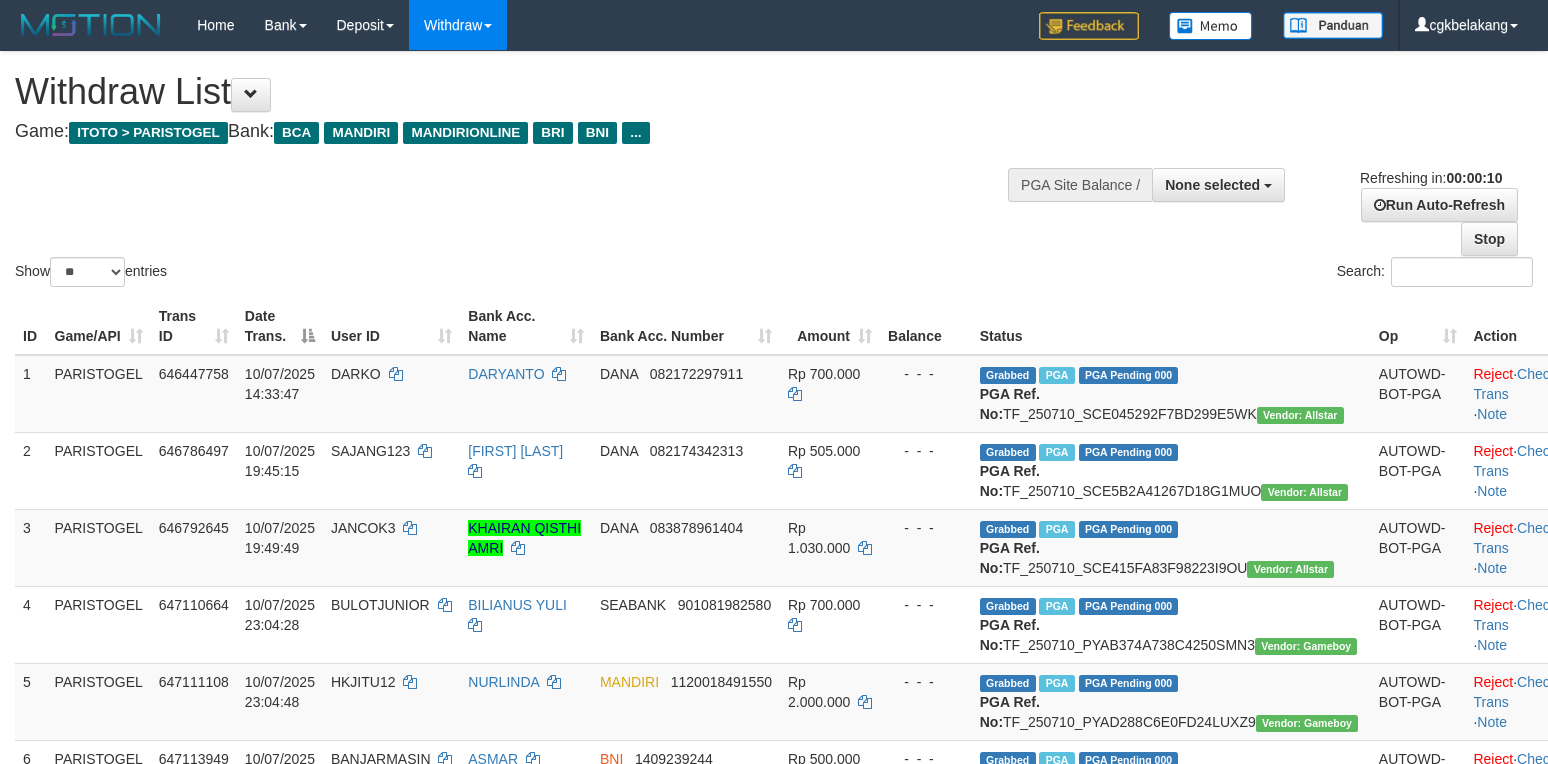 select 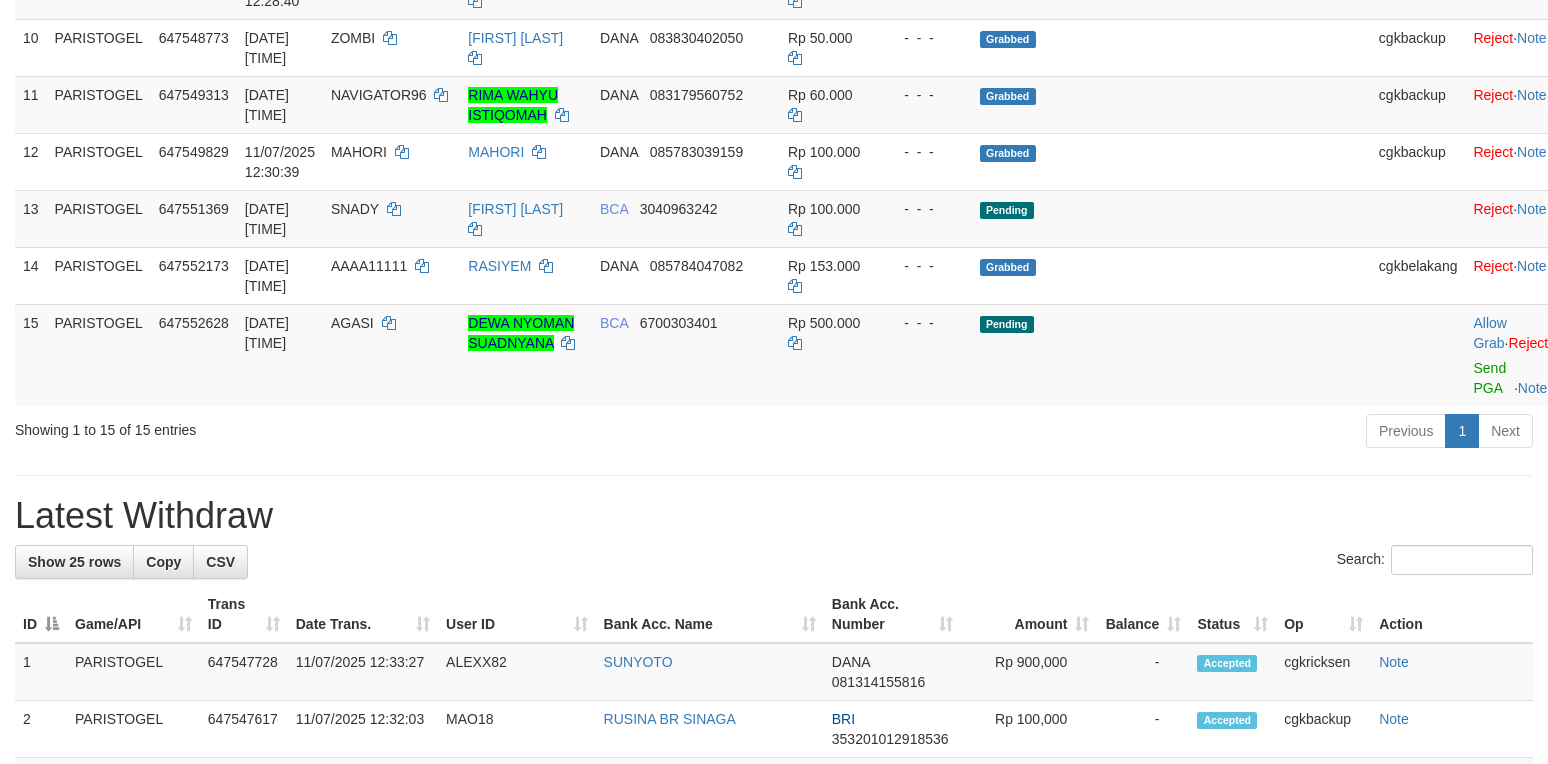 scroll, scrollTop: 933, scrollLeft: 0, axis: vertical 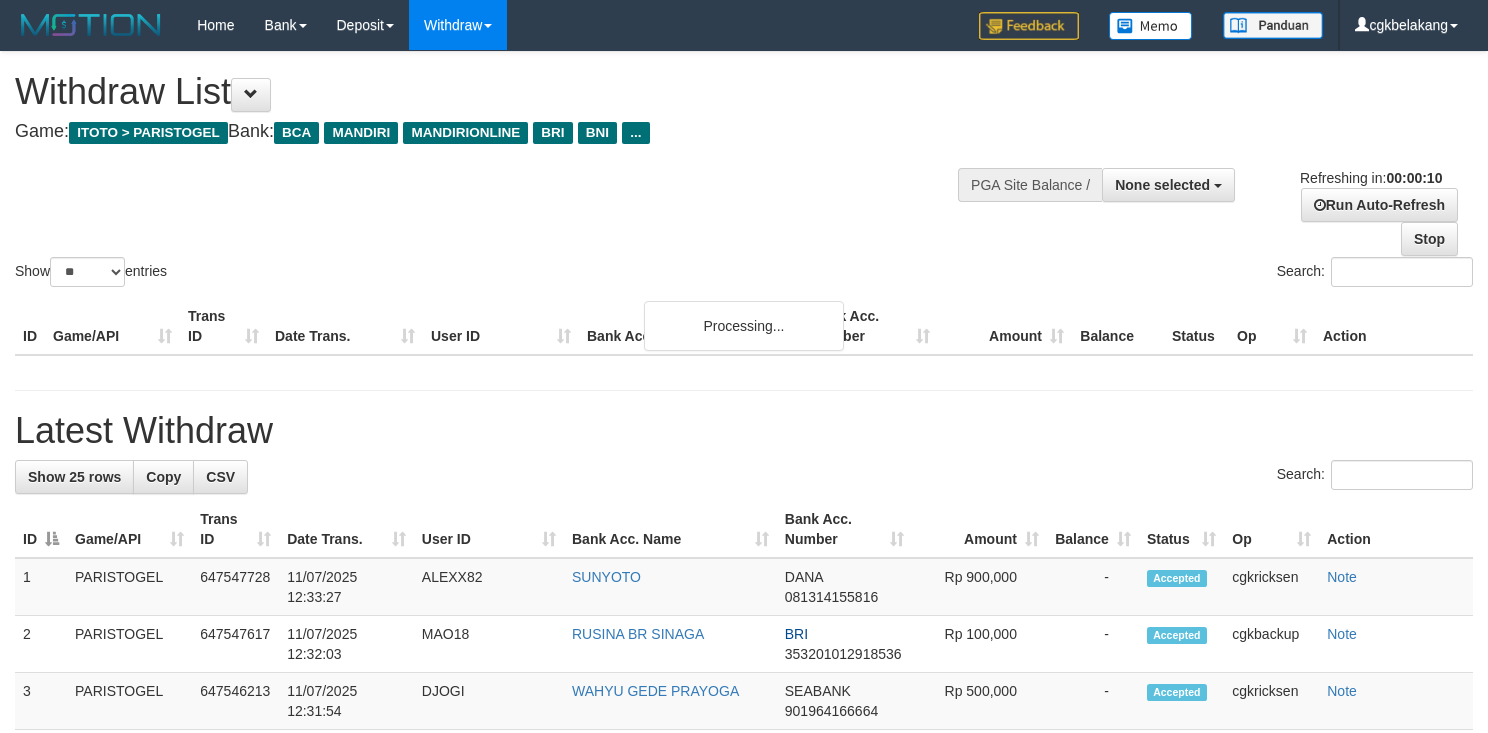 select 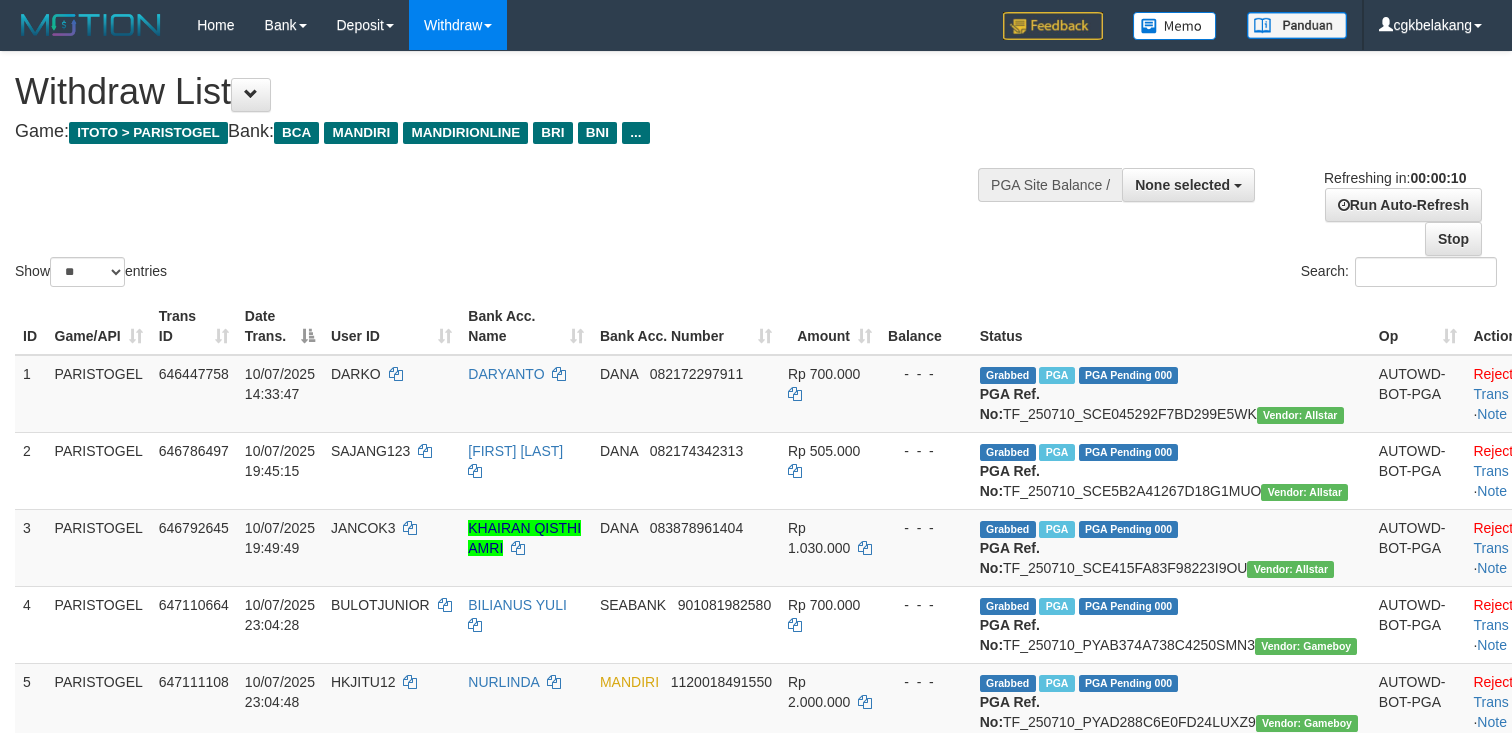 select 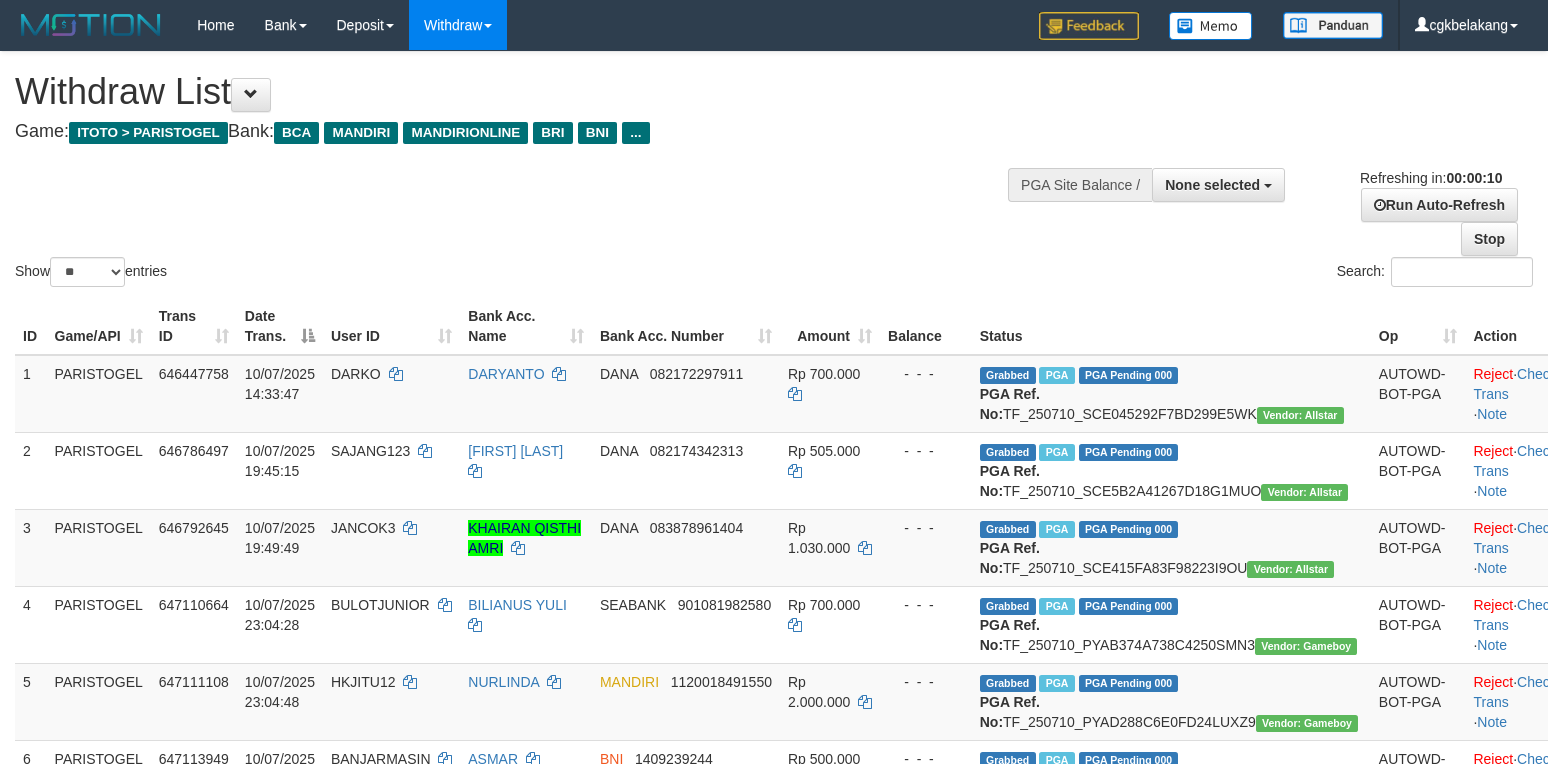 select 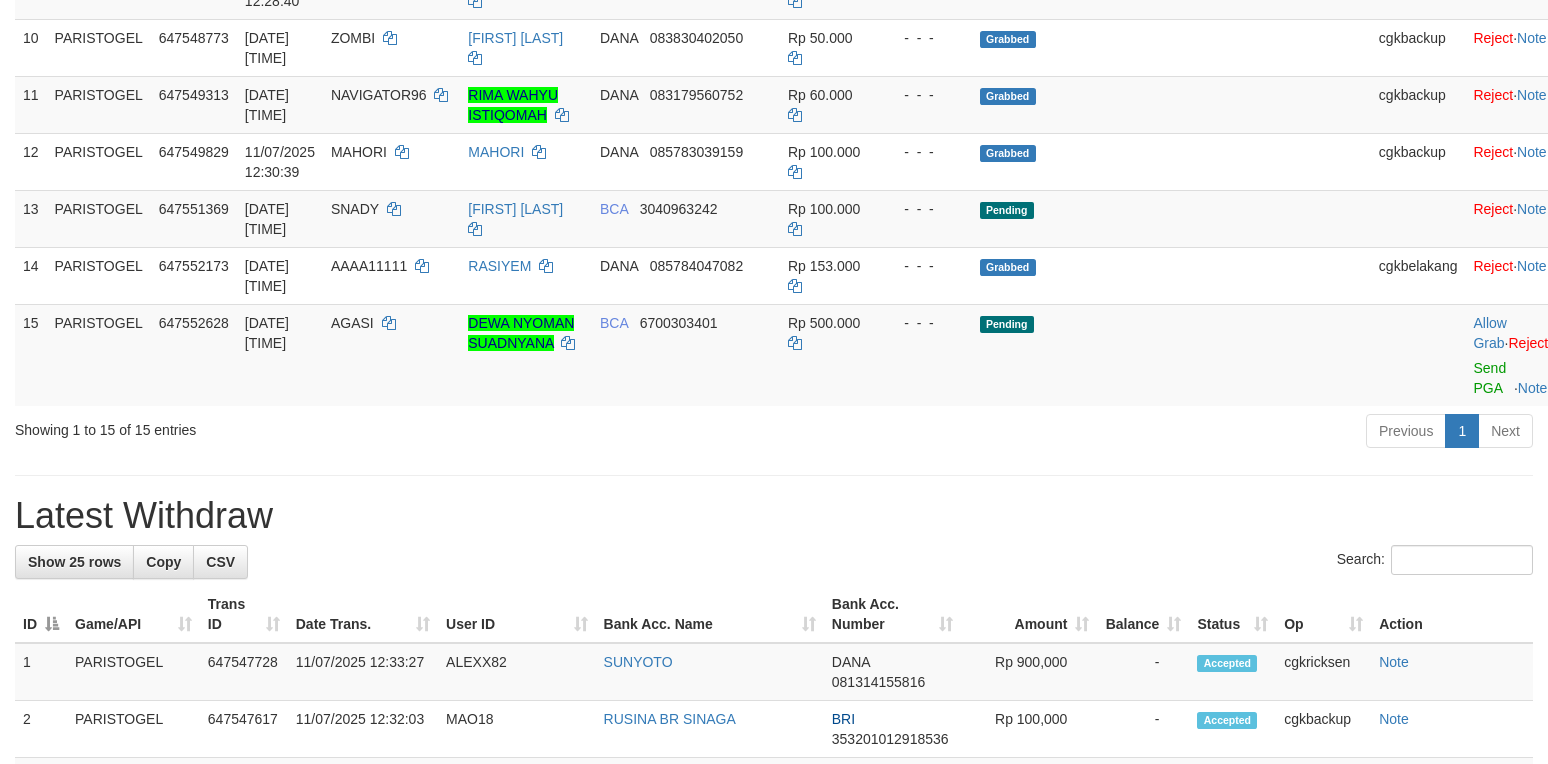 scroll, scrollTop: 933, scrollLeft: 0, axis: vertical 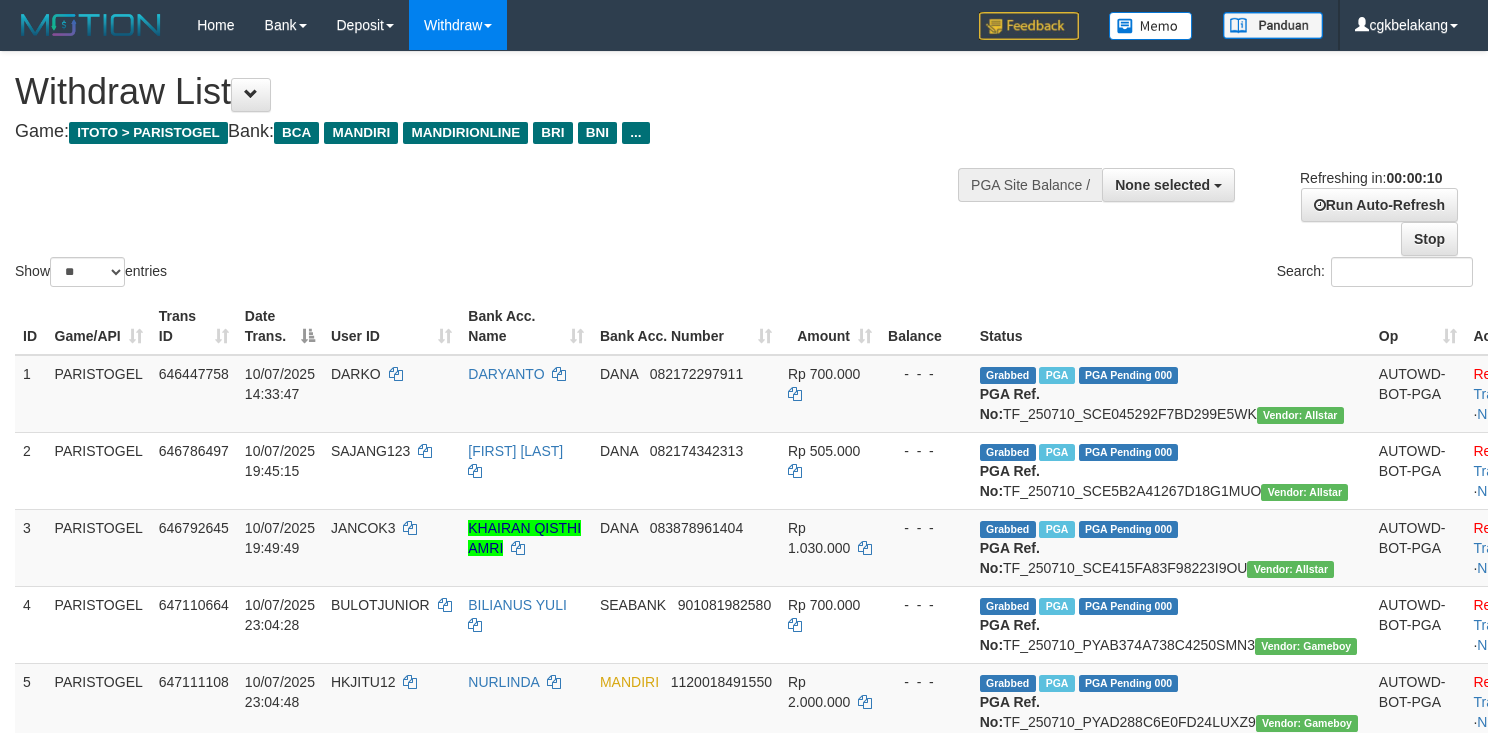 select 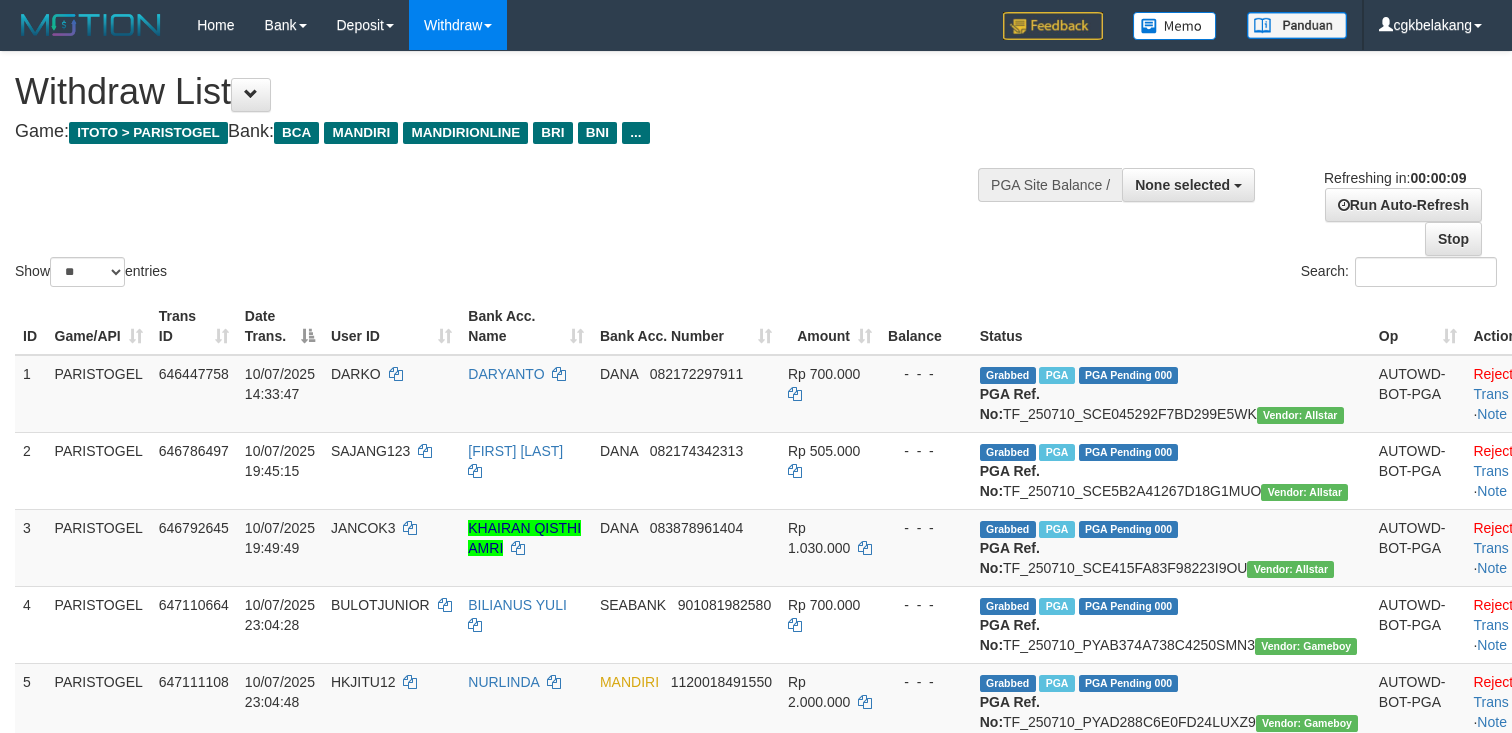 select 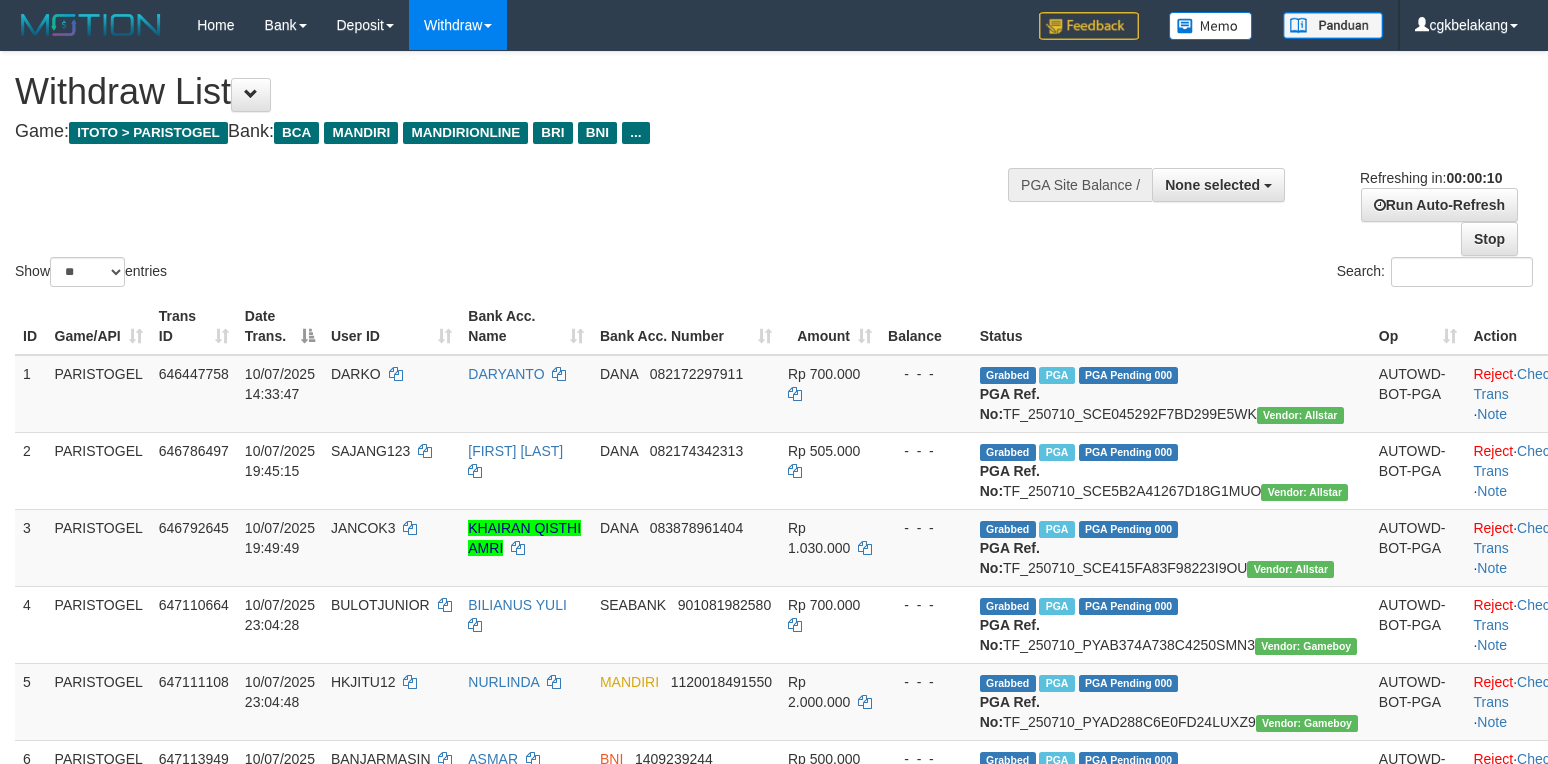 select 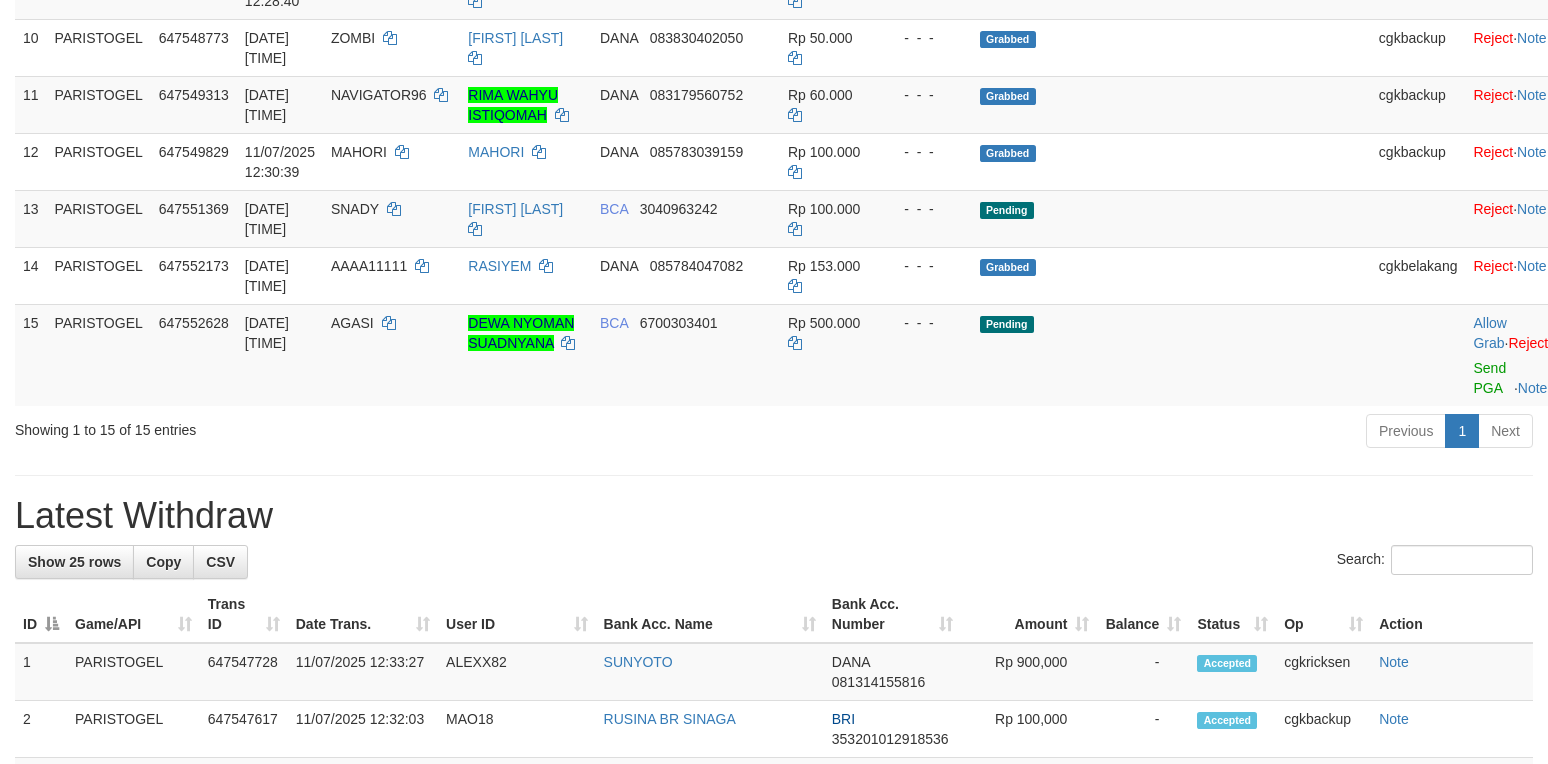 scroll, scrollTop: 933, scrollLeft: 0, axis: vertical 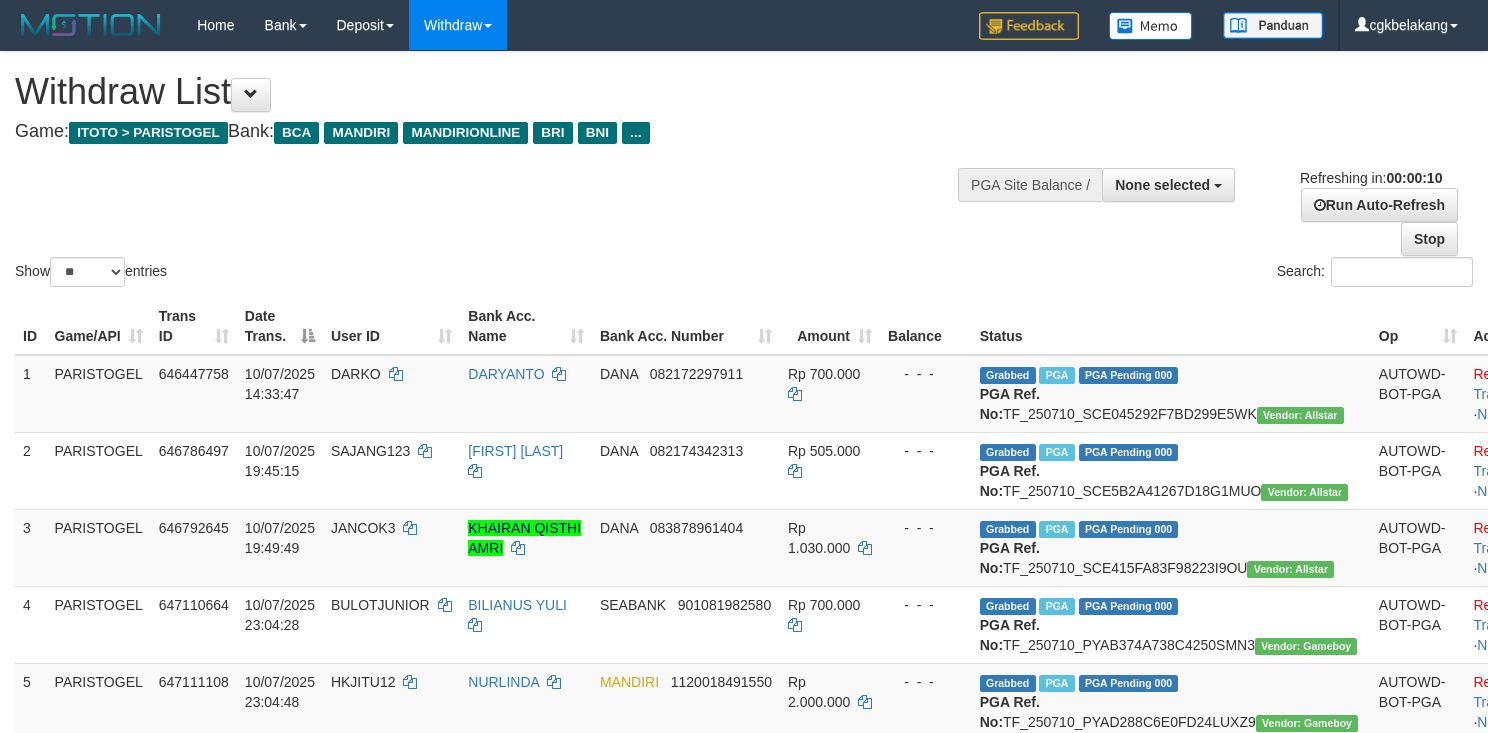 select 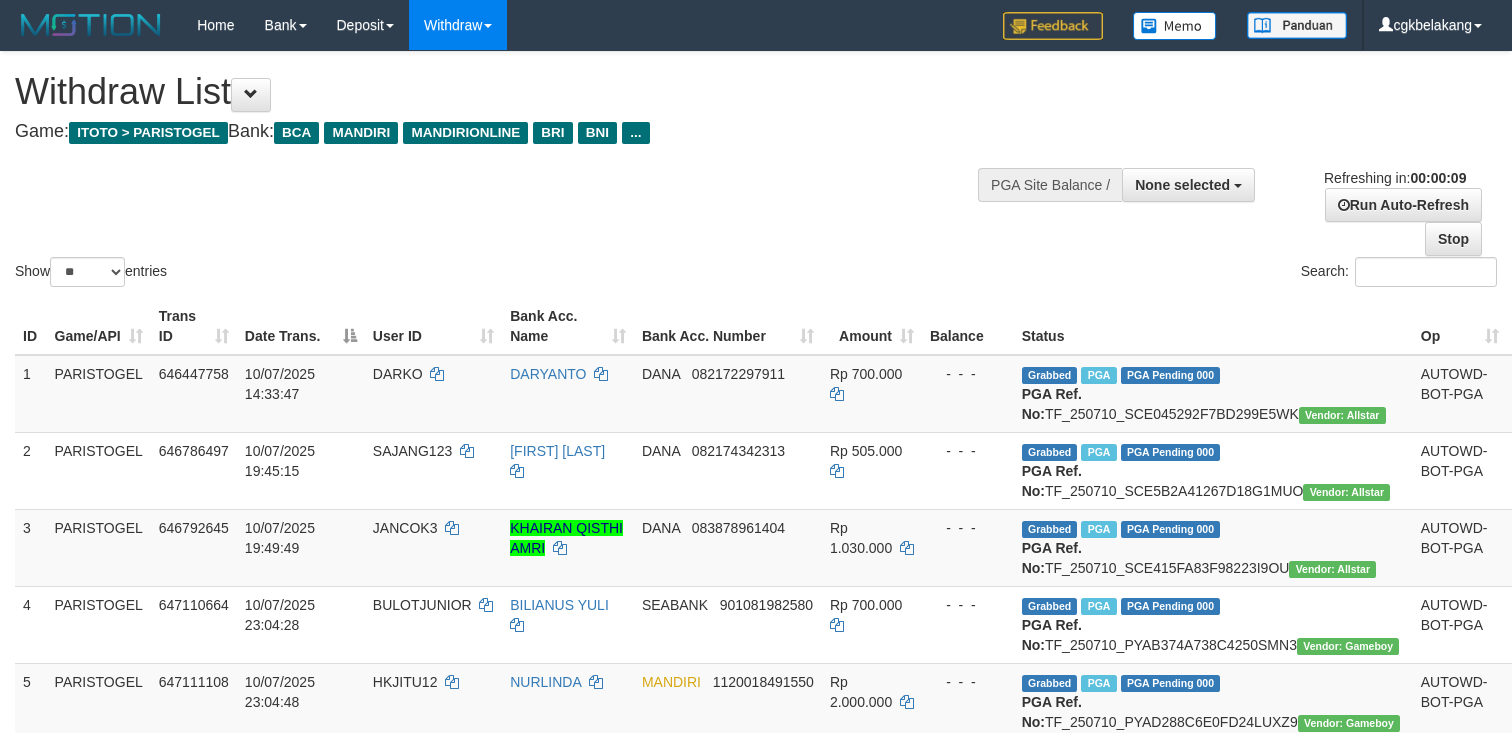 select 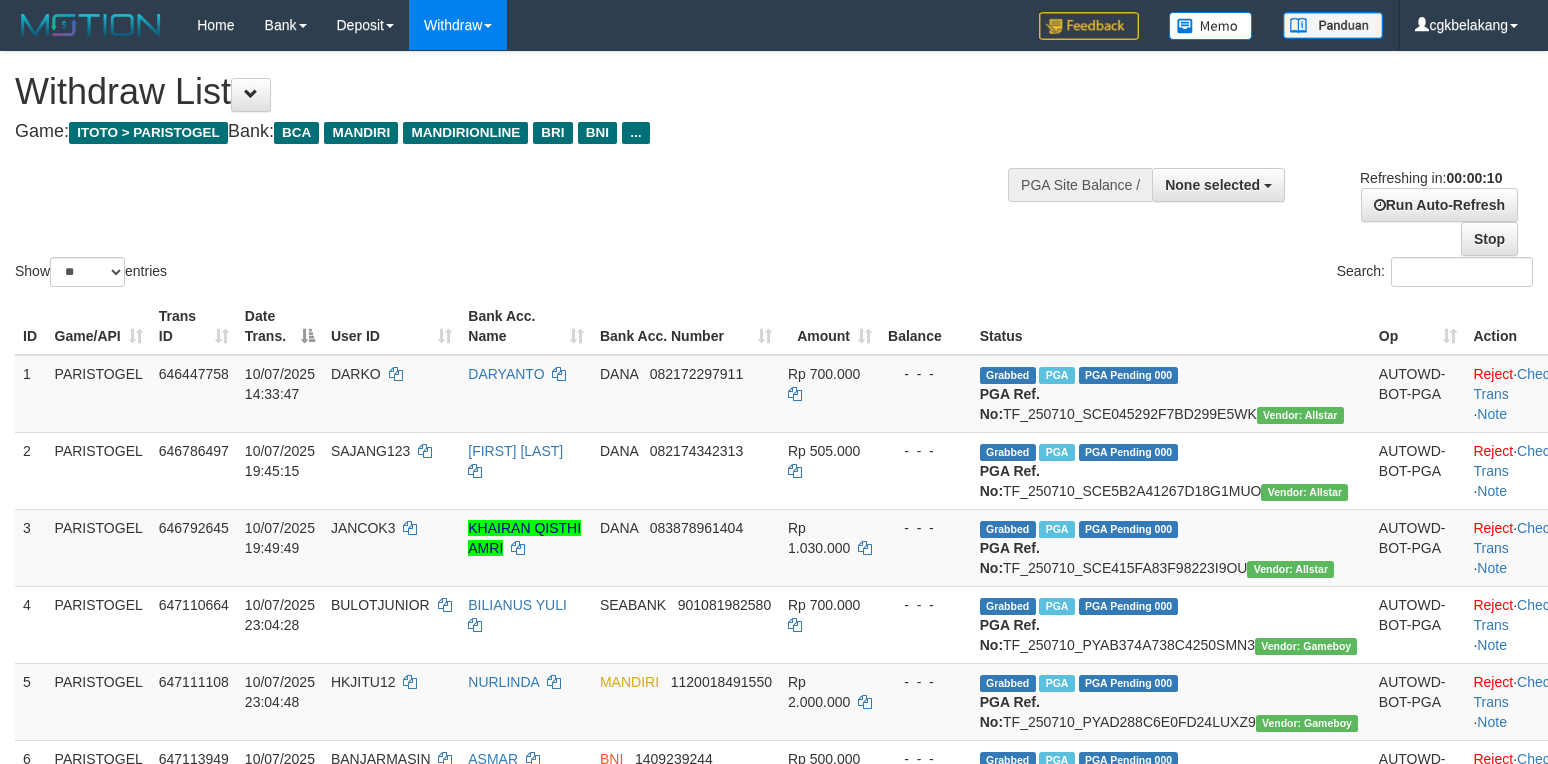 select 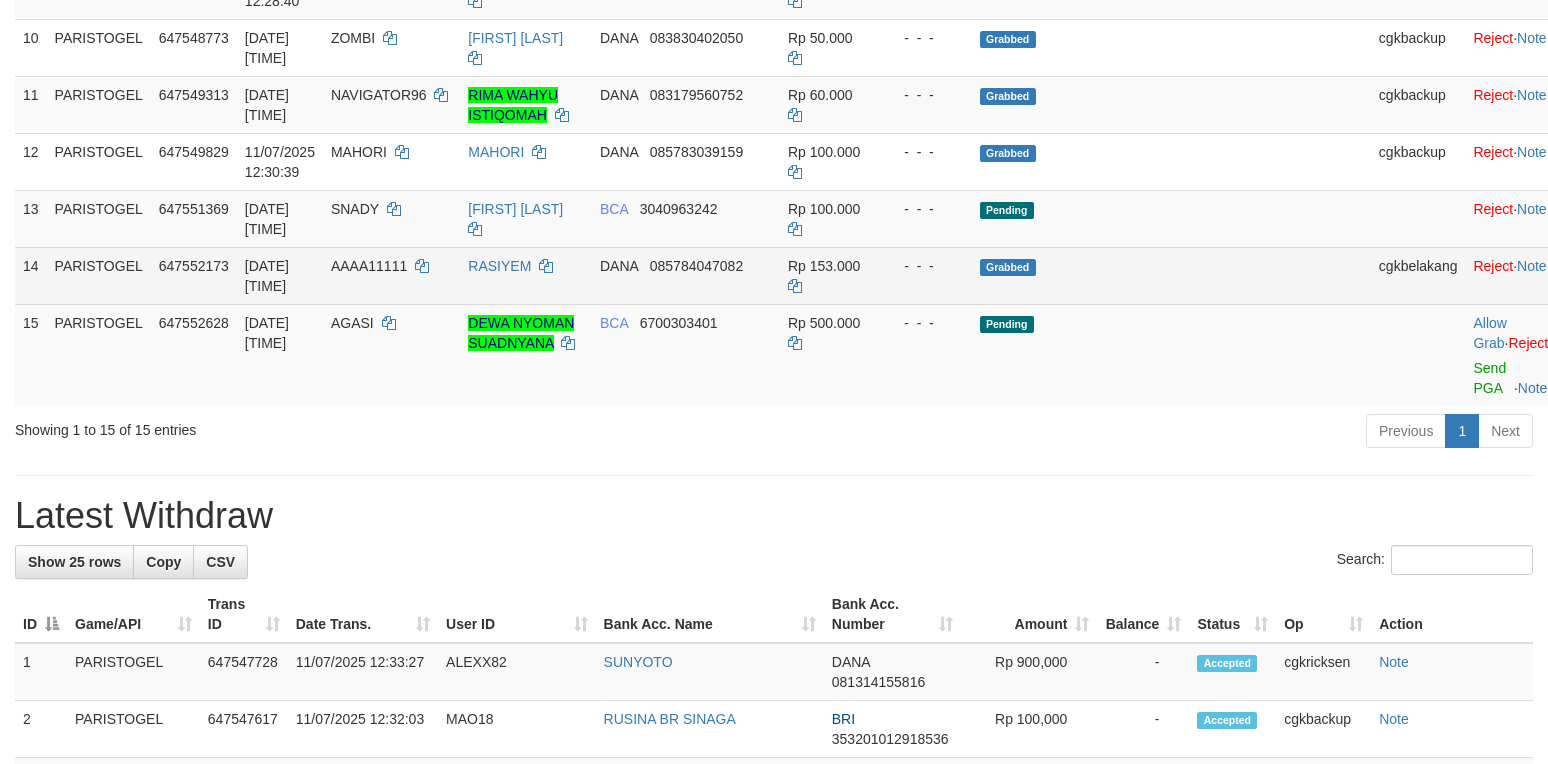 scroll, scrollTop: 933, scrollLeft: 0, axis: vertical 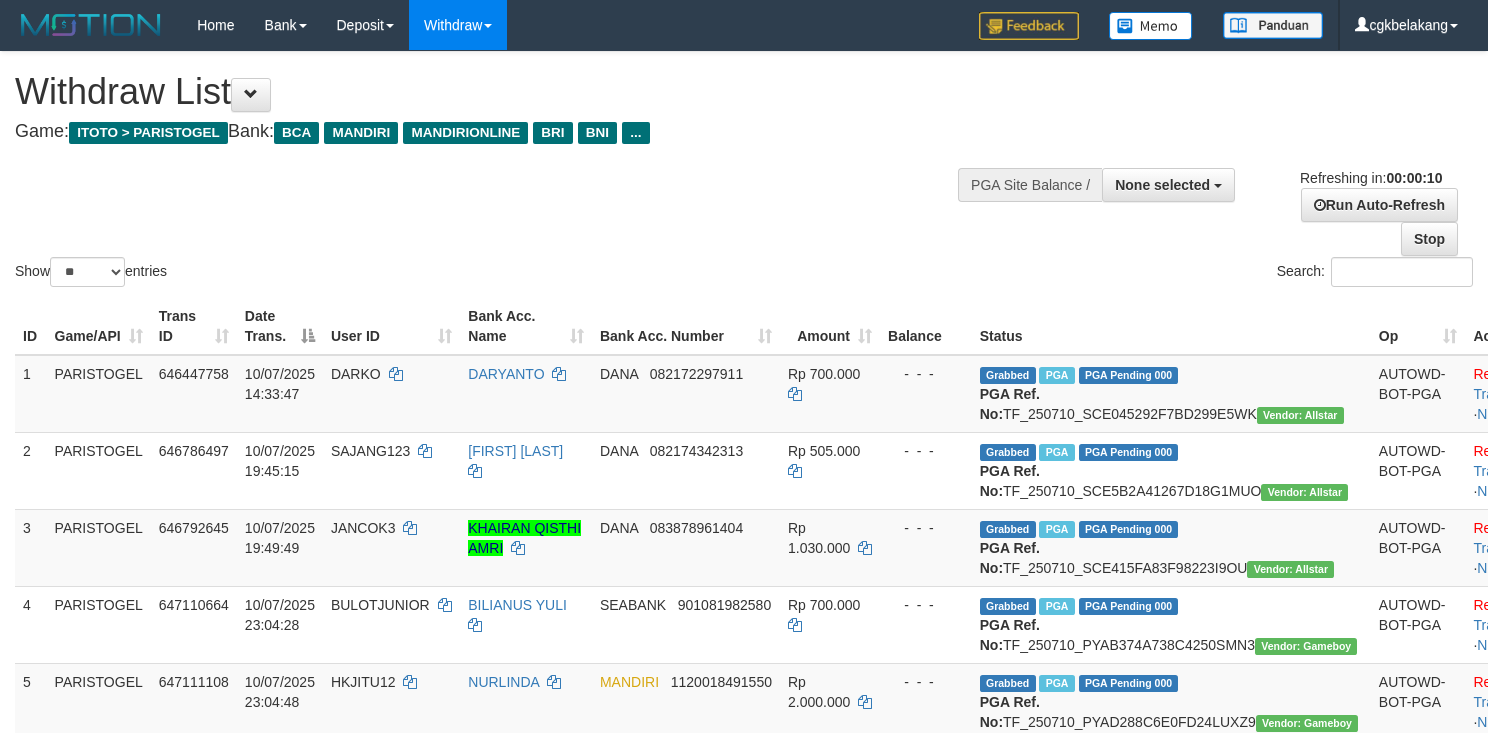 select 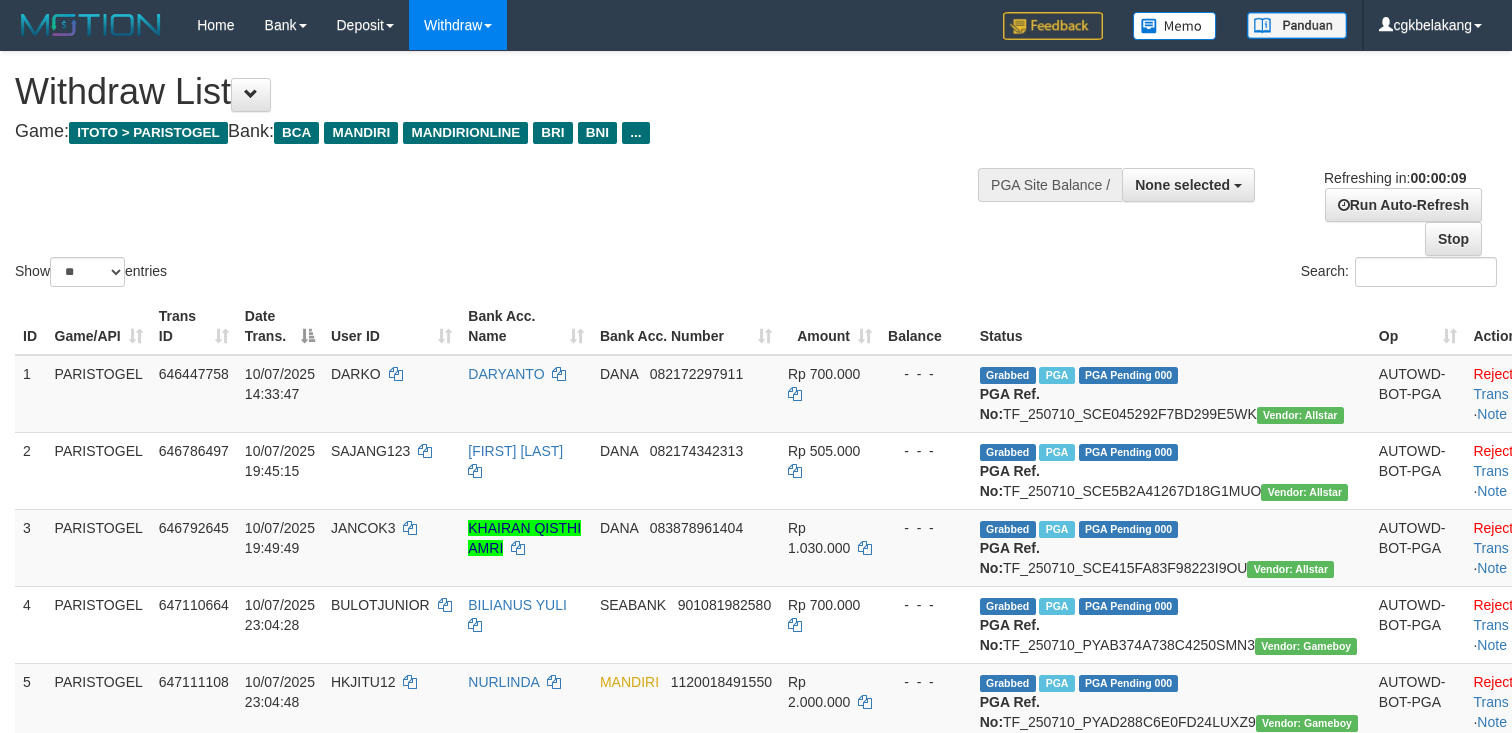 select 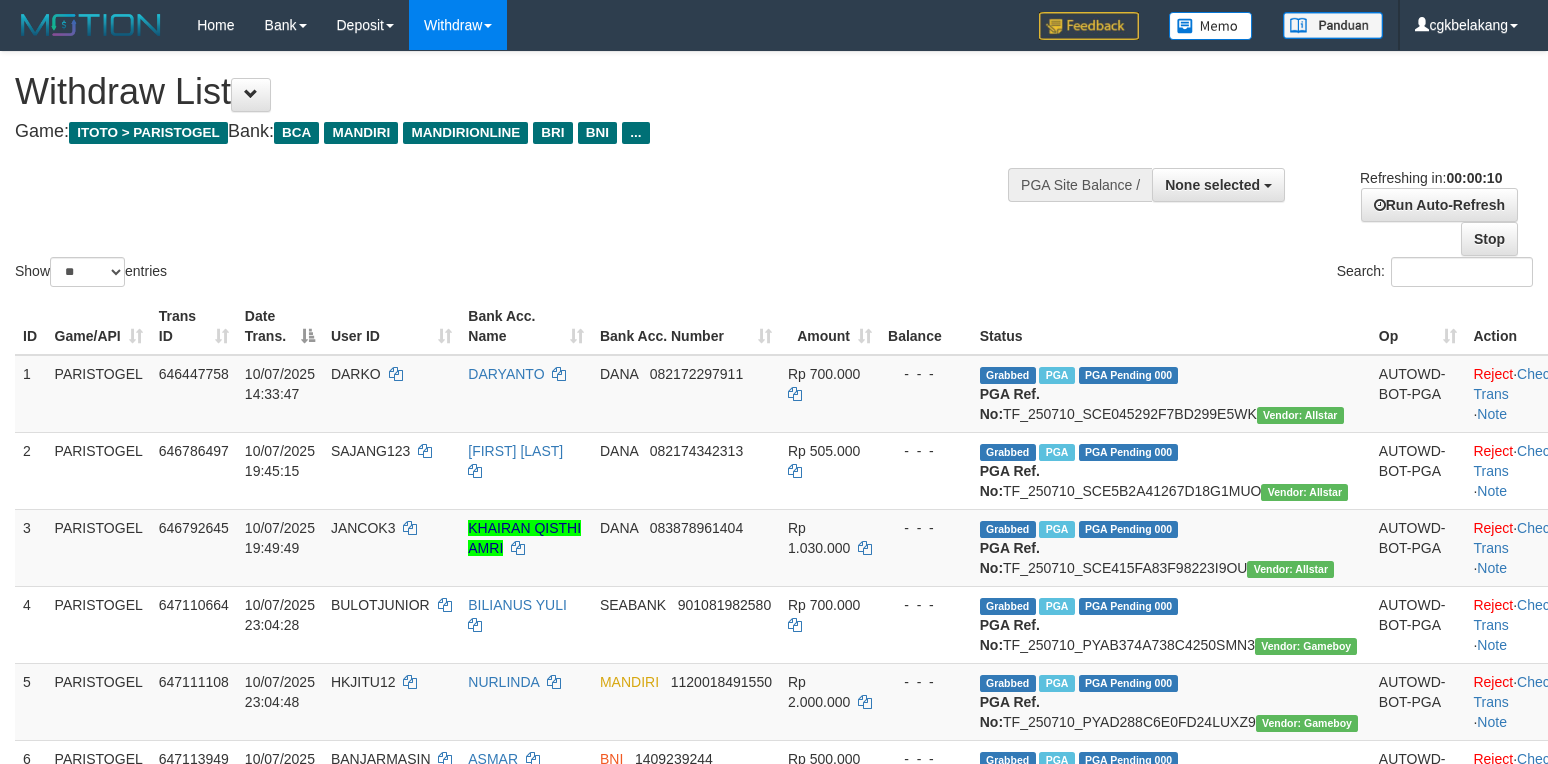 select 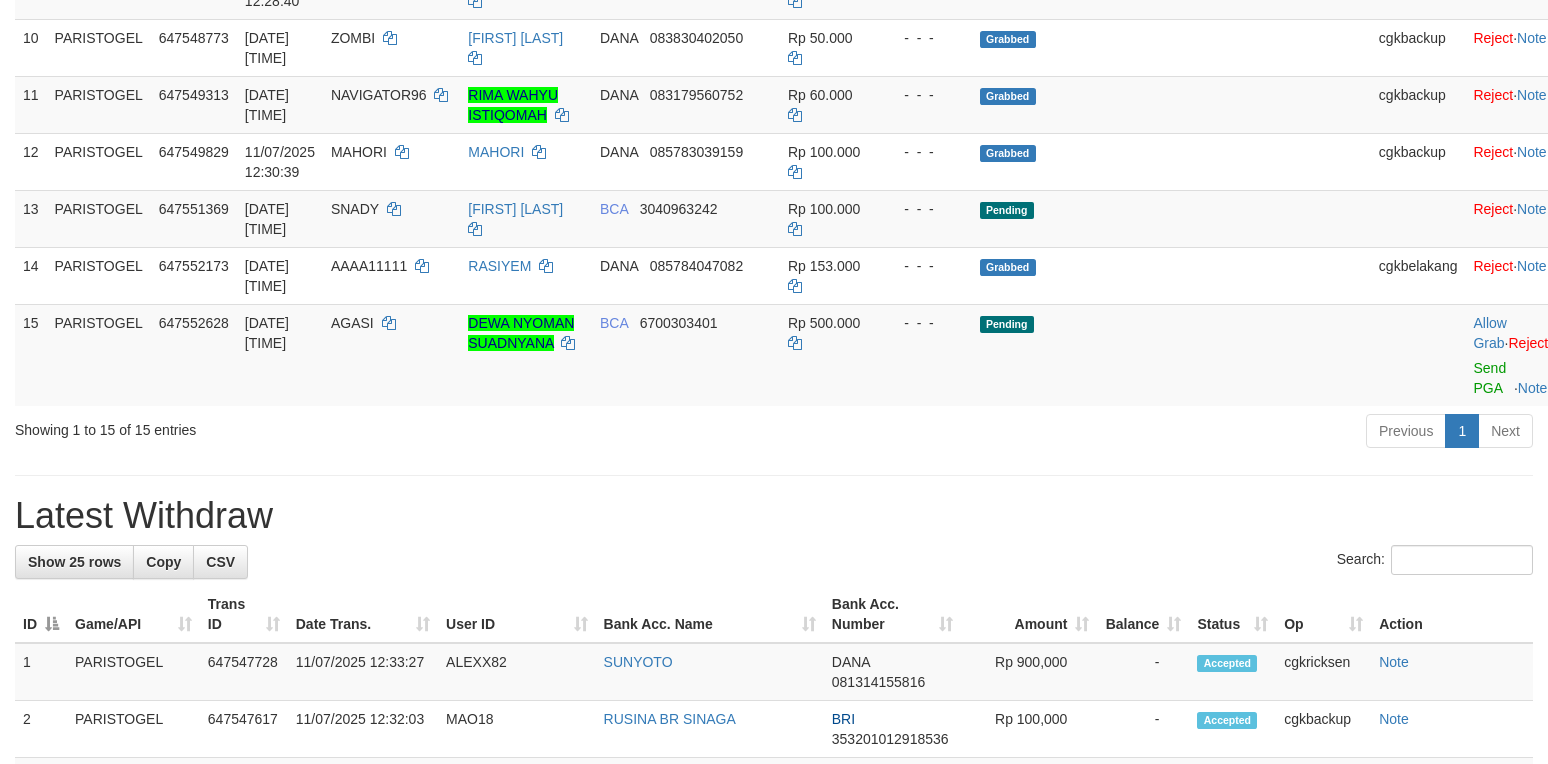 scroll, scrollTop: 933, scrollLeft: 0, axis: vertical 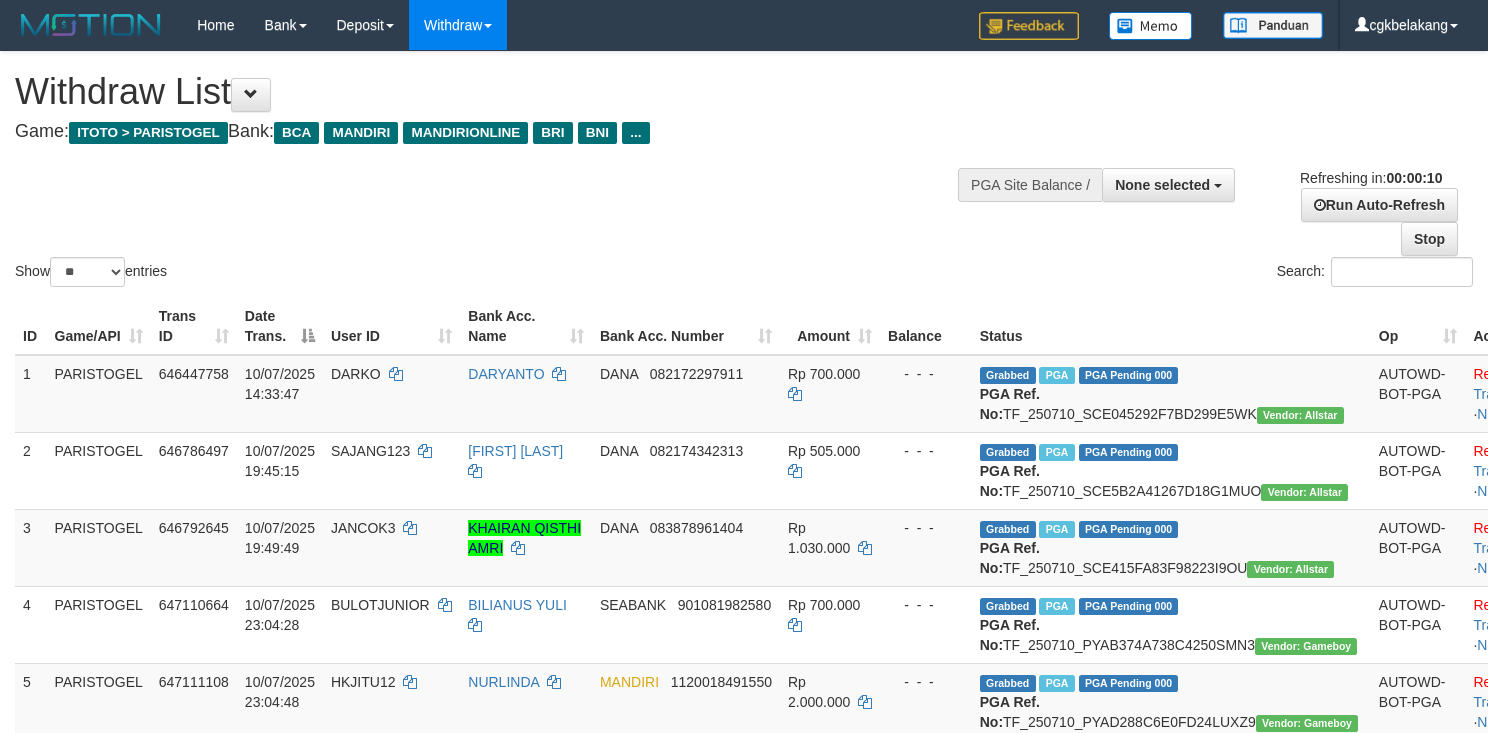 select 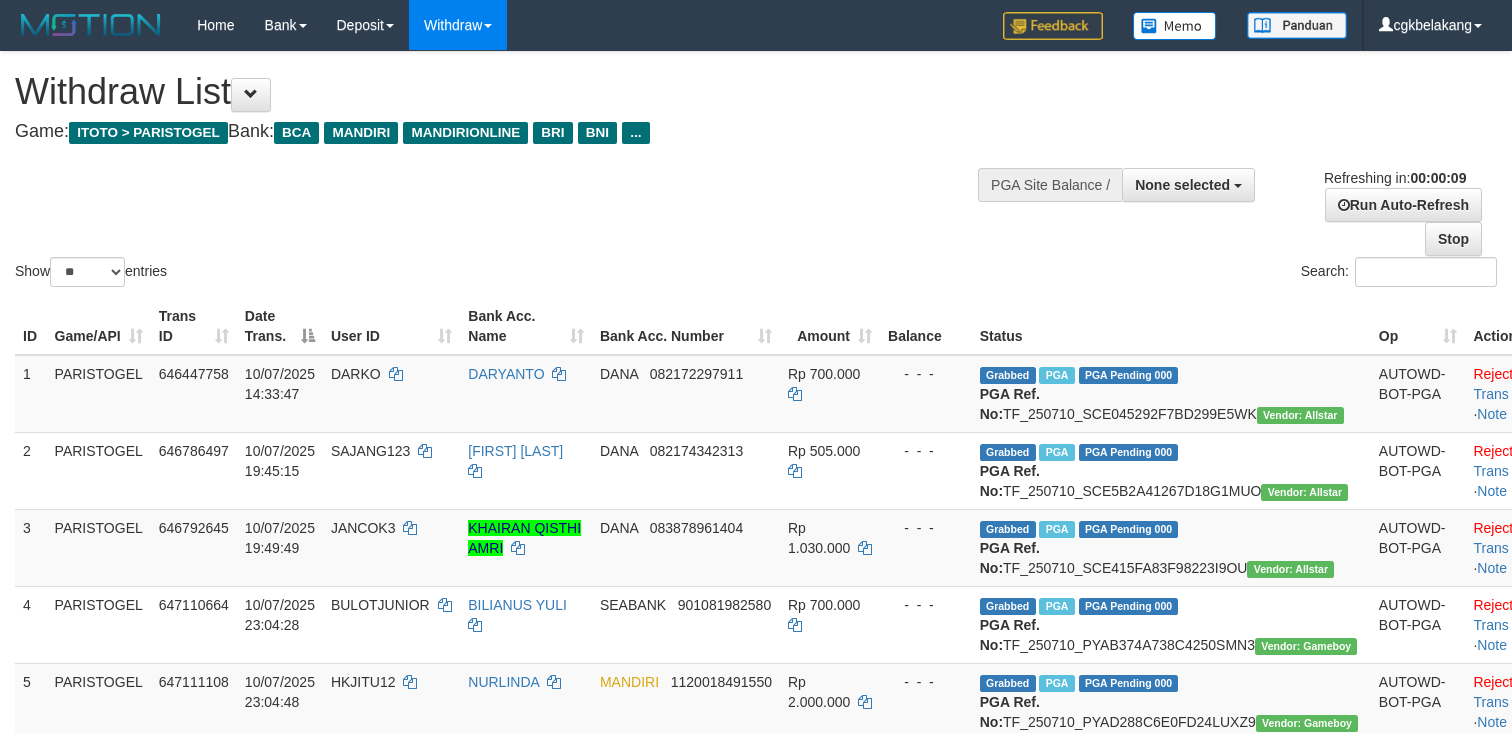 select 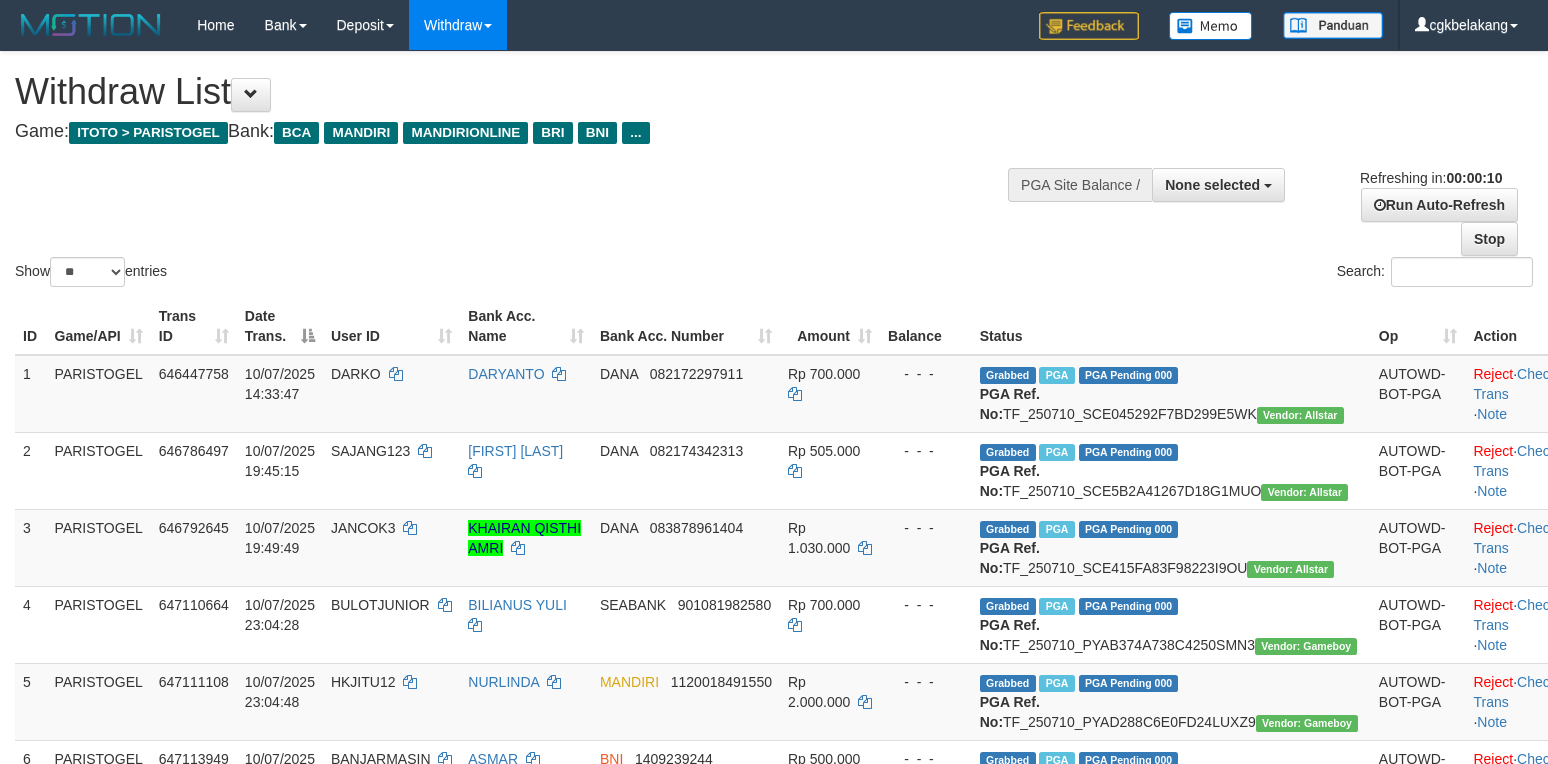 select 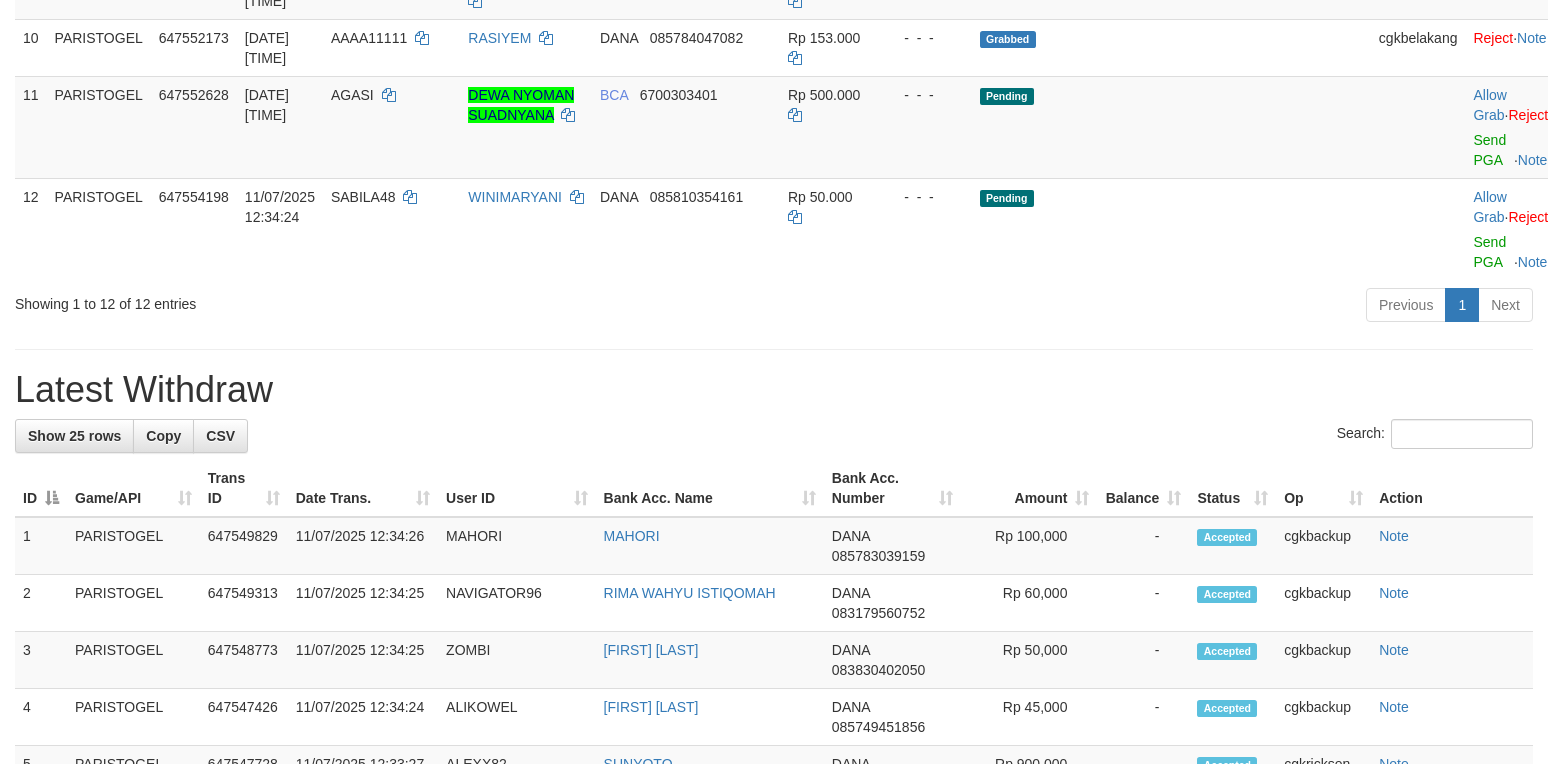 scroll, scrollTop: 933, scrollLeft: 0, axis: vertical 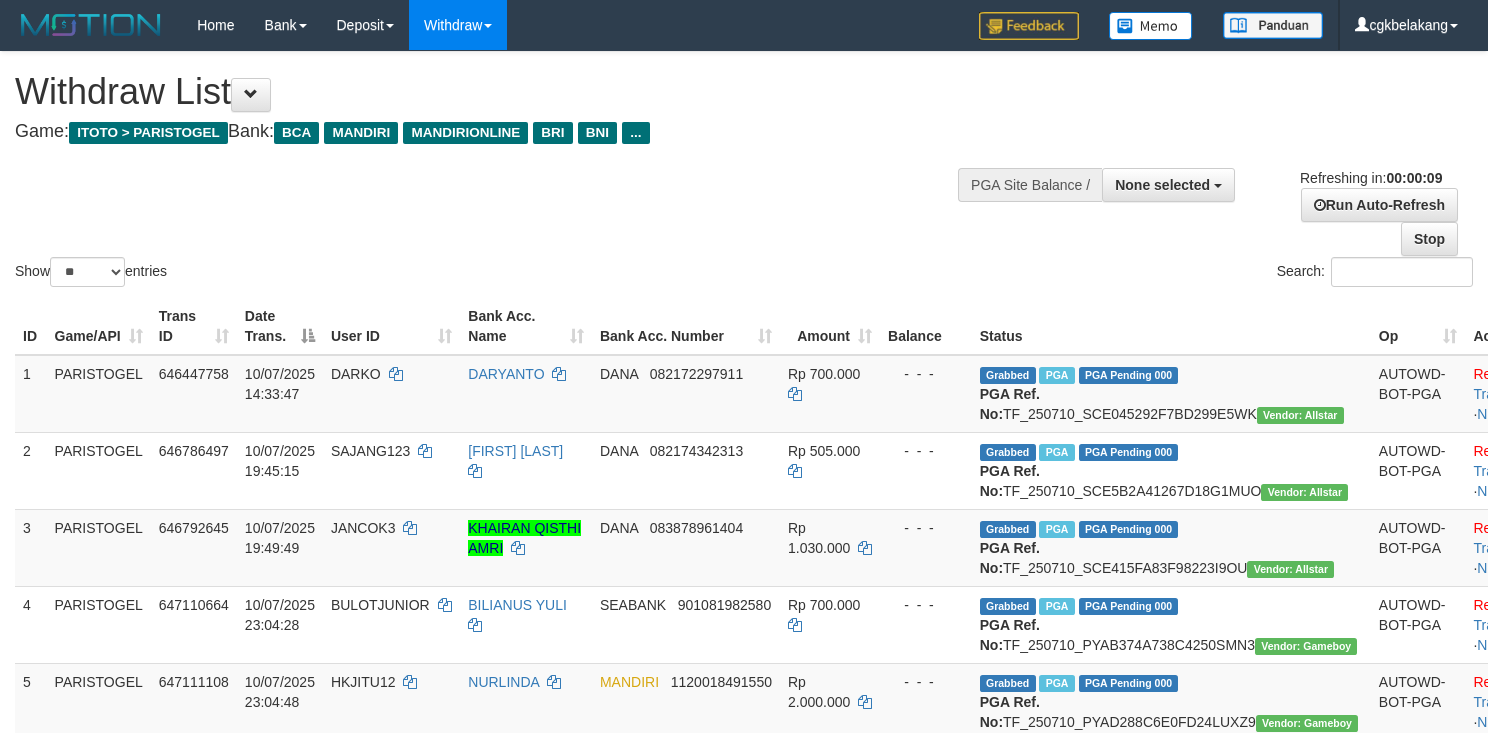 select 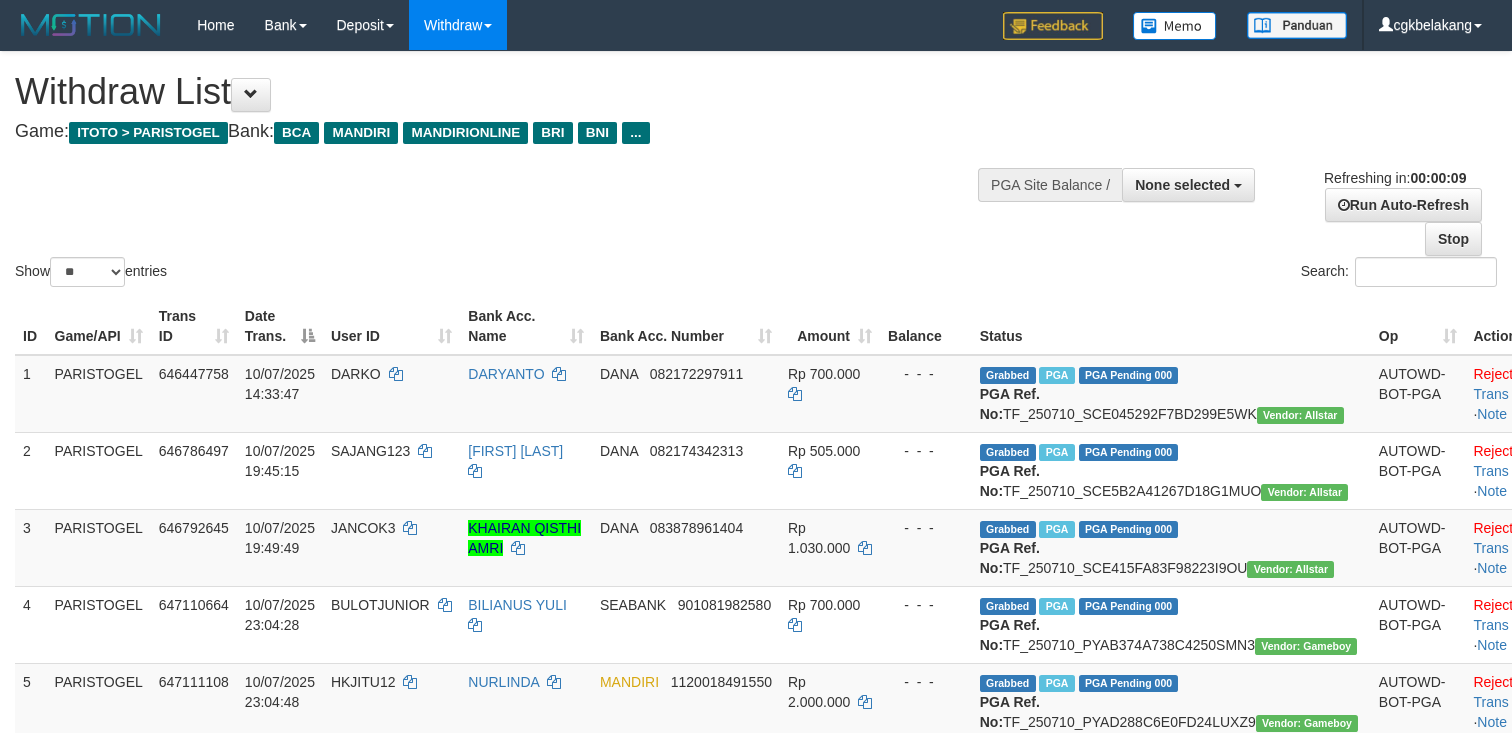 select 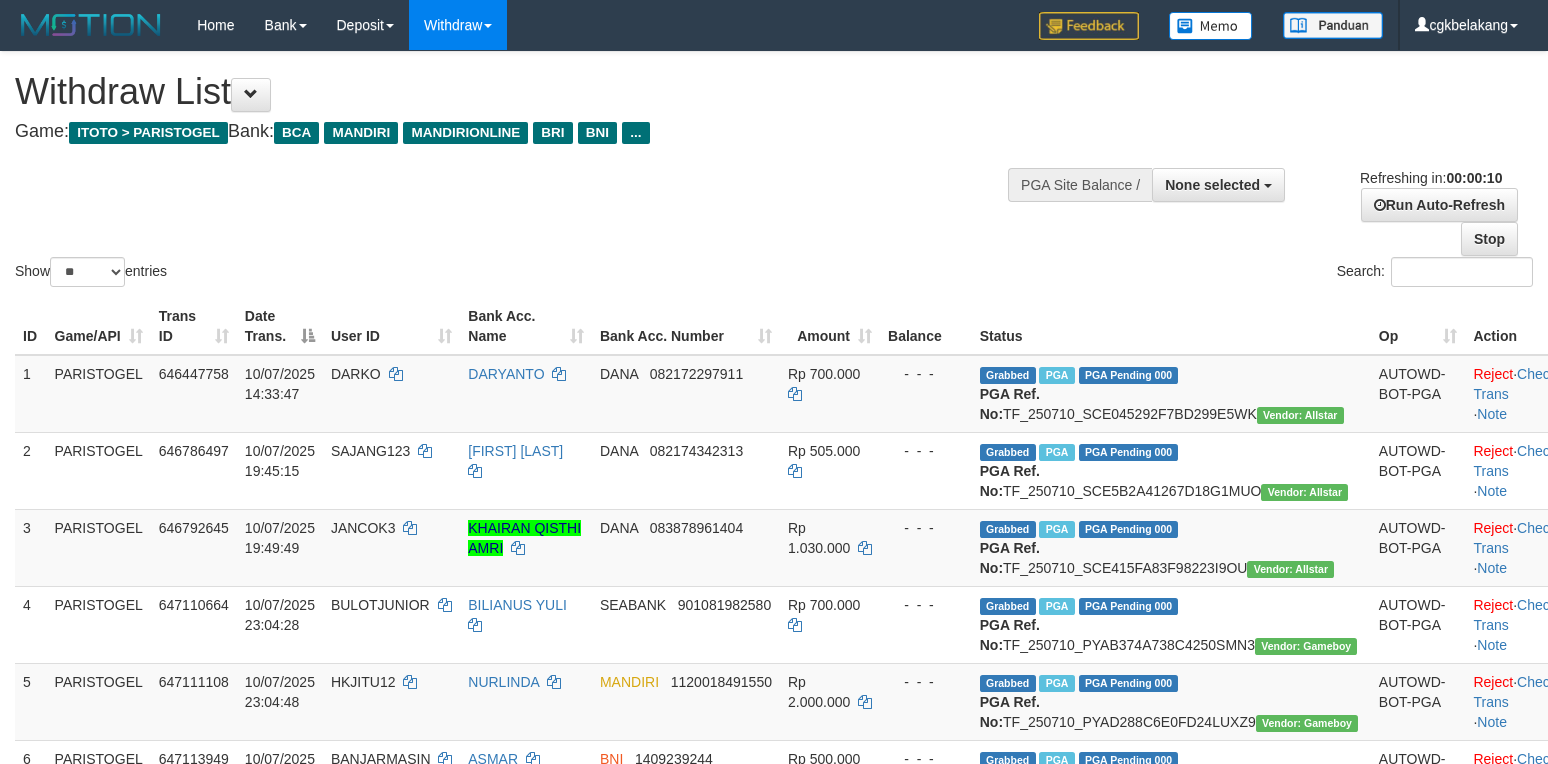 select 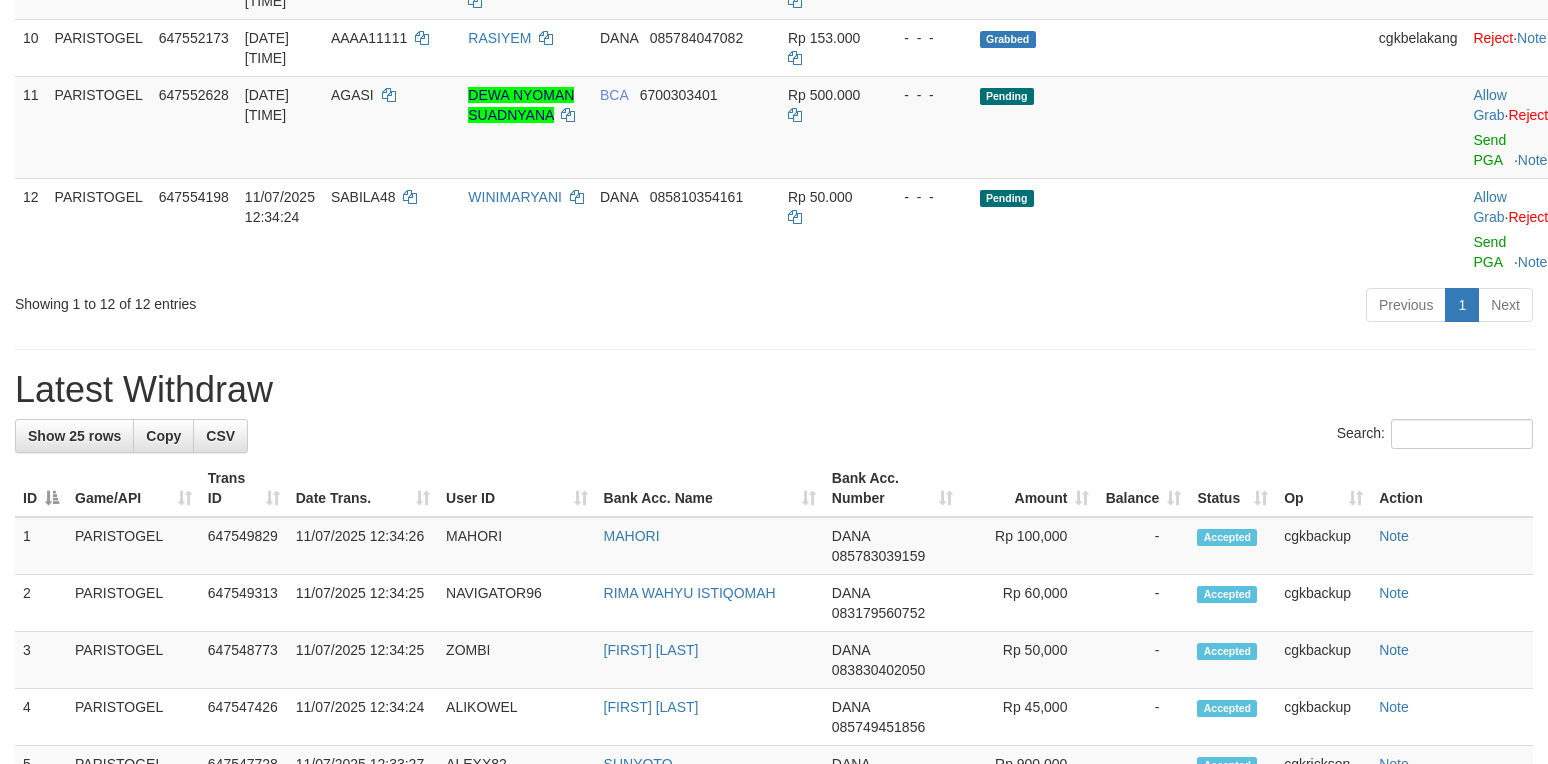 scroll, scrollTop: 933, scrollLeft: 0, axis: vertical 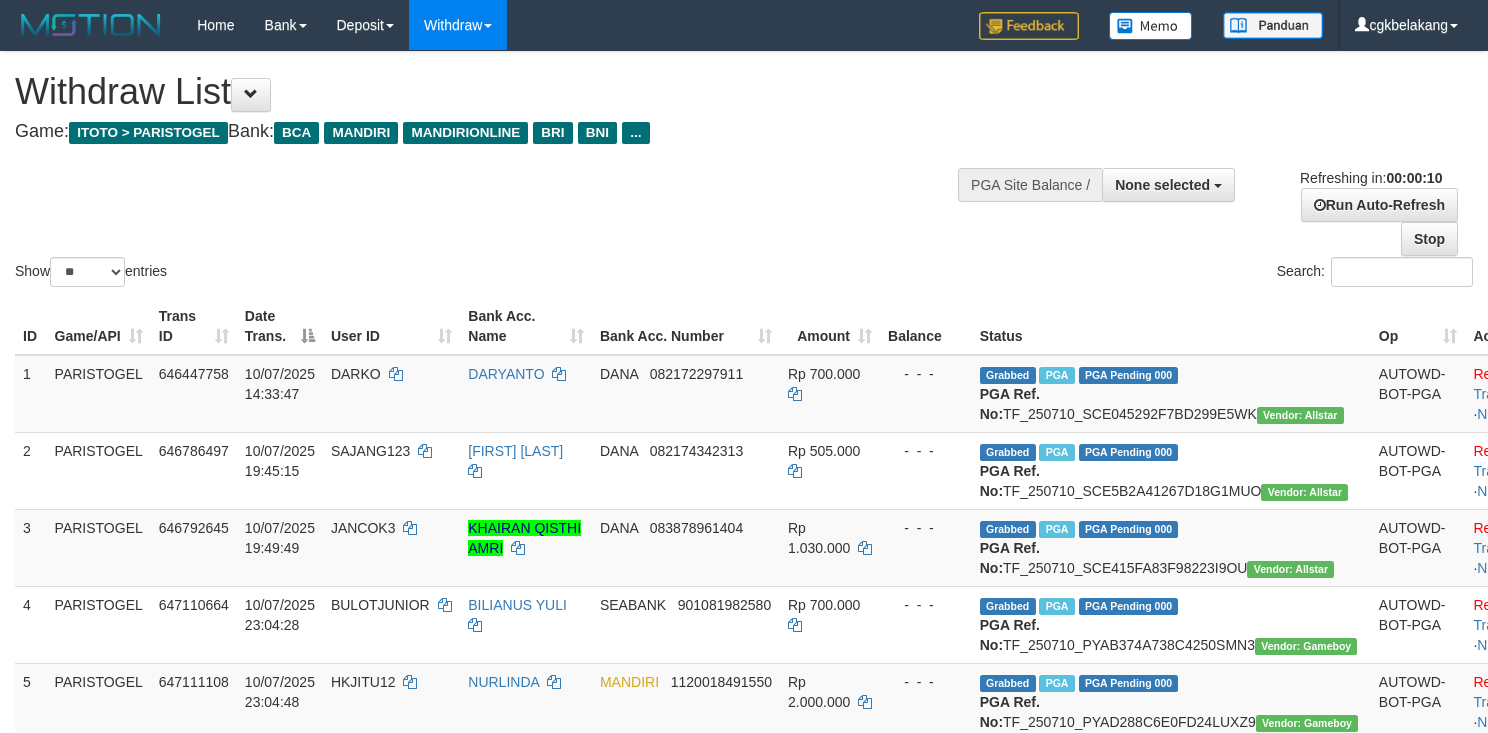 select 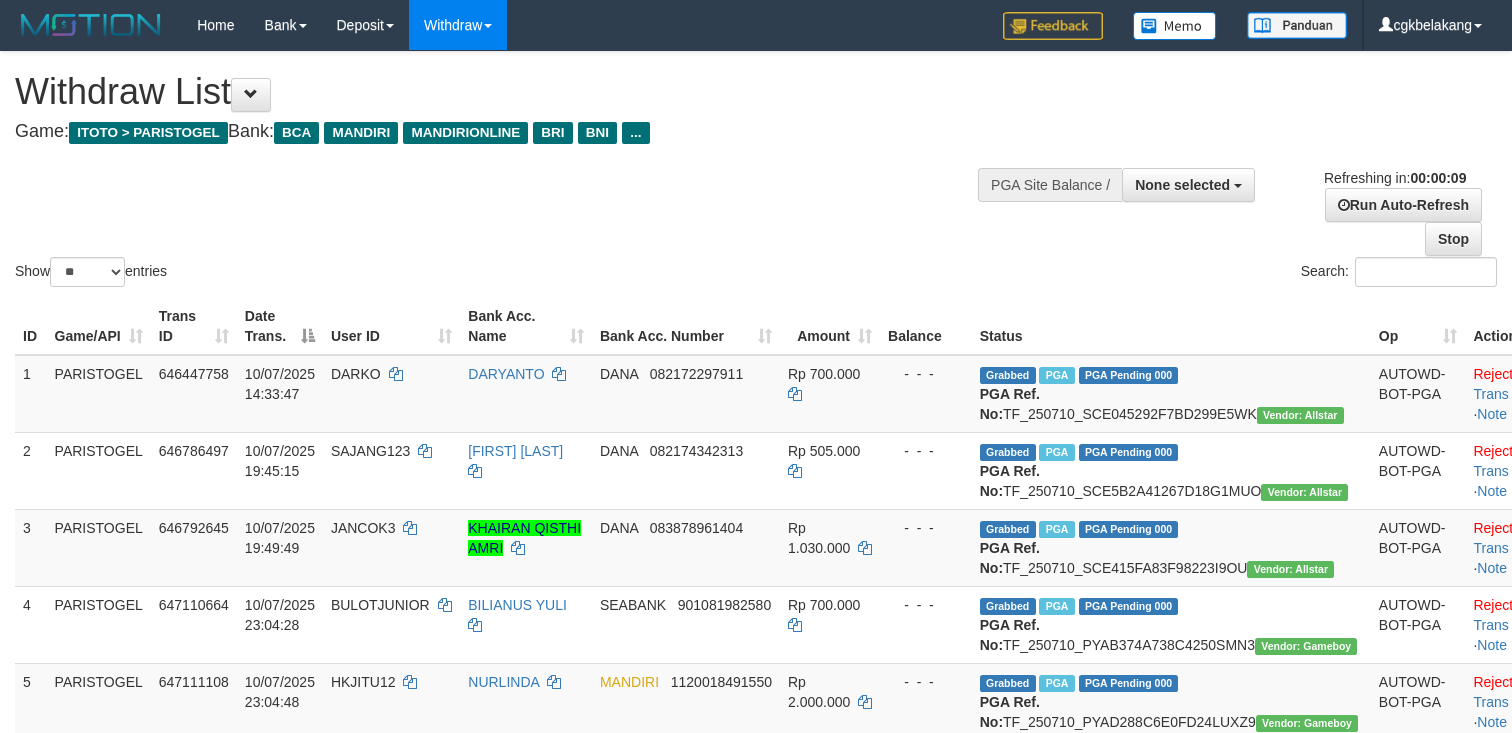 select 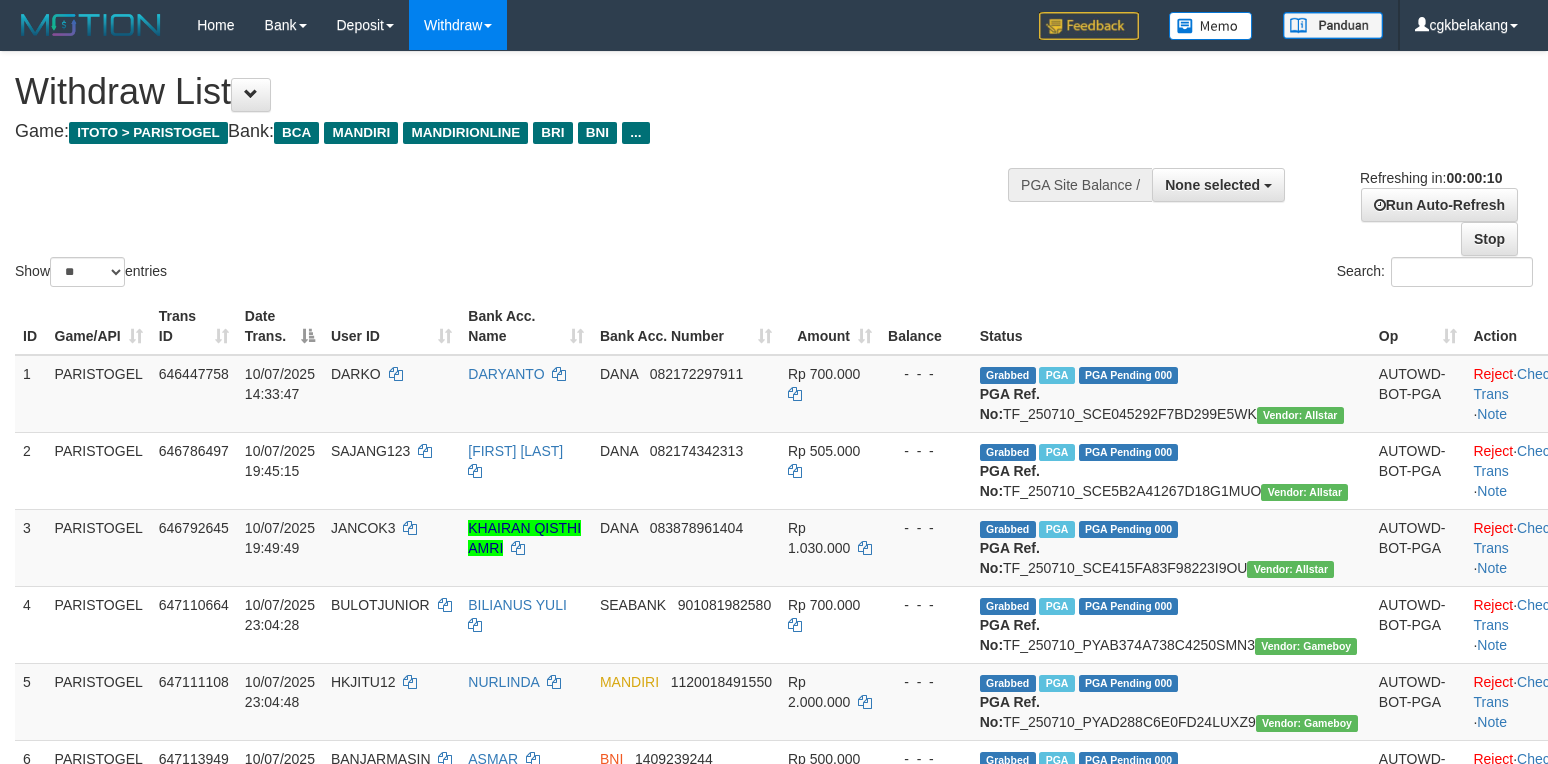select 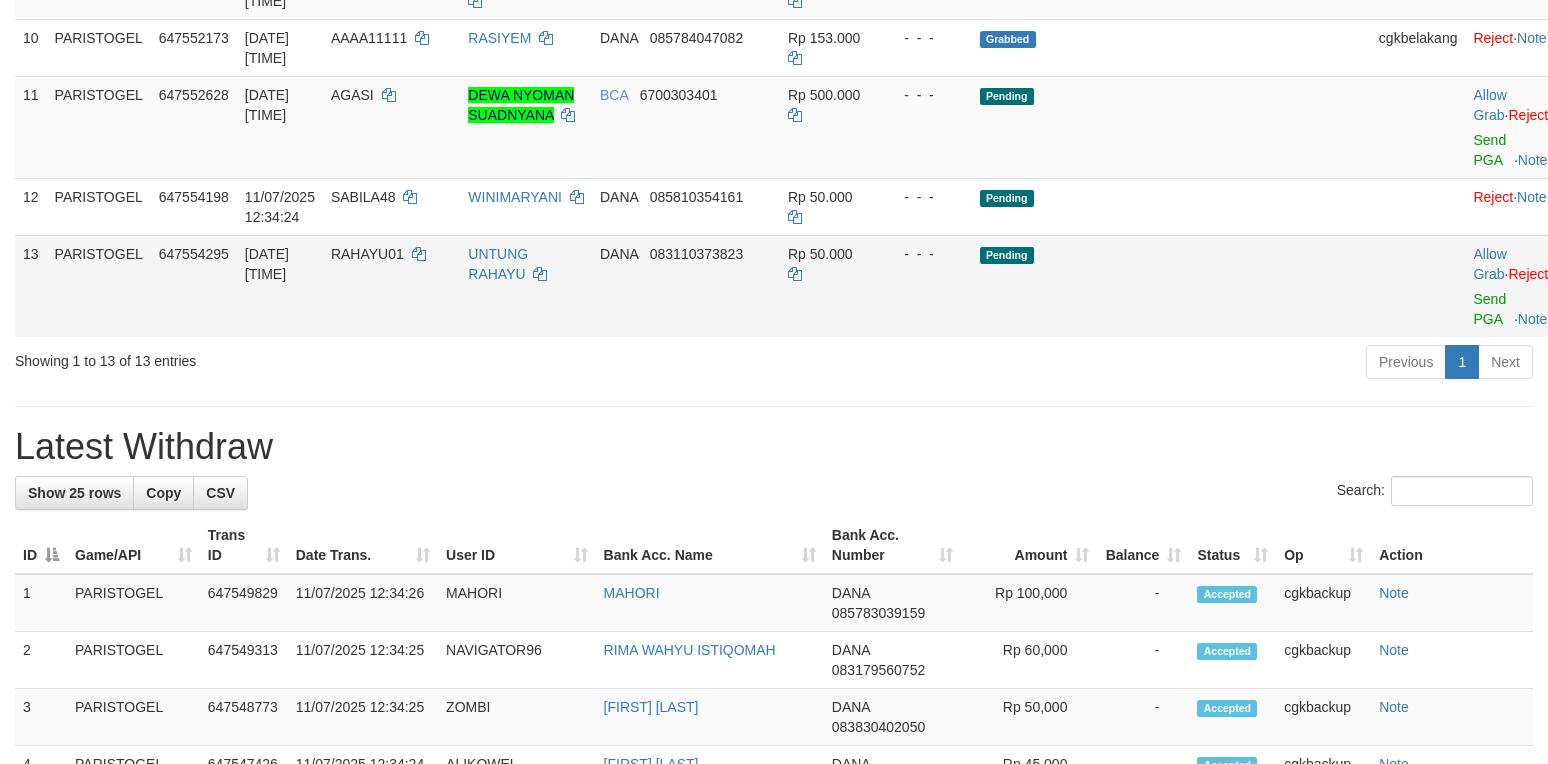 scroll, scrollTop: 933, scrollLeft: 0, axis: vertical 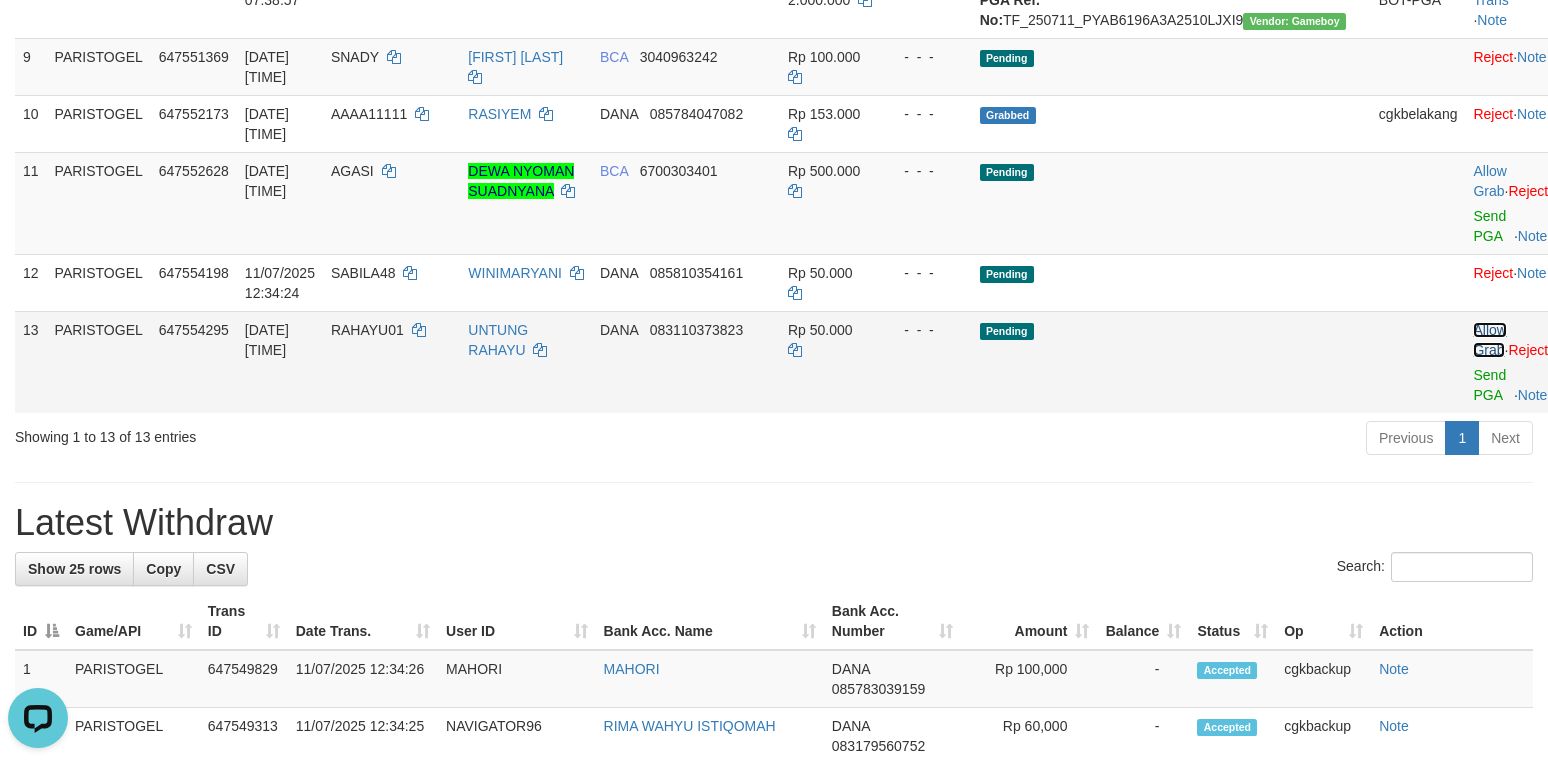 click on "Allow Grab" at bounding box center [1489, 340] 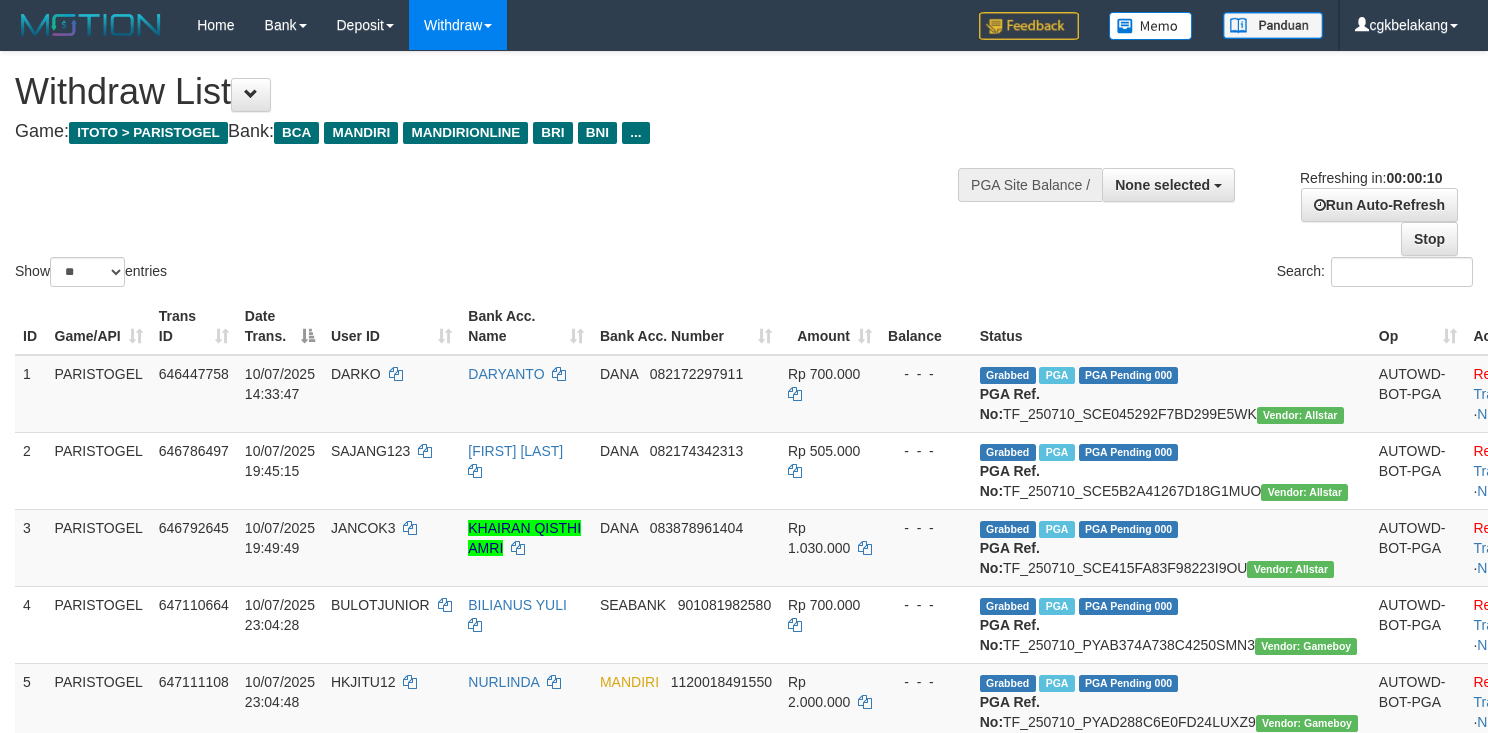 select 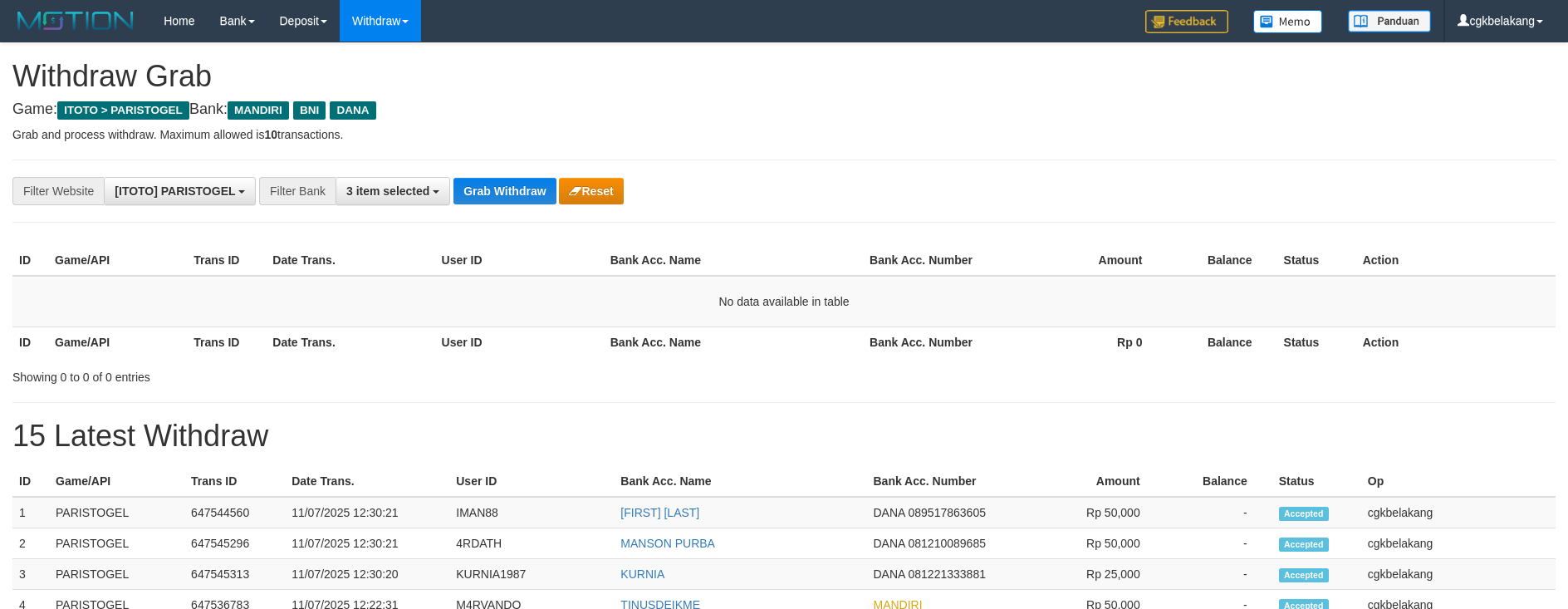 scroll, scrollTop: 0, scrollLeft: 0, axis: both 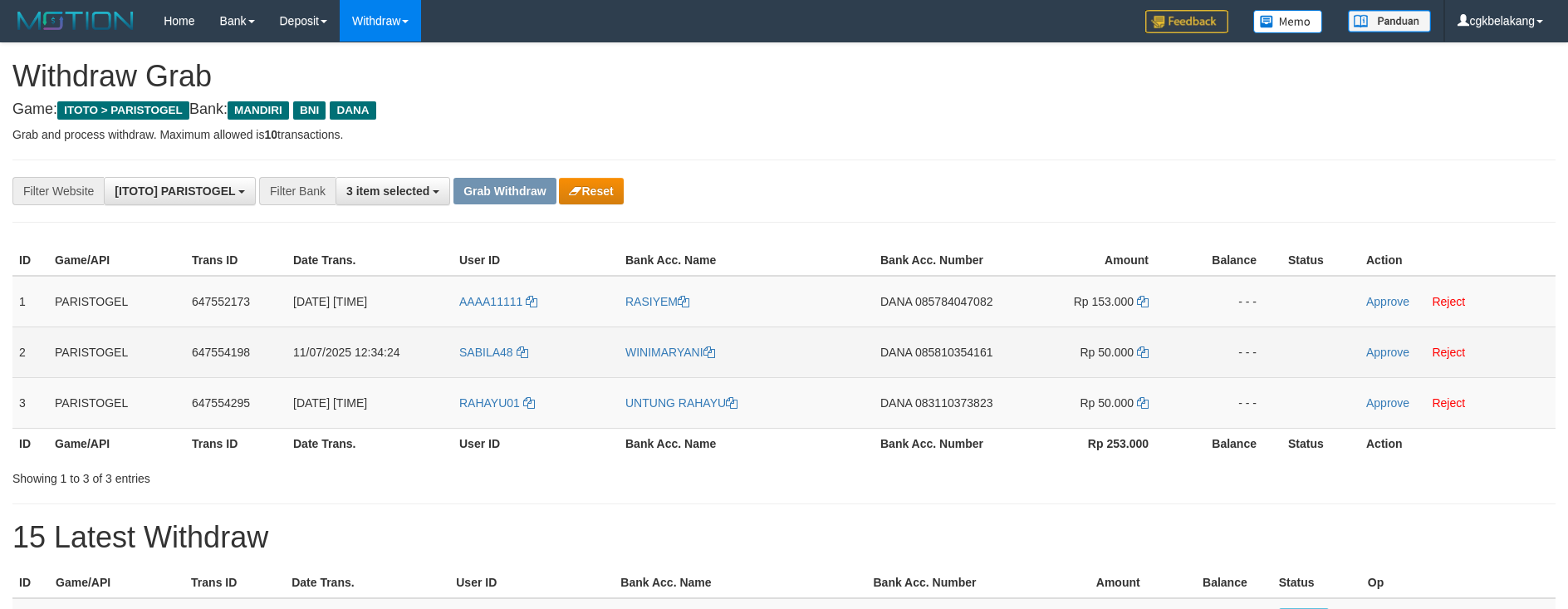 click on "SABILA48" at bounding box center [536, 351] 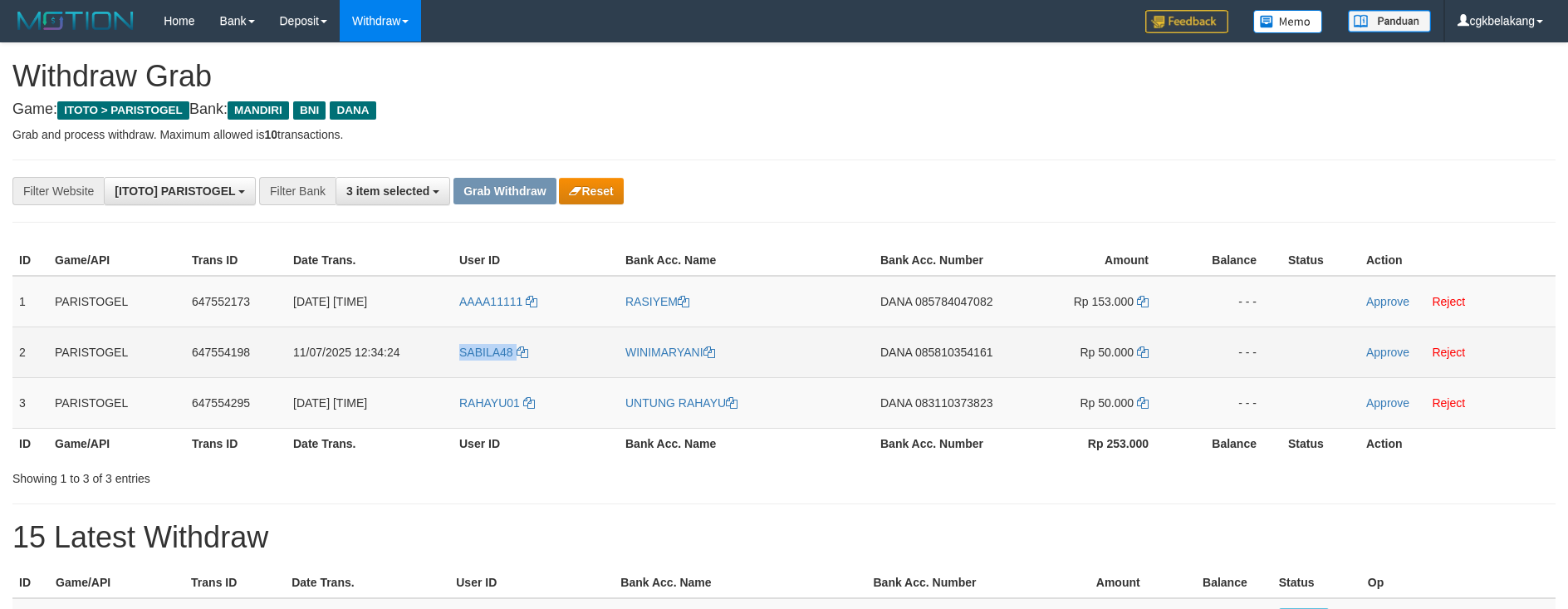 copy on "SABILA48" 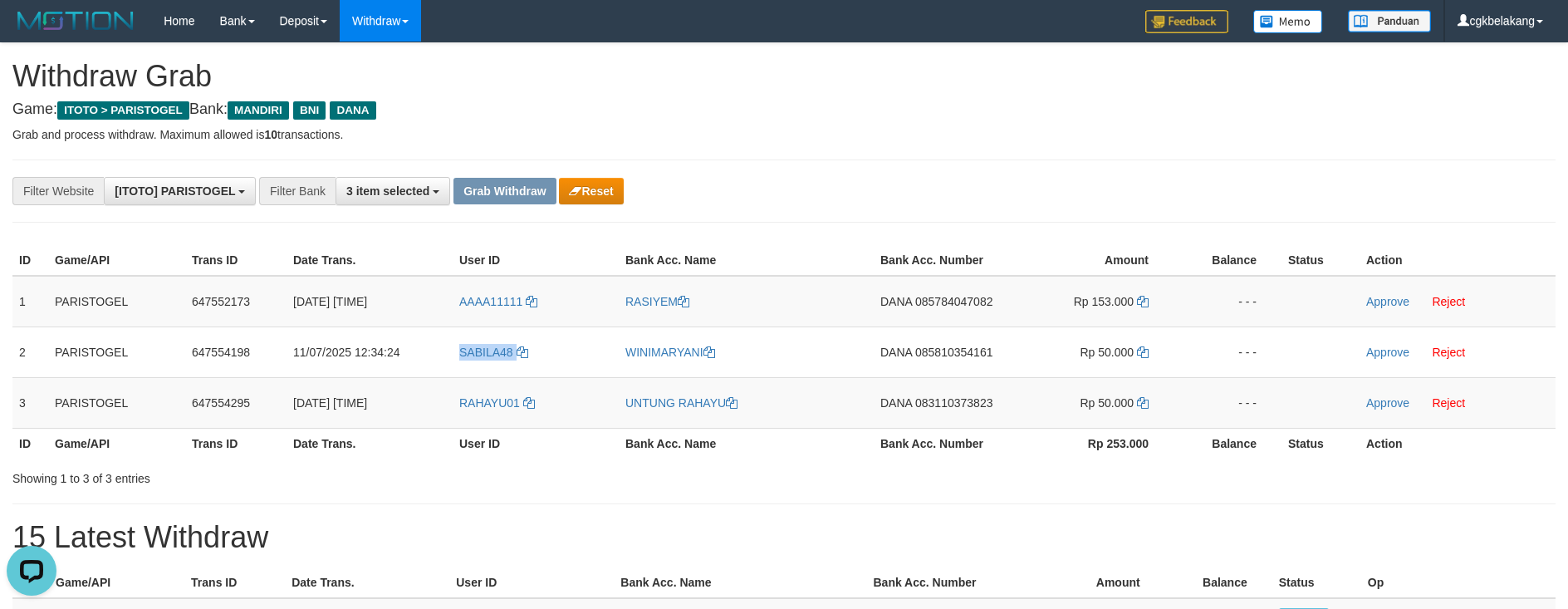 scroll, scrollTop: 0, scrollLeft: 0, axis: both 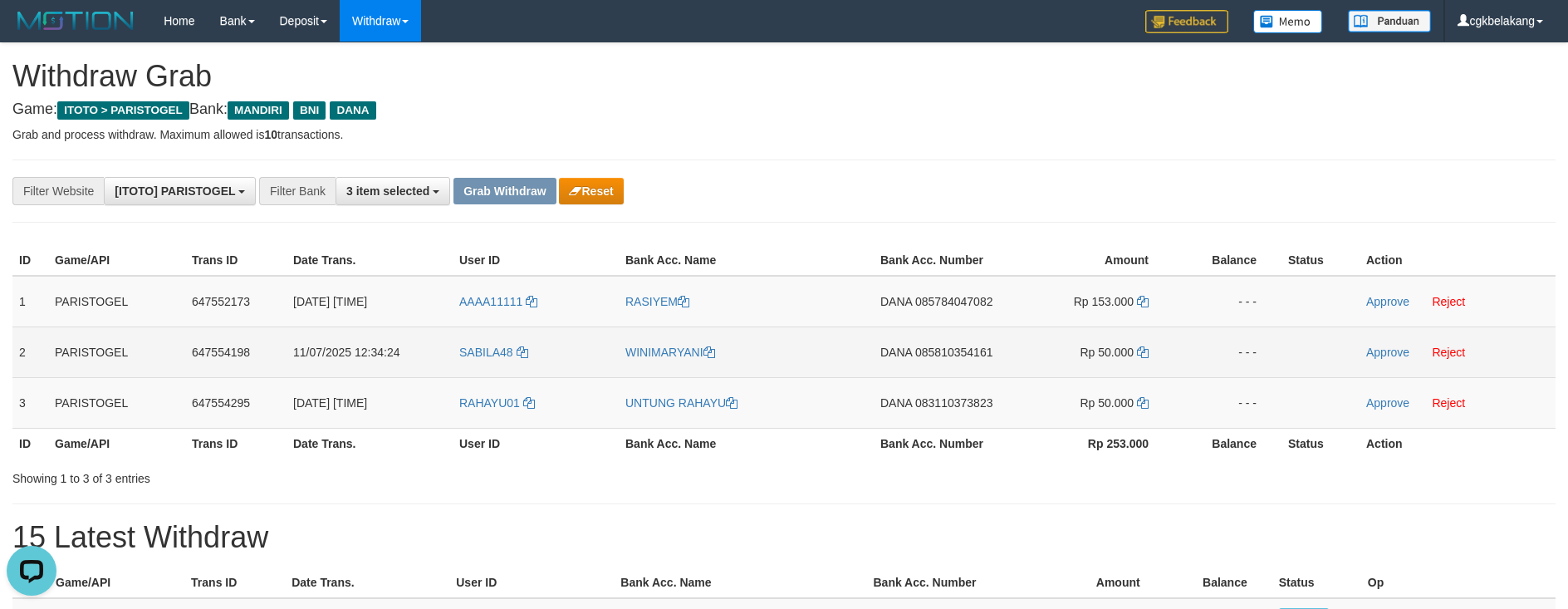 click on "WINIMARYANI" at bounding box center [746, 351] 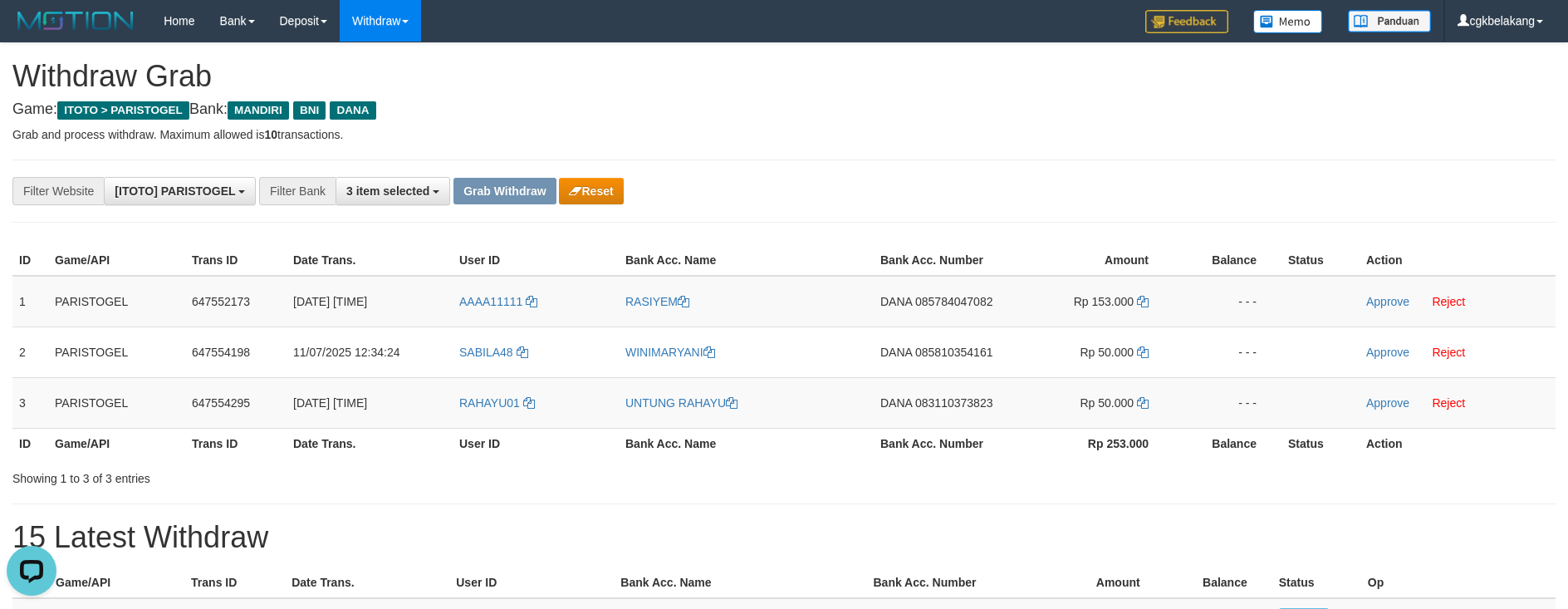 click on "User ID" at bounding box center [536, 443] 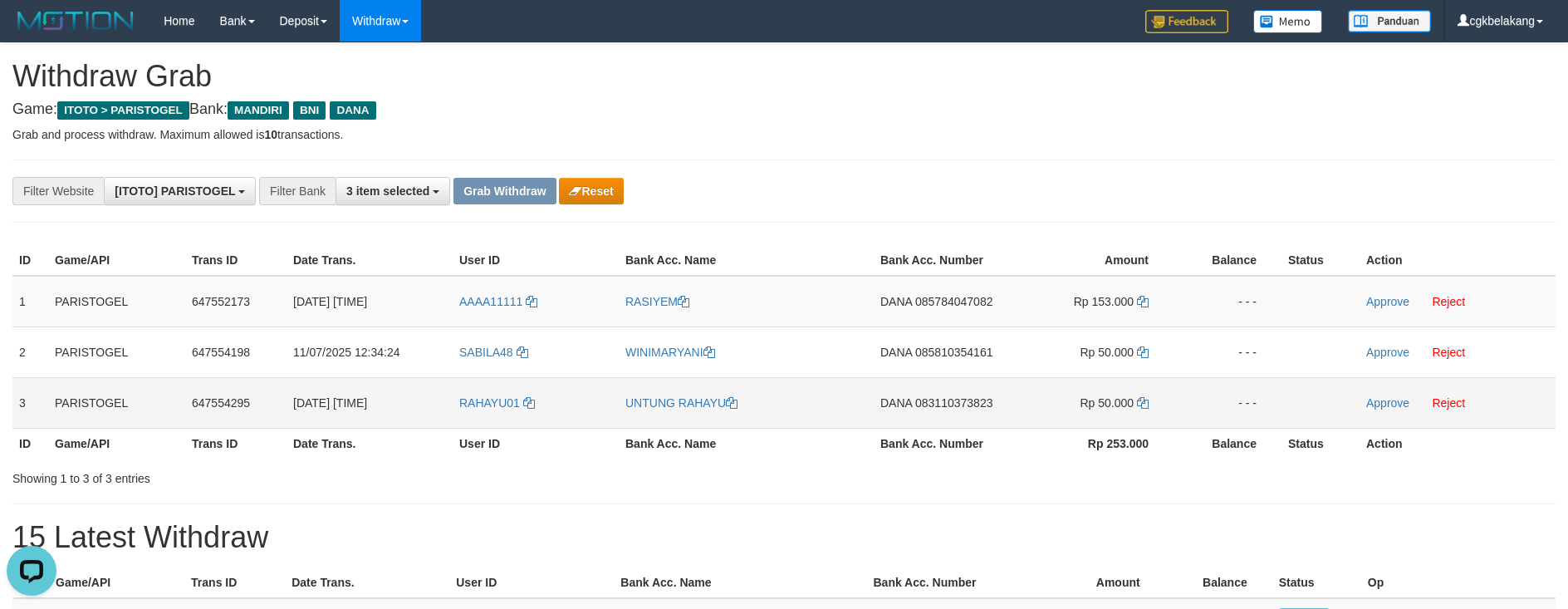 click on "RAHAYU01" at bounding box center (536, 402) 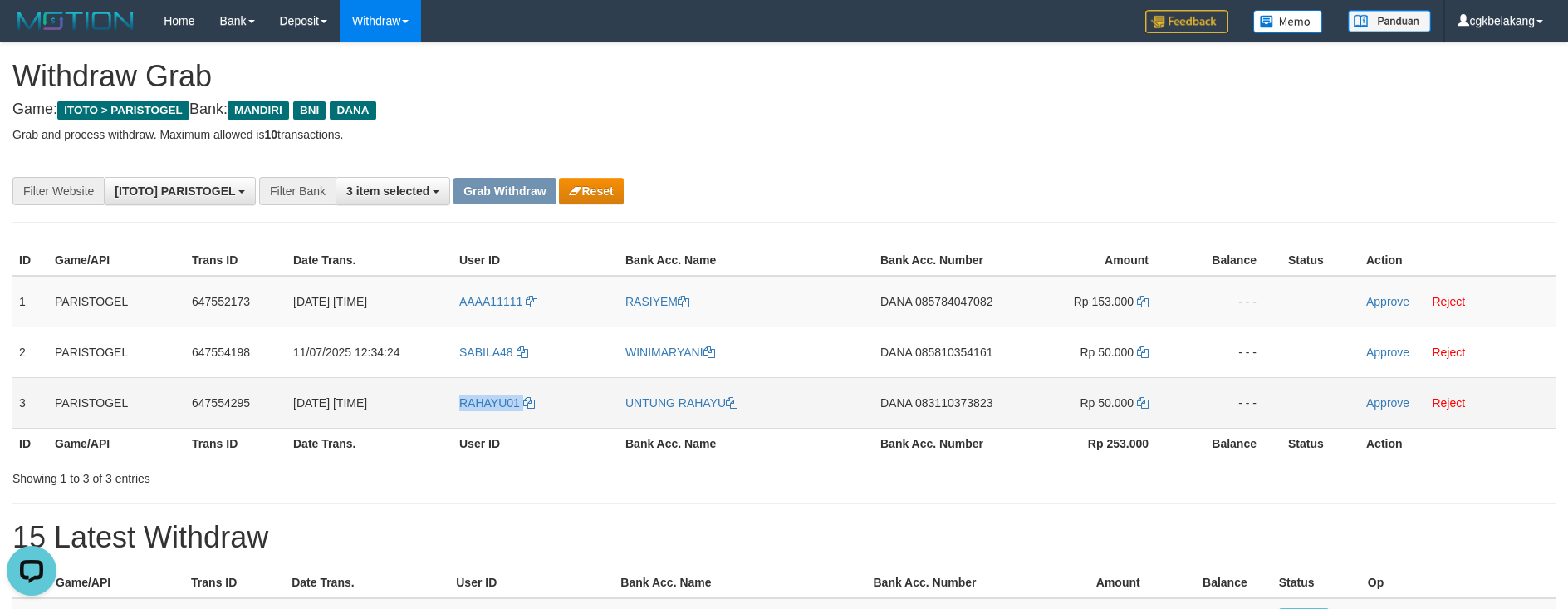 click on "RAHAYU01" at bounding box center [536, 402] 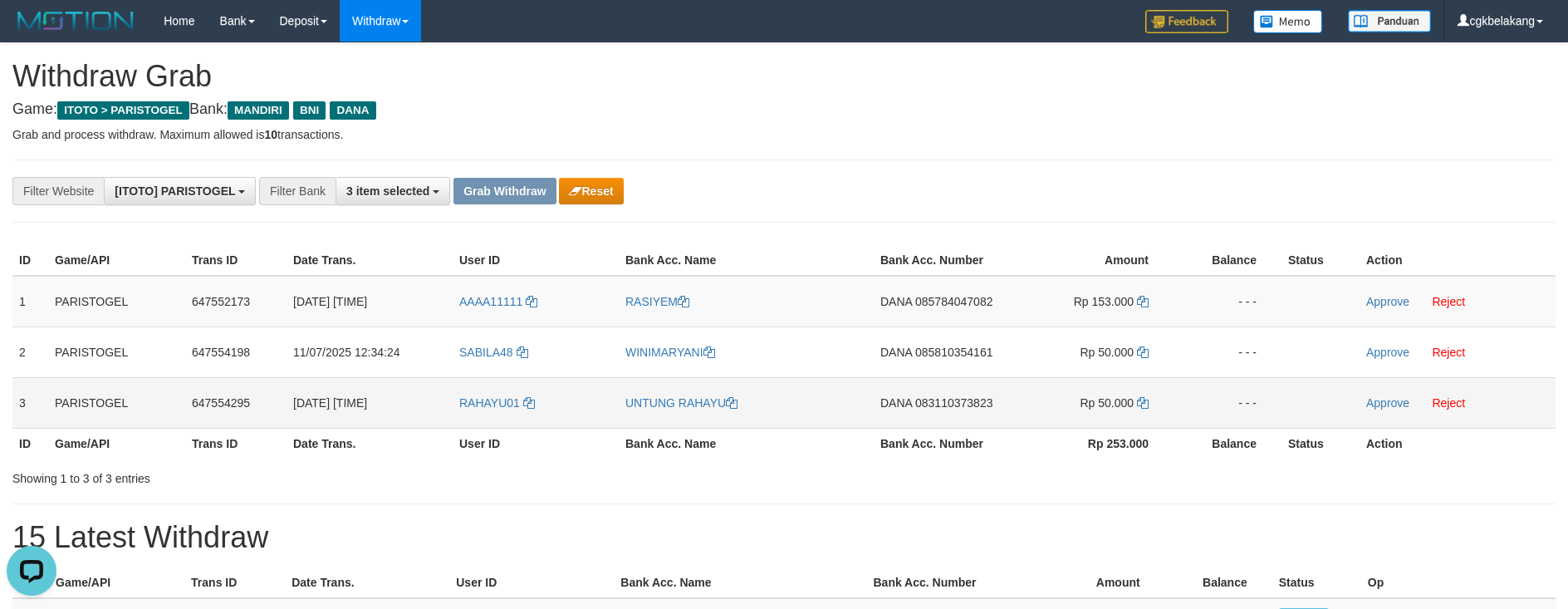 click on "UNTUNG RAHAYU" at bounding box center [746, 402] 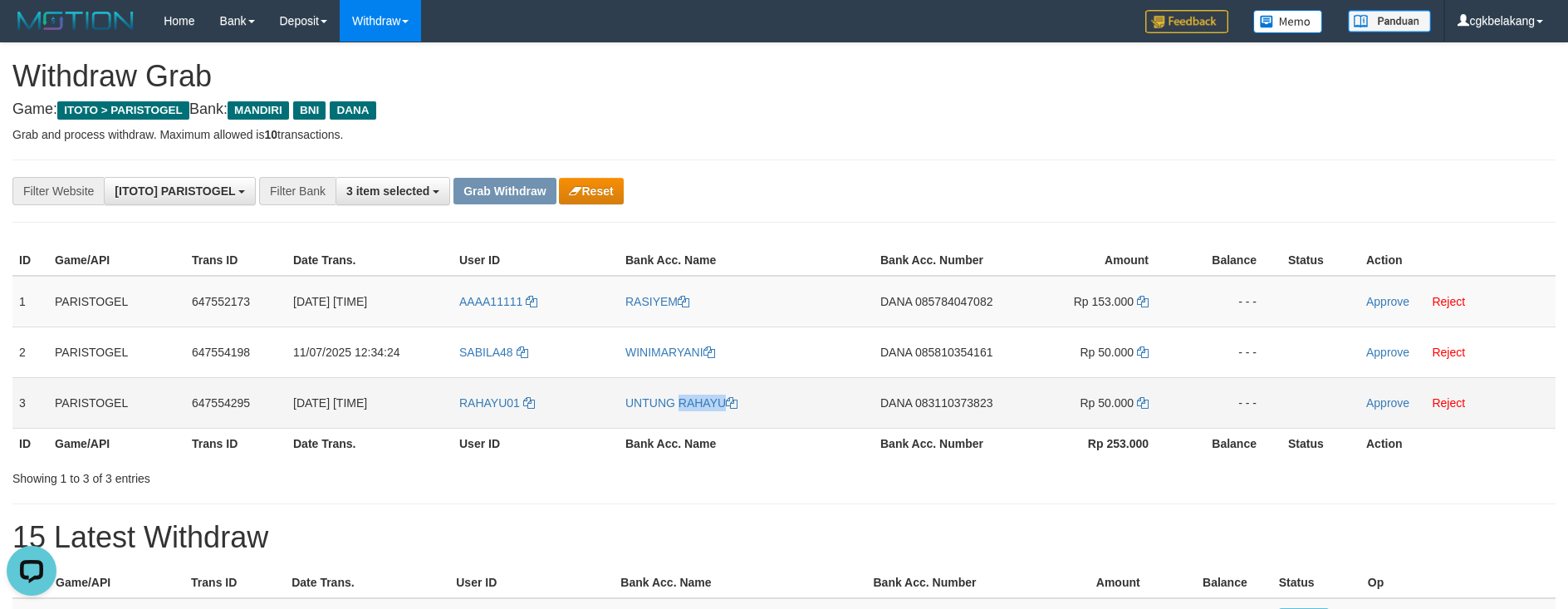 click on "UNTUNG RAHAYU" at bounding box center [746, 402] 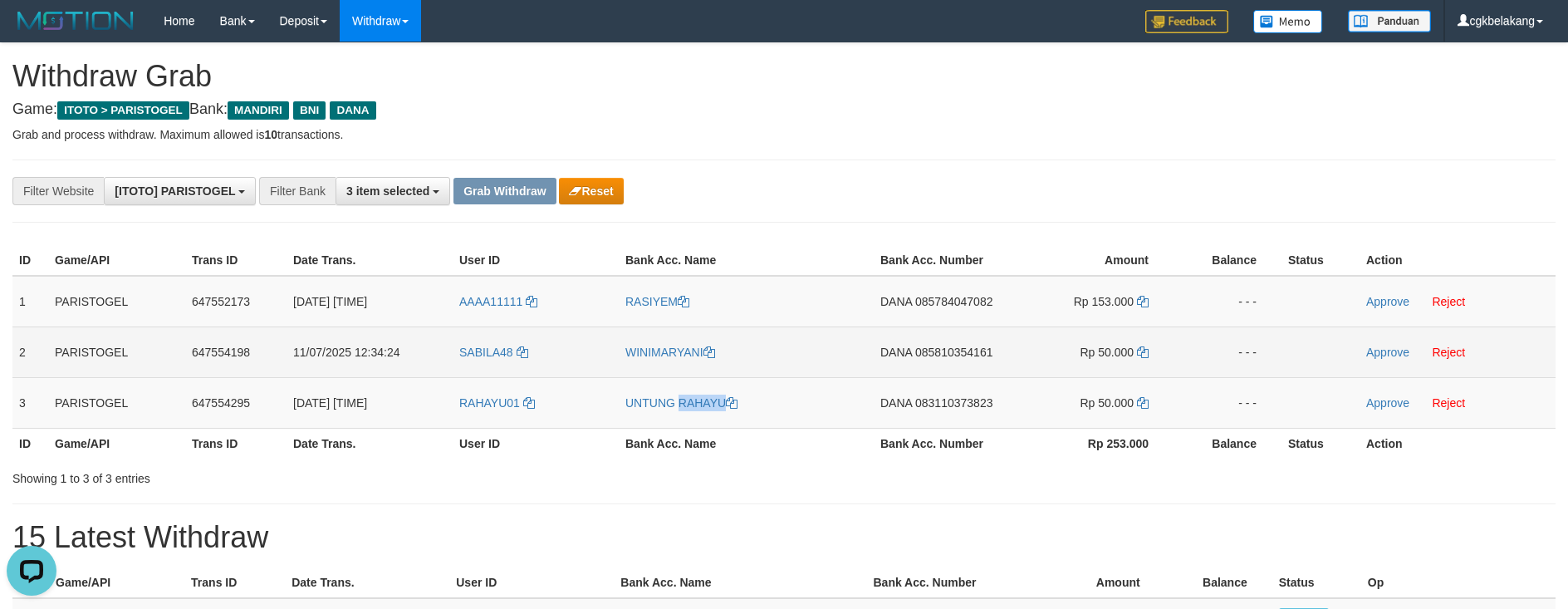 copy on "UNTUNG RAHAYU" 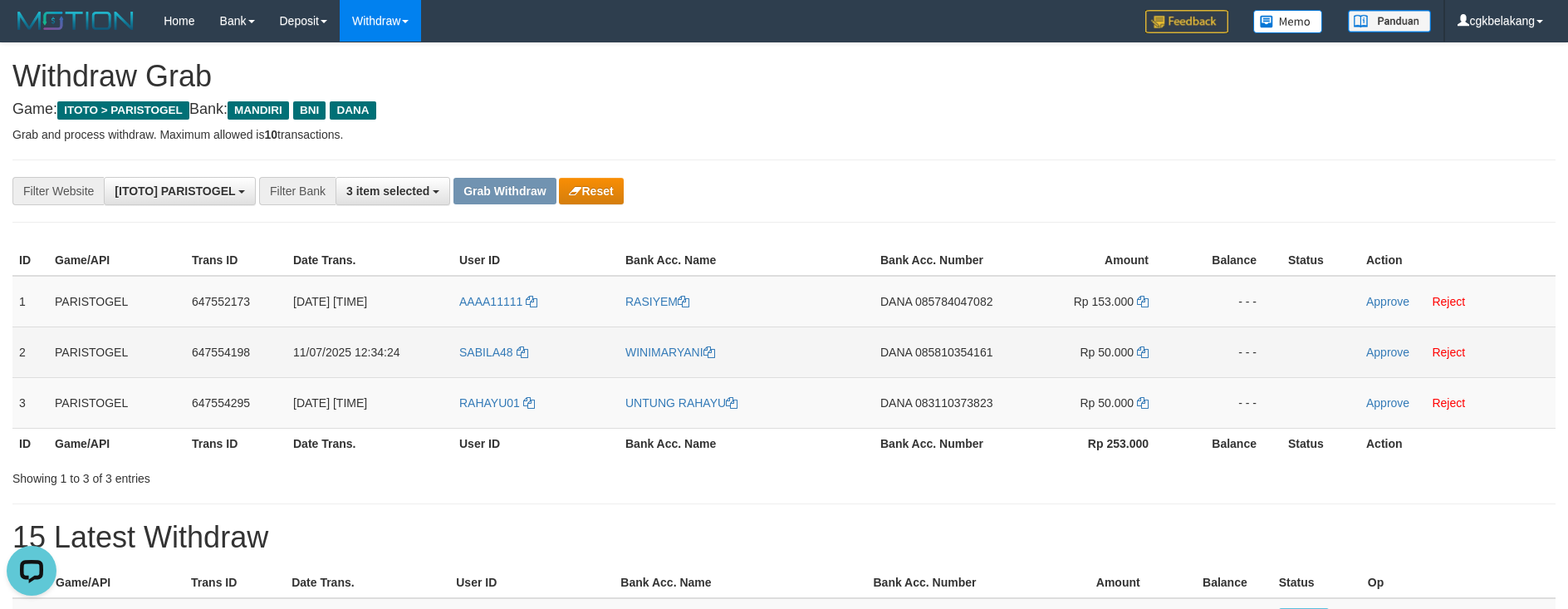 click on "DANA
085810354161" at bounding box center (942, 351) 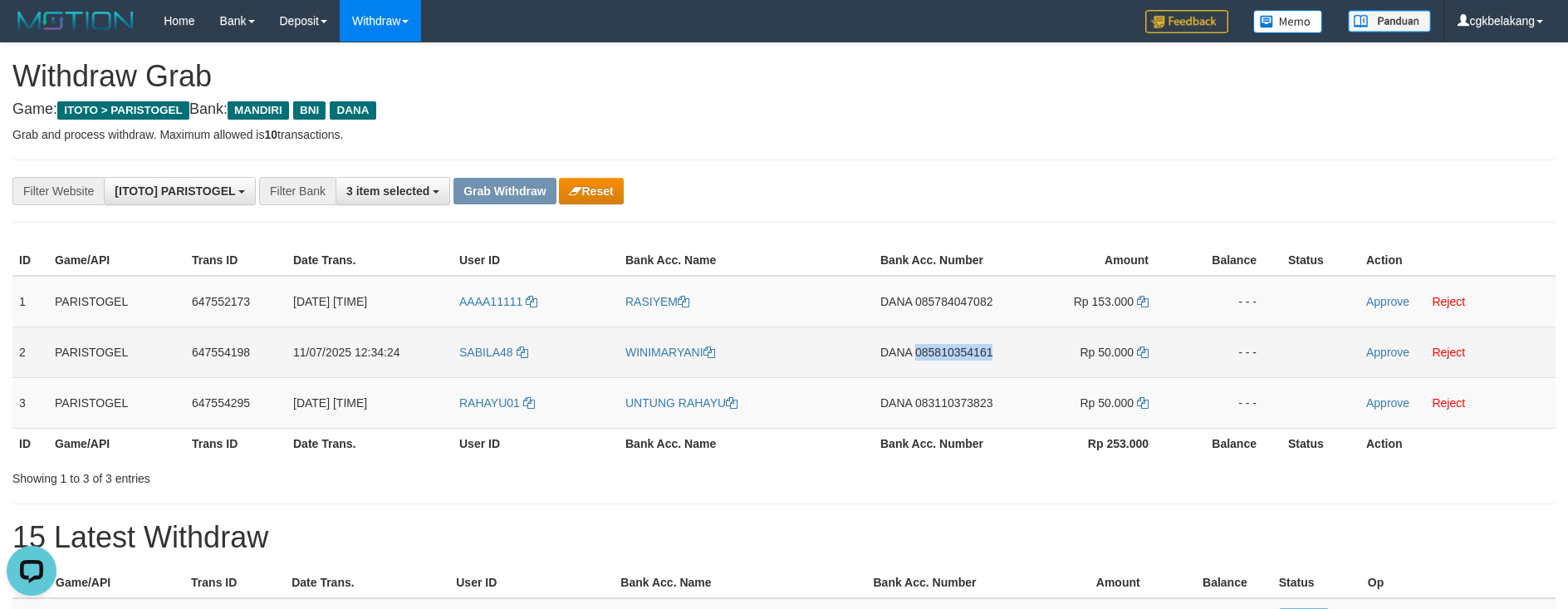 copy on "085810354161" 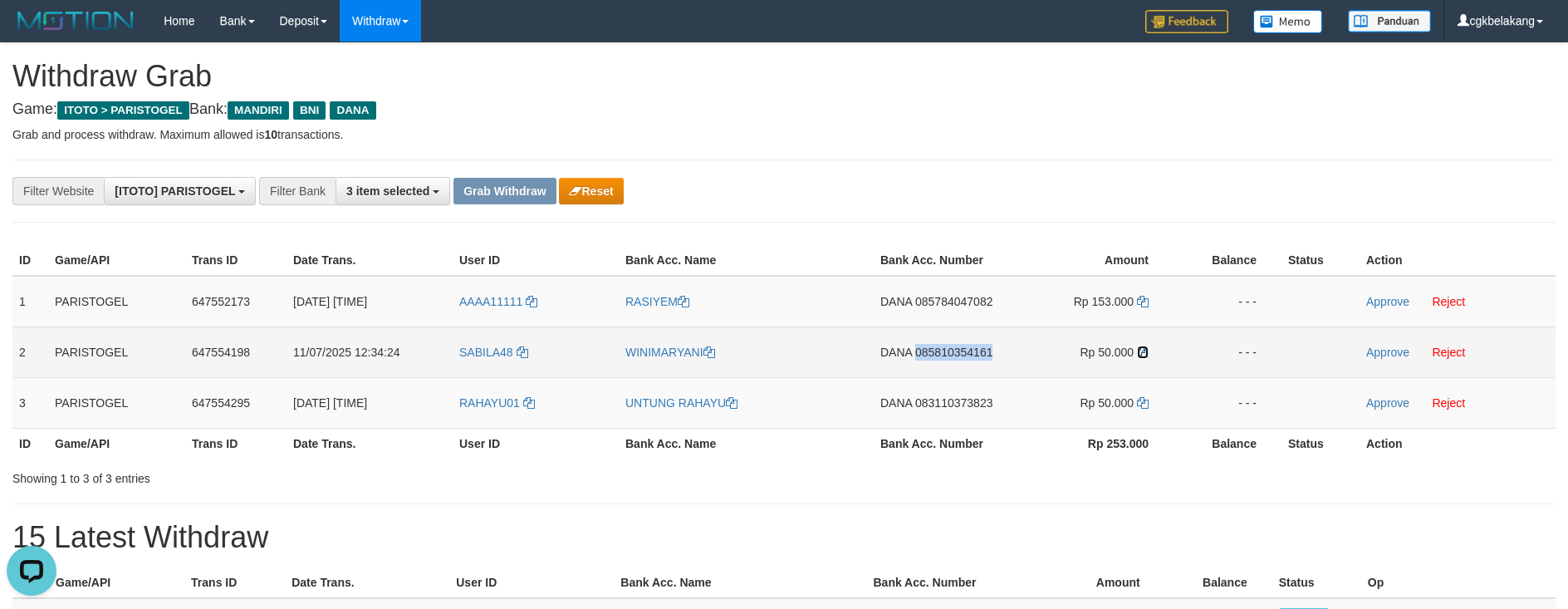 click at bounding box center (1143, 352) 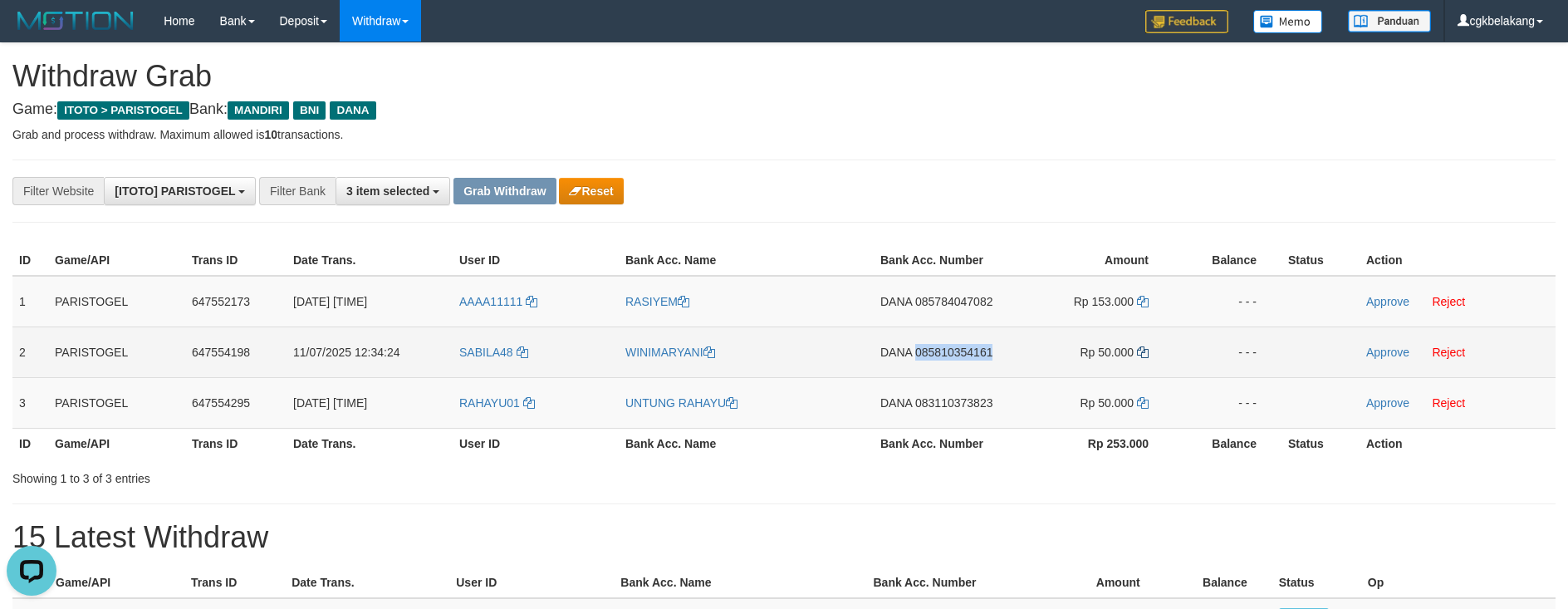 copy on "085810354161" 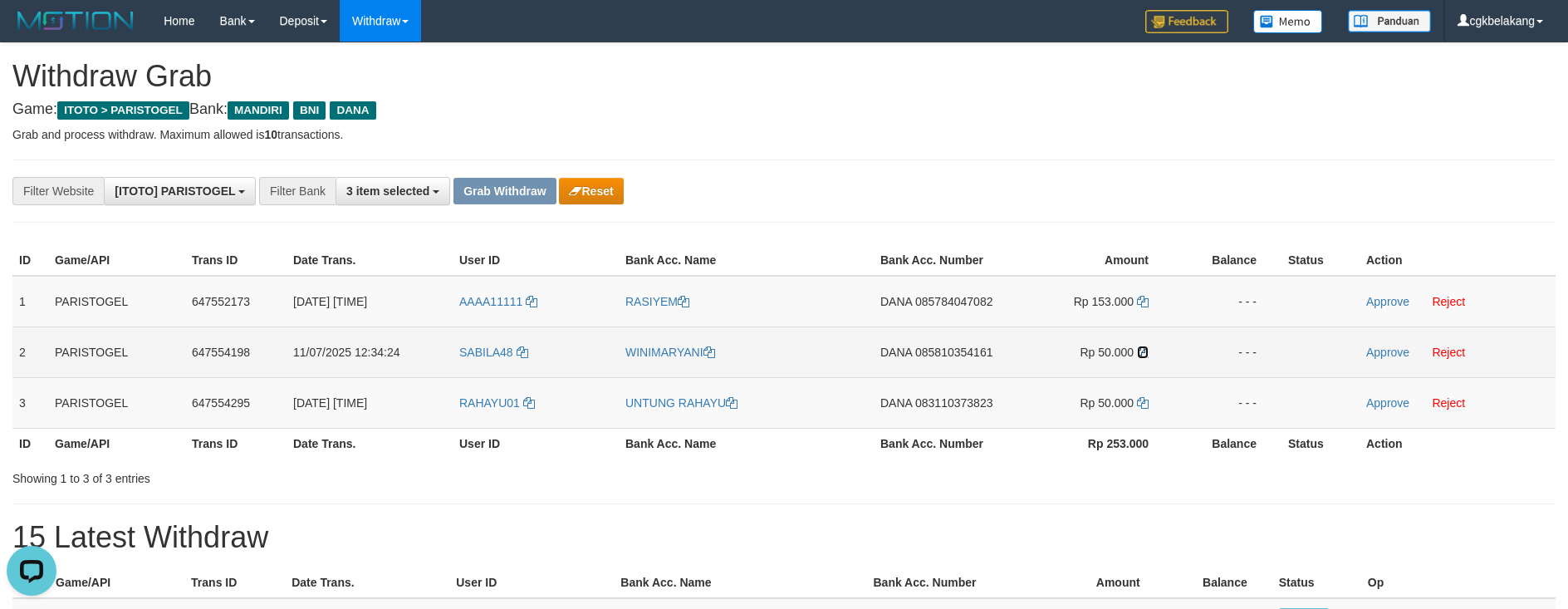 click at bounding box center (1143, 352) 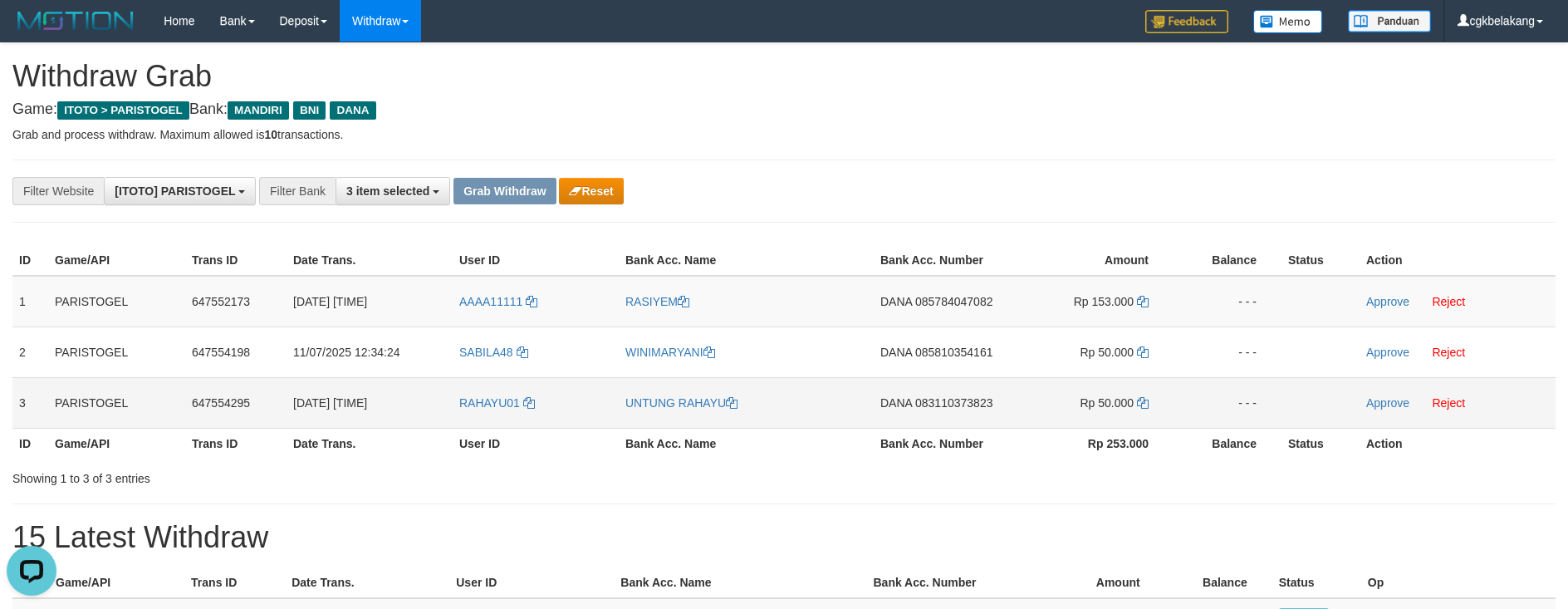 click on "DANA
083110373823" at bounding box center (942, 402) 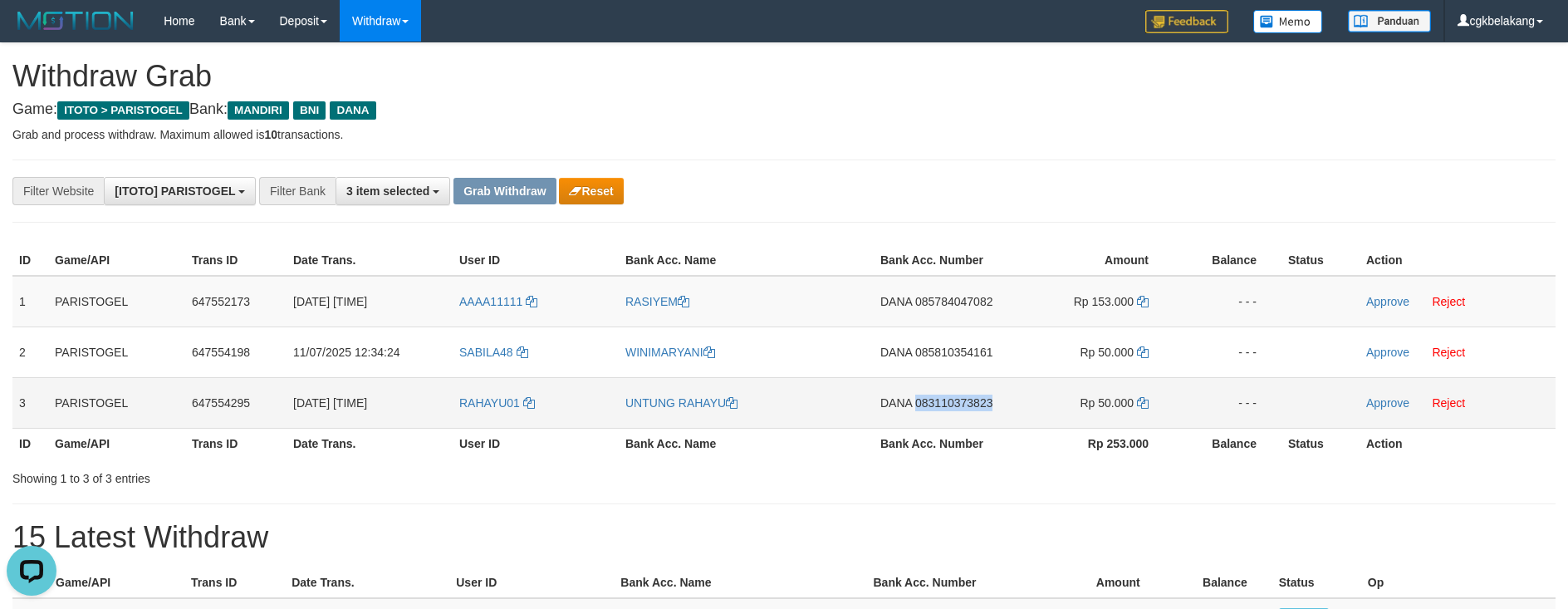 click on "DANA
083110373823" at bounding box center [942, 402] 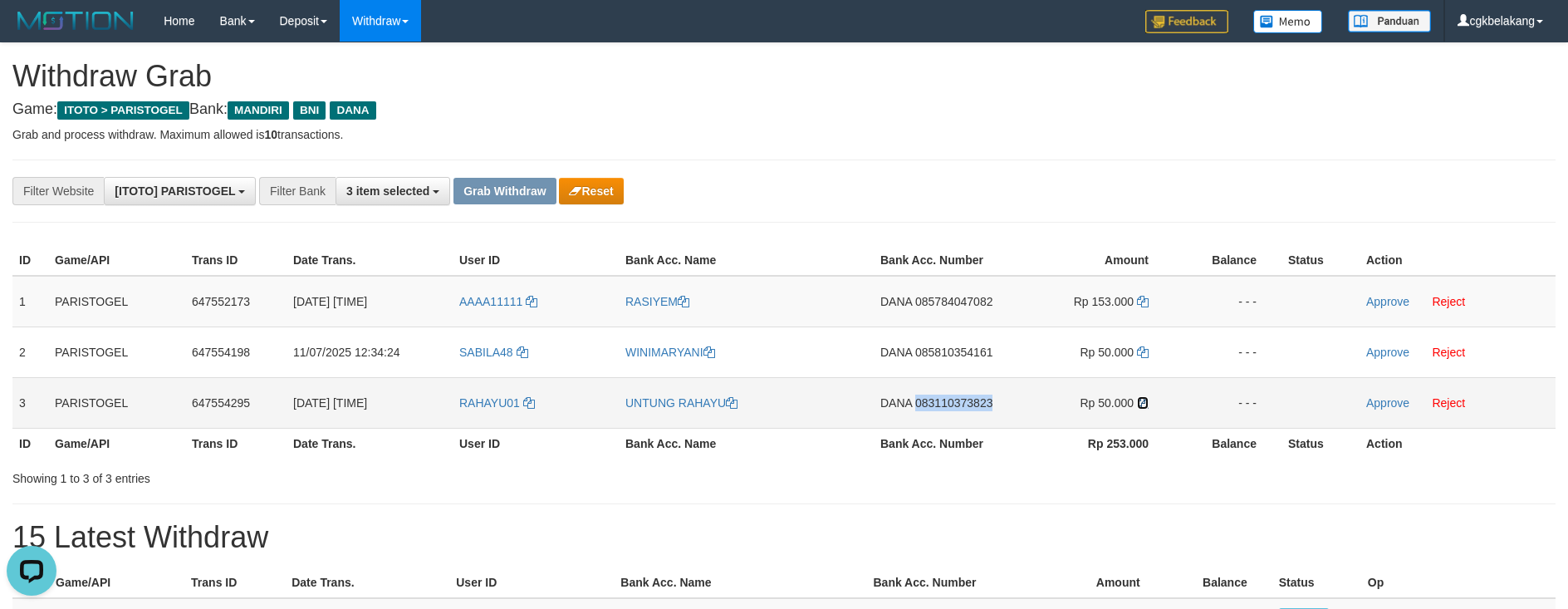 click at bounding box center (1143, 403) 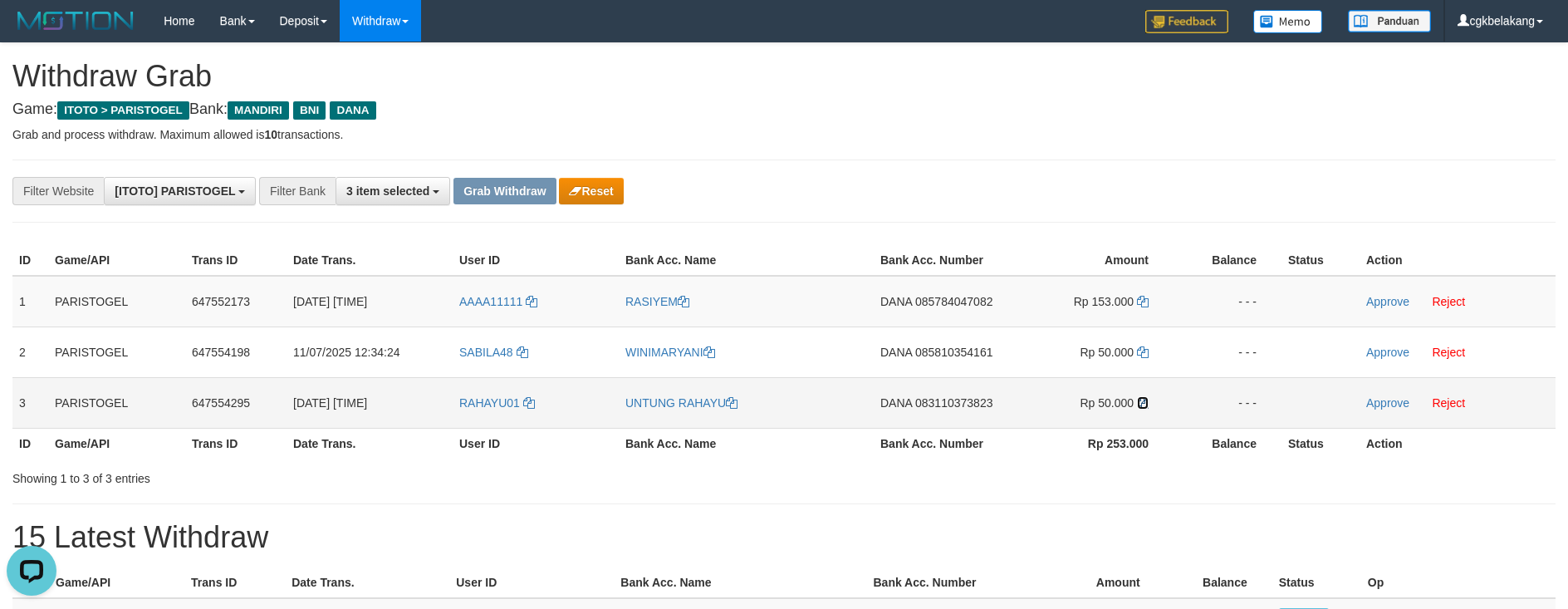 click at bounding box center (1143, 403) 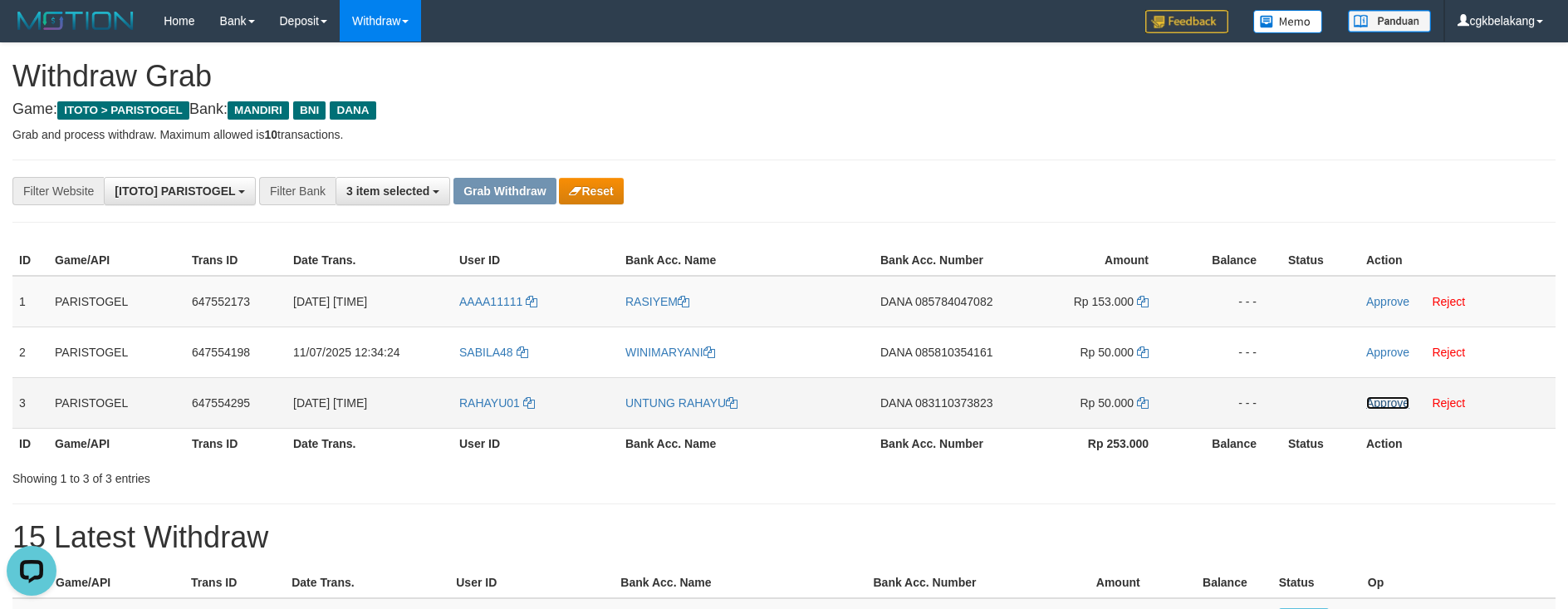 click on "Approve" at bounding box center [1388, 403] 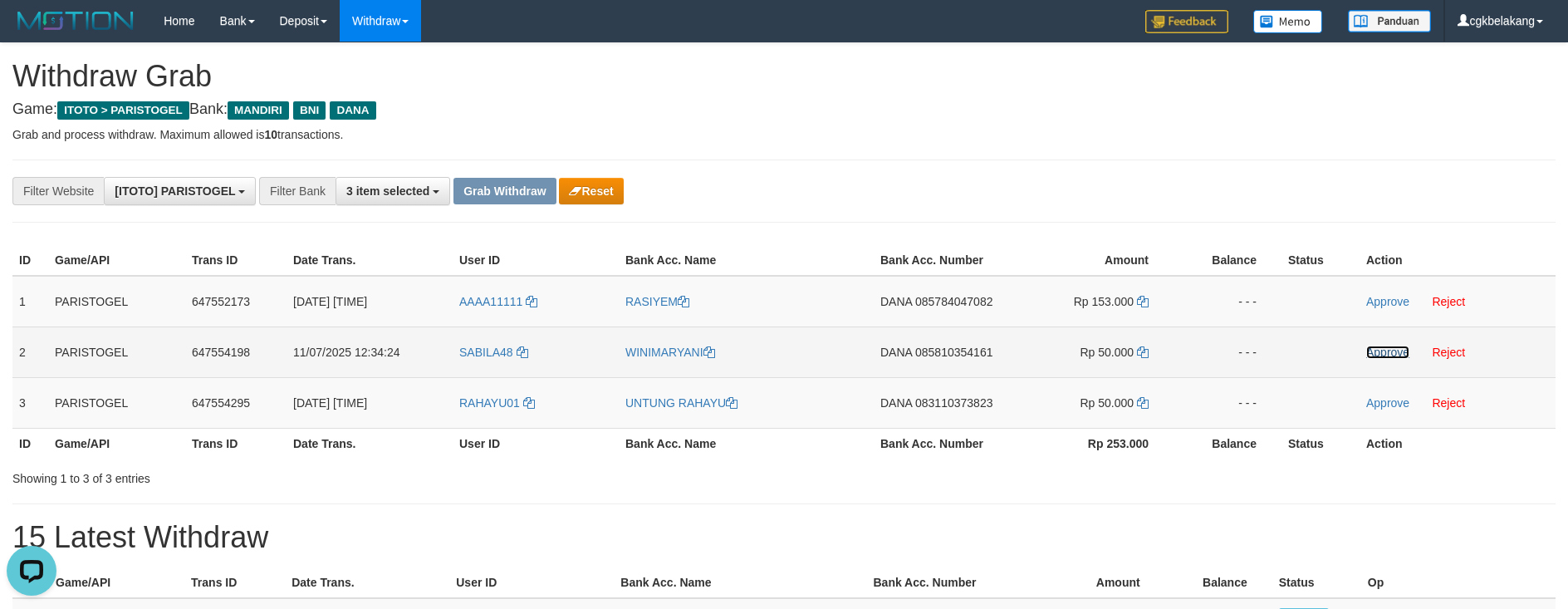 click on "Approve" at bounding box center [1388, 352] 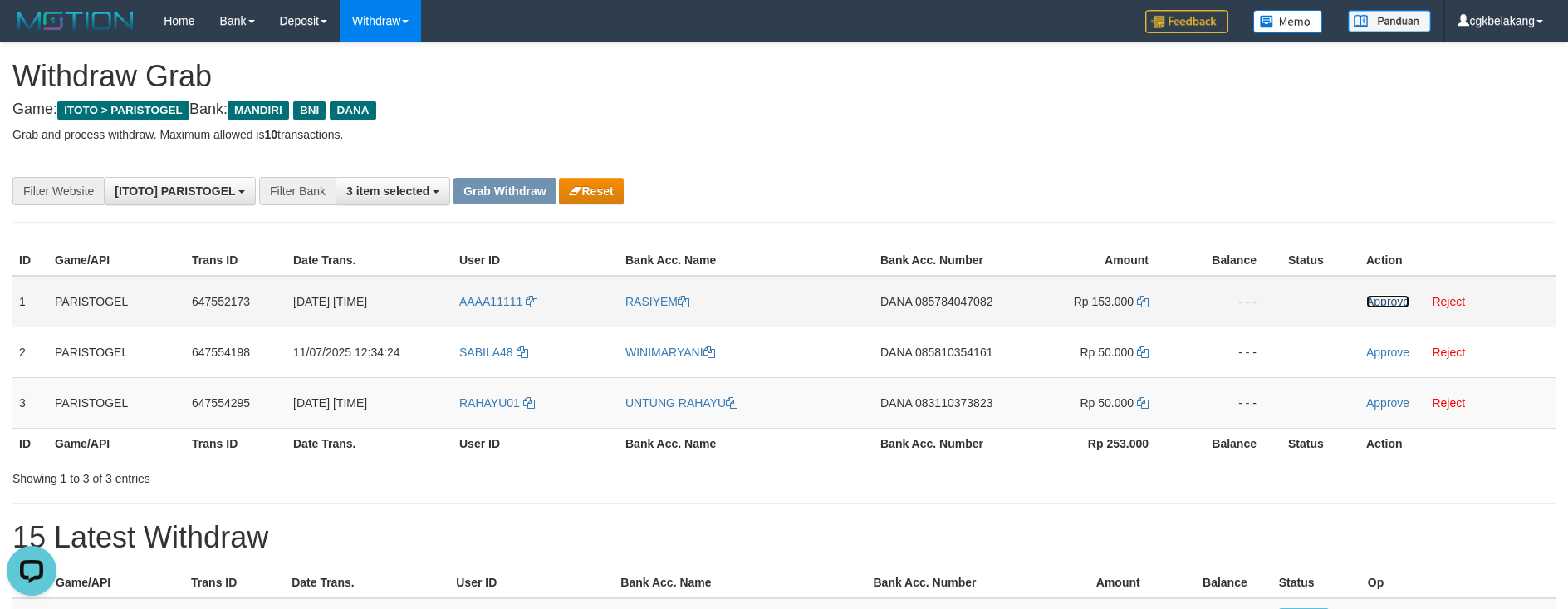 click on "Approve" at bounding box center (1388, 302) 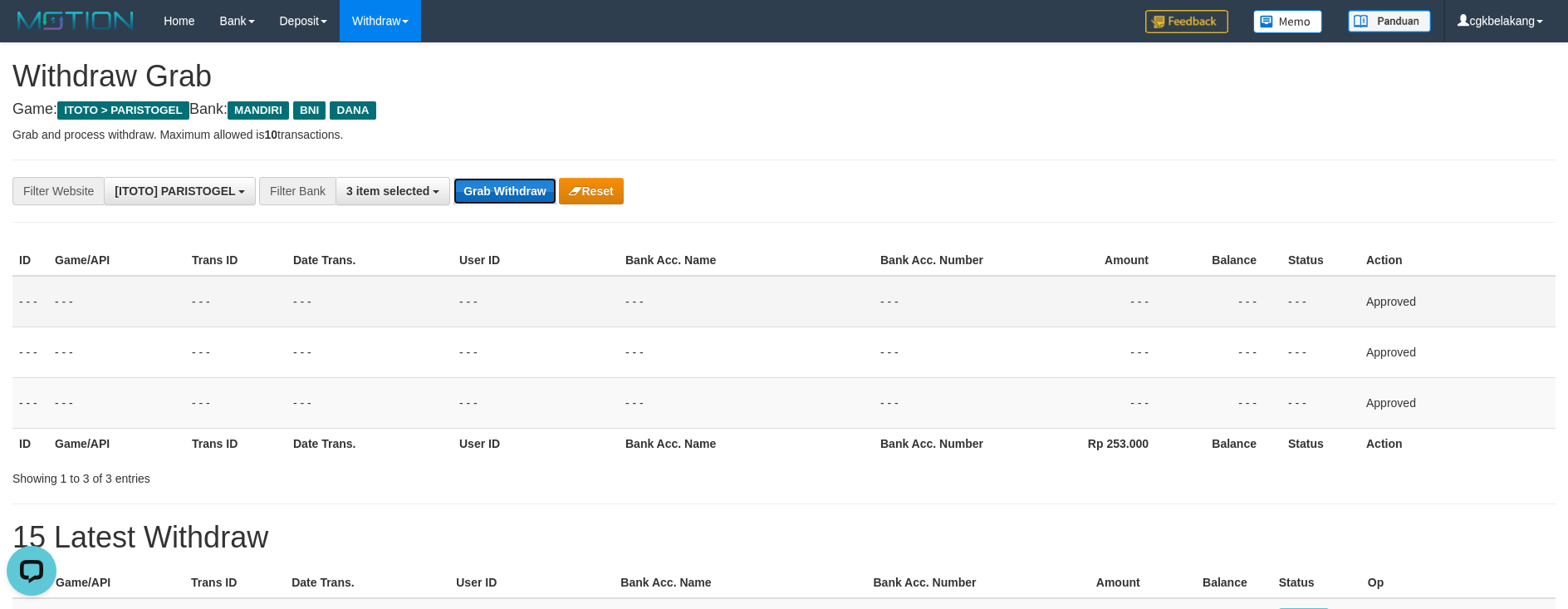 click on "Grab Withdraw" at bounding box center (504, 191) 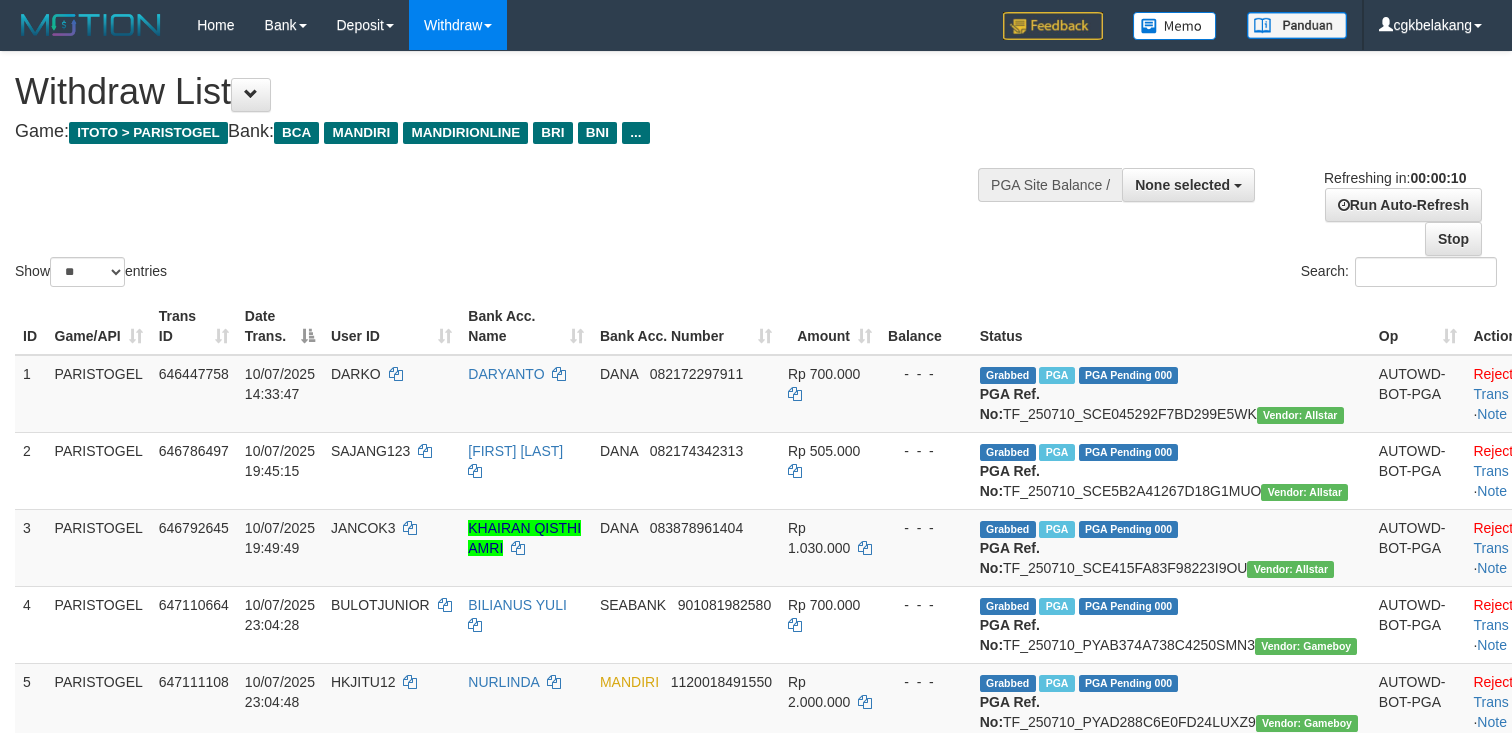 select 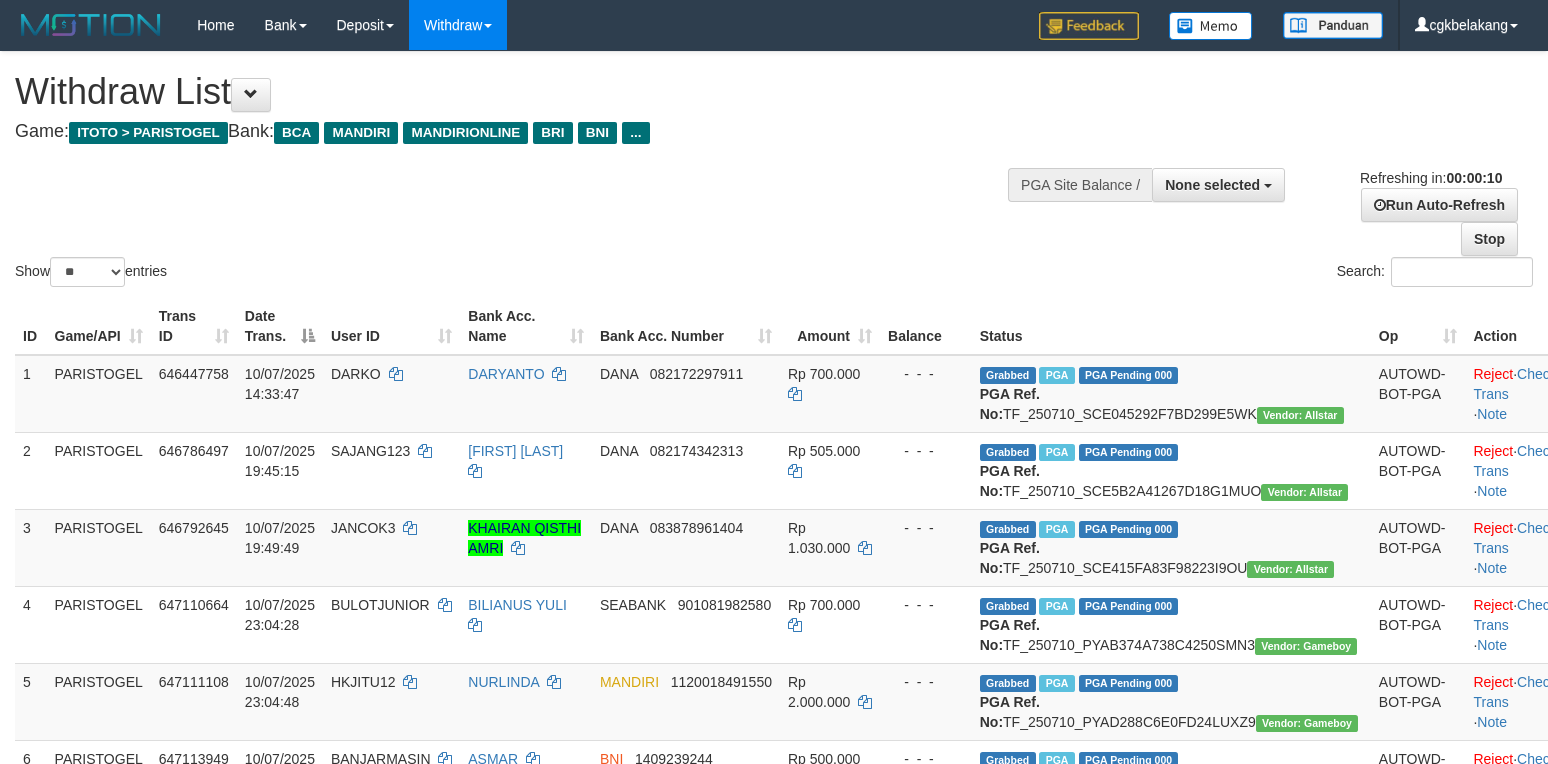 select 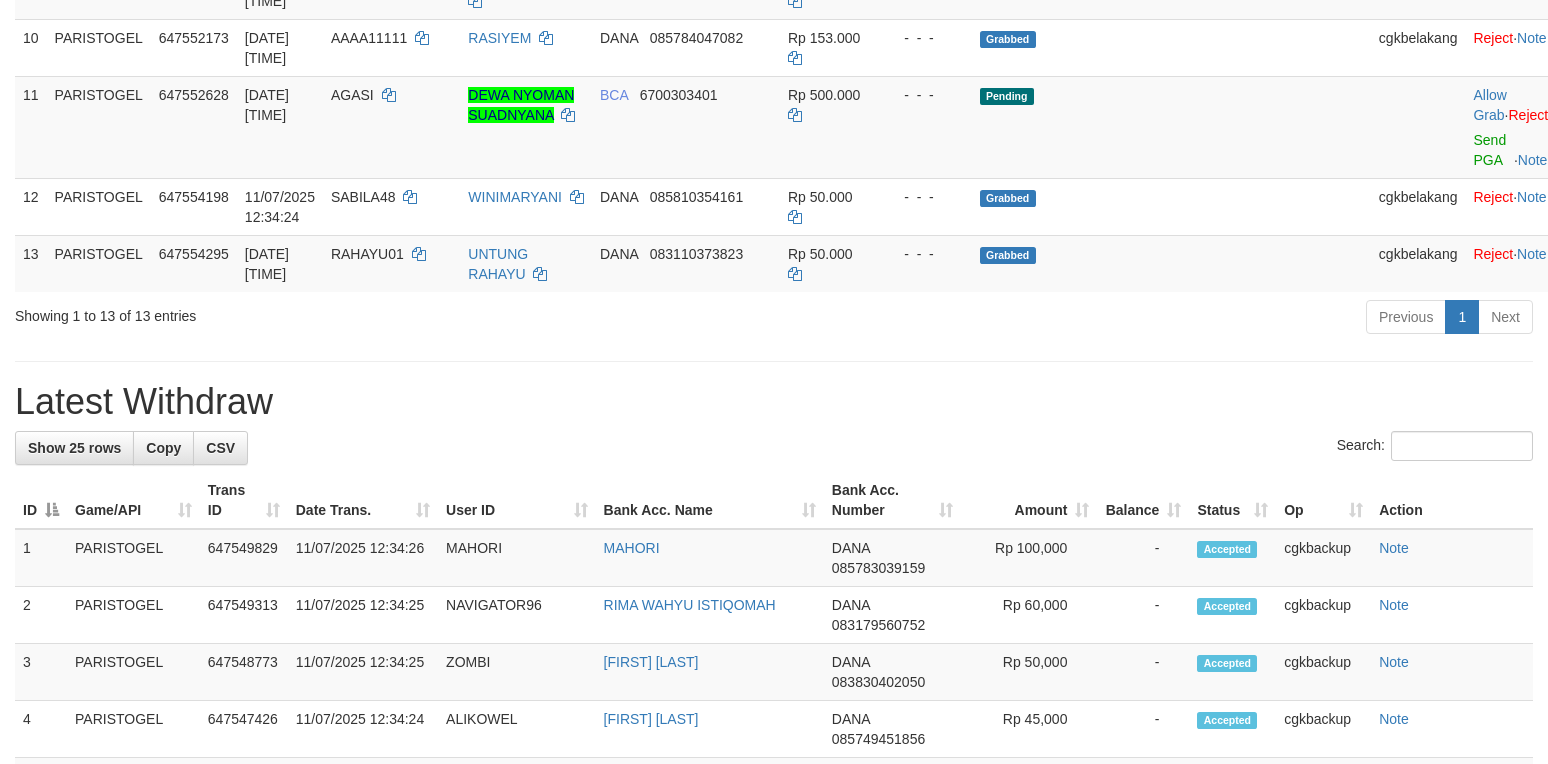 scroll, scrollTop: 933, scrollLeft: 0, axis: vertical 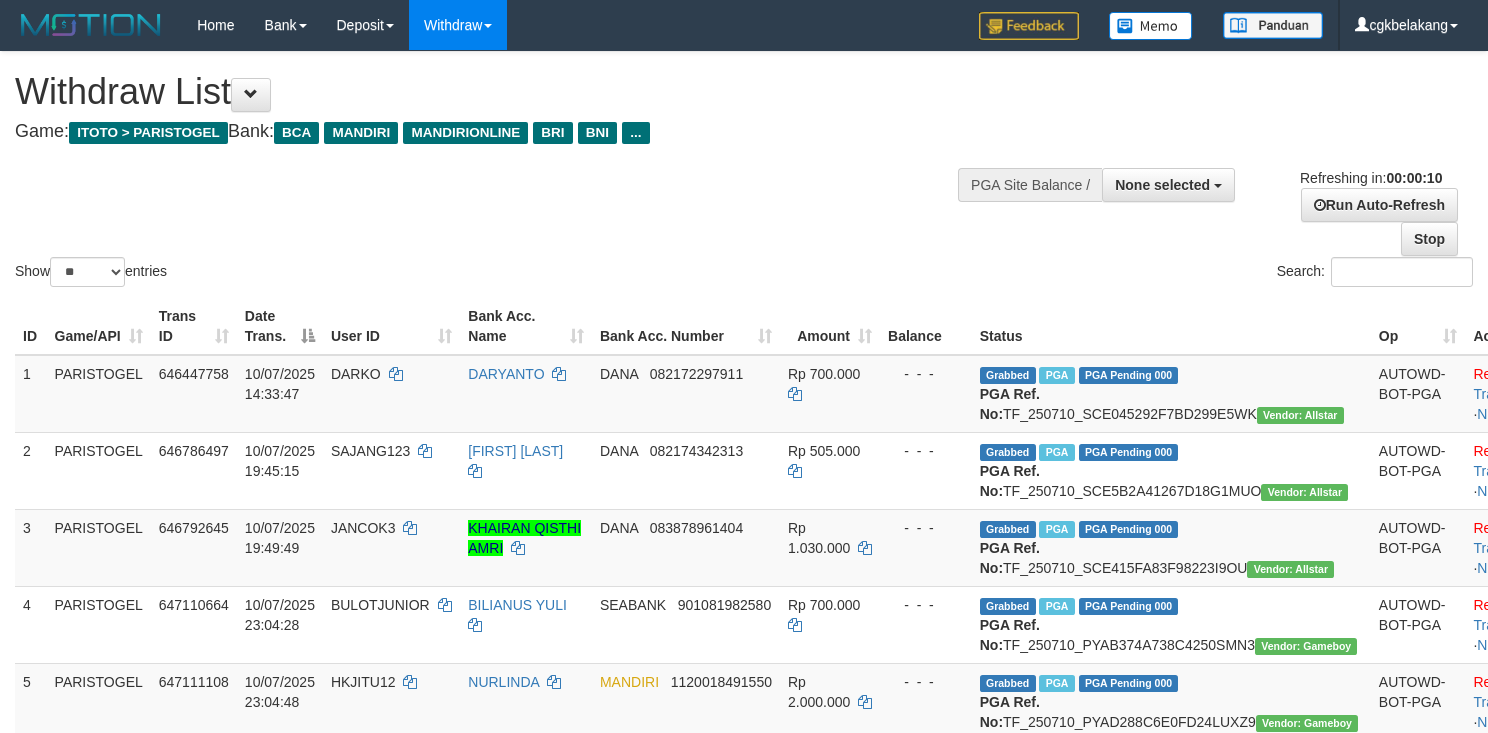 select 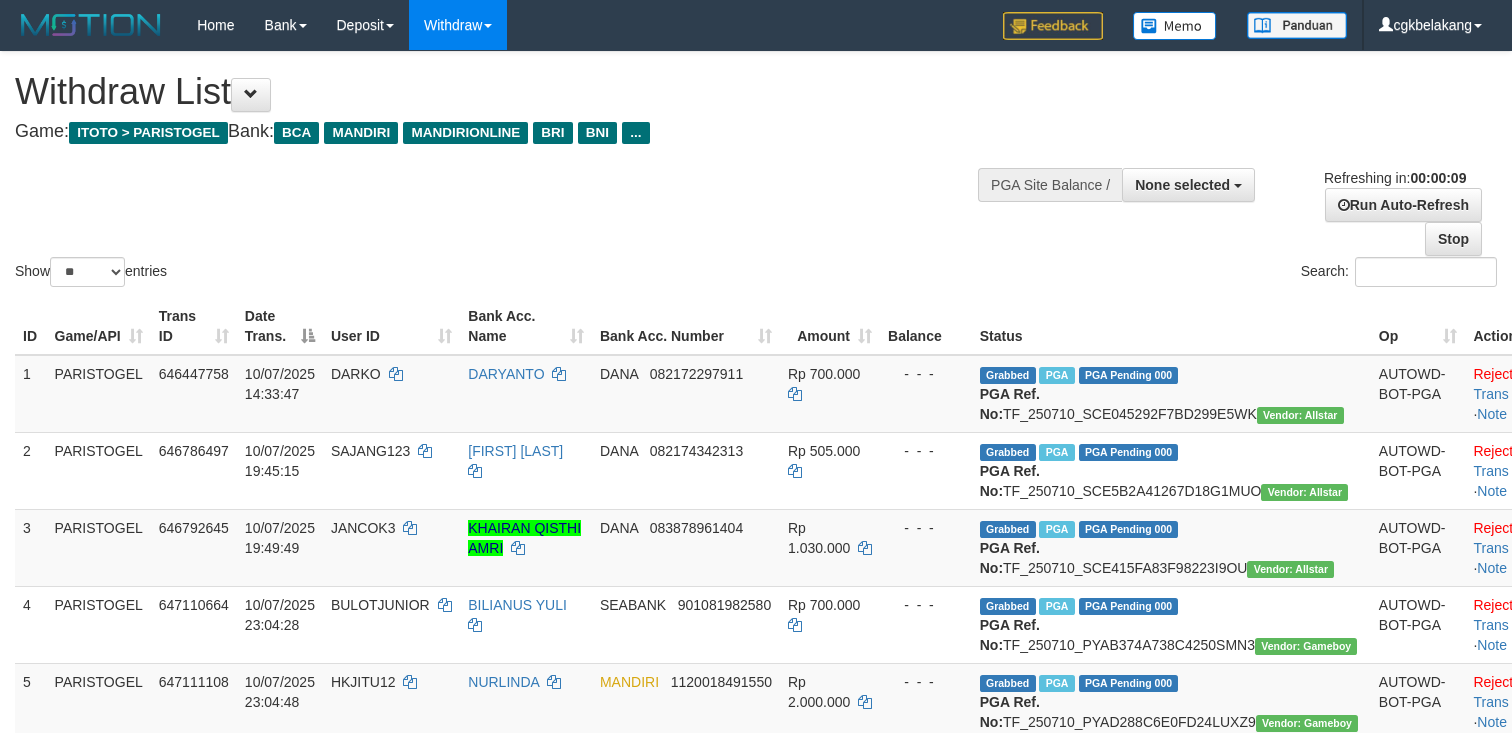 select 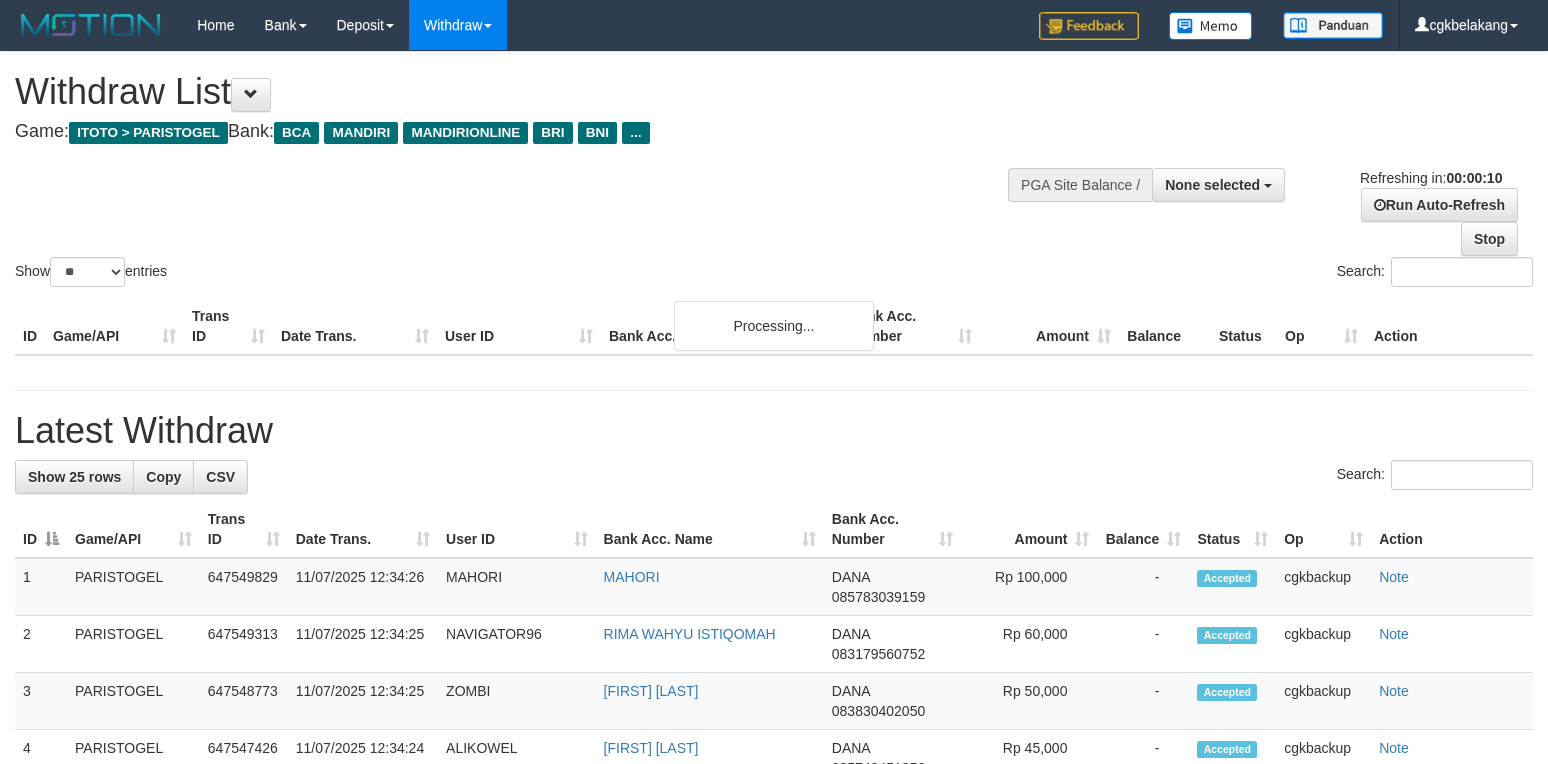 select 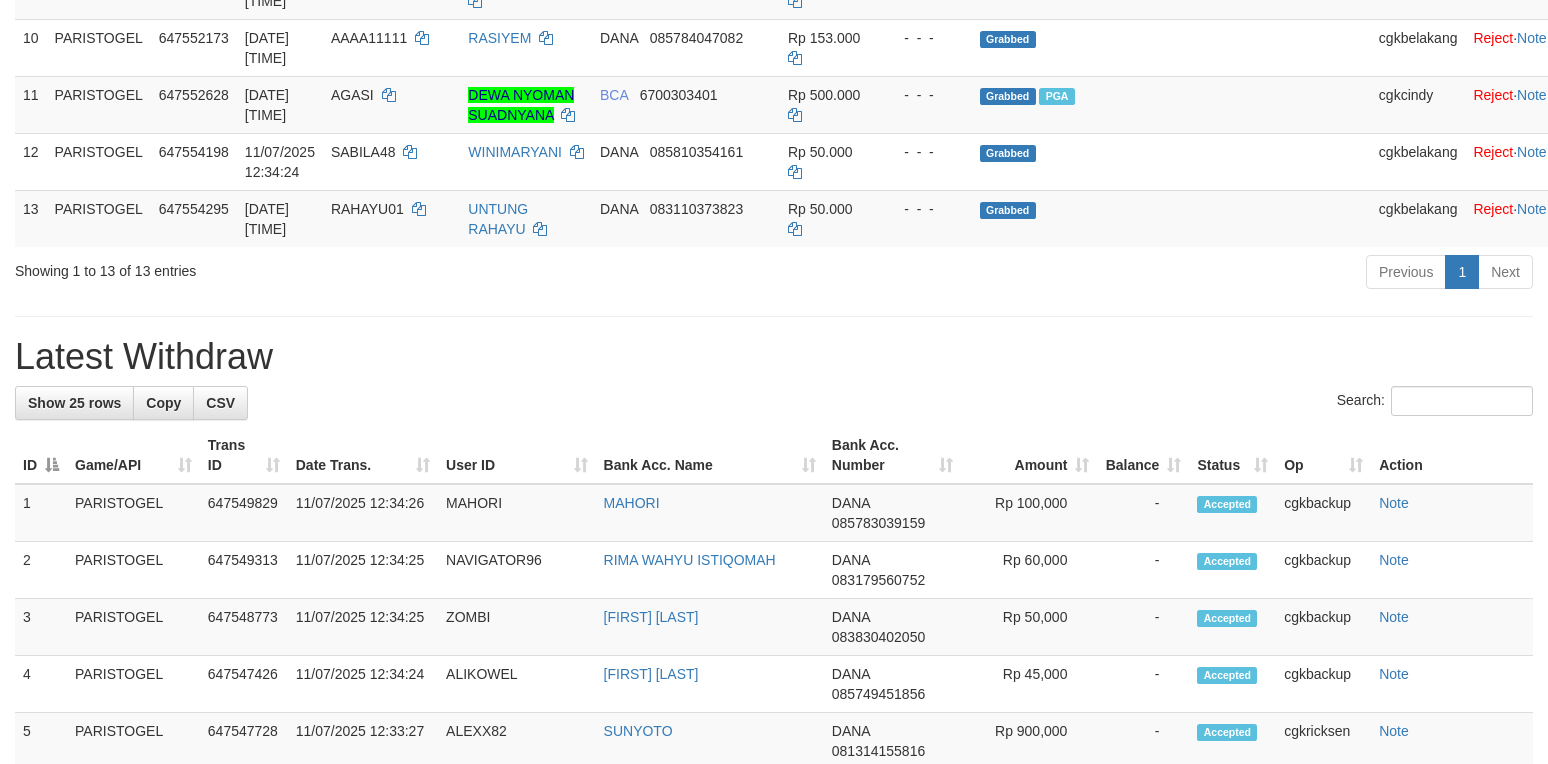 scroll, scrollTop: 933, scrollLeft: 0, axis: vertical 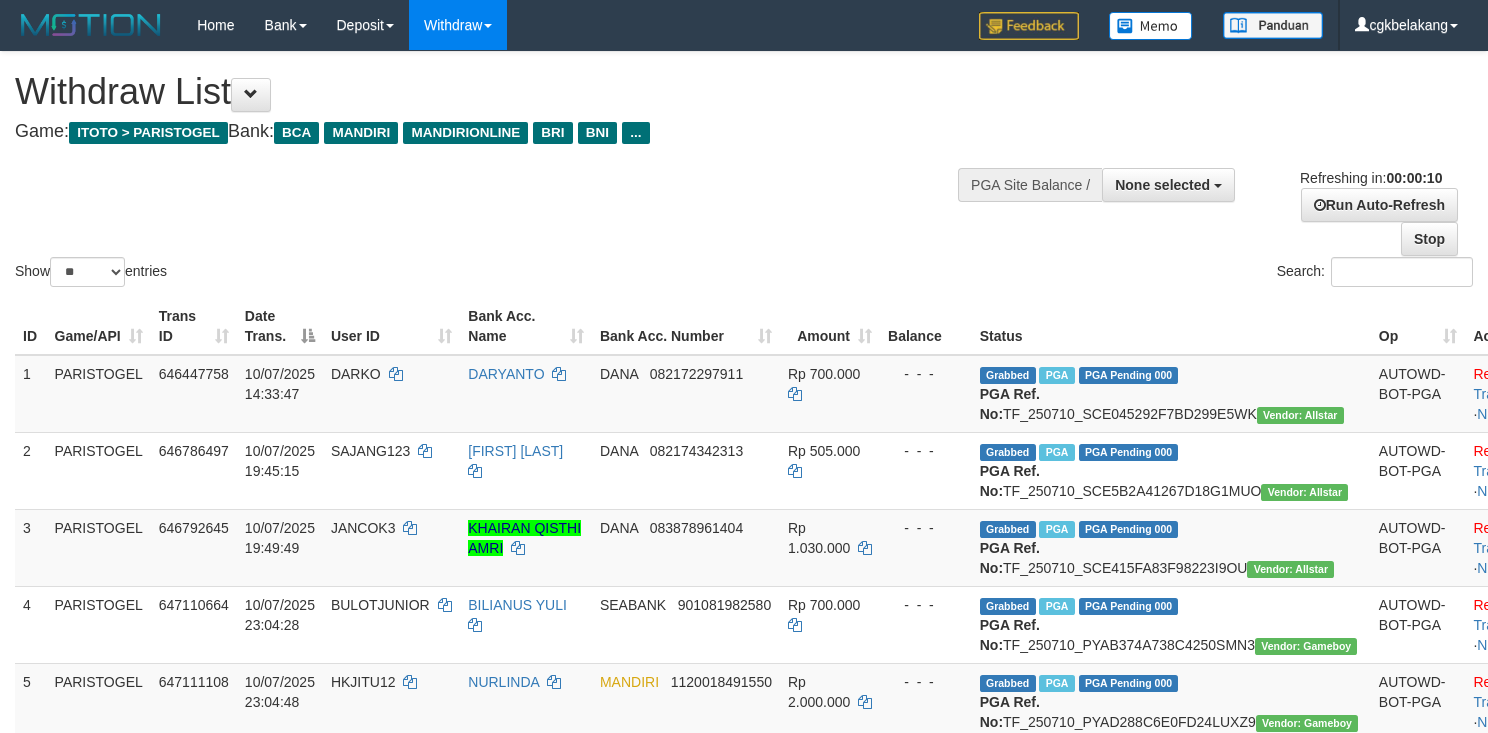 select 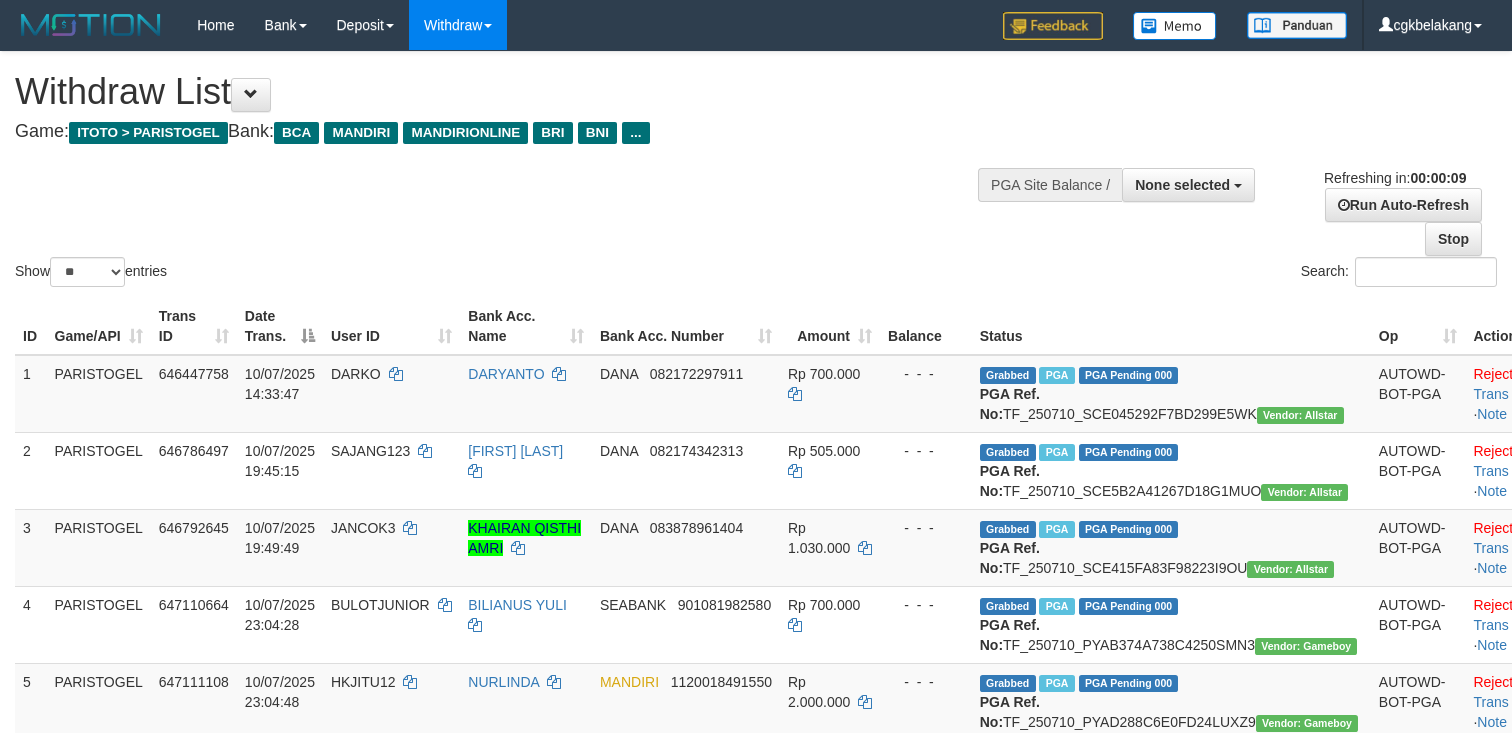 select 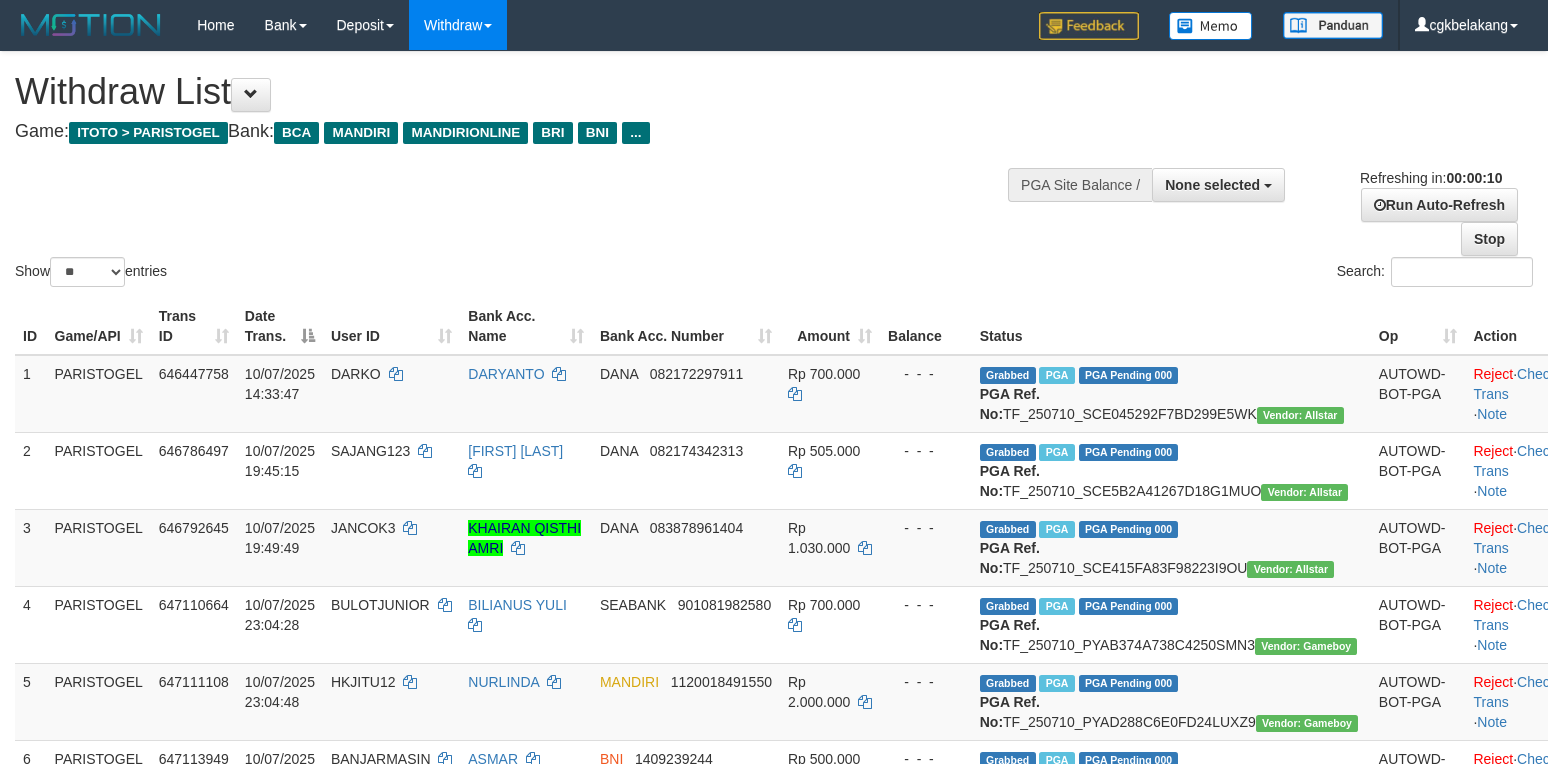 select 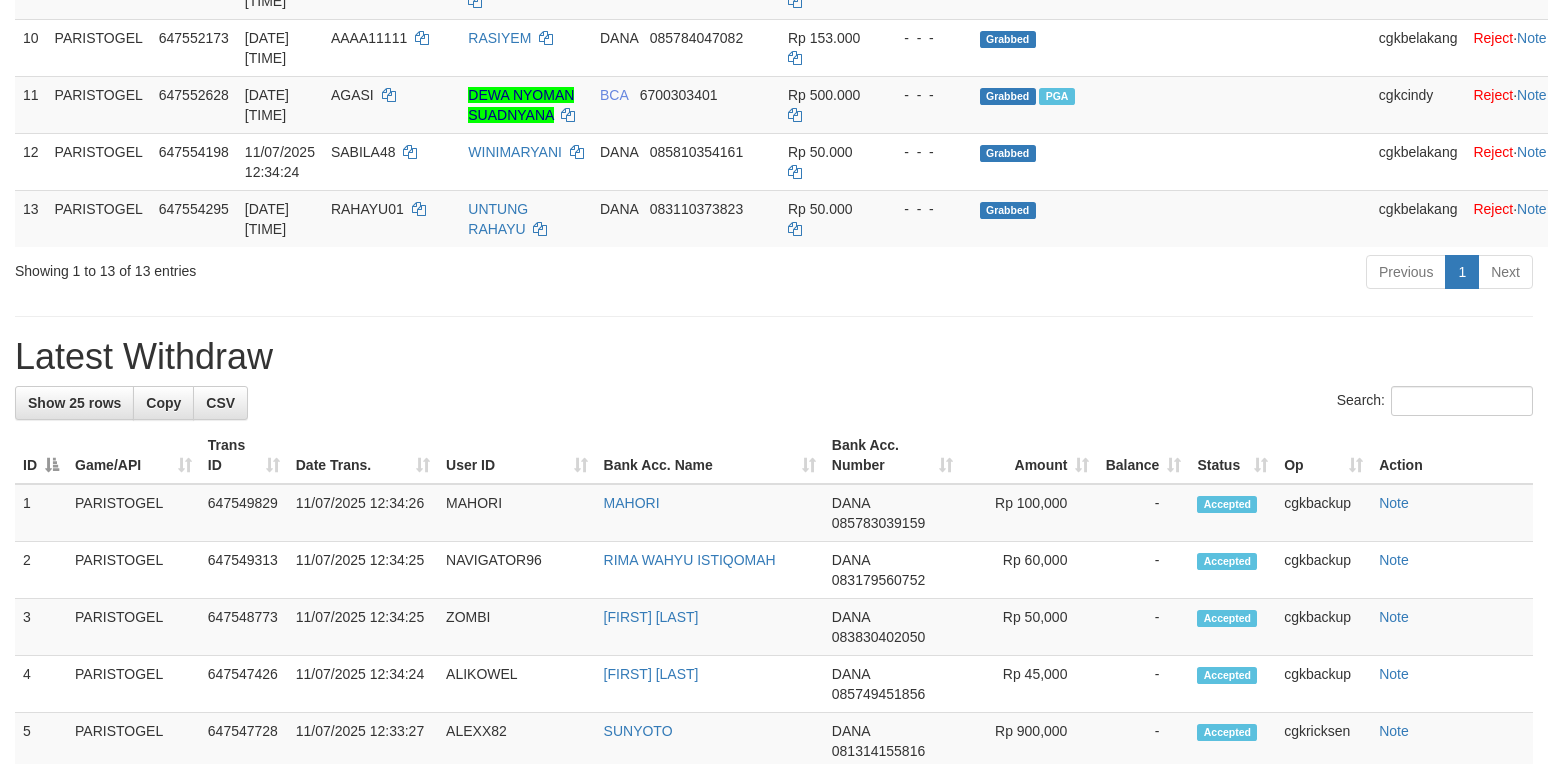 scroll, scrollTop: 933, scrollLeft: 0, axis: vertical 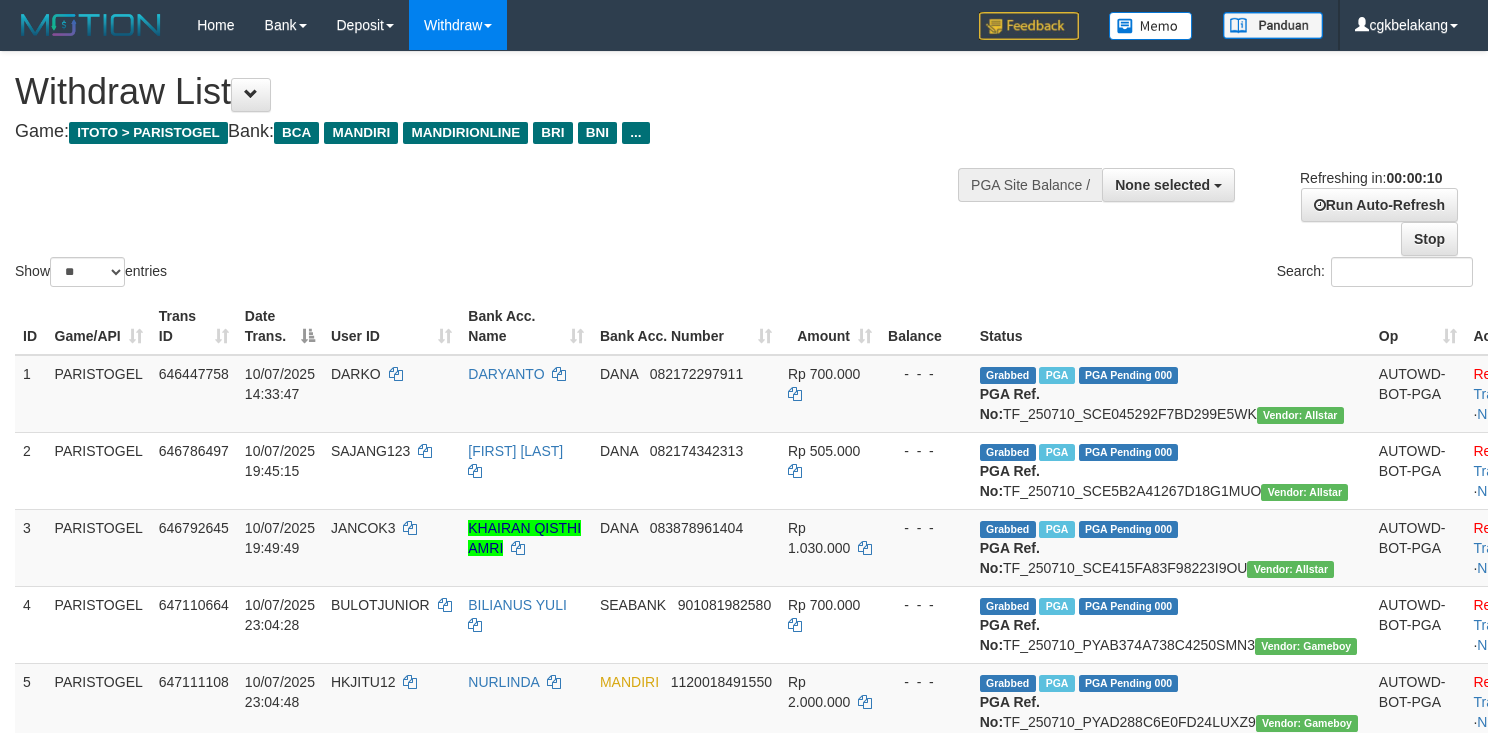 select 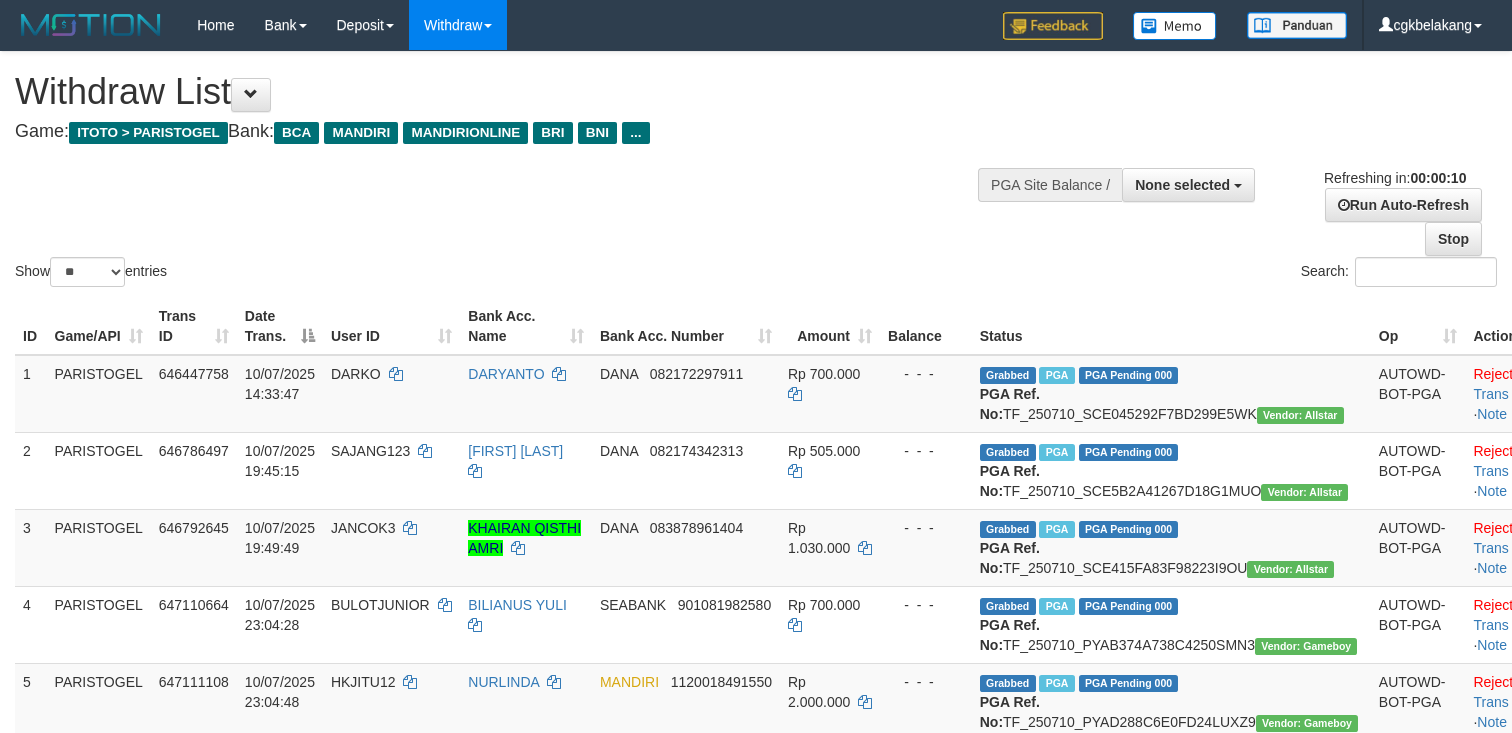 select 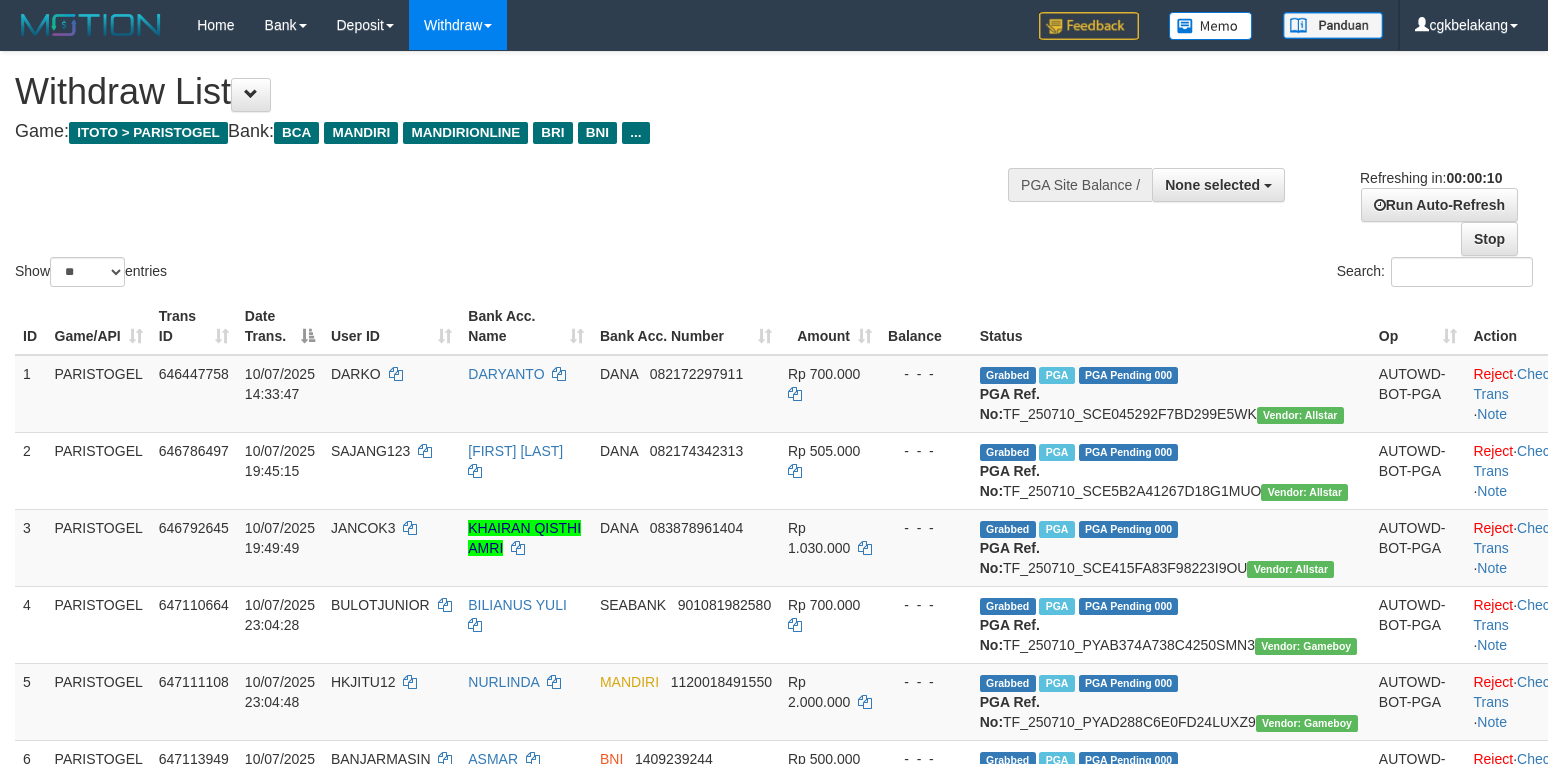 select 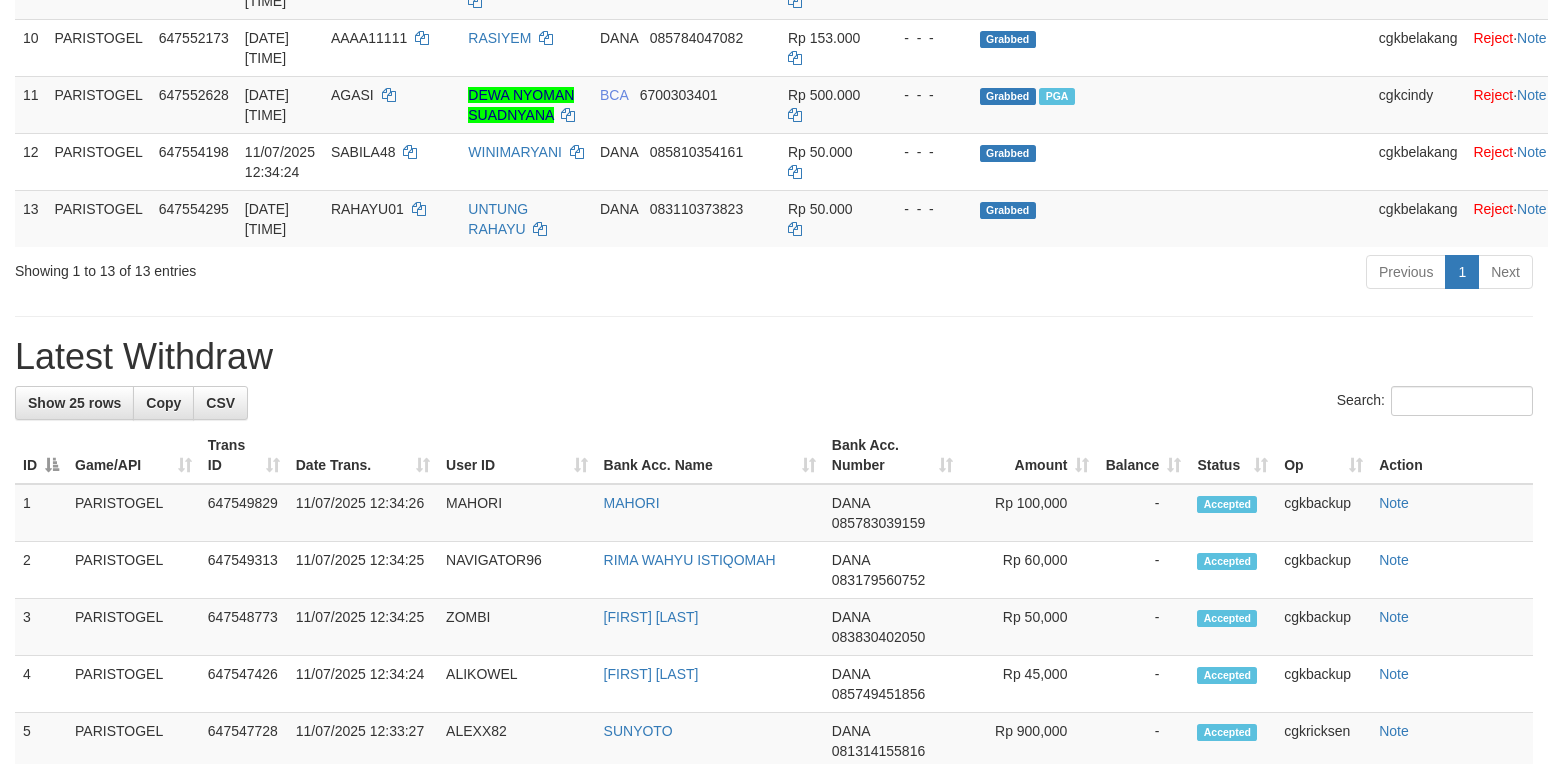 scroll, scrollTop: 933, scrollLeft: 0, axis: vertical 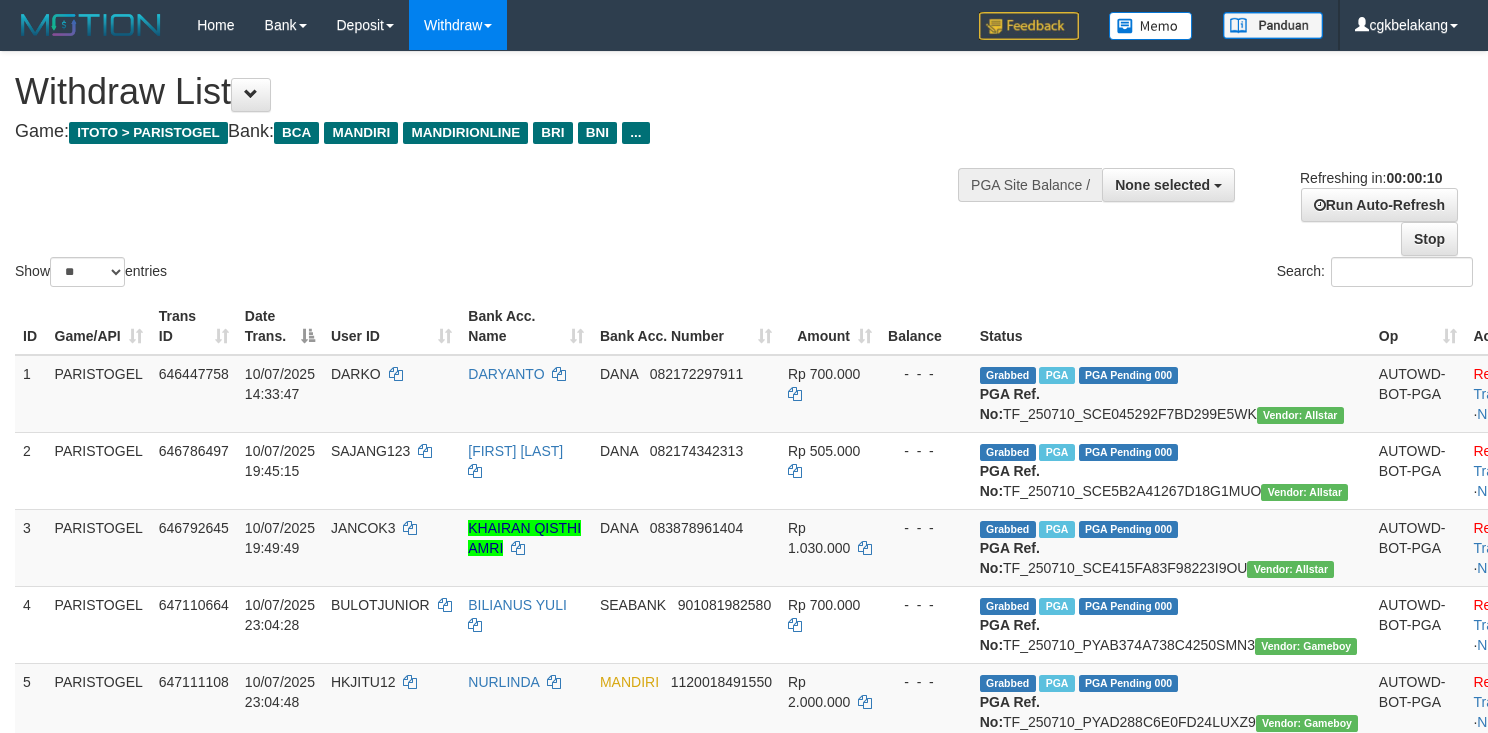 select 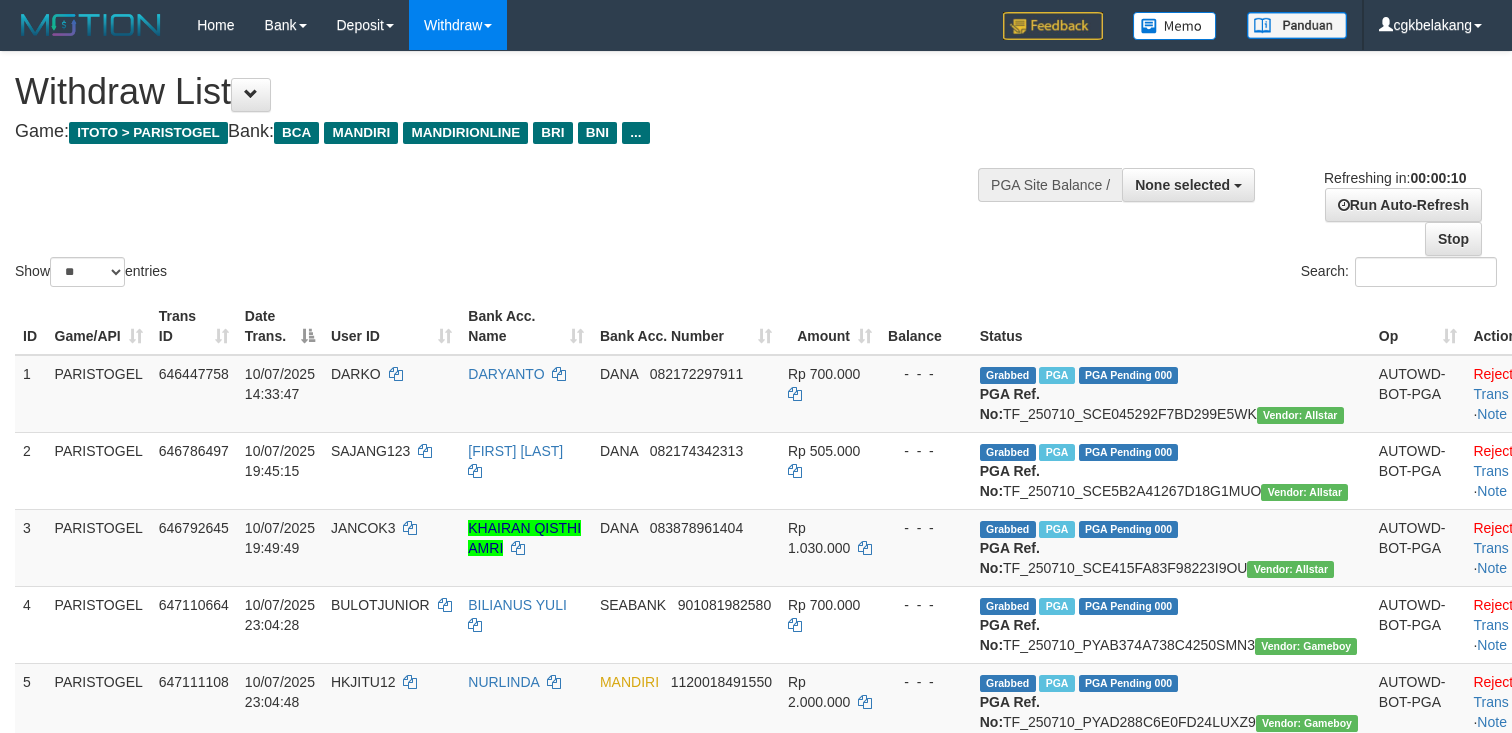 select 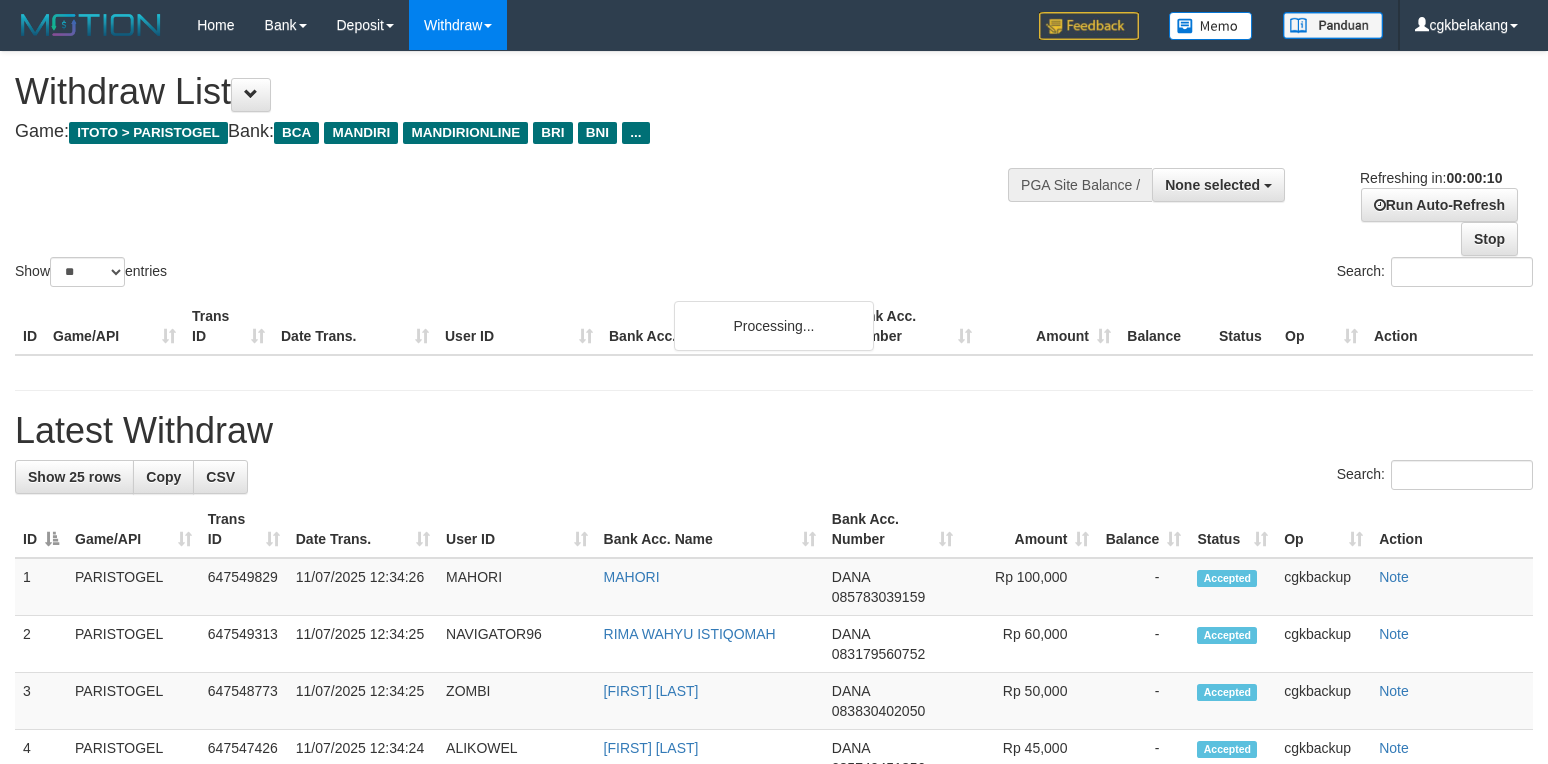 select 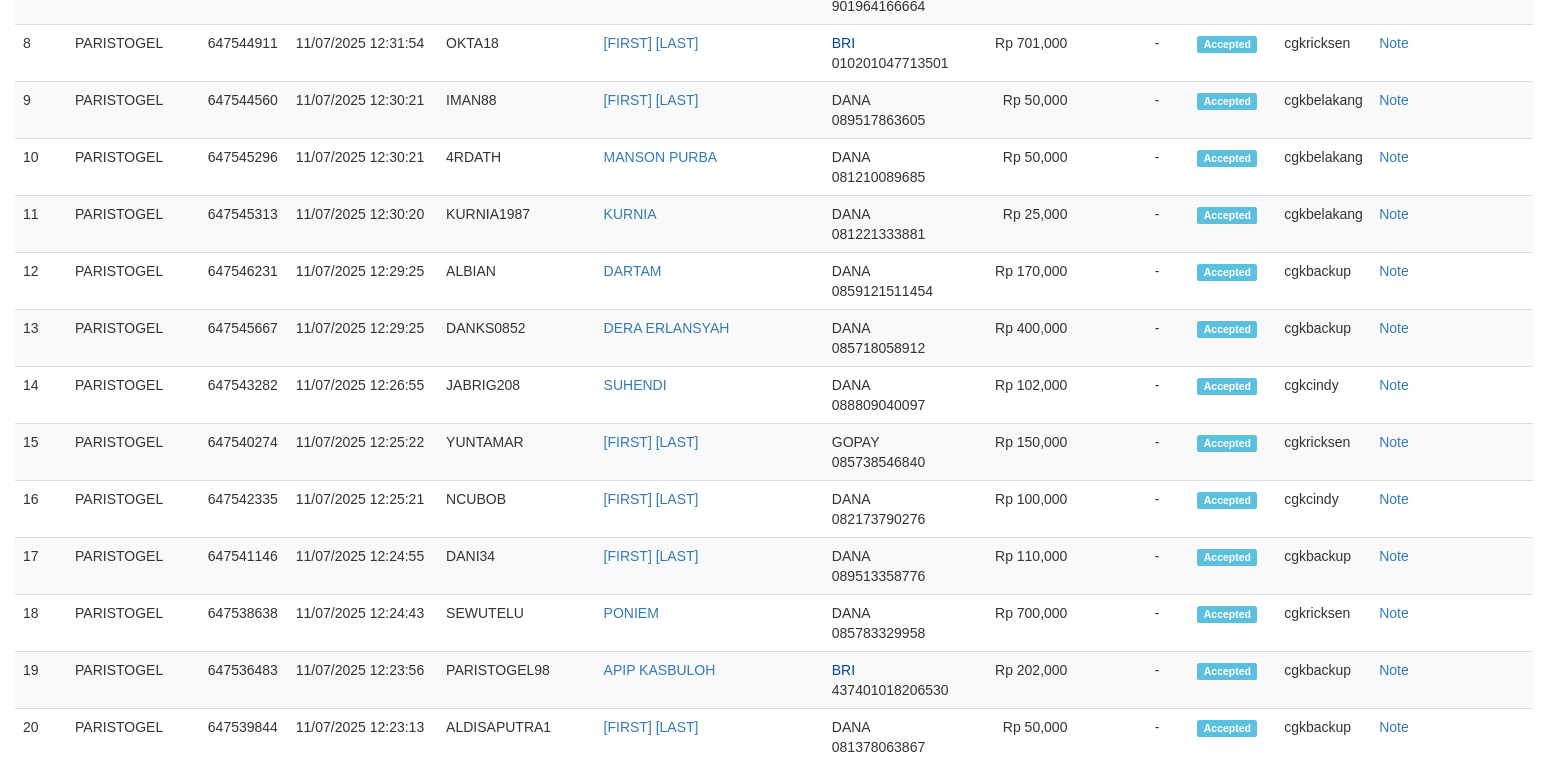 scroll, scrollTop: 2033, scrollLeft: 0, axis: vertical 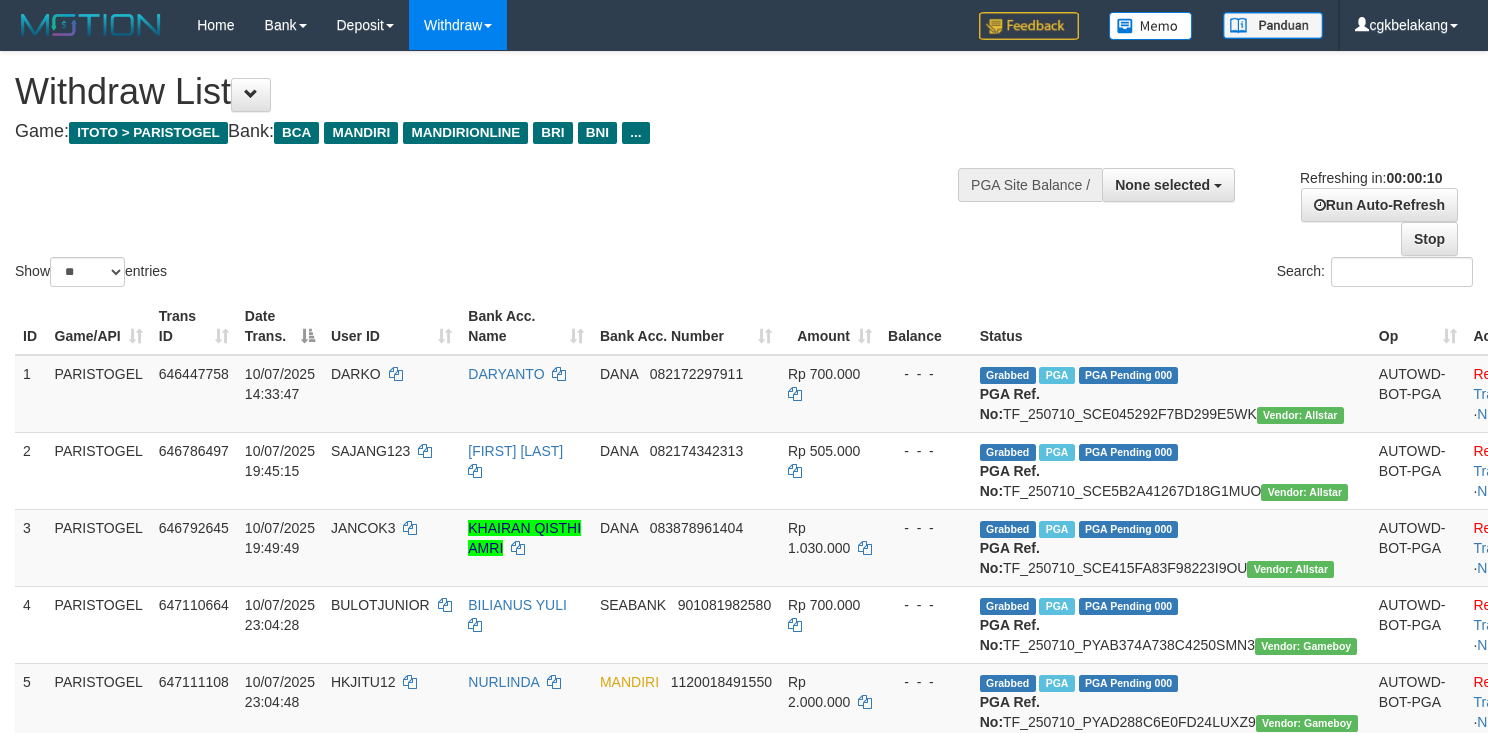 select 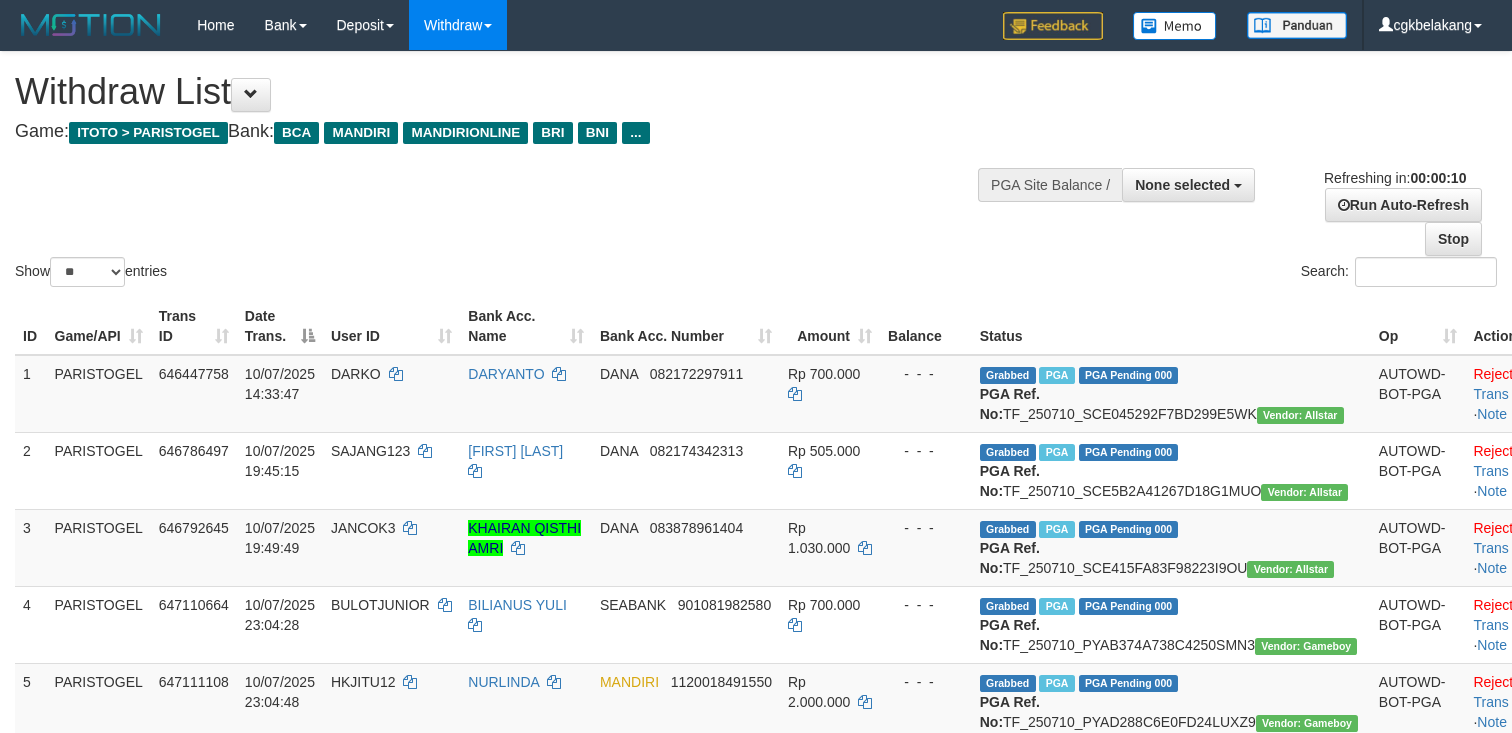 select 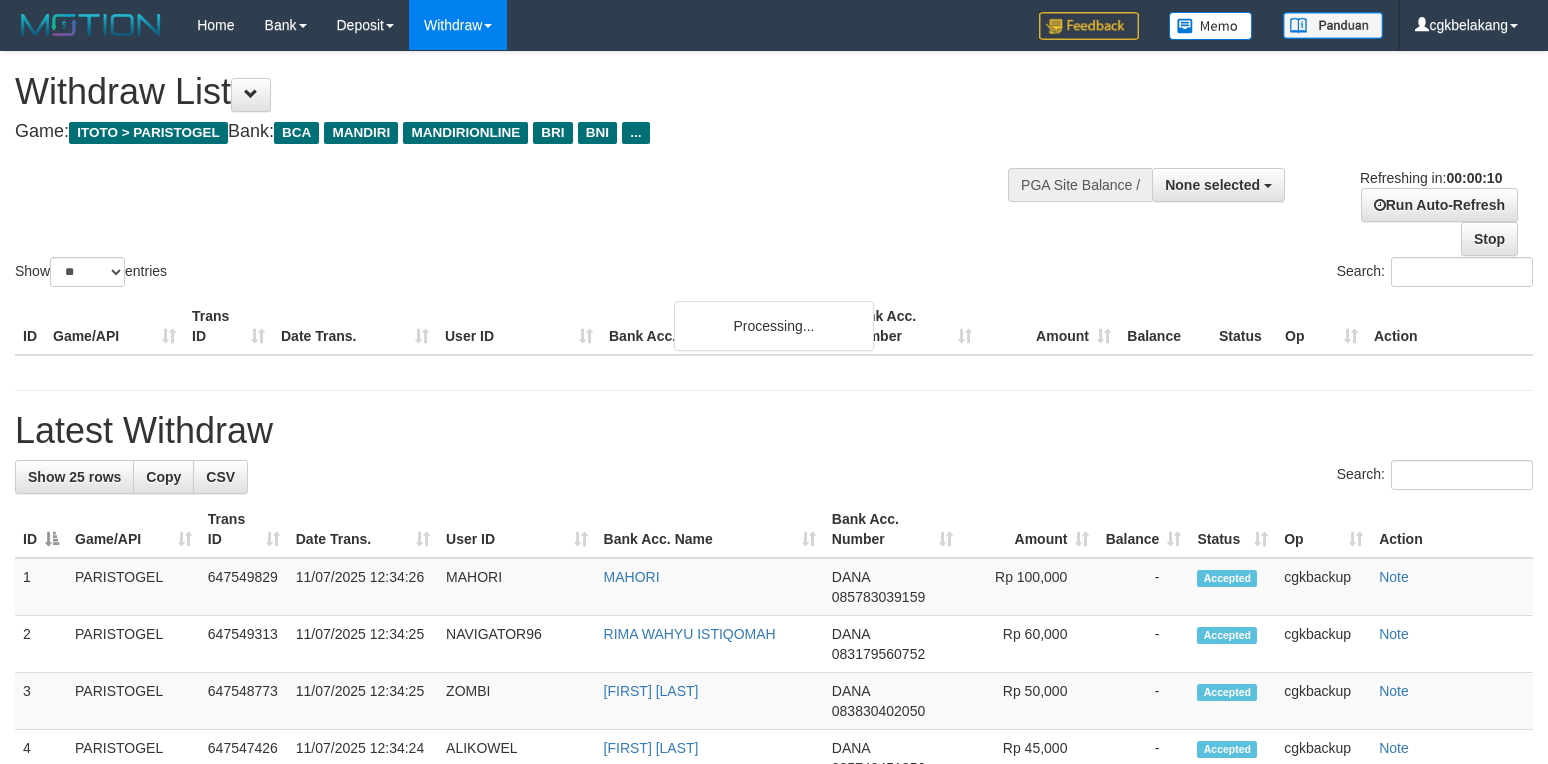 select 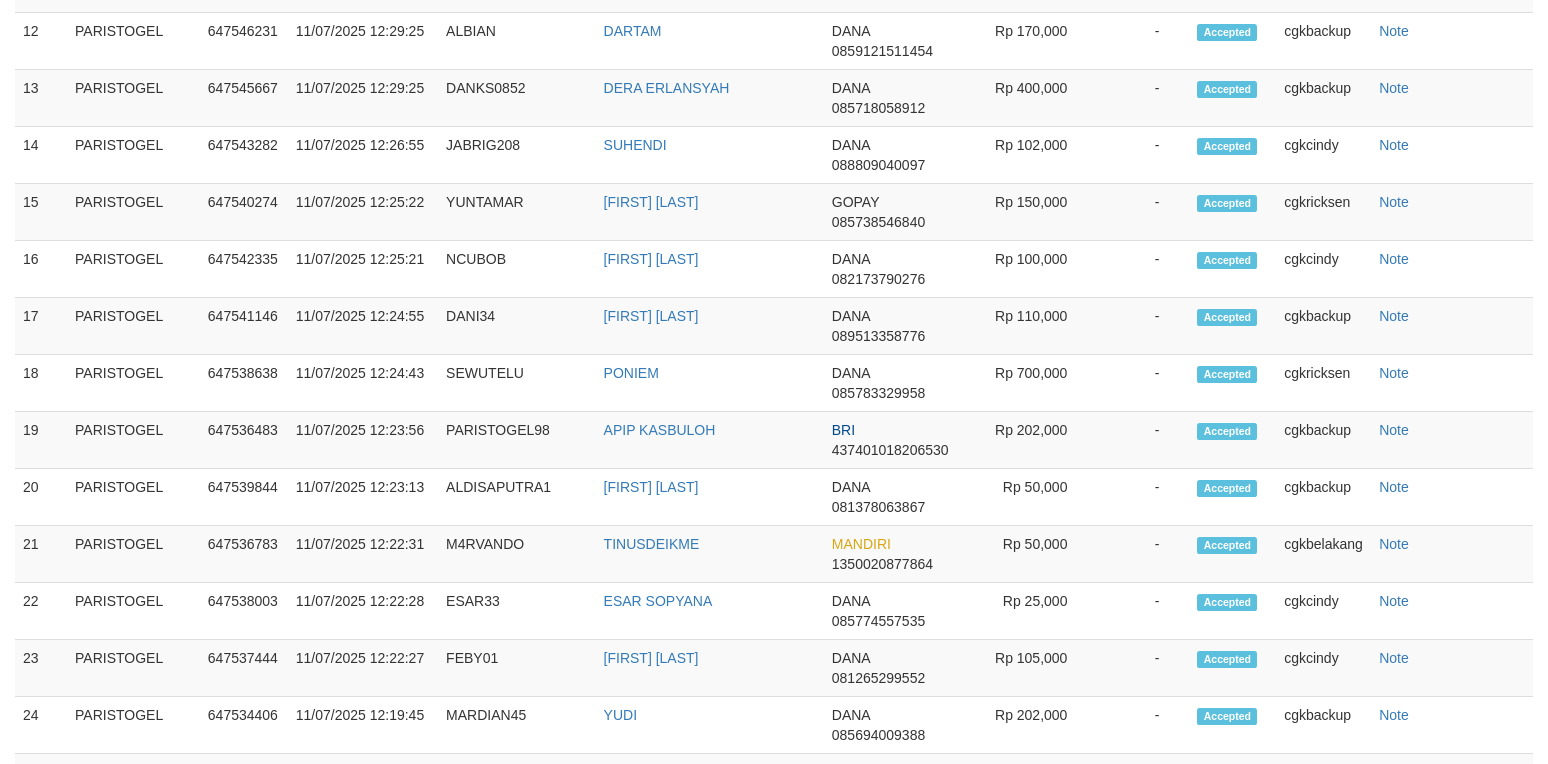 scroll, scrollTop: 2033, scrollLeft: 0, axis: vertical 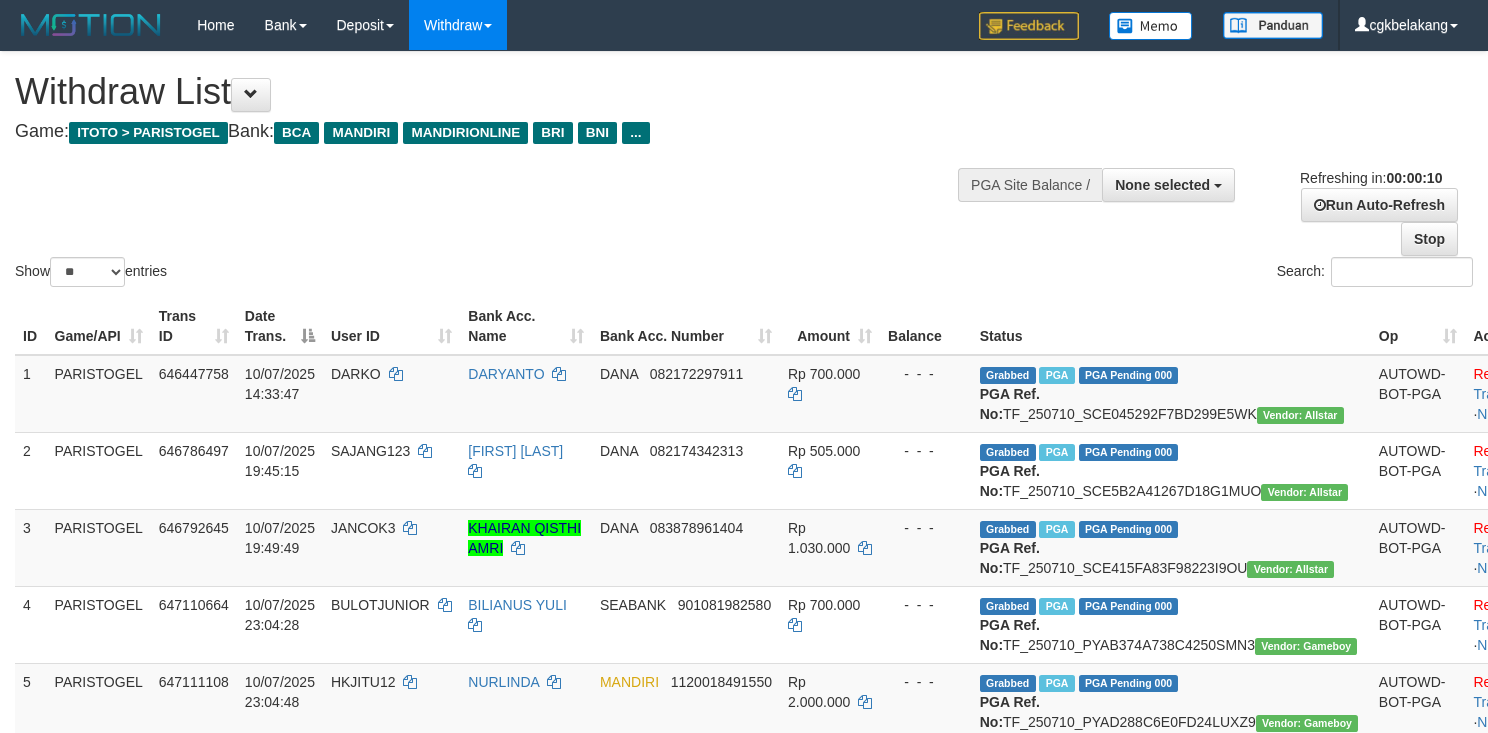select 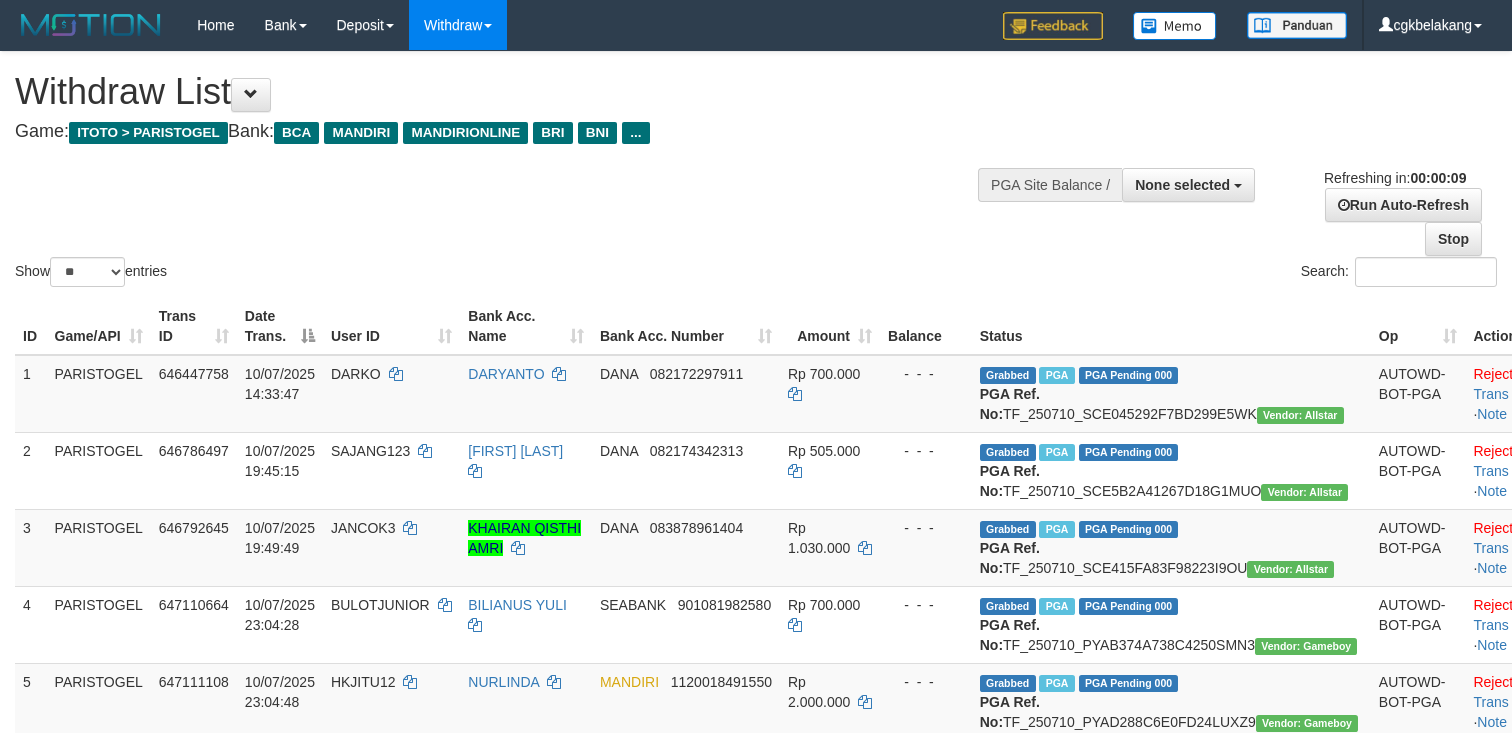 select 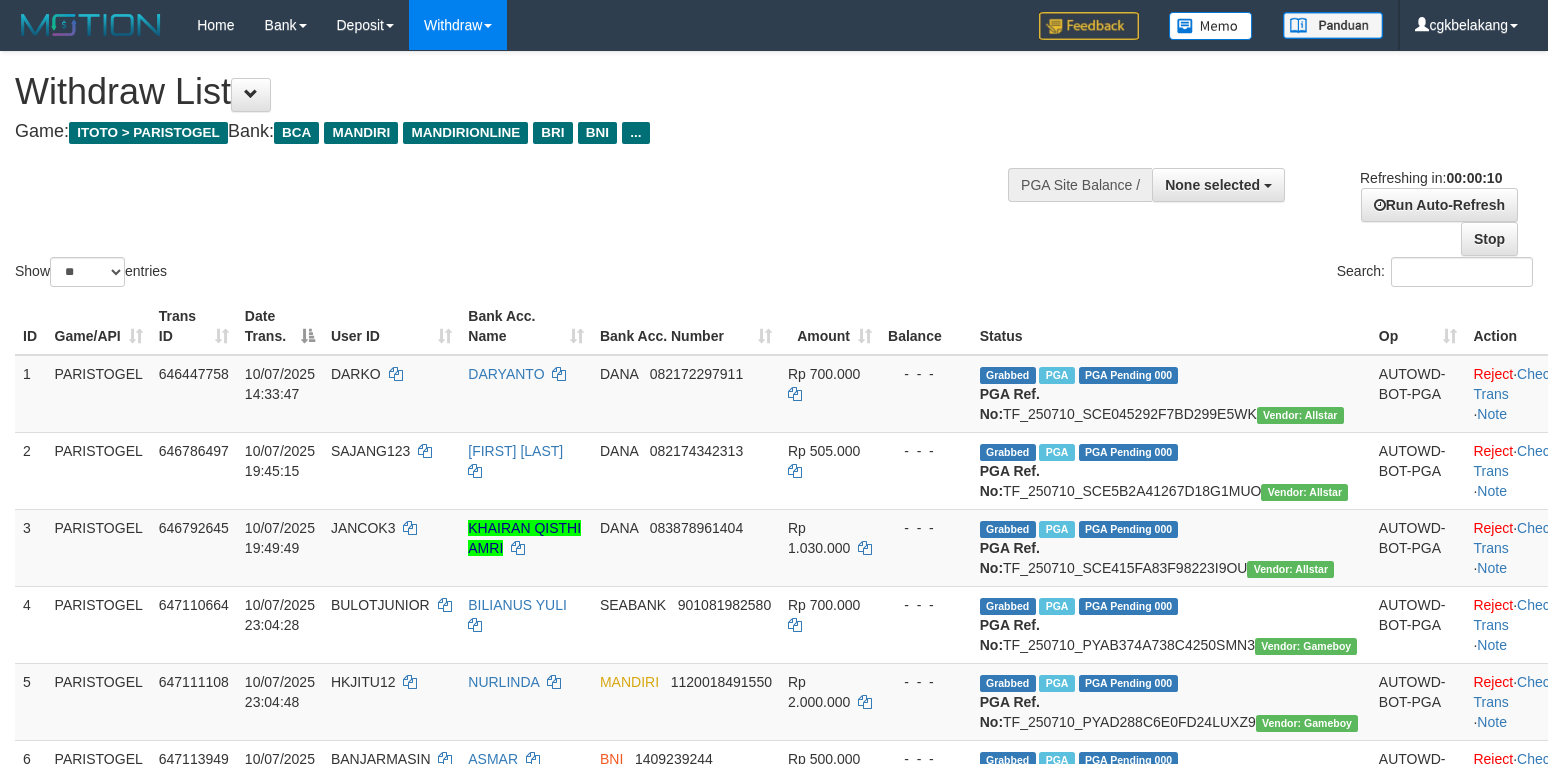 select 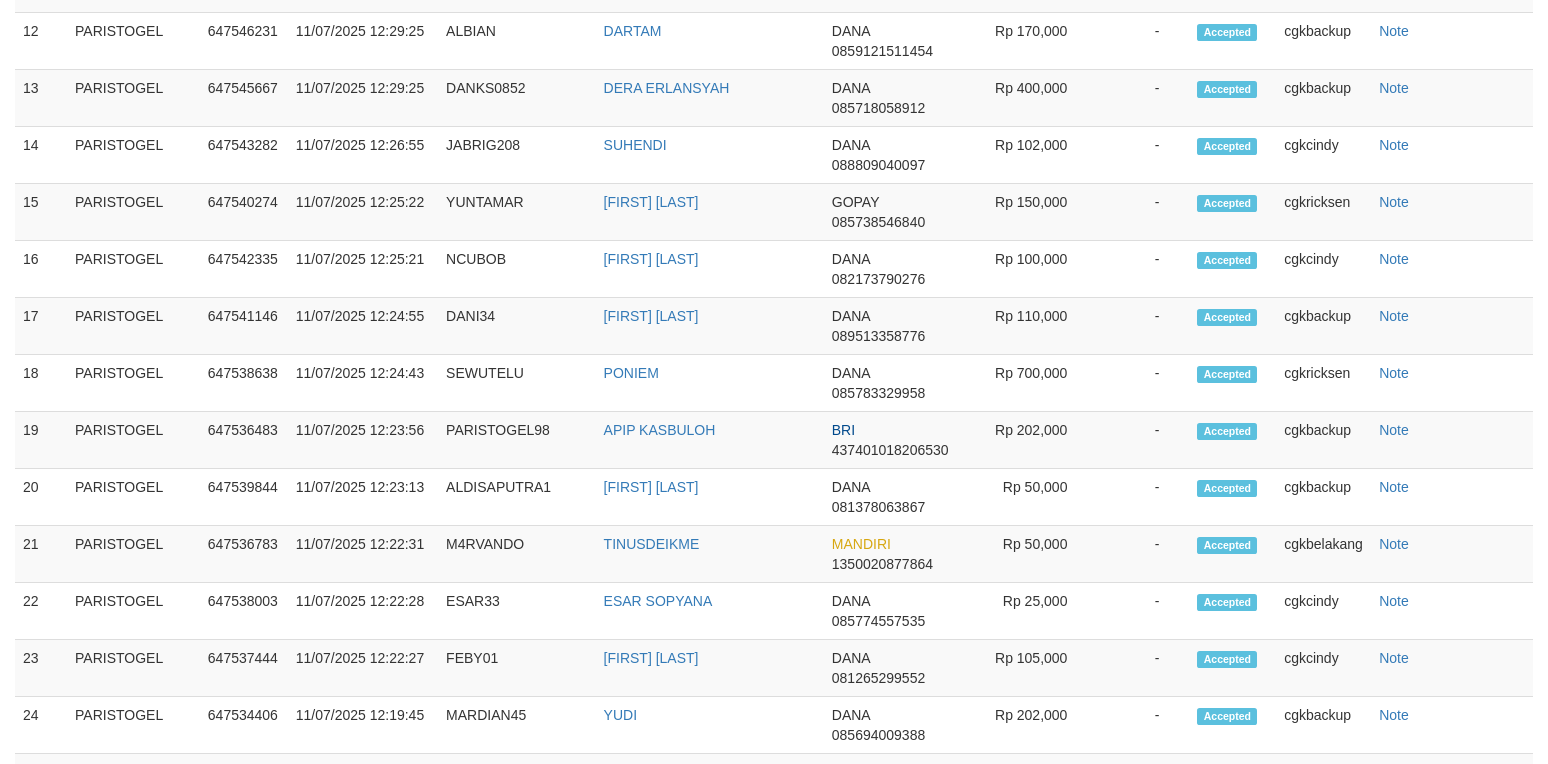 scroll, scrollTop: 2033, scrollLeft: 0, axis: vertical 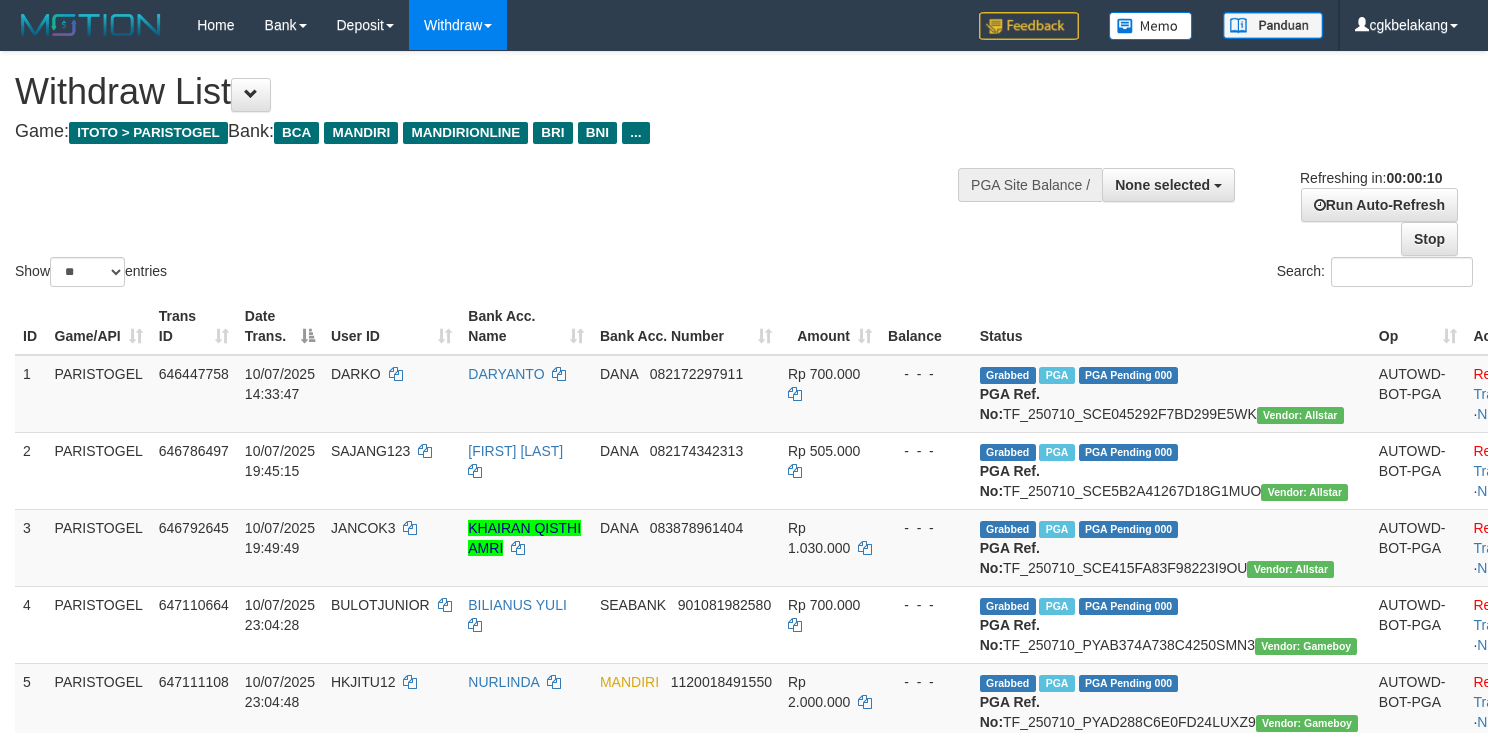 select 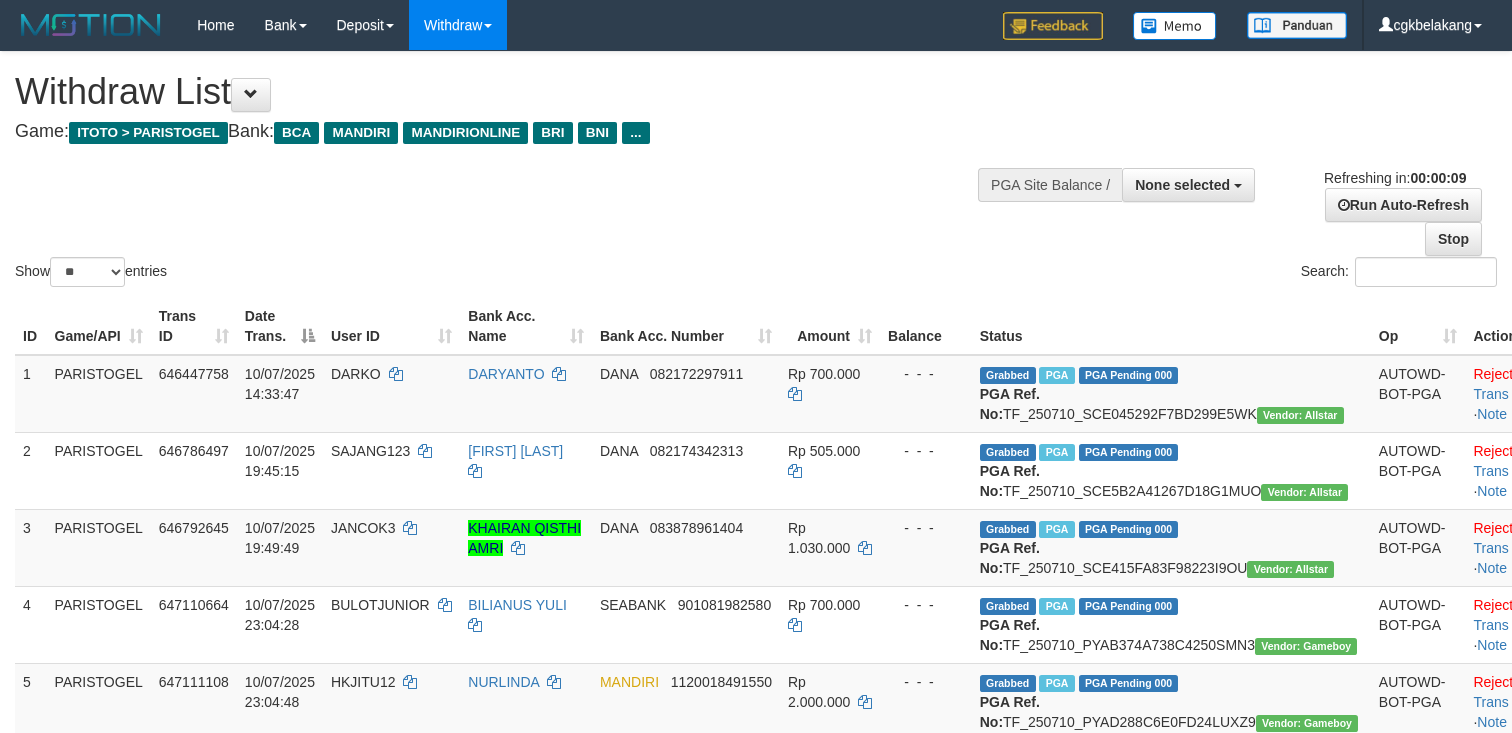 select 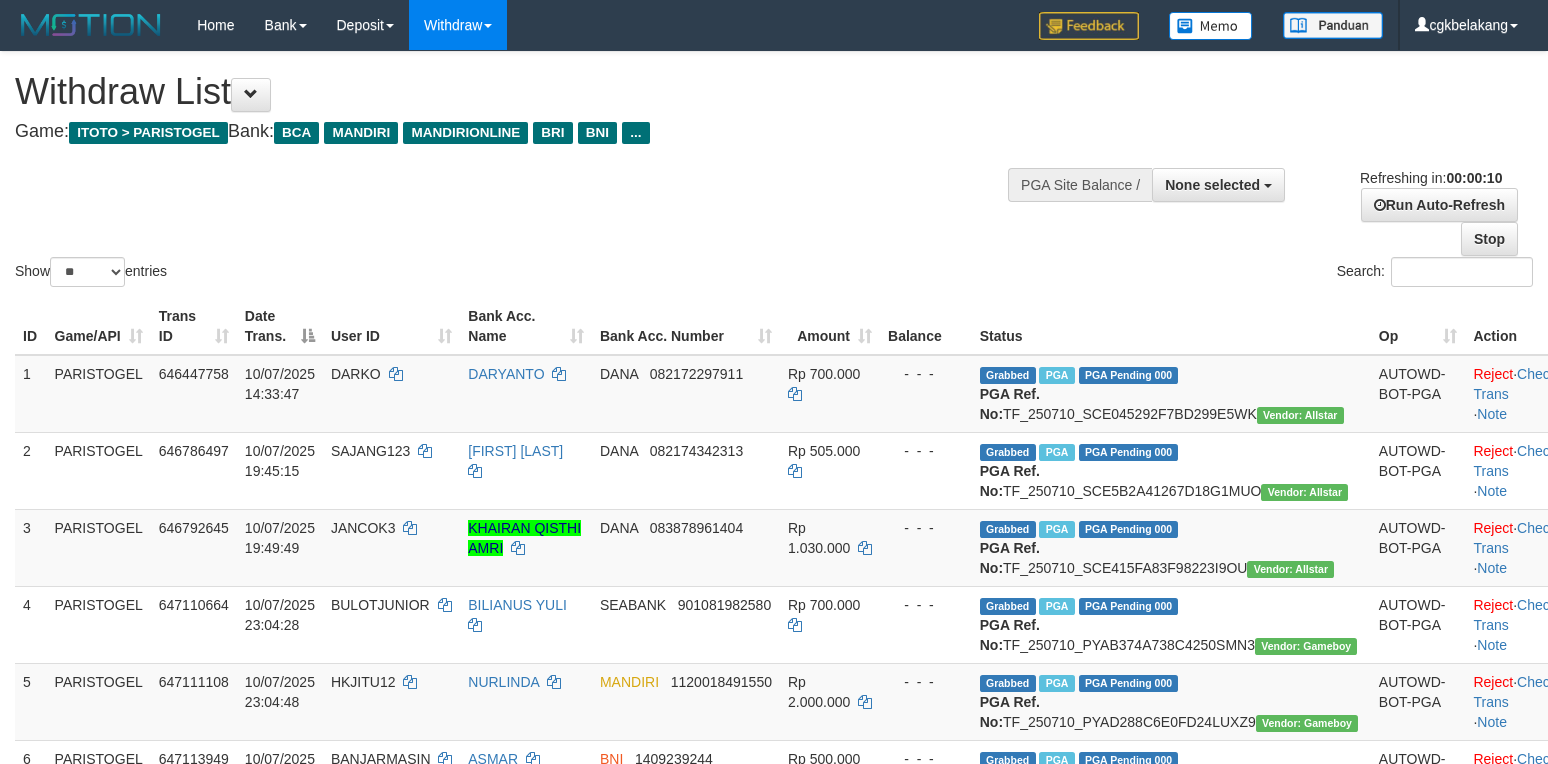 select 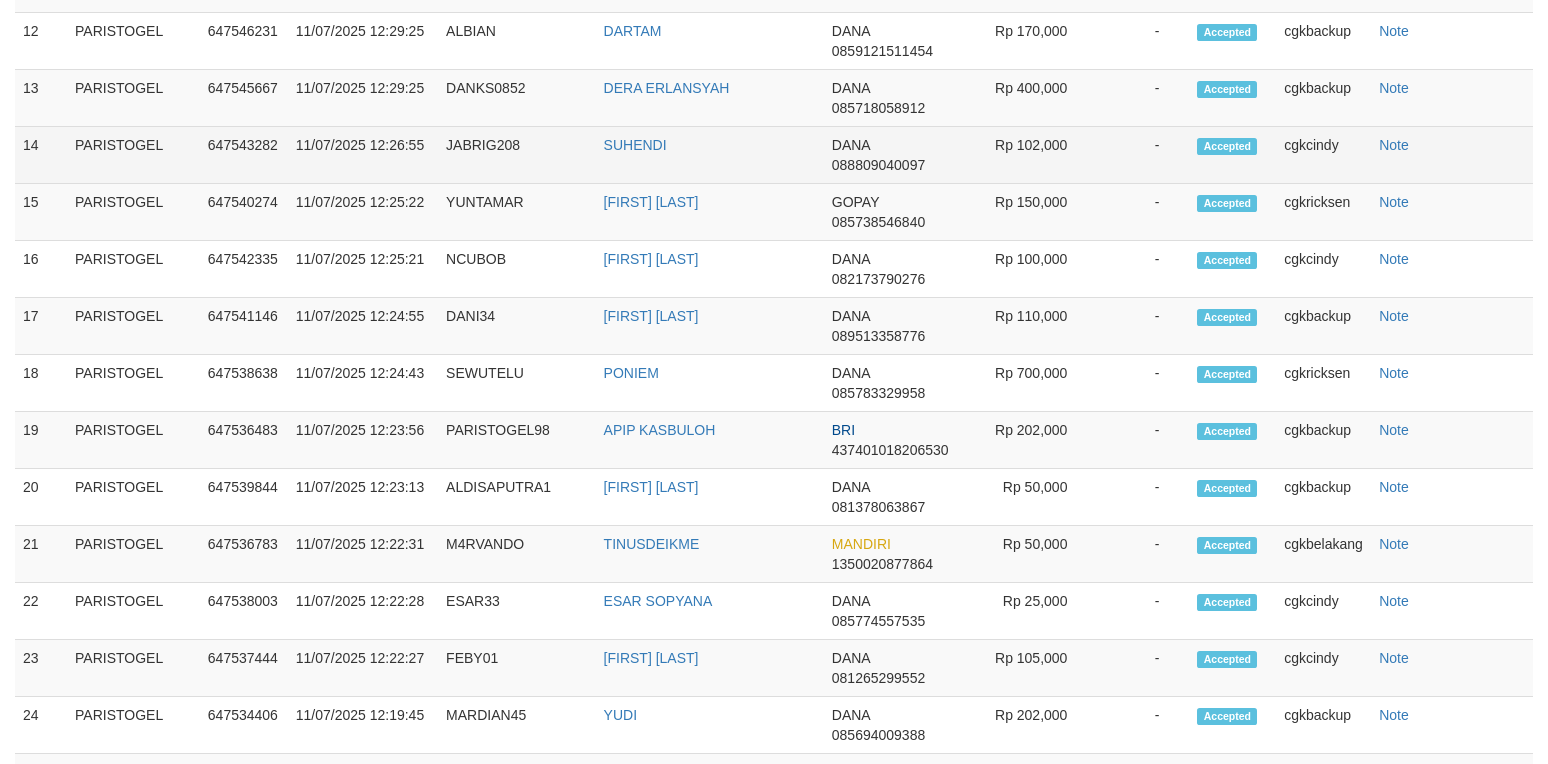scroll, scrollTop: 2033, scrollLeft: 0, axis: vertical 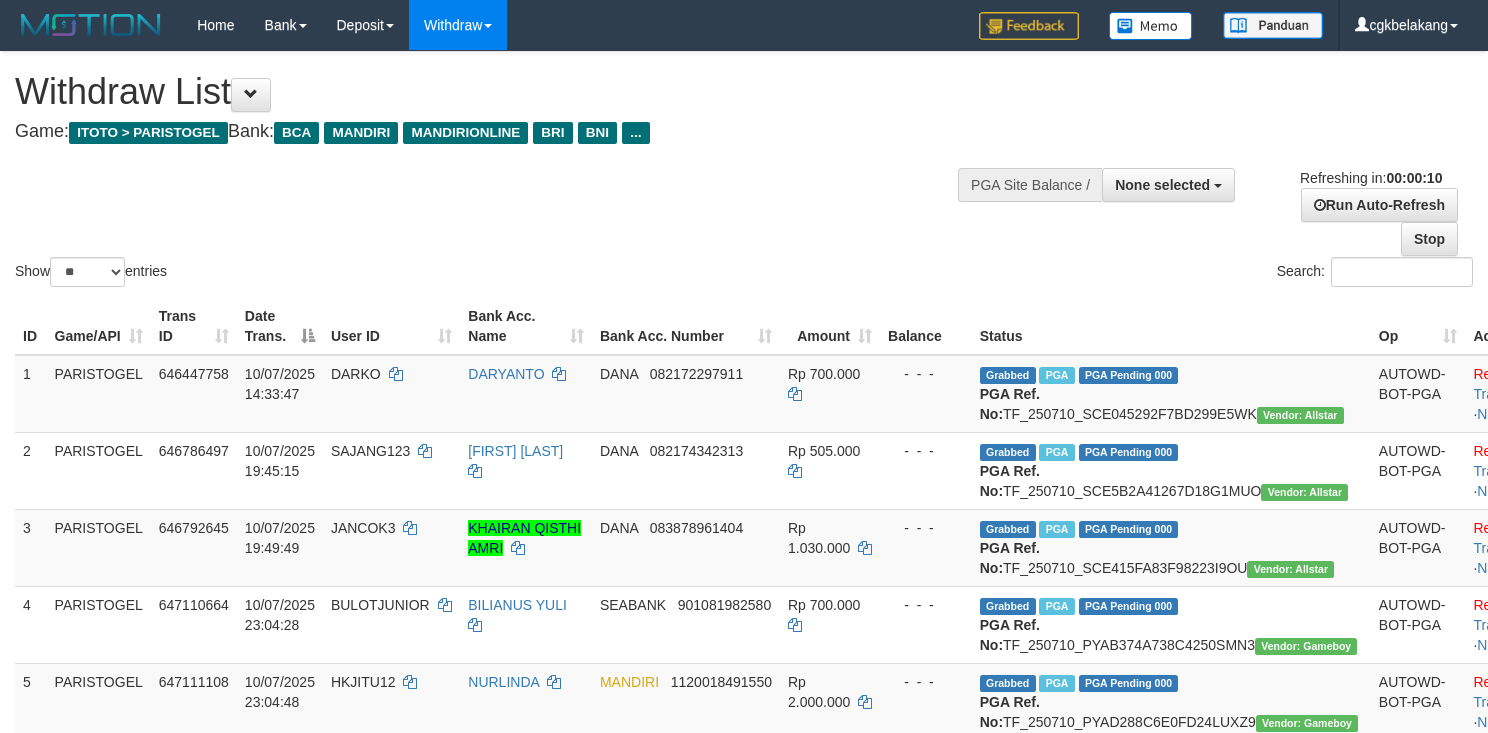 select 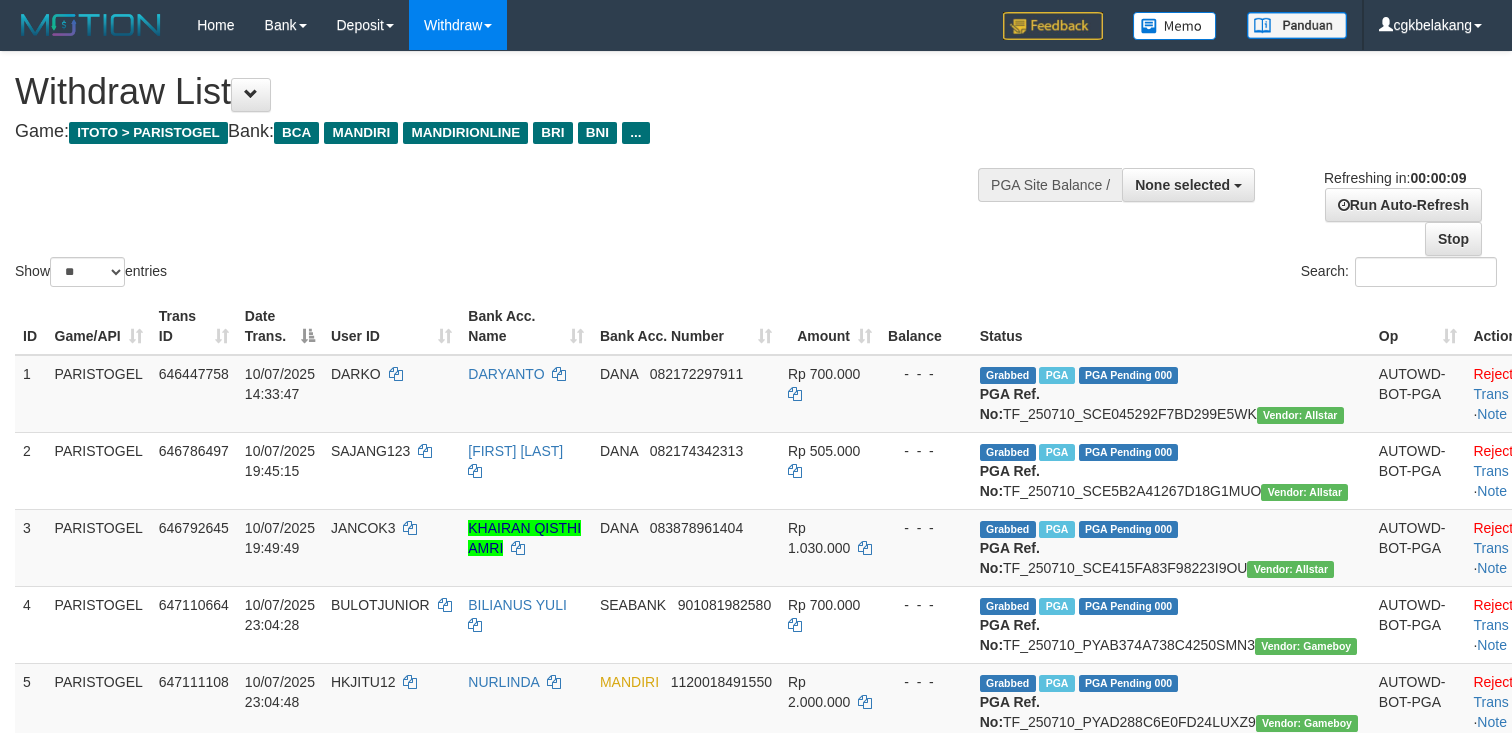 select 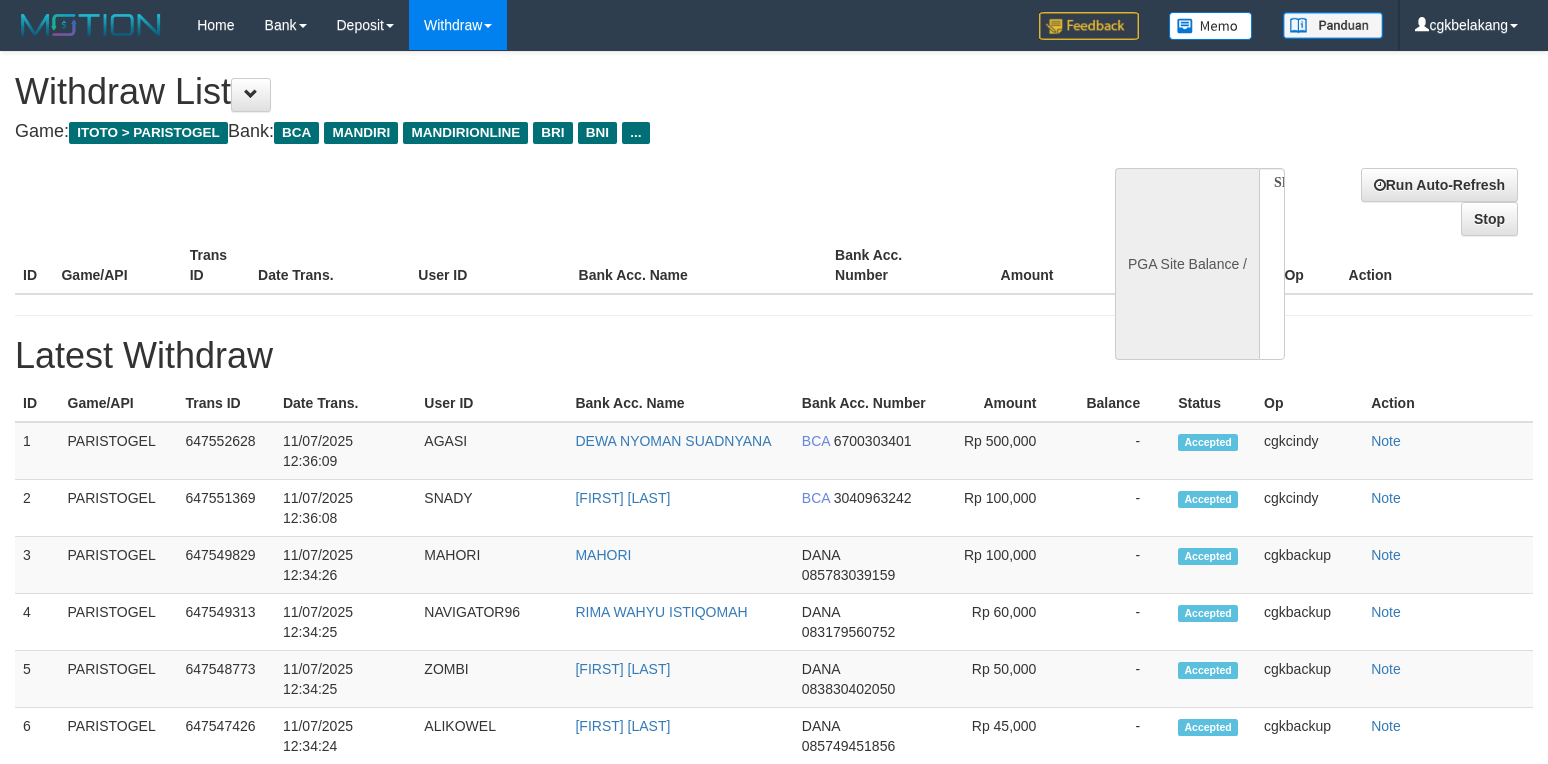 select 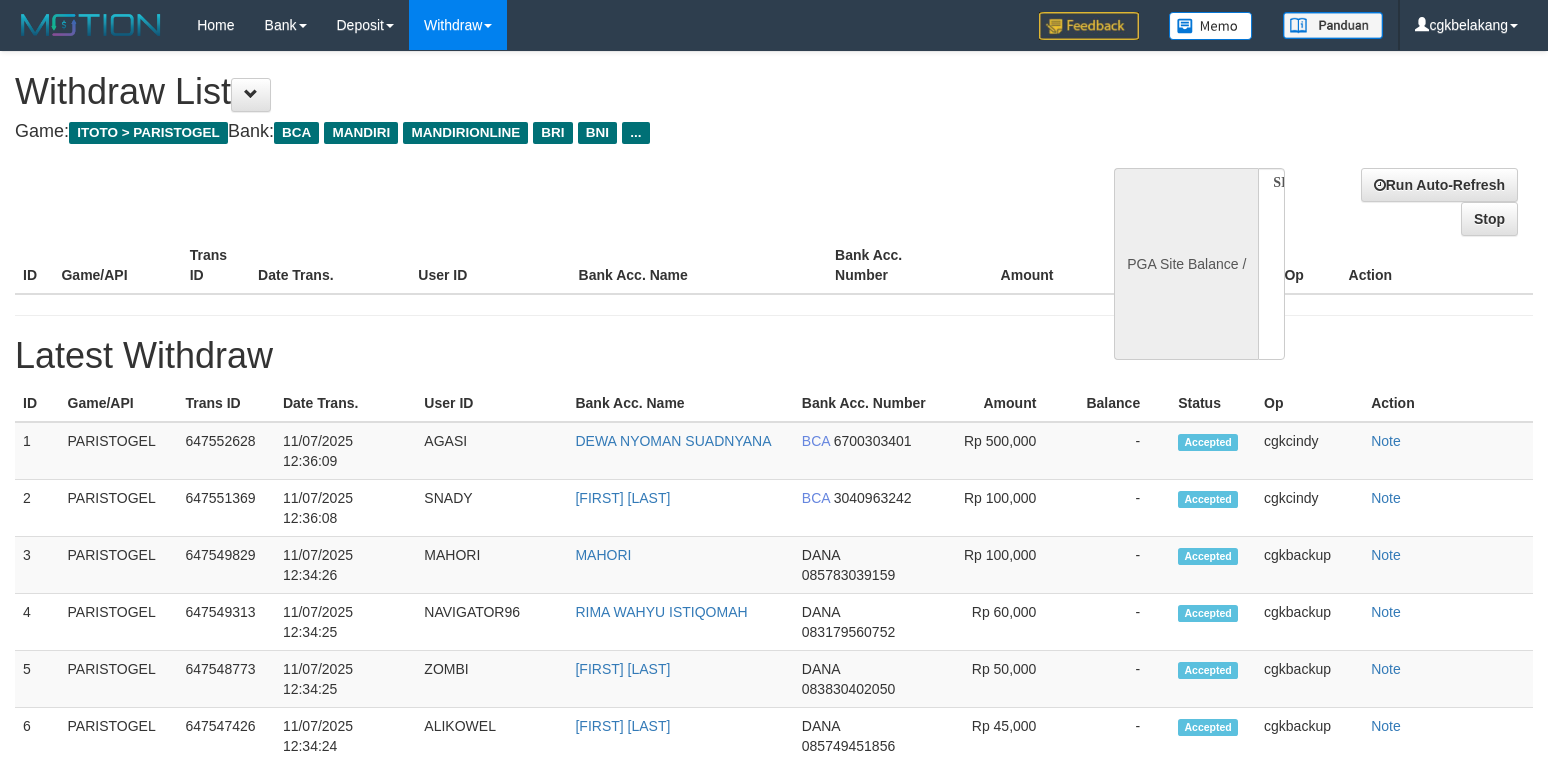 scroll, scrollTop: 0, scrollLeft: 0, axis: both 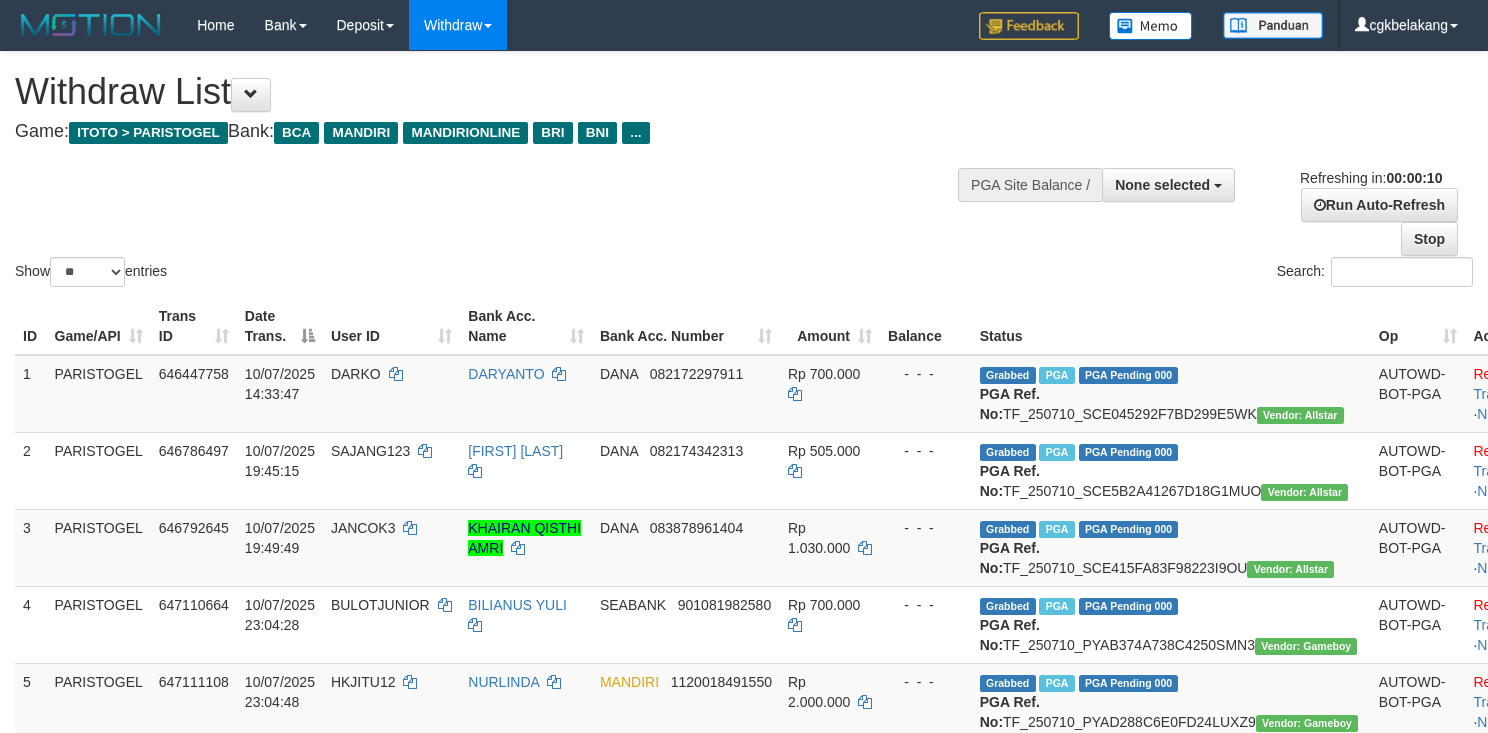 select 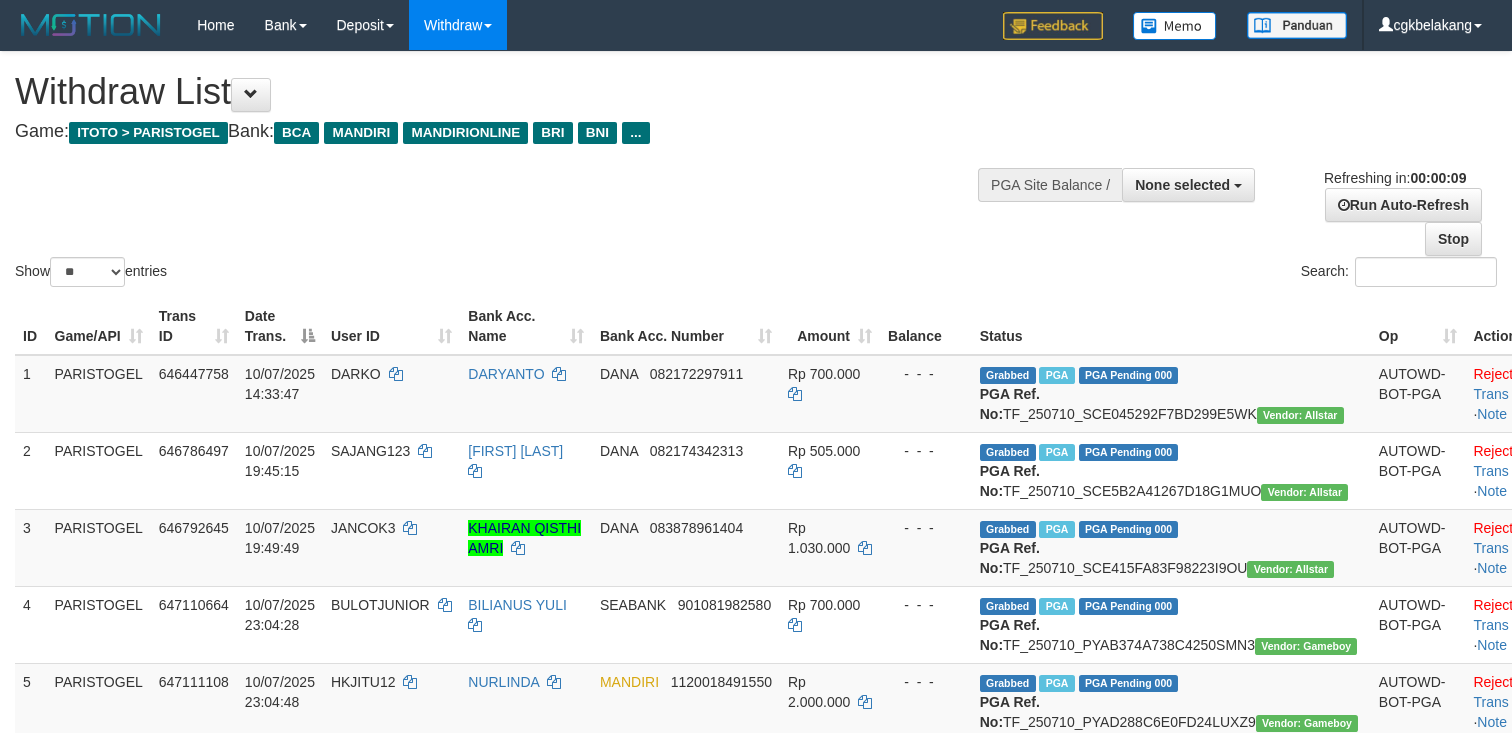 select 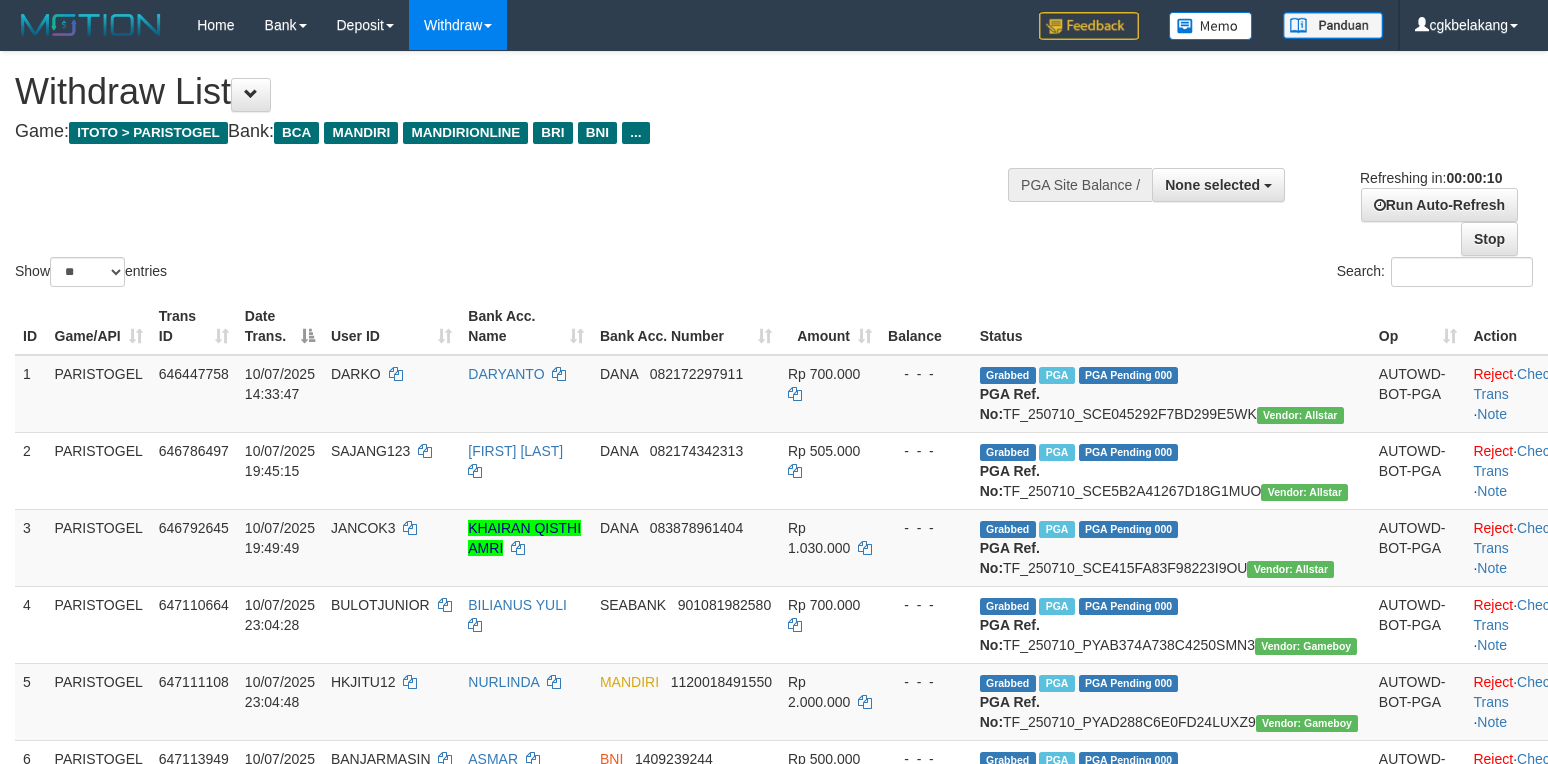 select 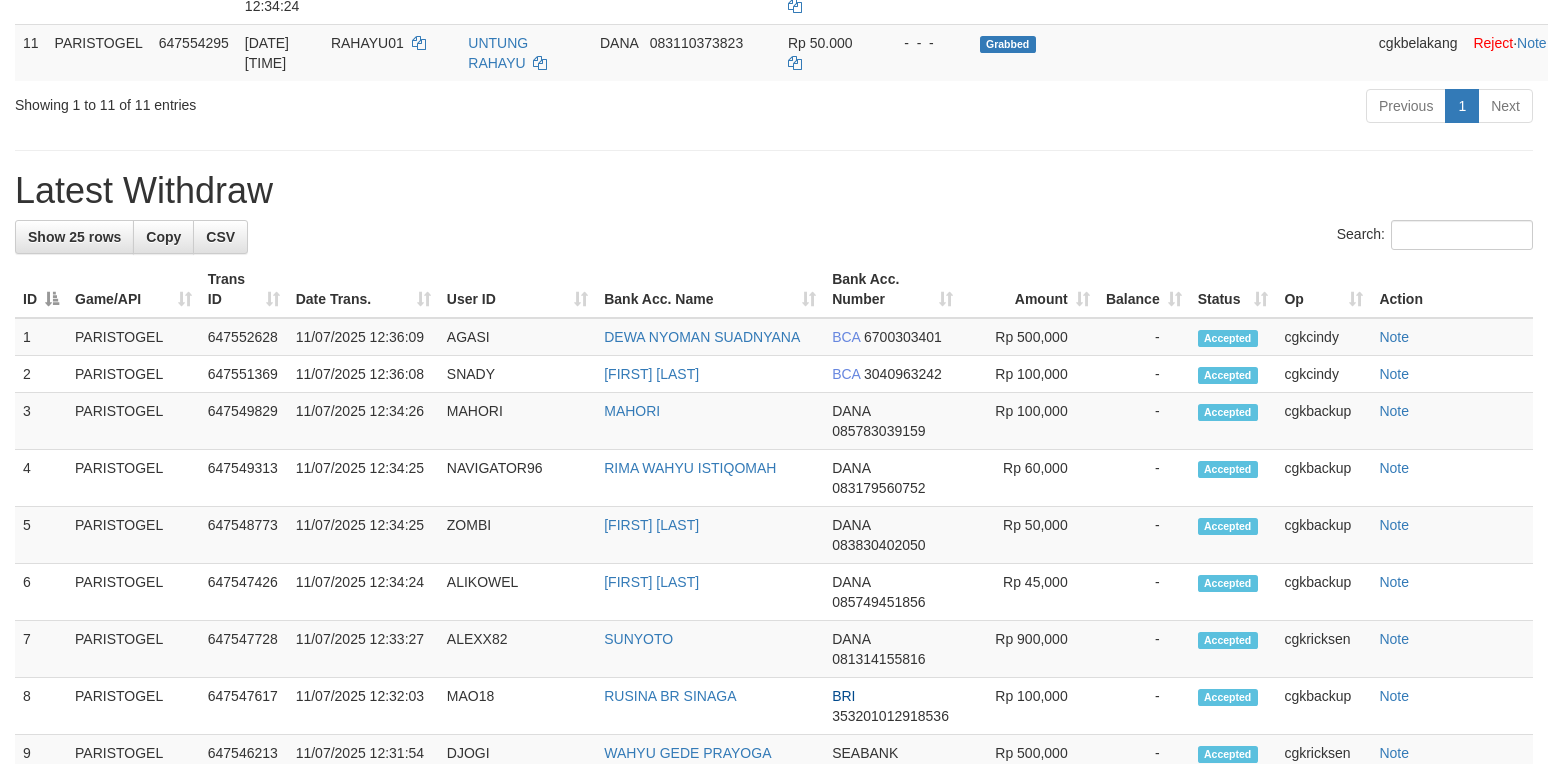 scroll, scrollTop: 985, scrollLeft: 0, axis: vertical 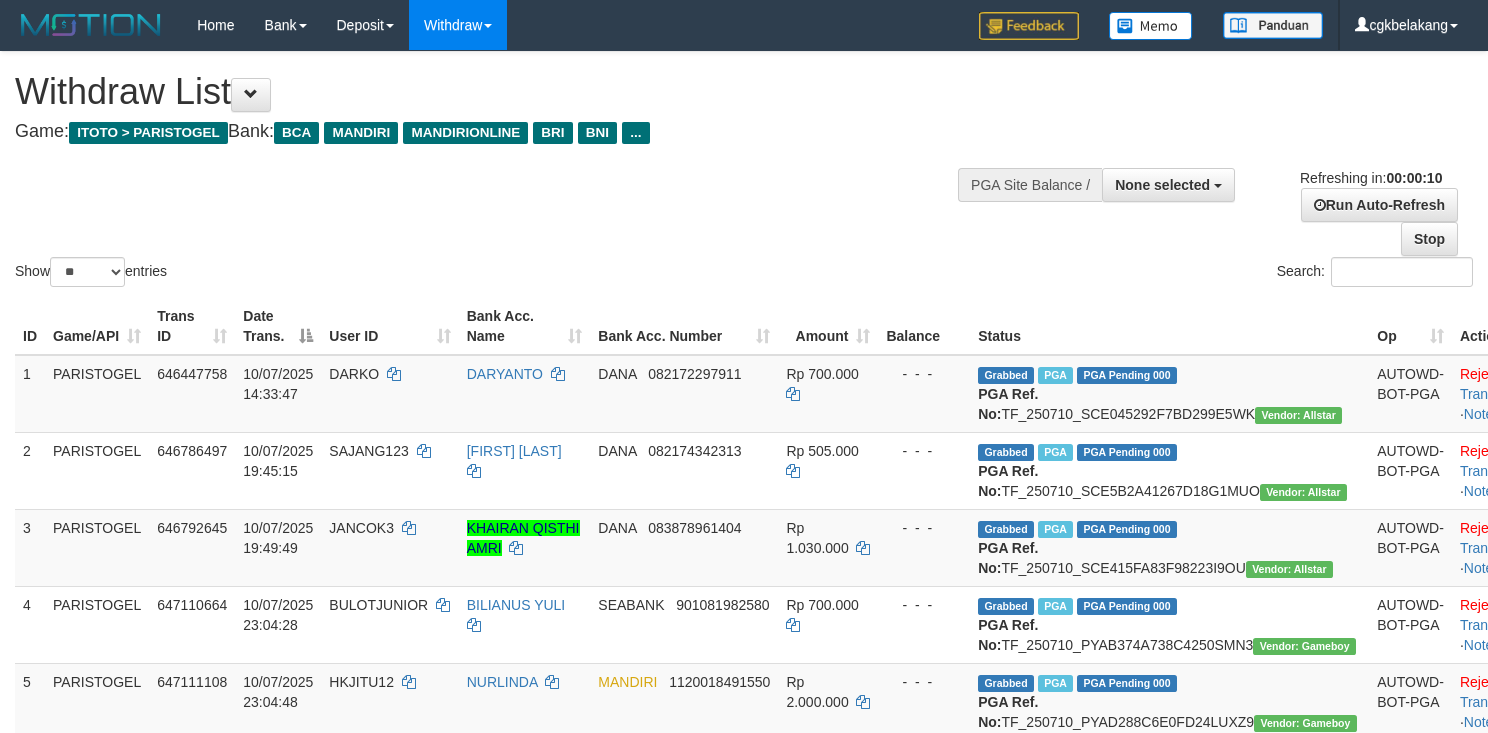 select 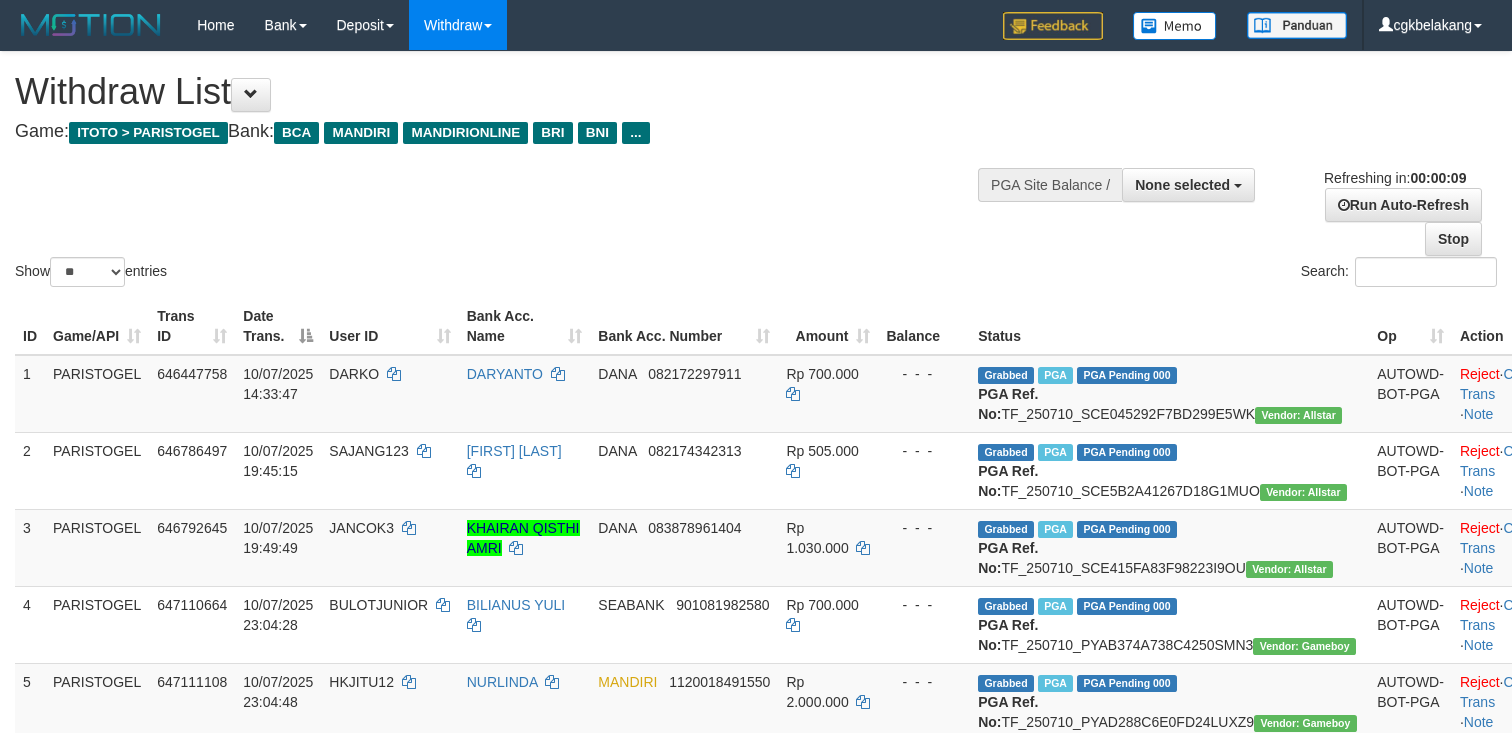select 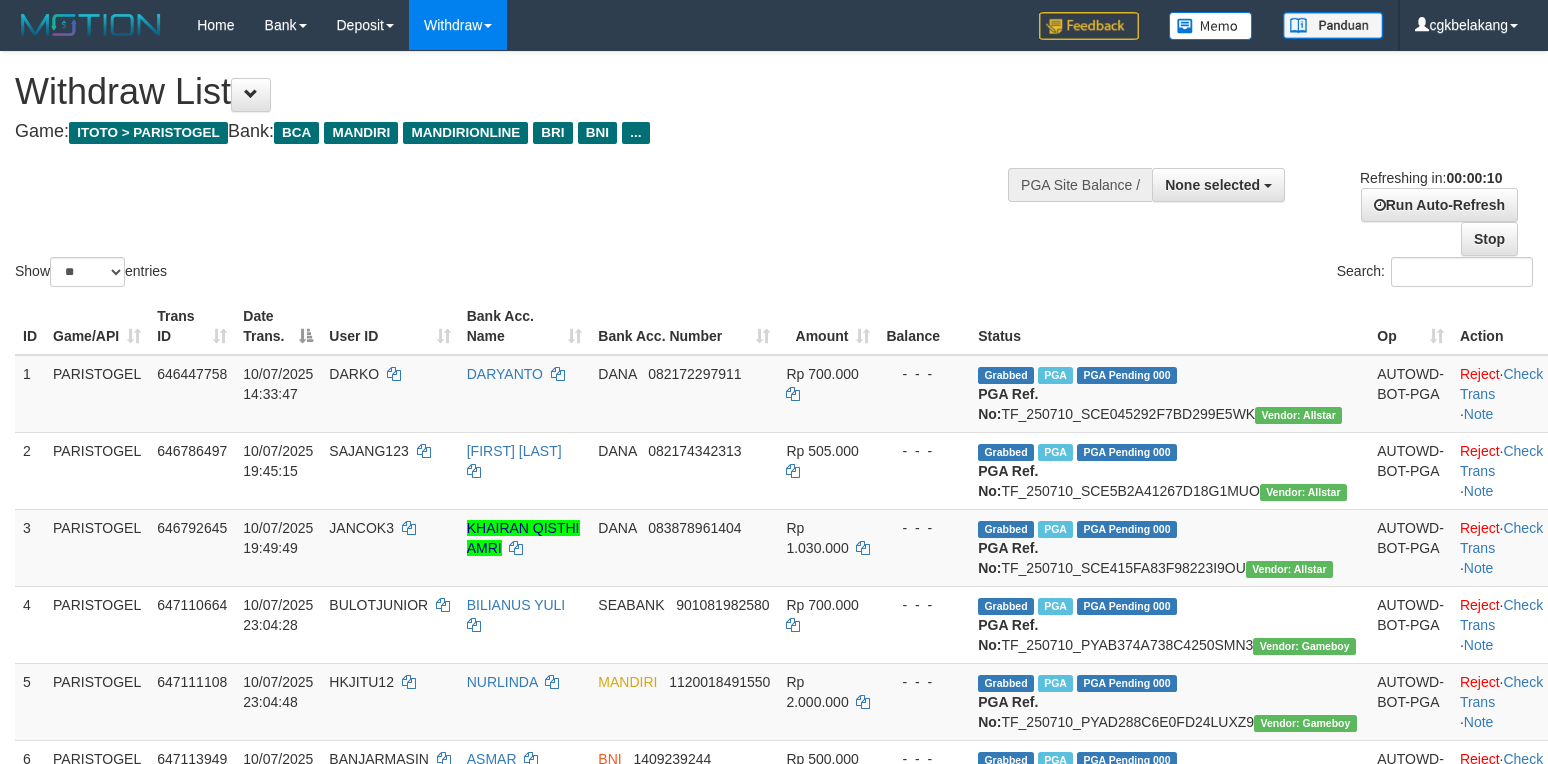select 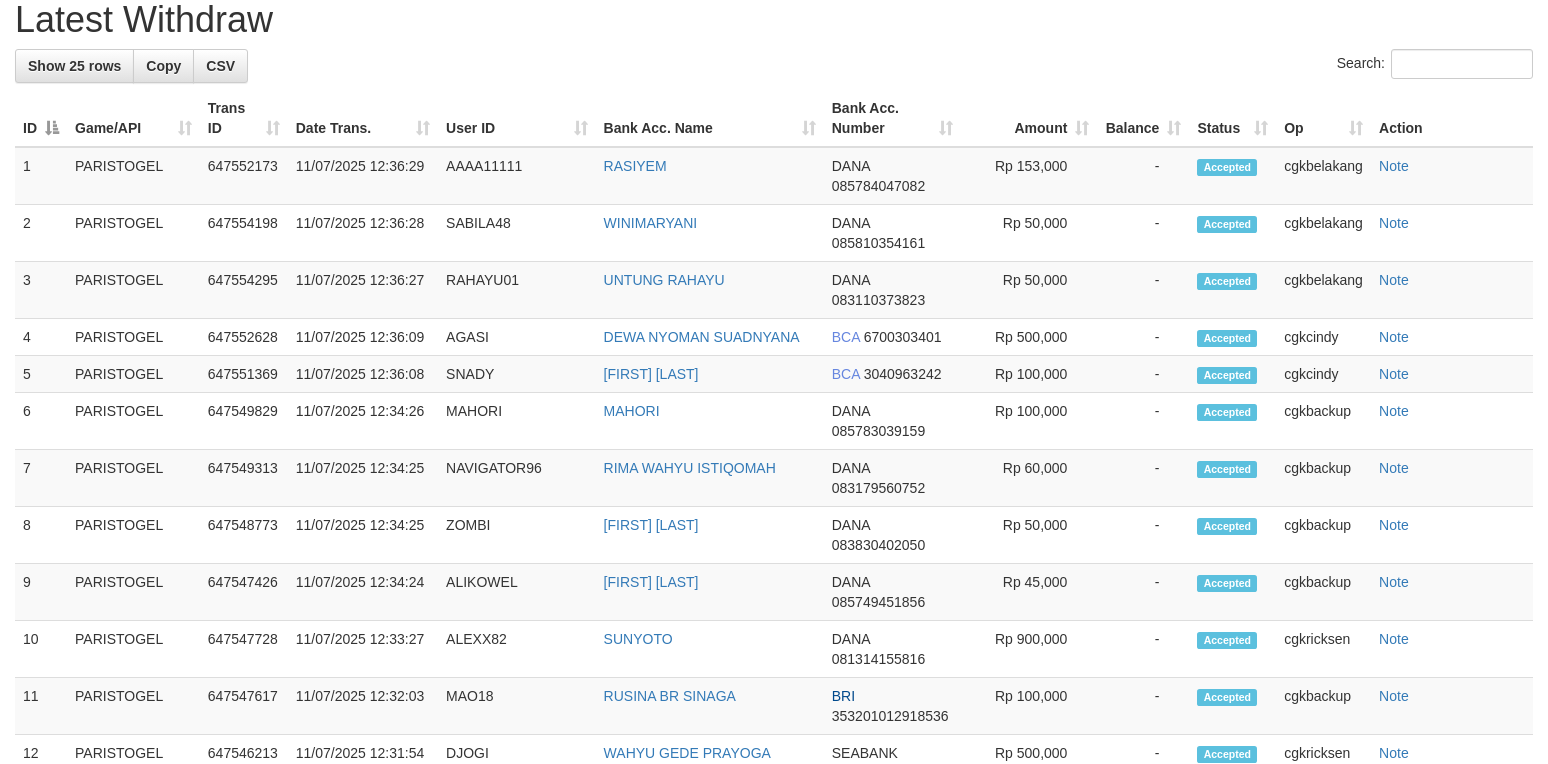 scroll, scrollTop: 985, scrollLeft: 0, axis: vertical 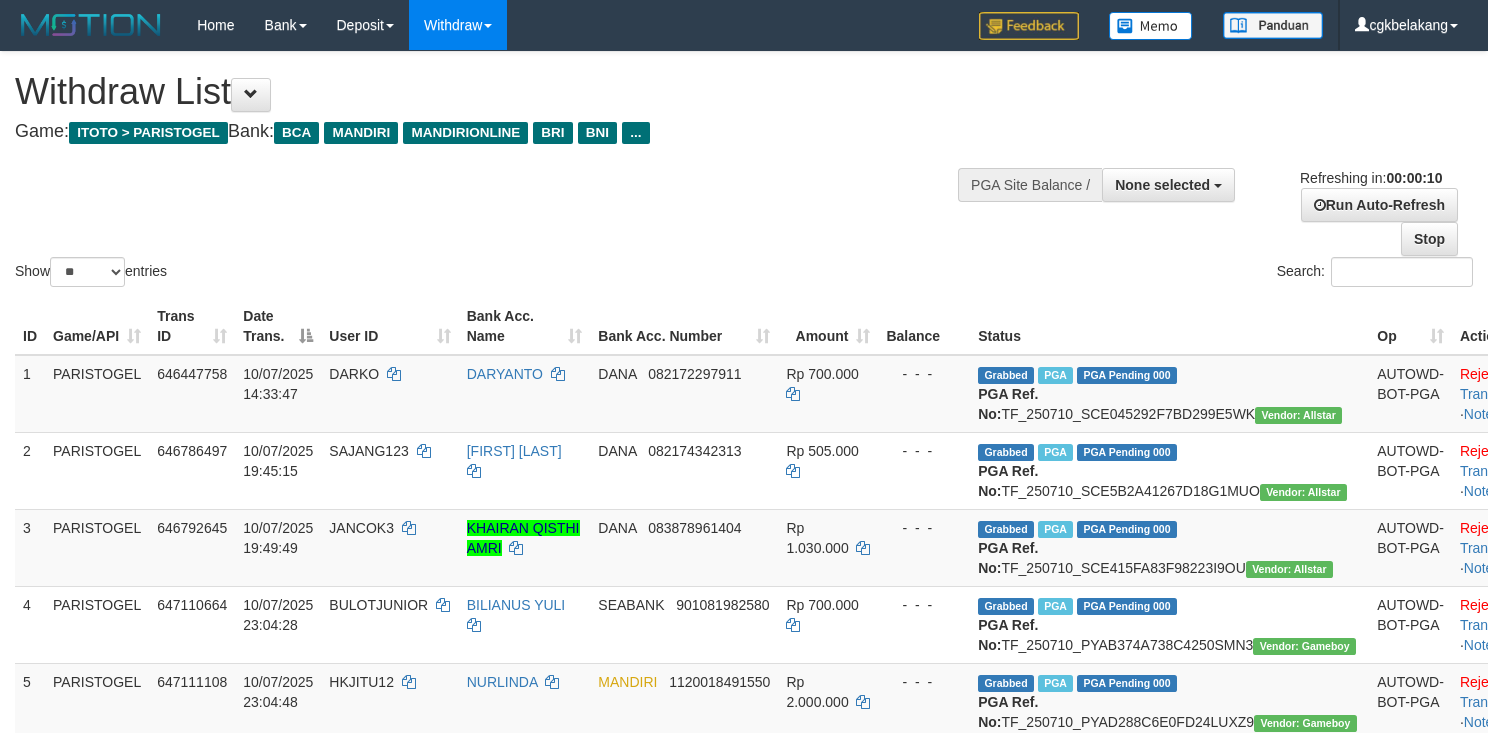 select 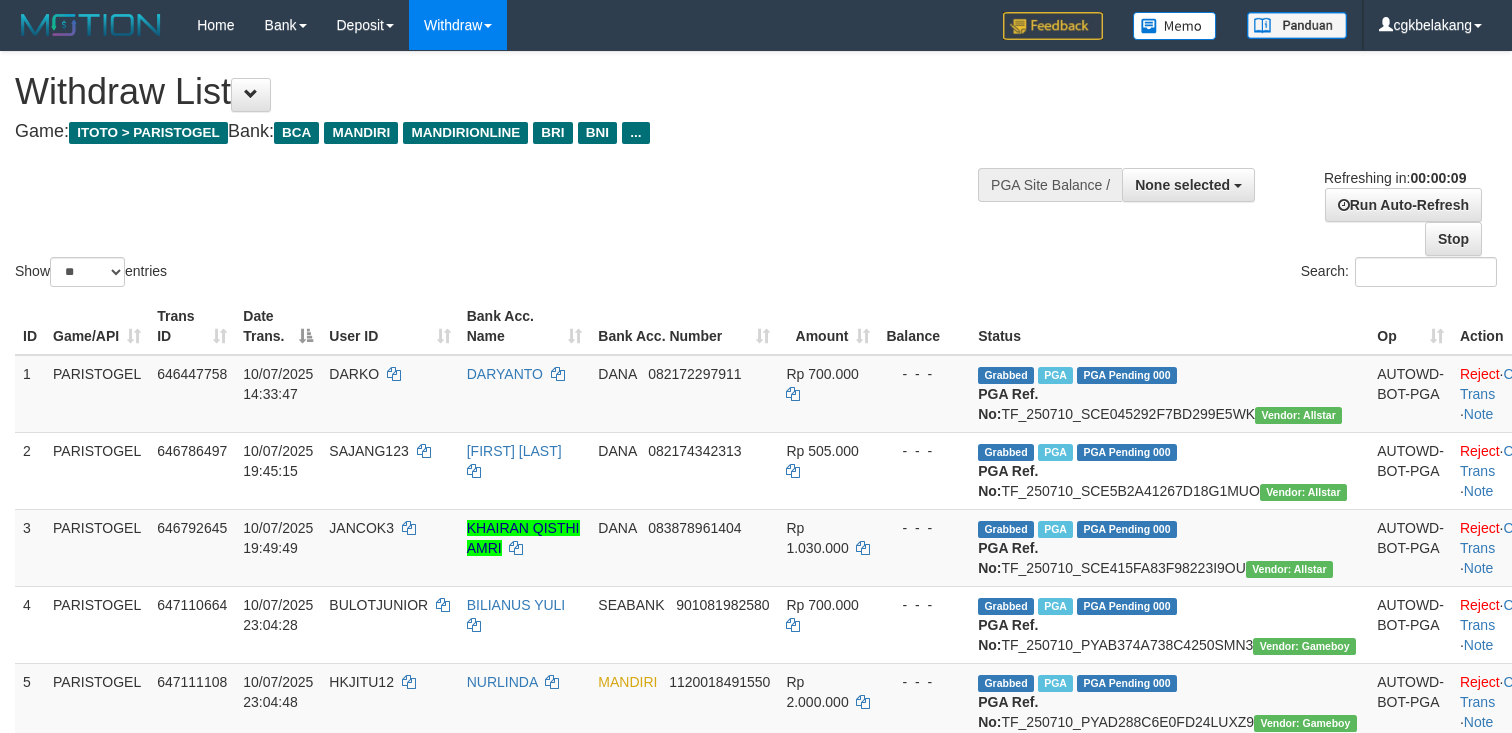 select 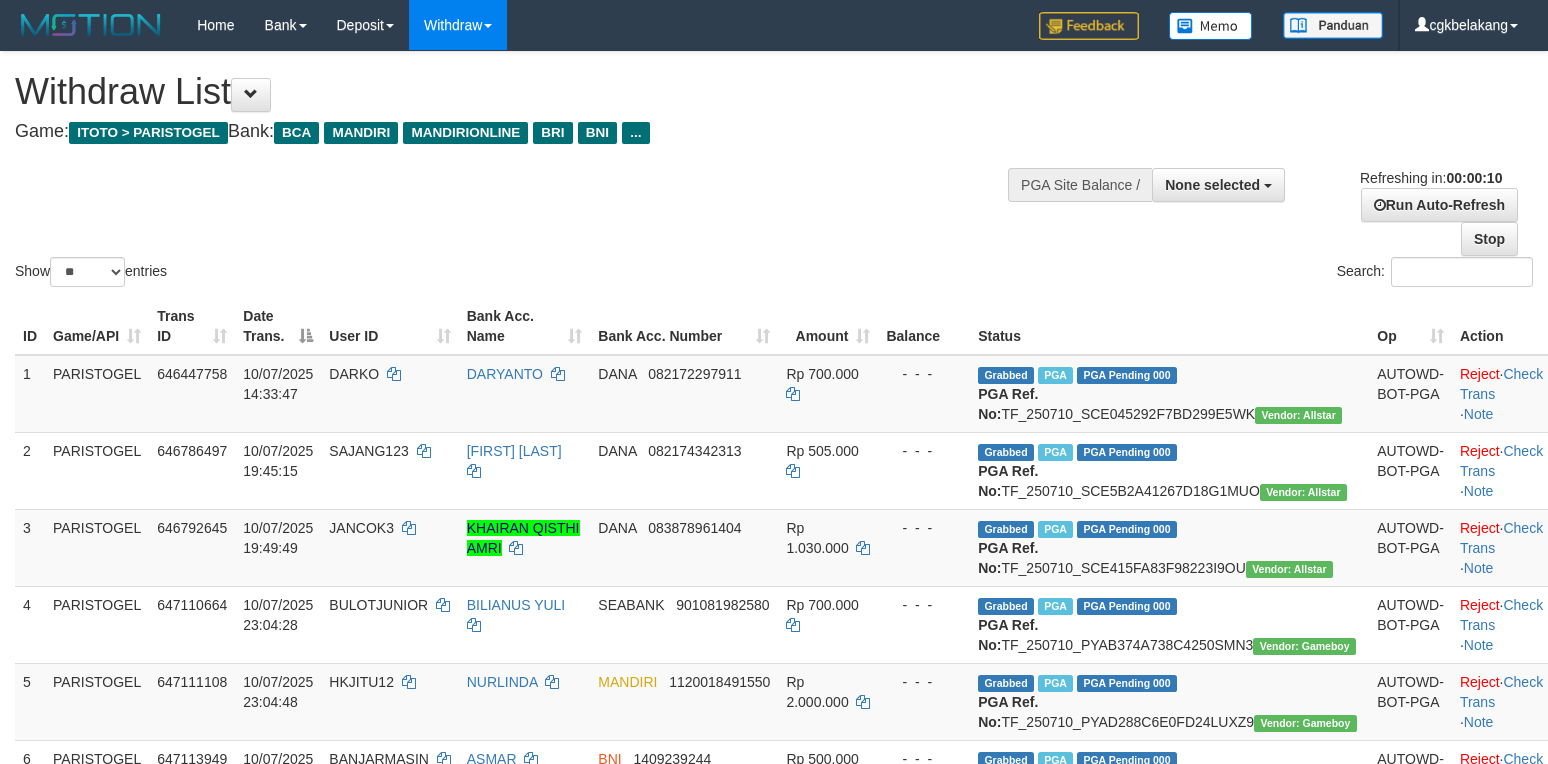 select 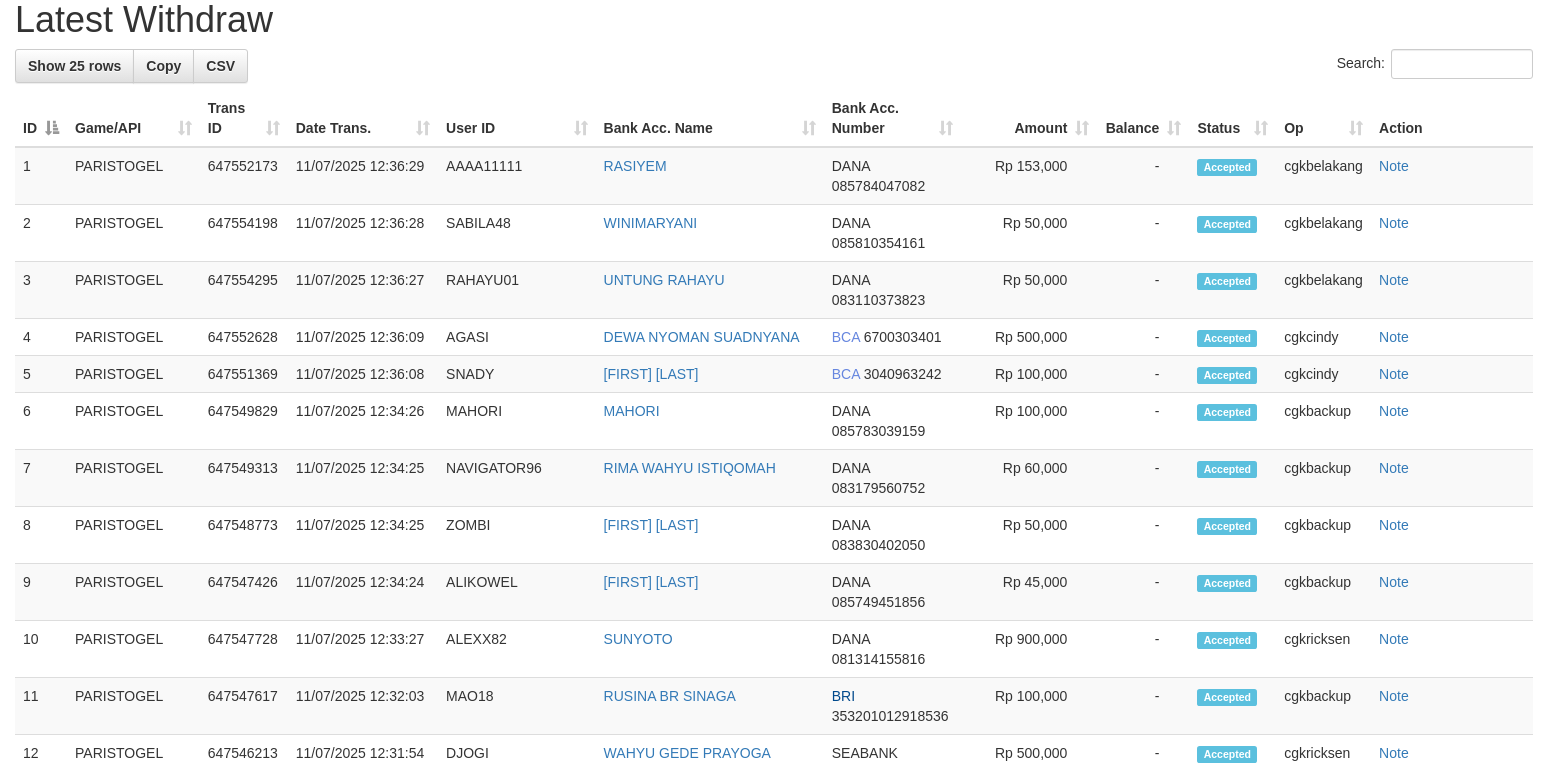 scroll, scrollTop: 985, scrollLeft: 0, axis: vertical 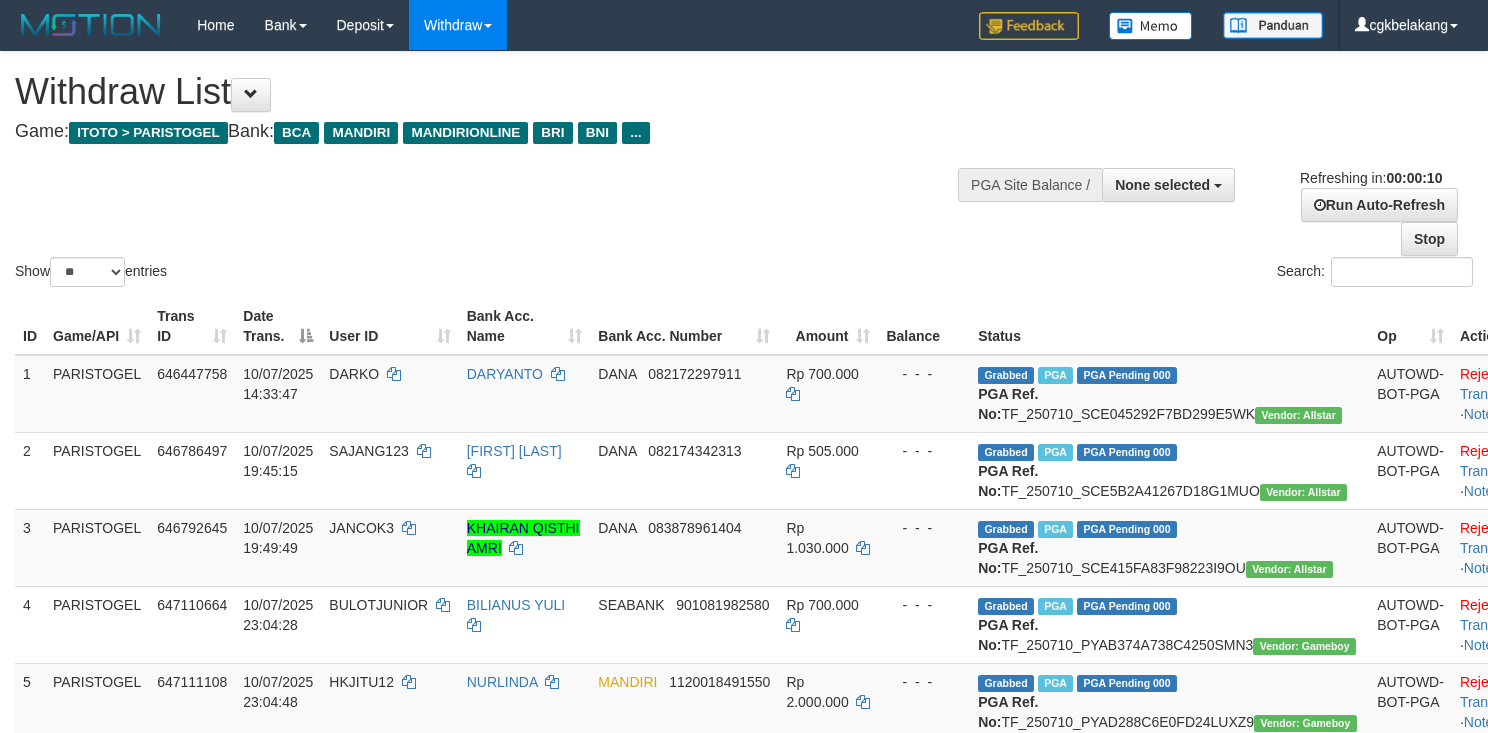 select 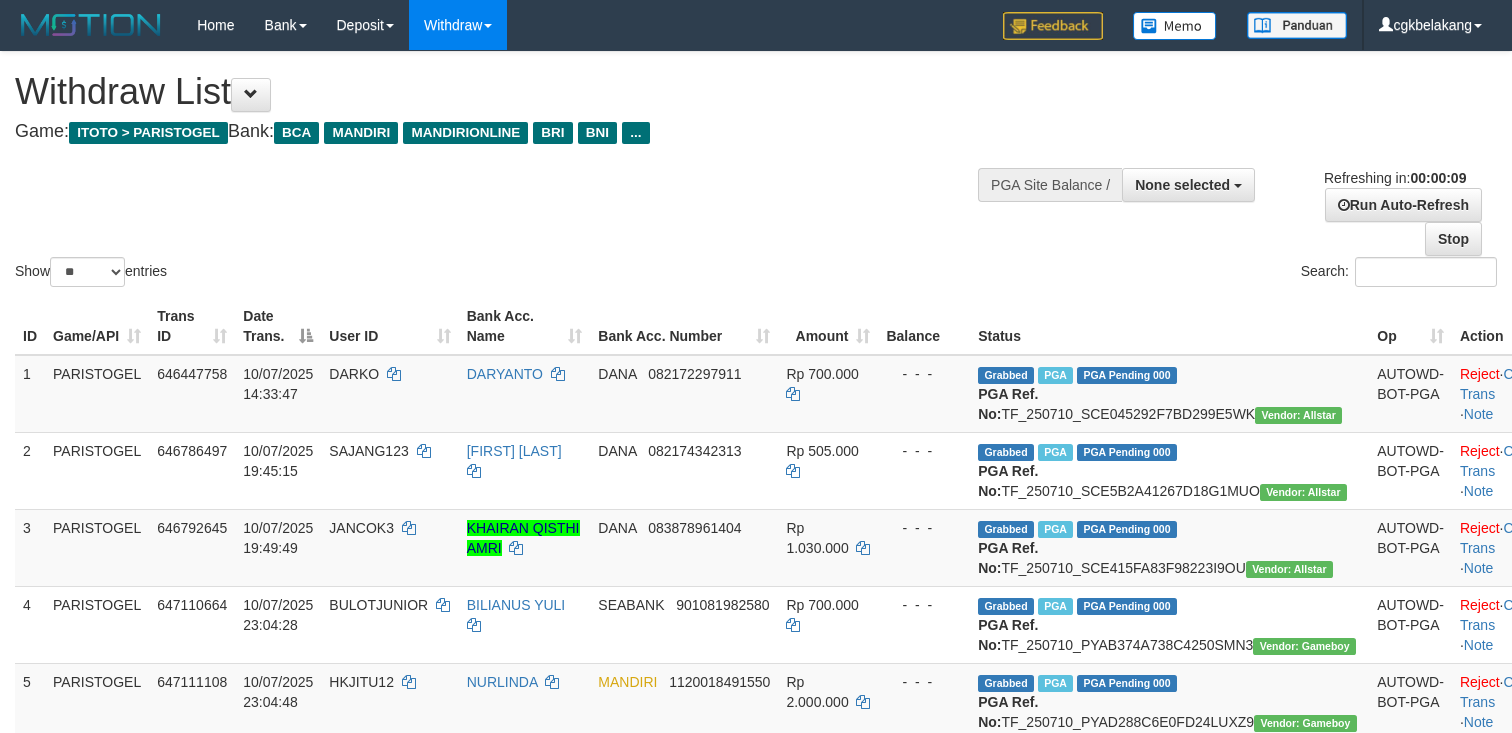 select 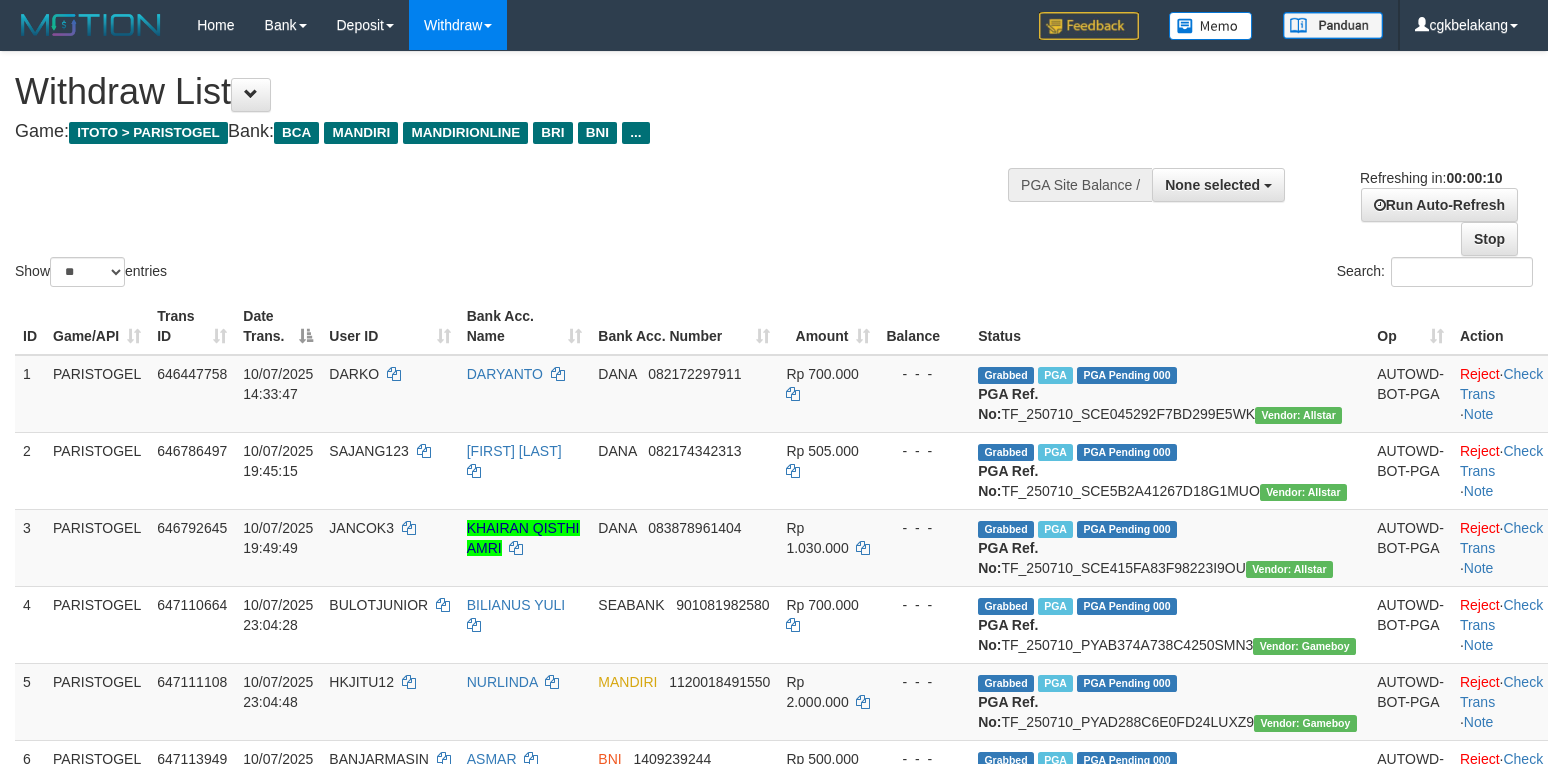 select 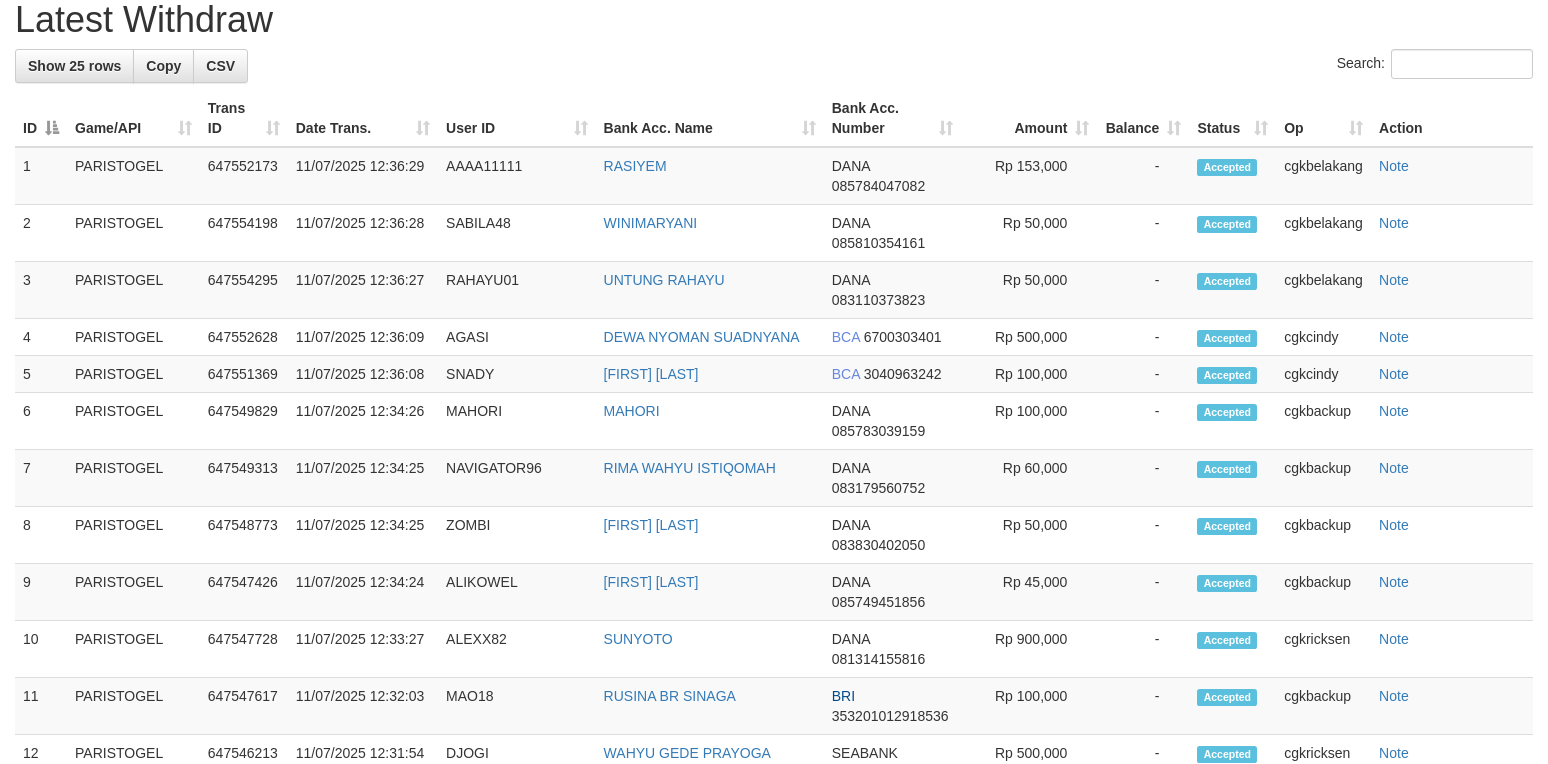 scroll, scrollTop: 985, scrollLeft: 0, axis: vertical 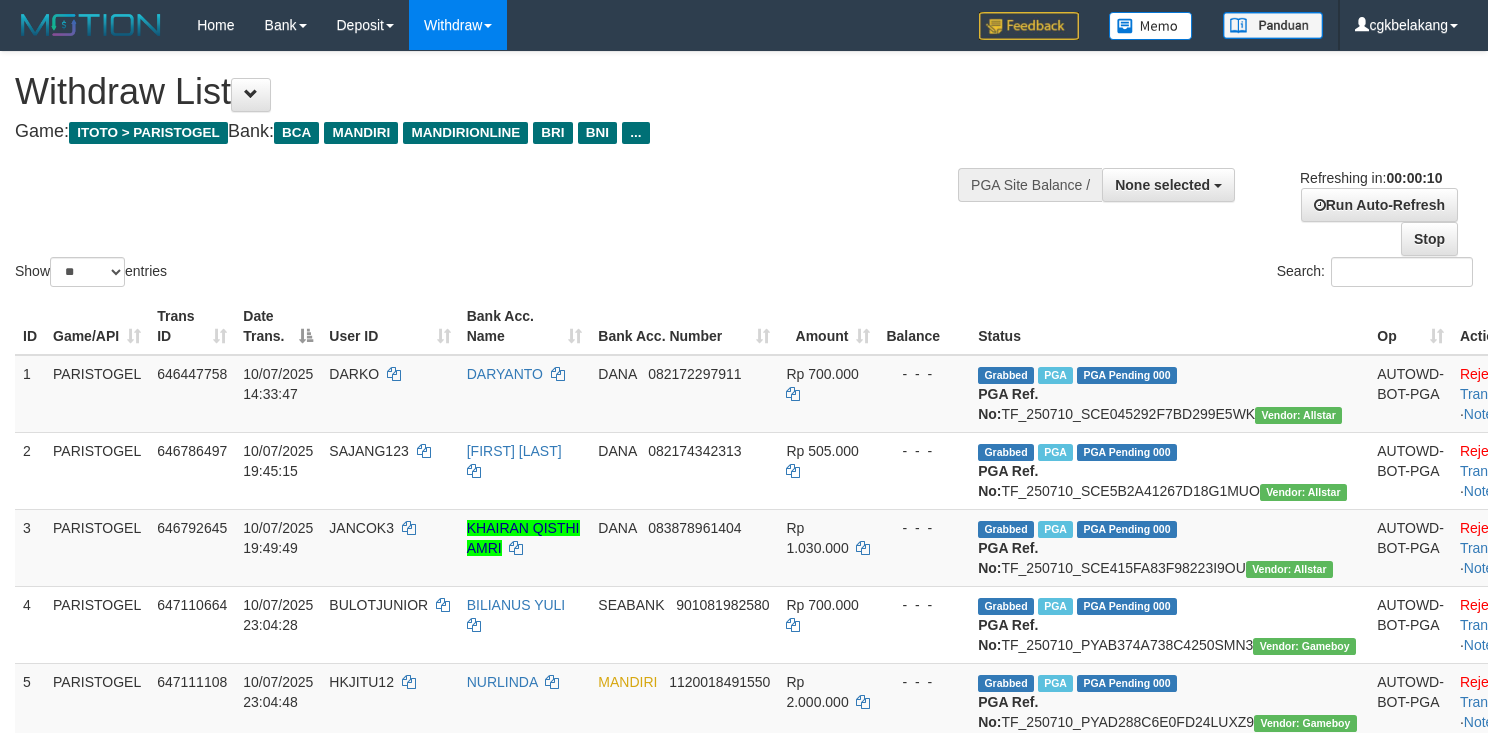 select 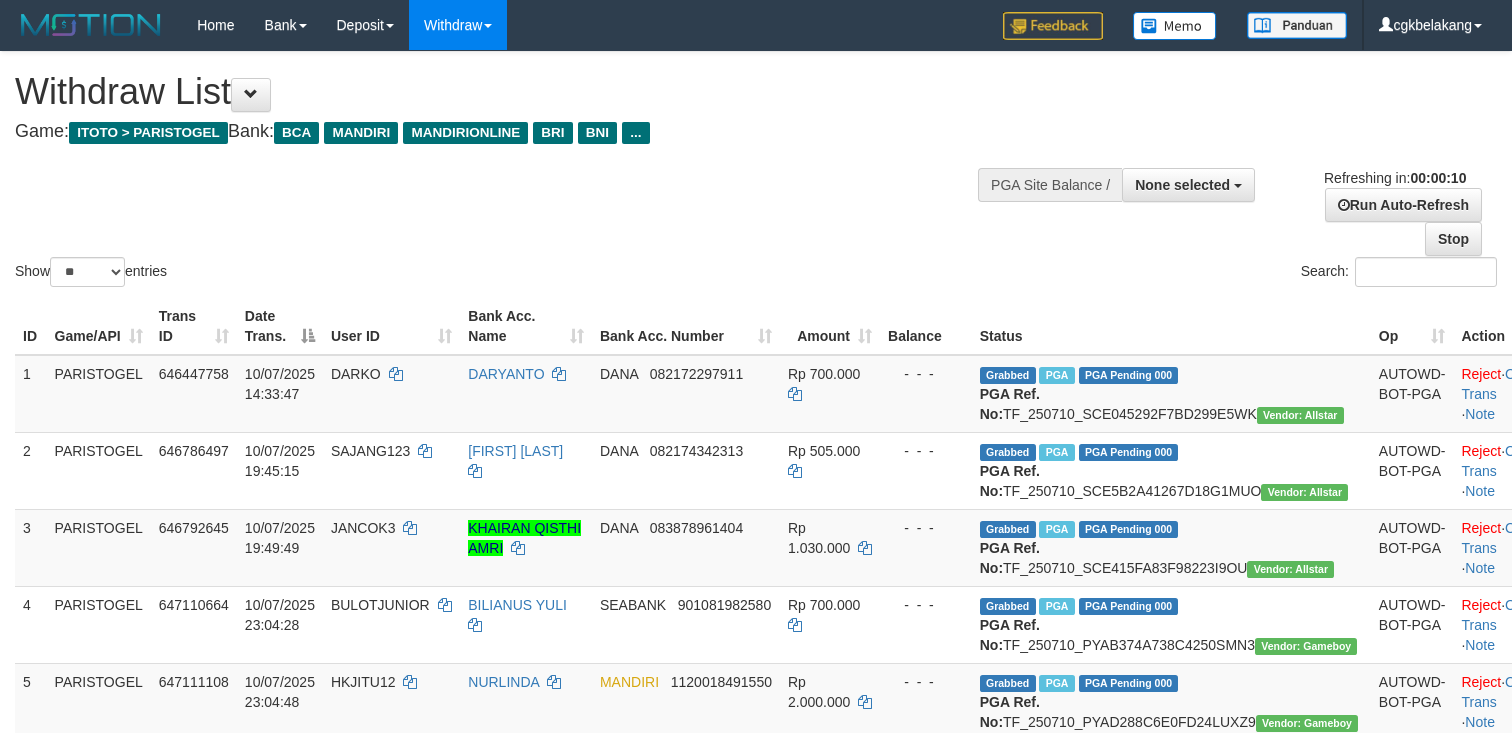 select 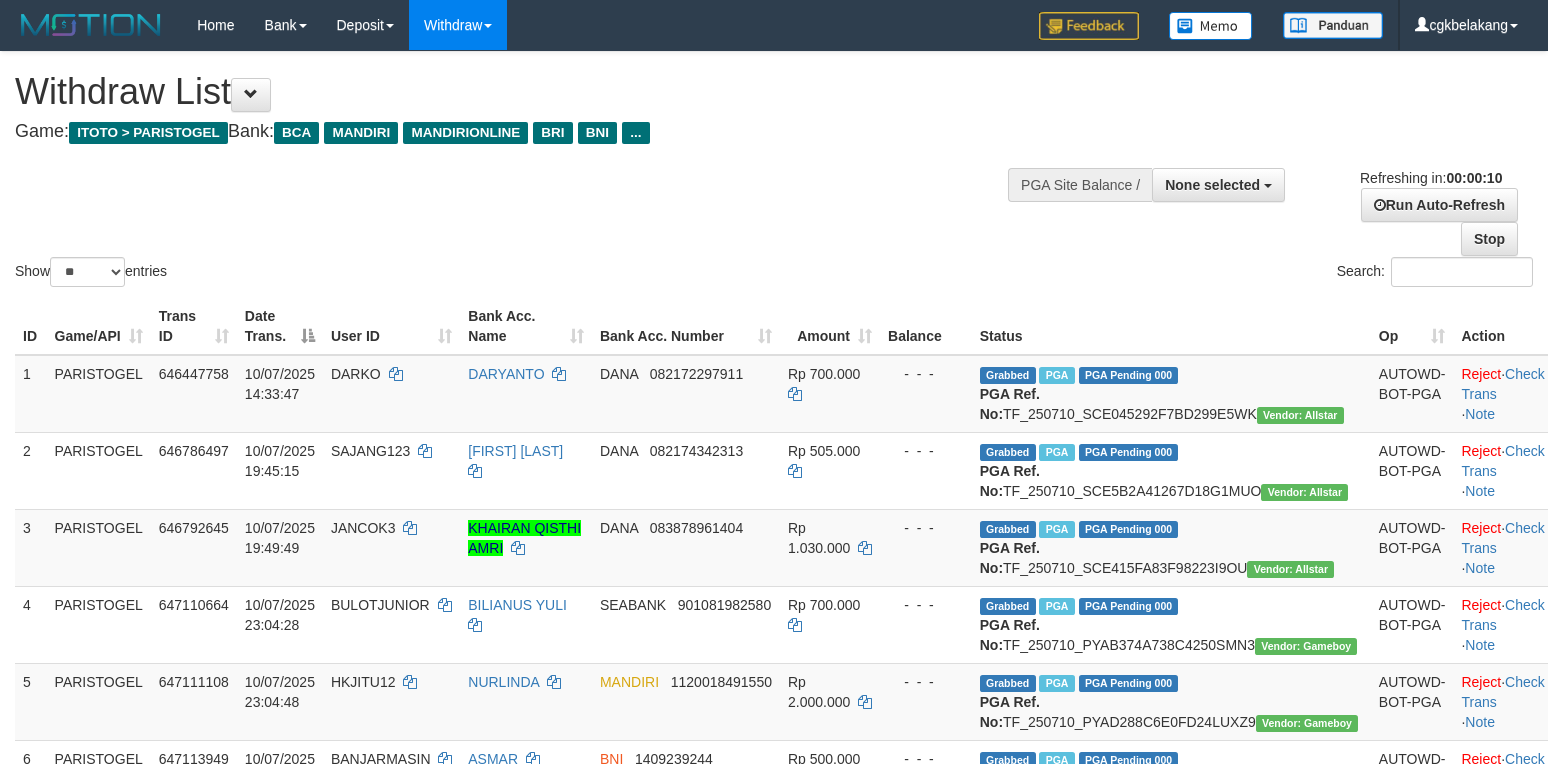 select 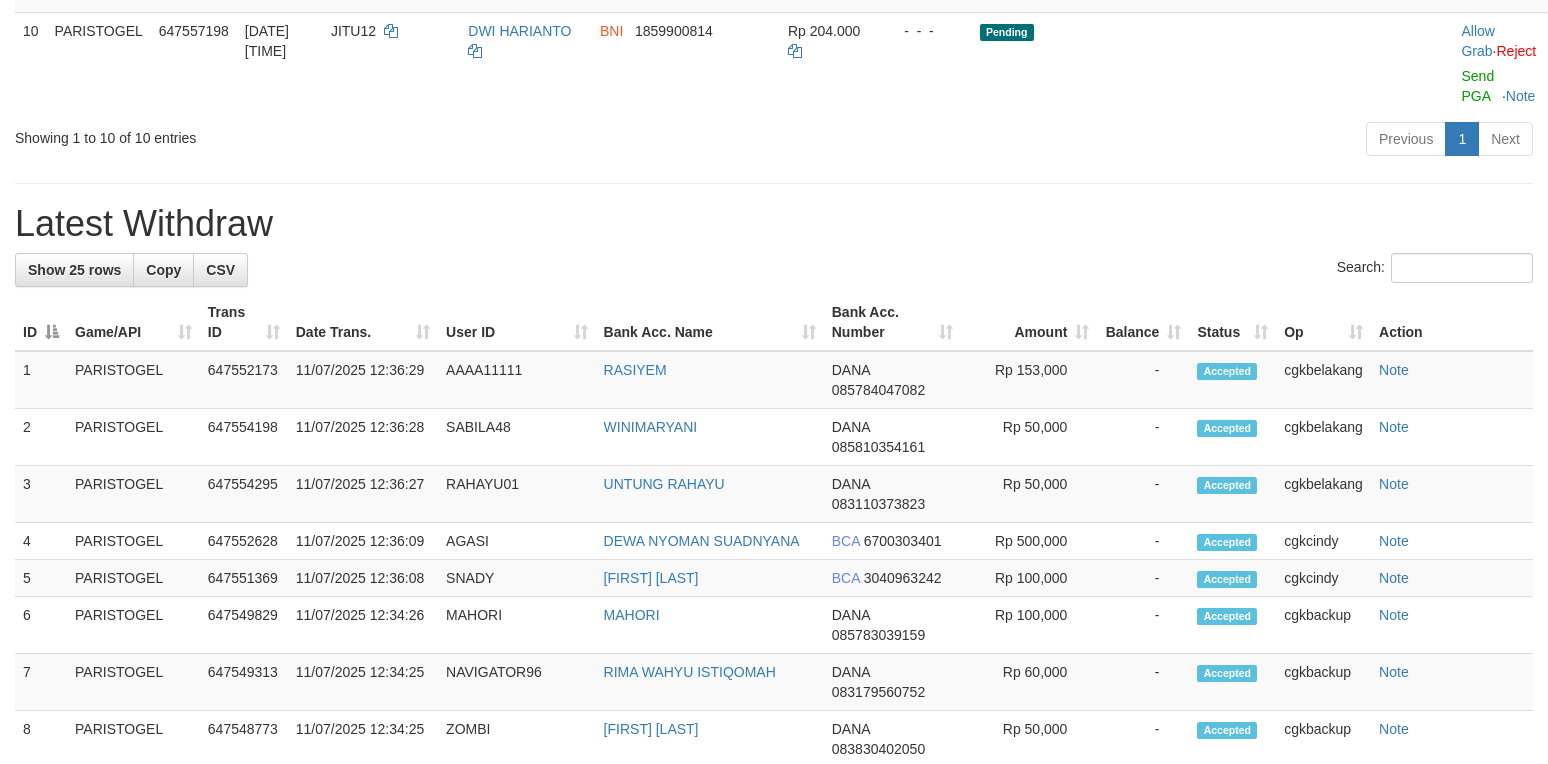 scroll, scrollTop: 985, scrollLeft: 0, axis: vertical 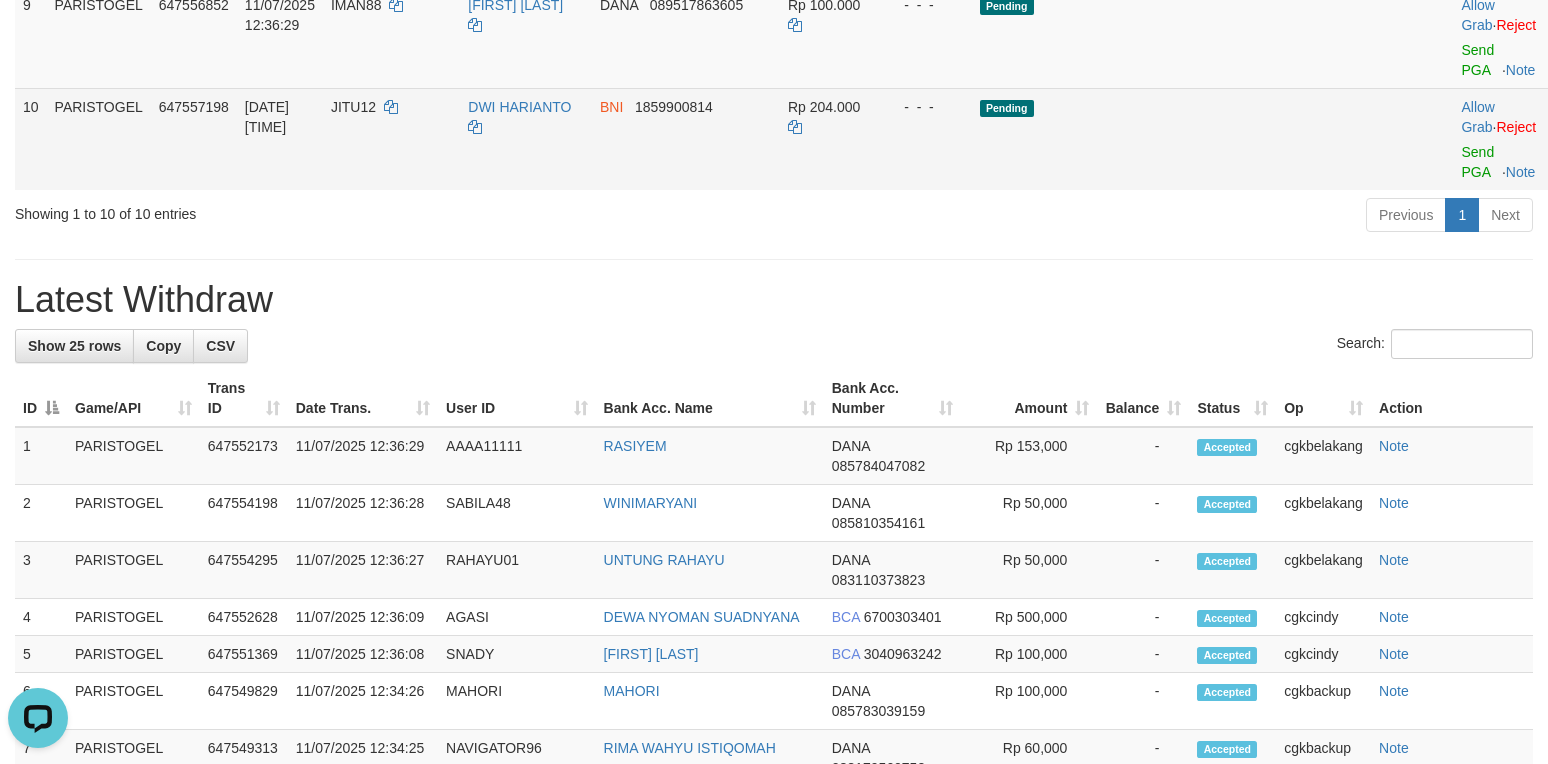 click on "Pending" at bounding box center [1171, 139] 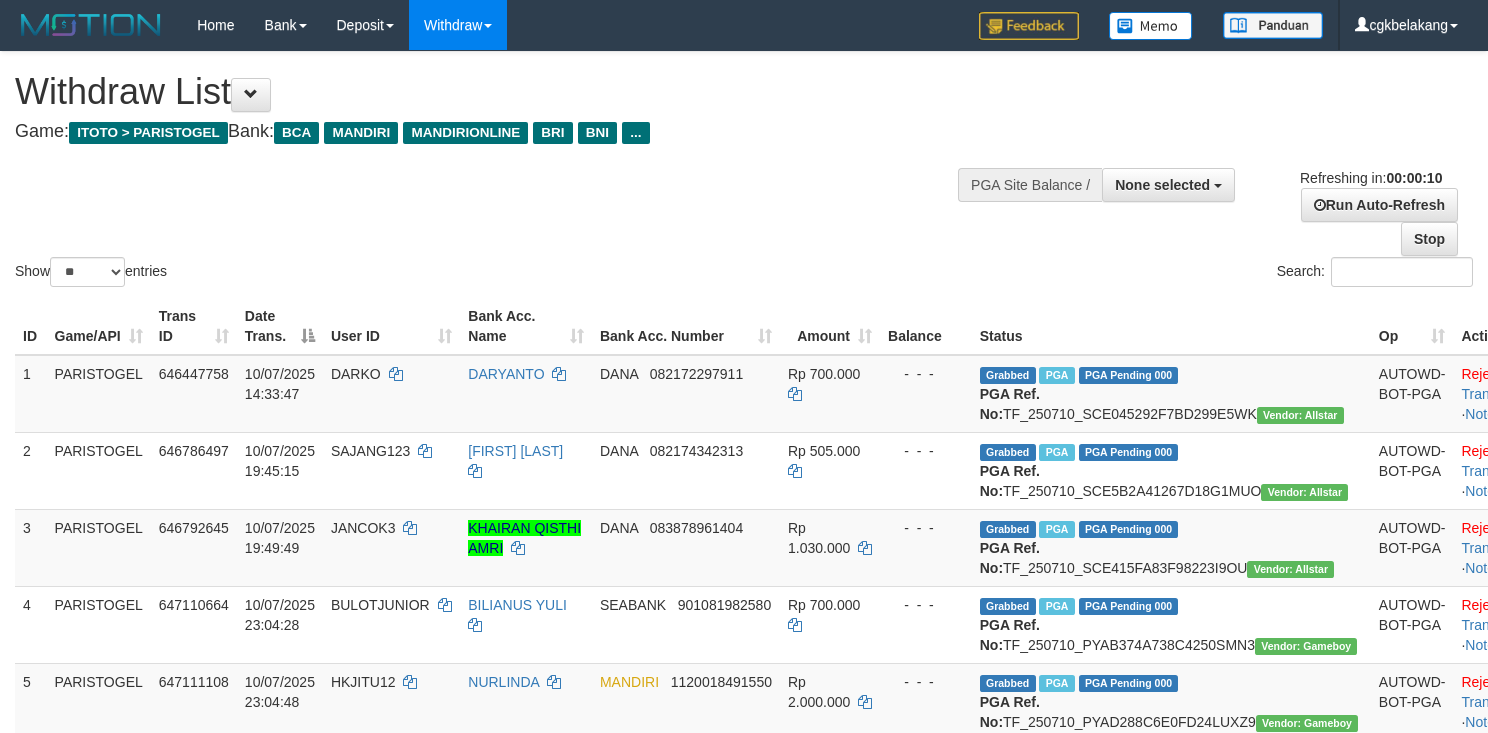 select 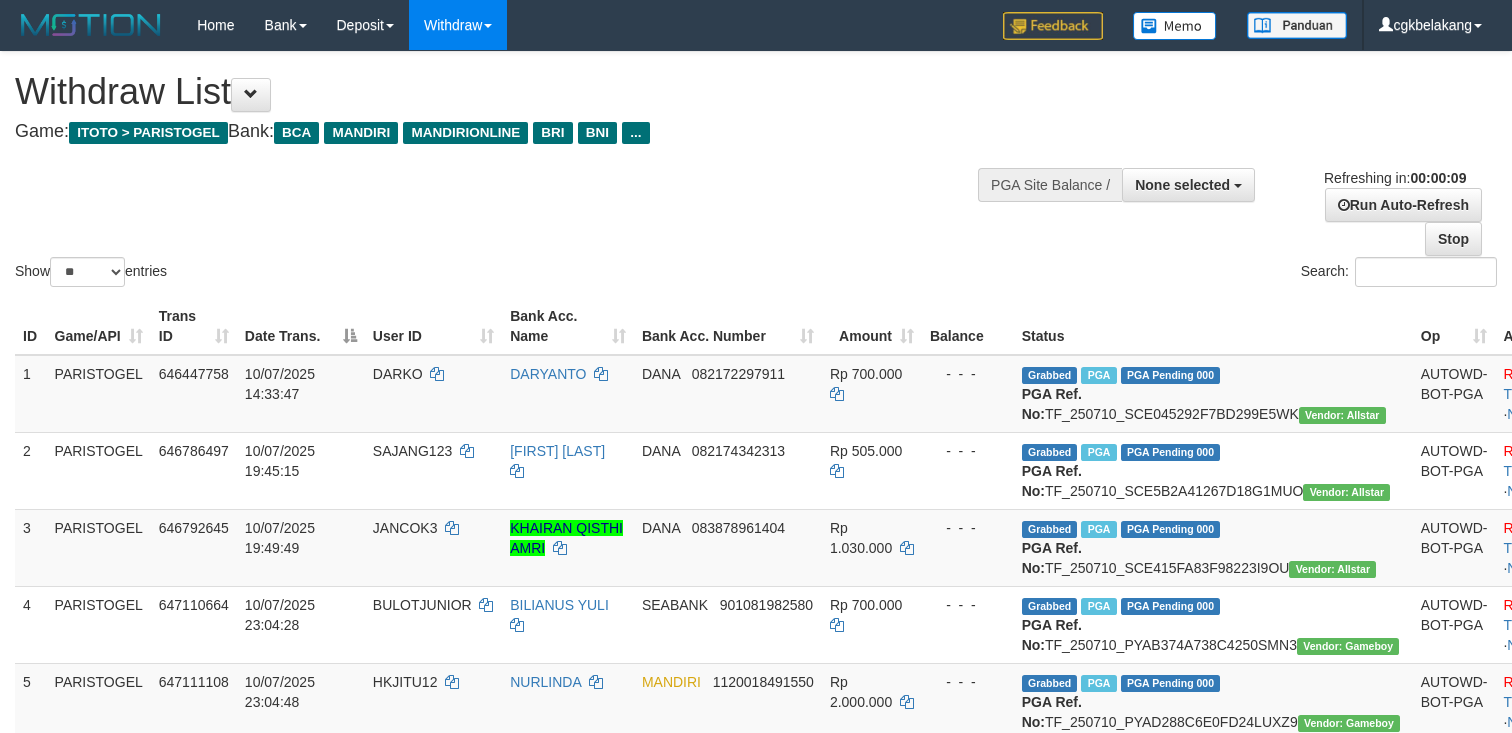 select 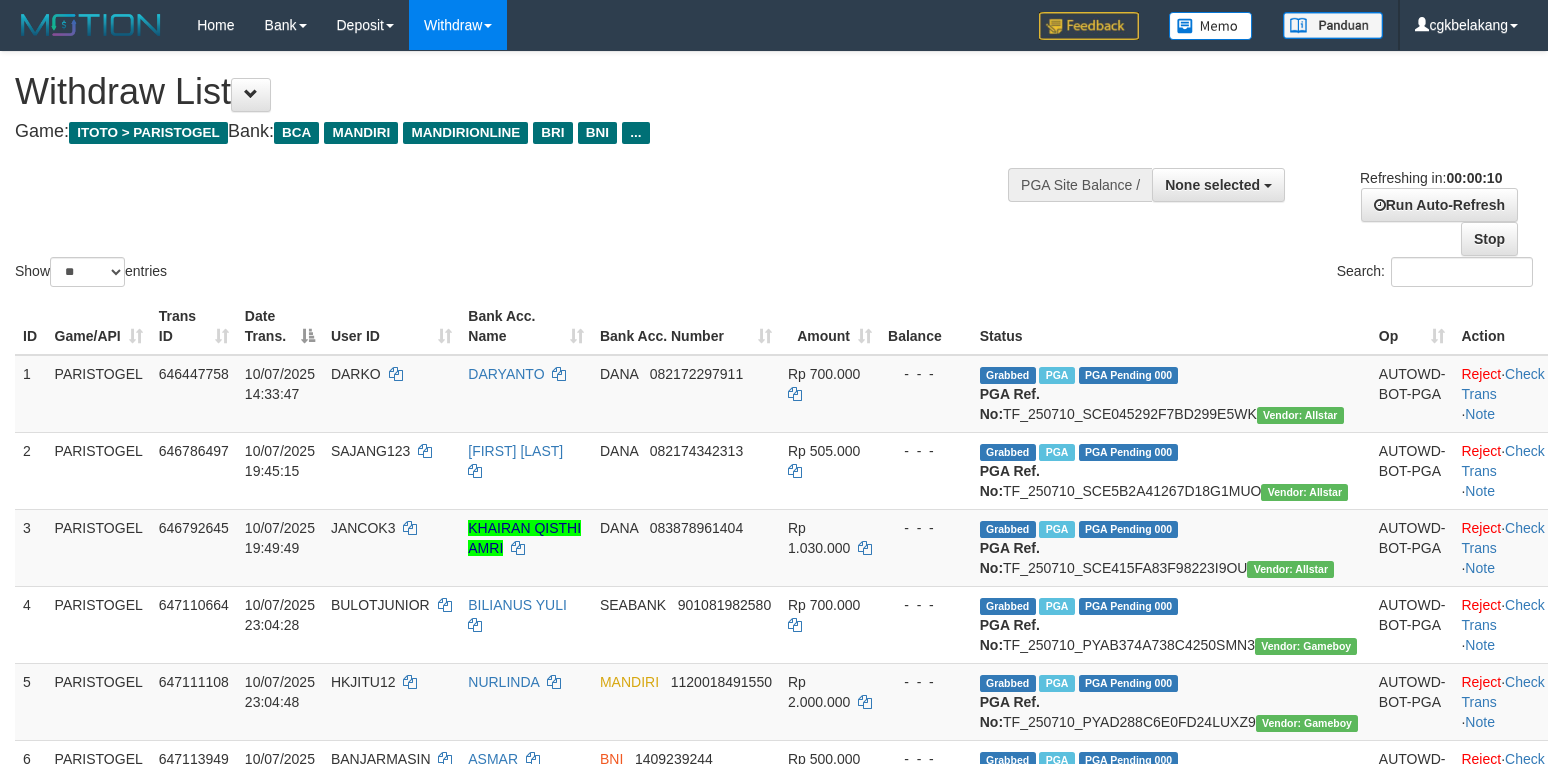 select 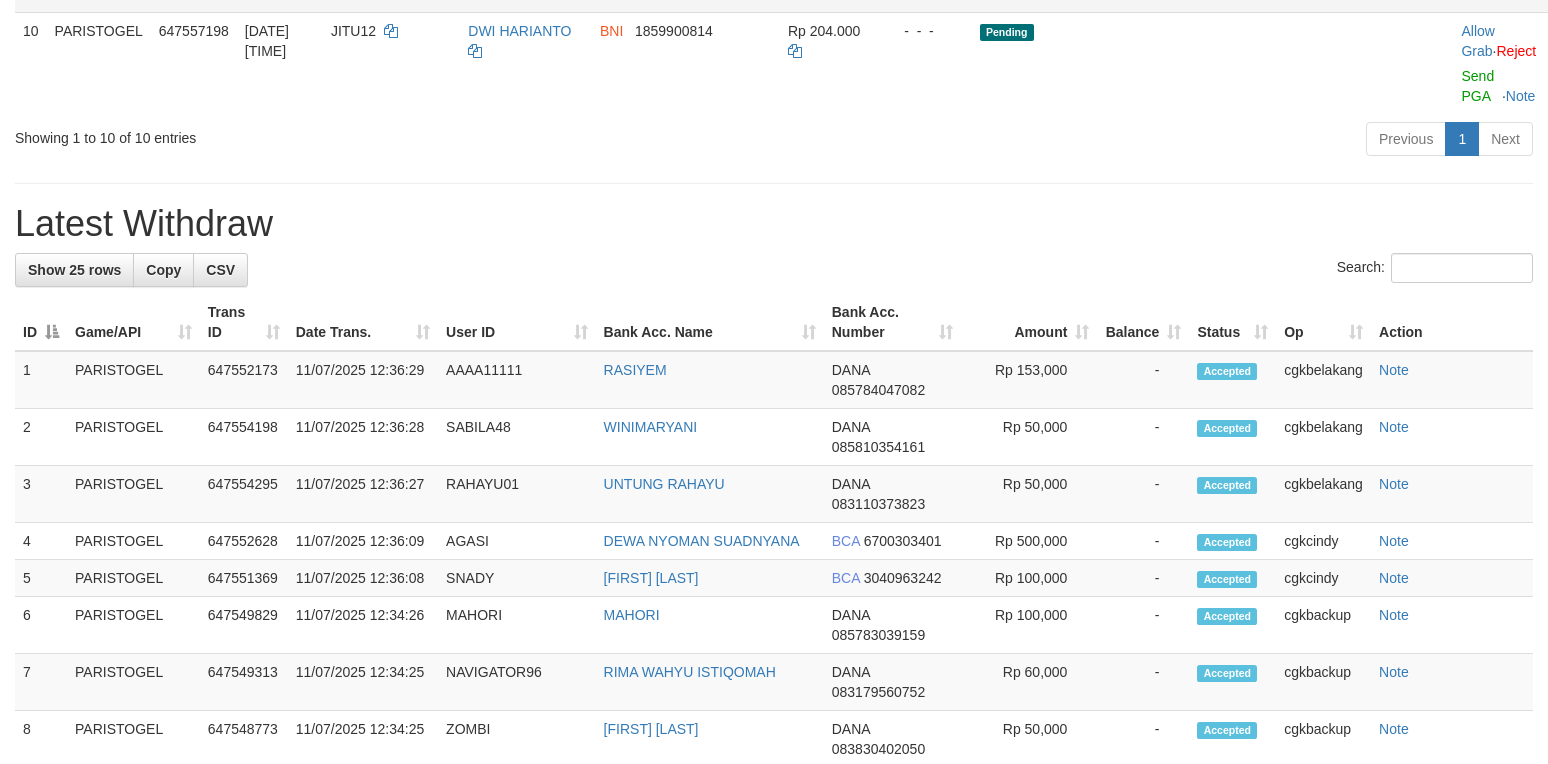 scroll, scrollTop: 985, scrollLeft: 0, axis: vertical 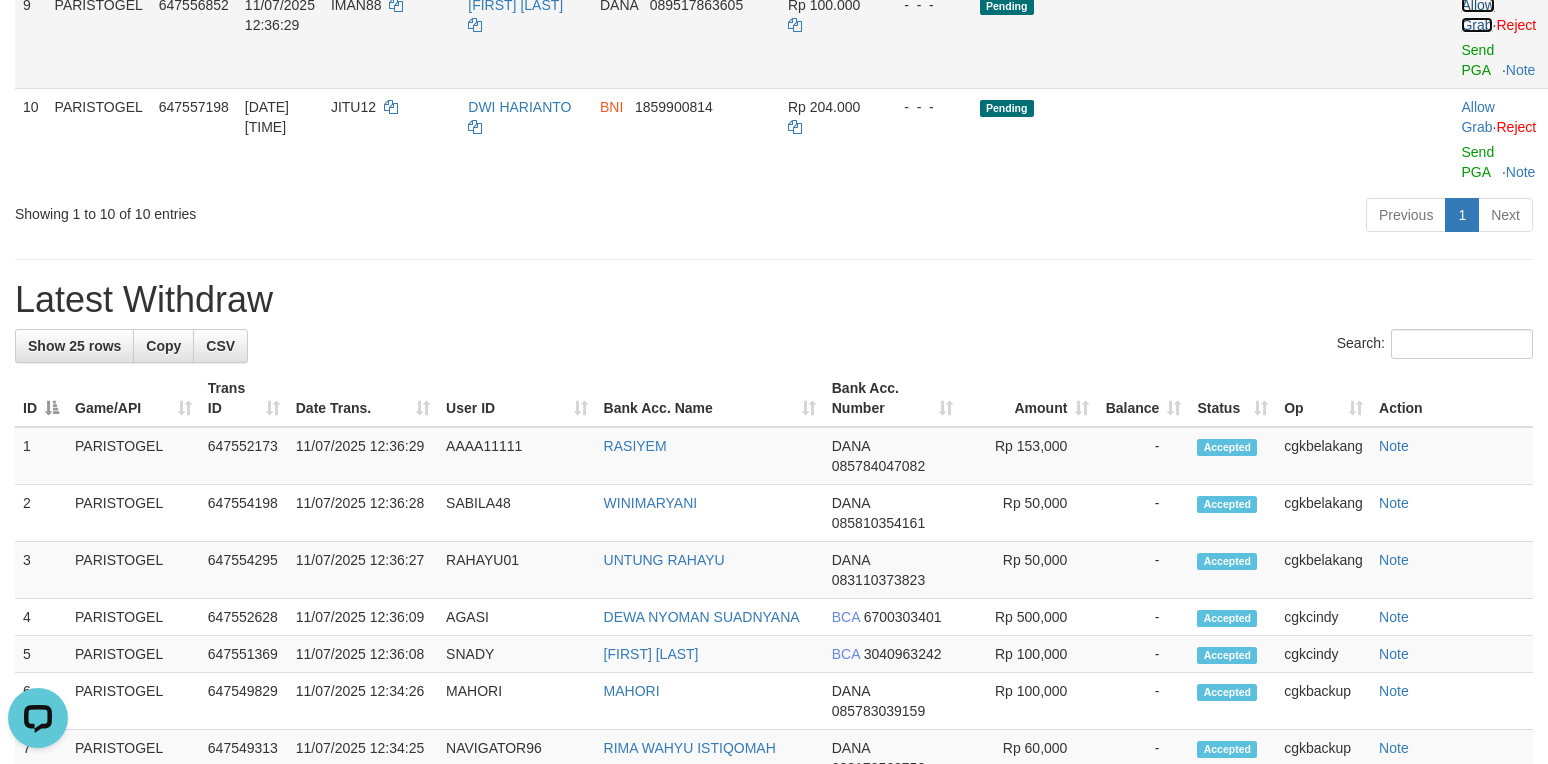 click on "Allow Grab" at bounding box center [1477, 15] 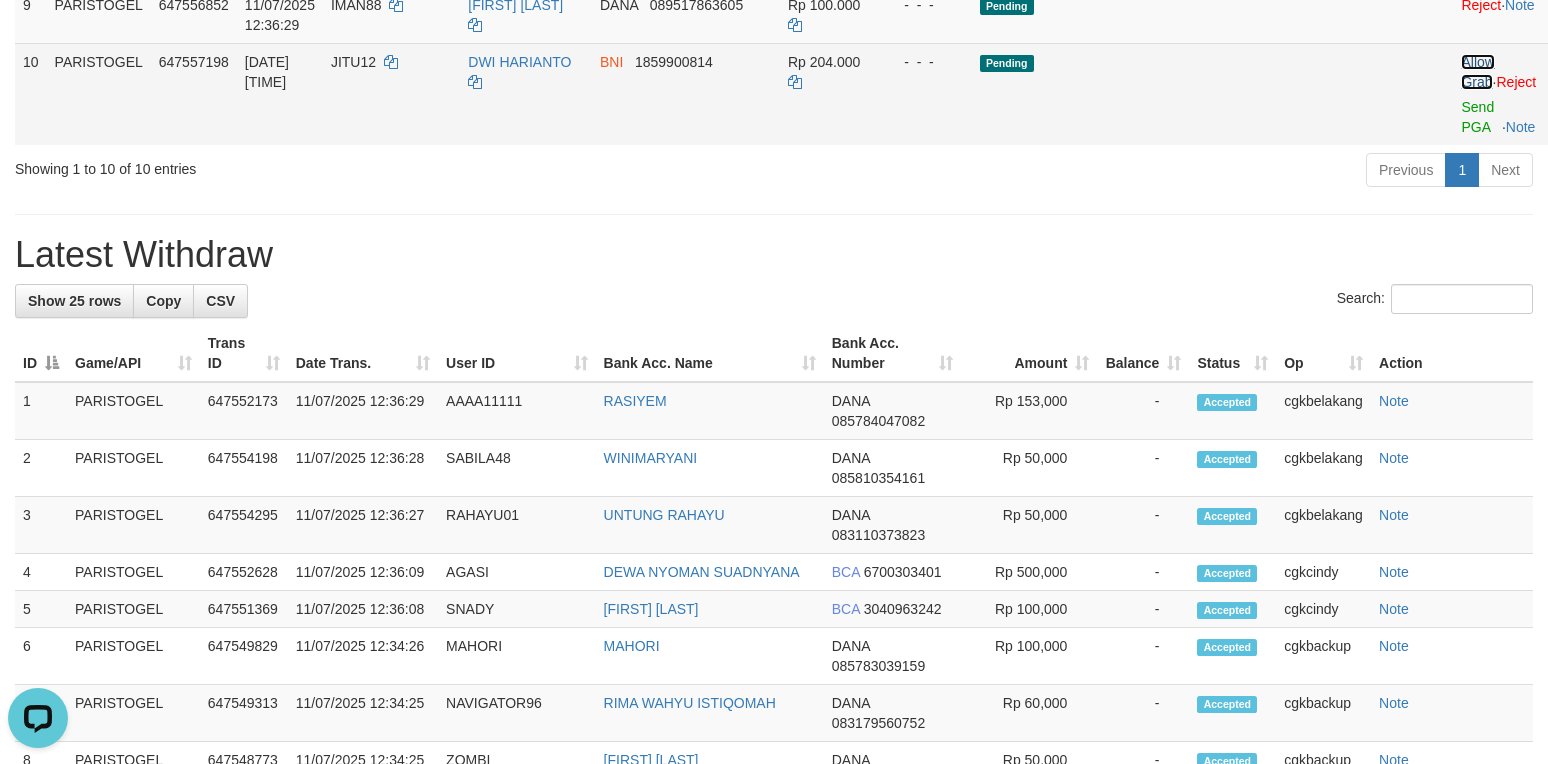click on "Allow Grab" at bounding box center [1477, 72] 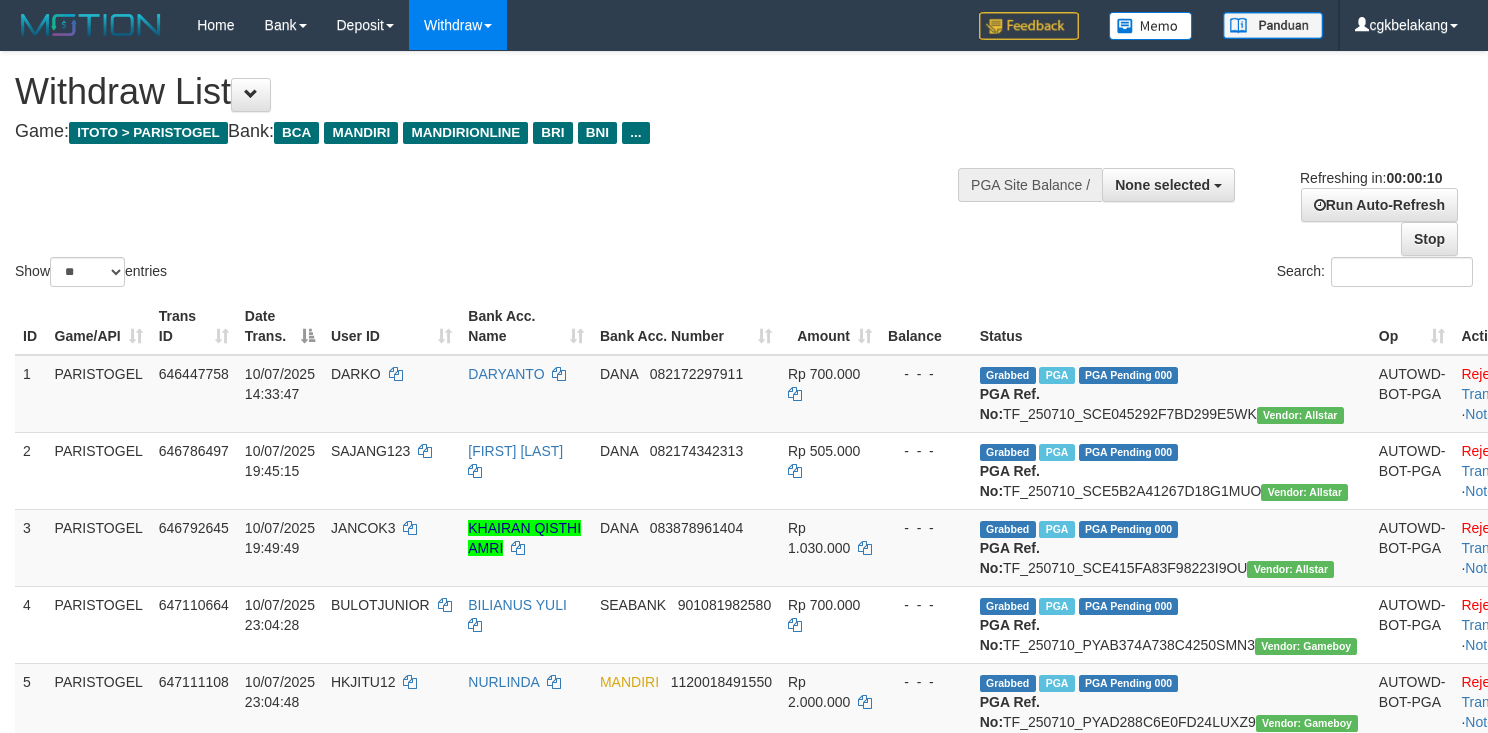select 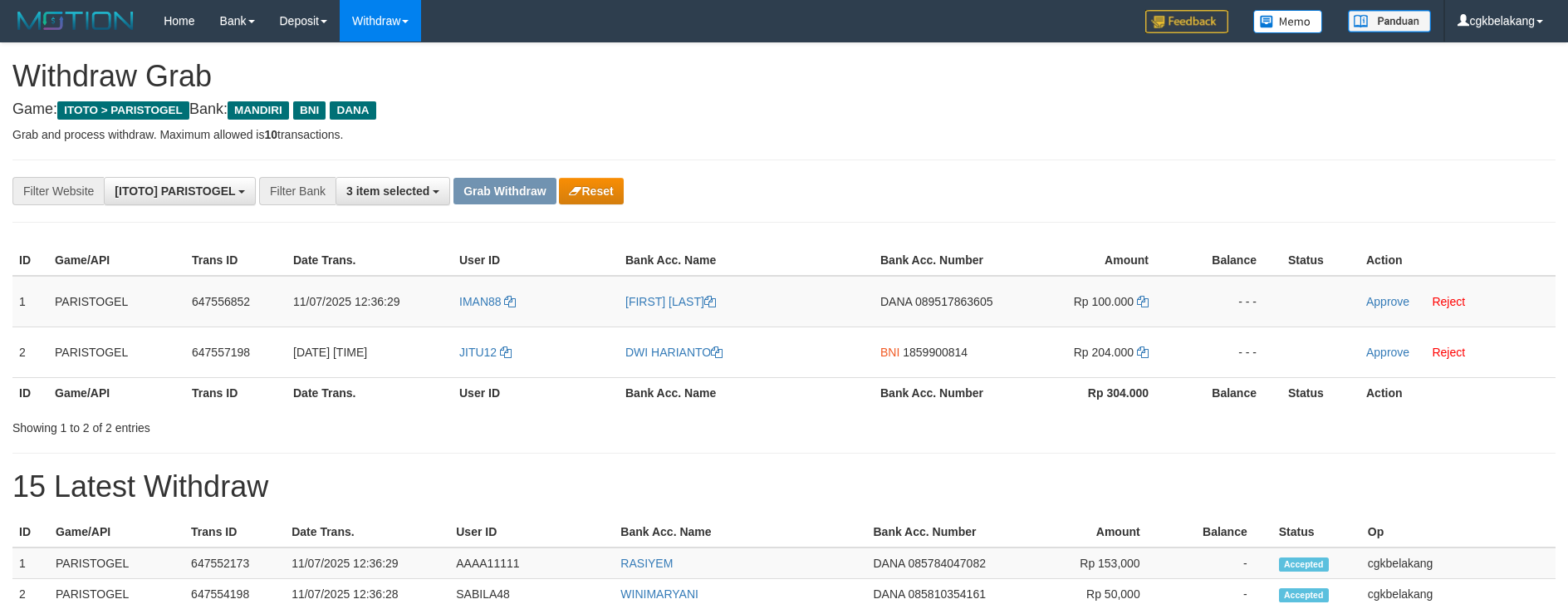 scroll, scrollTop: 0, scrollLeft: 0, axis: both 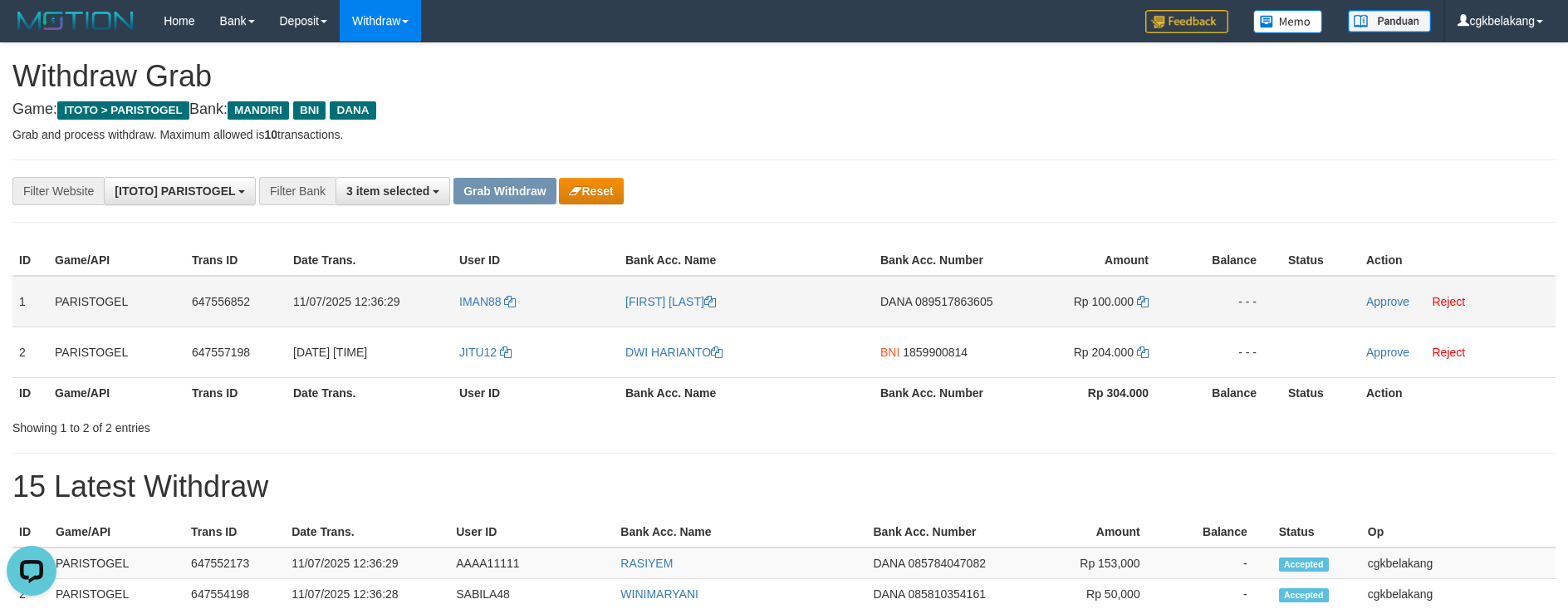click on "IMAN88" at bounding box center (536, 302) 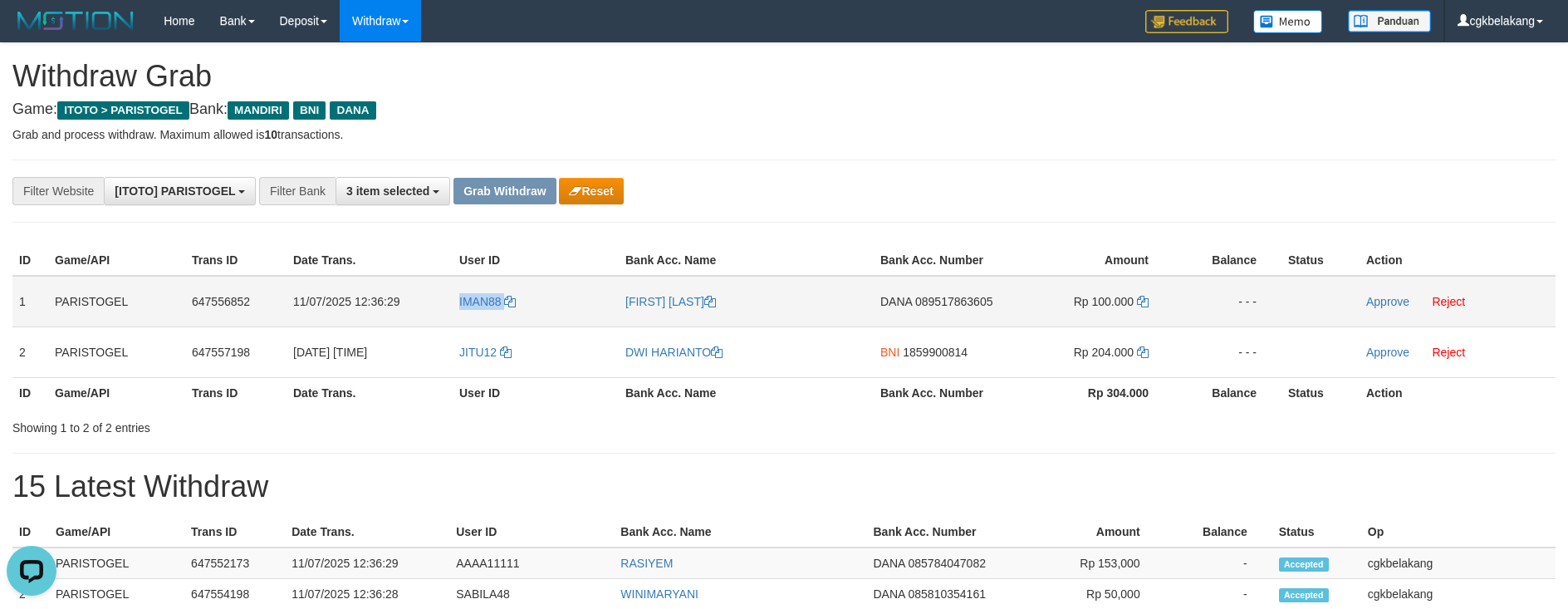 copy on "IMAN88" 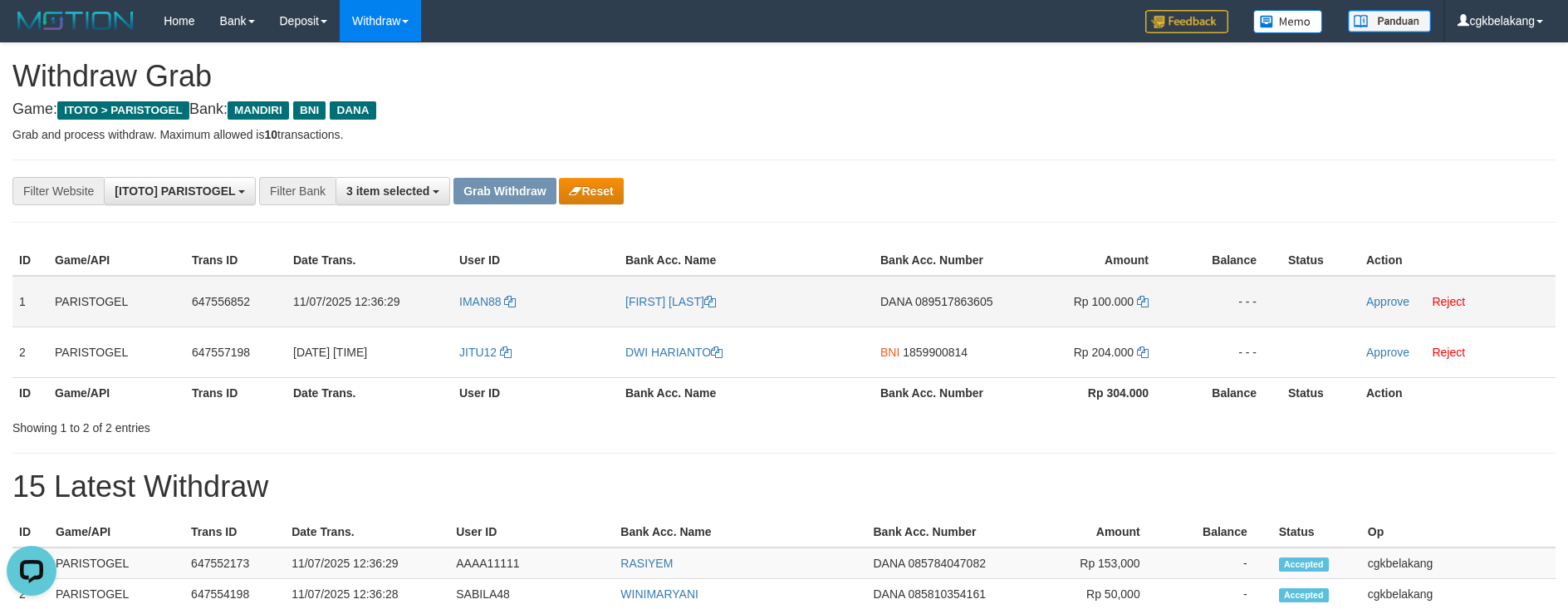 click on "[FIRST] [LAST]" at bounding box center [746, 302] 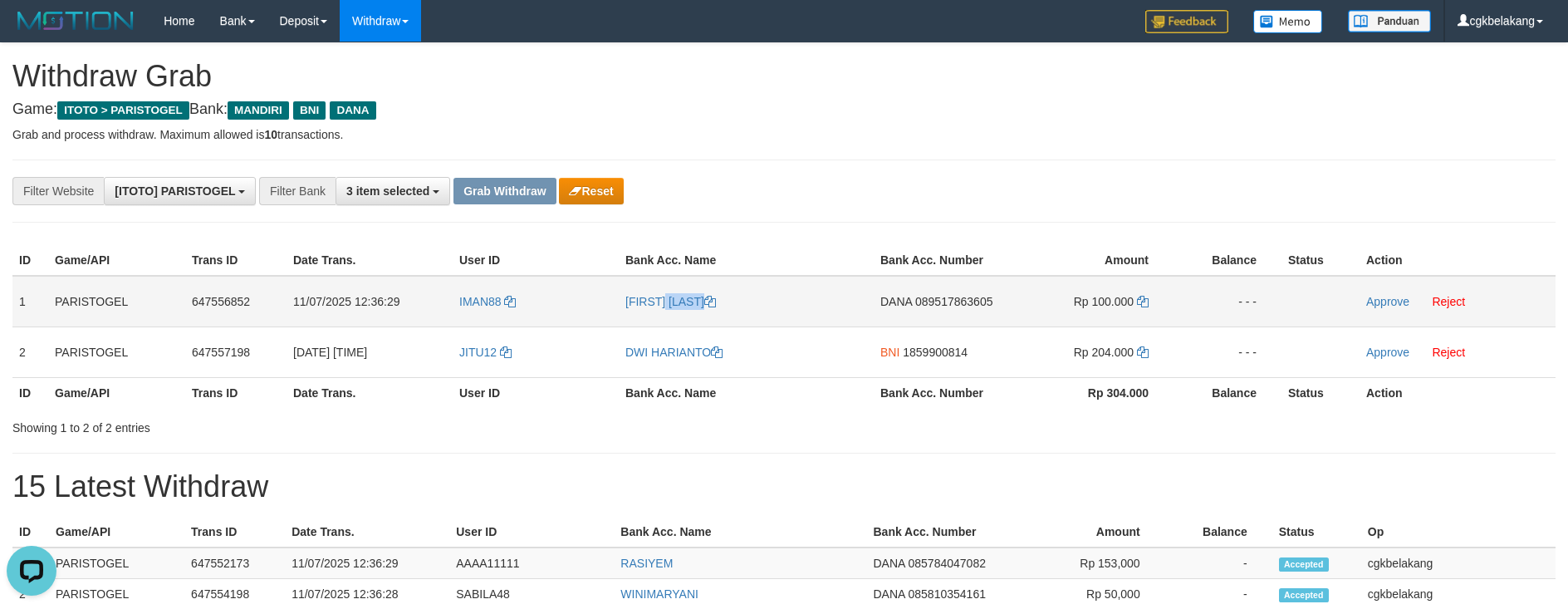 click on "[FIRST] [LAST]" at bounding box center [746, 302] 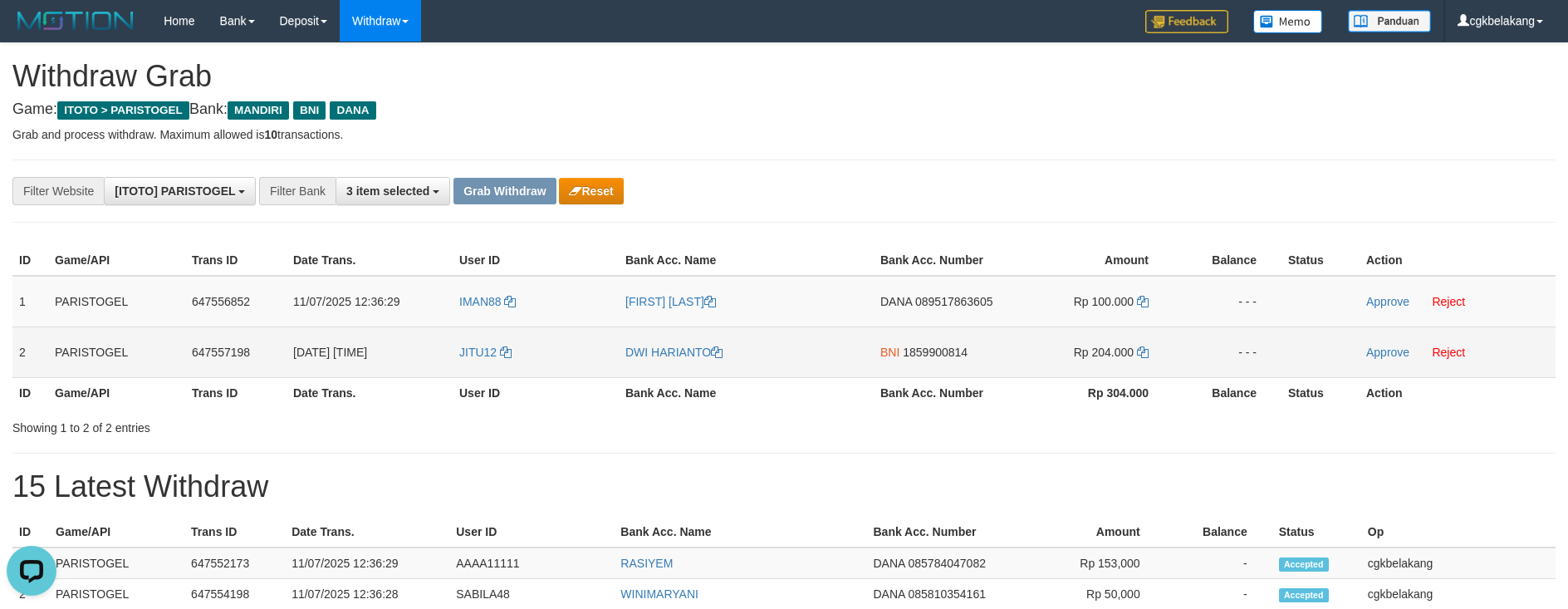 click on "JITU12" at bounding box center (536, 351) 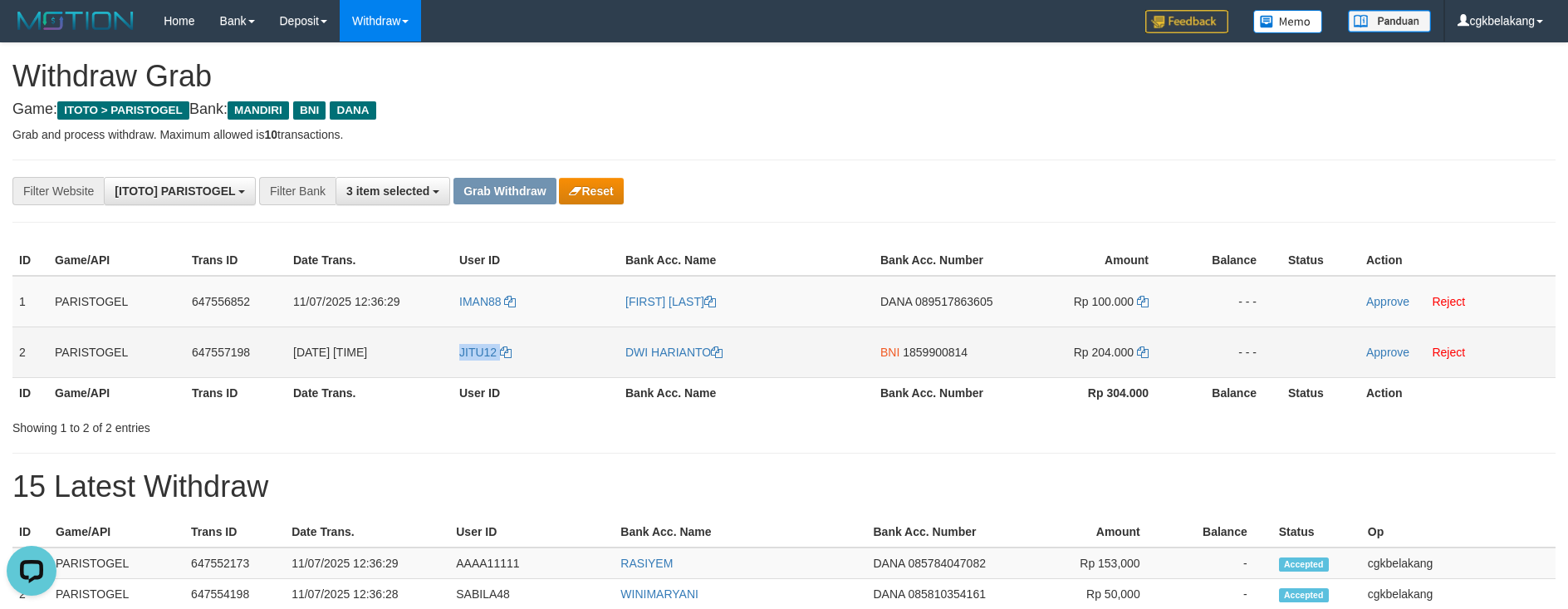 copy on "JITU12" 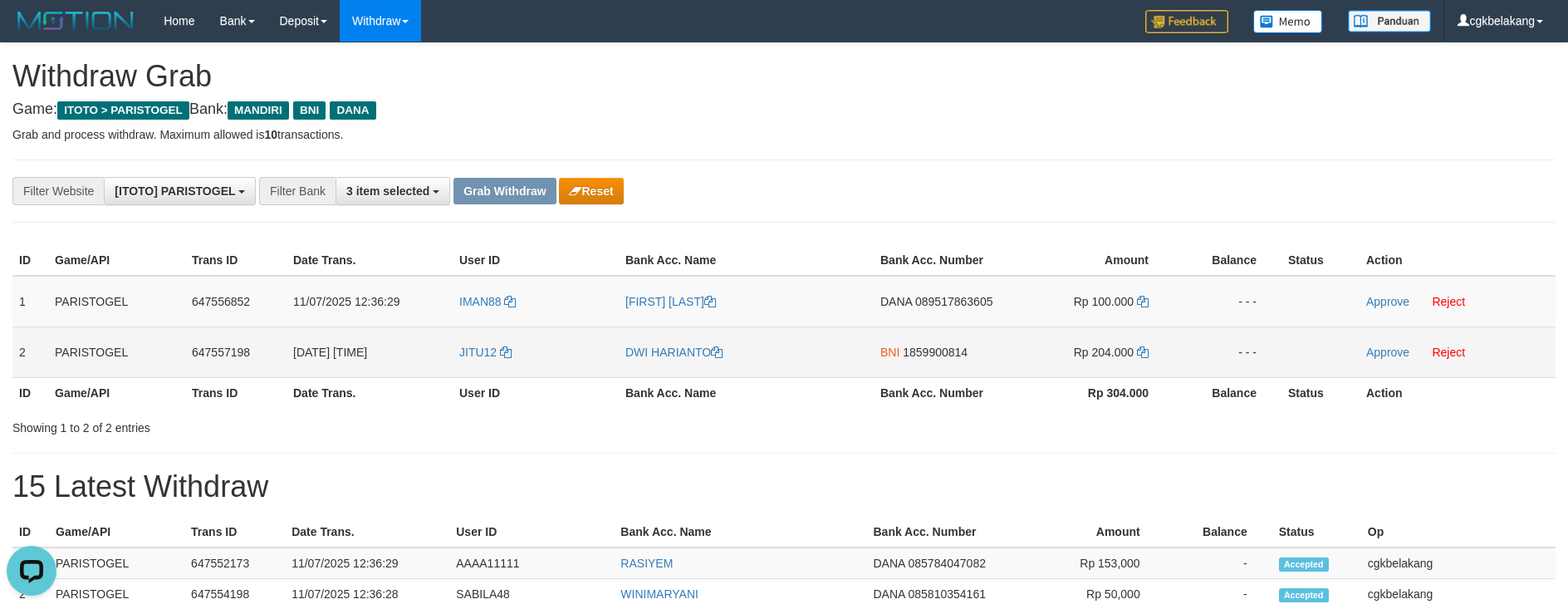 click on "DWI HARIANTO" at bounding box center [746, 351] 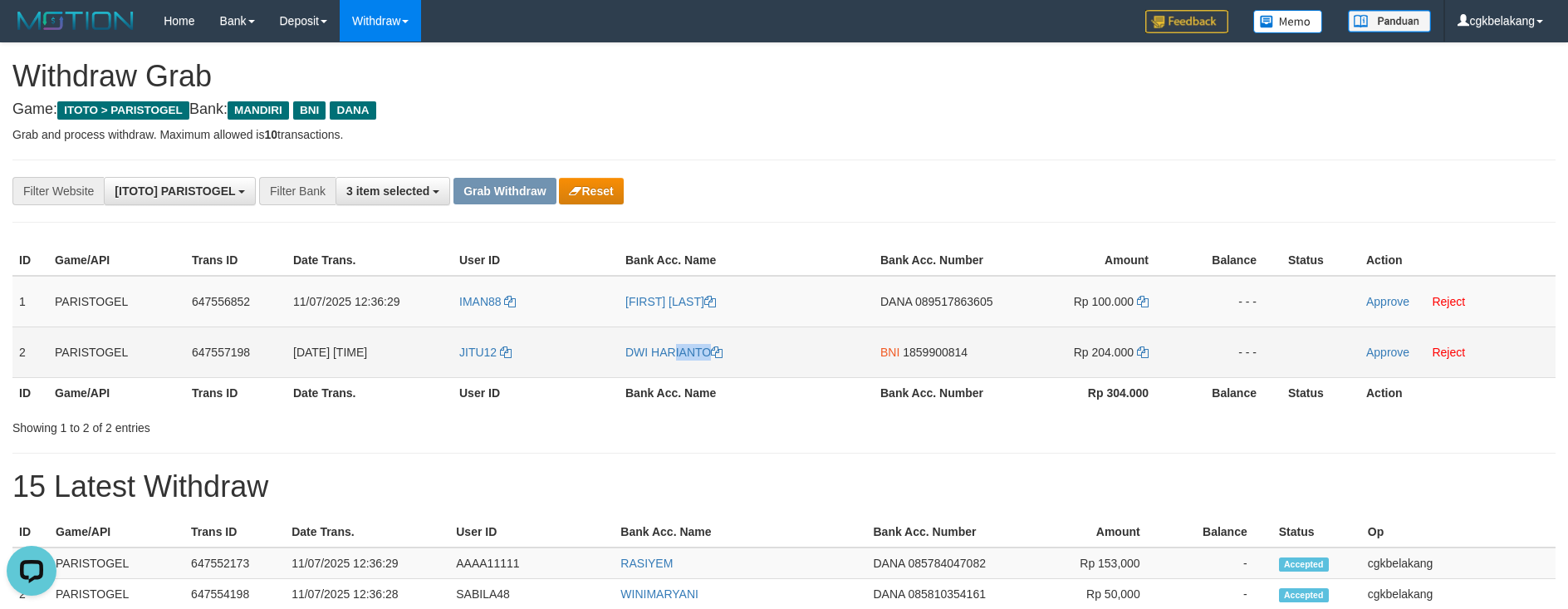 click on "DWI HARIANTO" at bounding box center (746, 351) 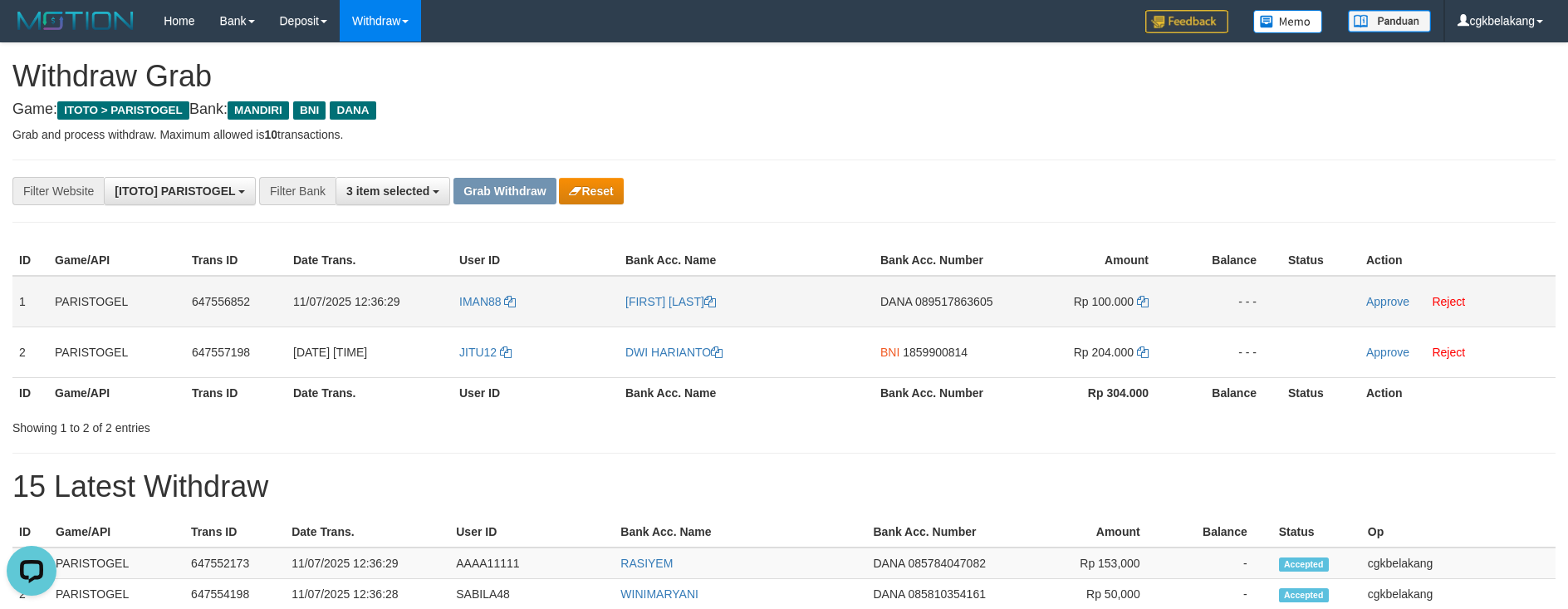 click on "DANA
089517863605" at bounding box center (942, 302) 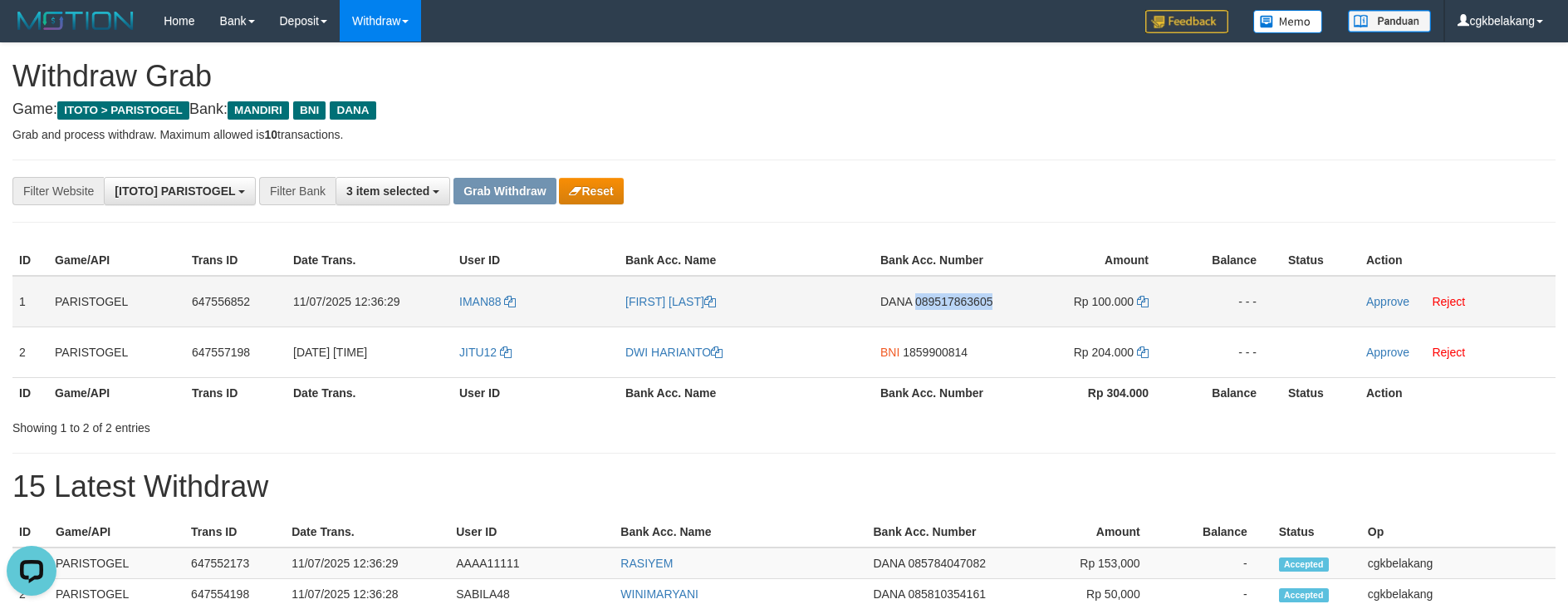 click on "DANA
089517863605" at bounding box center (942, 302) 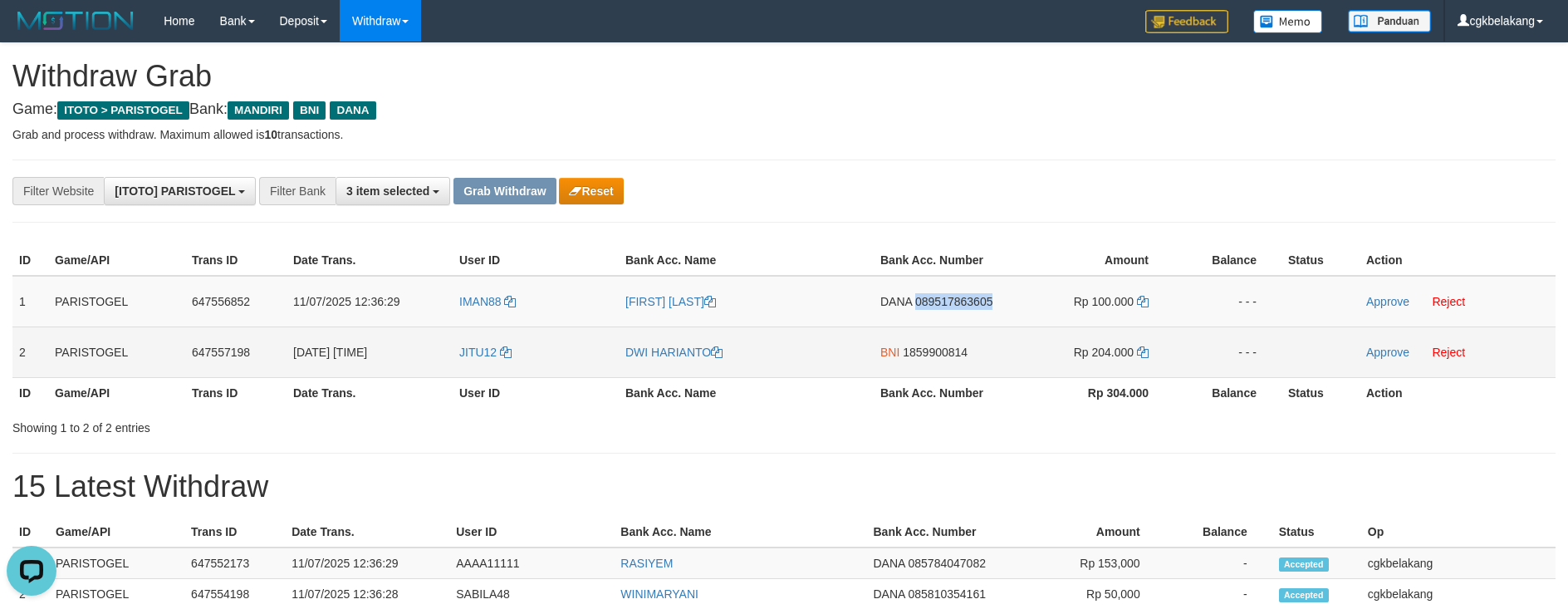 copy on "089517863605" 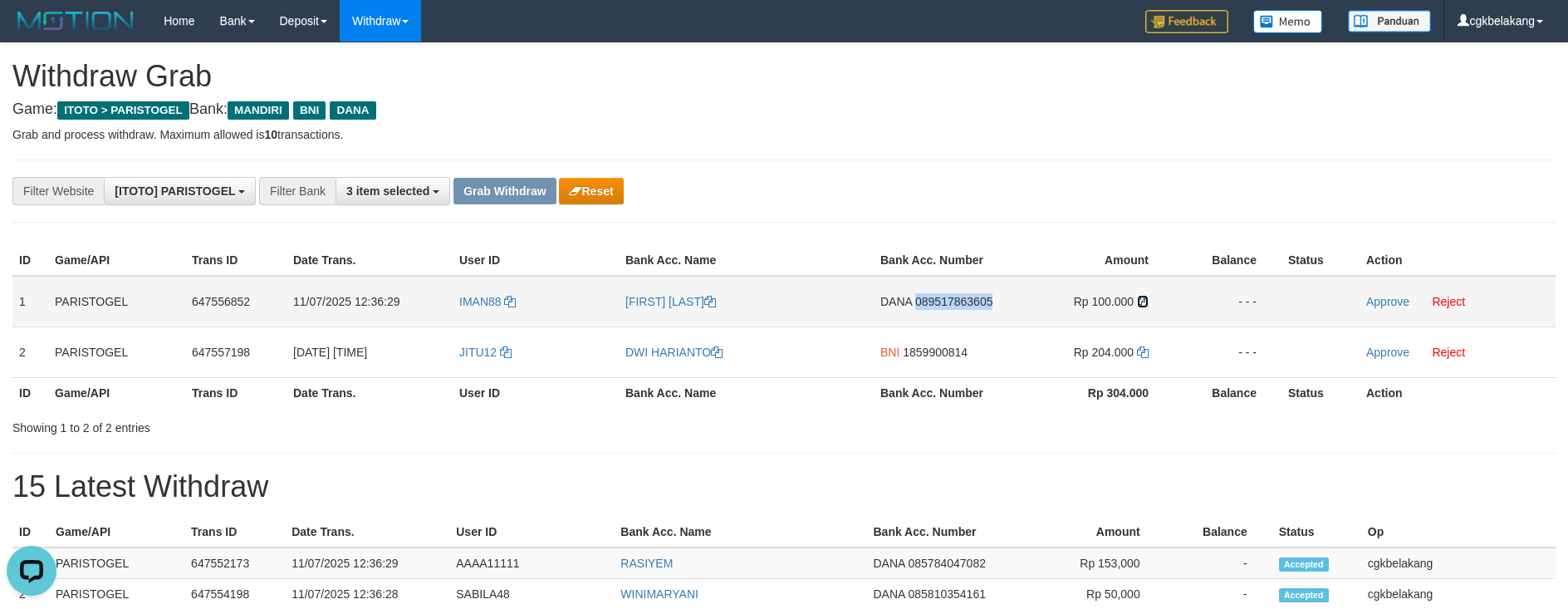 click at bounding box center (1143, 302) 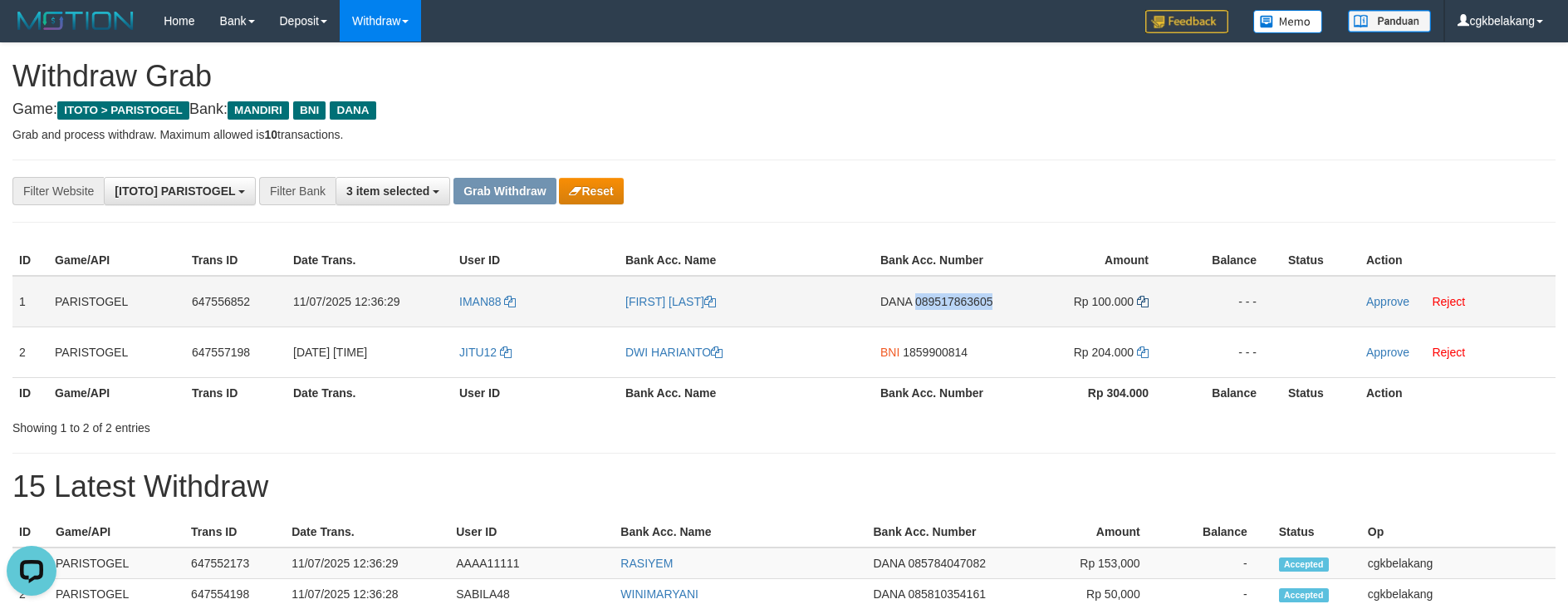 copy on "089517863605" 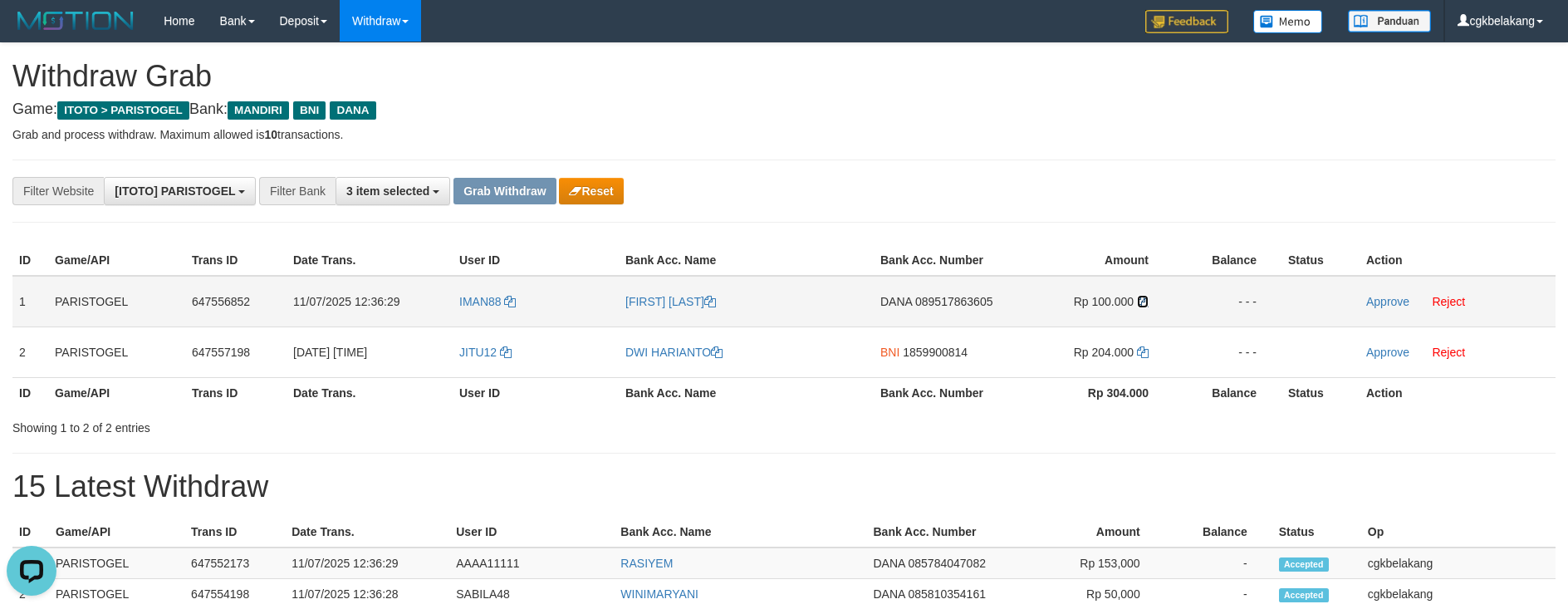 click at bounding box center [1143, 302] 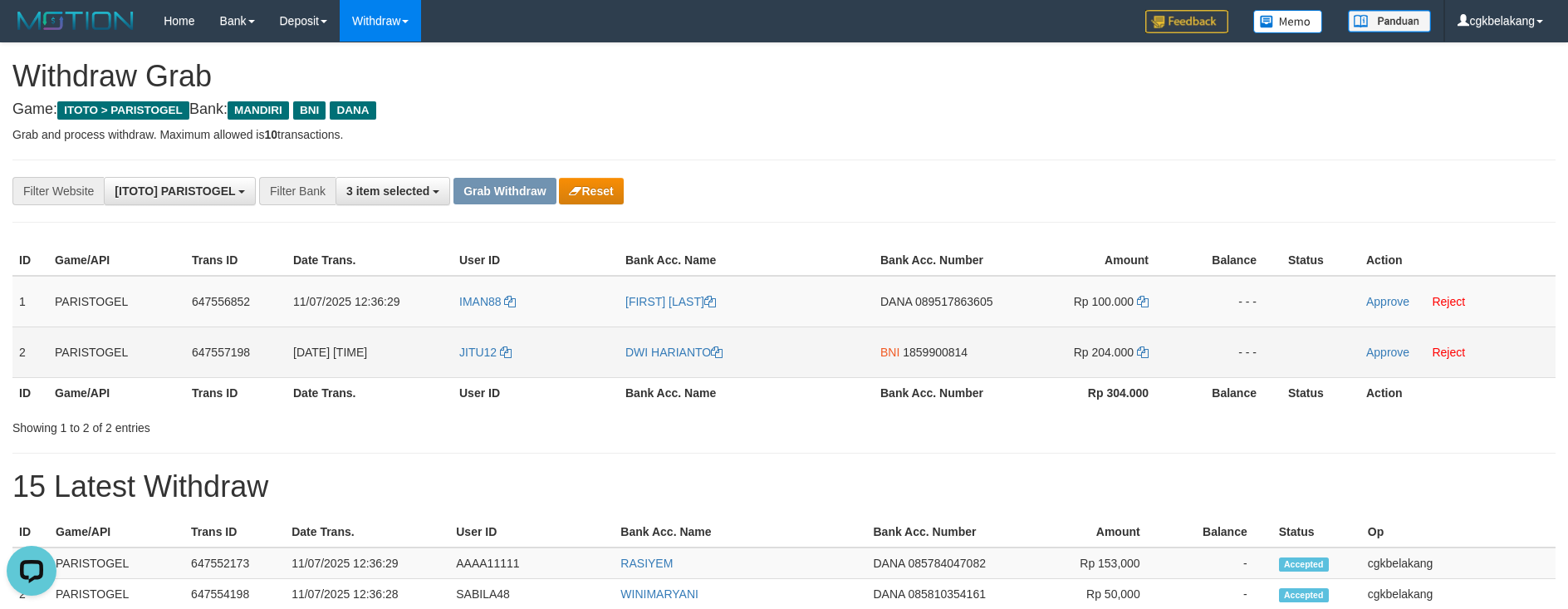 click on "BNI
1859900814" at bounding box center (942, 351) 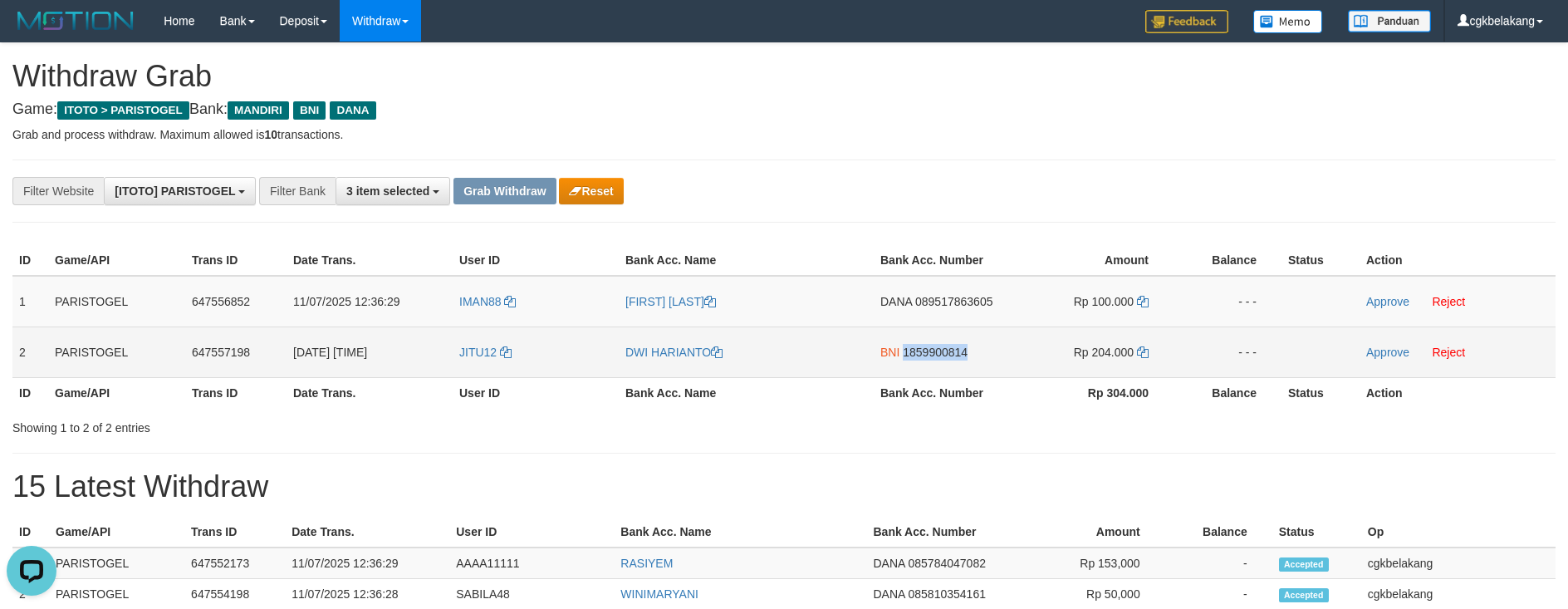 copy on "1859900814" 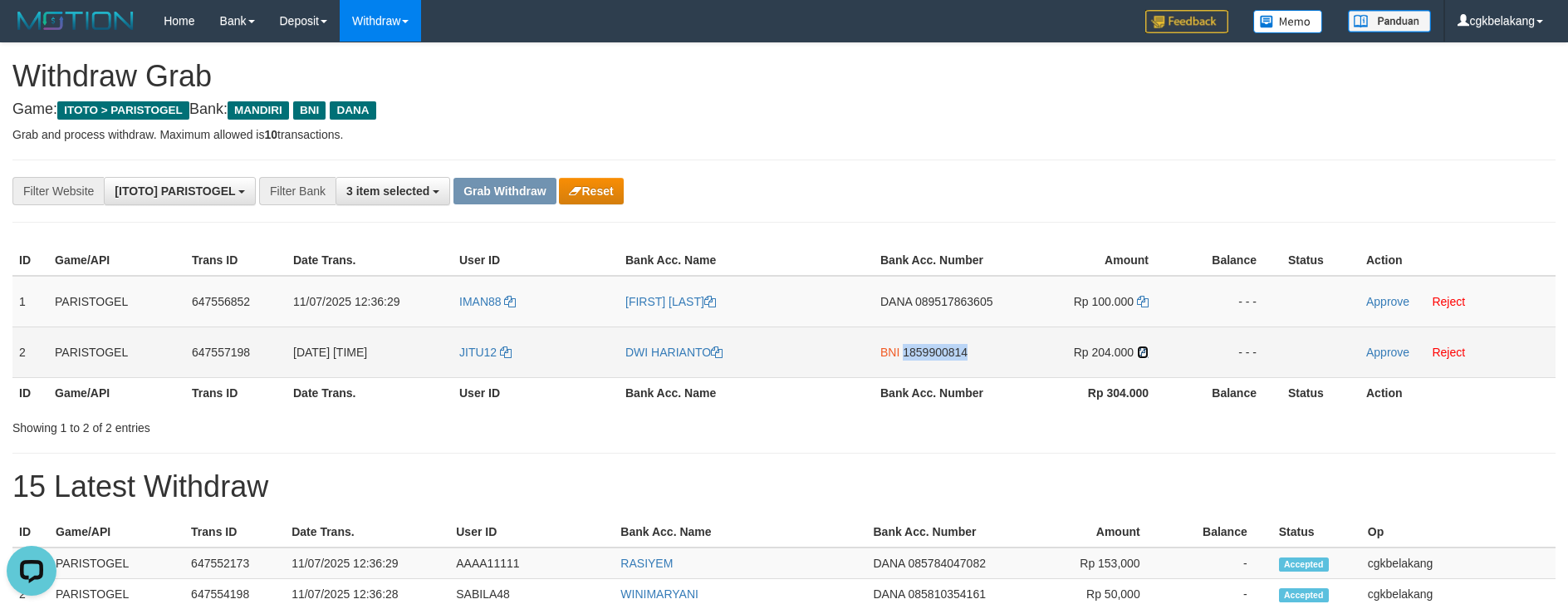 click at bounding box center [1143, 352] 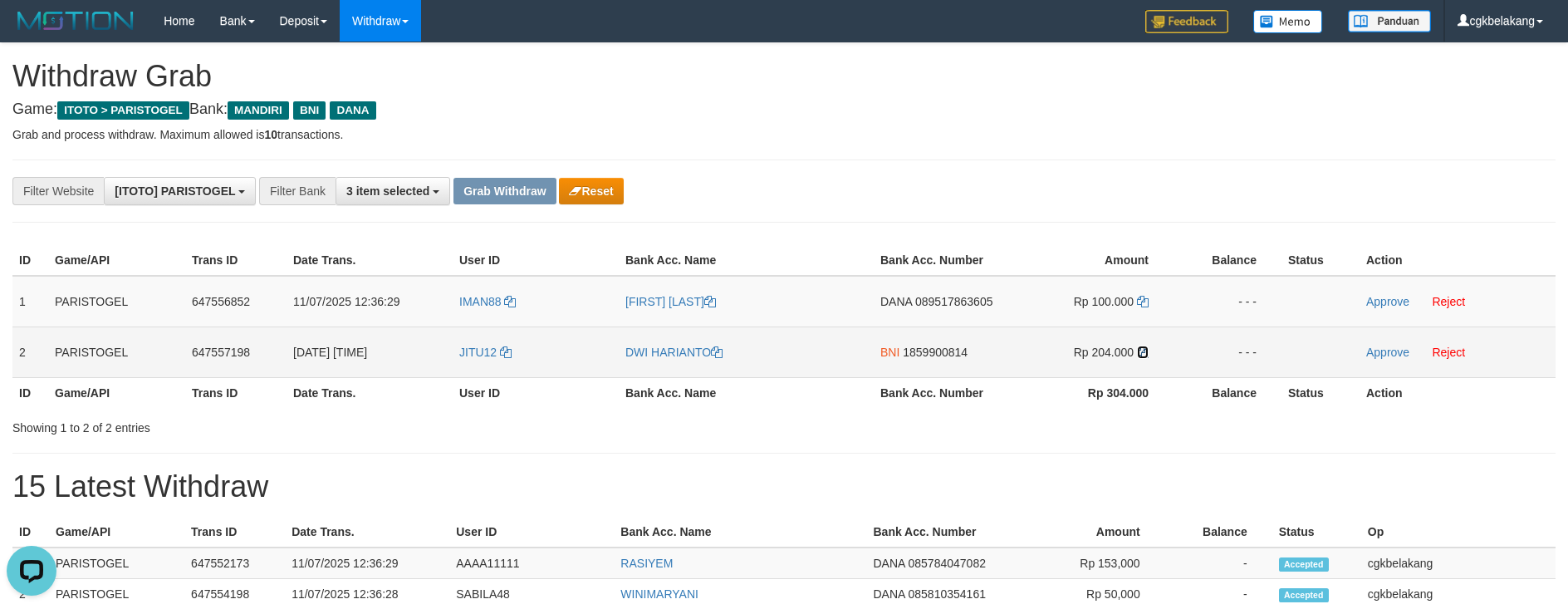 click at bounding box center (1143, 352) 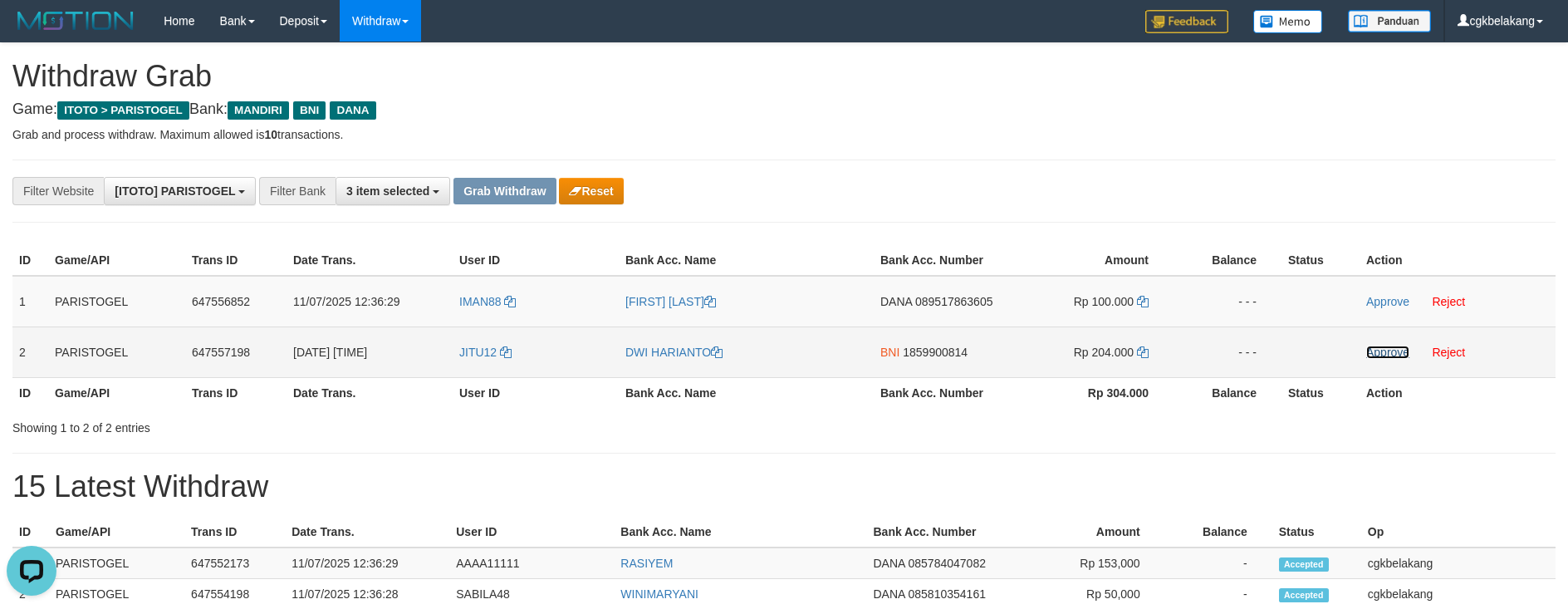 click on "Approve" at bounding box center (1388, 352) 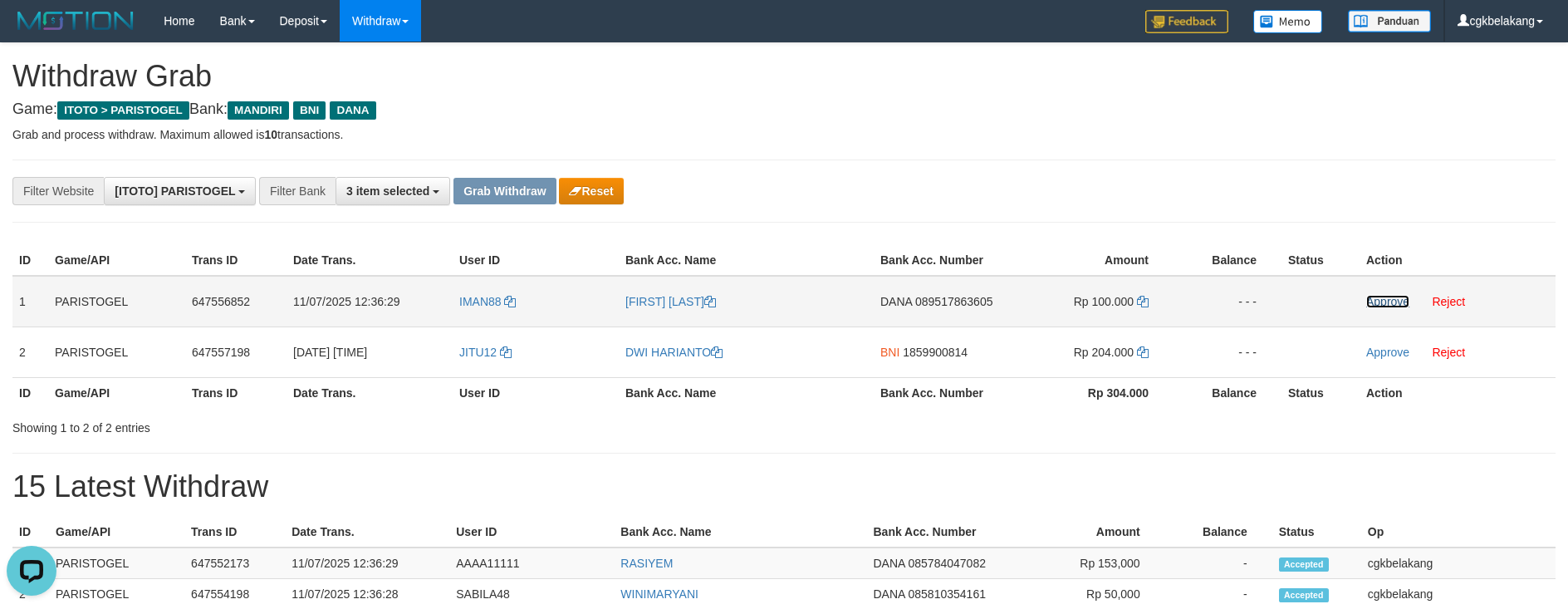click on "Approve" at bounding box center [1388, 302] 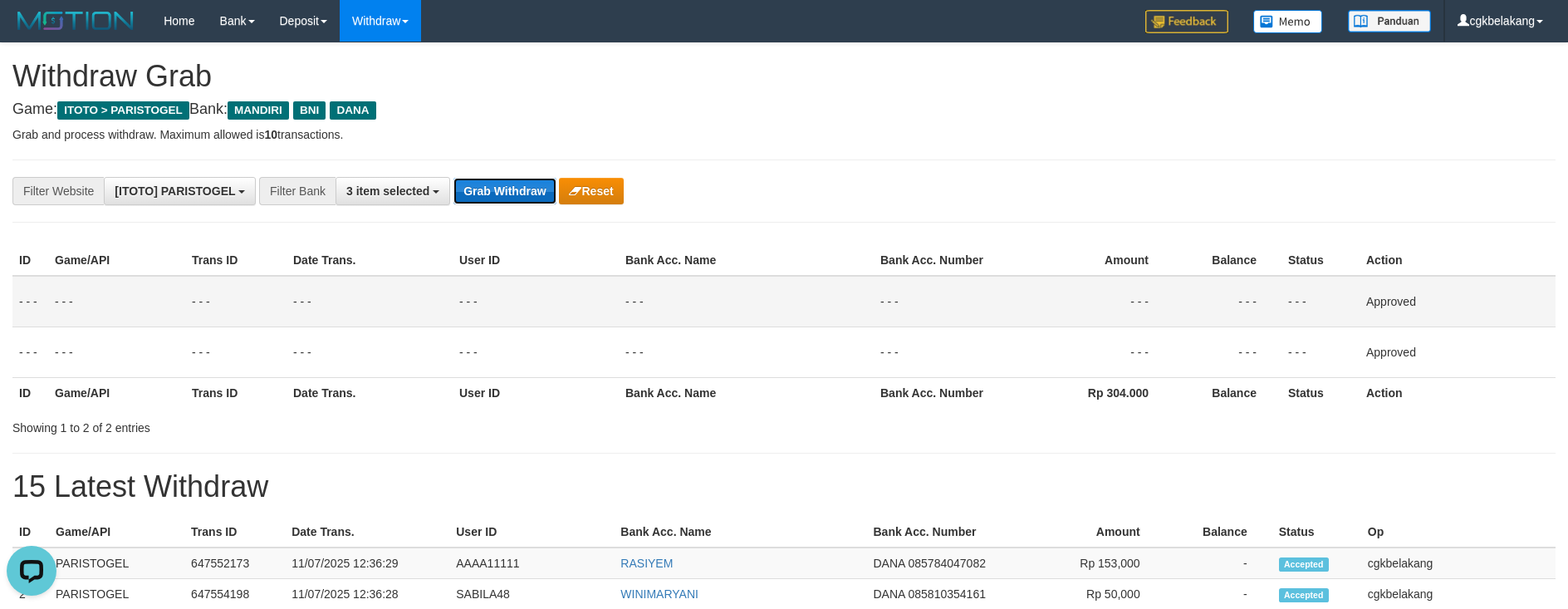 click on "Grab Withdraw" at bounding box center [504, 191] 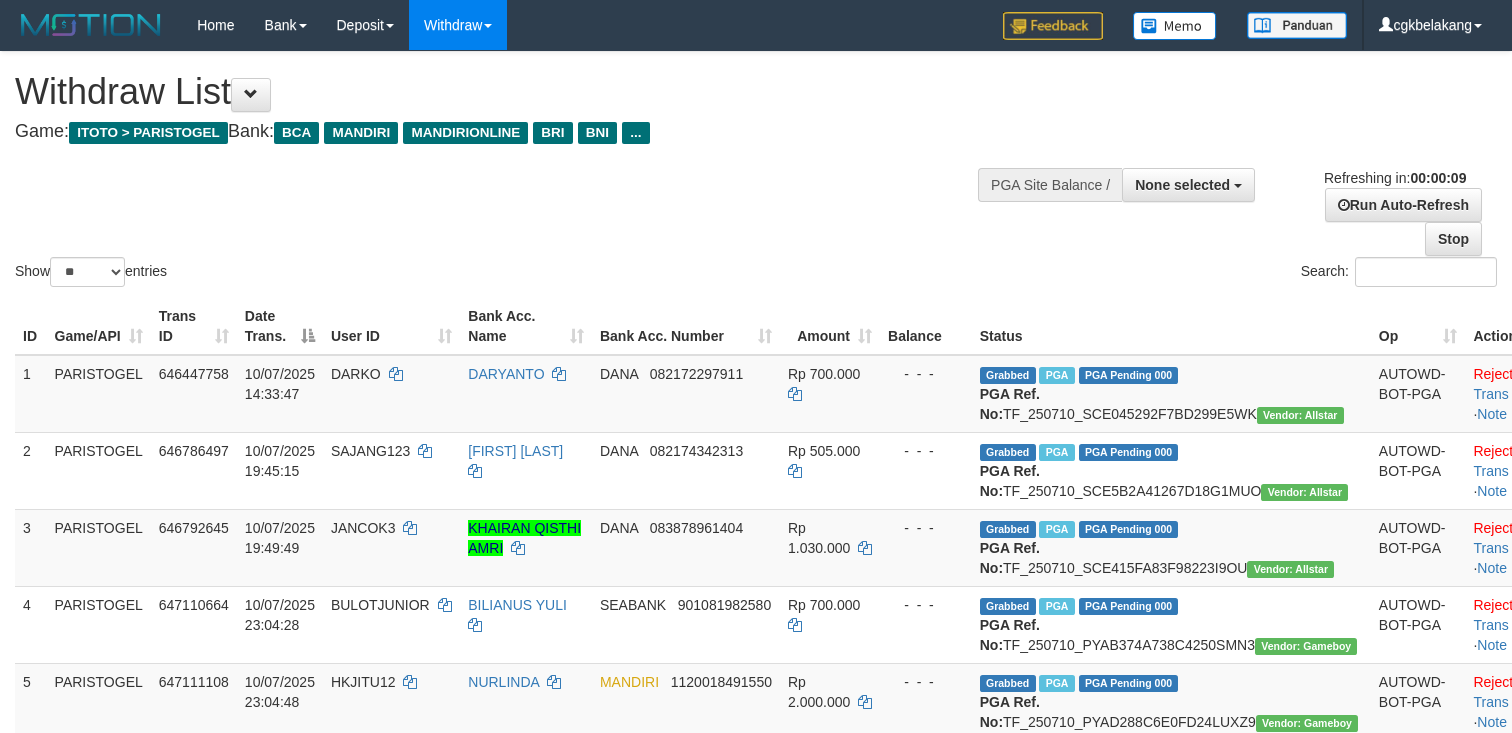 select 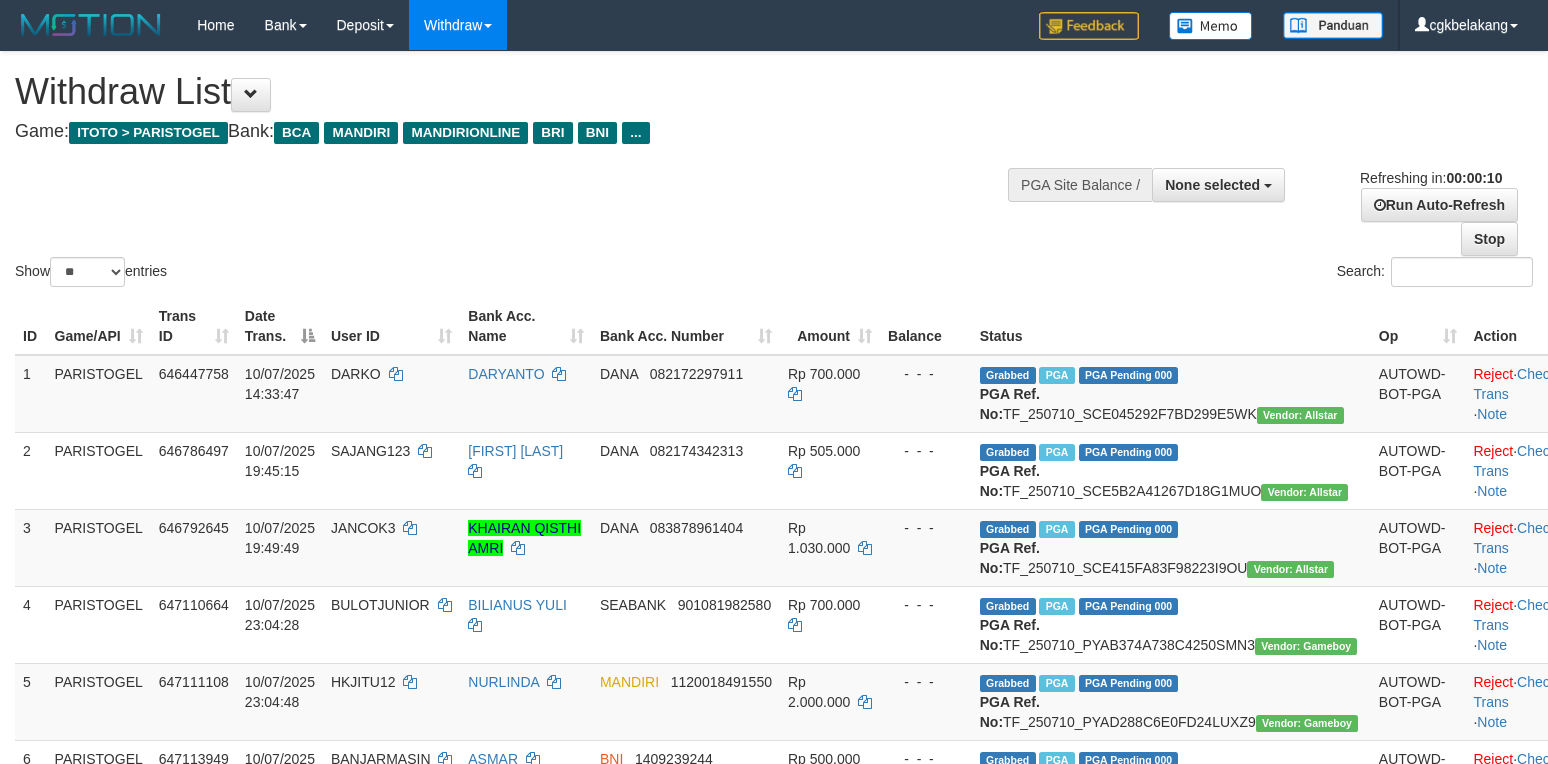 select 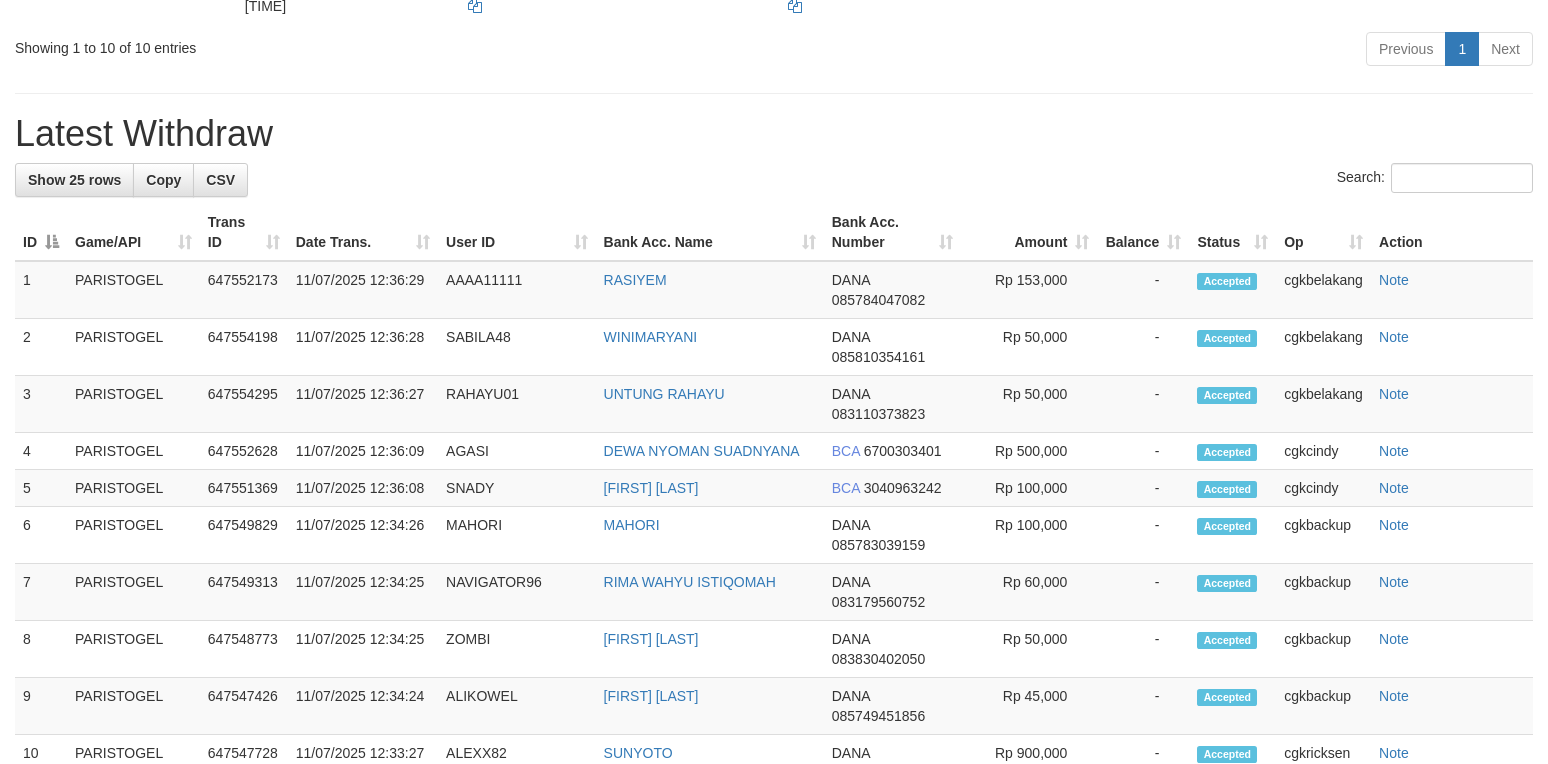 scroll, scrollTop: 985, scrollLeft: 0, axis: vertical 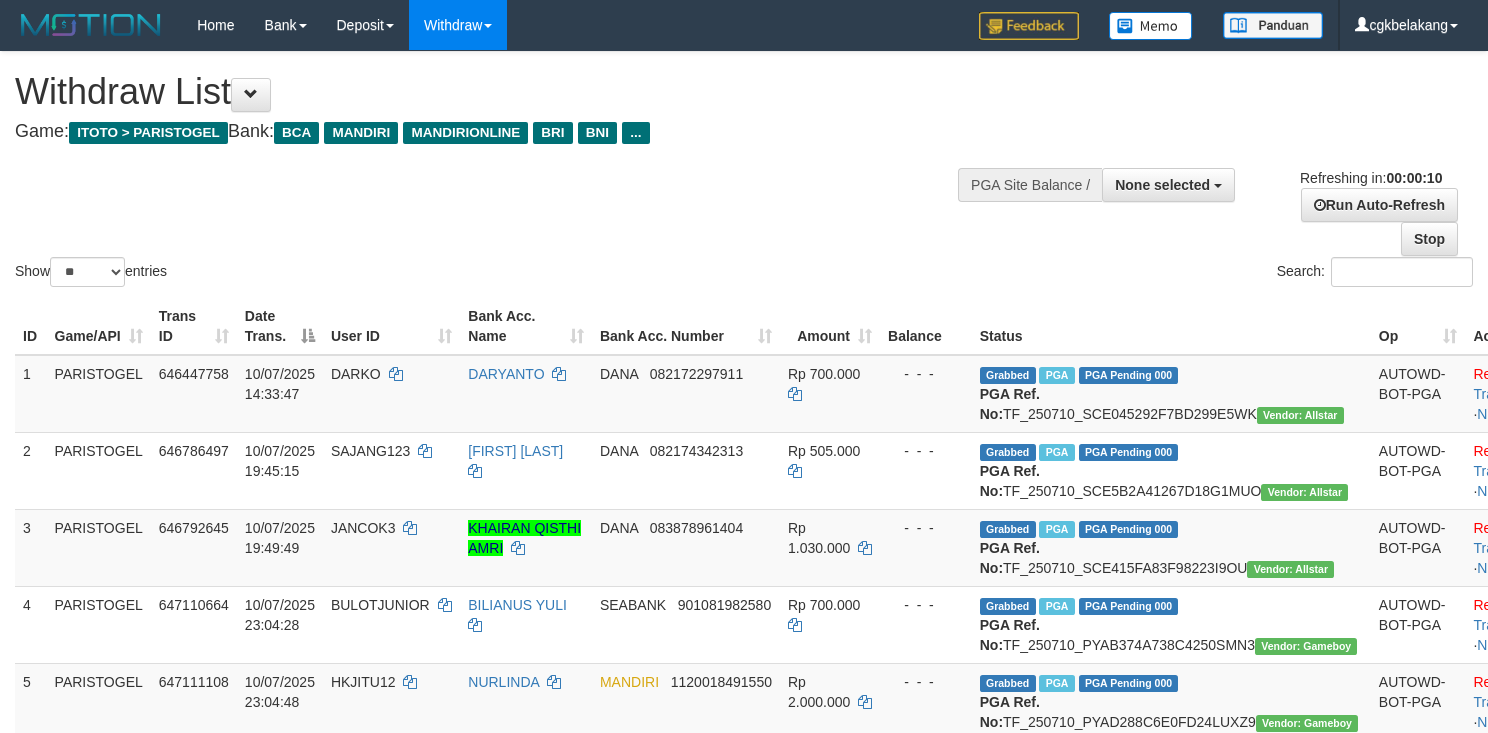 select 